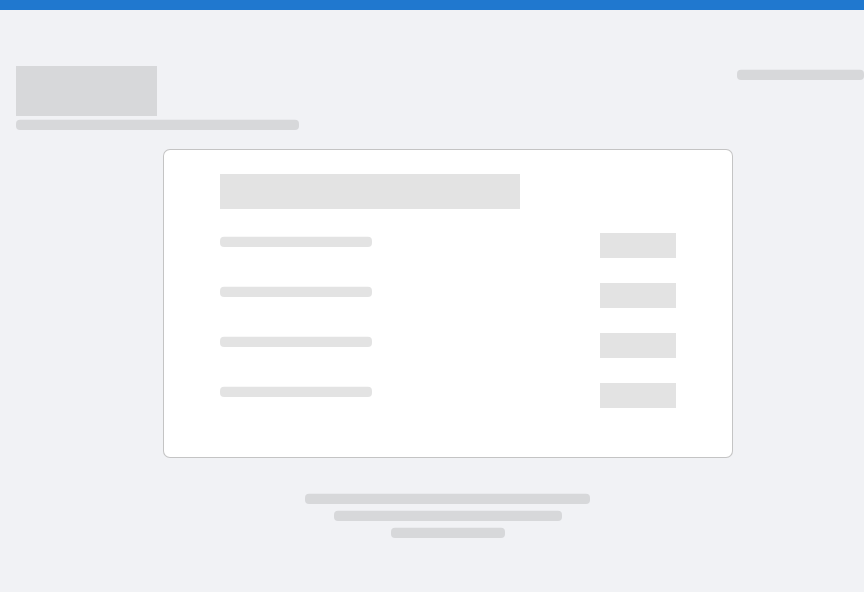 scroll, scrollTop: 0, scrollLeft: 0, axis: both 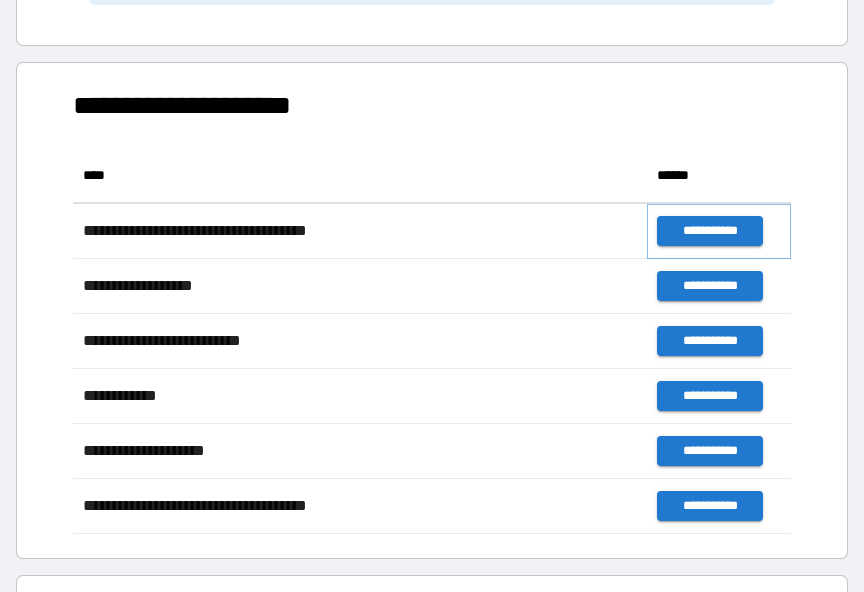 click on "**********" at bounding box center [709, 231] 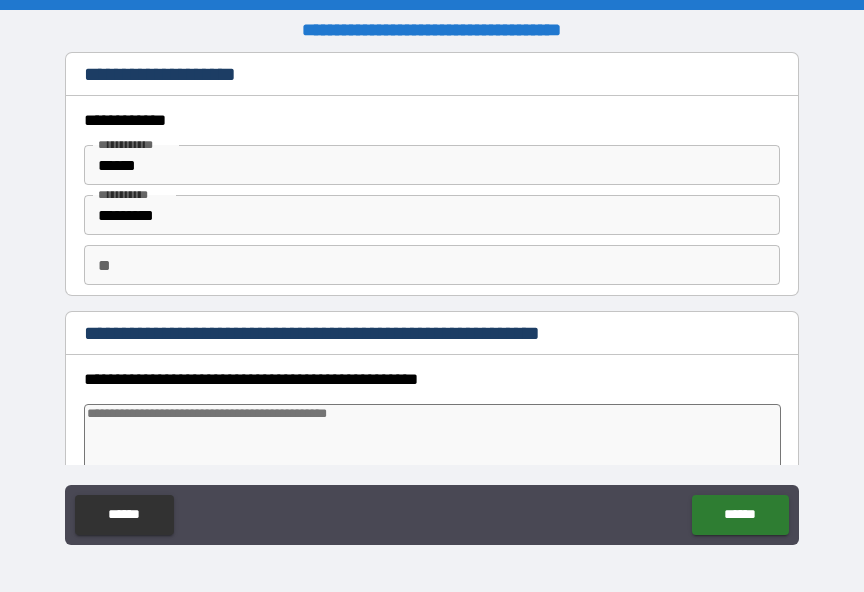type on "*" 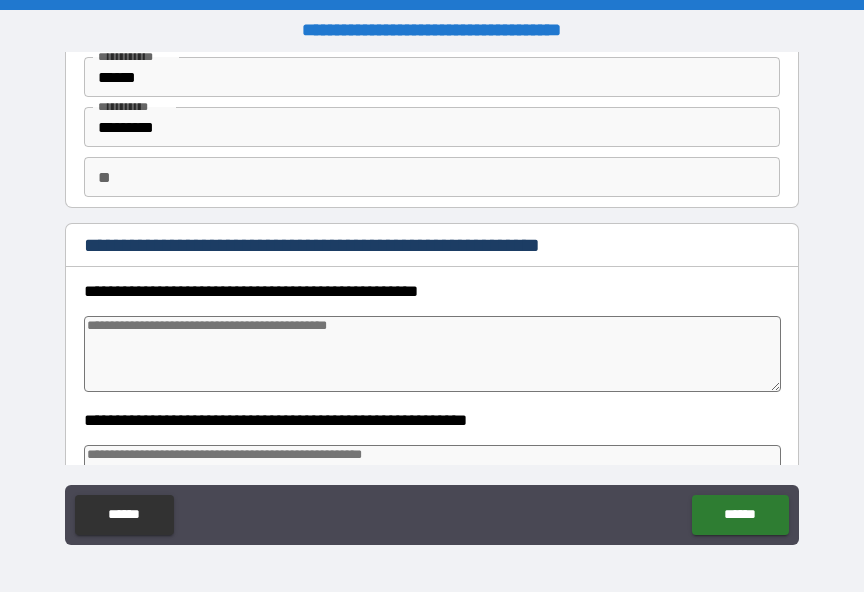 scroll, scrollTop: 105, scrollLeft: 0, axis: vertical 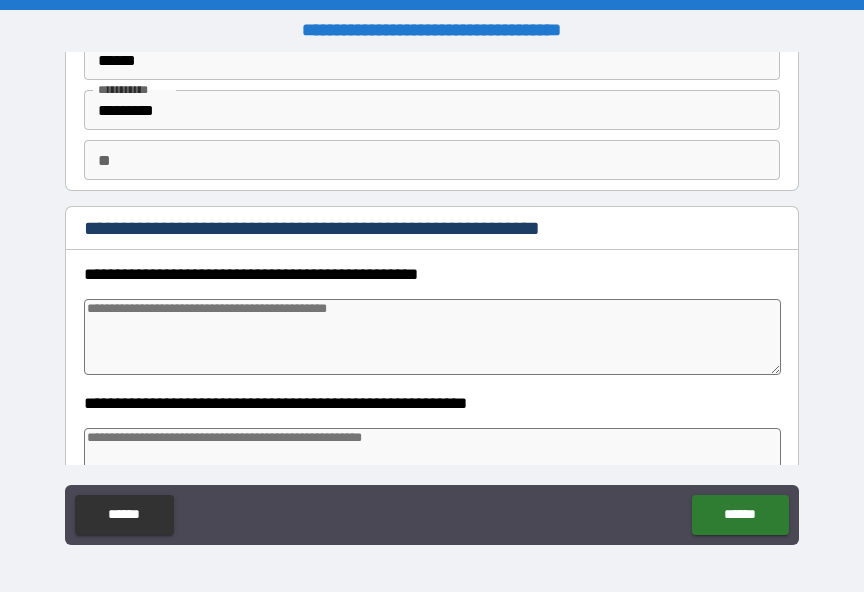 click at bounding box center (432, 337) 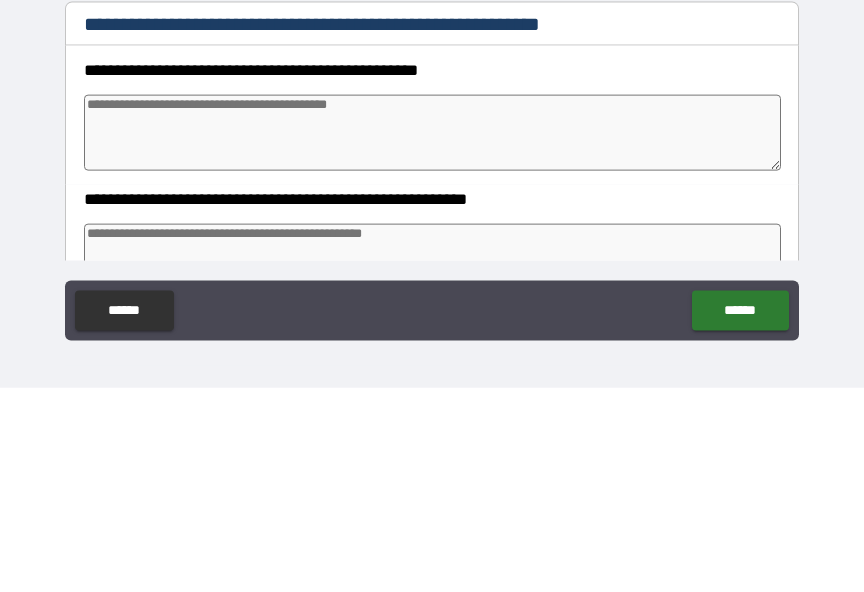type on "*" 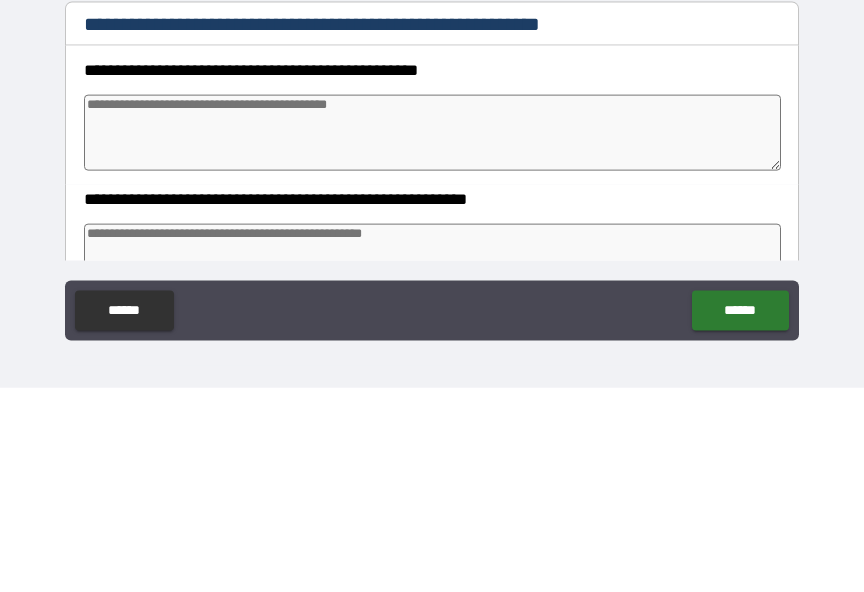 type on "*" 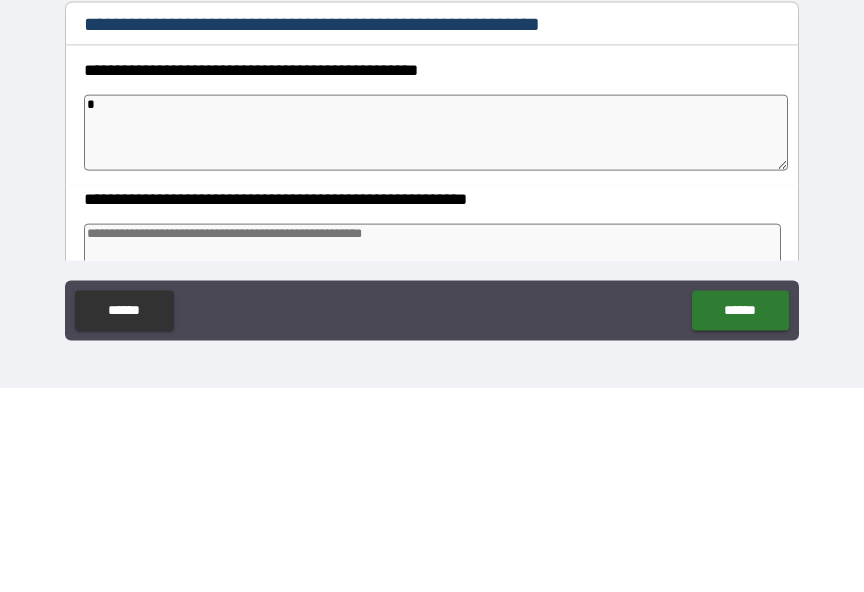 type on "*" 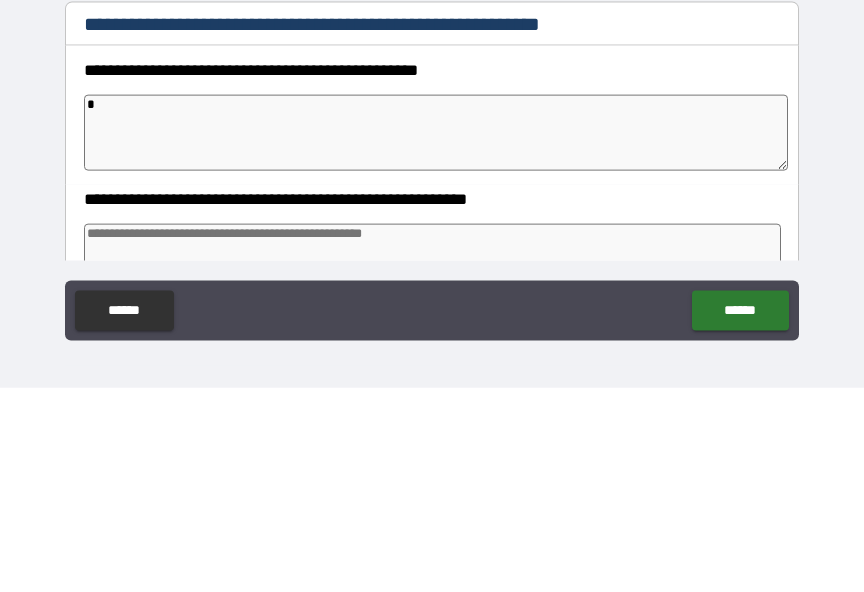 type on "*" 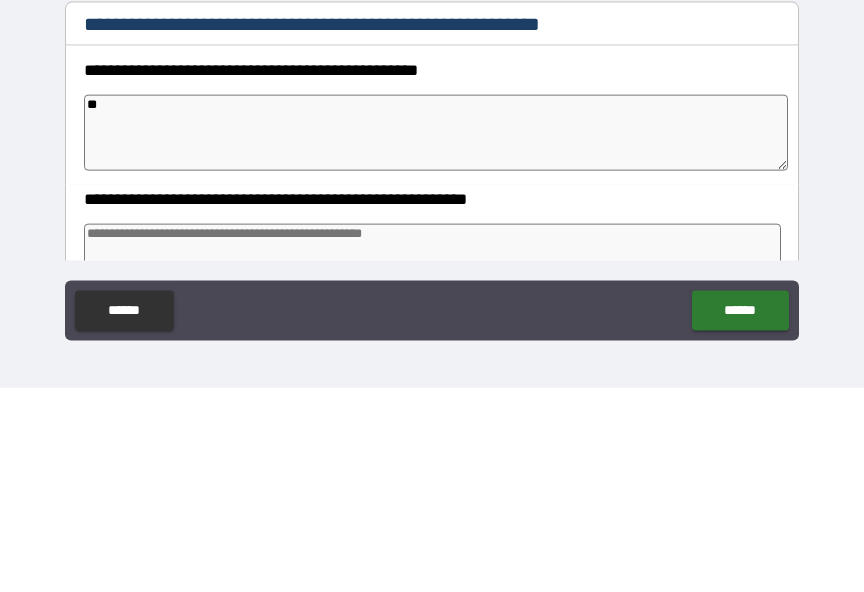 type on "*" 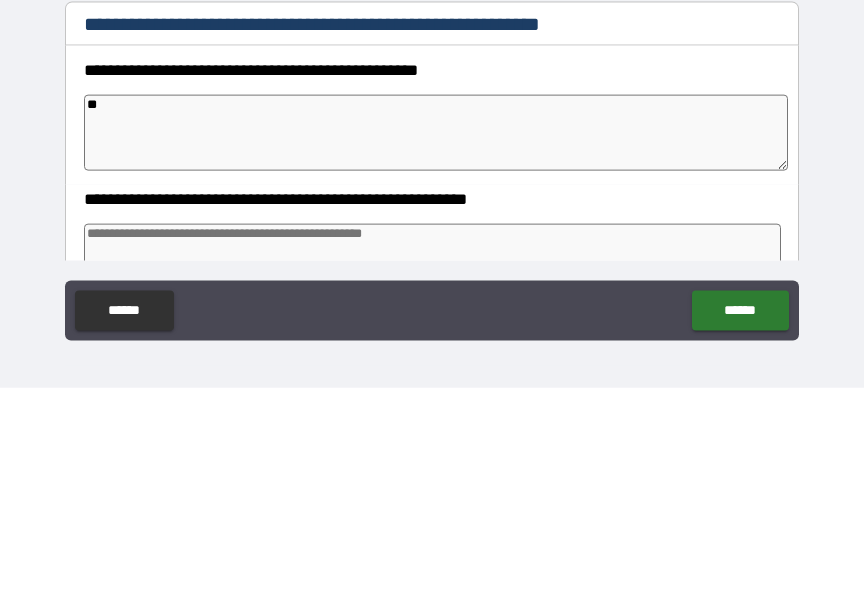type on "***" 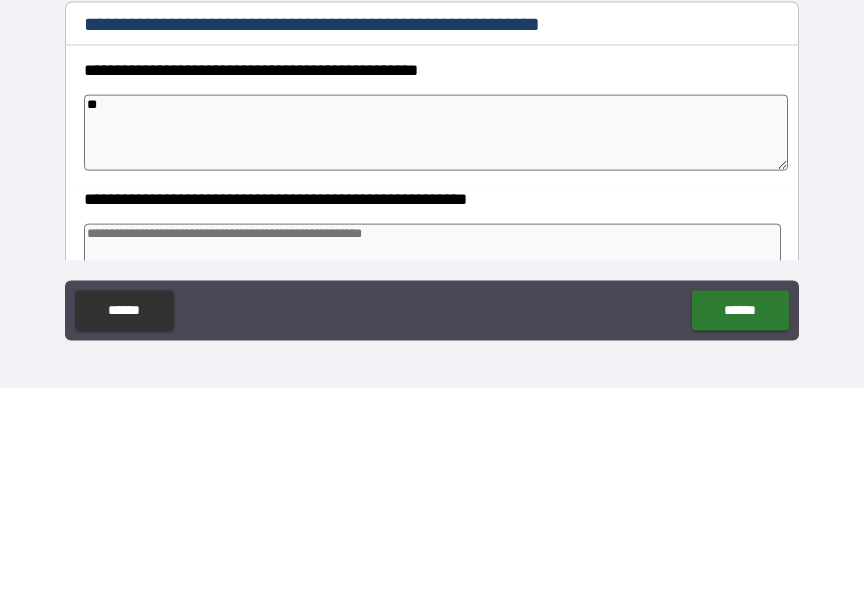 type on "*" 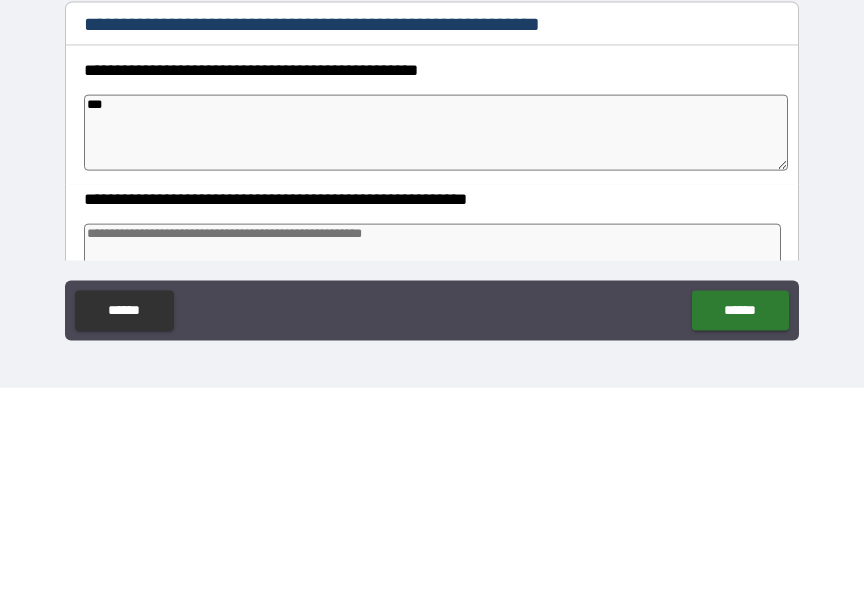 type on "*" 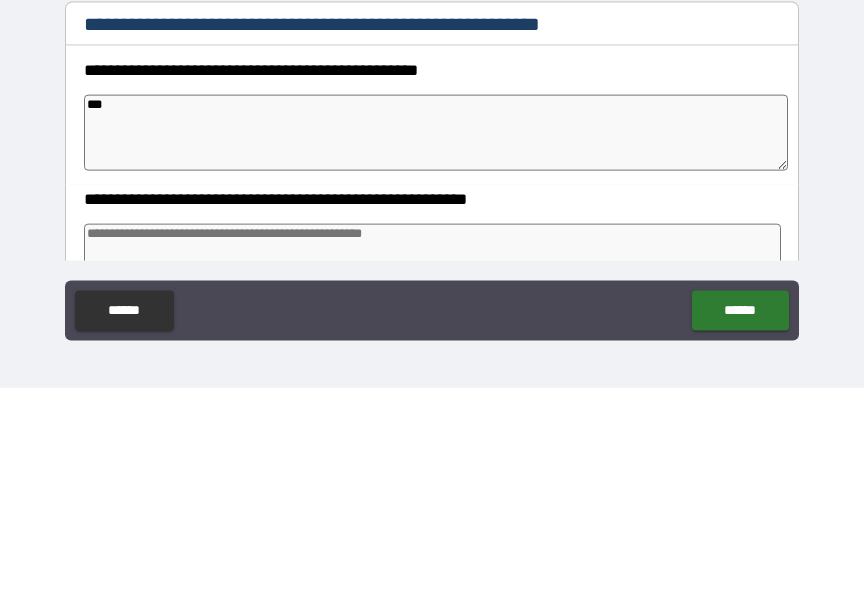 type on "*" 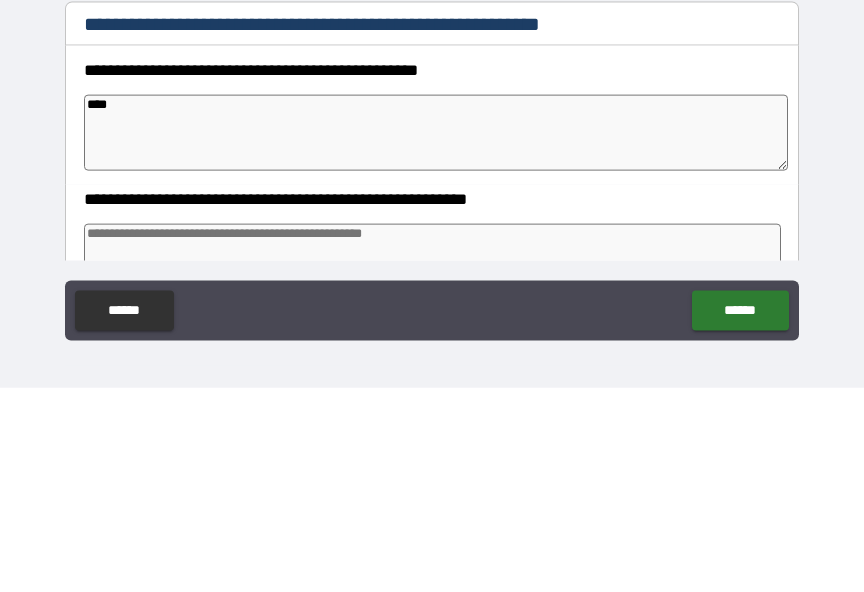 type on "*" 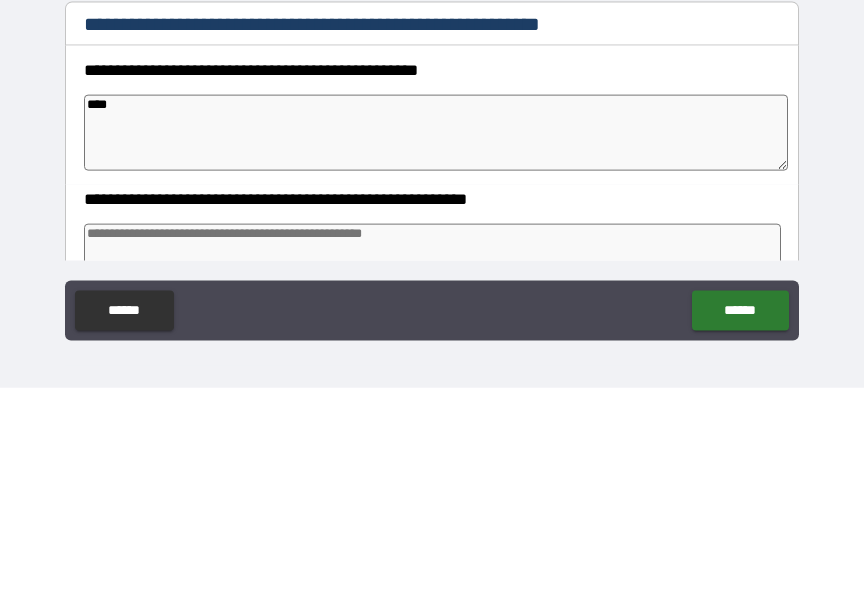 type on "*" 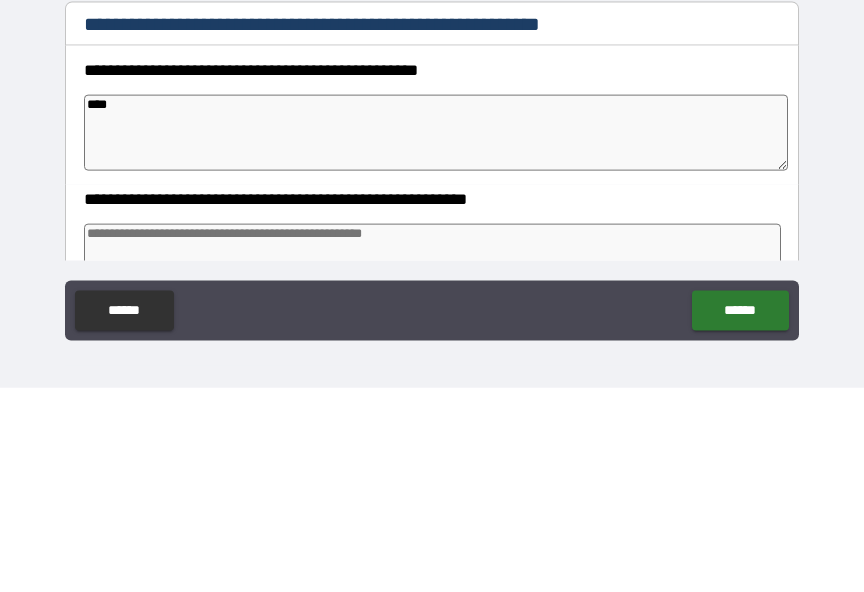 type on "*" 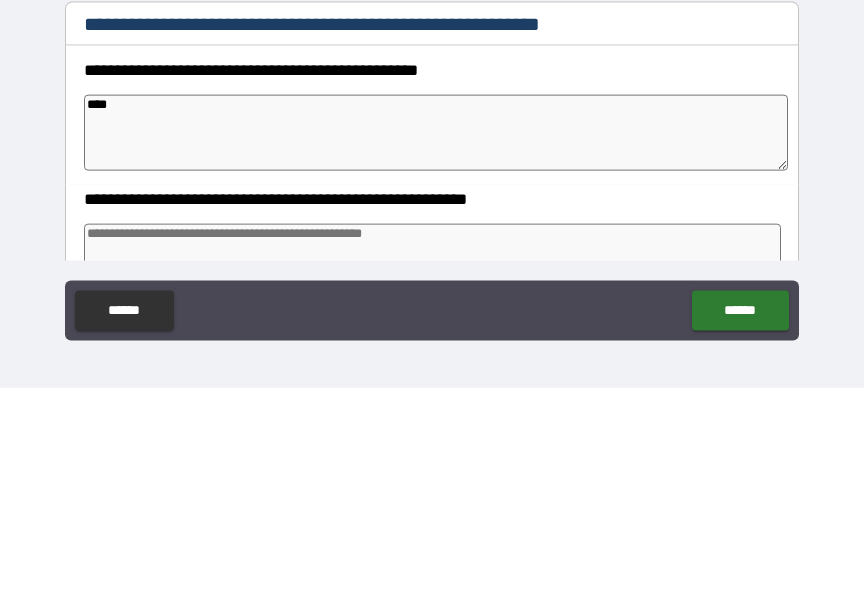 type on "*" 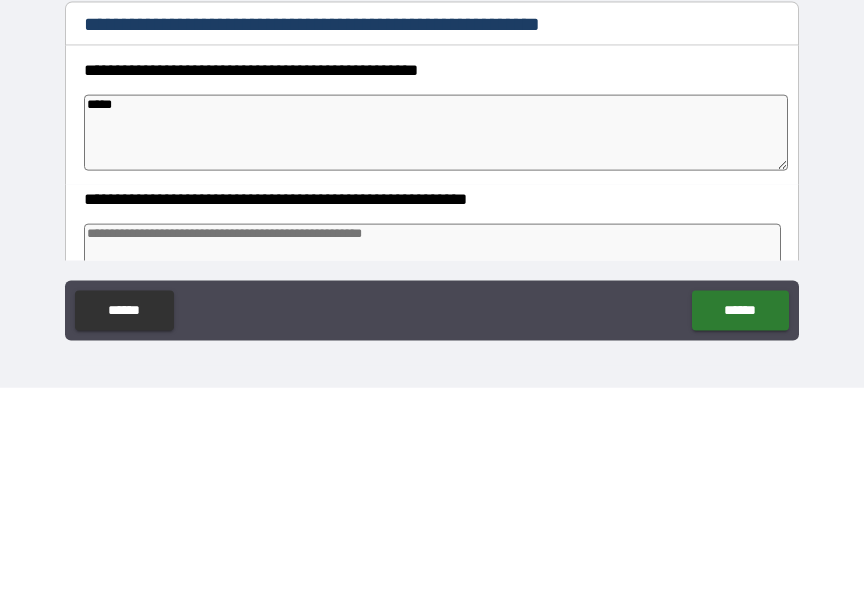 type on "*" 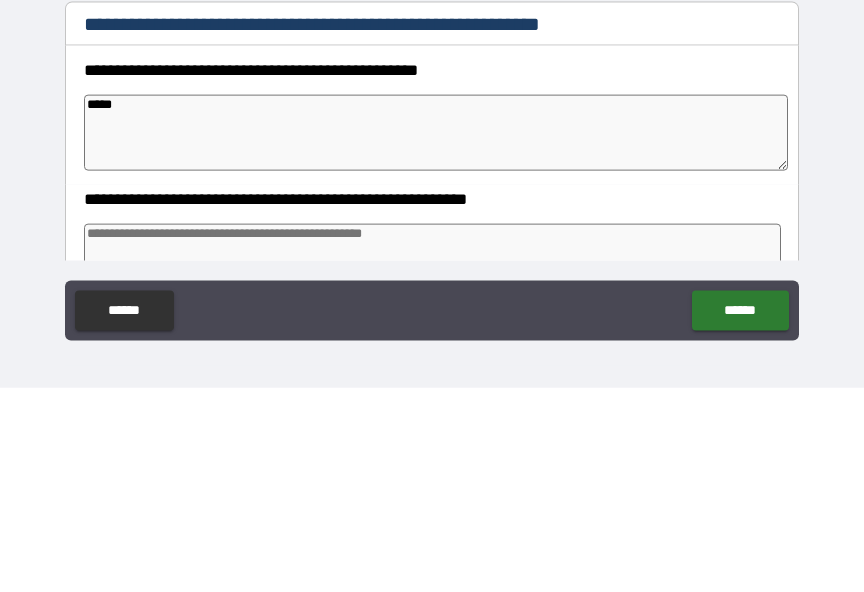 type on "*" 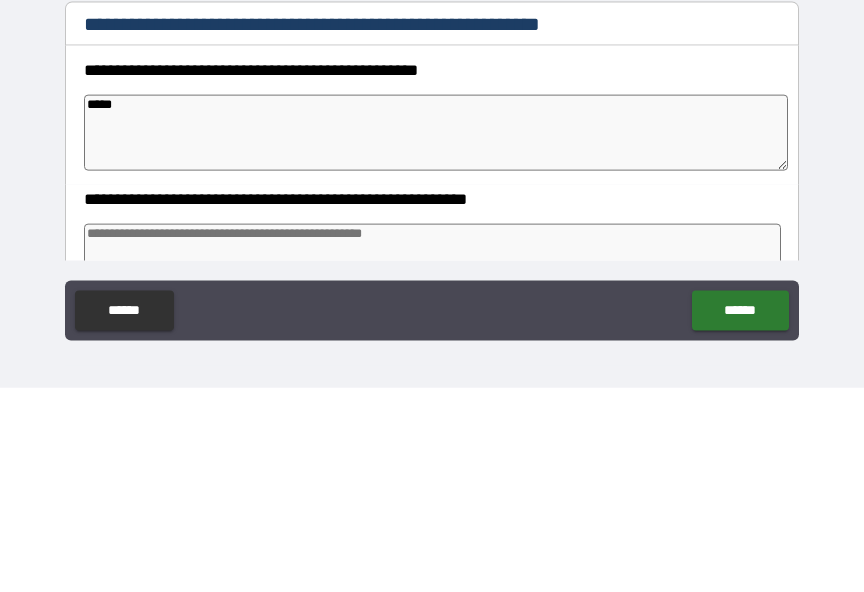 type on "*" 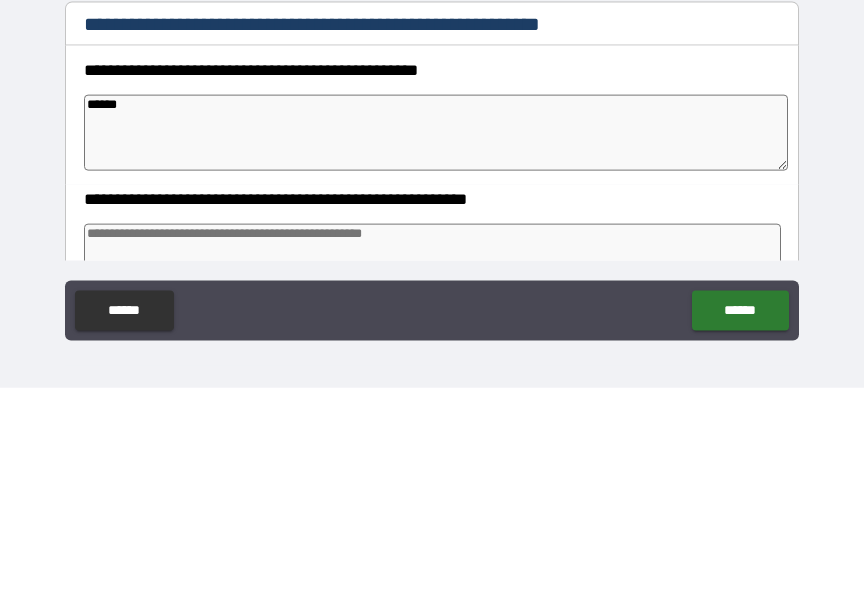 type on "*******" 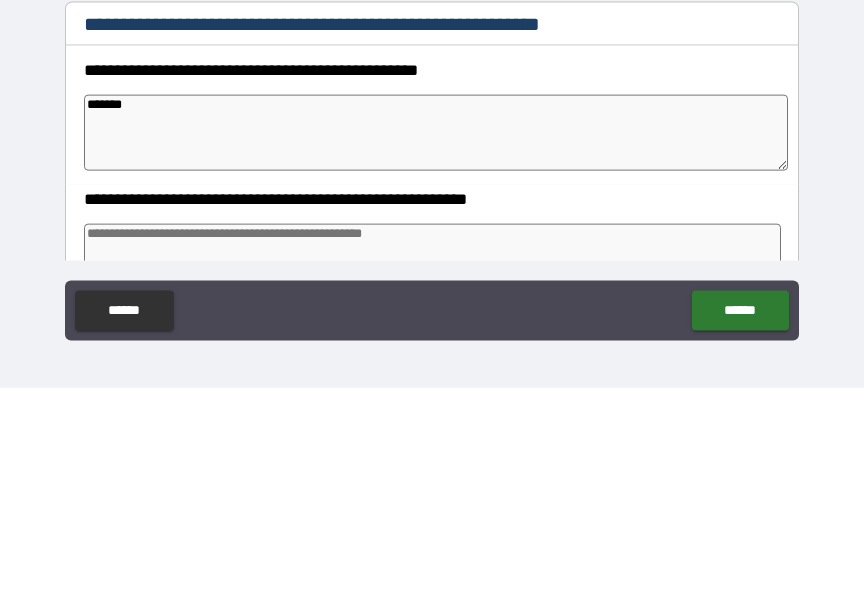 type on "*" 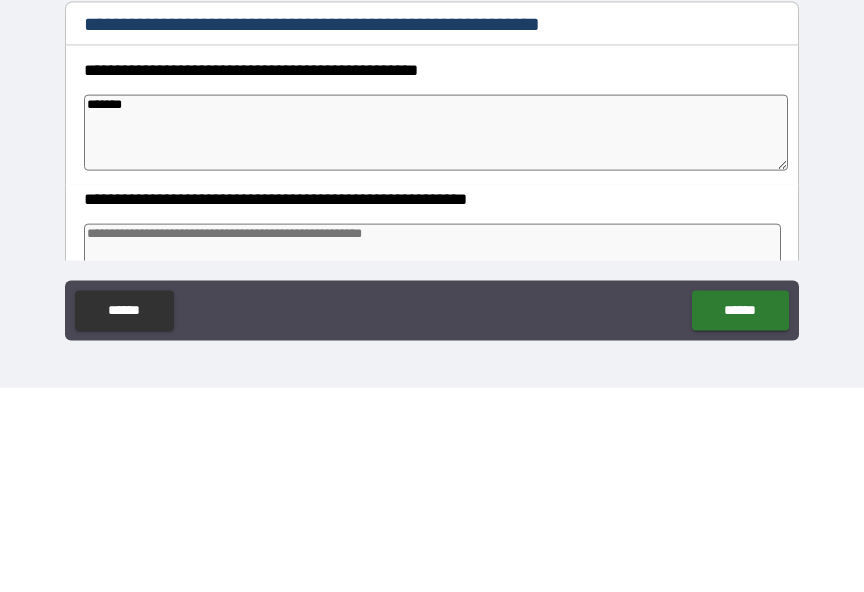 type on "*" 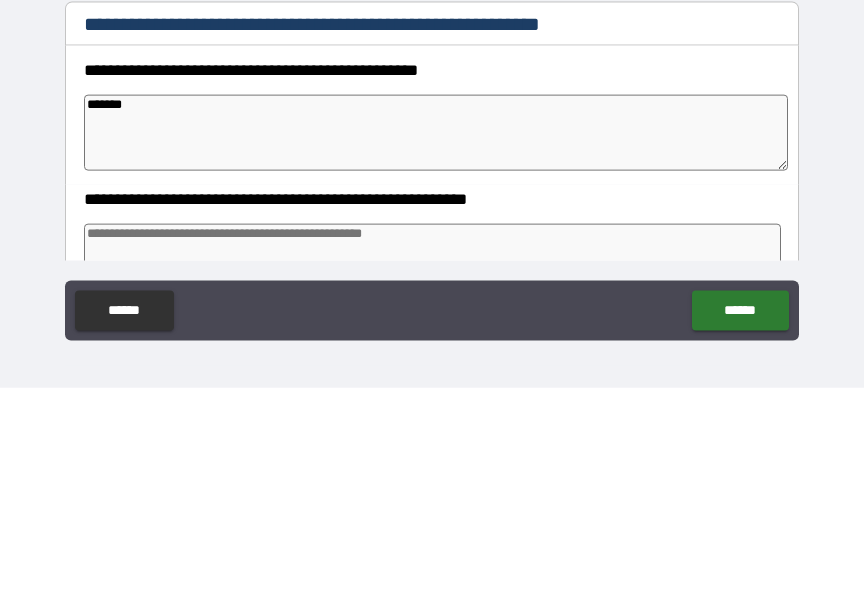 type on "*" 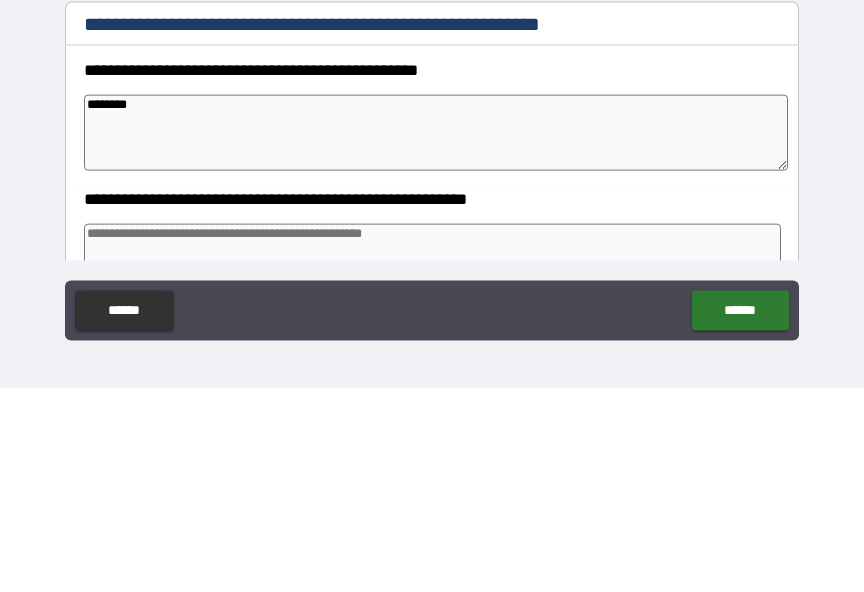 type on "*" 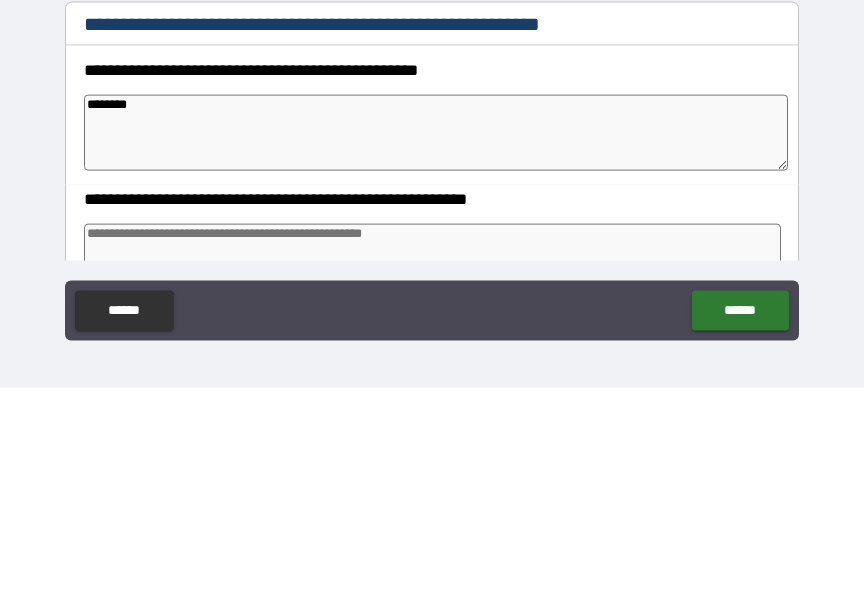 type on "********" 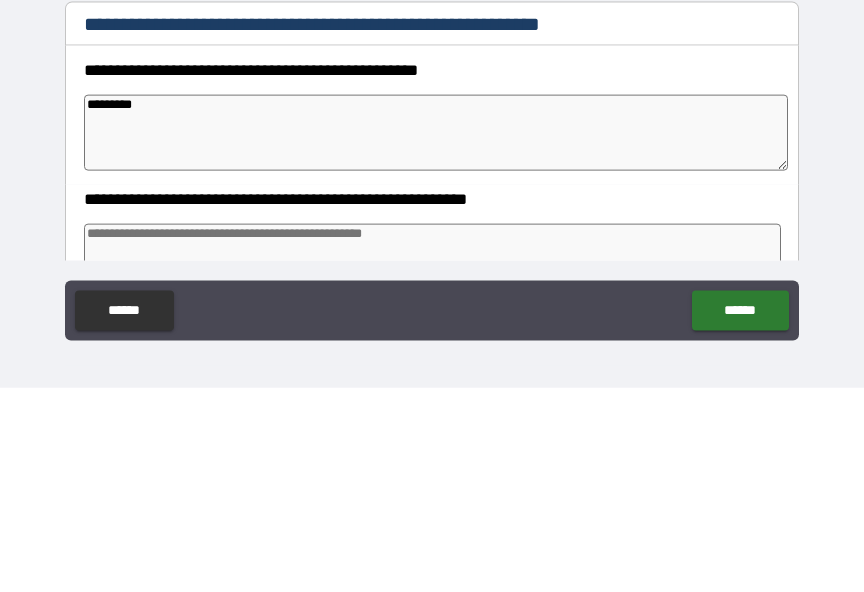 type on "*" 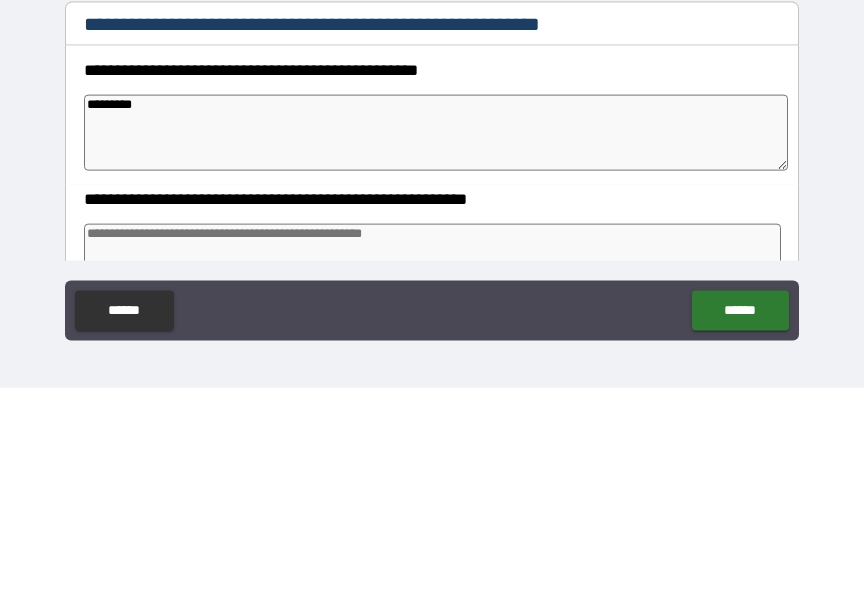 type on "*" 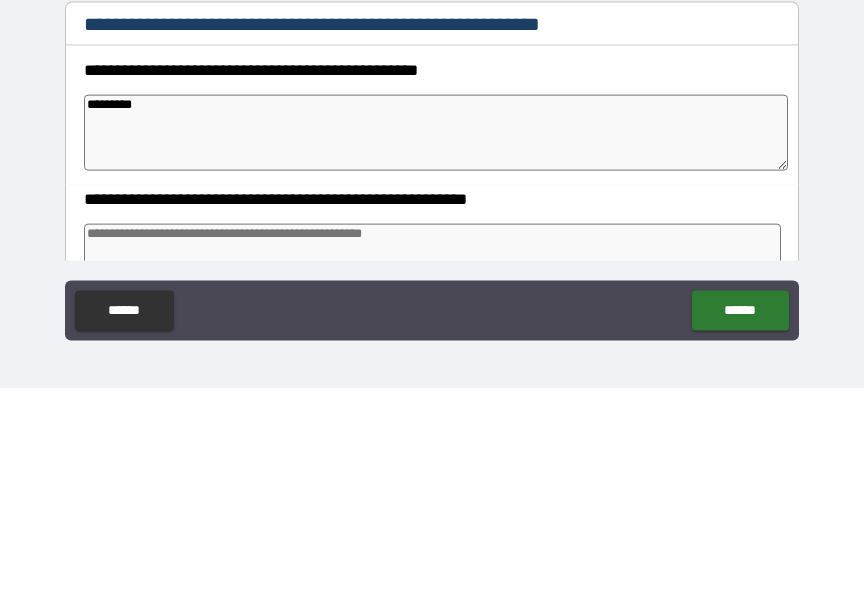 type on "*" 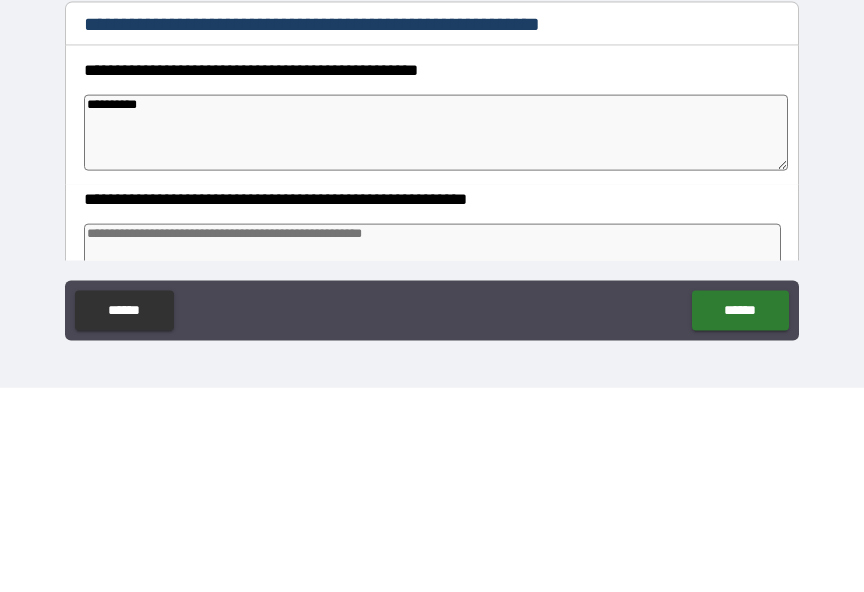 type on "*" 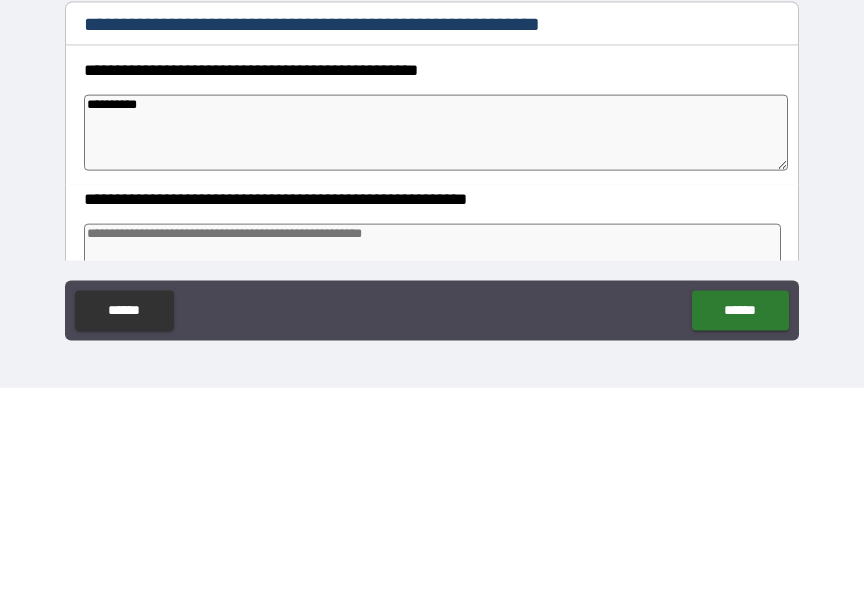 type on "**********" 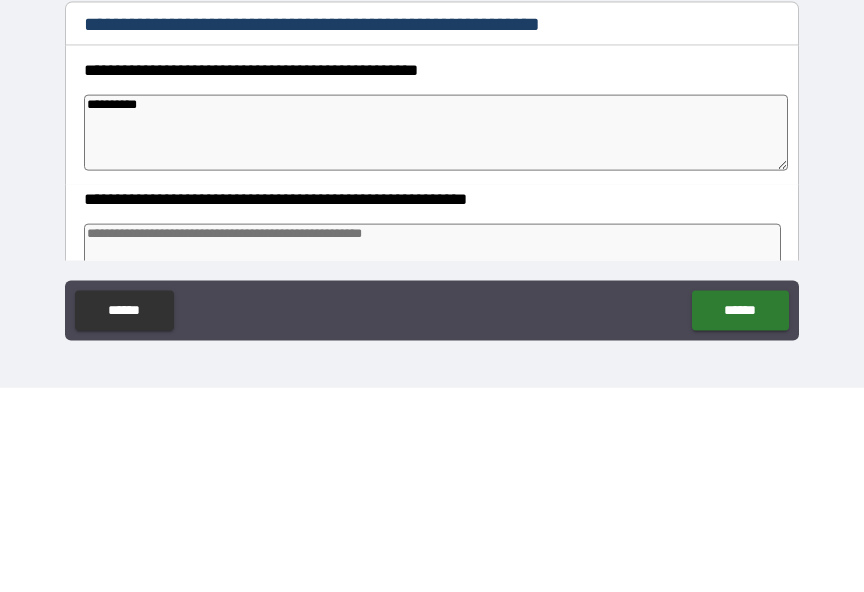 type on "*" 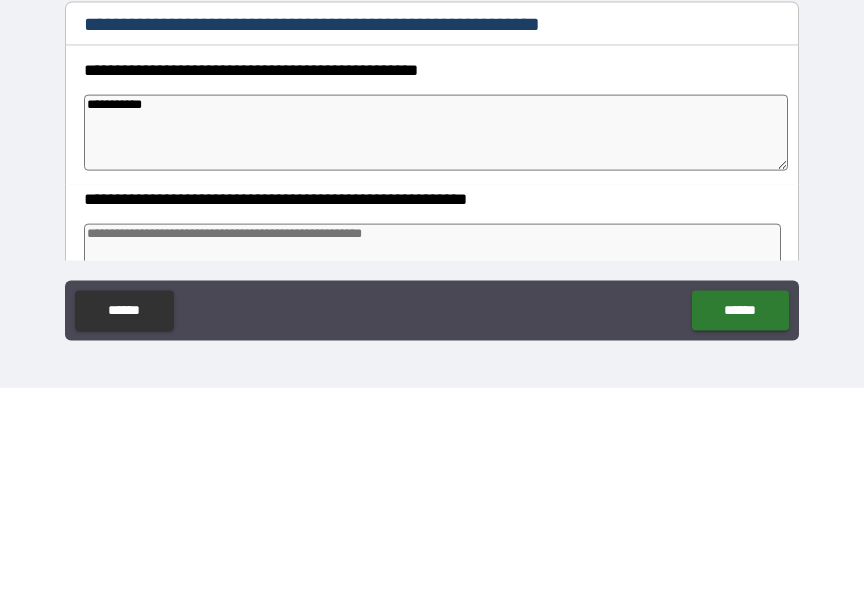 type on "*" 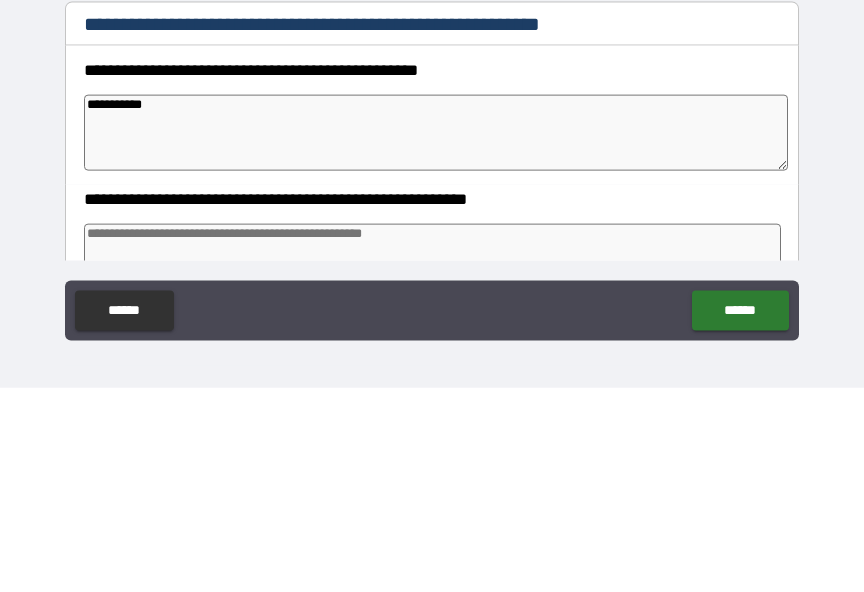 type on "*" 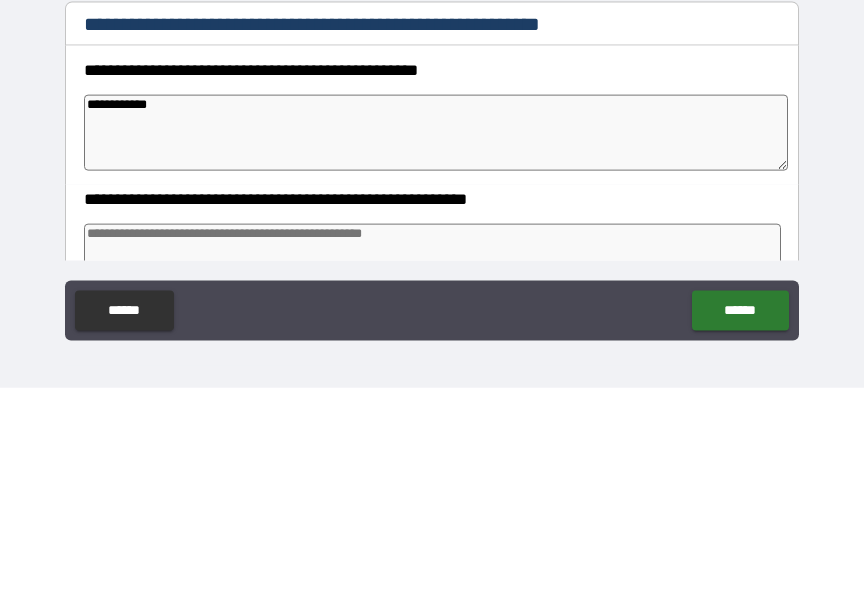 type on "*" 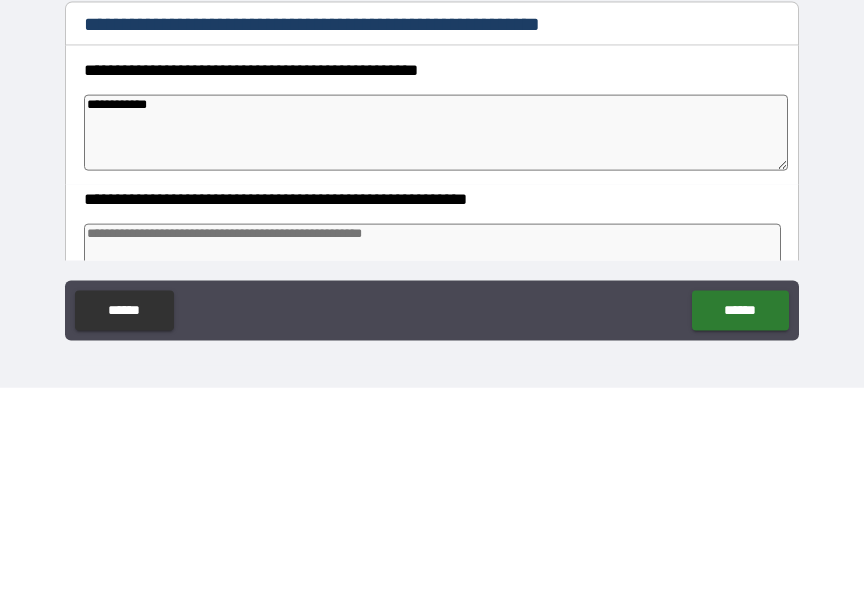 type on "*" 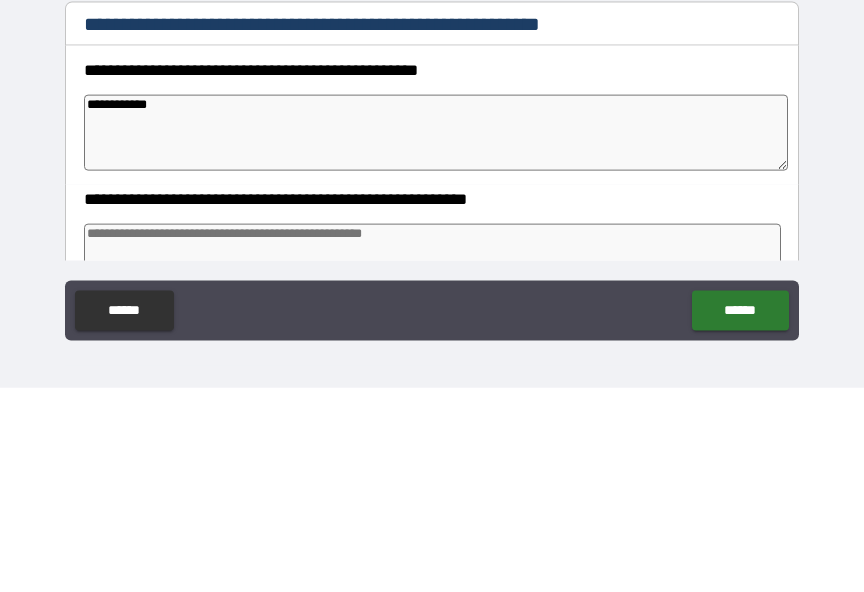 type on "*" 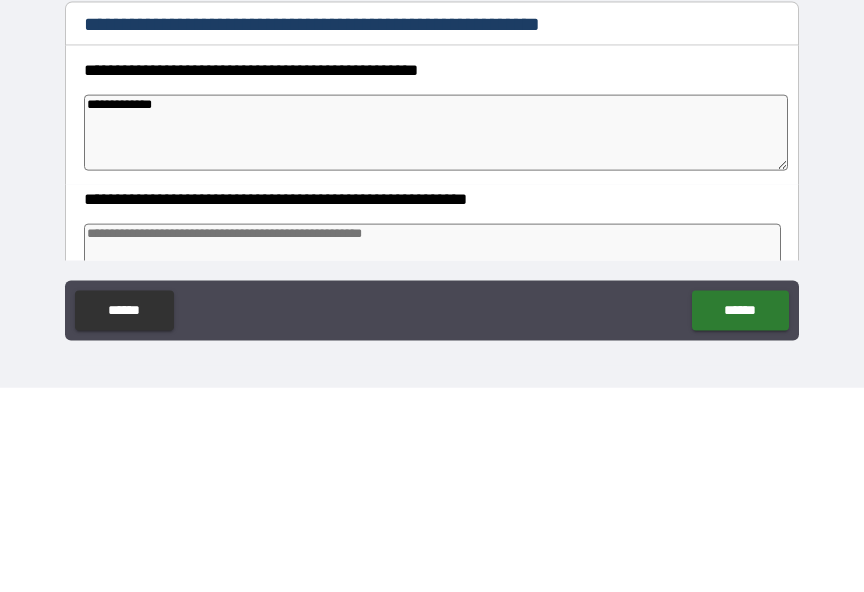 type on "*" 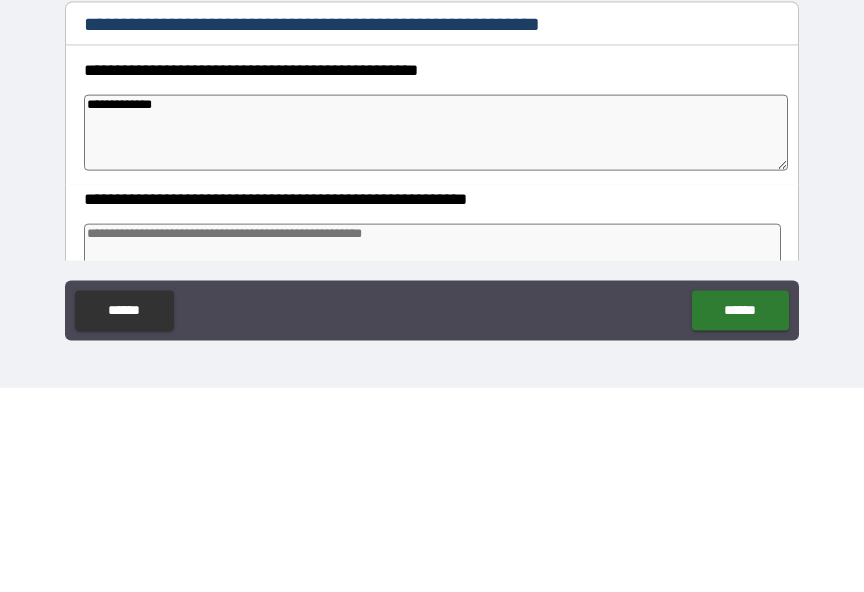 type on "*" 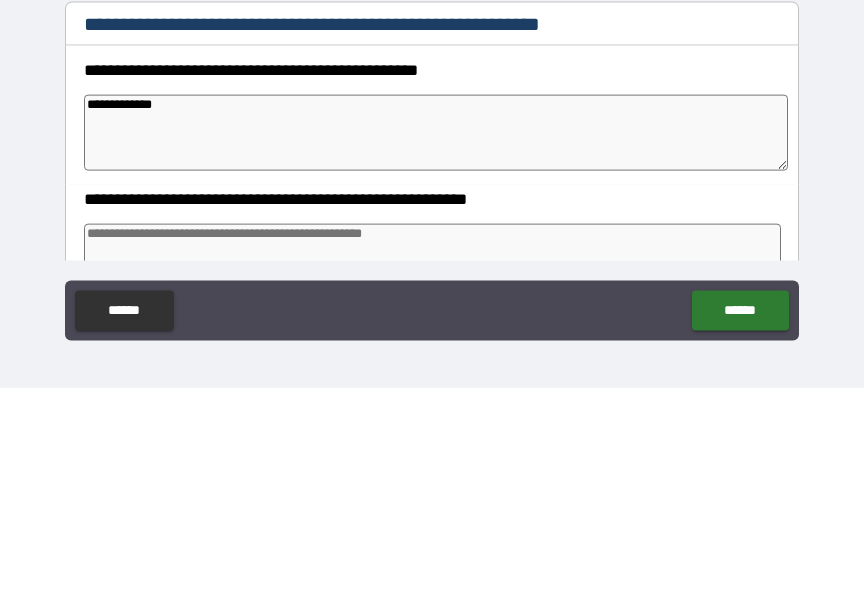 type on "*" 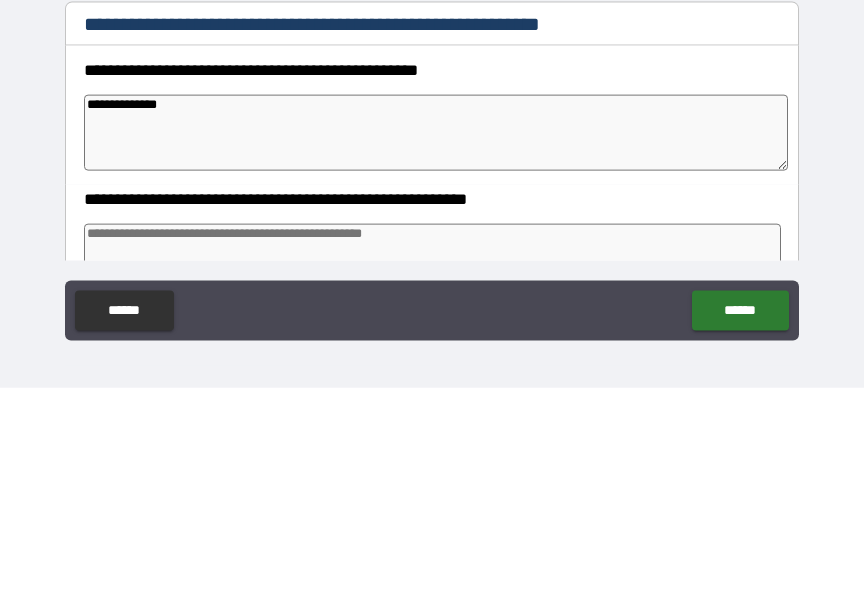 type on "*" 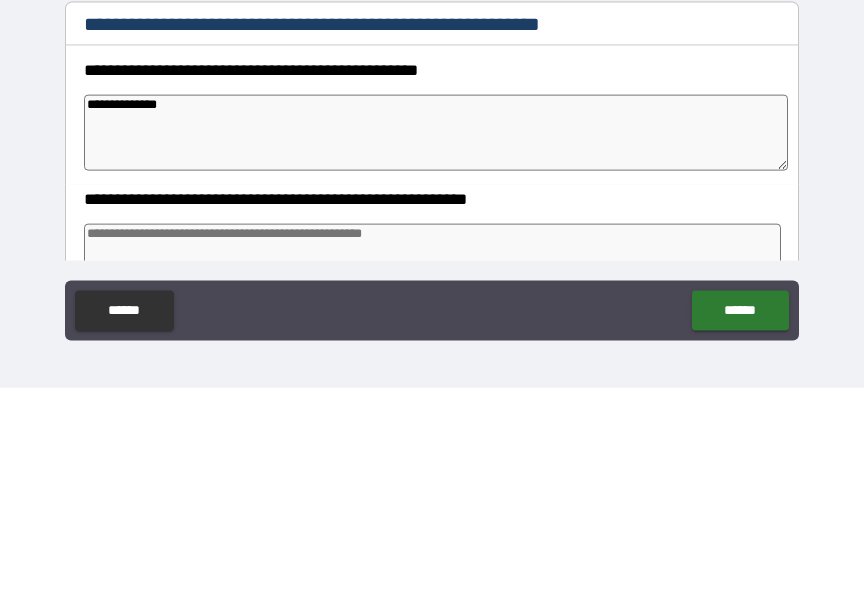 type on "*" 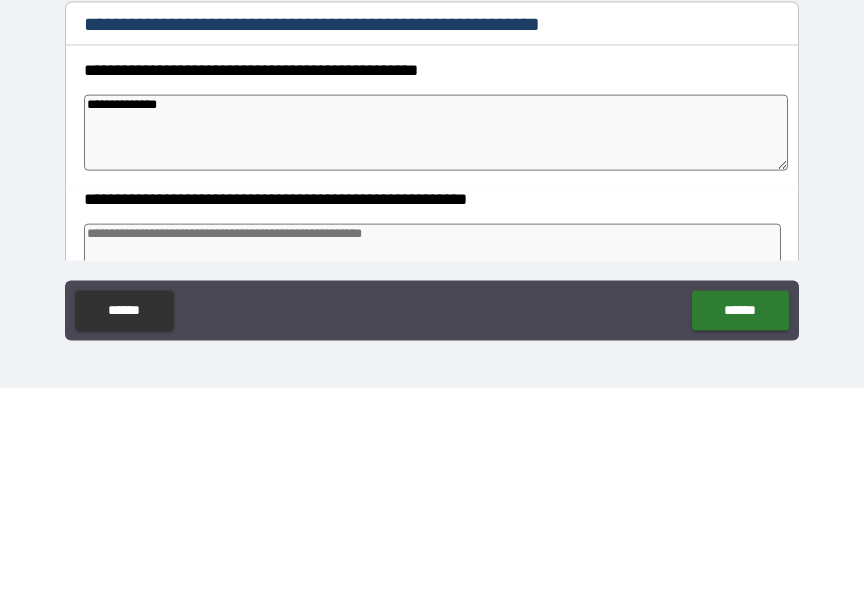 type on "*" 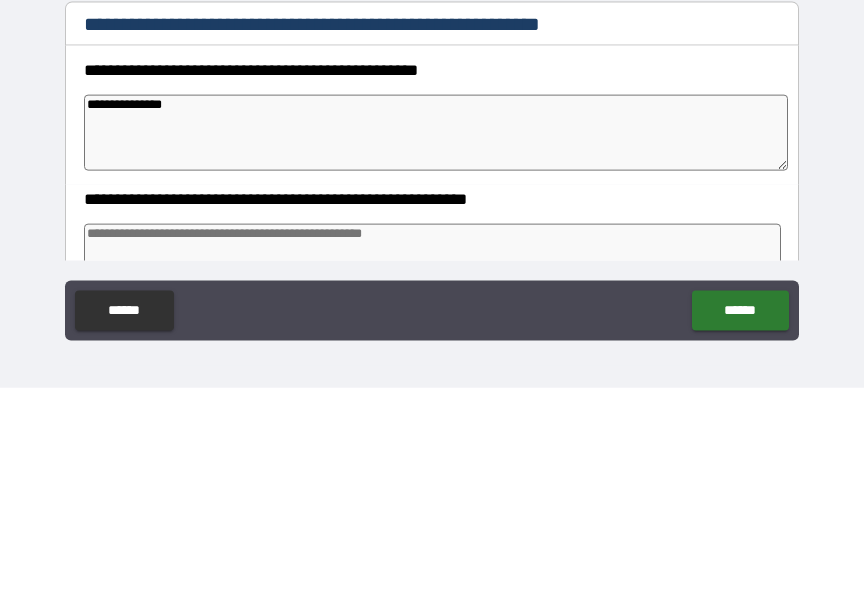 type on "*" 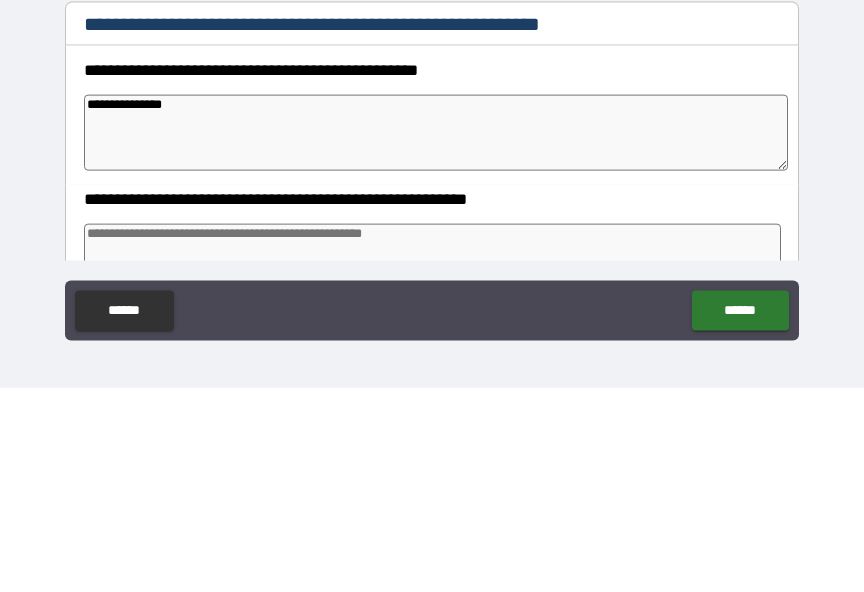 type on "*" 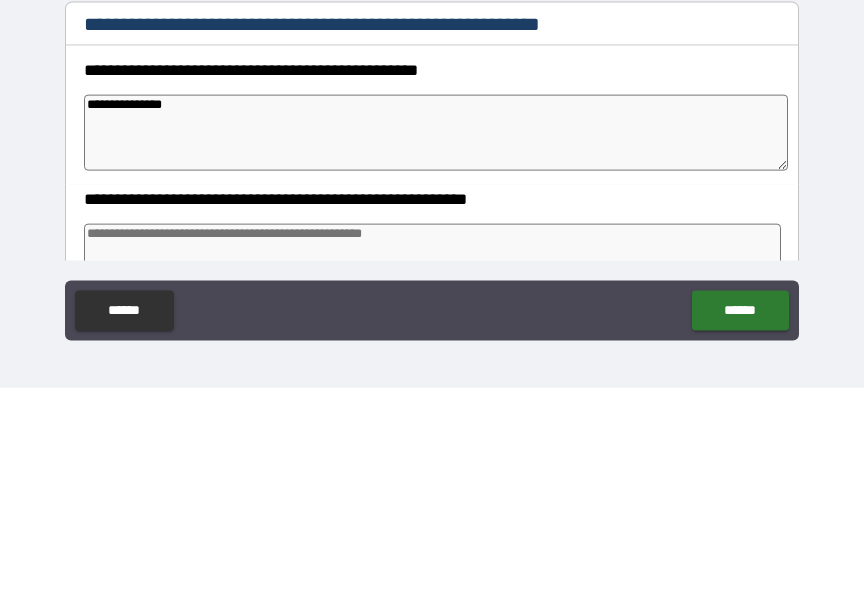 type on "*" 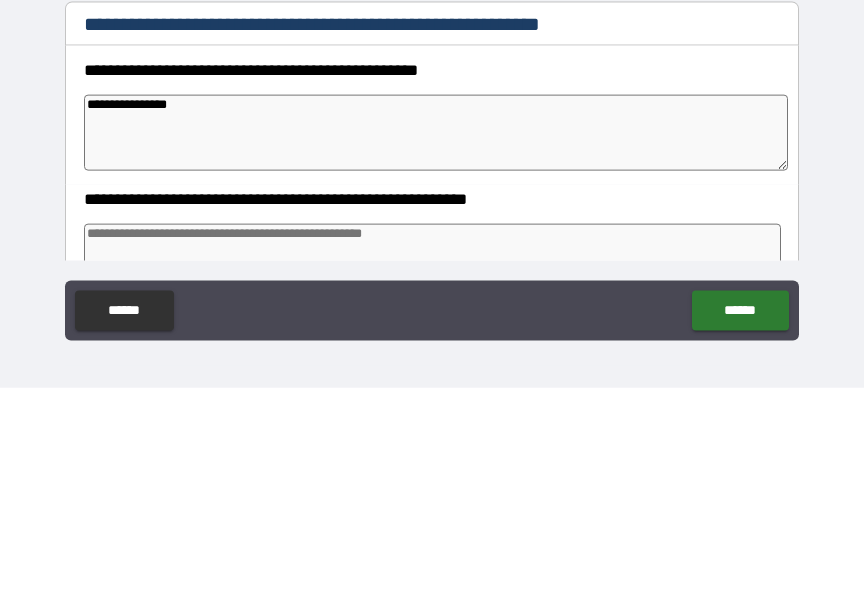 type on "*" 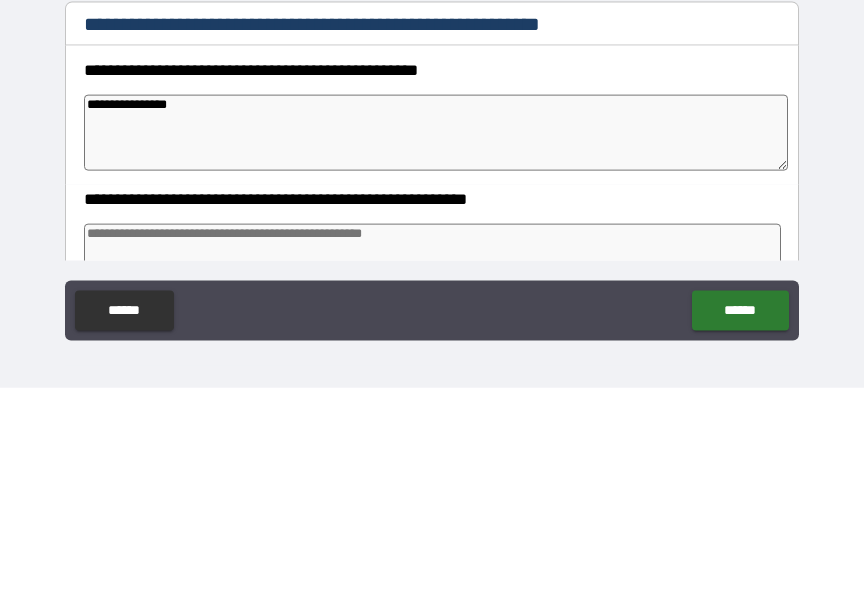 type on "*" 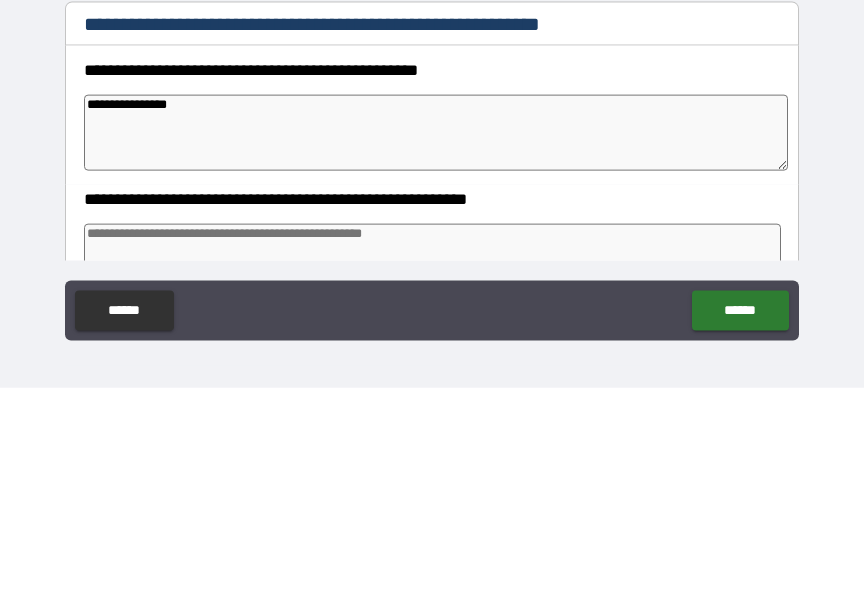 type on "*" 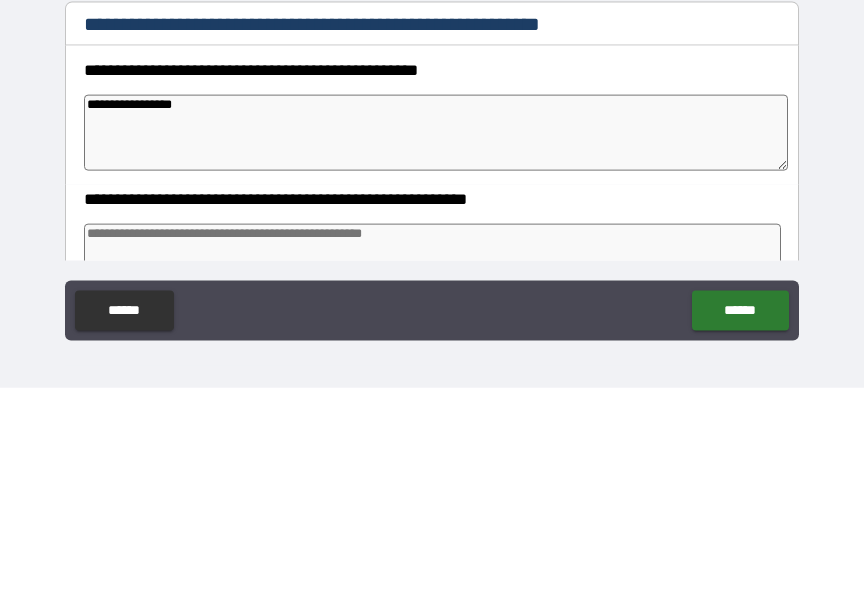type on "*" 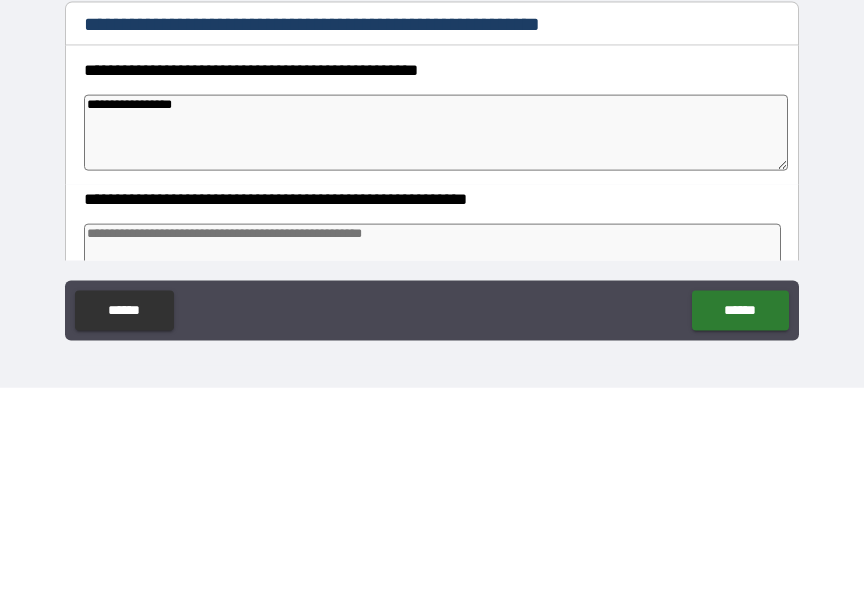 type on "*" 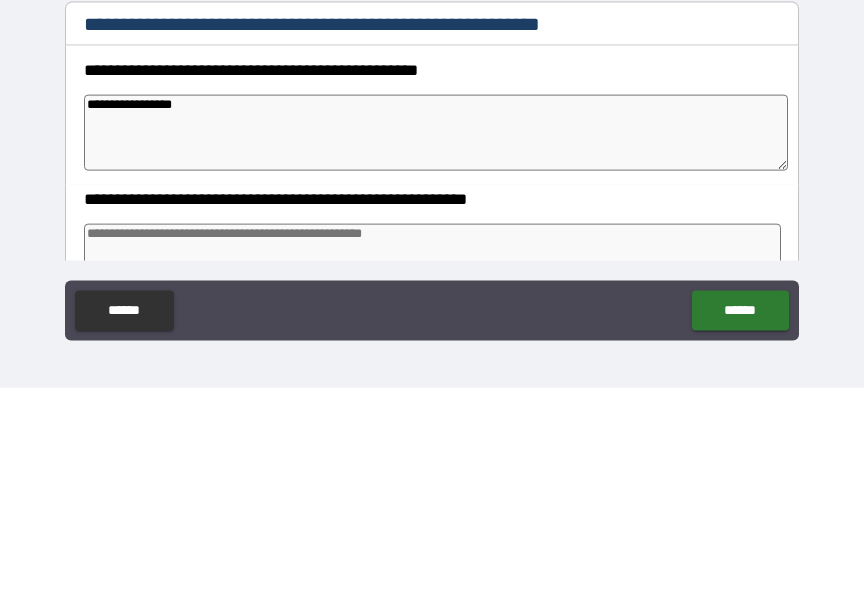 type on "*" 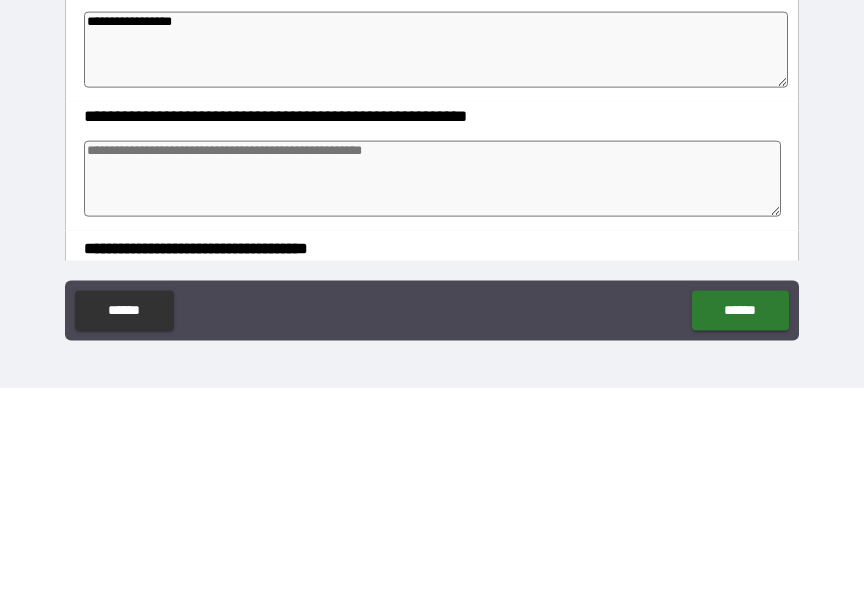 scroll, scrollTop: 190, scrollLeft: 0, axis: vertical 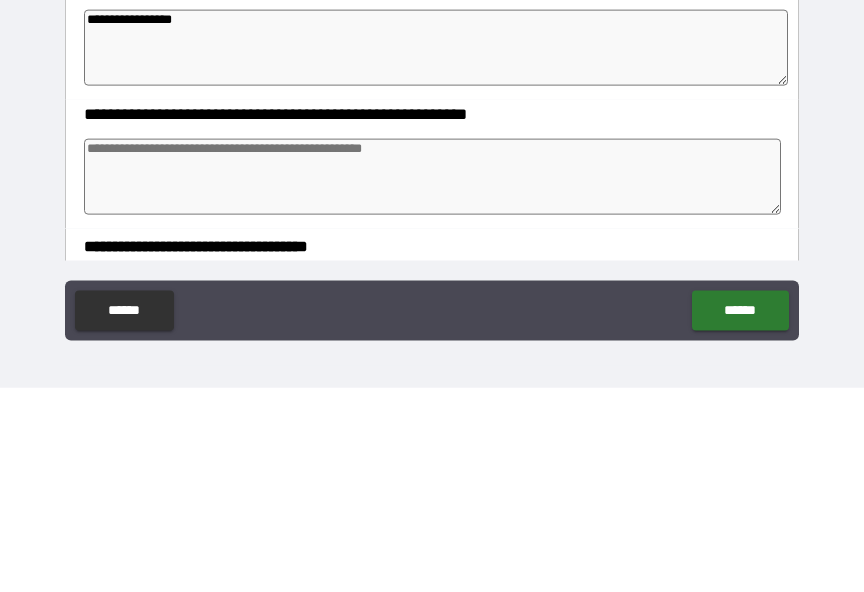 type on "**********" 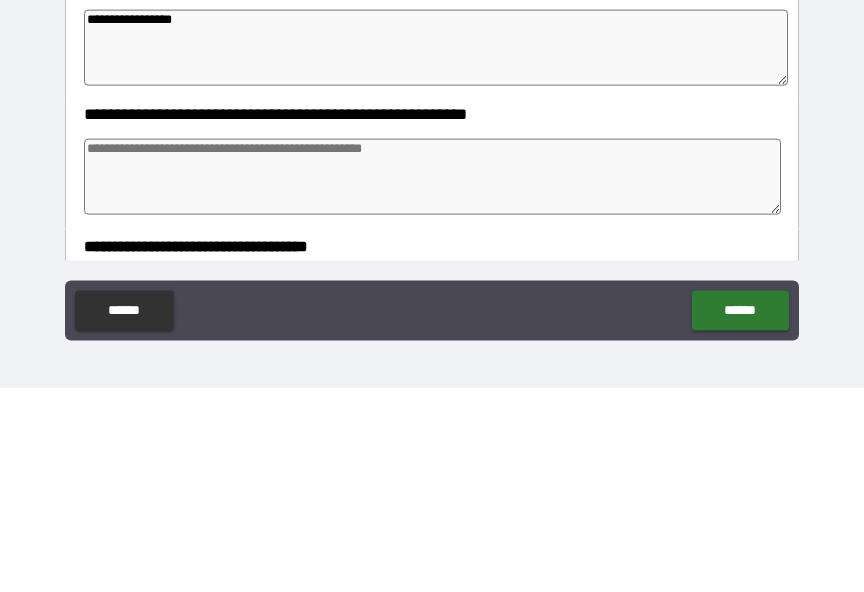 type on "*" 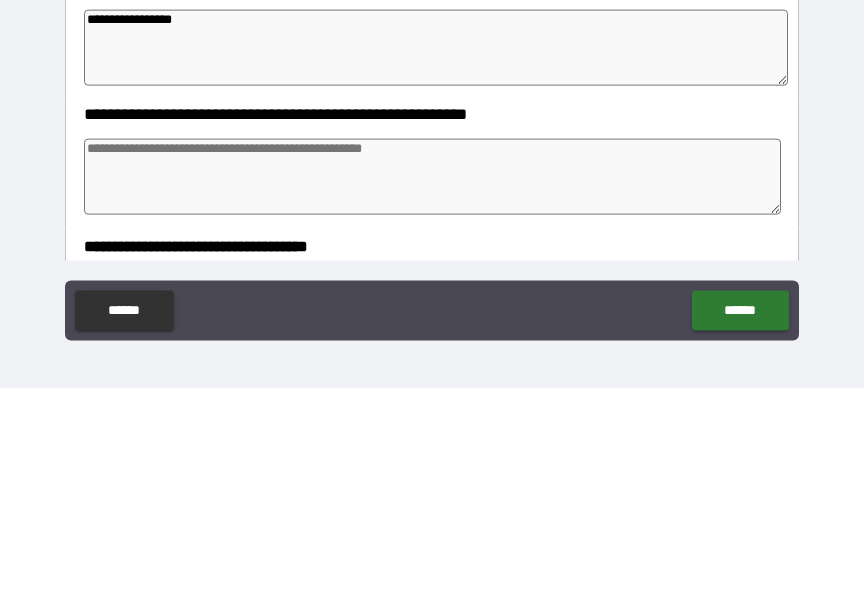type on "*" 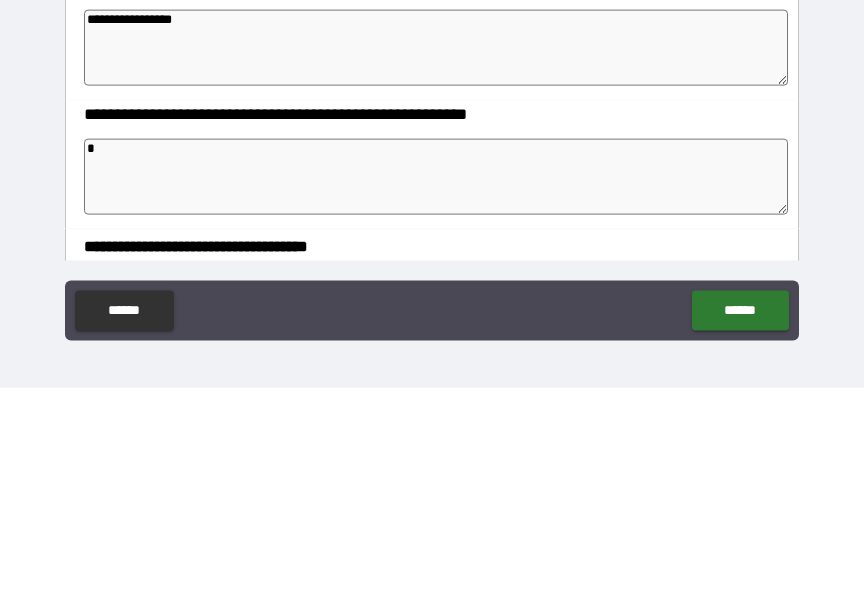 type on "*" 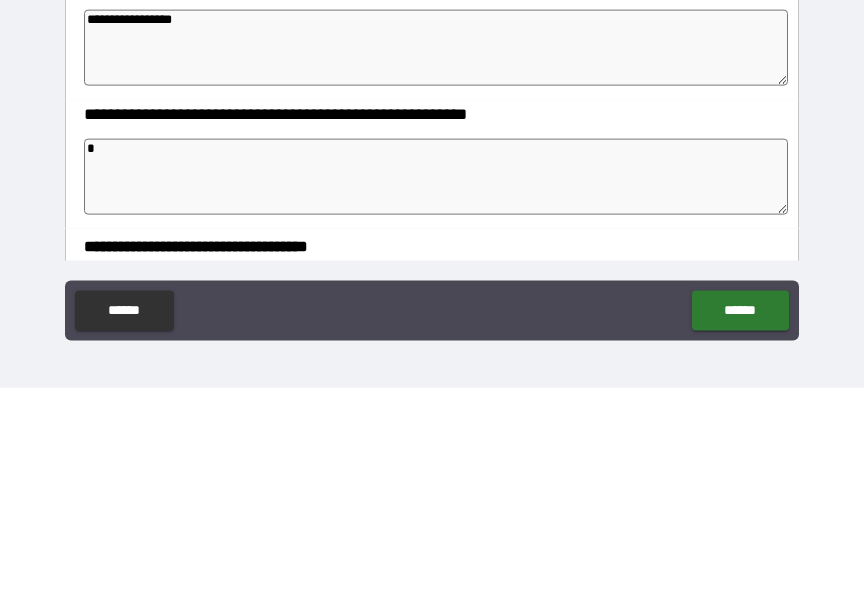 type on "*" 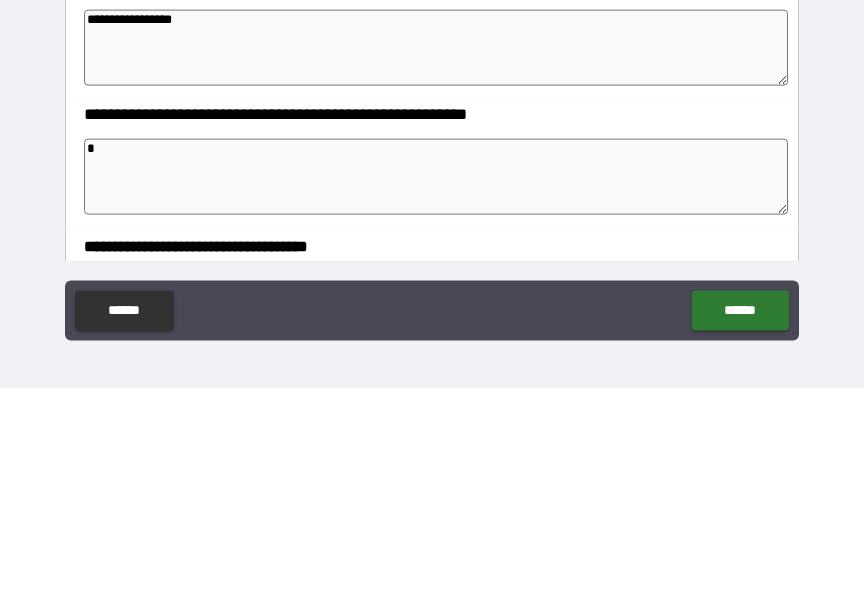 type 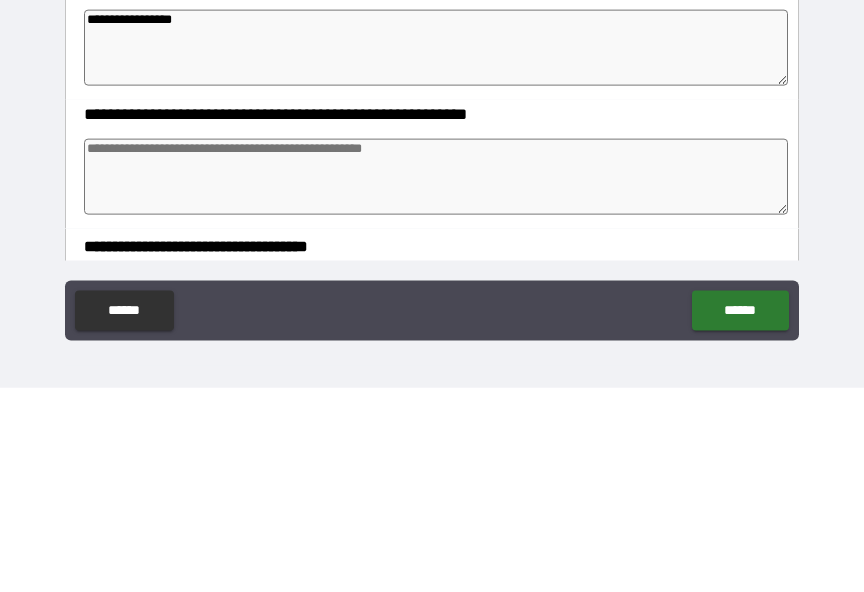 type on "*" 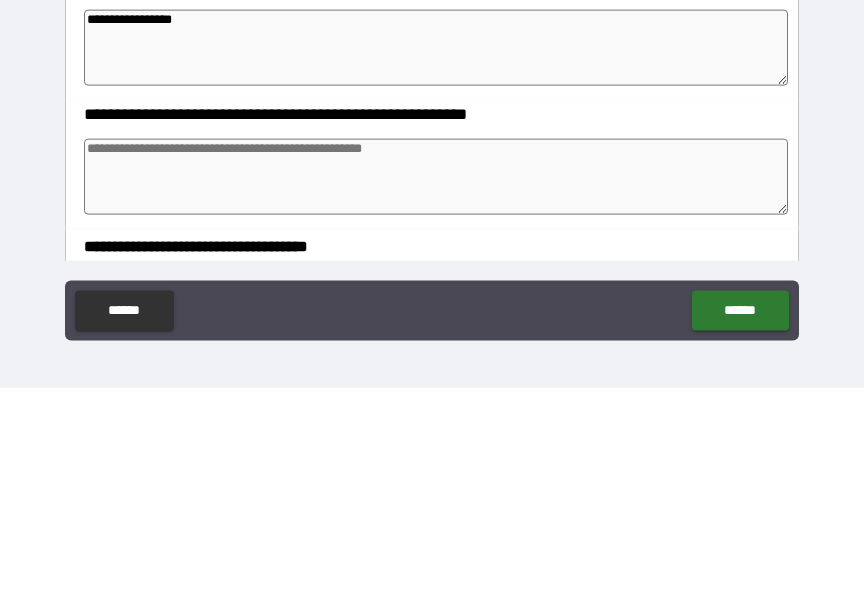 type on "*" 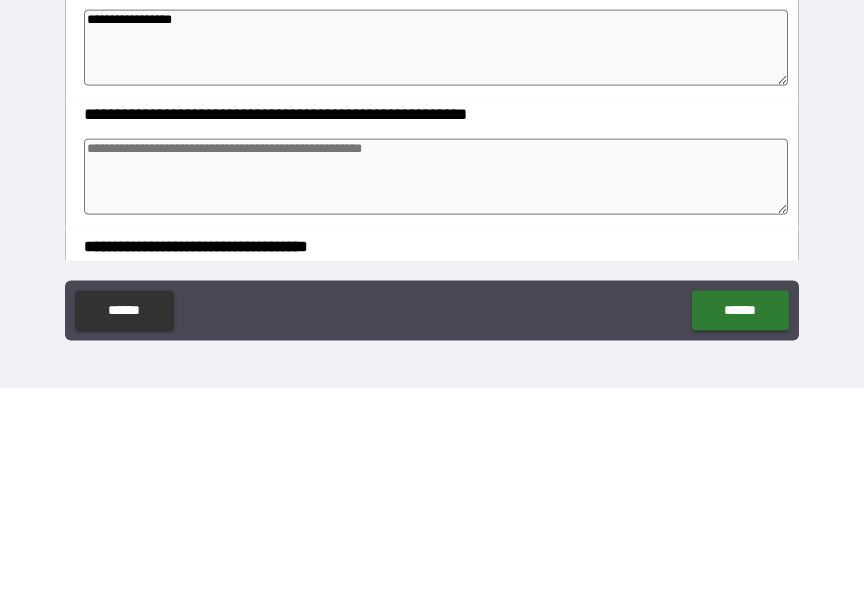 type on "*" 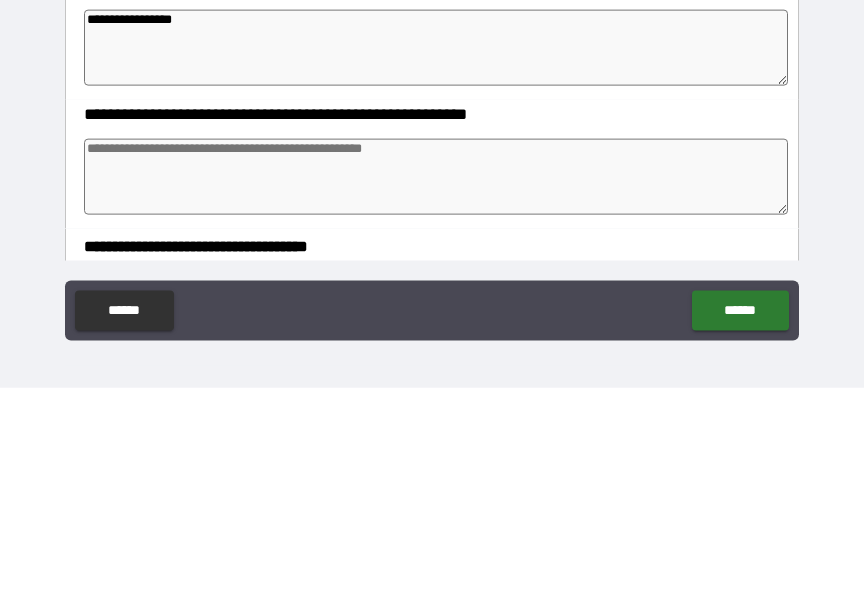 type on "*" 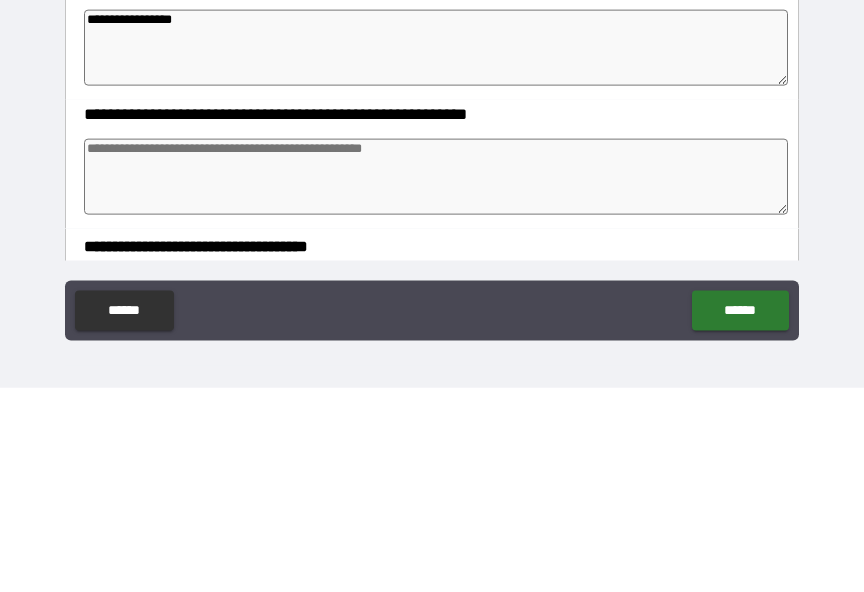 type on "*" 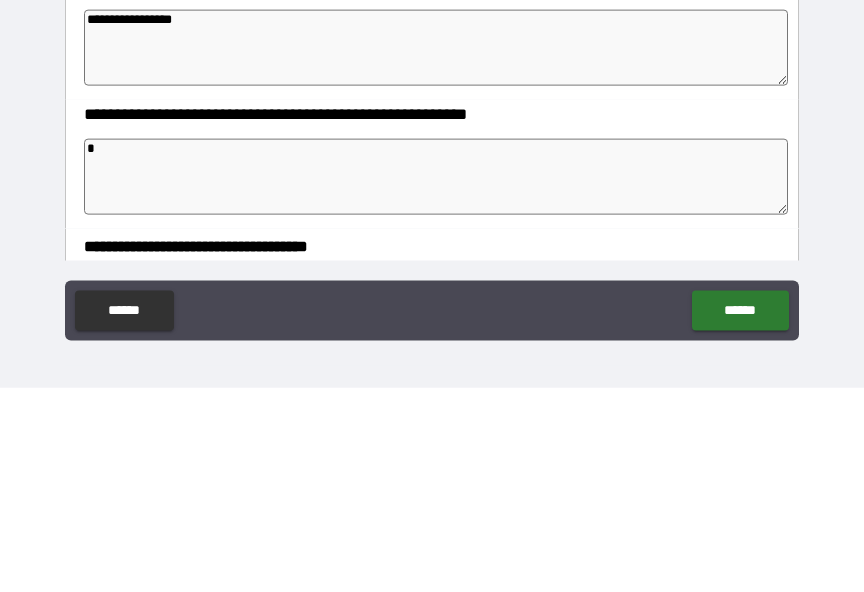type on "*" 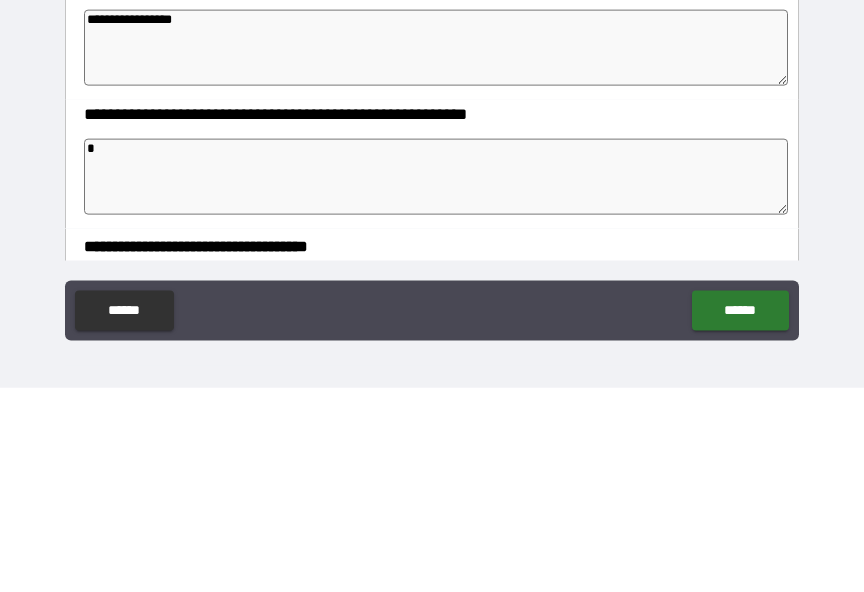 type on "*" 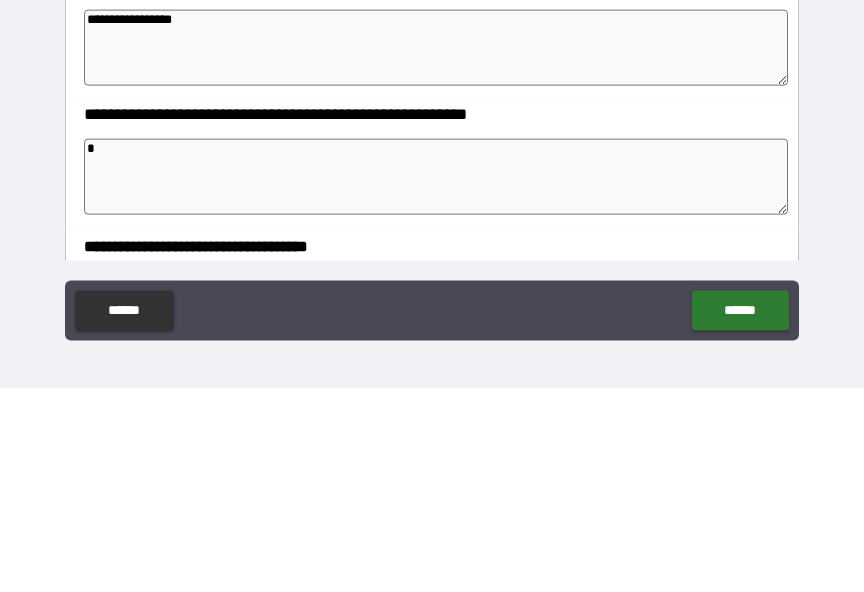 type on "**" 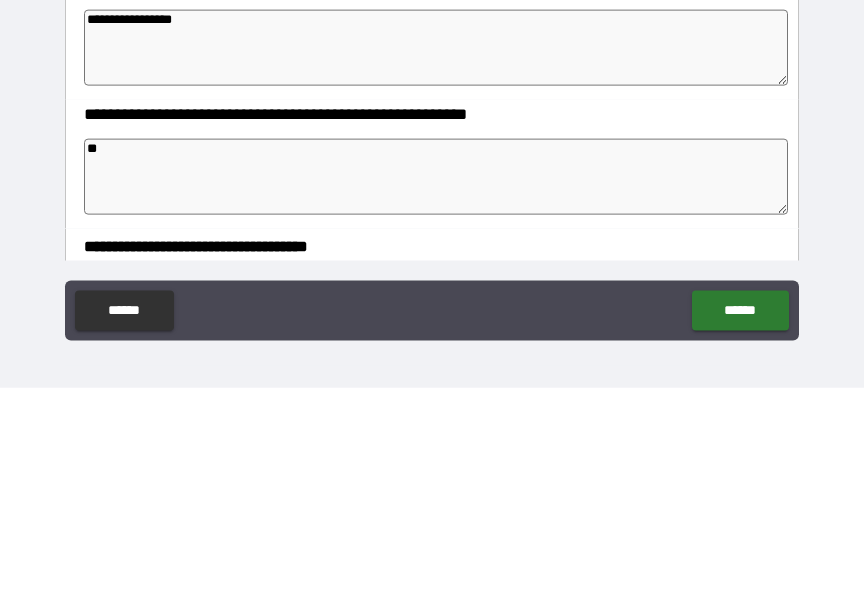 type on "*" 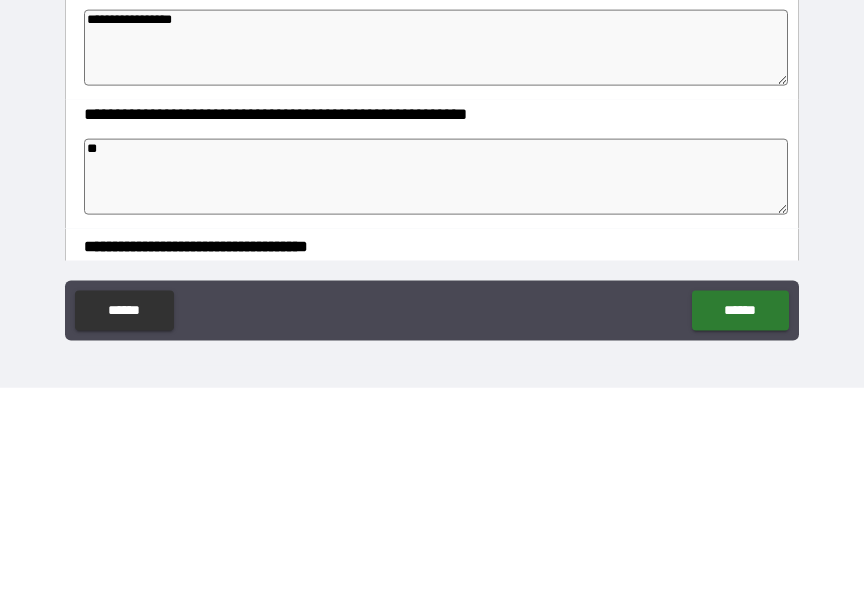 type on "***" 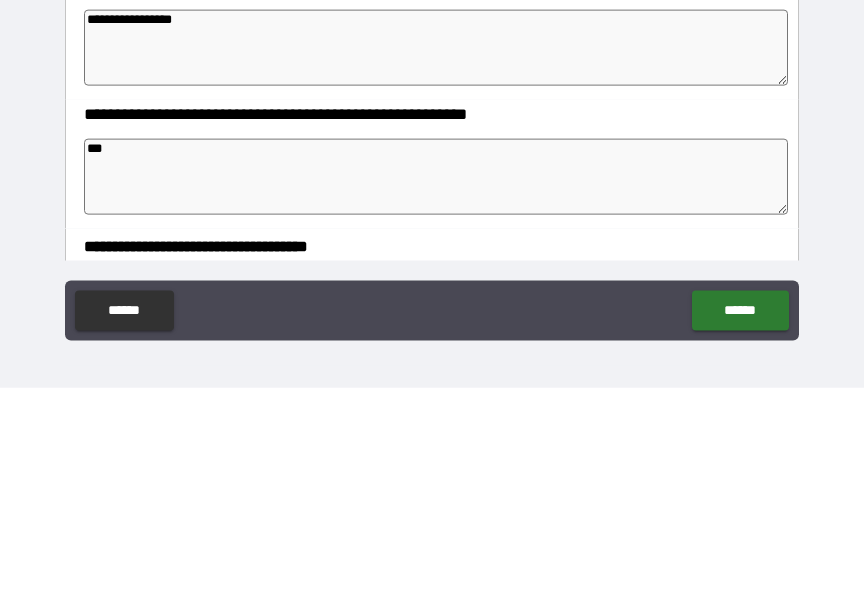 type on "*" 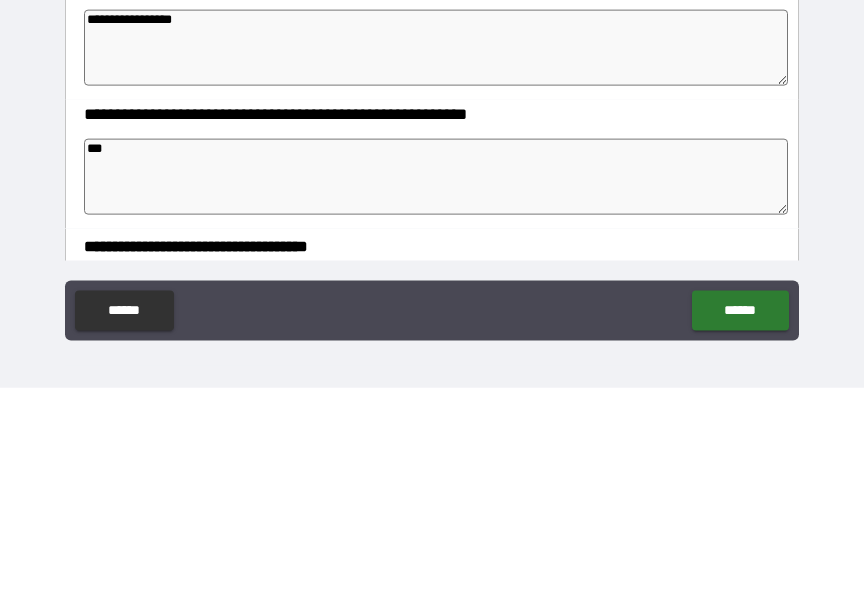 type on "*" 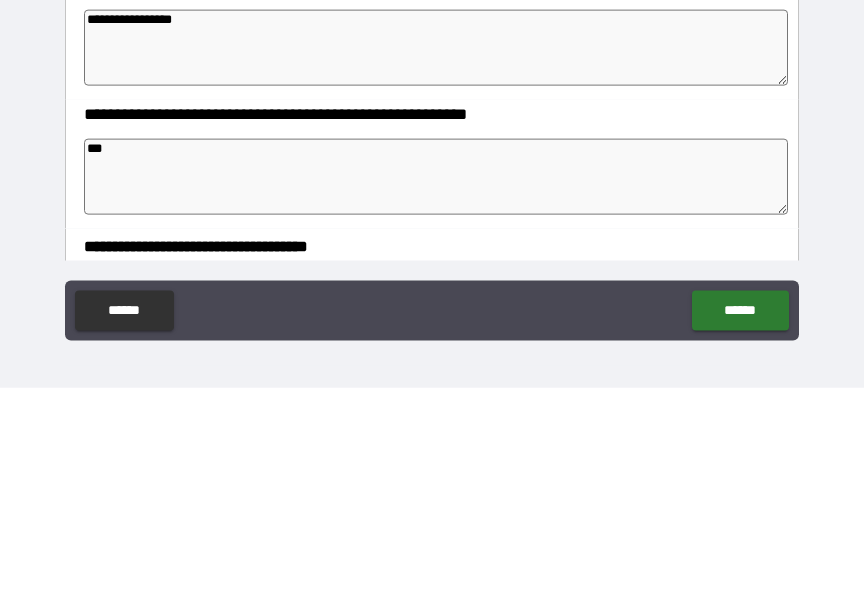 type on "*" 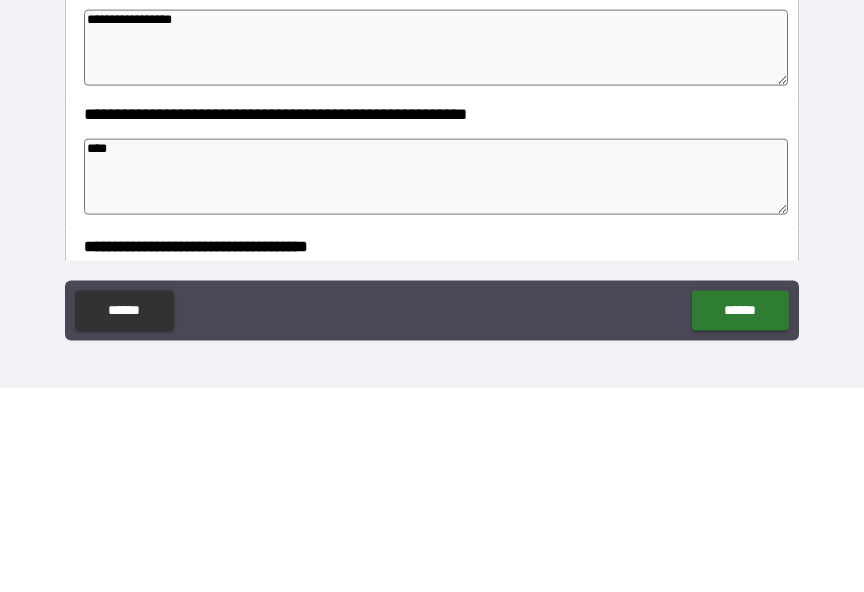 type on "*" 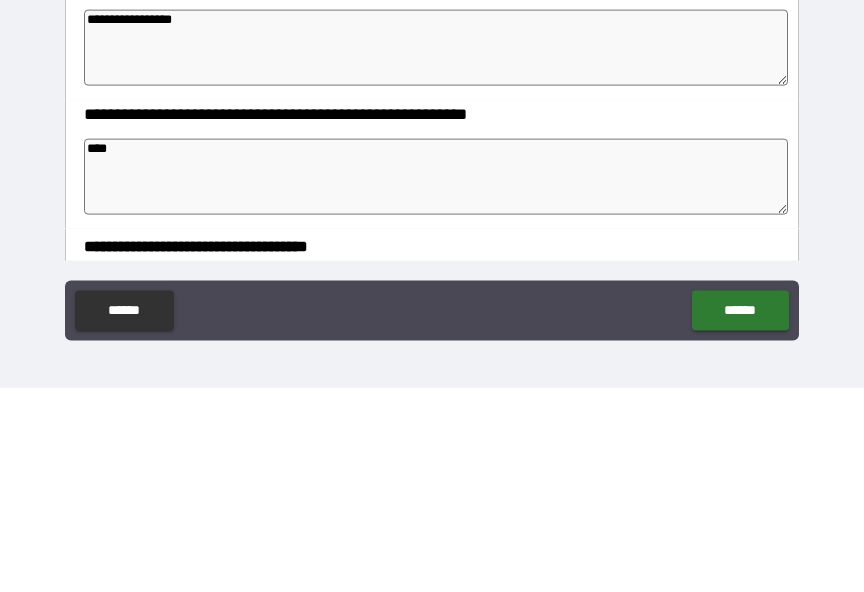 type on "*" 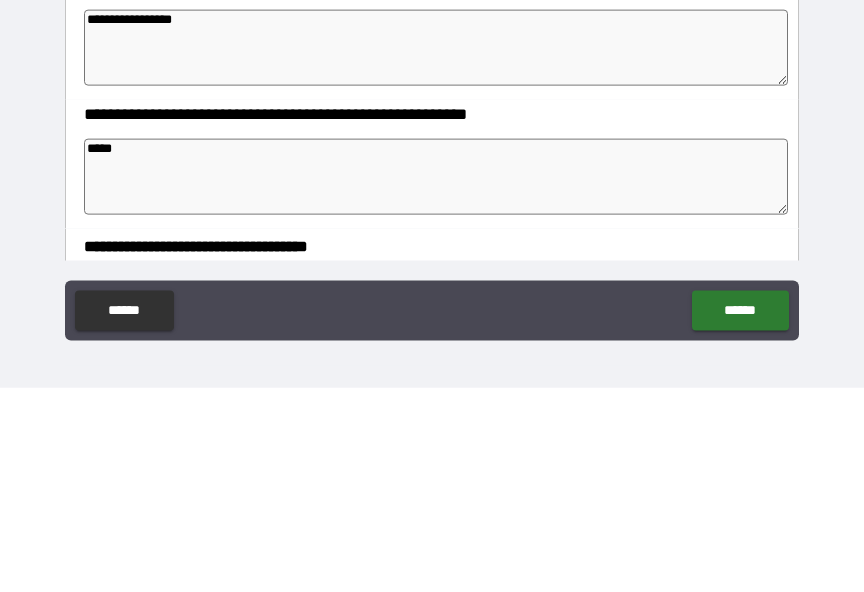 type on "*" 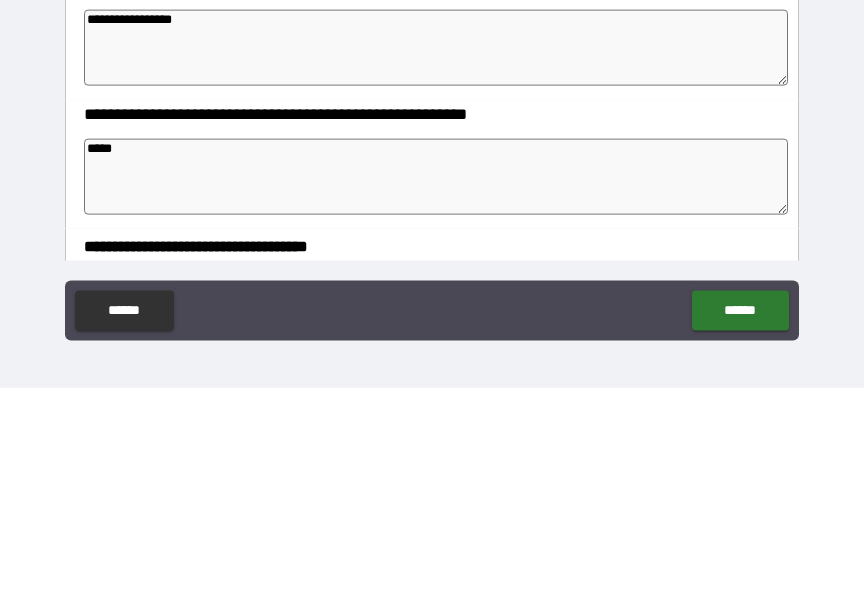 type on "*" 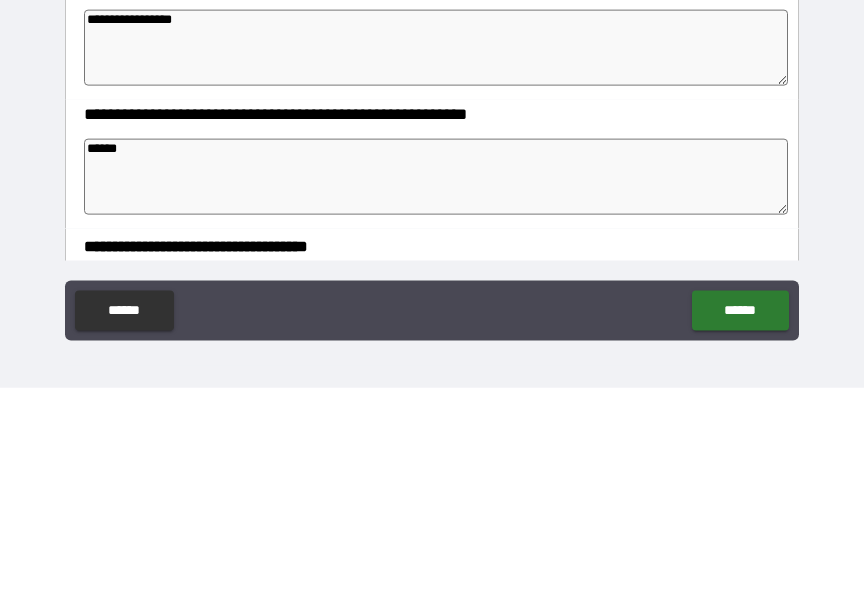 type on "*" 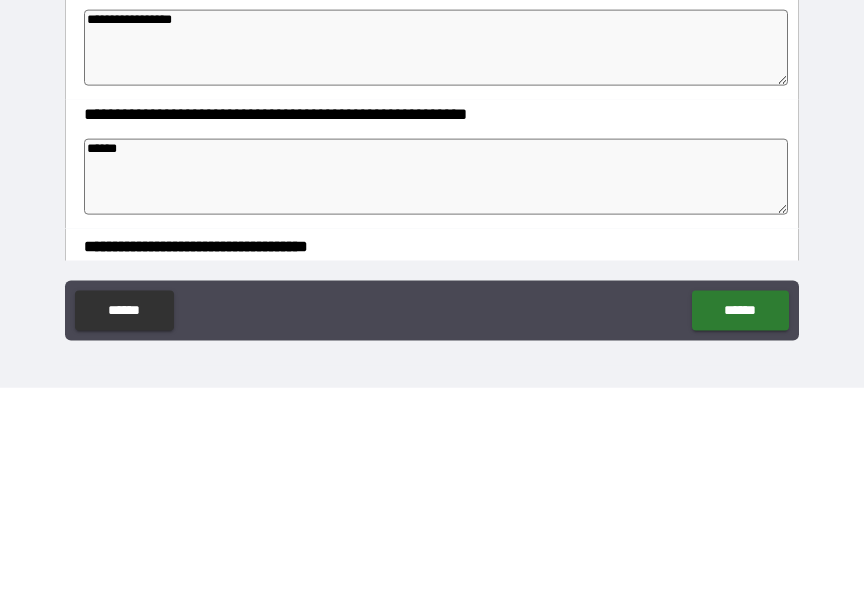 type on "*" 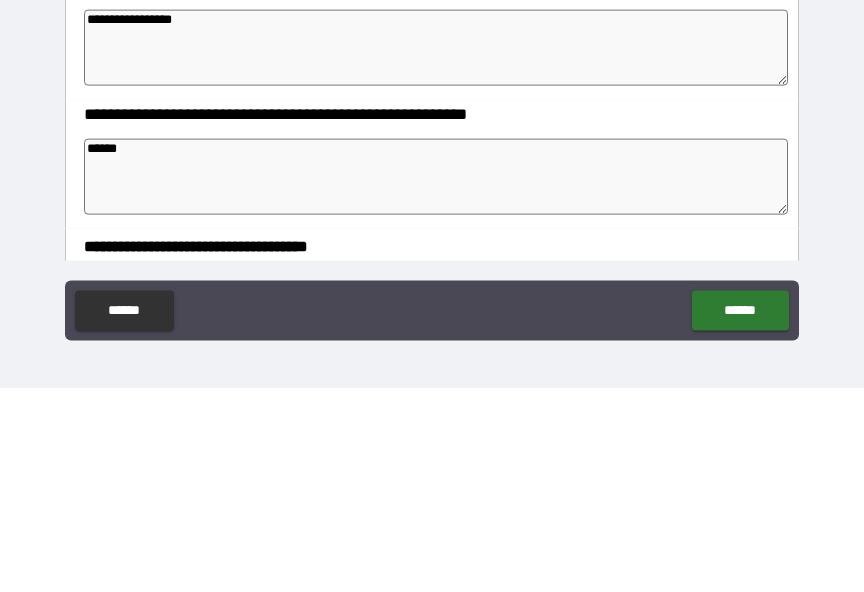 type on "*" 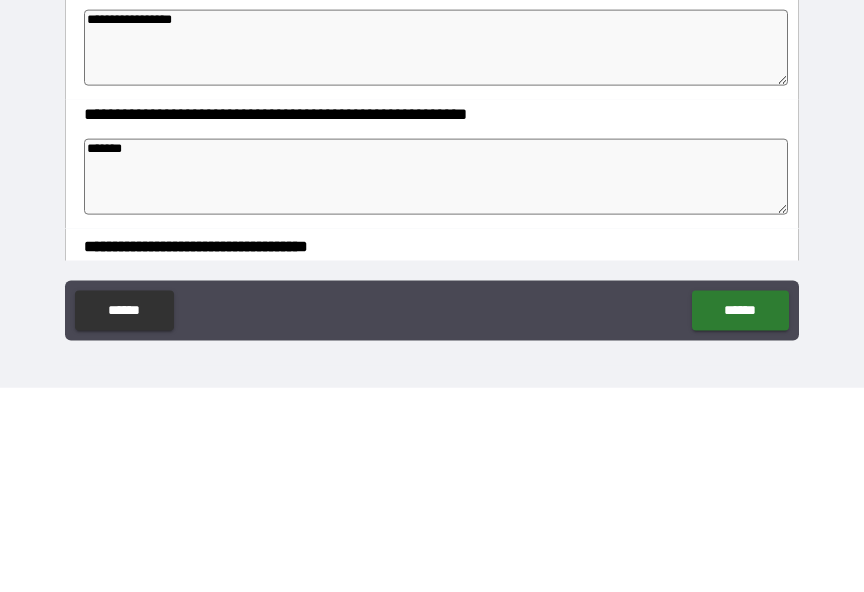 type on "*" 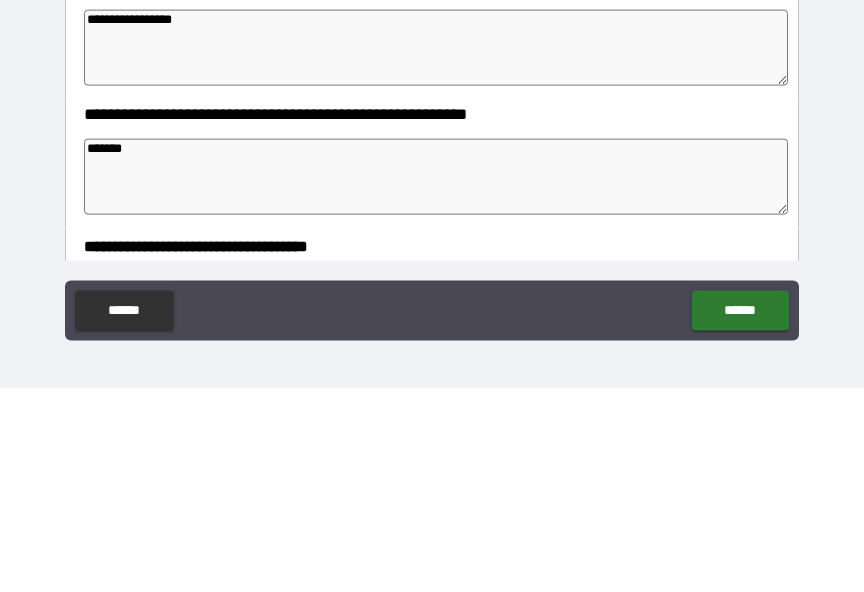 type on "*" 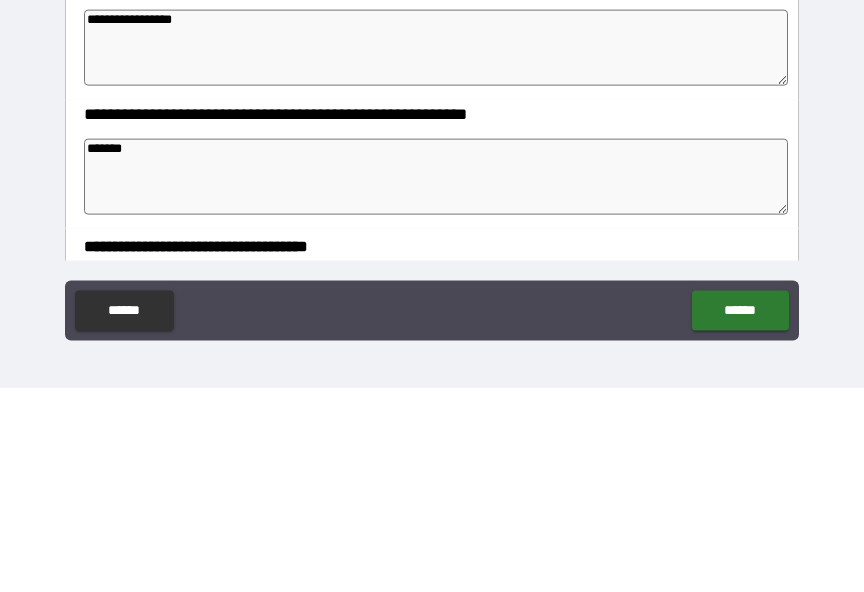 type on "*" 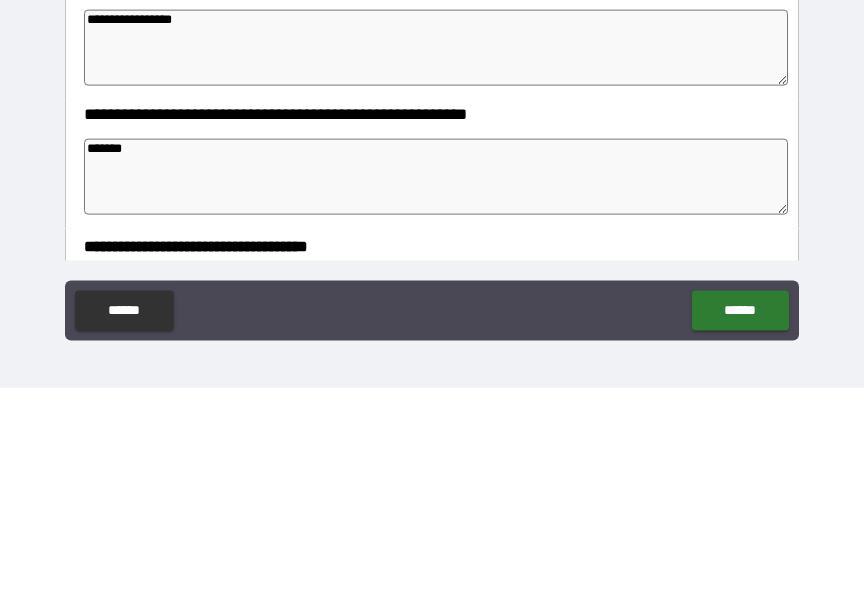type on "******" 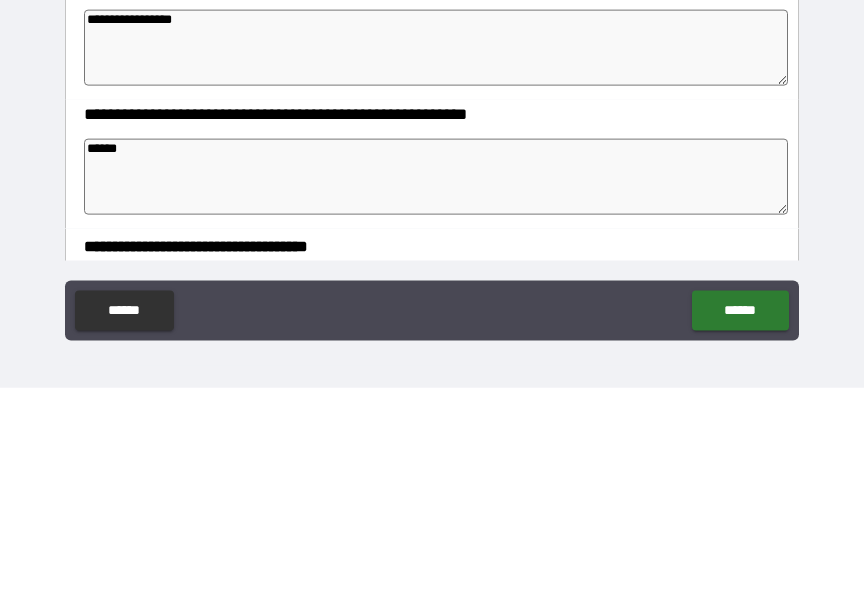 type on "*****" 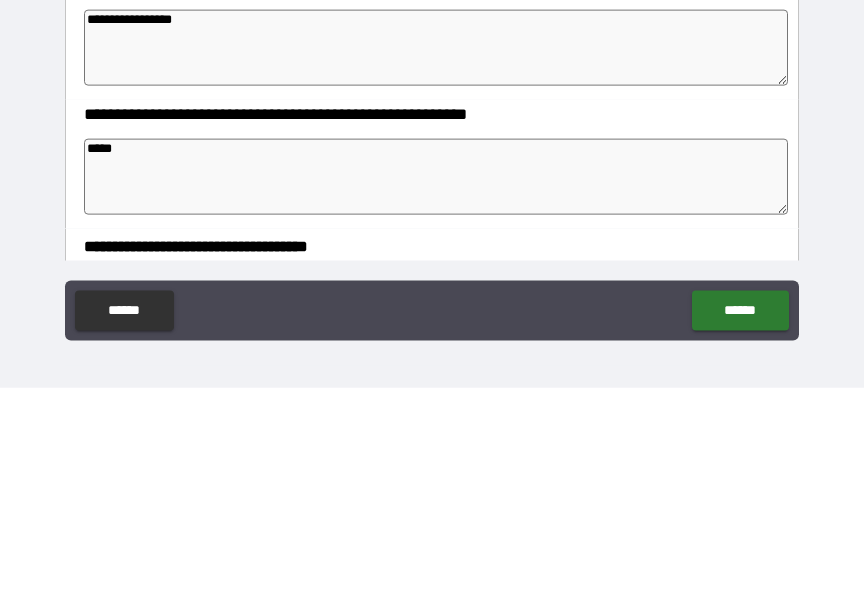type on "*" 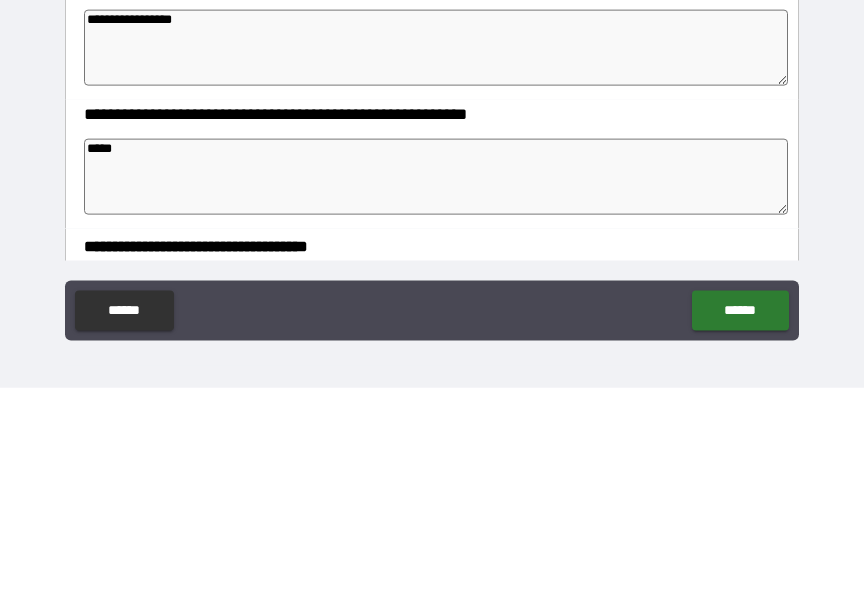 type on "****" 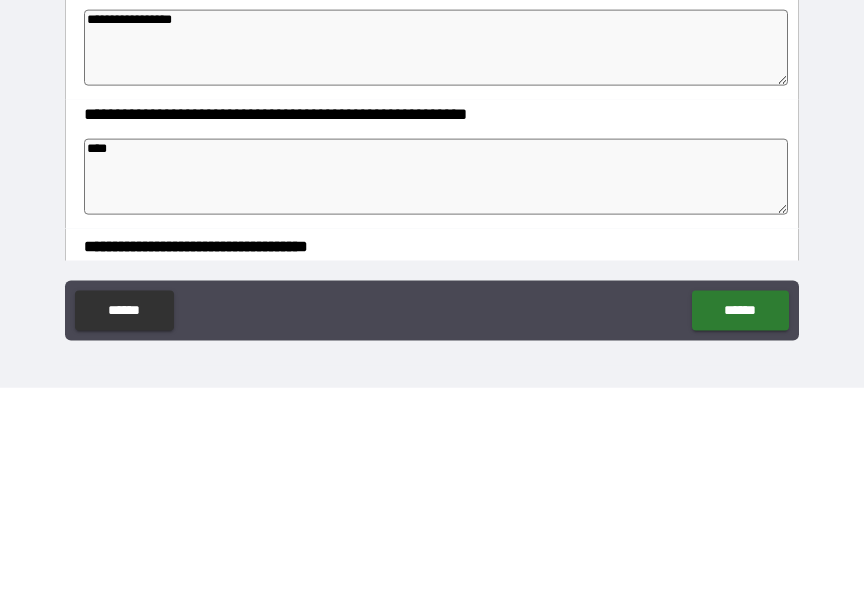 type on "*" 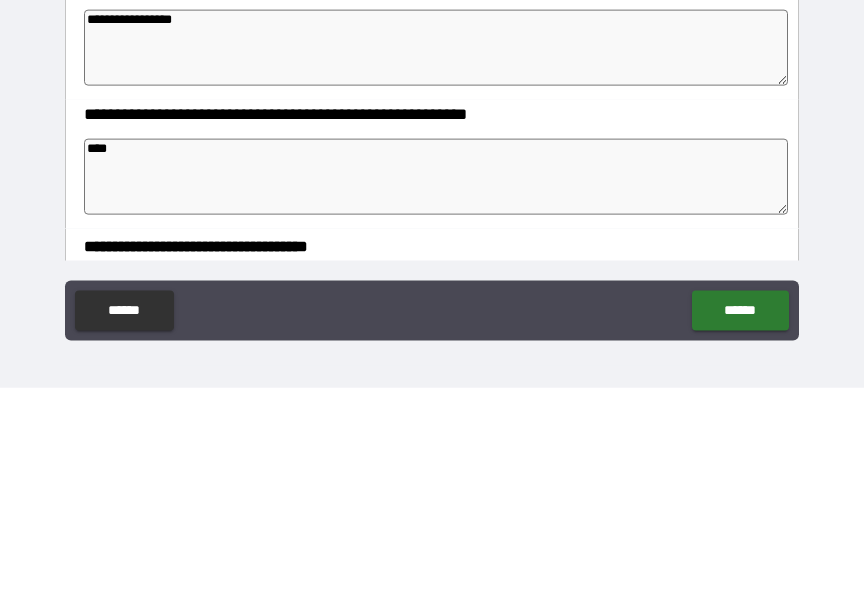 type on "*" 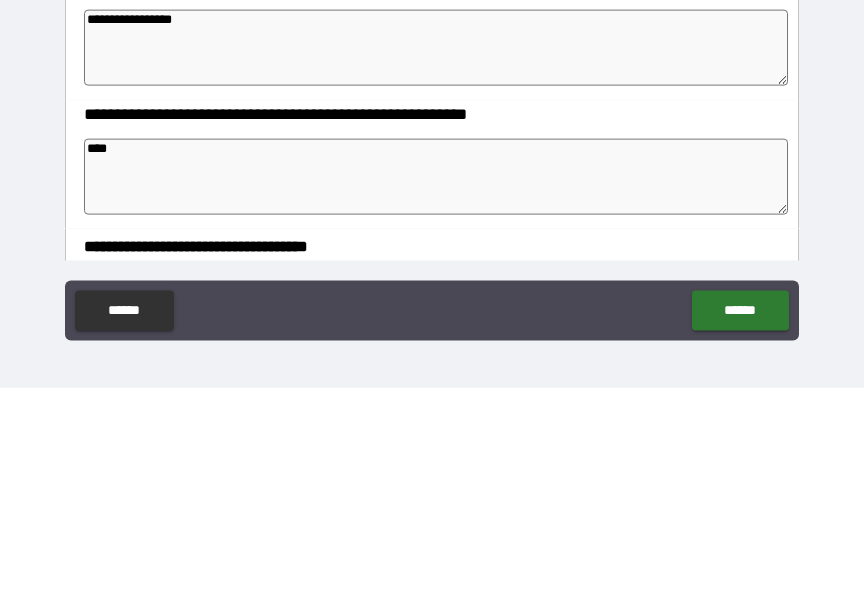 type on "***" 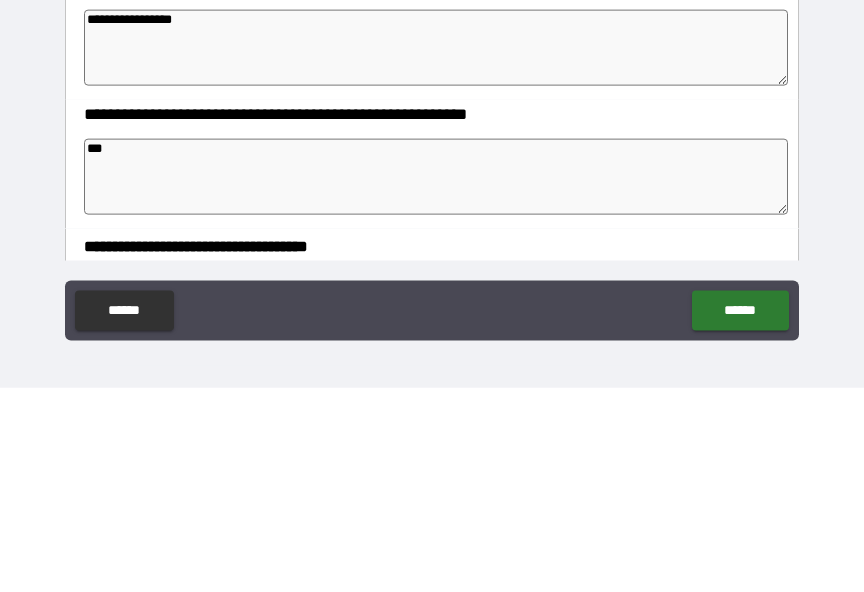 type on "**" 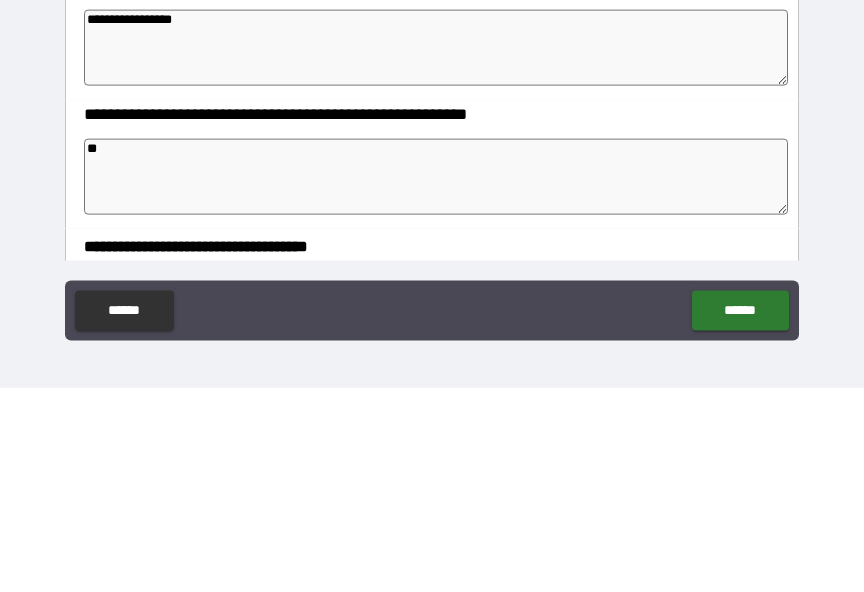 type on "*" 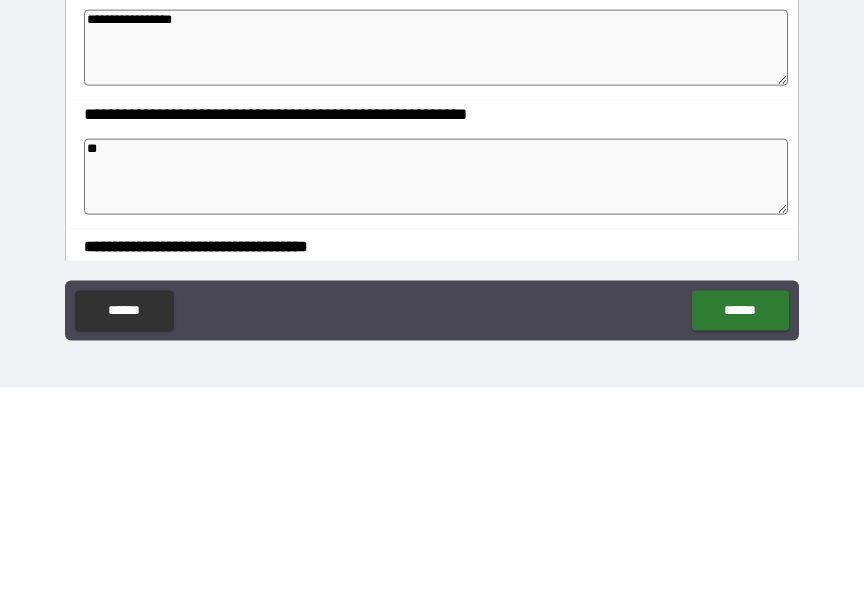 type on "*" 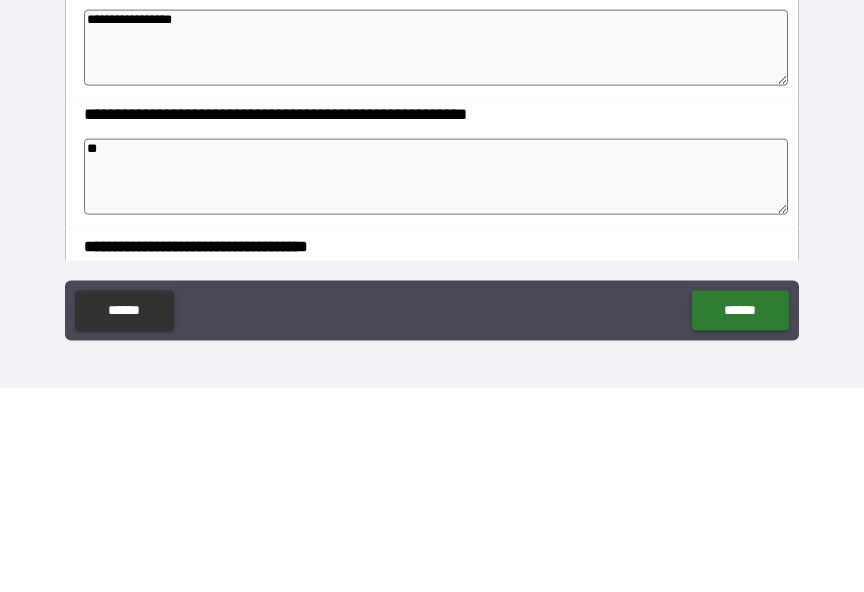type on "*" 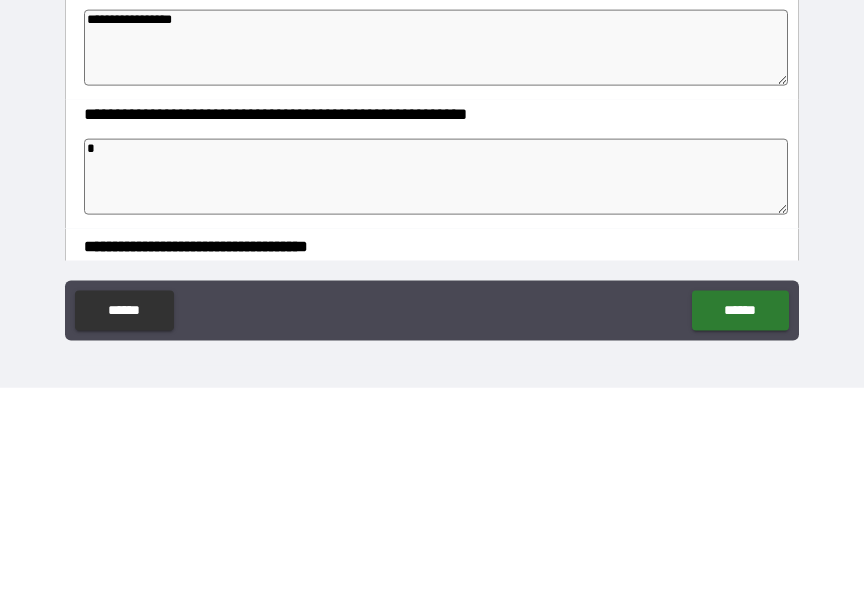 type on "*" 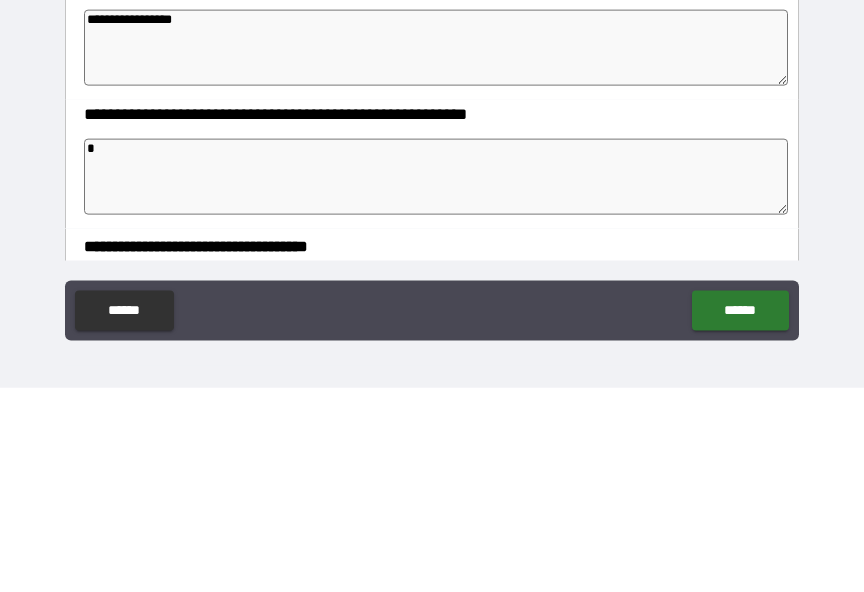type 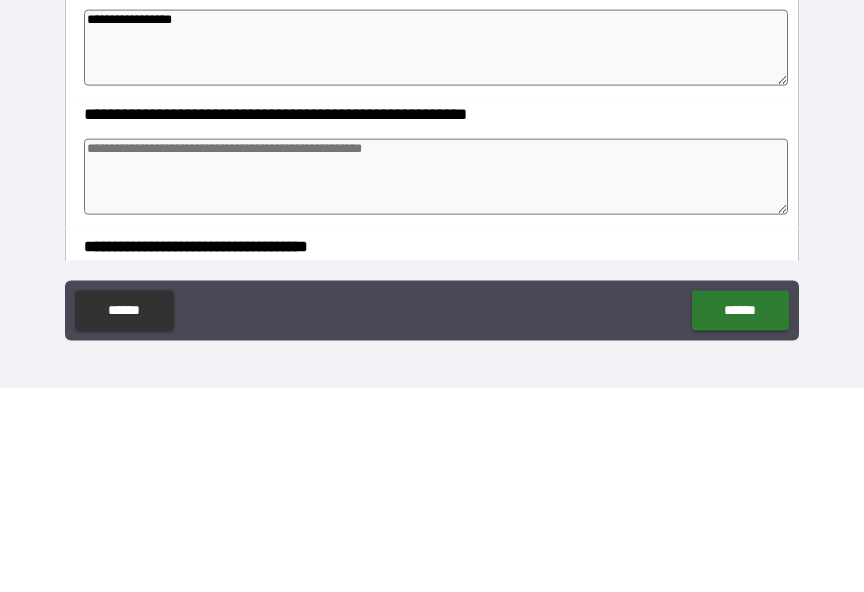 type on "*" 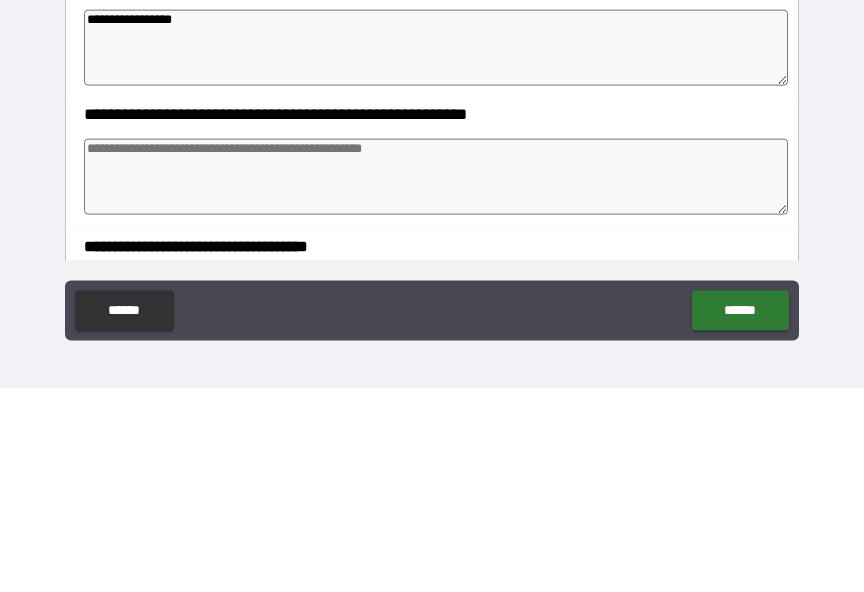 type on "*" 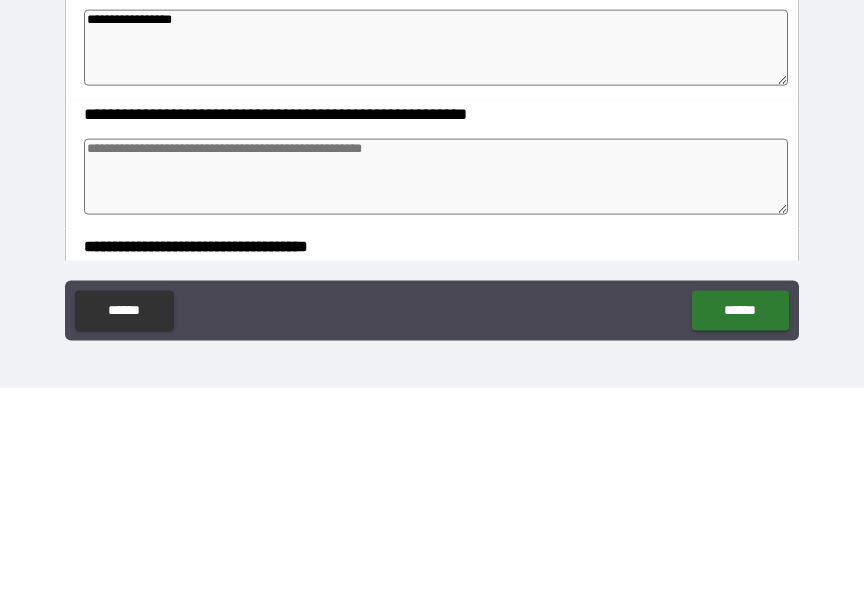 type on "*" 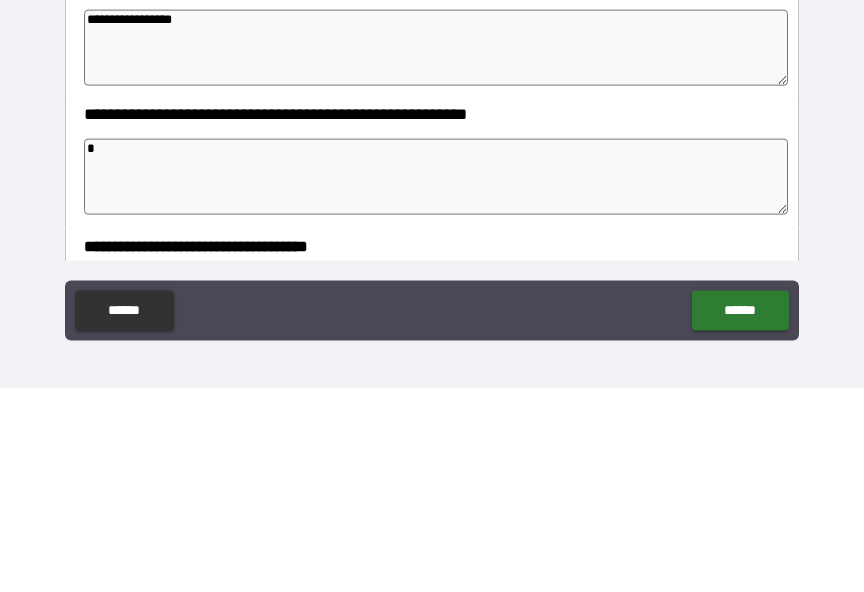 type on "*" 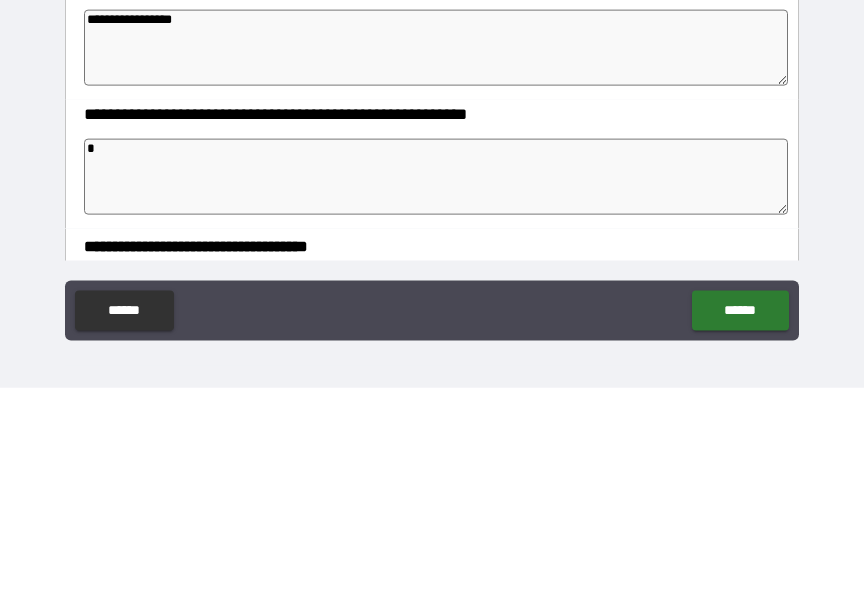 type on "*" 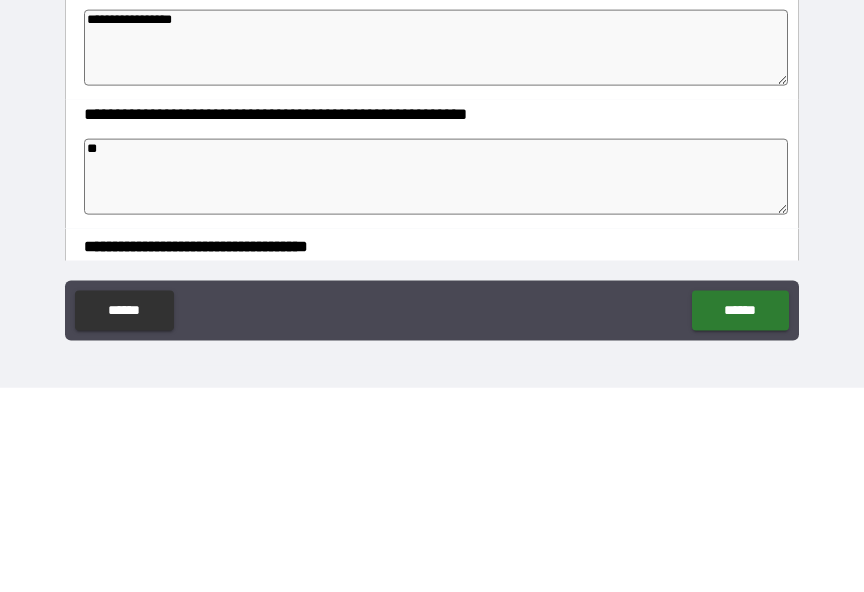 type on "*" 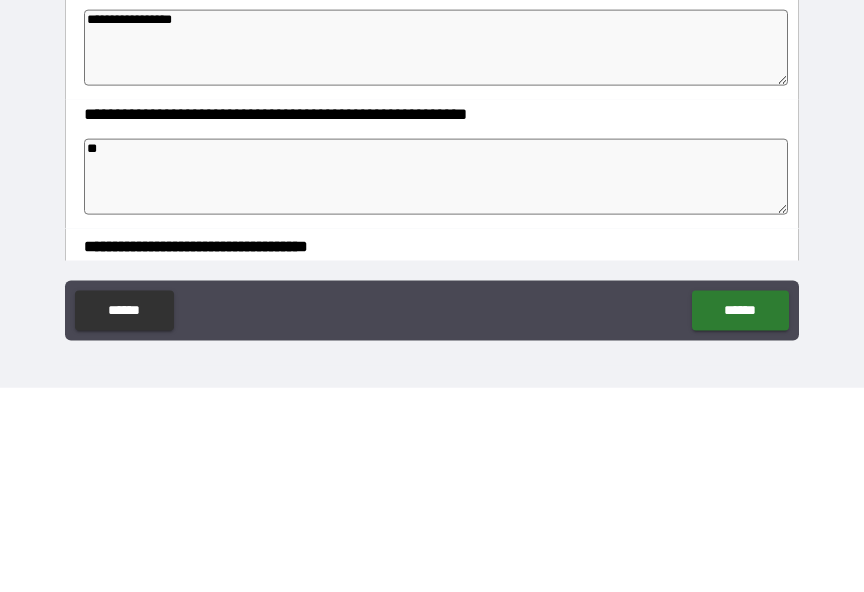 type on "*" 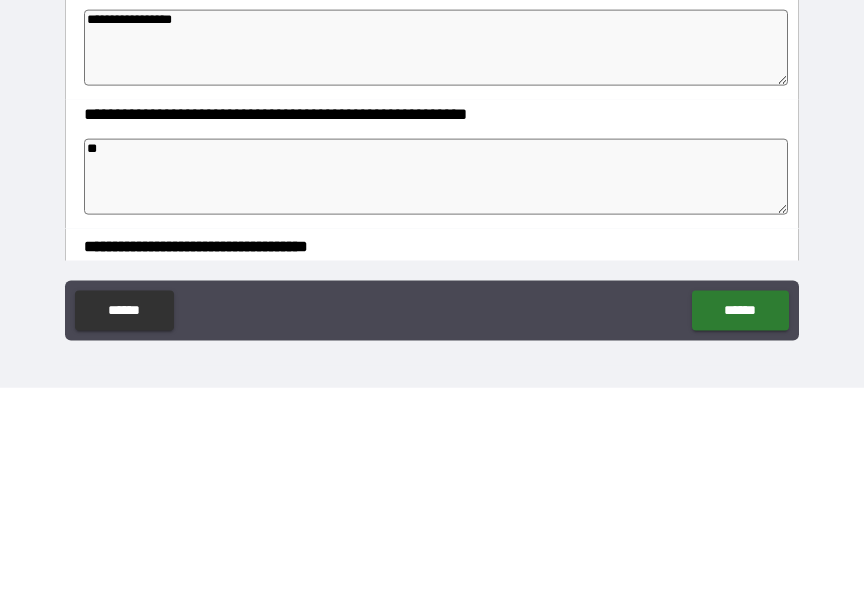 type on "*" 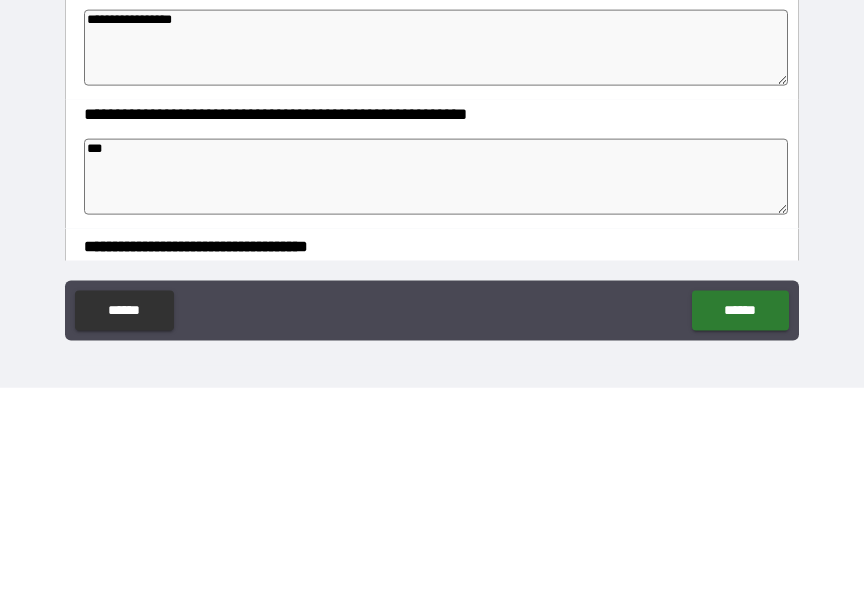 type on "*" 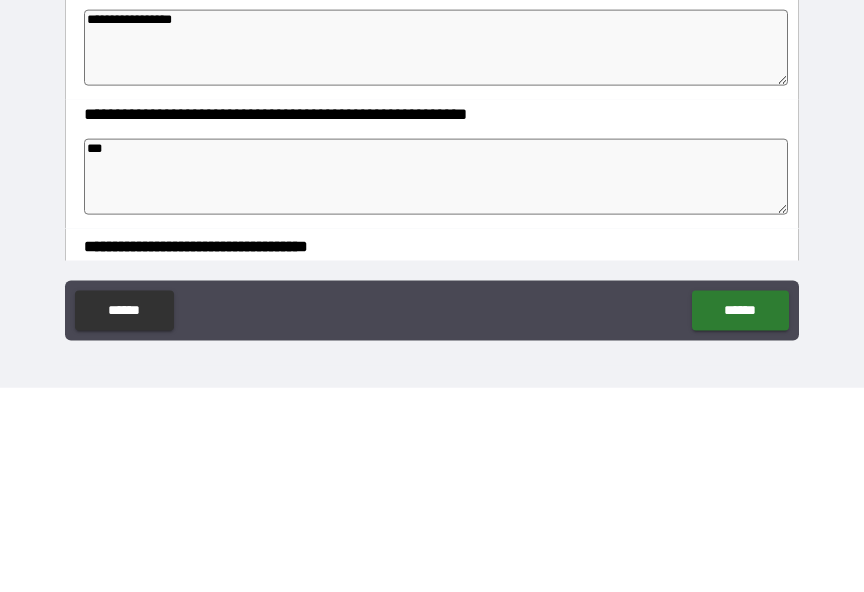 type on "*" 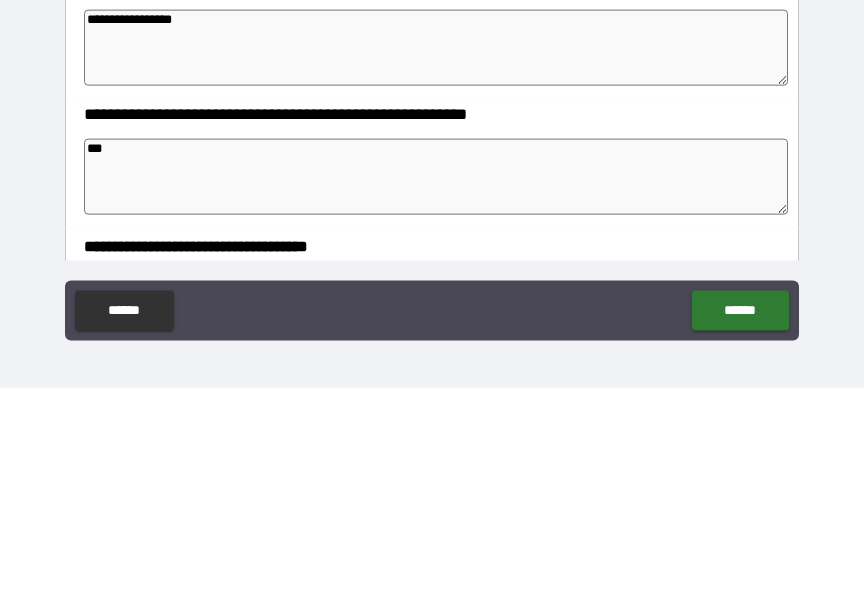type on "*" 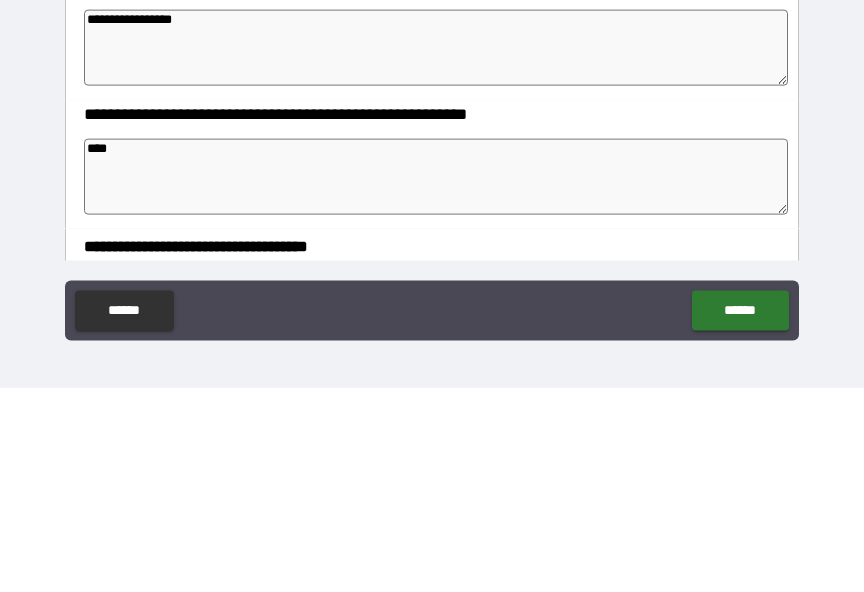 type on "*" 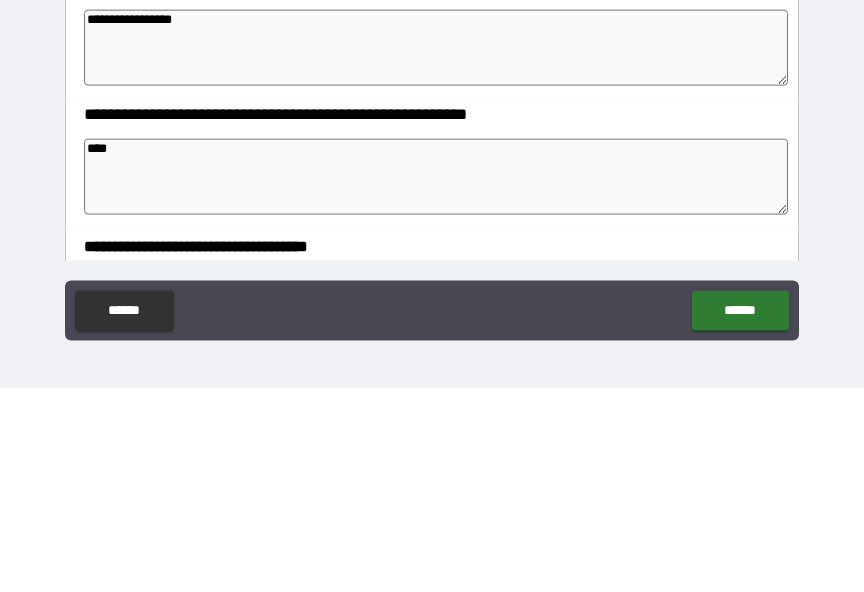 type on "*" 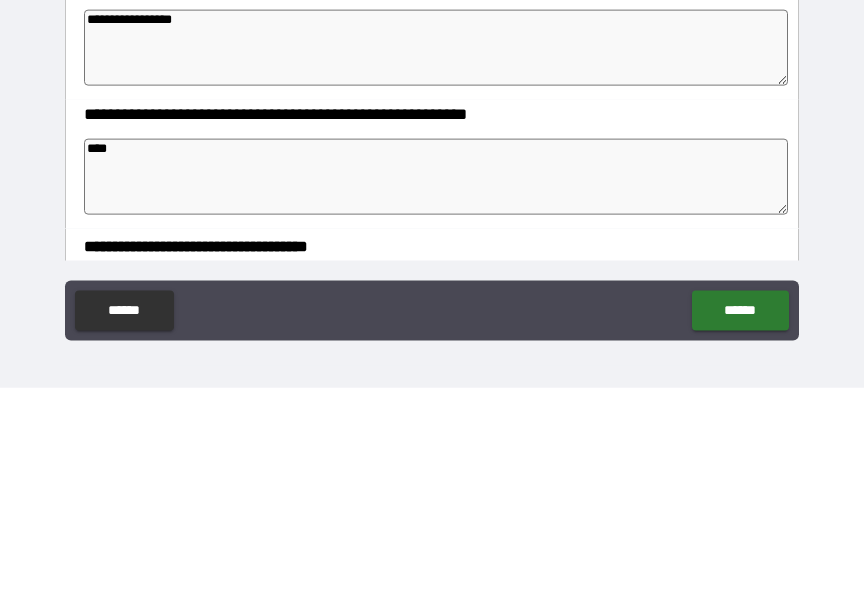 type on "*" 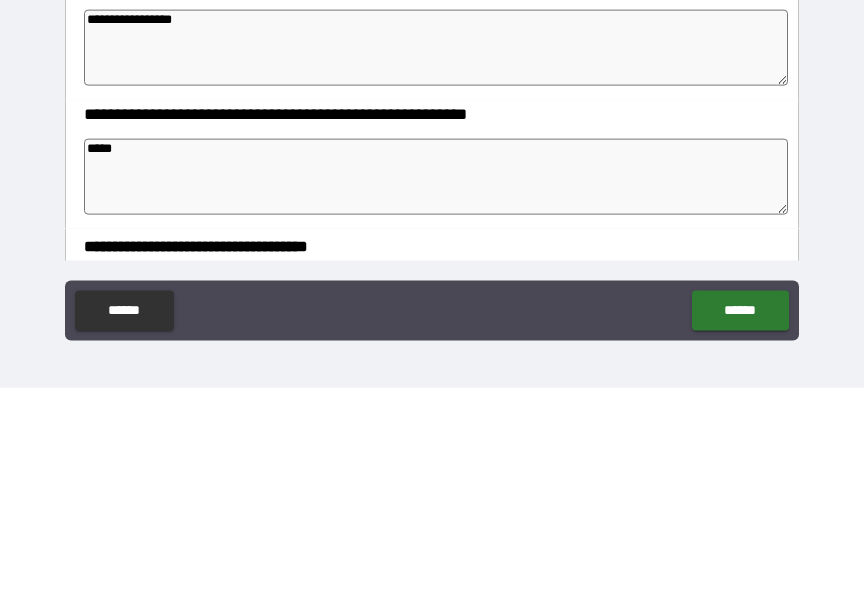 type on "*" 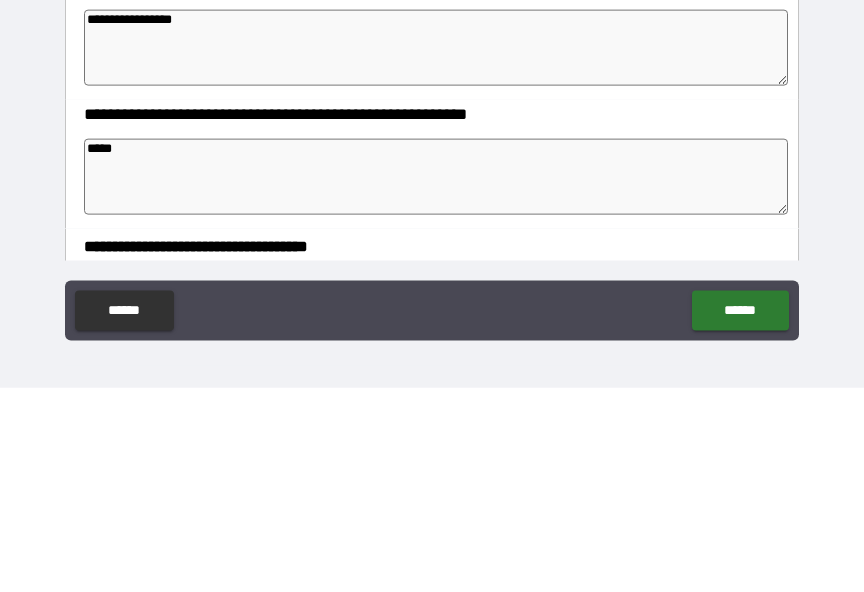 type on "*" 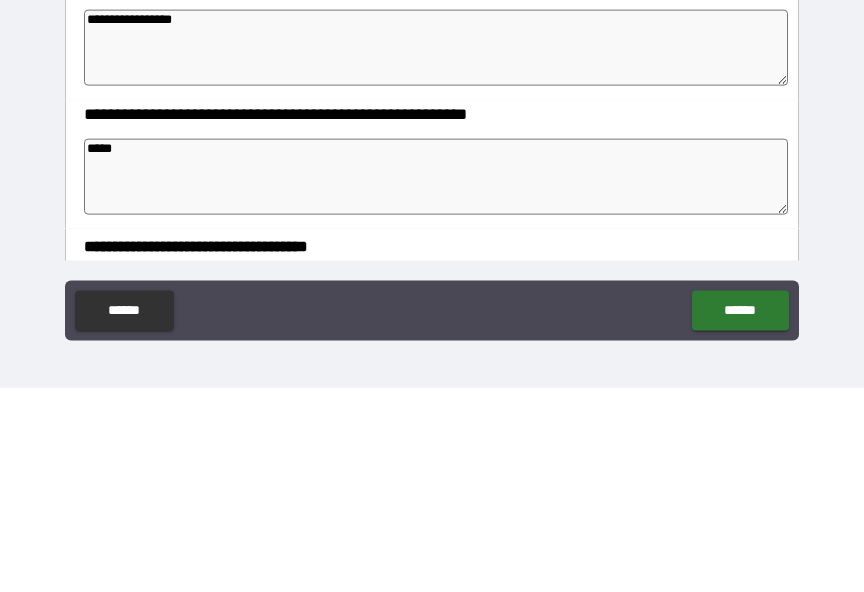 type on "*" 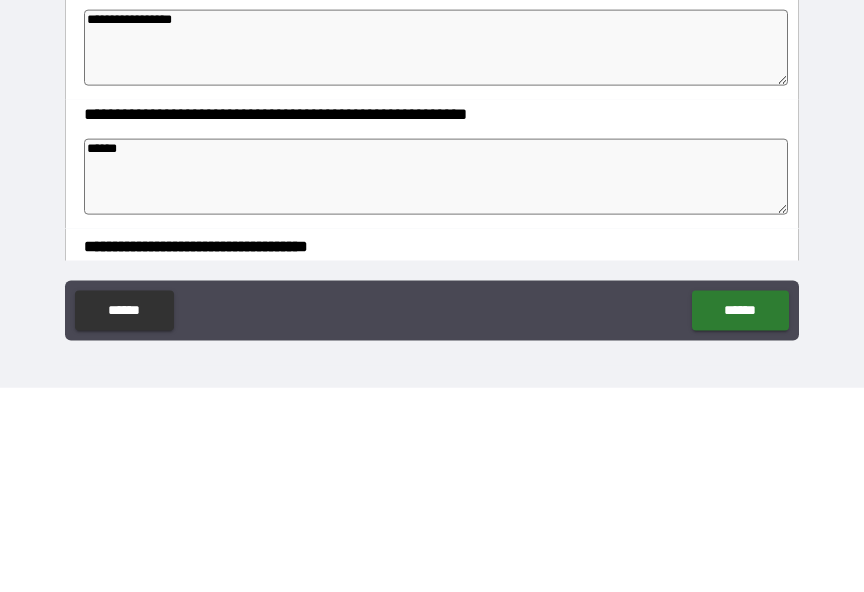 type on "*" 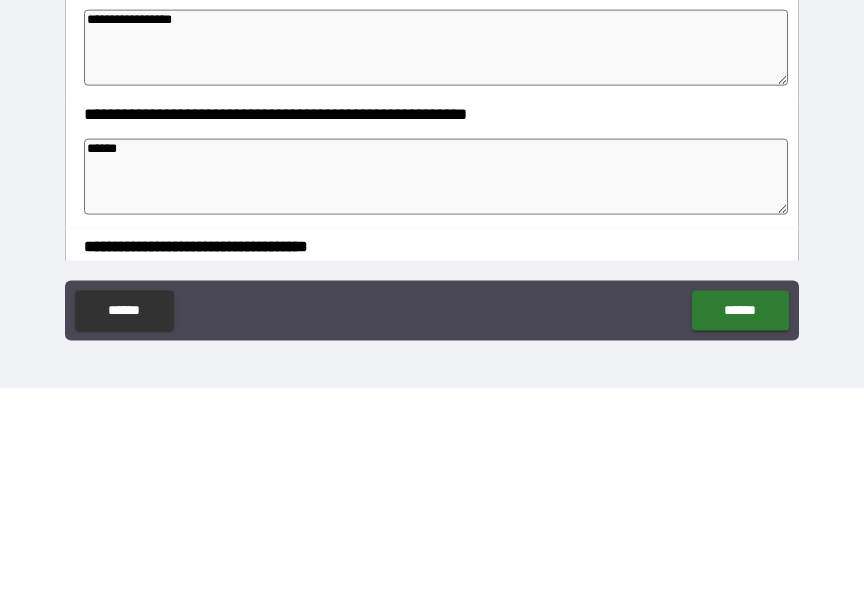 type on "*" 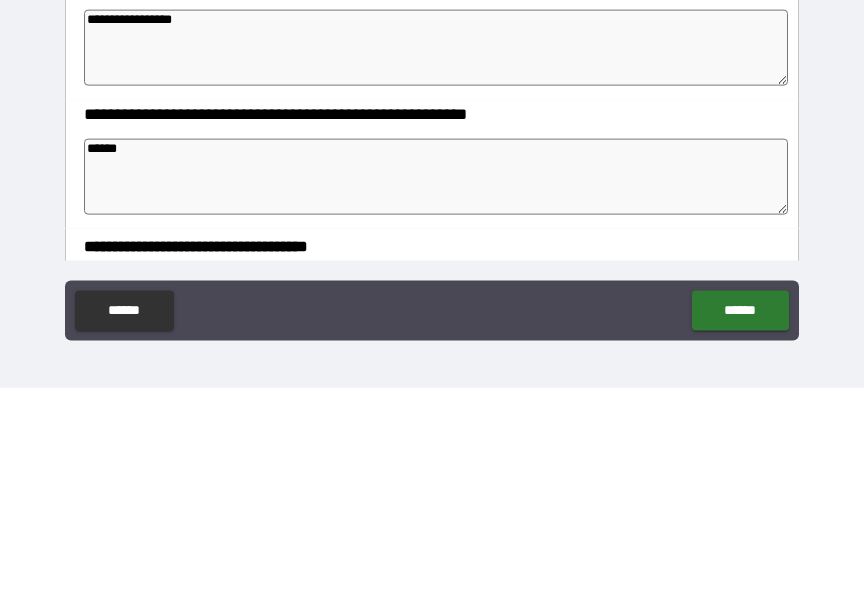 type on "*" 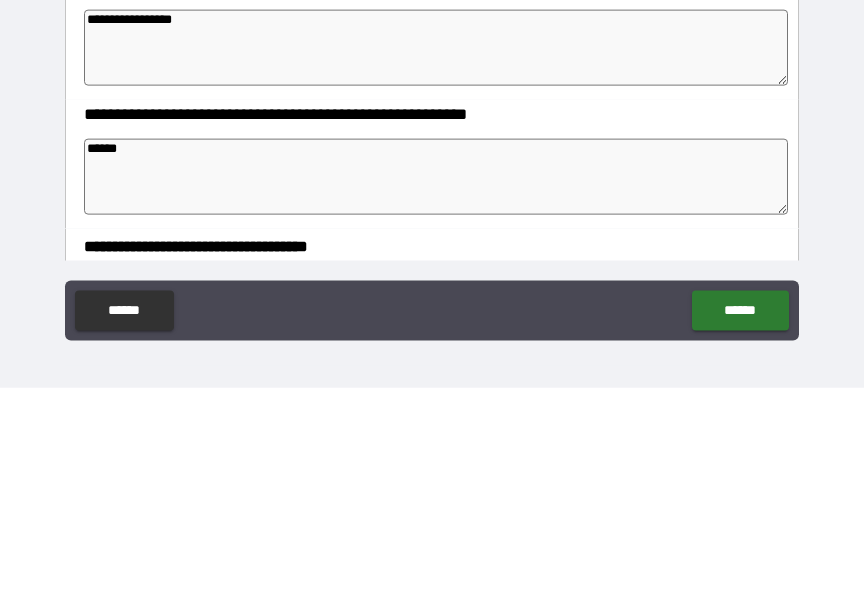 type on "*" 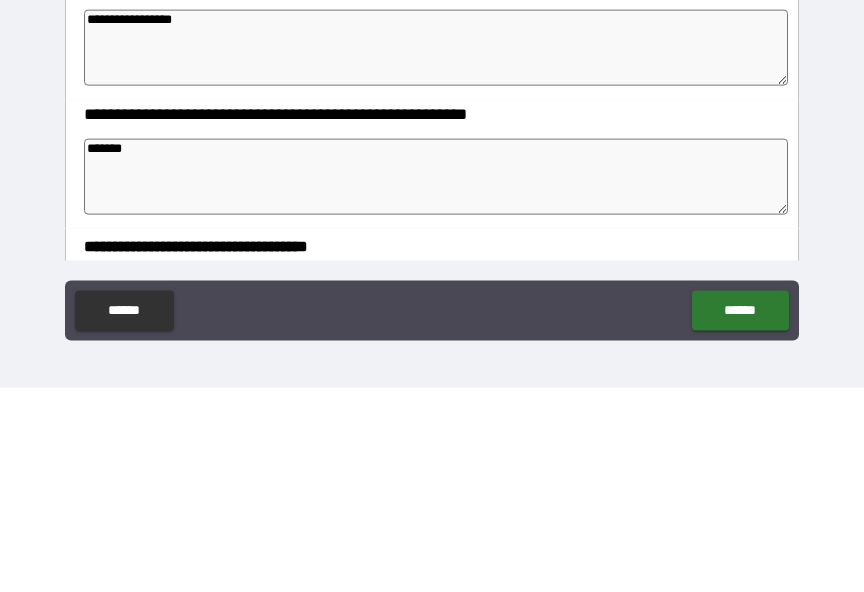 type on "*" 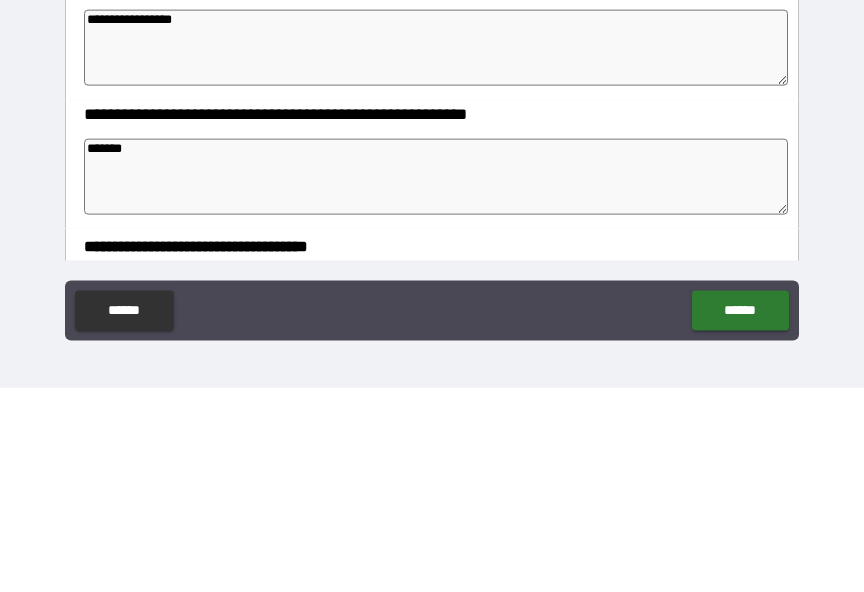 type on "*" 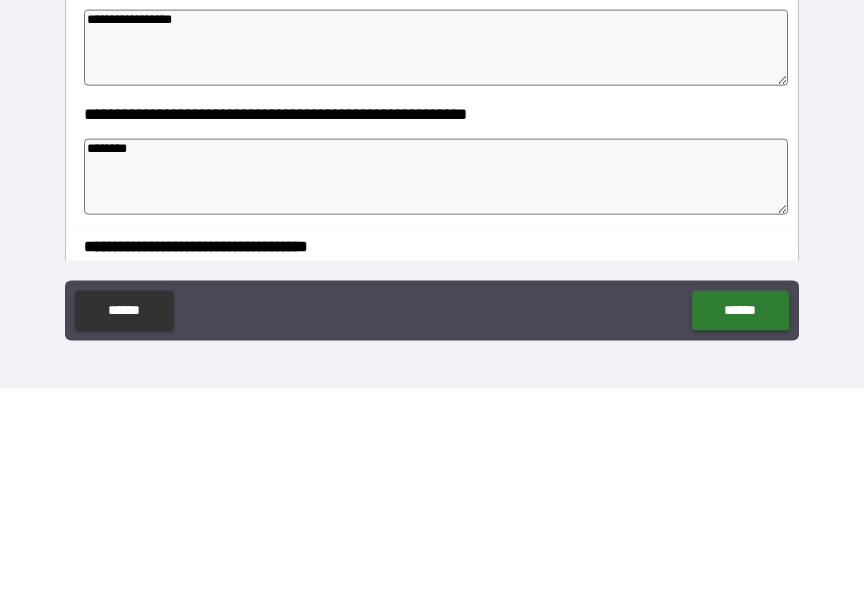 type on "*" 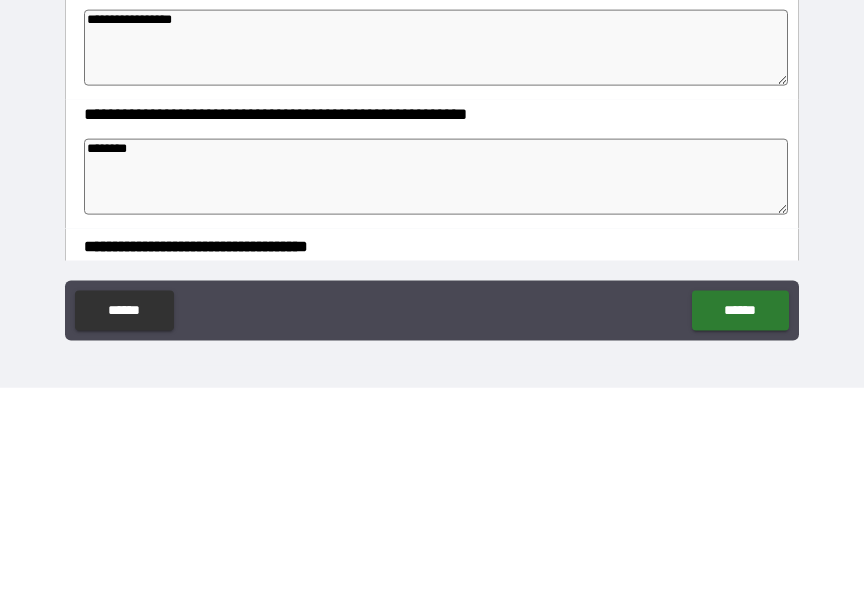 type on "*" 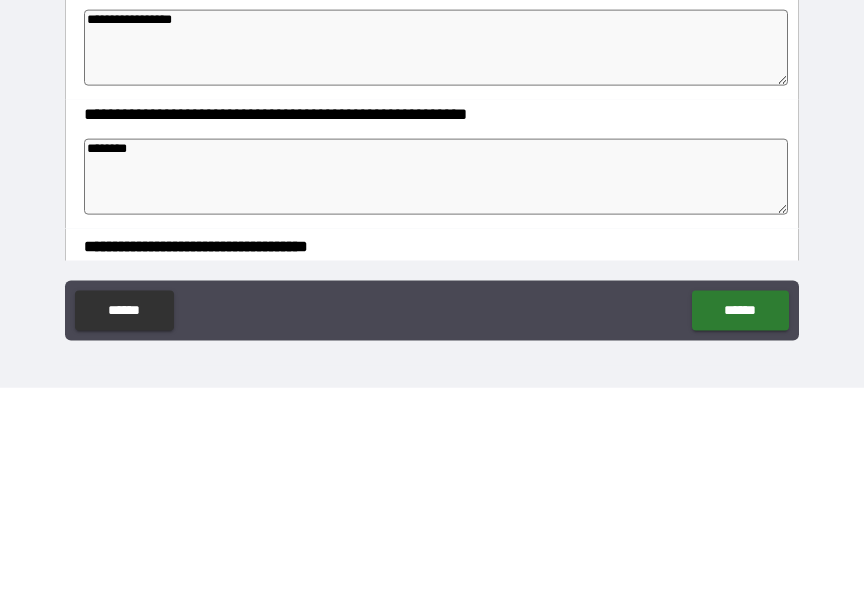 type on "*" 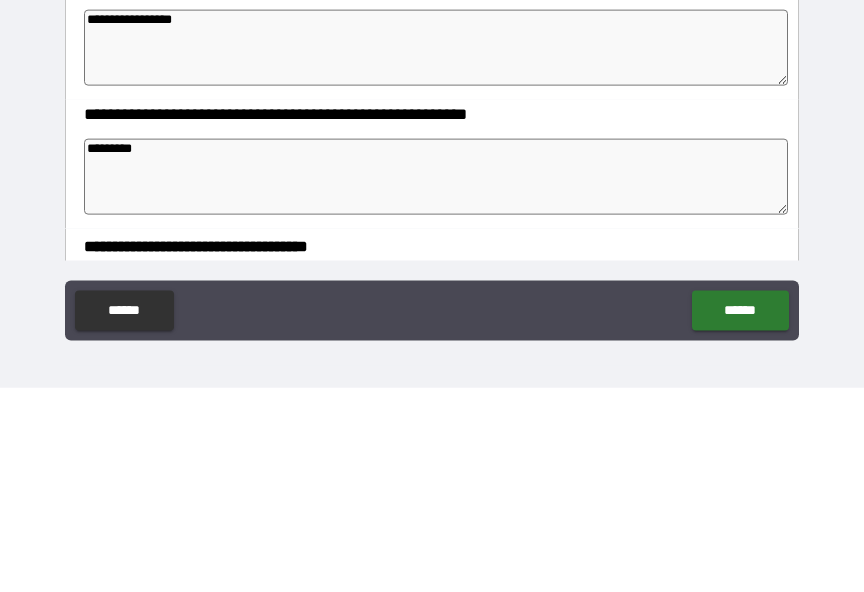 type on "*" 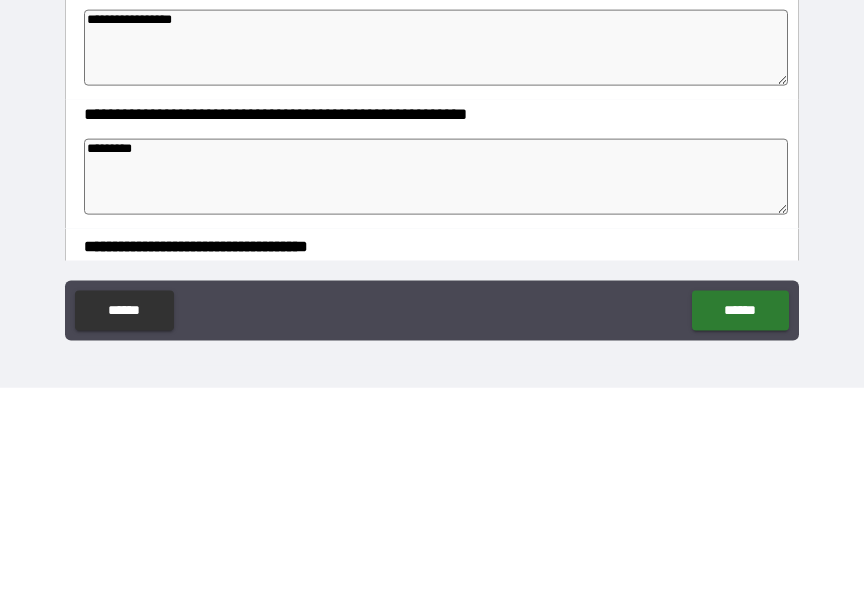 type on "*" 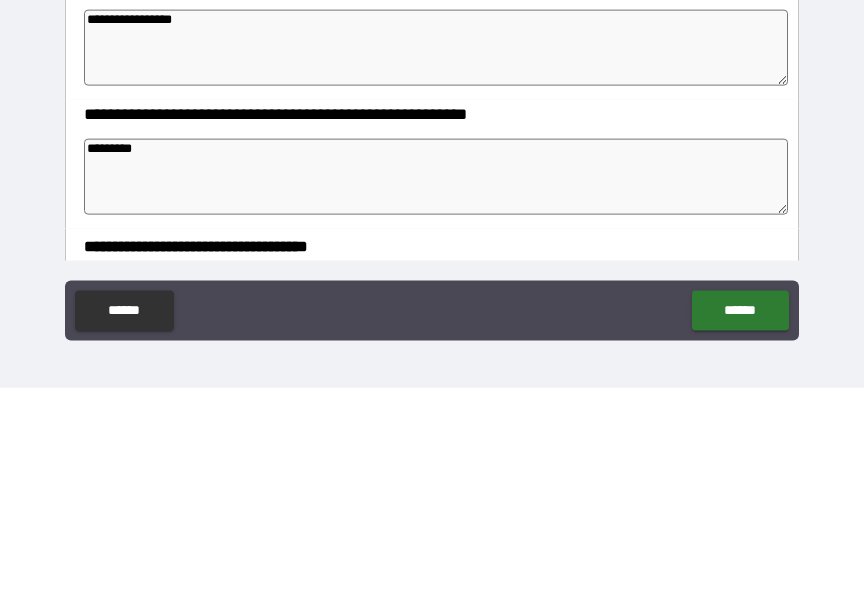 type on "**********" 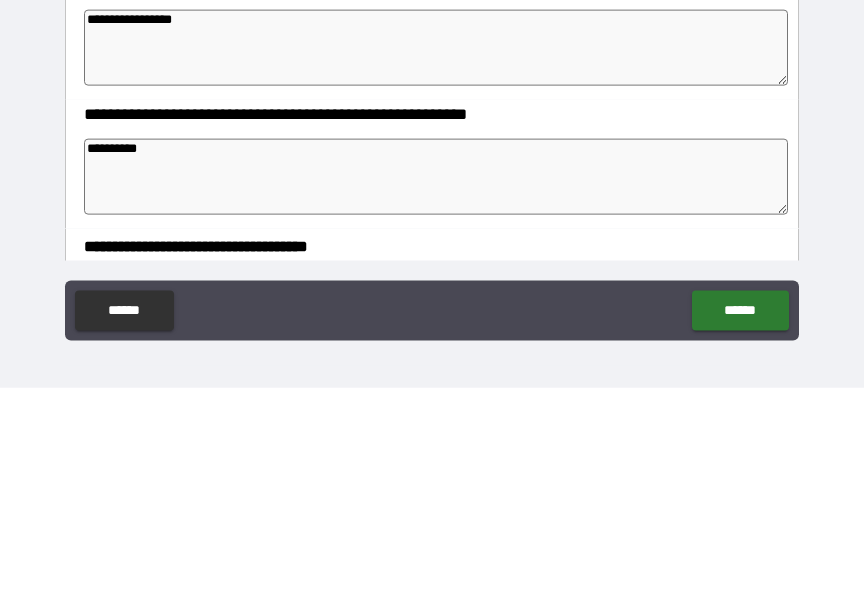 type 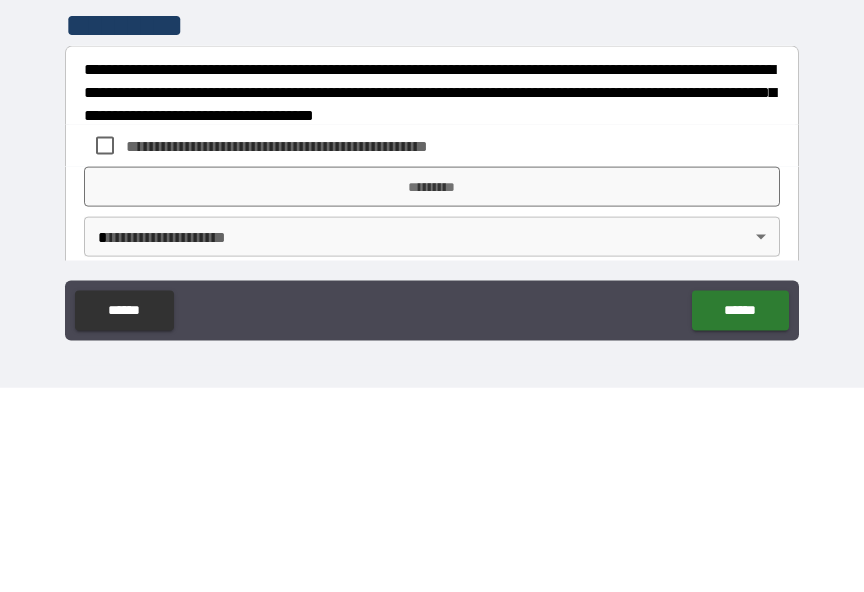 scroll, scrollTop: 698, scrollLeft: 0, axis: vertical 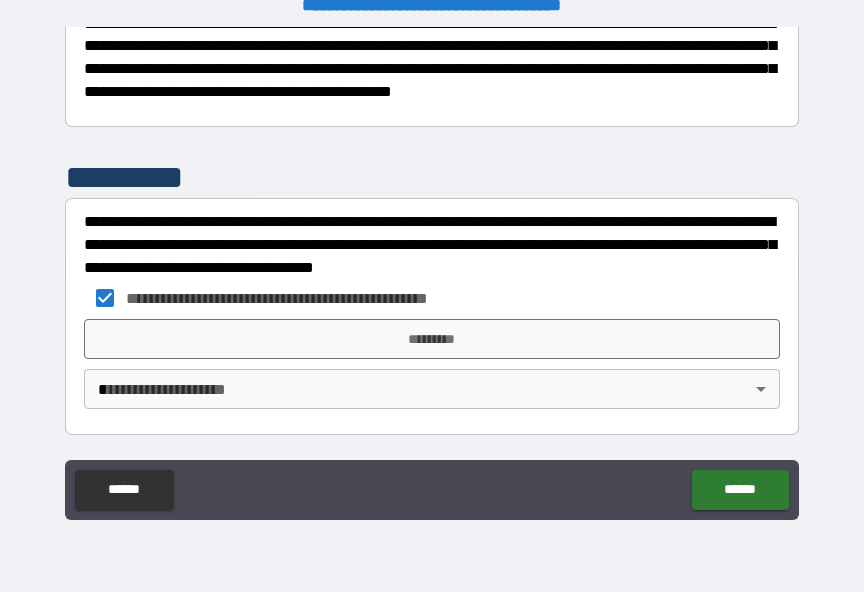 click on "*********" at bounding box center (432, 339) 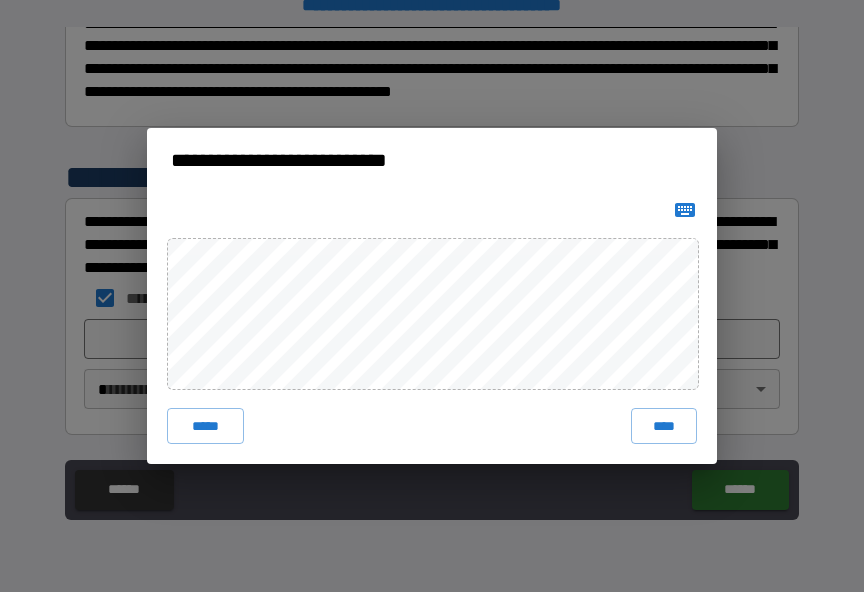 click on "****" at bounding box center (664, 426) 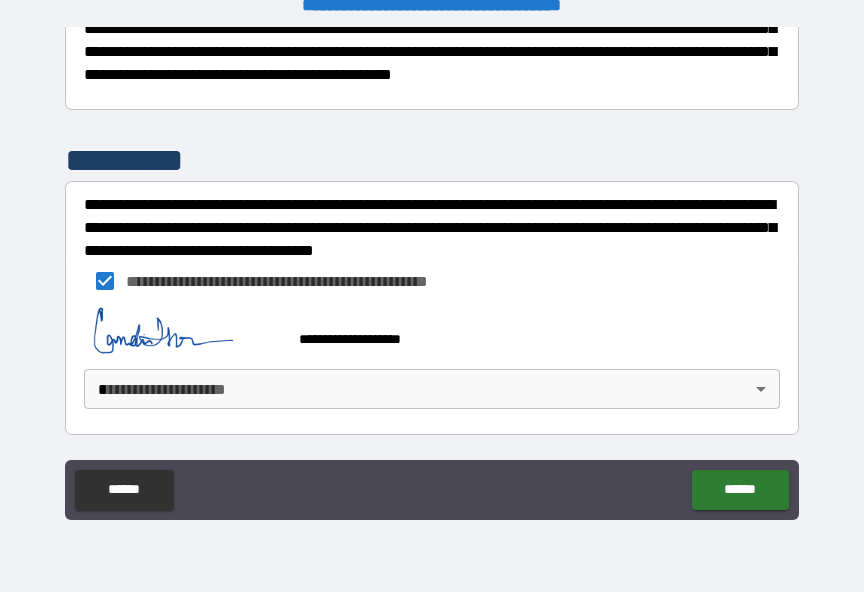 scroll, scrollTop: 760, scrollLeft: 0, axis: vertical 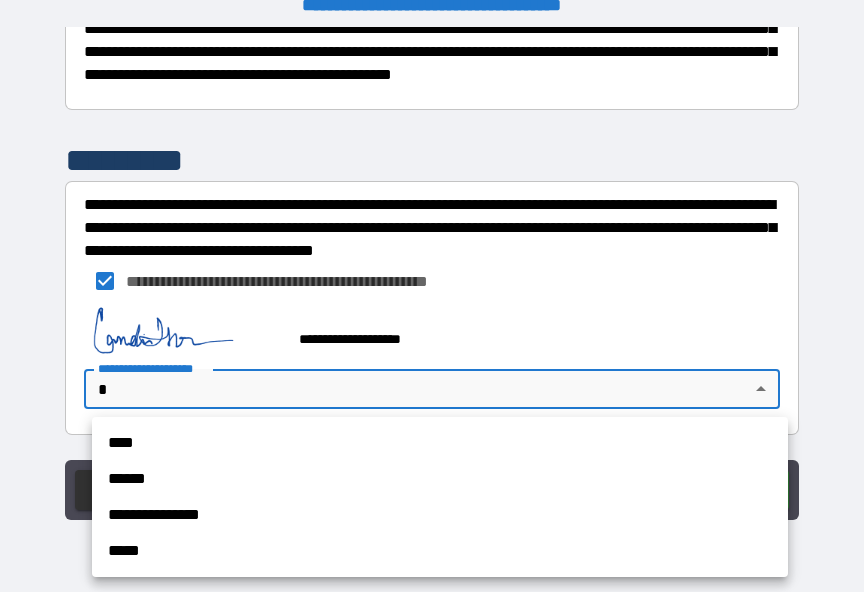 click on "**********" at bounding box center [440, 515] 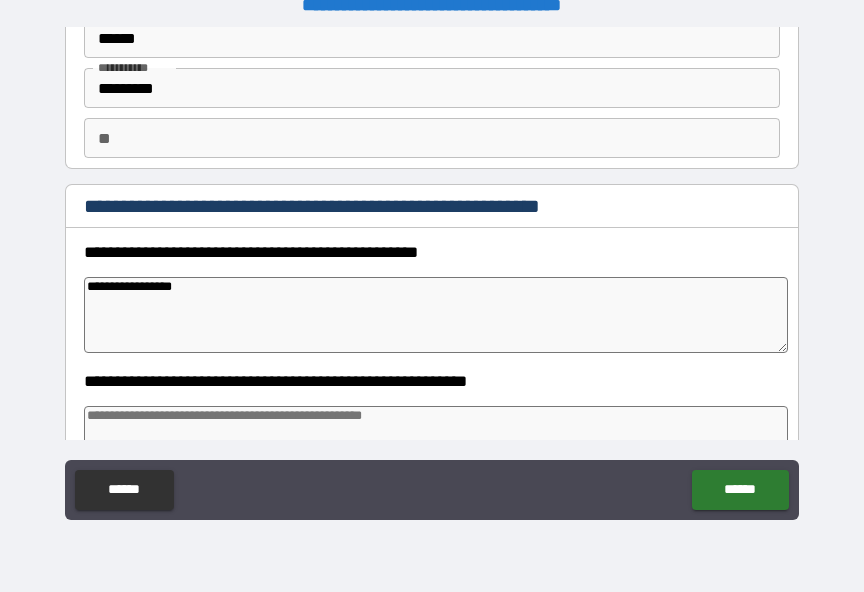 scroll, scrollTop: 41, scrollLeft: 0, axis: vertical 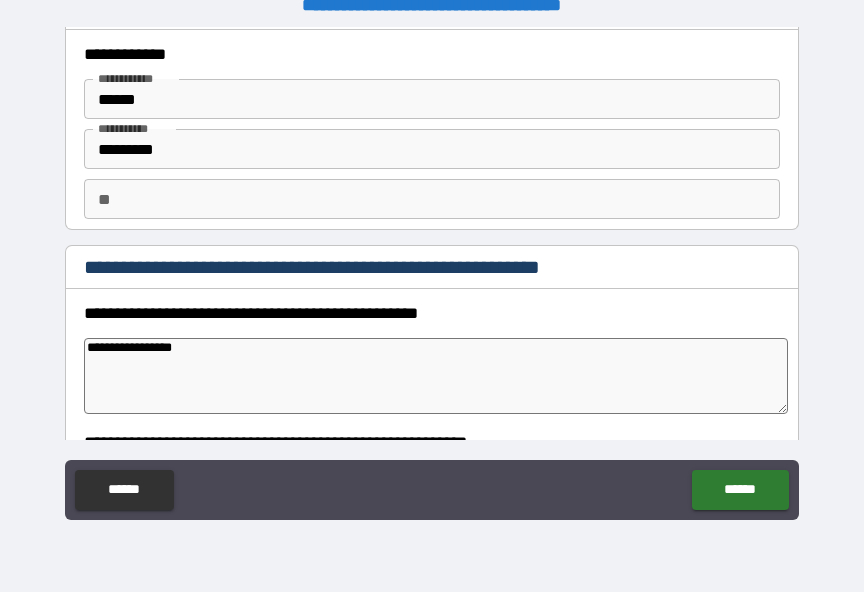 click on "**********" at bounding box center [436, 376] 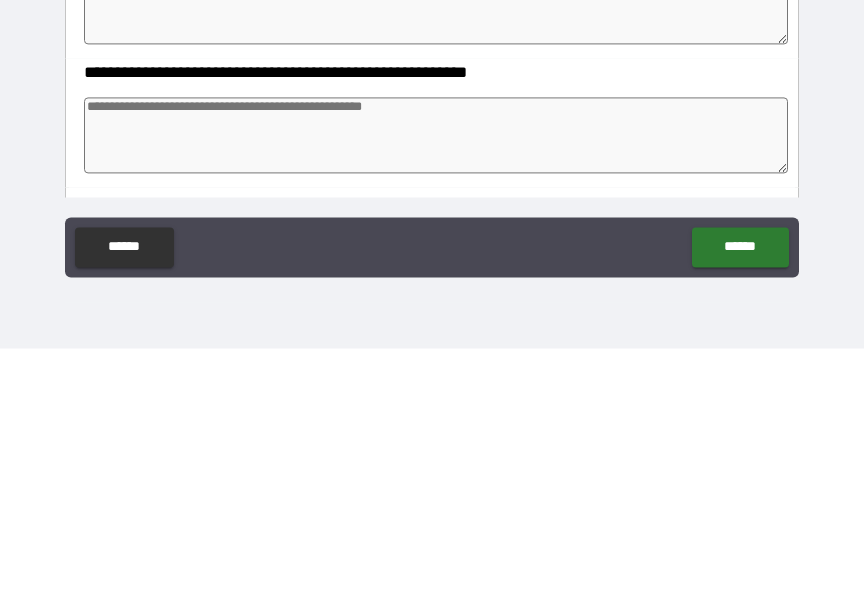 scroll, scrollTop: 171, scrollLeft: 0, axis: vertical 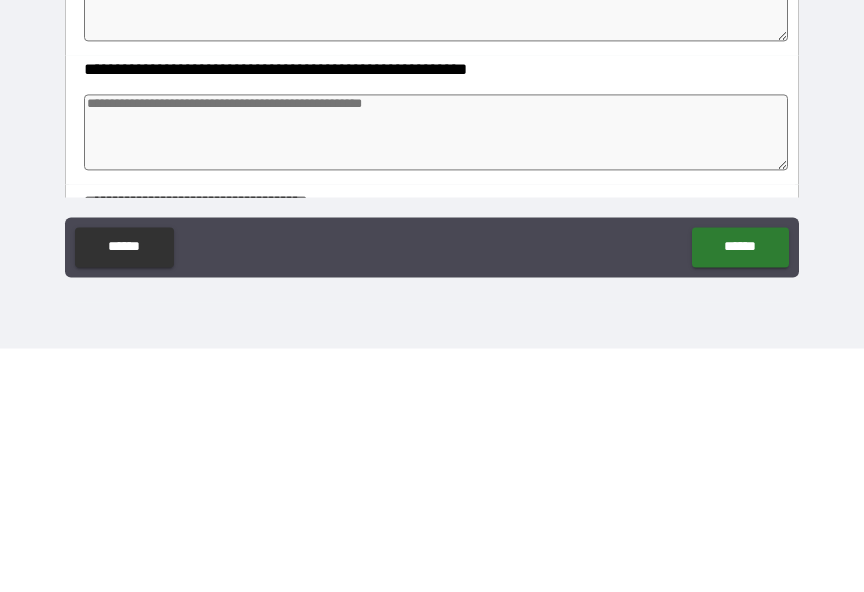 click at bounding box center [436, 376] 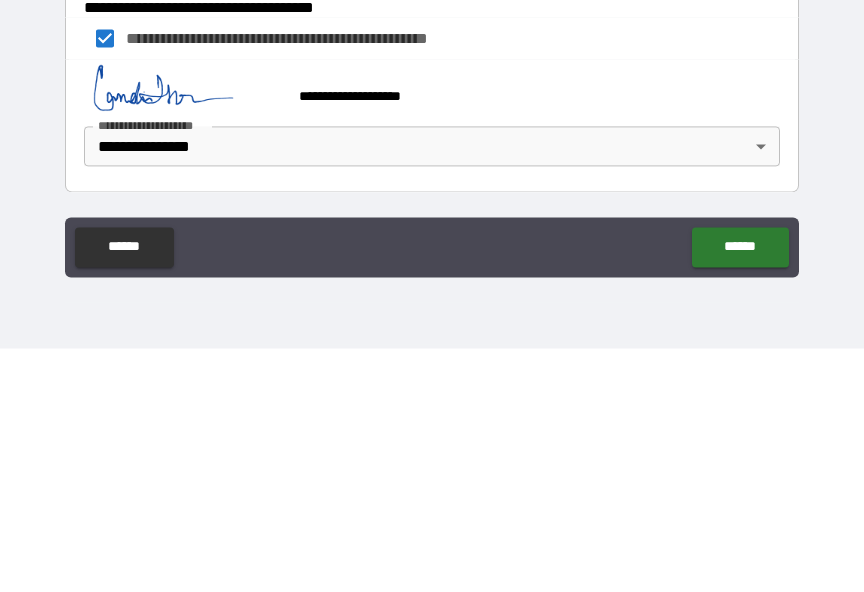 scroll, scrollTop: 760, scrollLeft: 0, axis: vertical 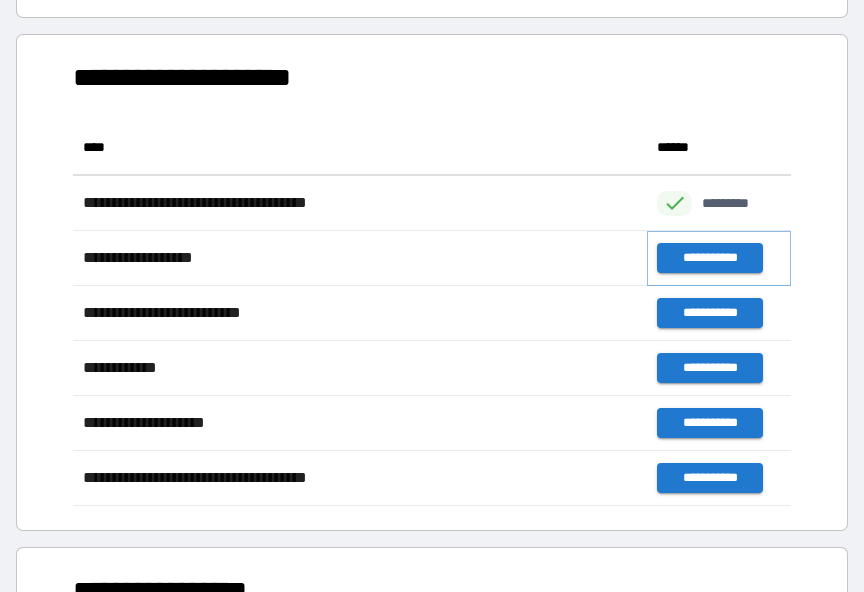 click on "**********" at bounding box center (709, 258) 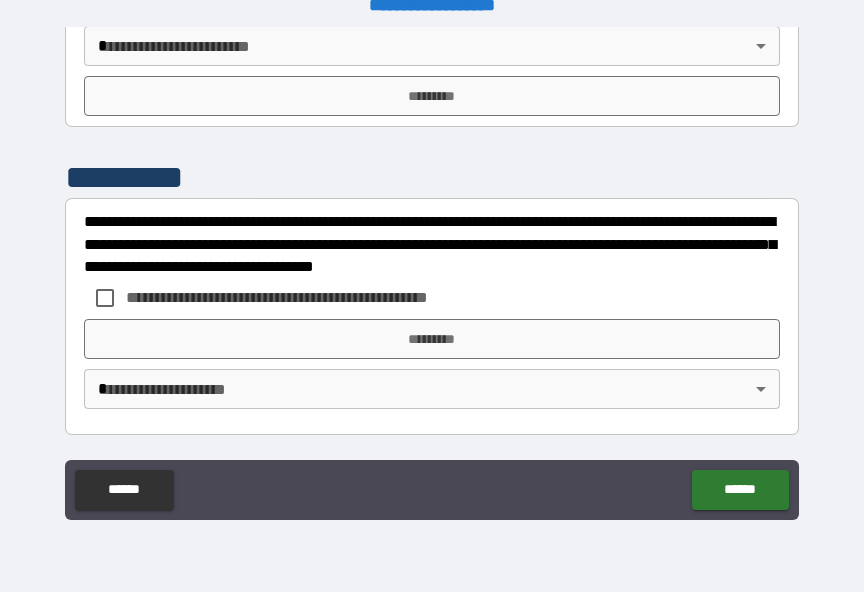 scroll, scrollTop: 2623, scrollLeft: 0, axis: vertical 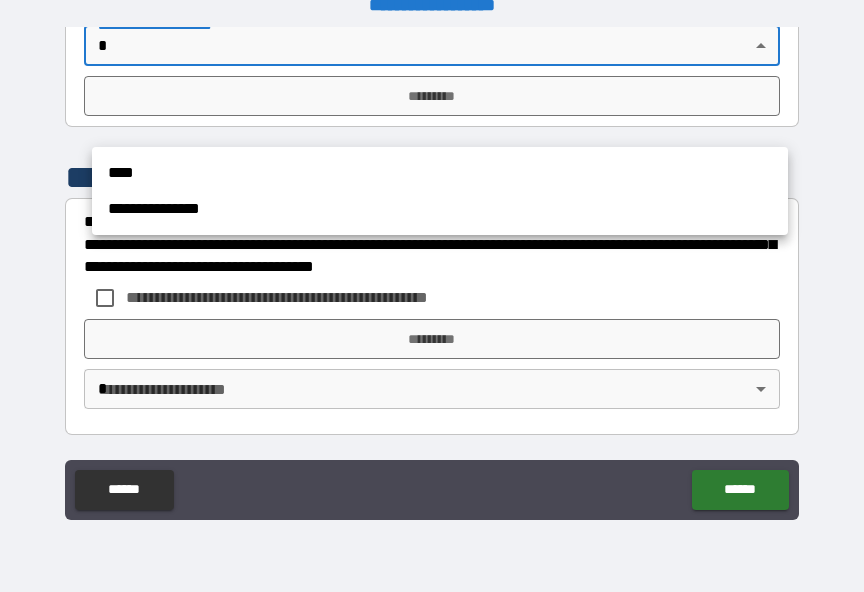 click on "**********" at bounding box center [440, 209] 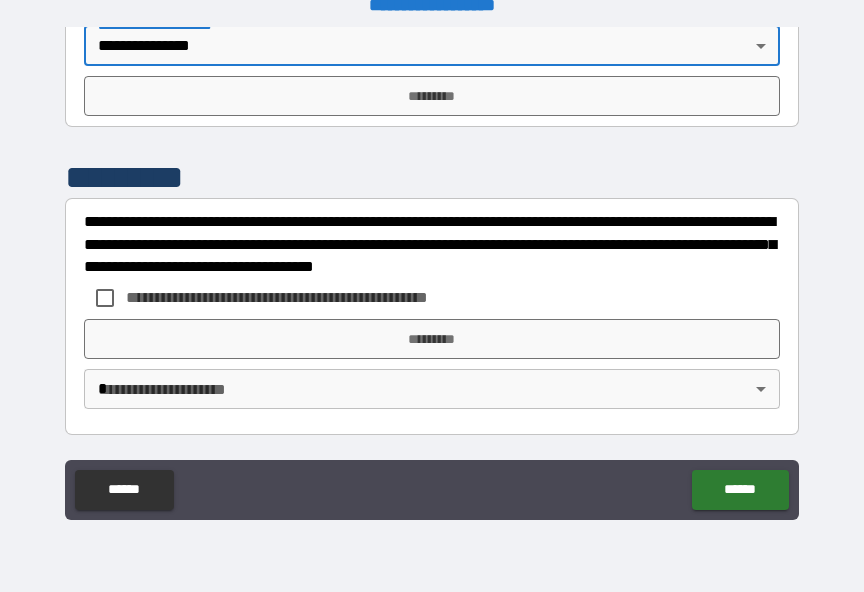 scroll, scrollTop: 2696, scrollLeft: 0, axis: vertical 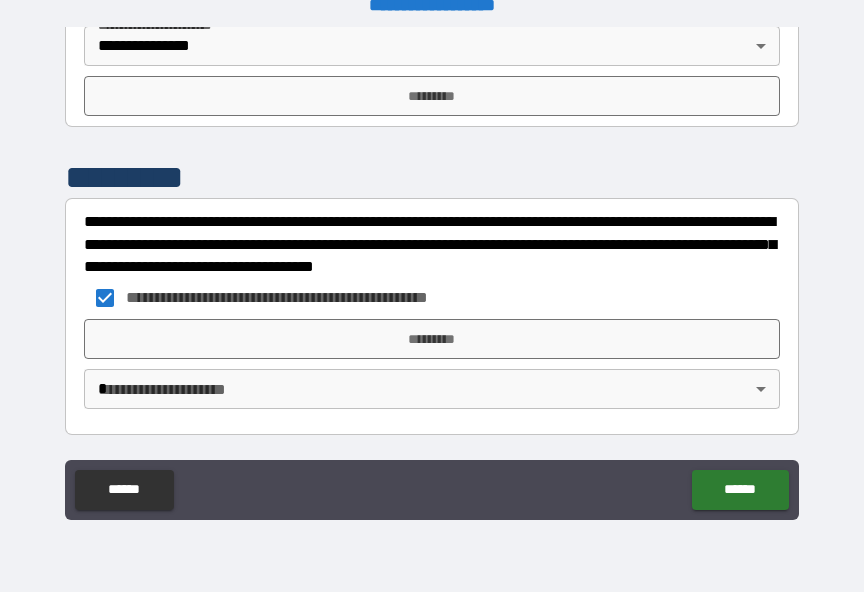 click on "*********" at bounding box center [432, 339] 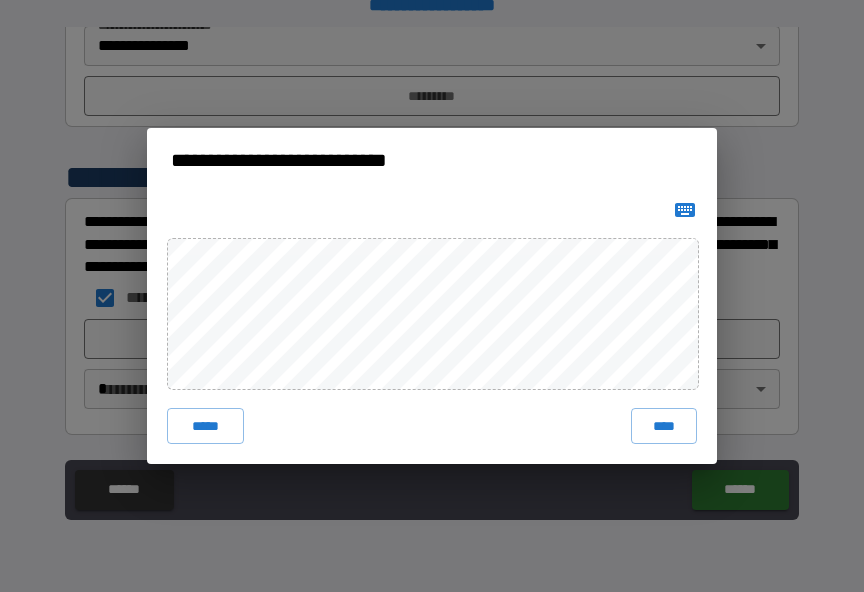 click on "****" at bounding box center (664, 426) 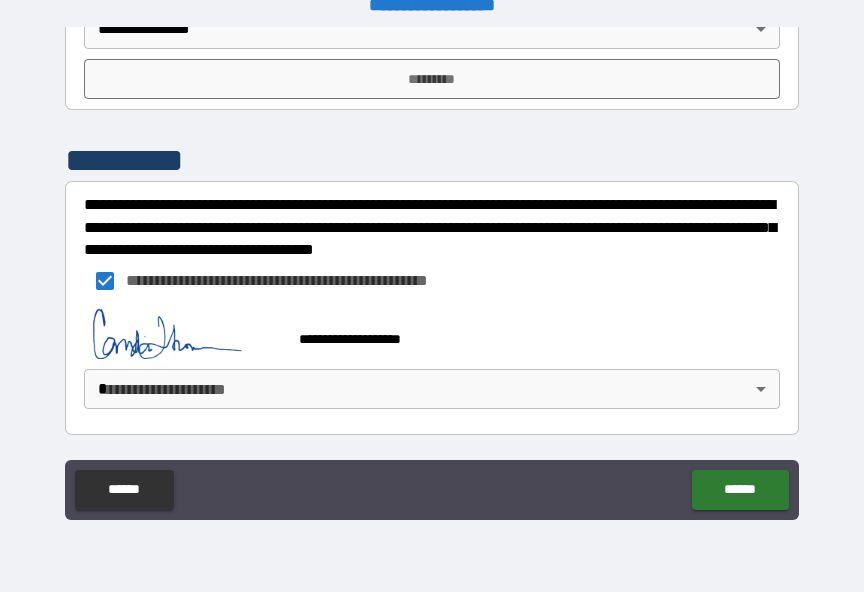 scroll, scrollTop: 2713, scrollLeft: 0, axis: vertical 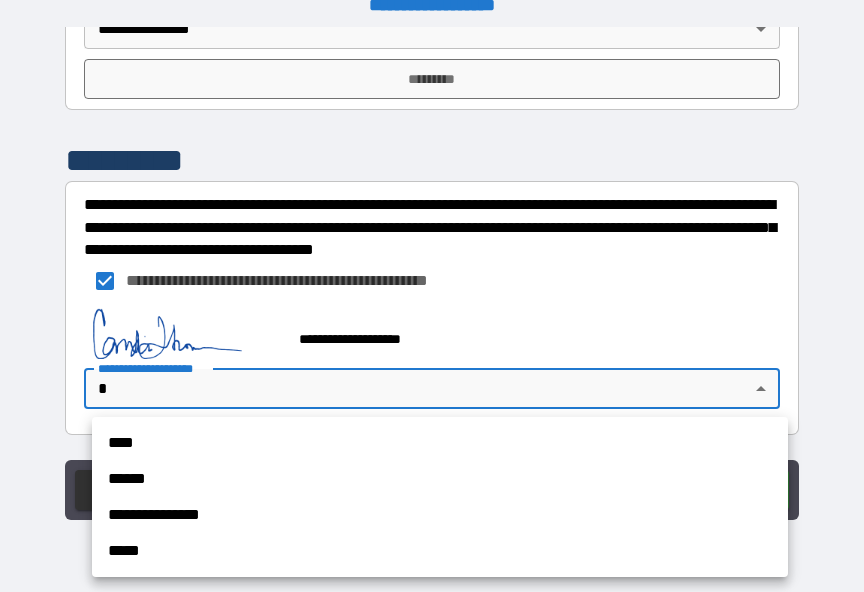 click on "**********" at bounding box center [440, 515] 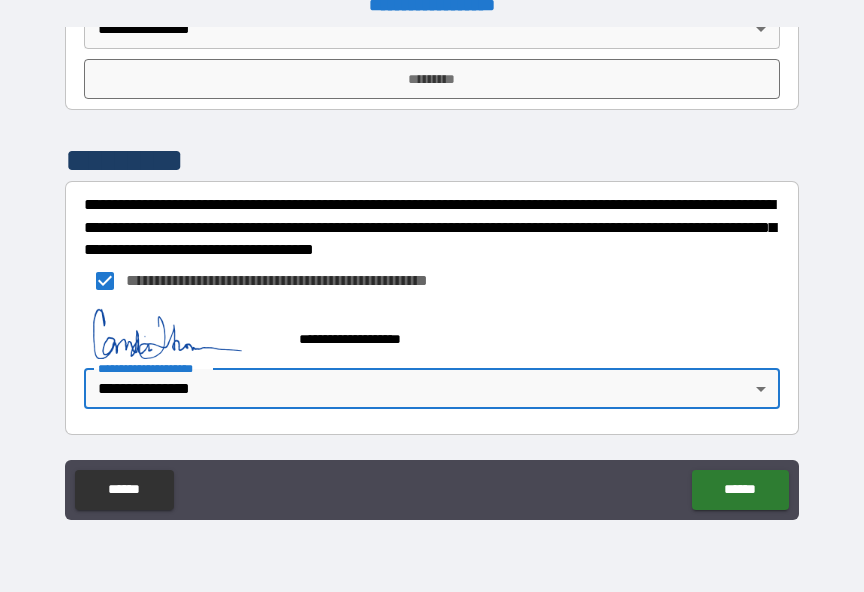 click on "*********" at bounding box center (432, 79) 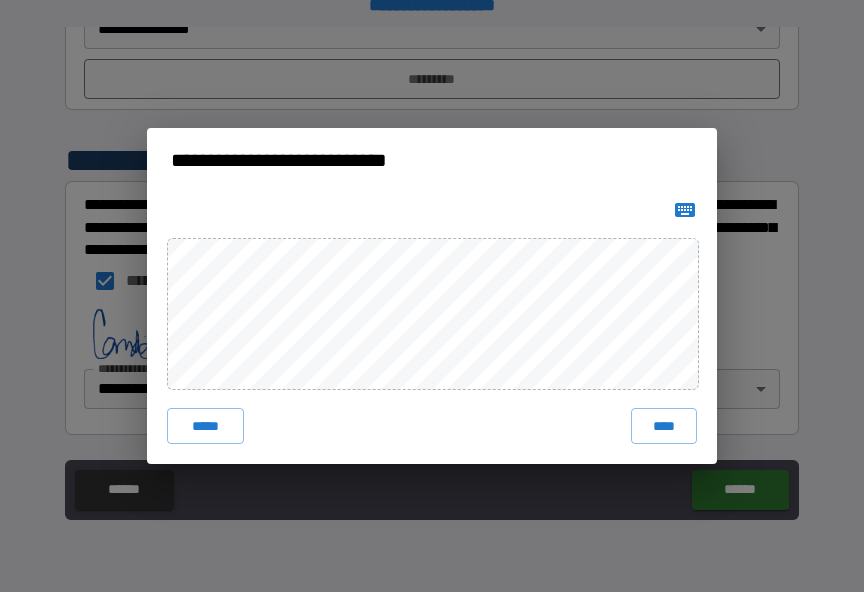 click on "*****" at bounding box center (205, 426) 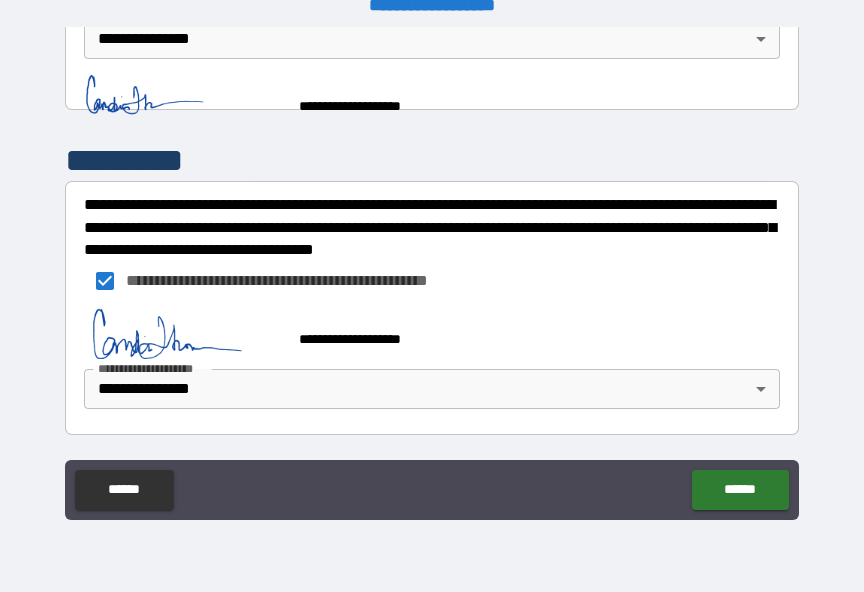 scroll, scrollTop: 2703, scrollLeft: 0, axis: vertical 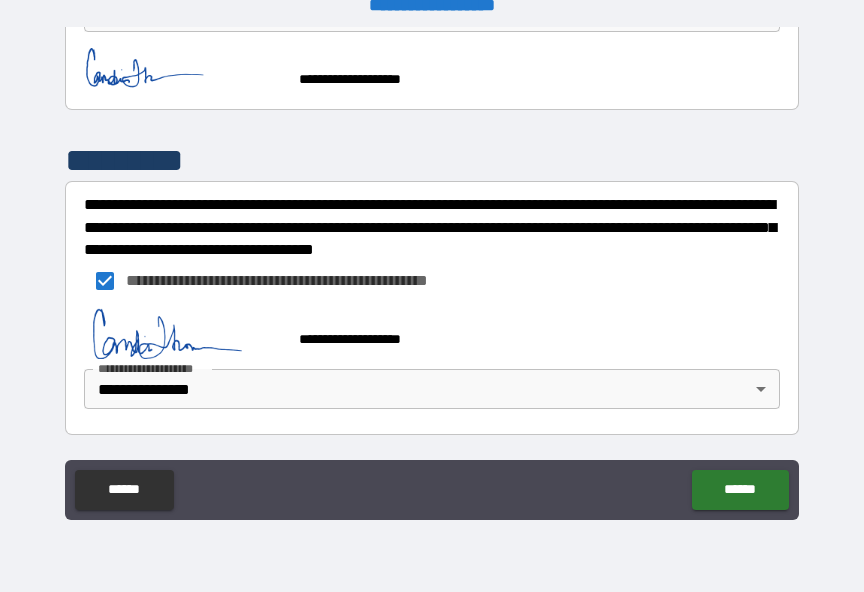 click on "******" at bounding box center [740, 490] 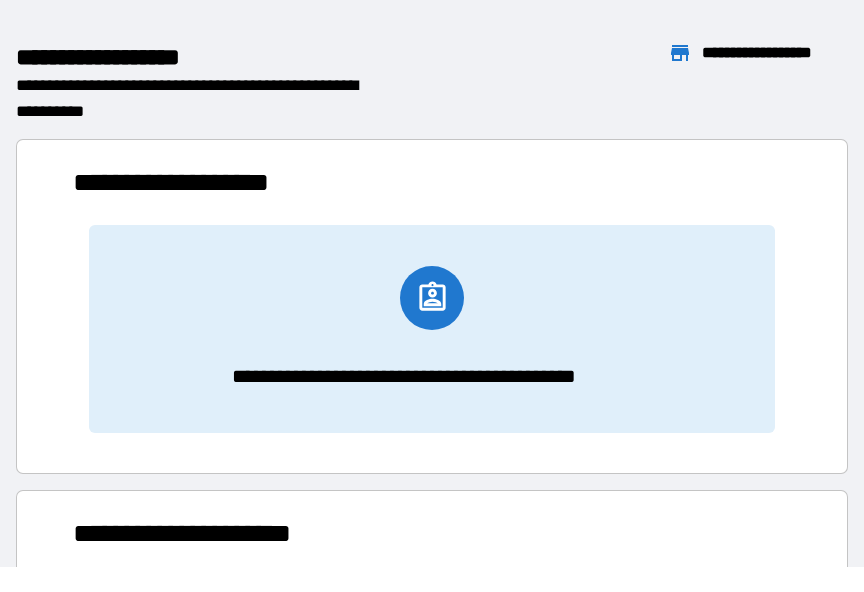 scroll, scrollTop: 386, scrollLeft: 718, axis: both 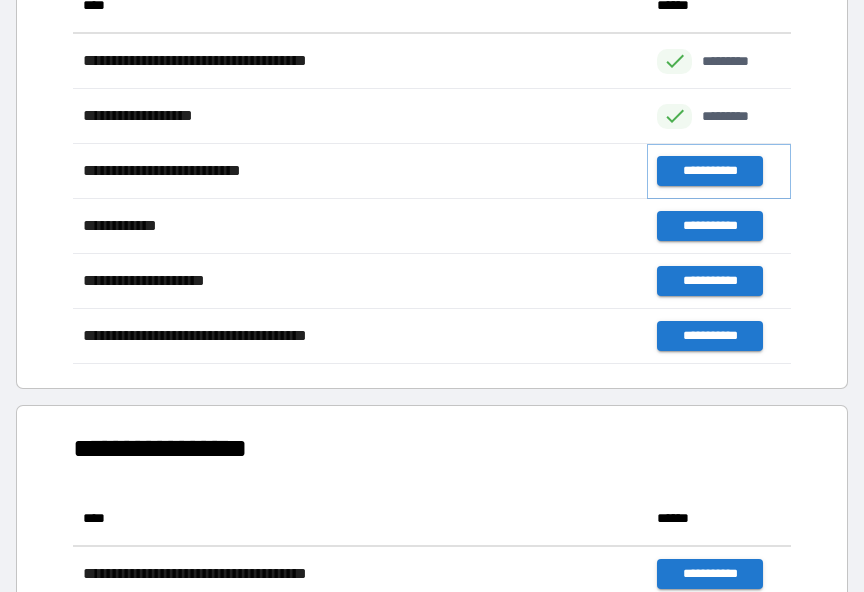 click on "**********" at bounding box center [709, 171] 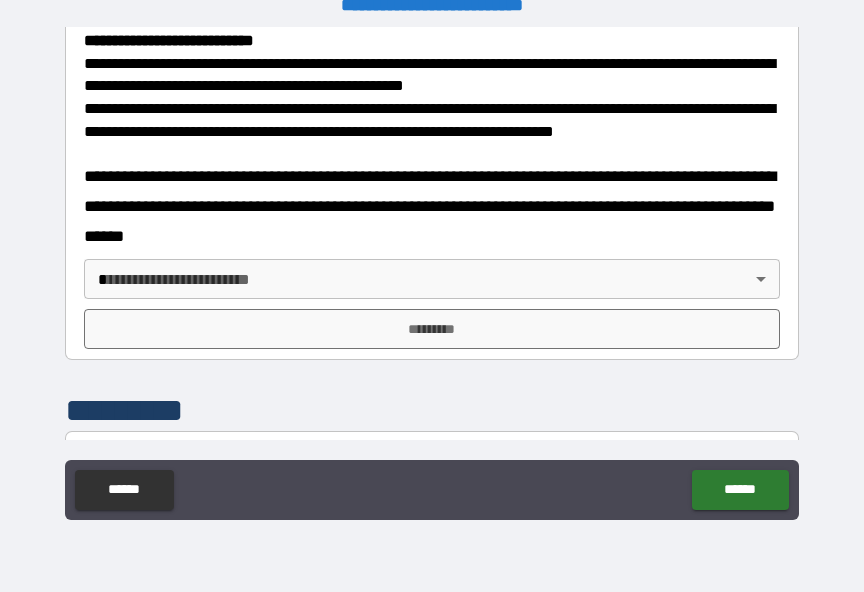 scroll, scrollTop: 760, scrollLeft: 0, axis: vertical 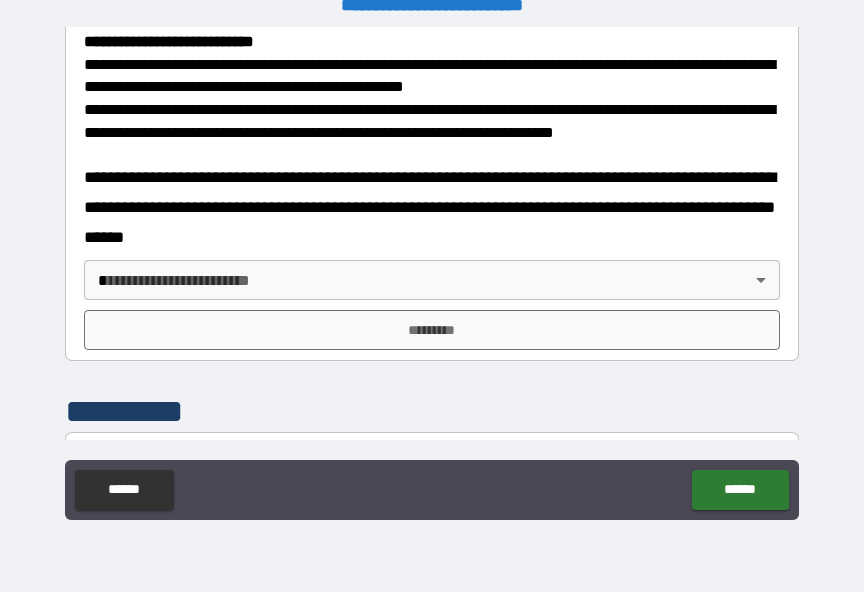 click on "**********" at bounding box center [432, 283] 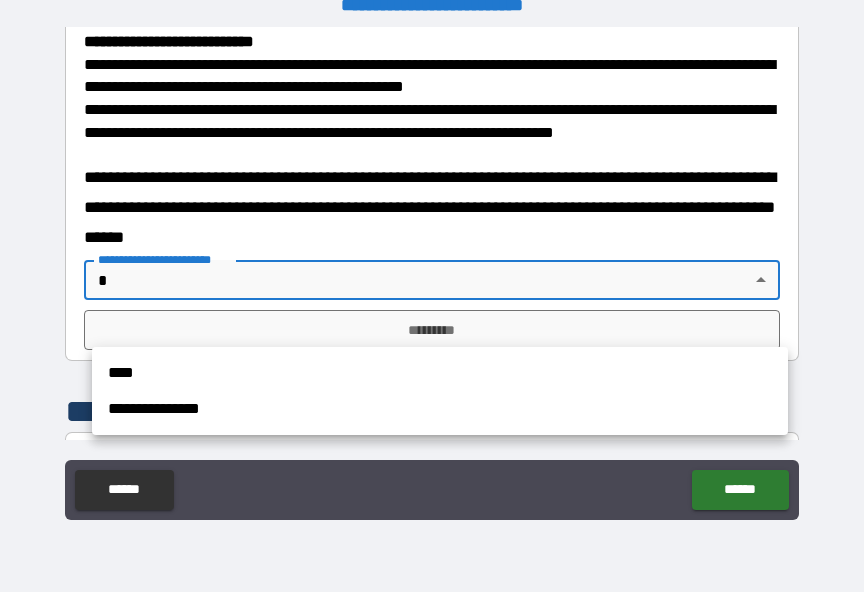 click on "**********" at bounding box center [440, 409] 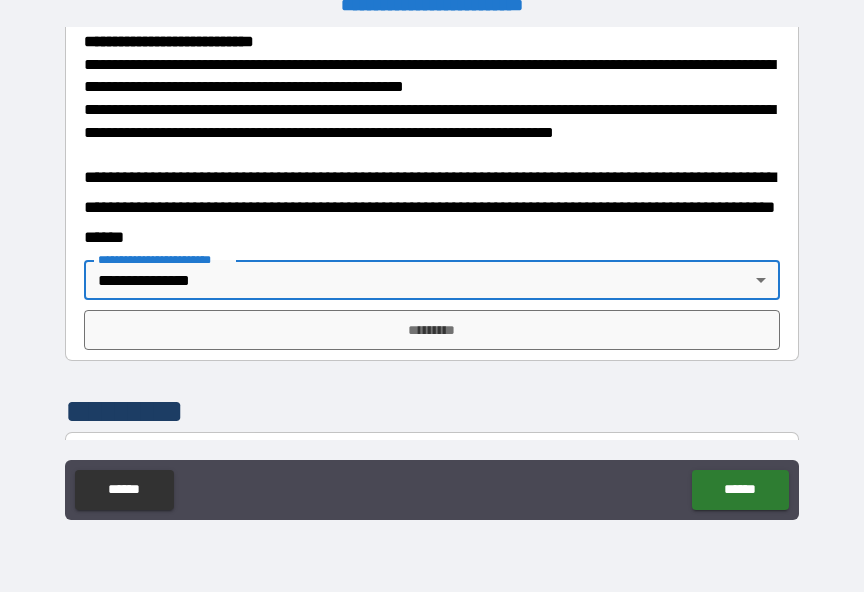 click on "*********" at bounding box center [432, 330] 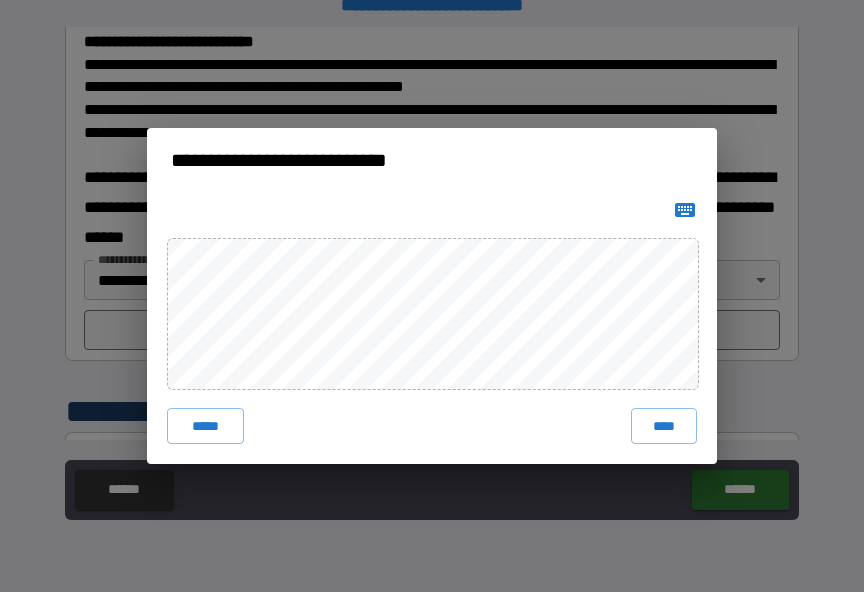 click on "****" at bounding box center (664, 426) 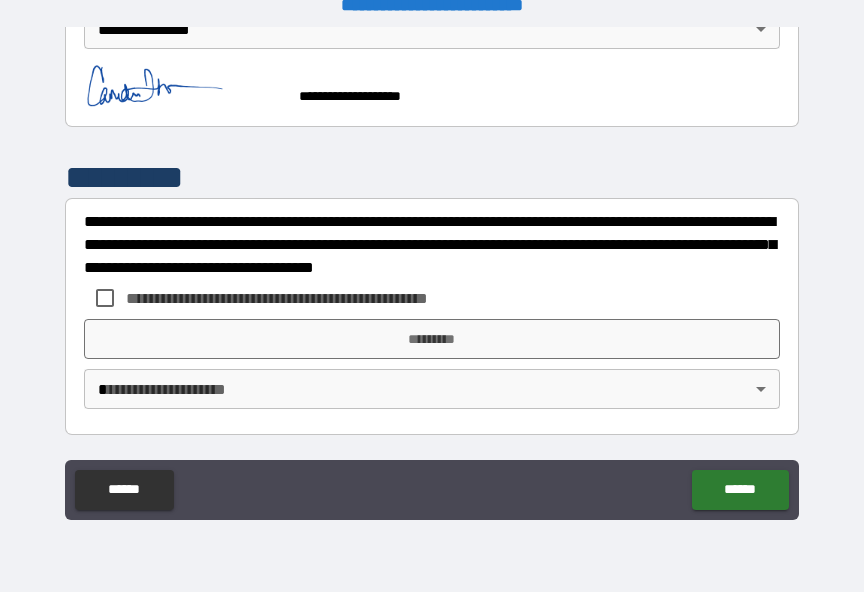 scroll, scrollTop: 1050, scrollLeft: 0, axis: vertical 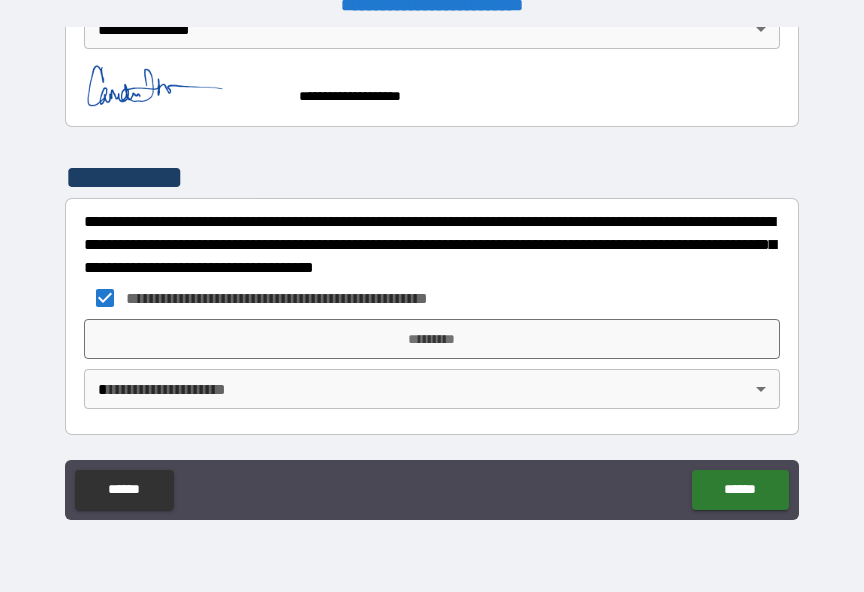 click on "*********" at bounding box center (432, 339) 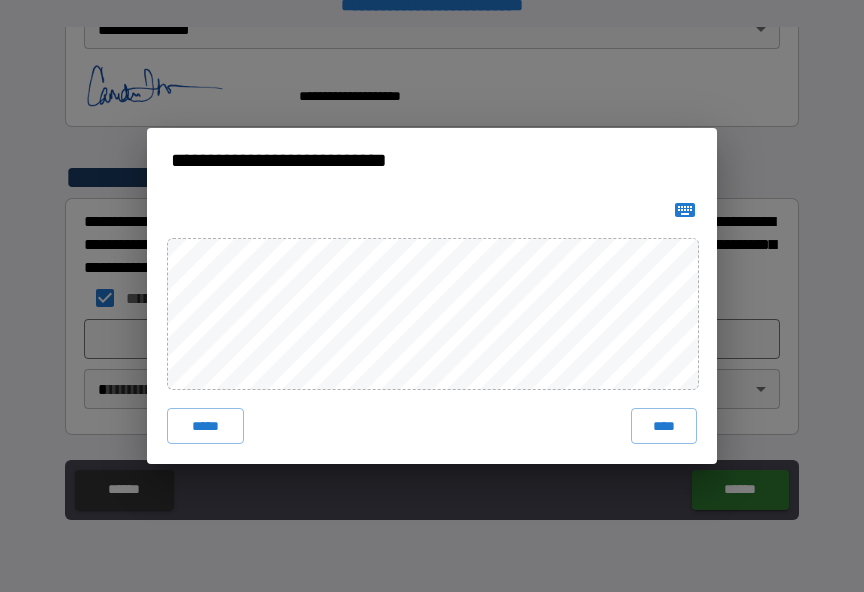 click on "*****" at bounding box center (205, 426) 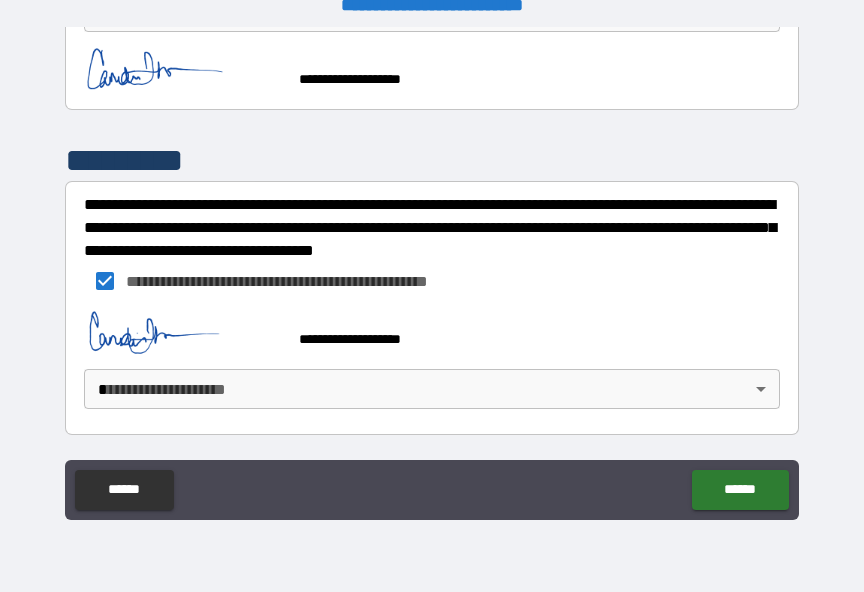 scroll, scrollTop: 1067, scrollLeft: 0, axis: vertical 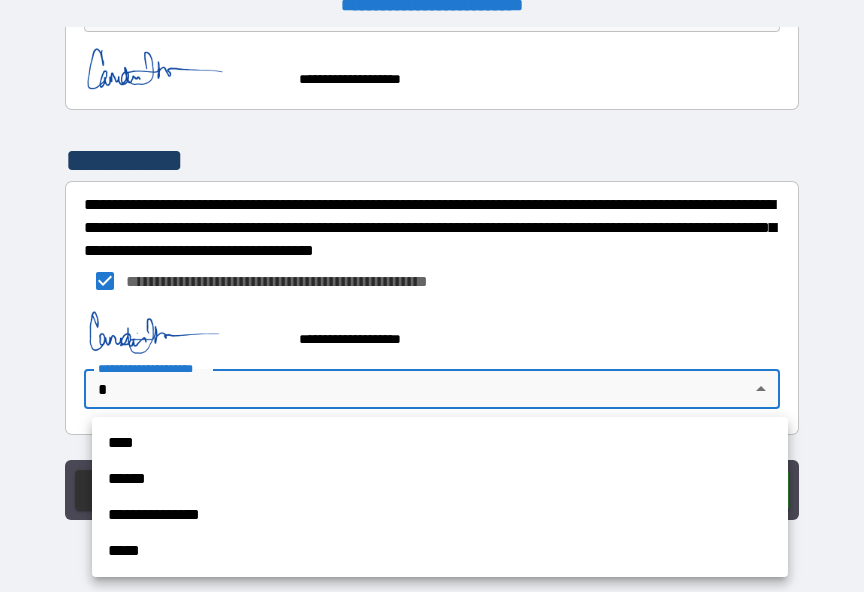 click on "**********" at bounding box center (440, 515) 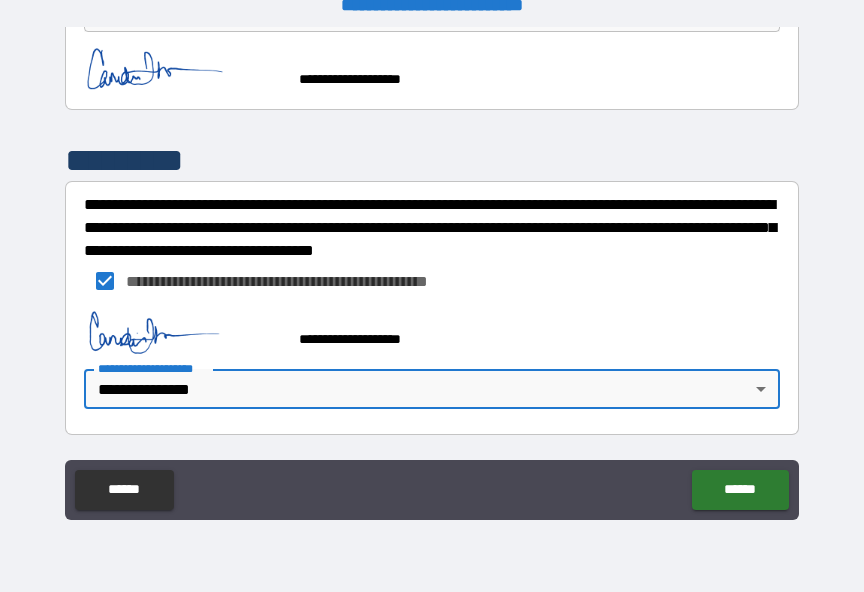 click on "******" at bounding box center (740, 490) 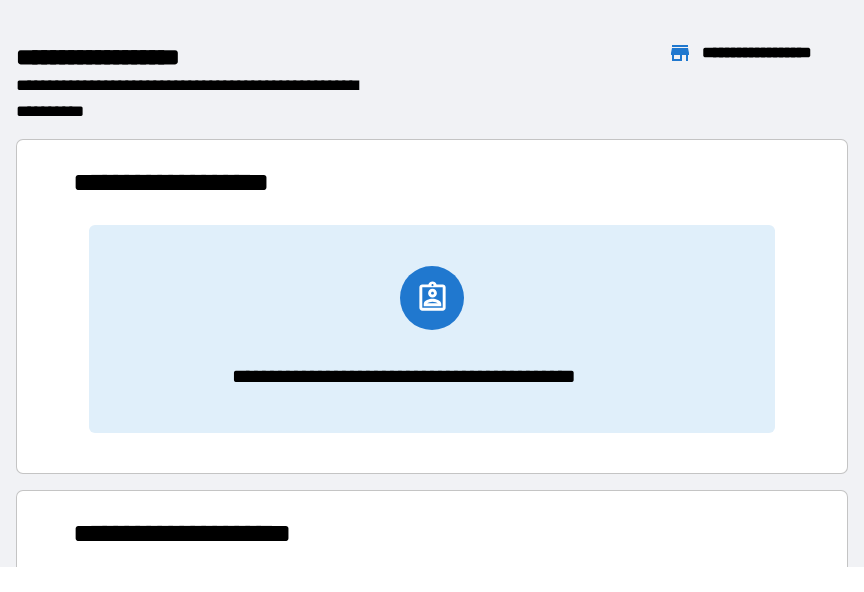 scroll, scrollTop: 386, scrollLeft: 718, axis: both 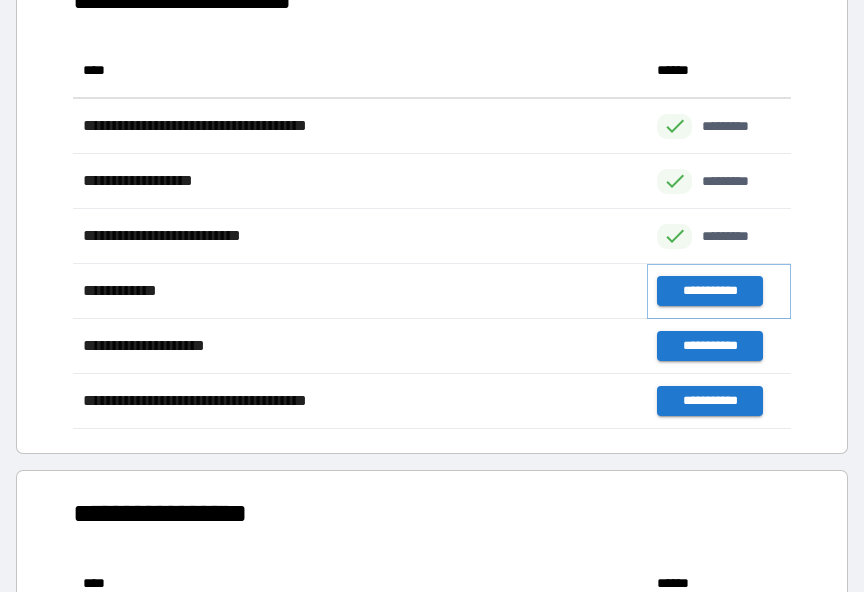 click on "**********" at bounding box center (709, 291) 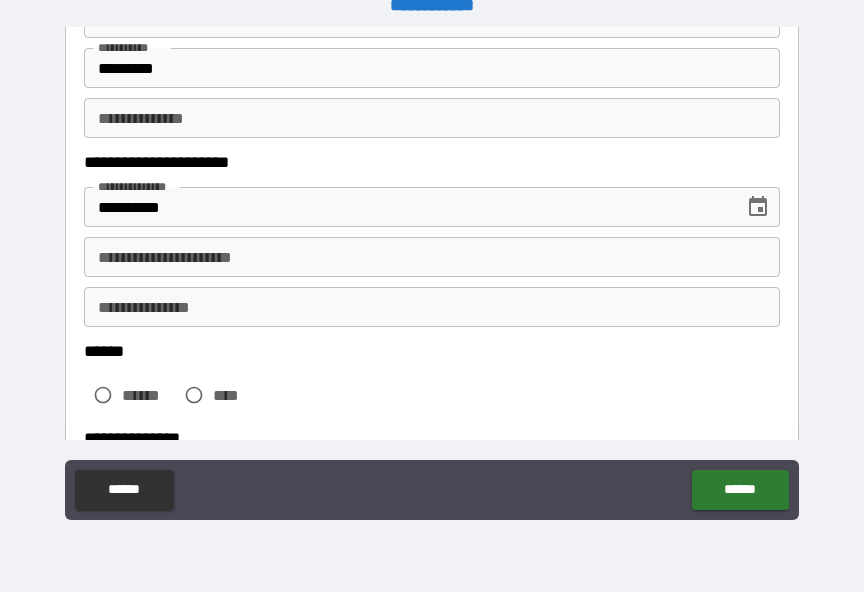 scroll, scrollTop: 261, scrollLeft: 0, axis: vertical 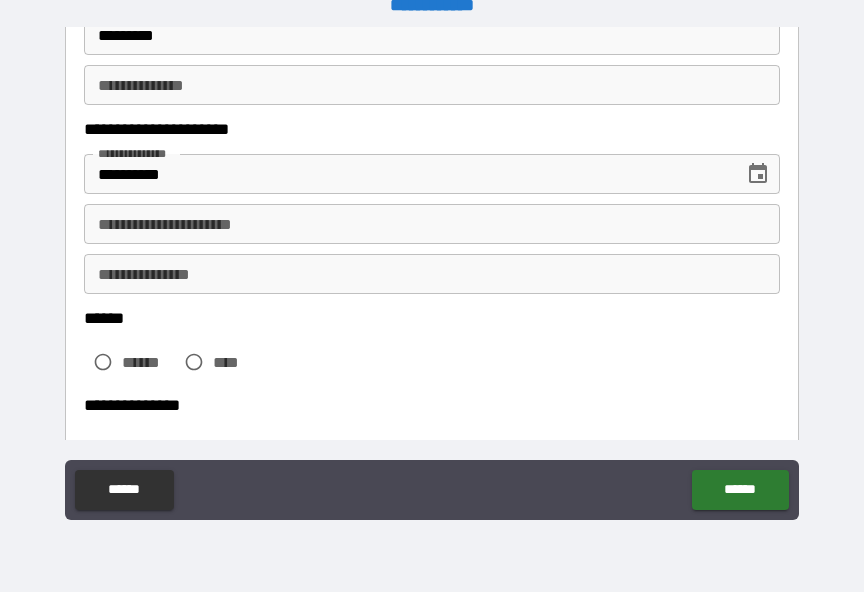 click on "**********" at bounding box center (432, 224) 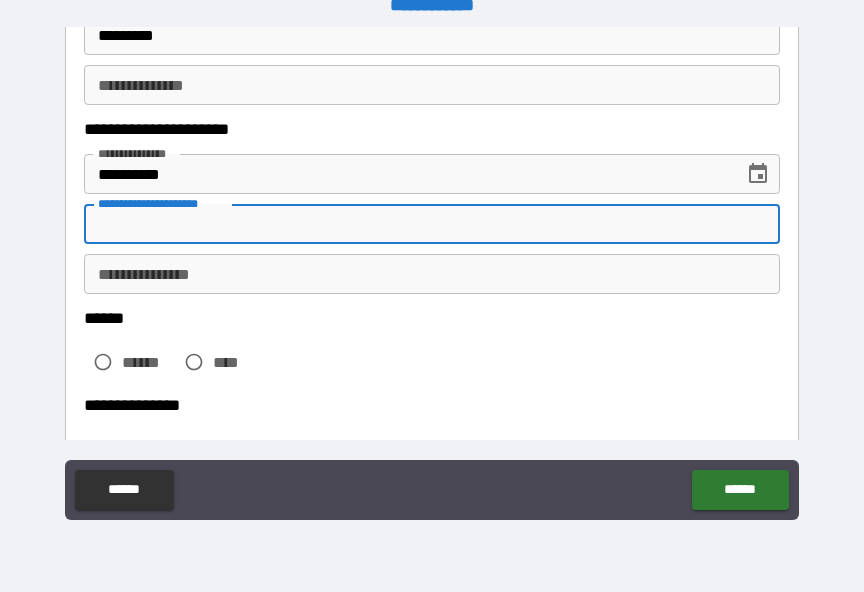 scroll, scrollTop: 24, scrollLeft: 0, axis: vertical 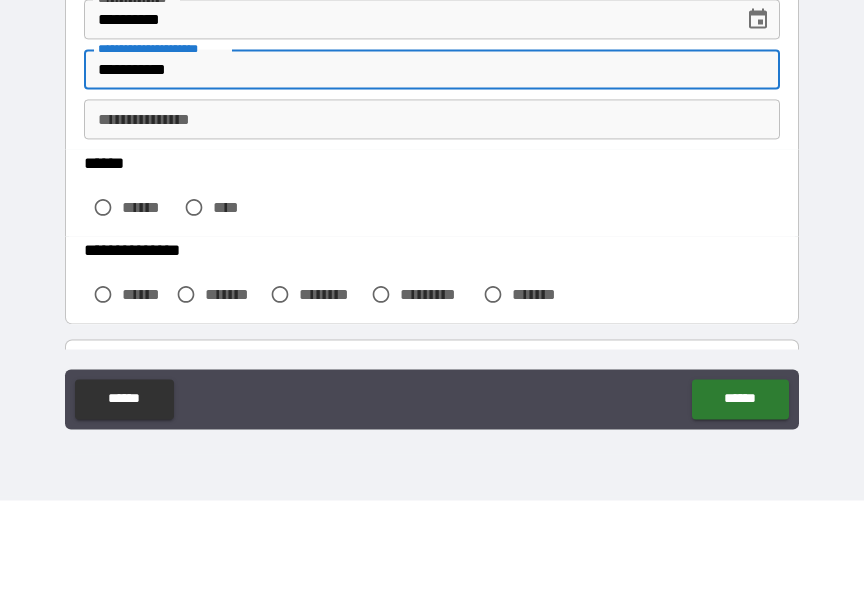 click on "**********" at bounding box center [432, 211] 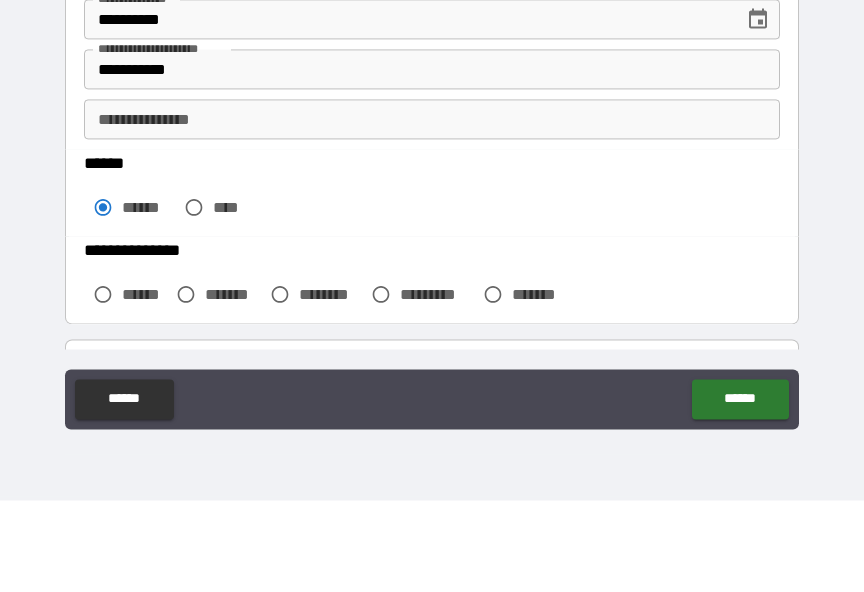 scroll, scrollTop: 25, scrollLeft: 0, axis: vertical 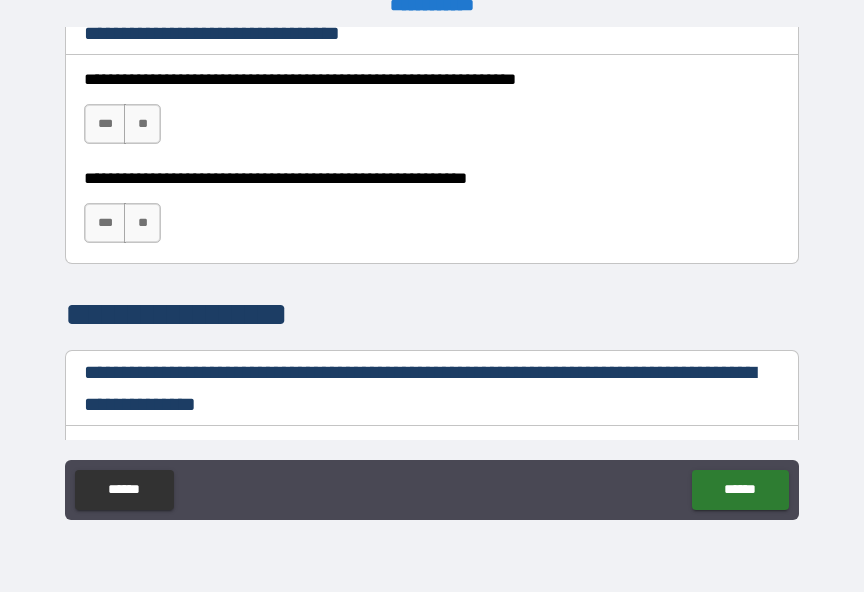 click on "***" at bounding box center [105, 124] 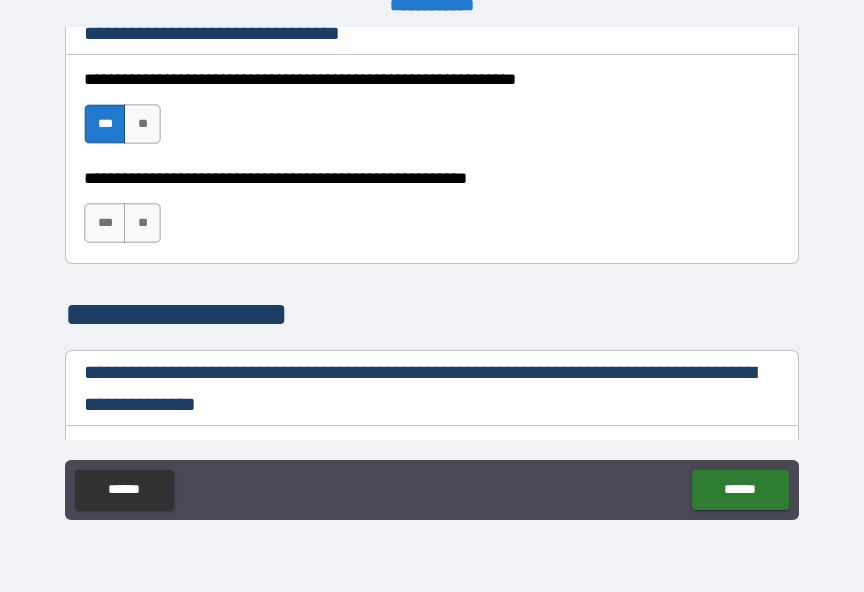 click on "***" at bounding box center [105, 223] 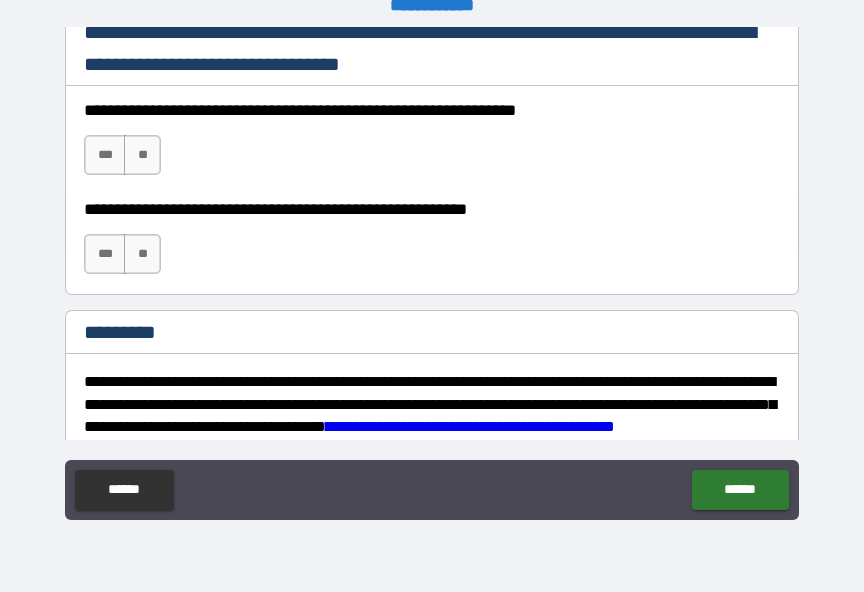 scroll, scrollTop: 2974, scrollLeft: 0, axis: vertical 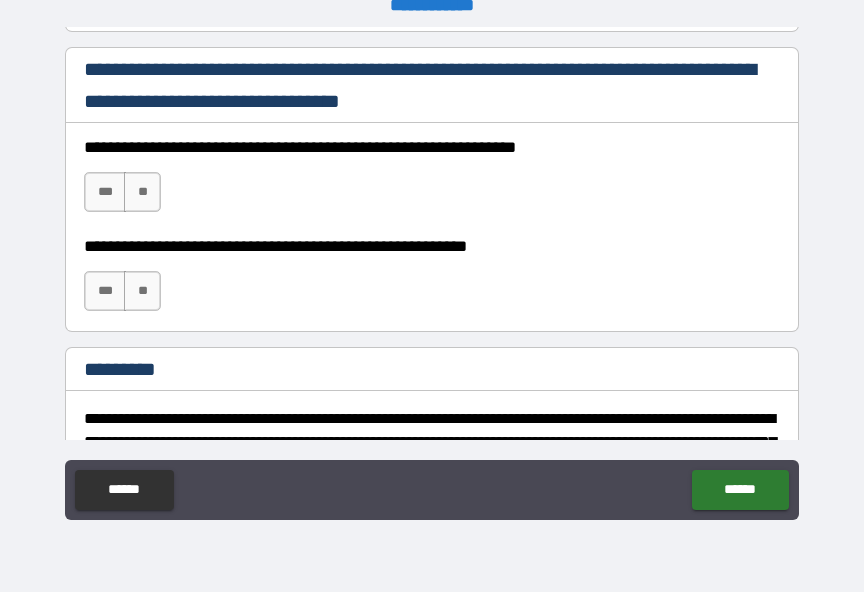 click on "***" at bounding box center [105, 192] 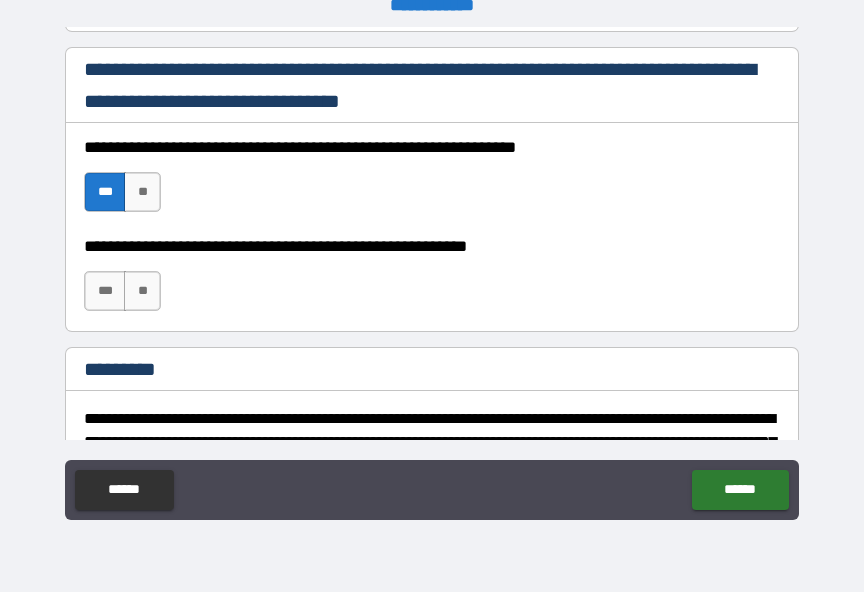 click on "***" at bounding box center [105, 291] 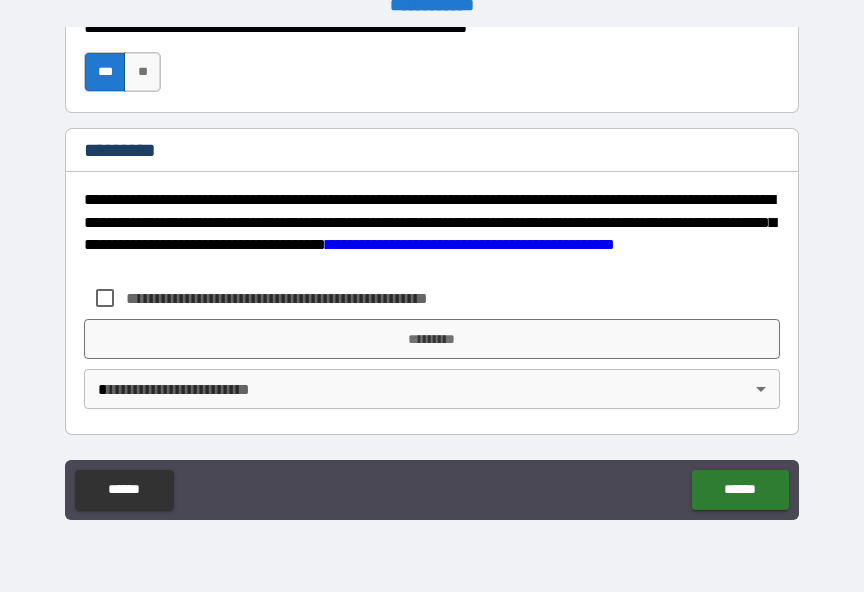 scroll, scrollTop: 3193, scrollLeft: 0, axis: vertical 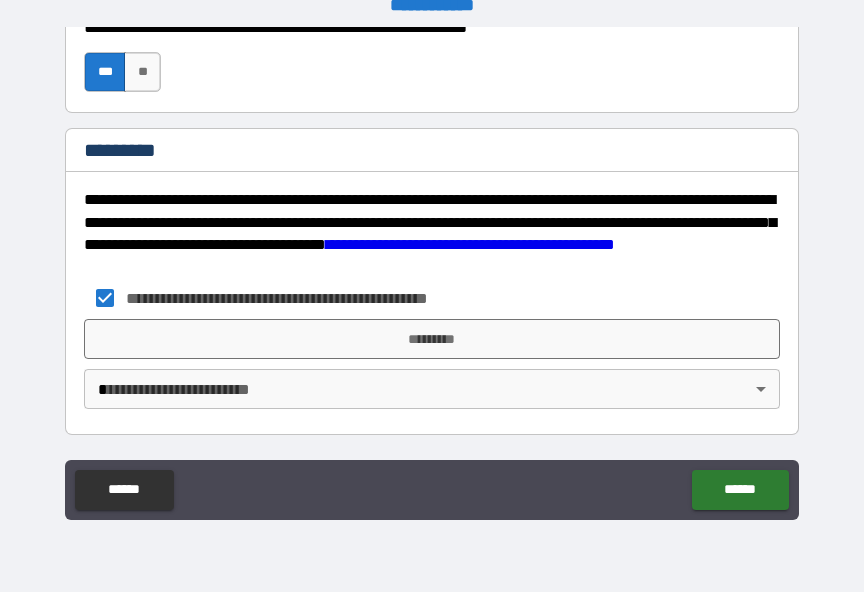click on "*********" at bounding box center [432, 339] 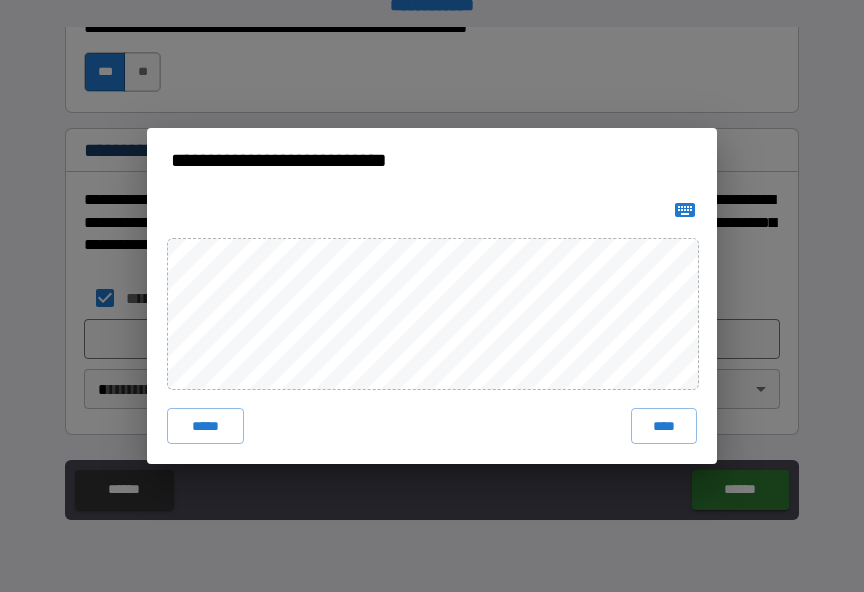 click on "****" at bounding box center [664, 426] 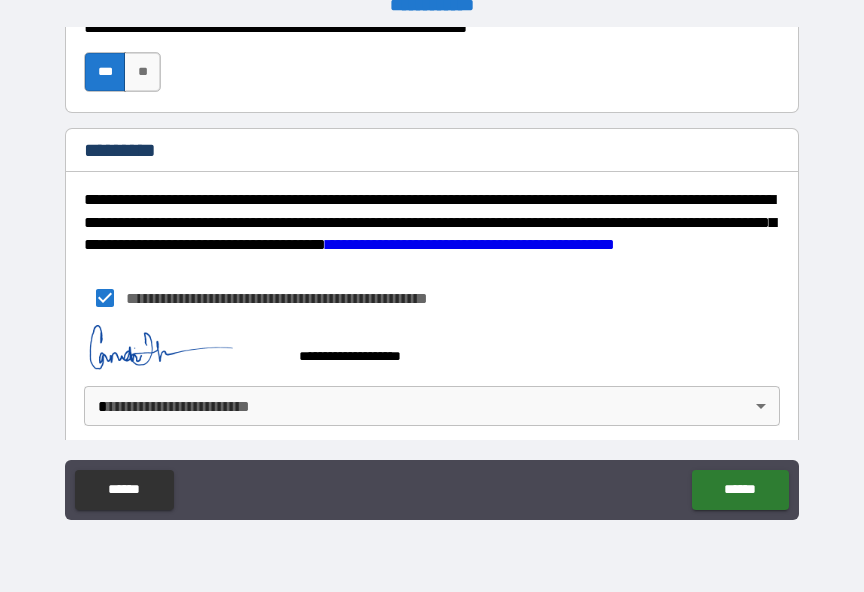 scroll, scrollTop: 3183, scrollLeft: 0, axis: vertical 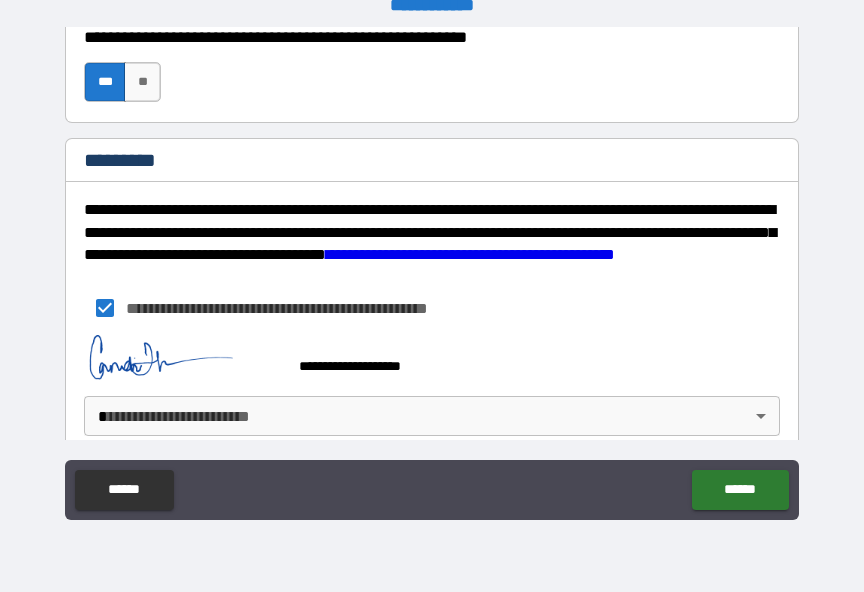 click on "**********" at bounding box center (432, 283) 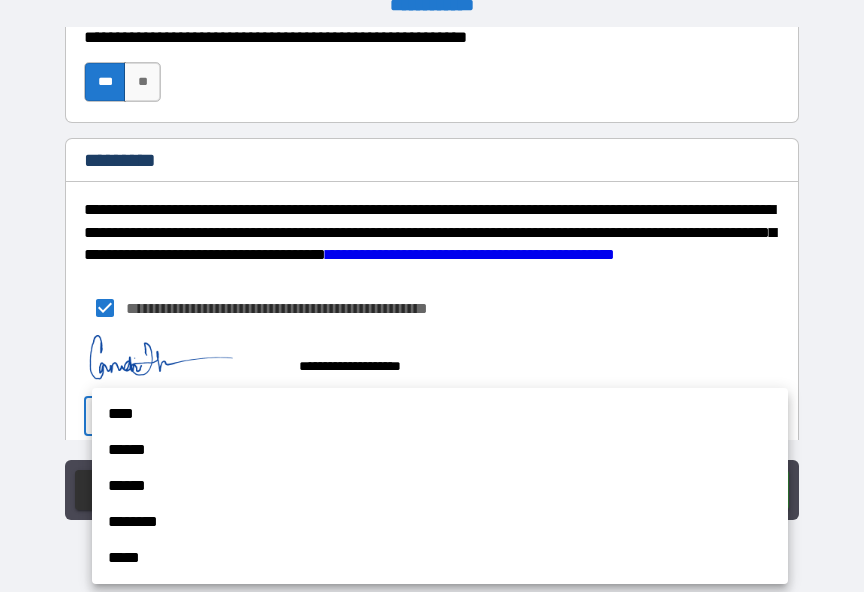 click on "********" at bounding box center (440, 522) 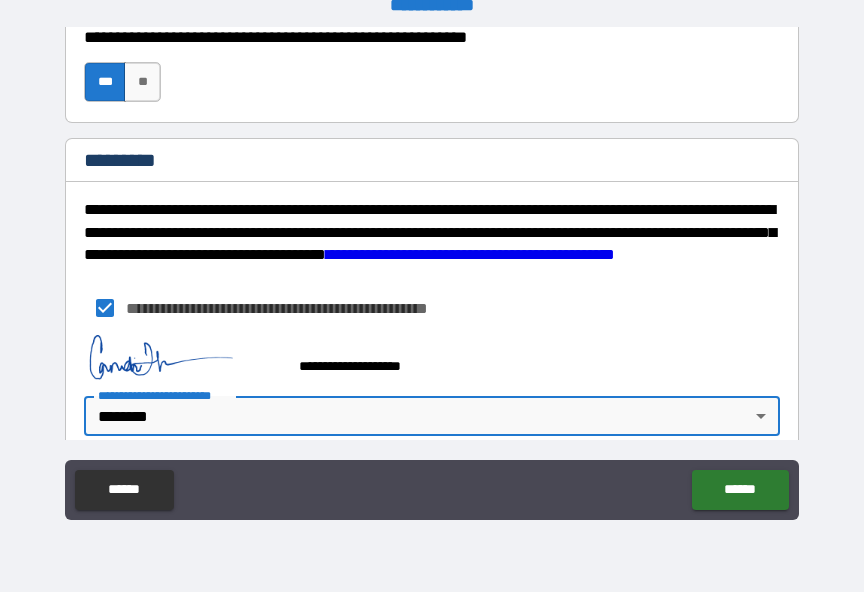 click on "**********" at bounding box center (432, 283) 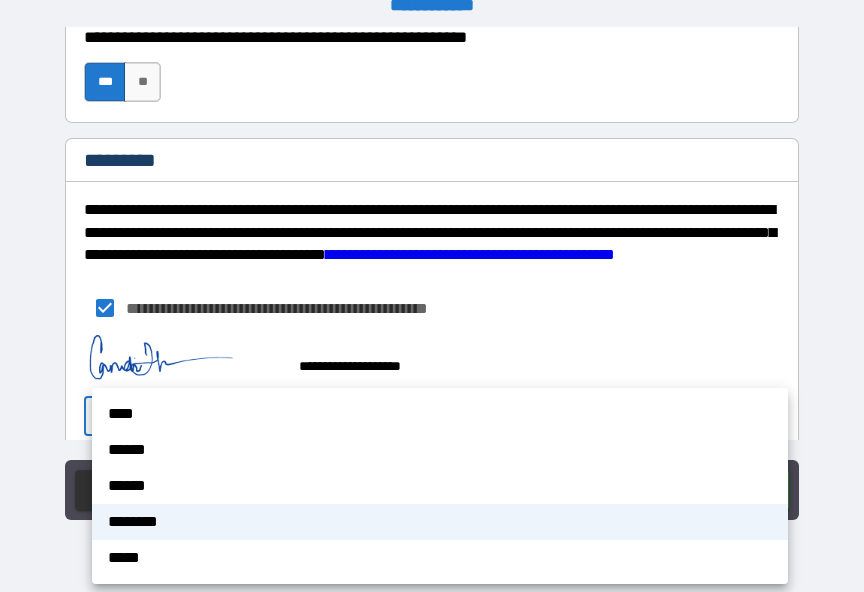 click on "******" at bounding box center (440, 450) 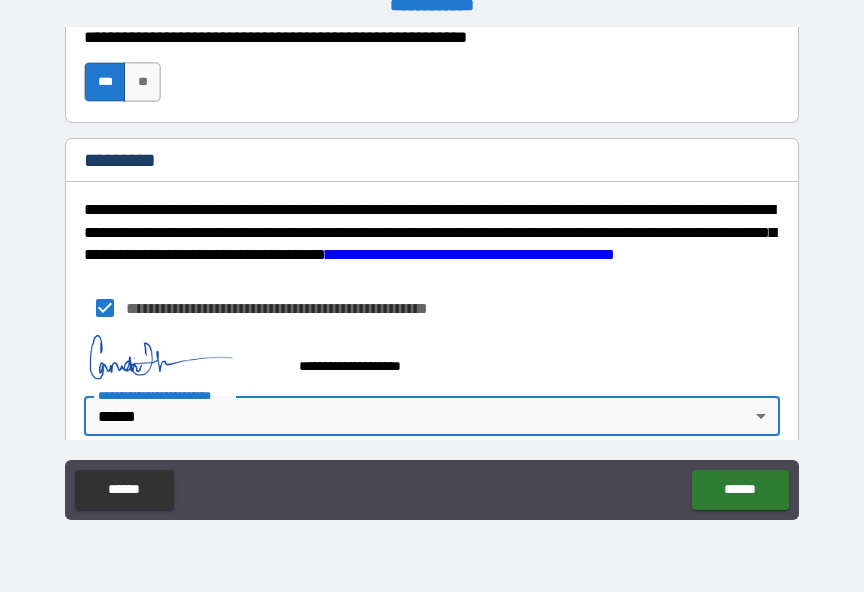 click on "******" at bounding box center (740, 490) 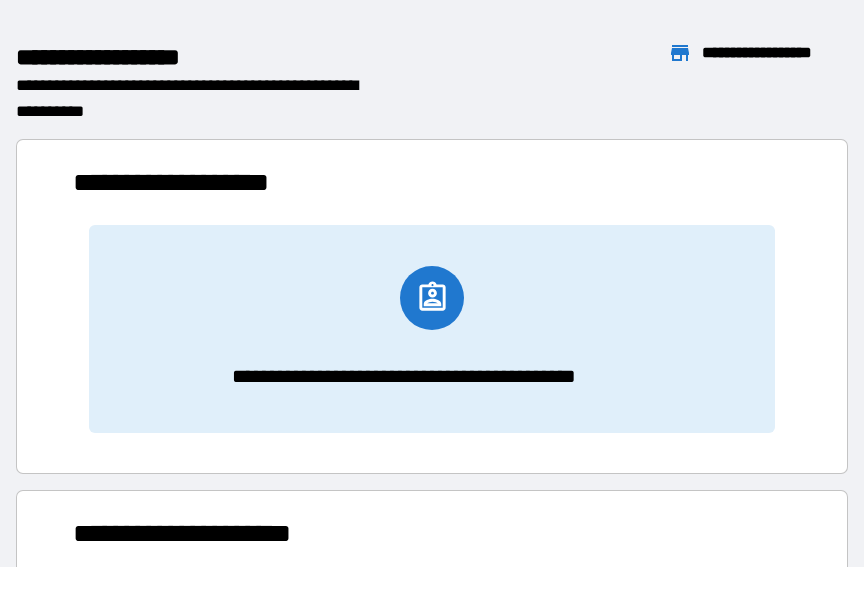scroll, scrollTop: 1, scrollLeft: 1, axis: both 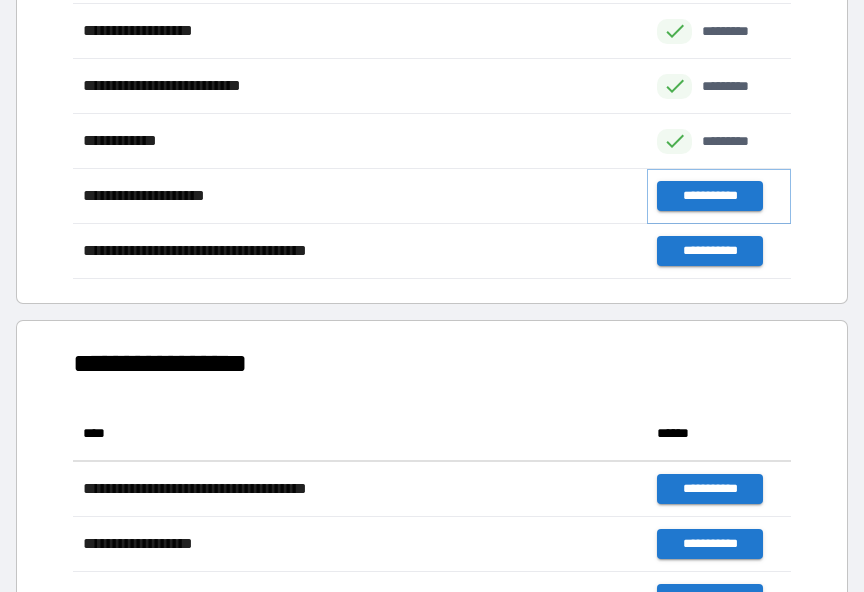 click on "**********" at bounding box center [709, 196] 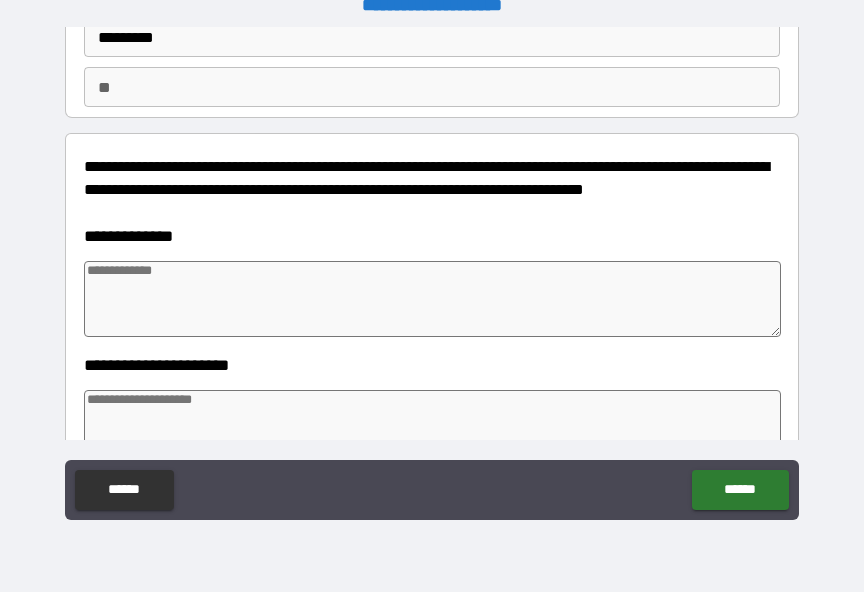 scroll, scrollTop: 154, scrollLeft: 0, axis: vertical 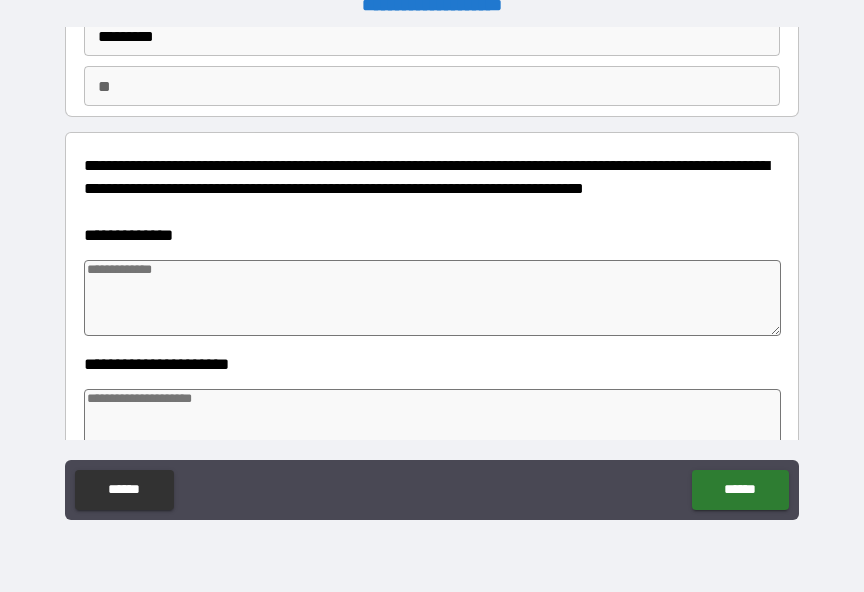click at bounding box center (432, 298) 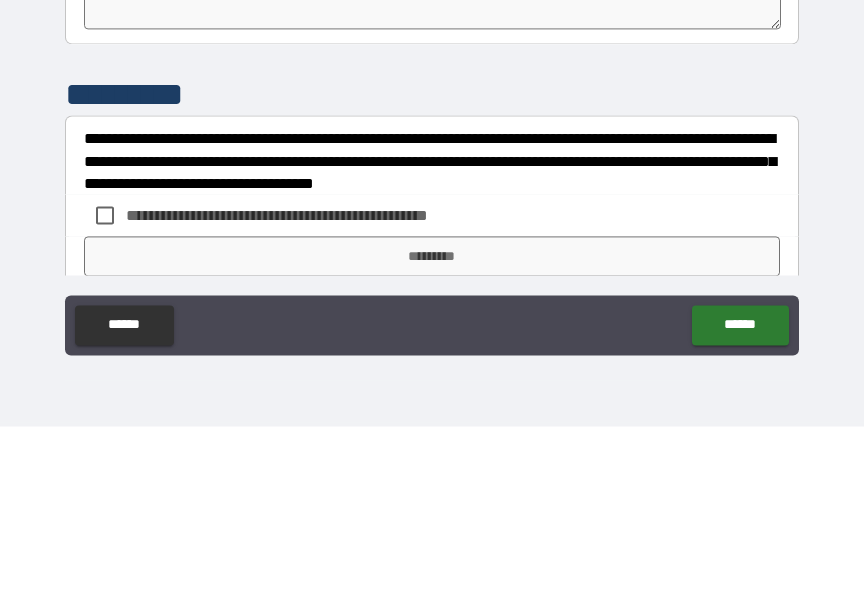 scroll, scrollTop: 730, scrollLeft: 0, axis: vertical 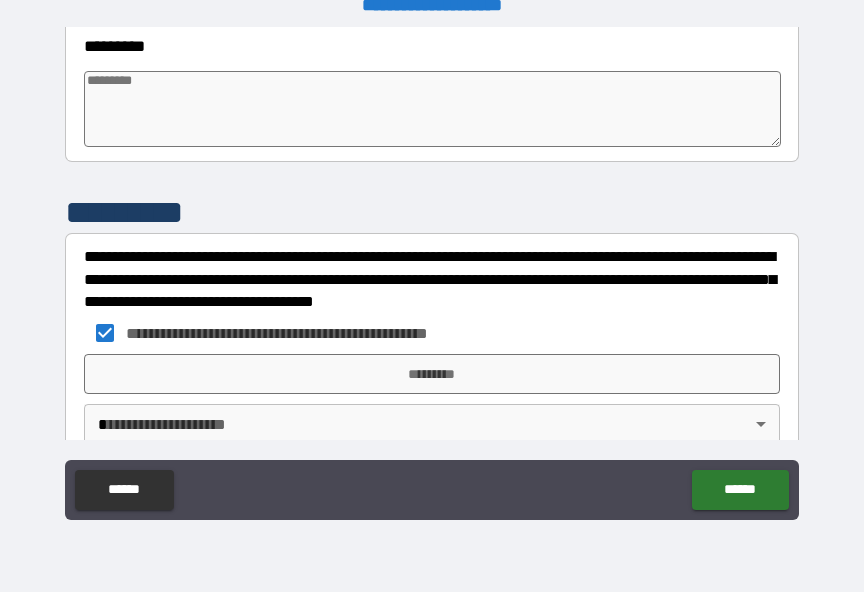 click on "*********" at bounding box center [432, 374] 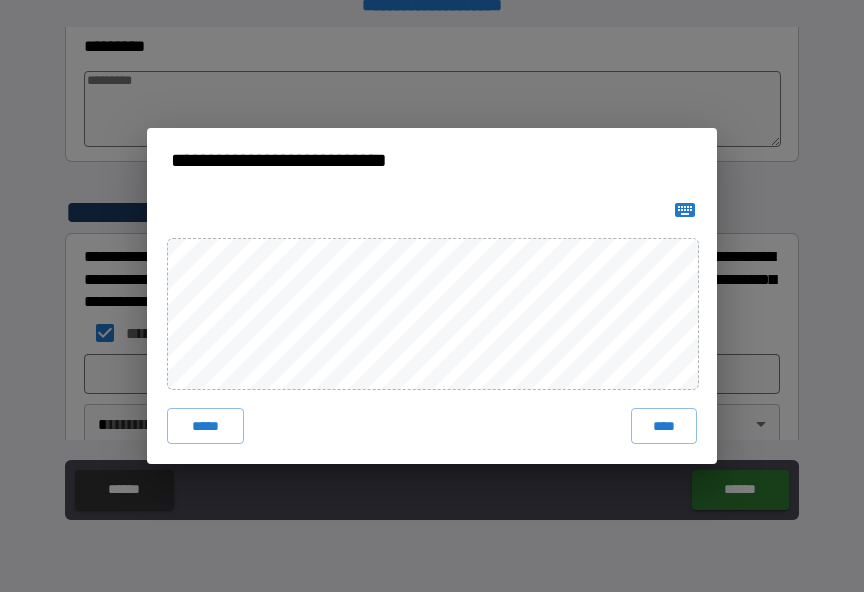 click on "****" at bounding box center [664, 426] 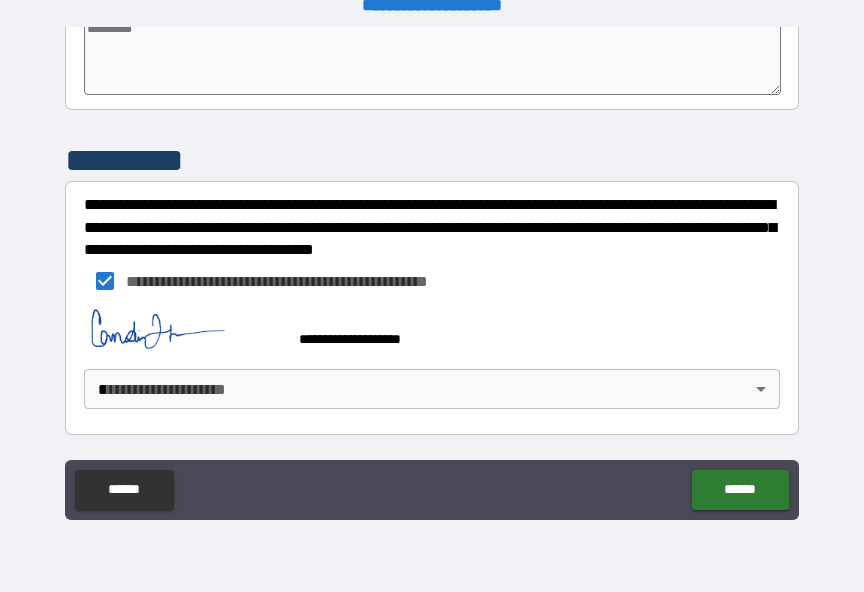 scroll, scrollTop: 782, scrollLeft: 0, axis: vertical 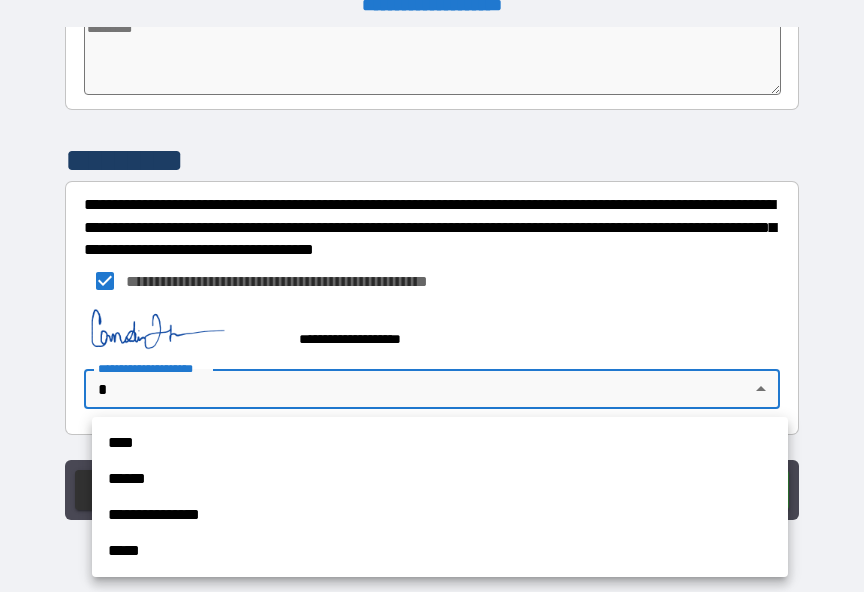 click on "**********" at bounding box center [440, 515] 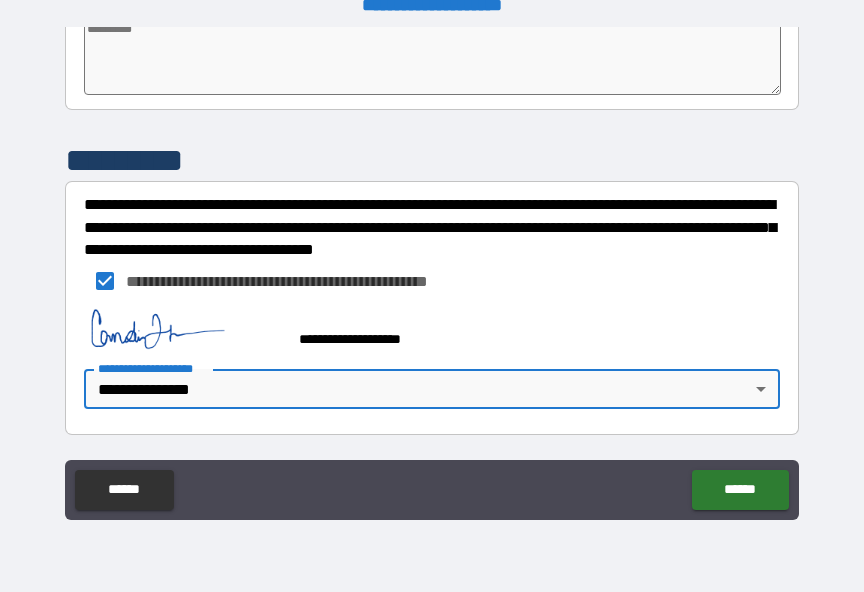 click on "******" at bounding box center (740, 490) 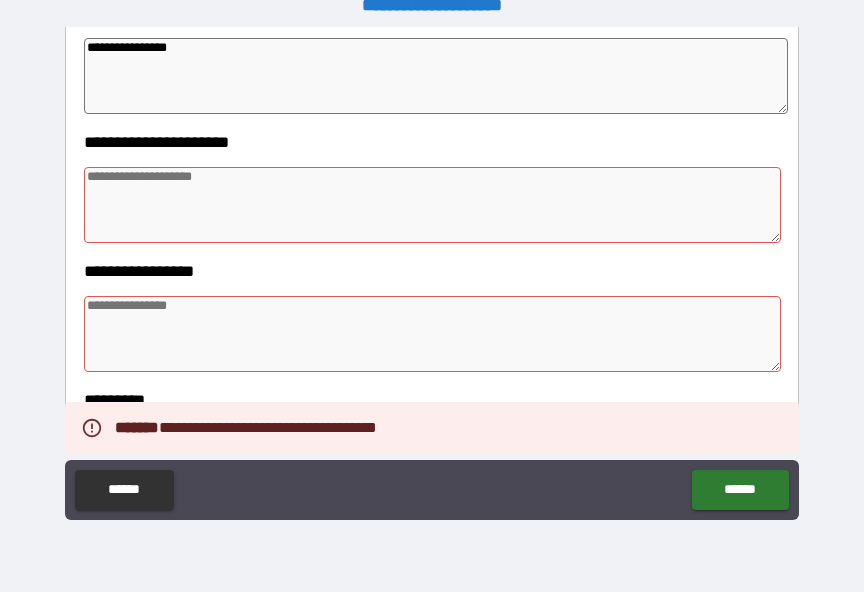 scroll, scrollTop: 320, scrollLeft: 0, axis: vertical 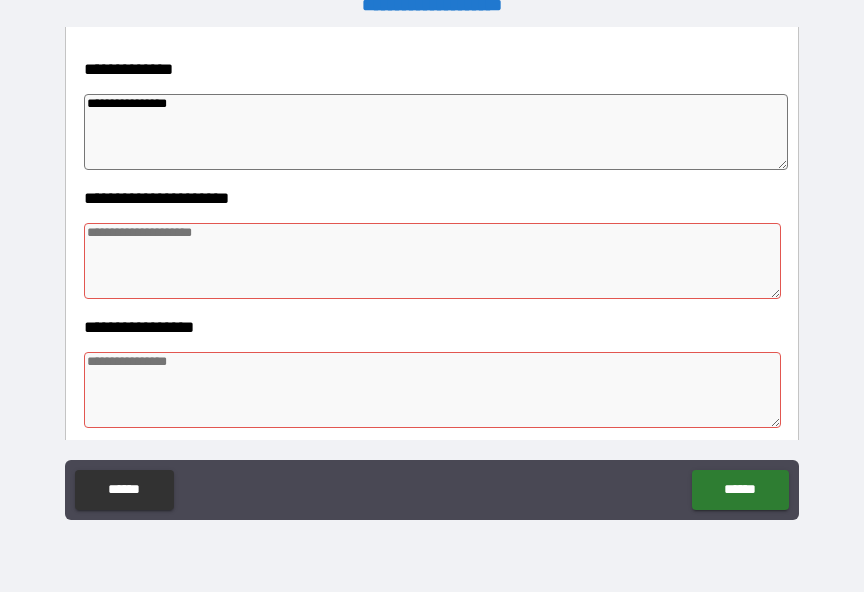 click on "**********" at bounding box center (436, 132) 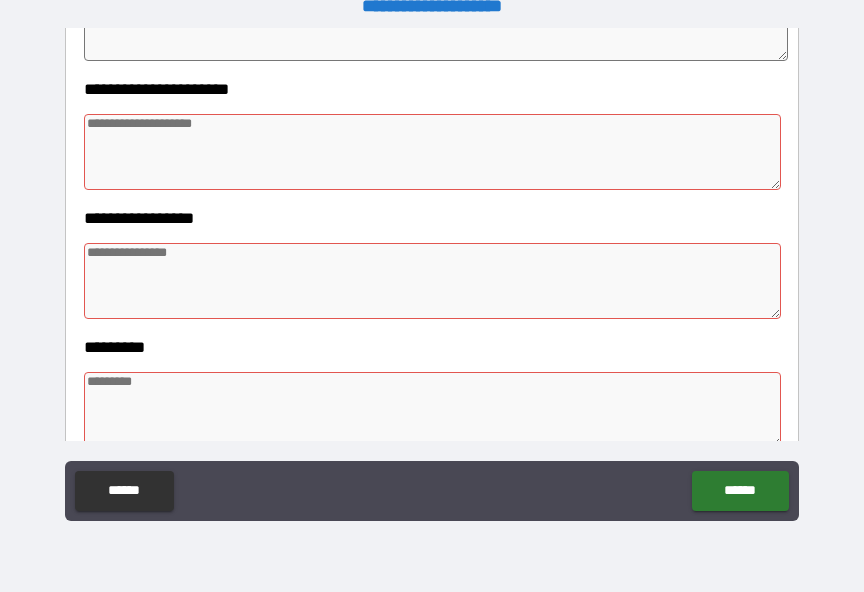 scroll, scrollTop: 464, scrollLeft: 0, axis: vertical 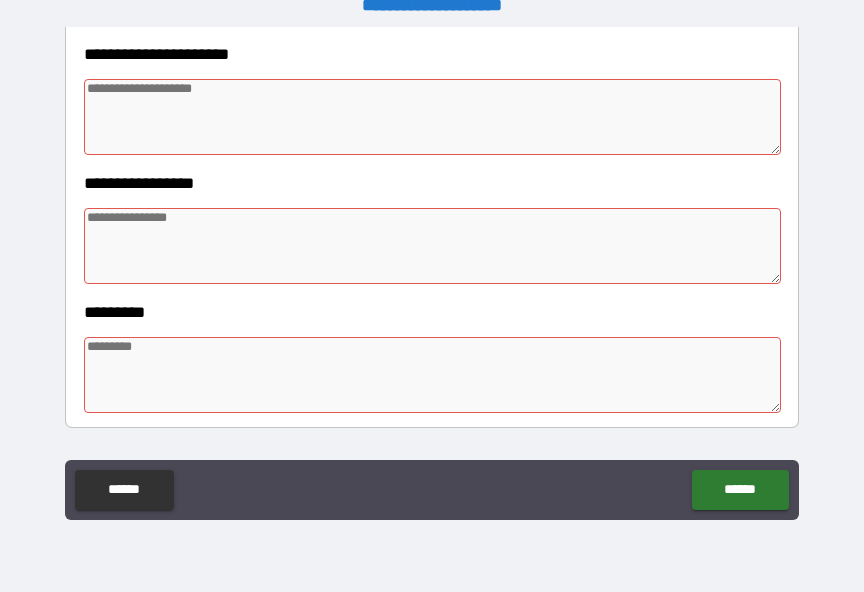 click at bounding box center [432, 117] 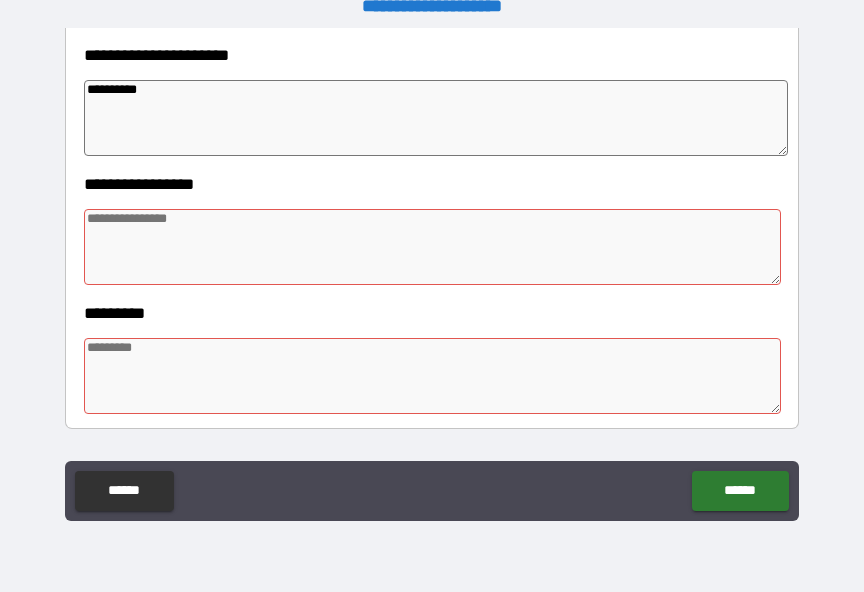 click at bounding box center [432, 247] 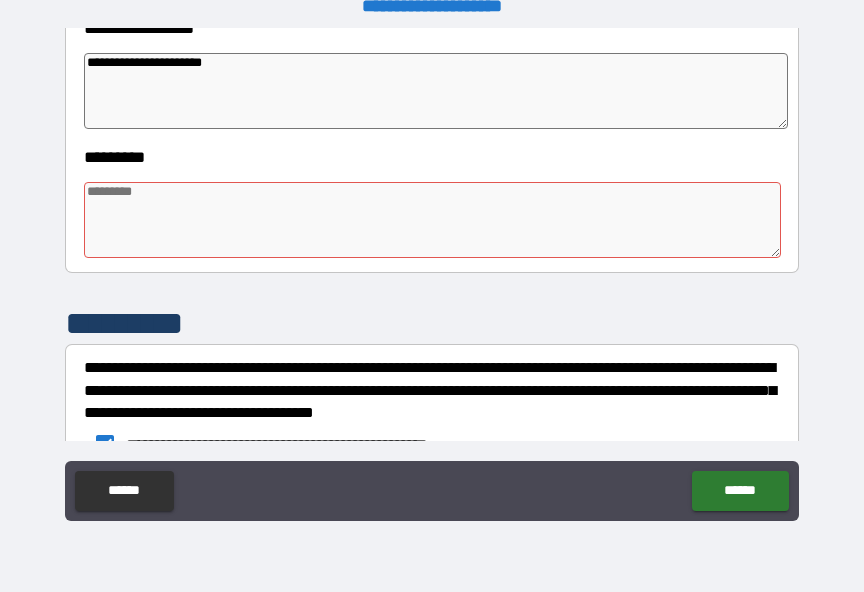 scroll, scrollTop: 630, scrollLeft: 0, axis: vertical 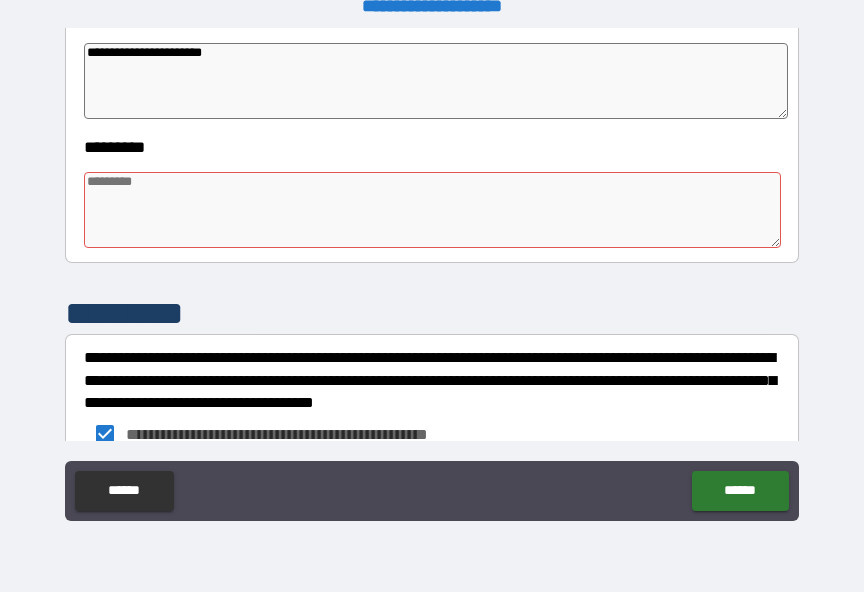 click at bounding box center [432, 210] 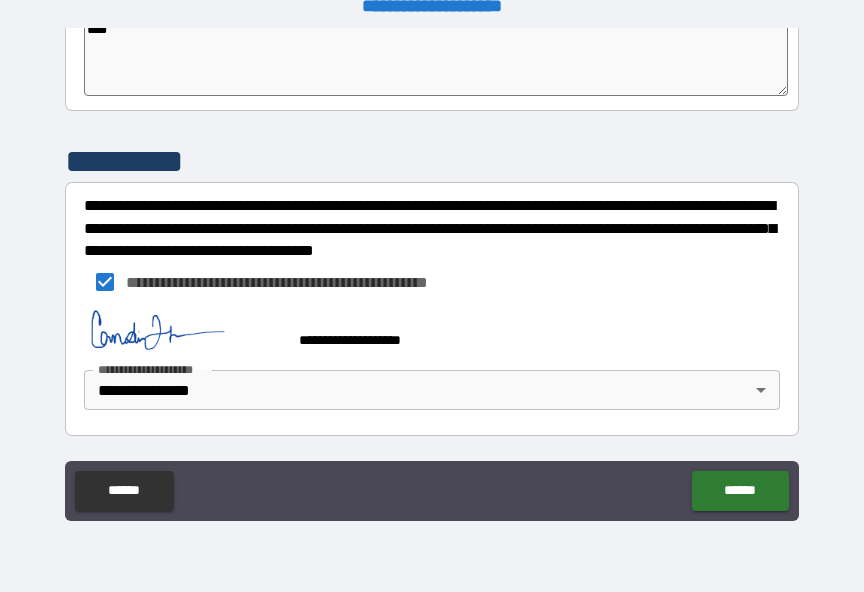 scroll, scrollTop: 782, scrollLeft: 0, axis: vertical 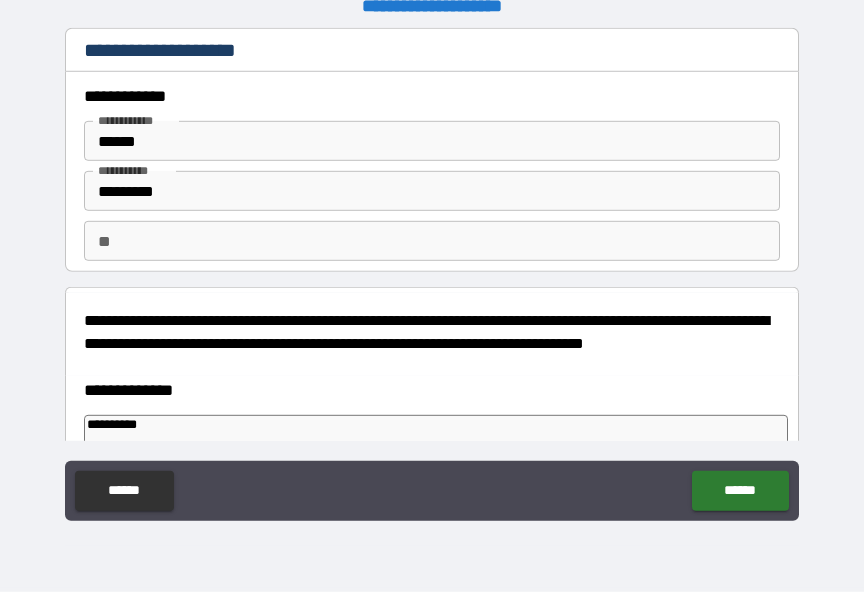 click on "******" at bounding box center (740, 491) 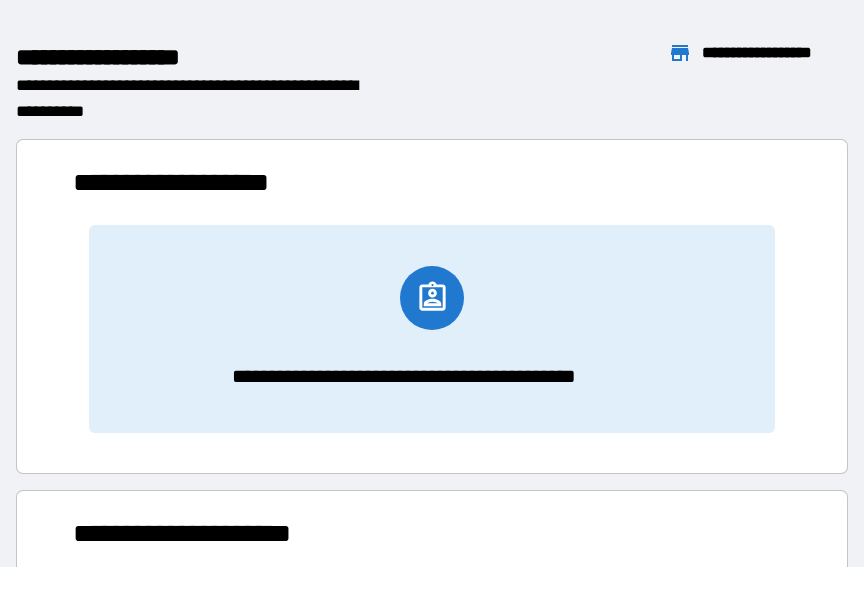 scroll, scrollTop: 386, scrollLeft: 718, axis: both 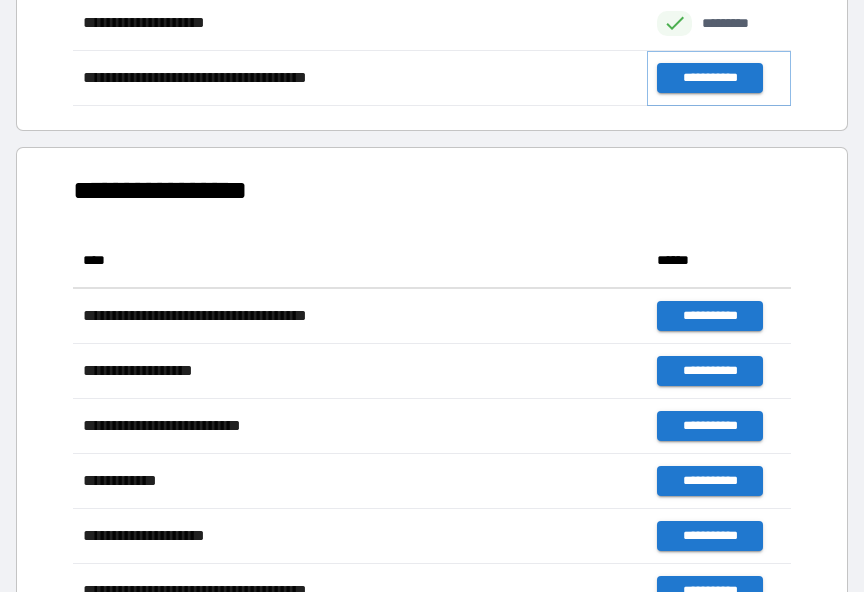 click on "**********" at bounding box center (709, 78) 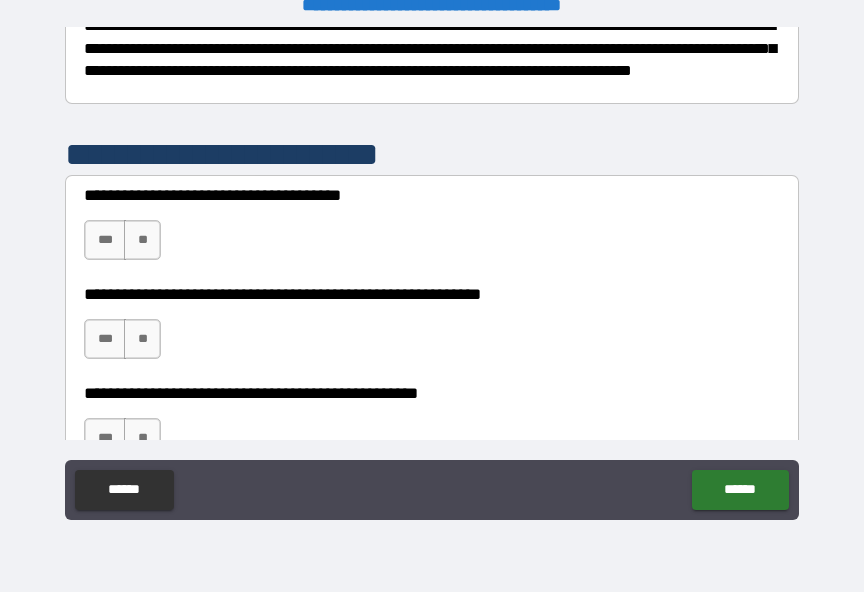 scroll, scrollTop: 345, scrollLeft: 0, axis: vertical 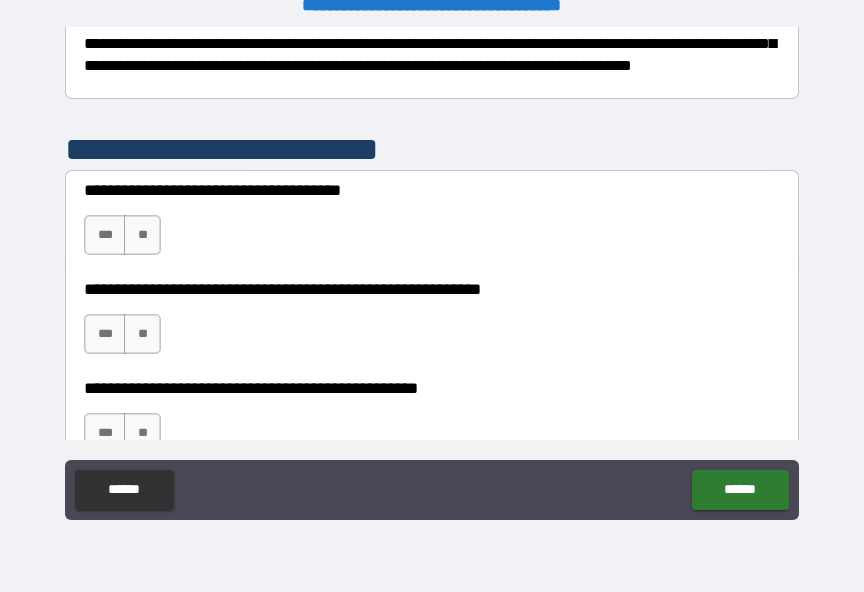 click on "**" at bounding box center [142, 235] 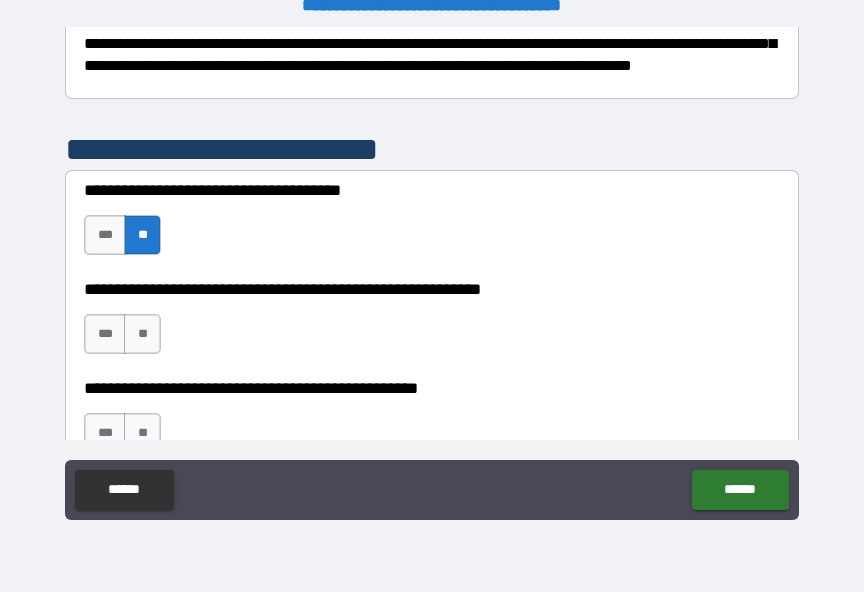 click on "**" at bounding box center (142, 334) 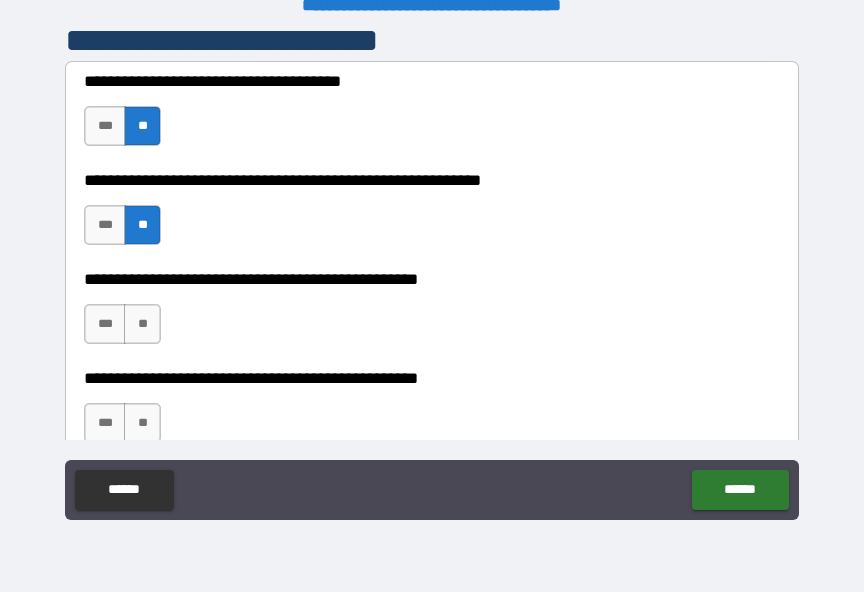 scroll, scrollTop: 458, scrollLeft: 0, axis: vertical 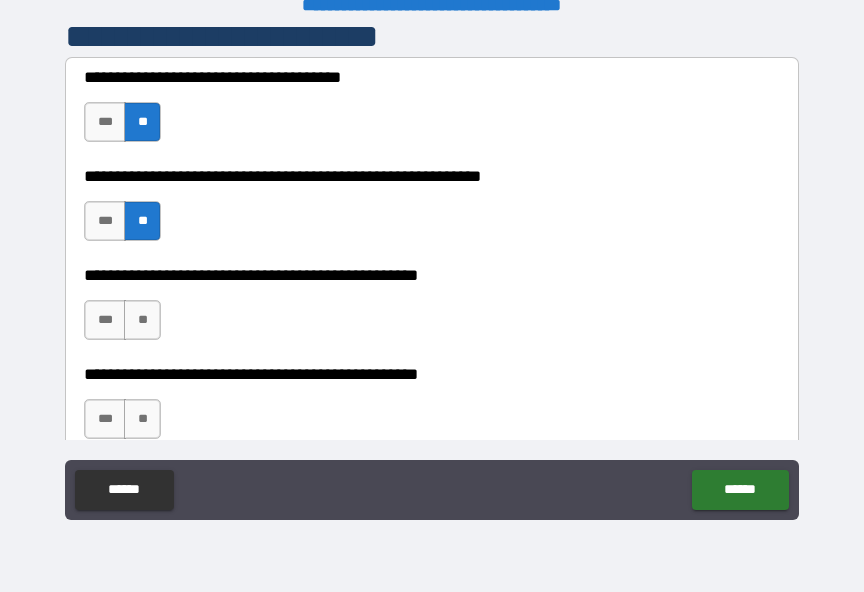 click on "**" at bounding box center [142, 320] 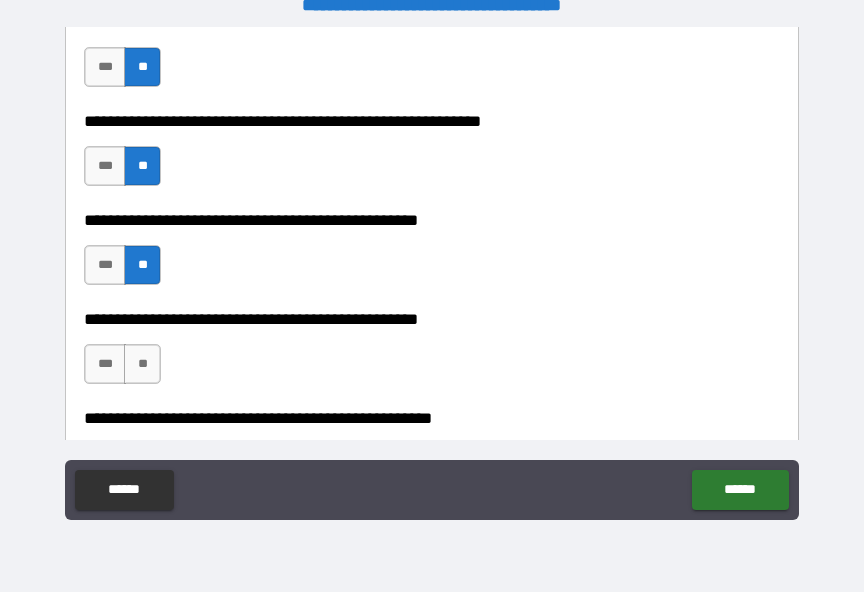 scroll, scrollTop: 563, scrollLeft: 0, axis: vertical 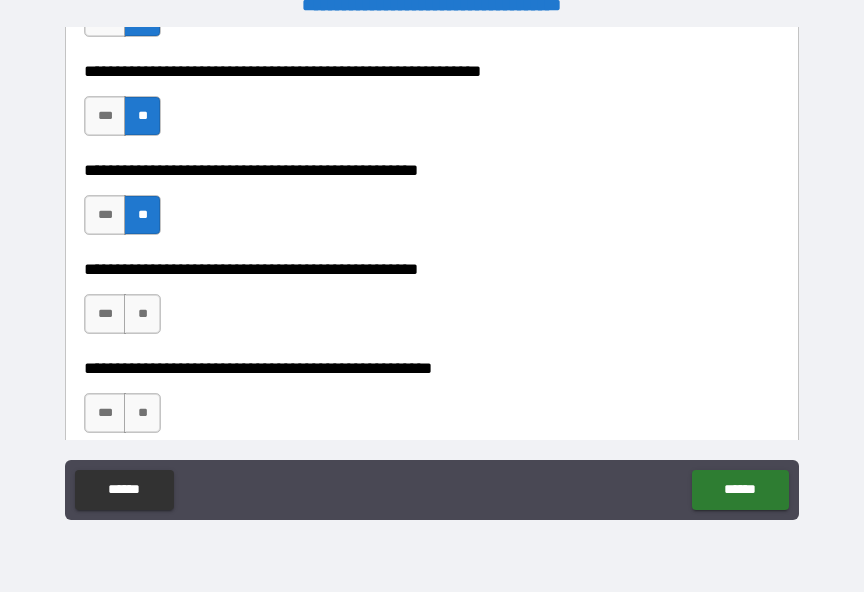 click on "**" at bounding box center (142, 314) 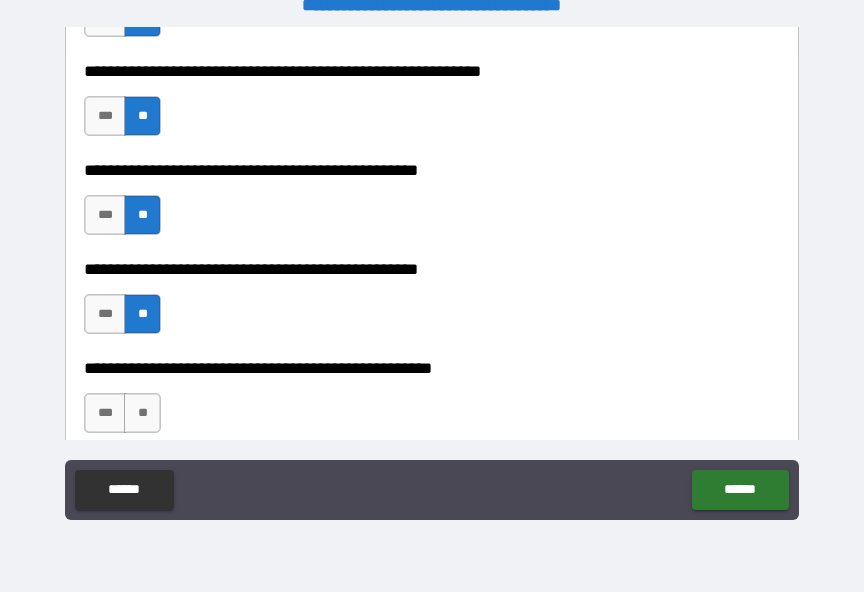 click on "**" at bounding box center [142, 413] 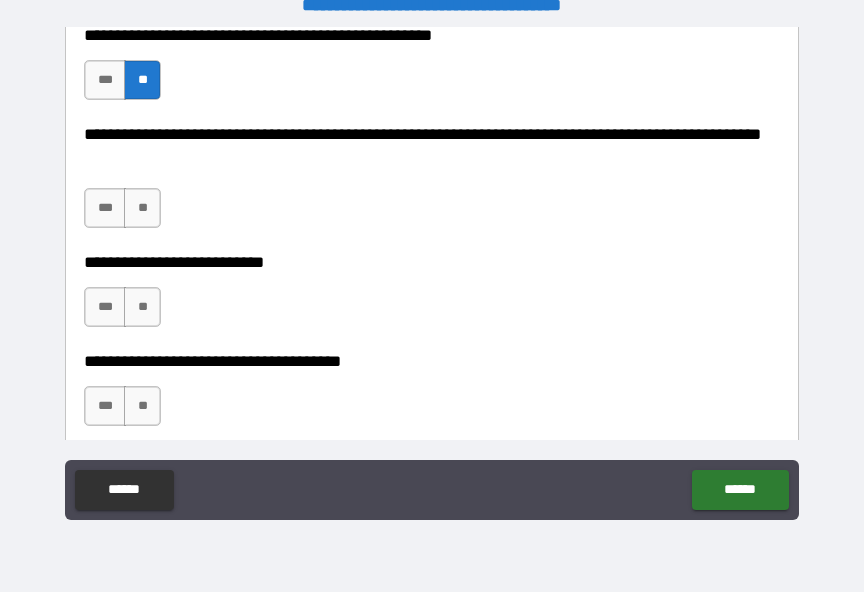 scroll, scrollTop: 897, scrollLeft: 0, axis: vertical 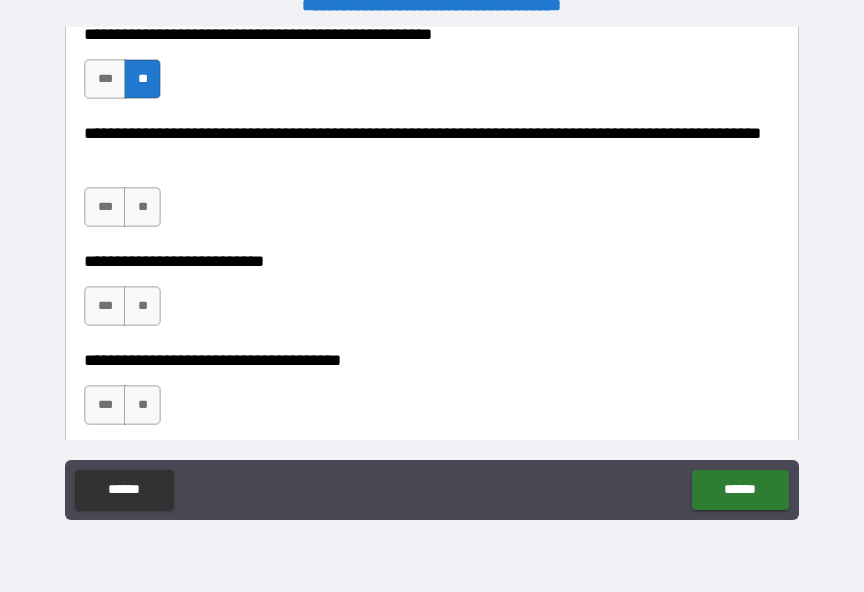 click on "**" at bounding box center (142, 306) 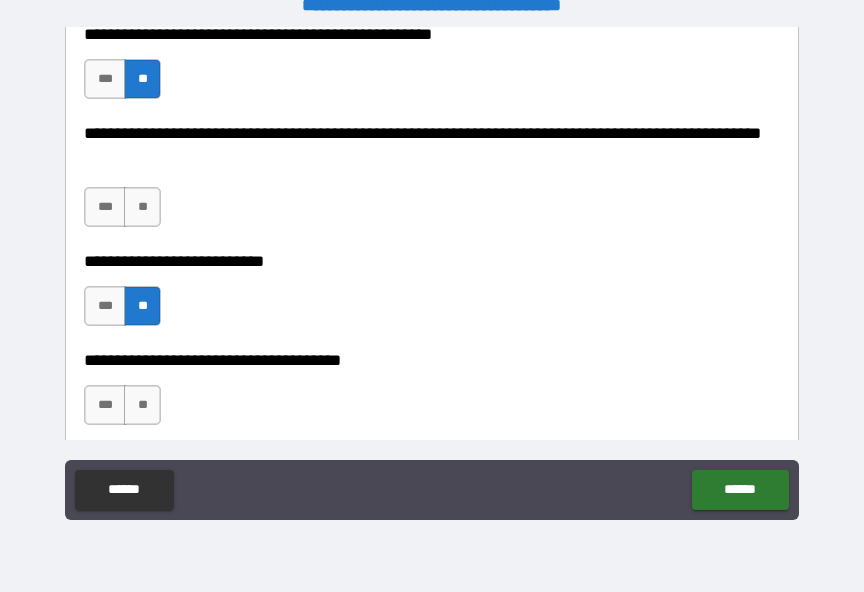 click on "**" at bounding box center (142, 207) 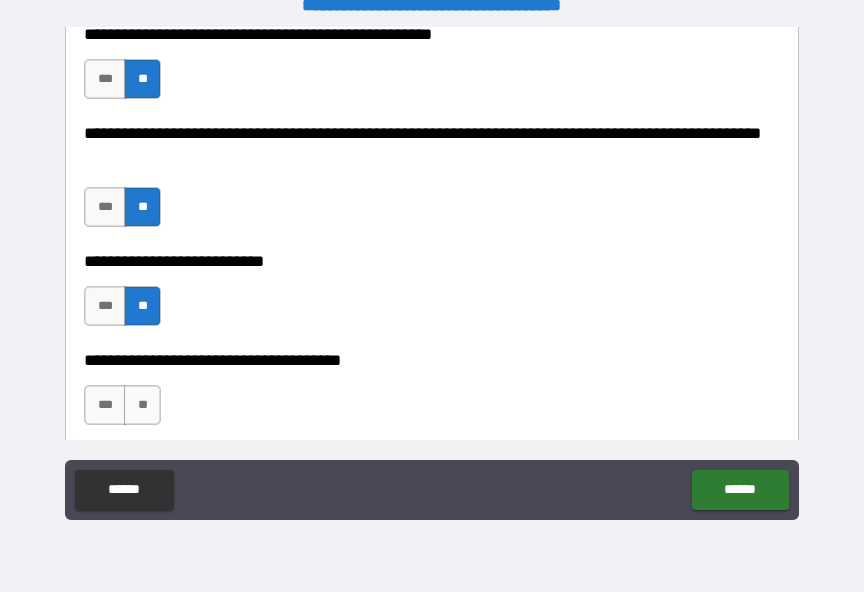 scroll, scrollTop: 920, scrollLeft: 0, axis: vertical 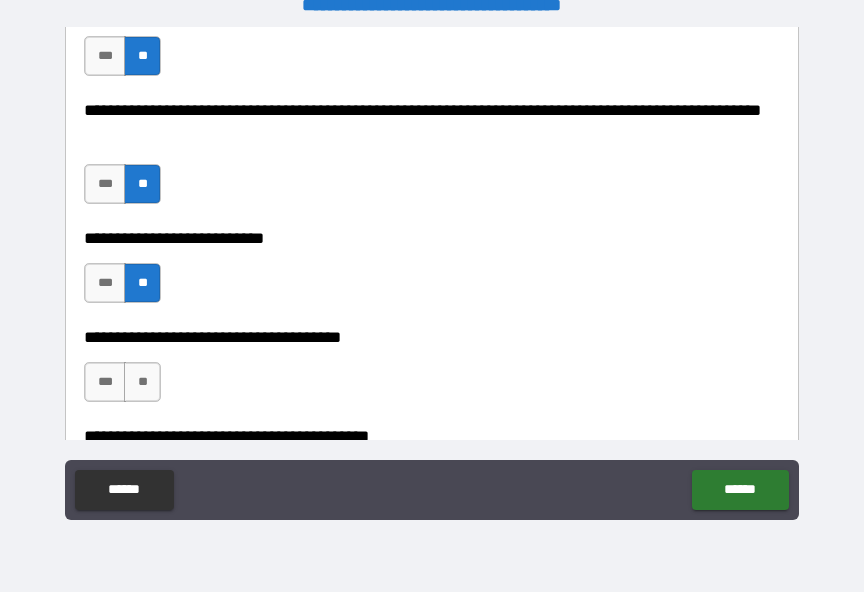 click on "**" at bounding box center (142, 382) 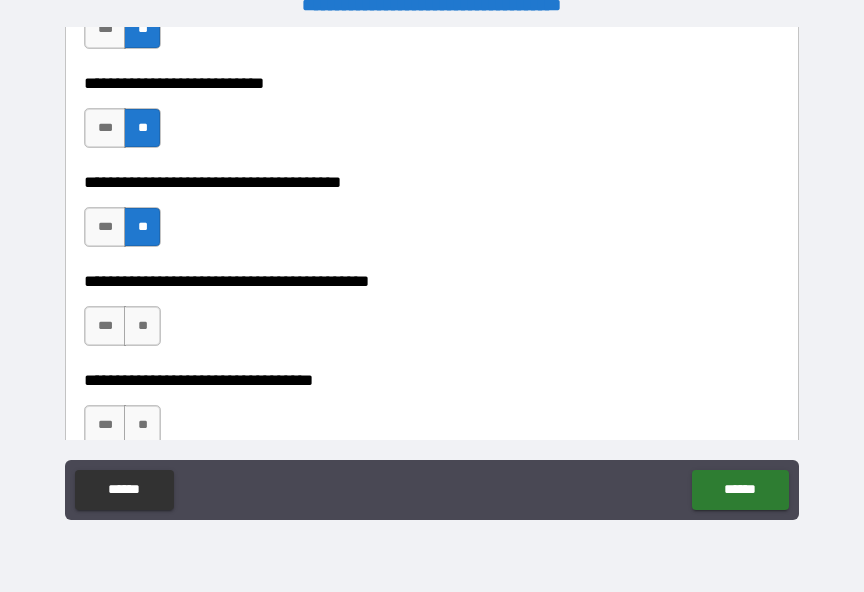scroll, scrollTop: 1083, scrollLeft: 0, axis: vertical 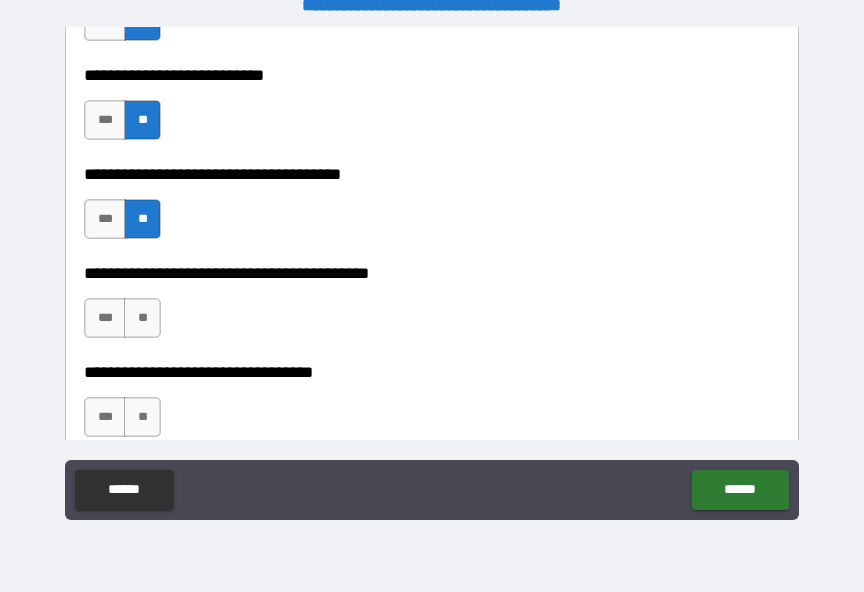 click on "**" at bounding box center [142, 318] 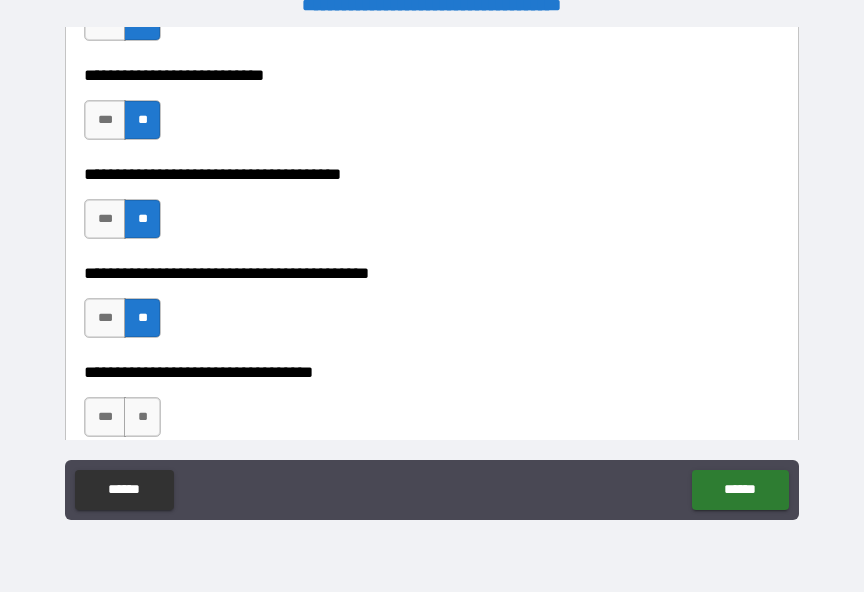 scroll, scrollTop: 1125, scrollLeft: 0, axis: vertical 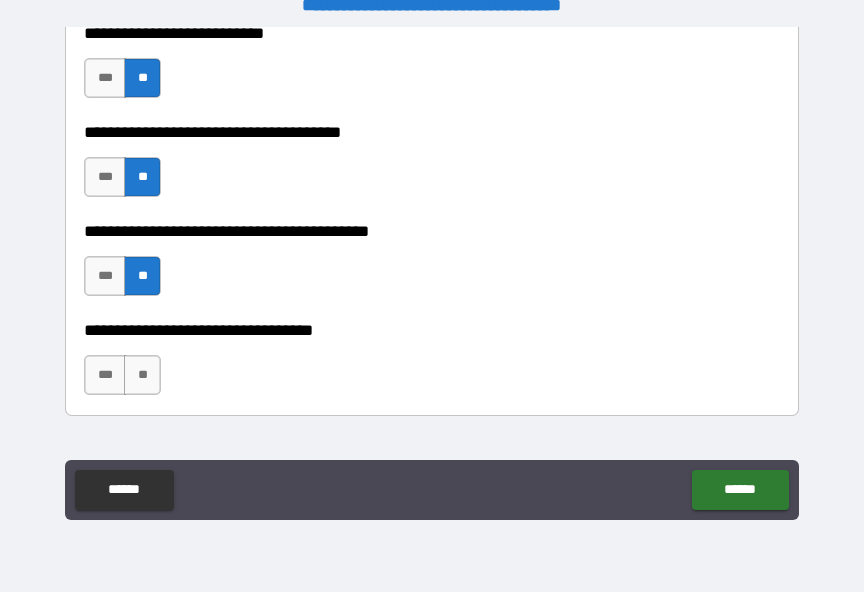 click on "**" at bounding box center (142, 375) 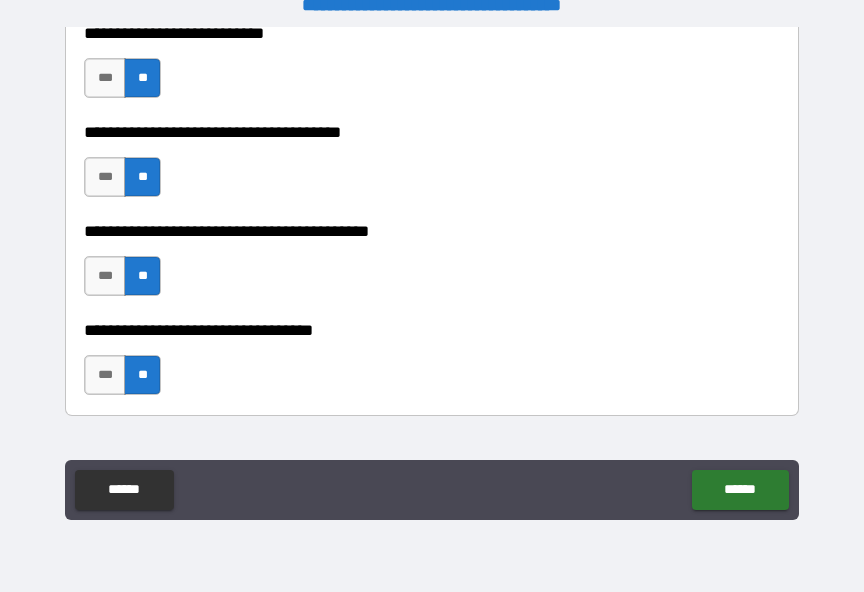 click on "******" at bounding box center (740, 490) 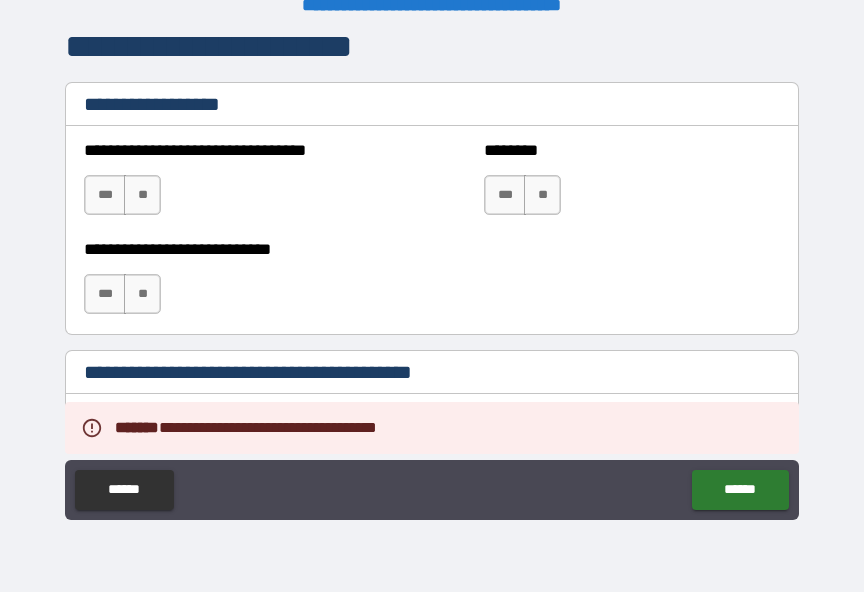 scroll, scrollTop: 1547, scrollLeft: 0, axis: vertical 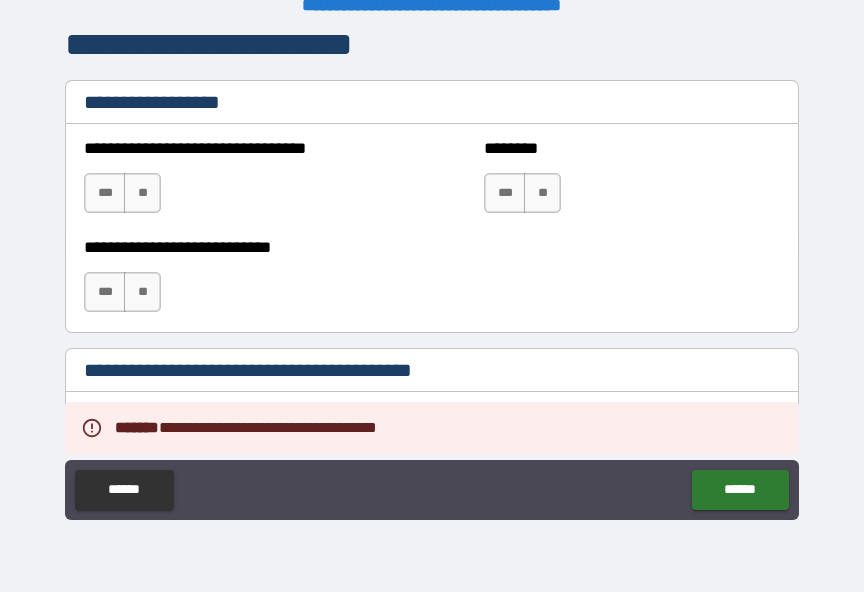 click on "**" at bounding box center (142, 193) 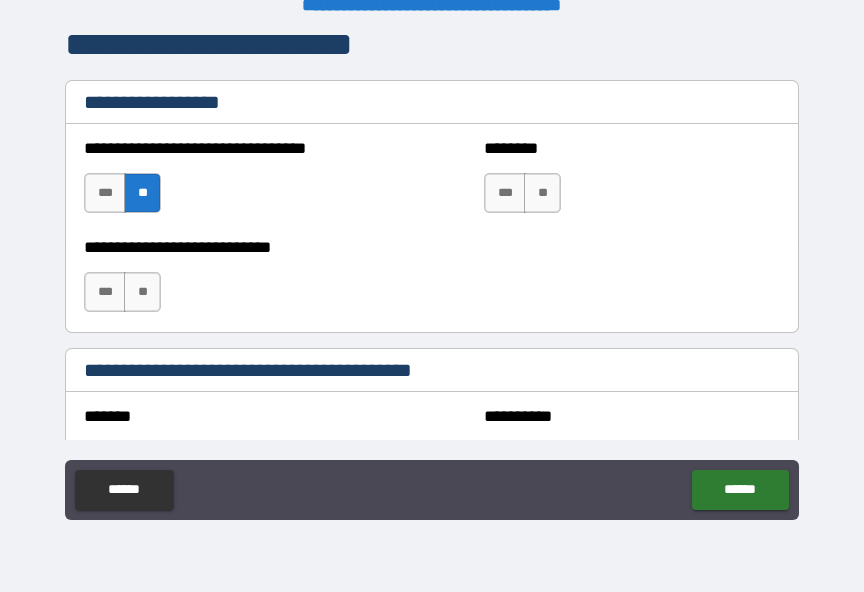 click on "**" at bounding box center (542, 193) 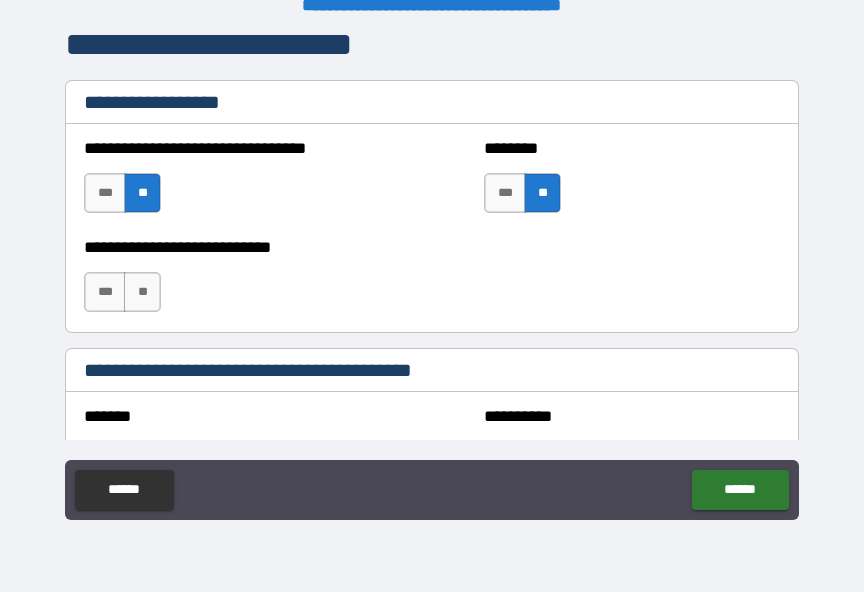 click on "**" at bounding box center (142, 292) 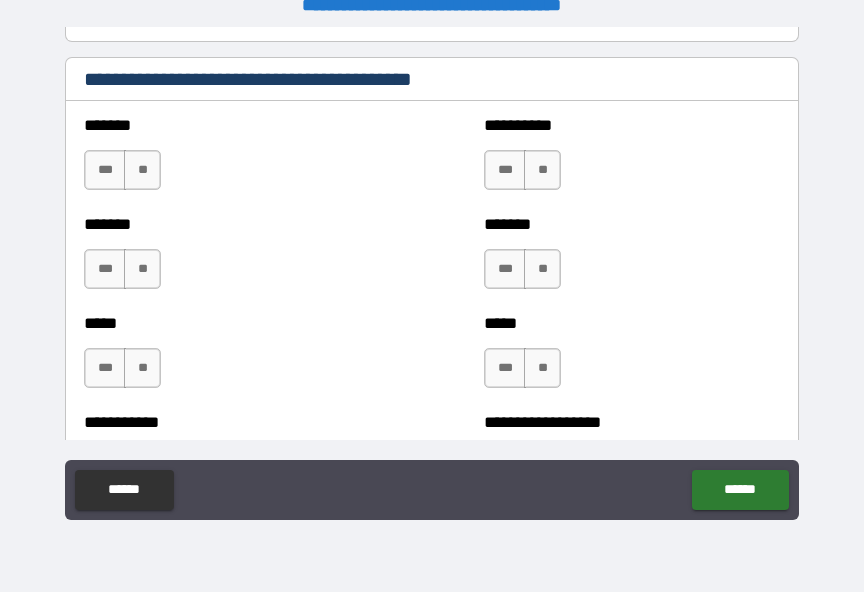 scroll, scrollTop: 1840, scrollLeft: 0, axis: vertical 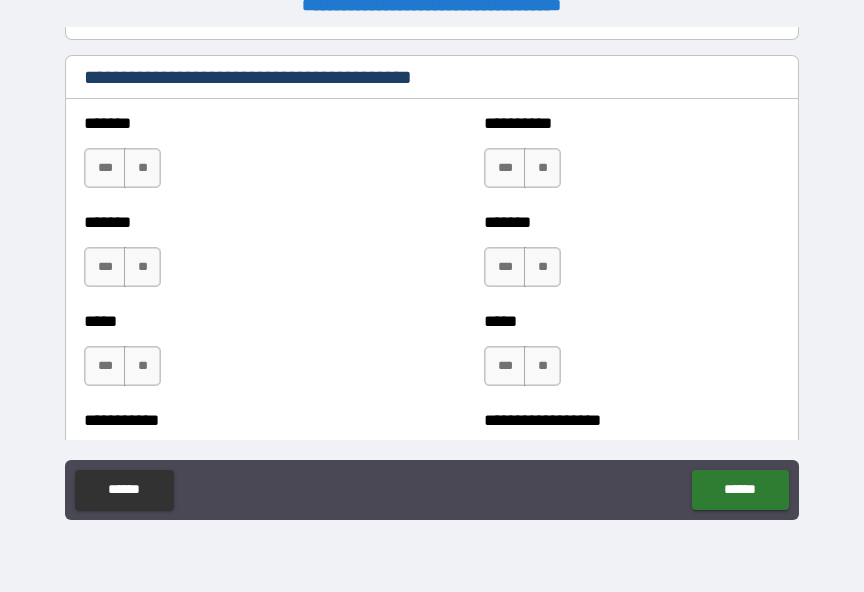 click on "**" at bounding box center [142, 168] 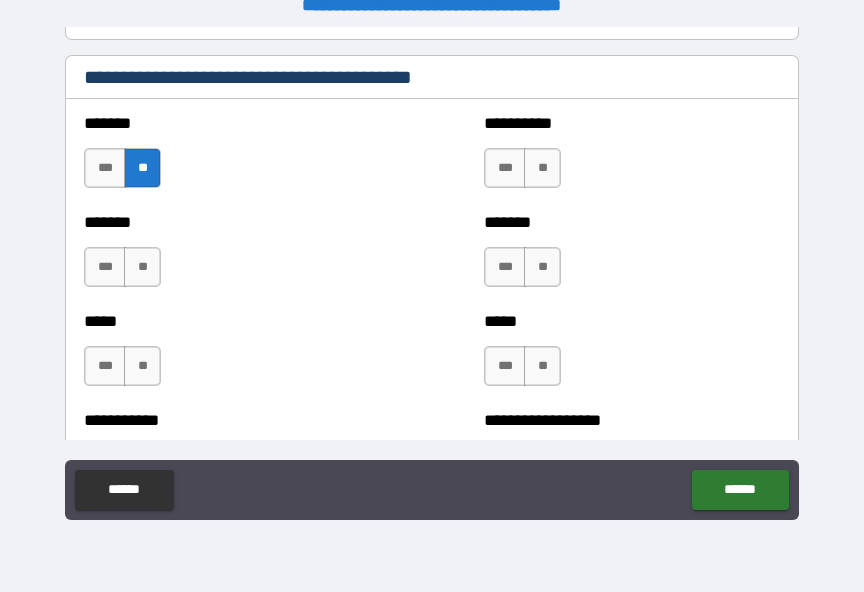 click on "**" at bounding box center [542, 168] 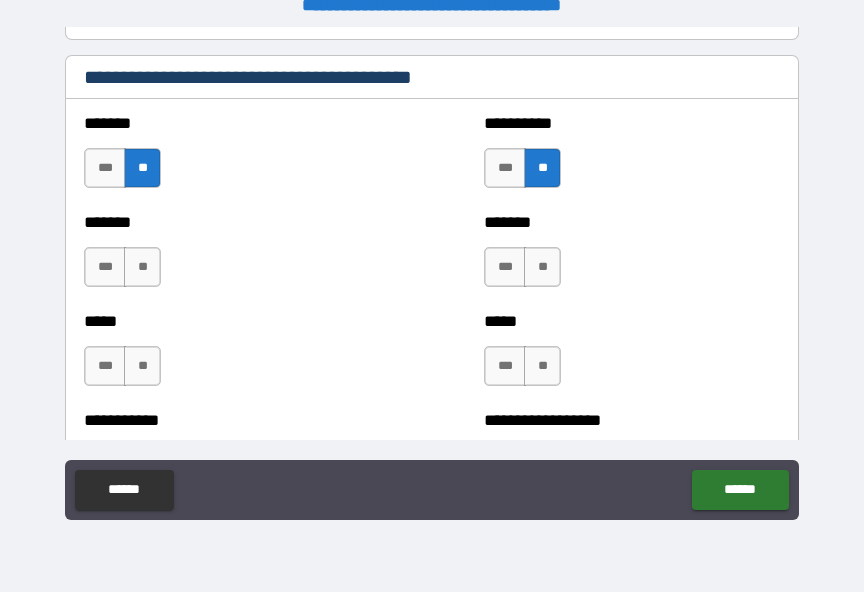 click on "**" at bounding box center (542, 267) 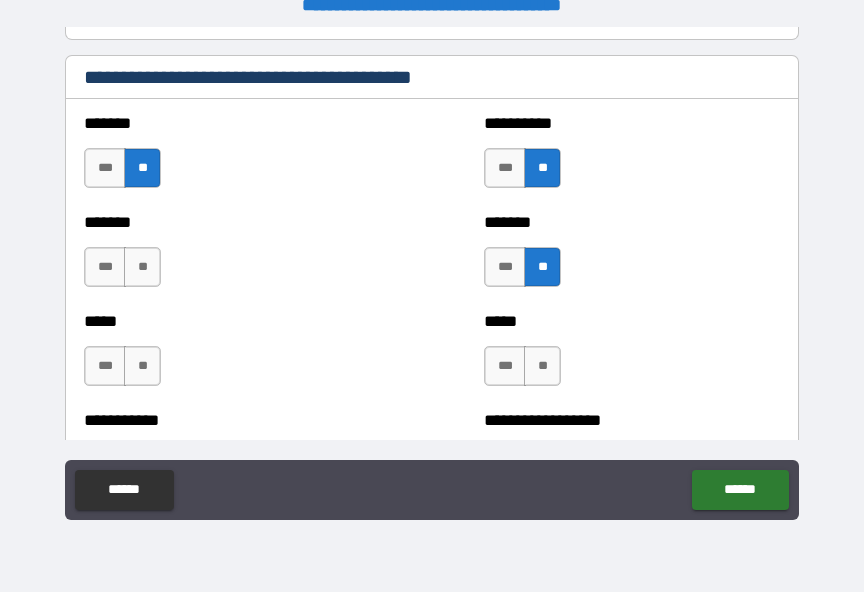 click on "**" at bounding box center [142, 267] 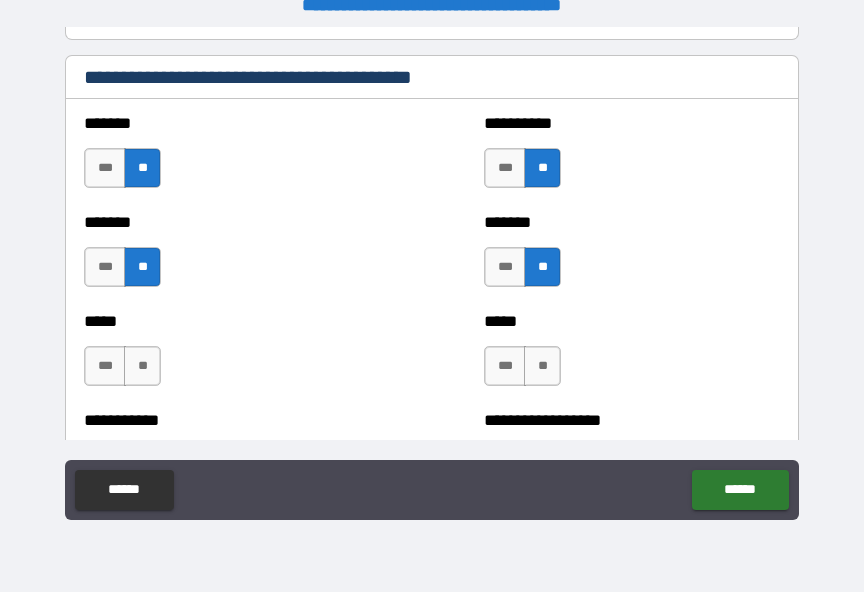 click on "**" at bounding box center (142, 366) 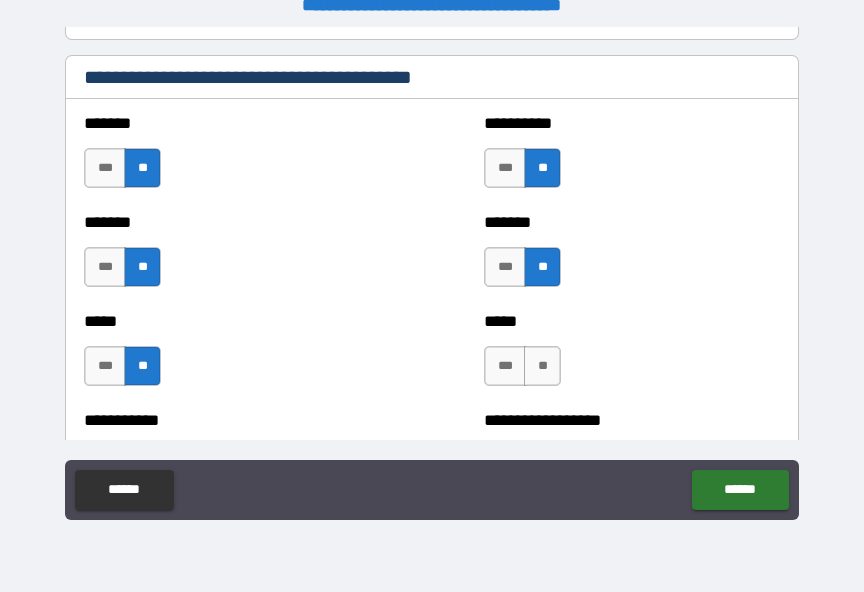 click on "**" at bounding box center [542, 366] 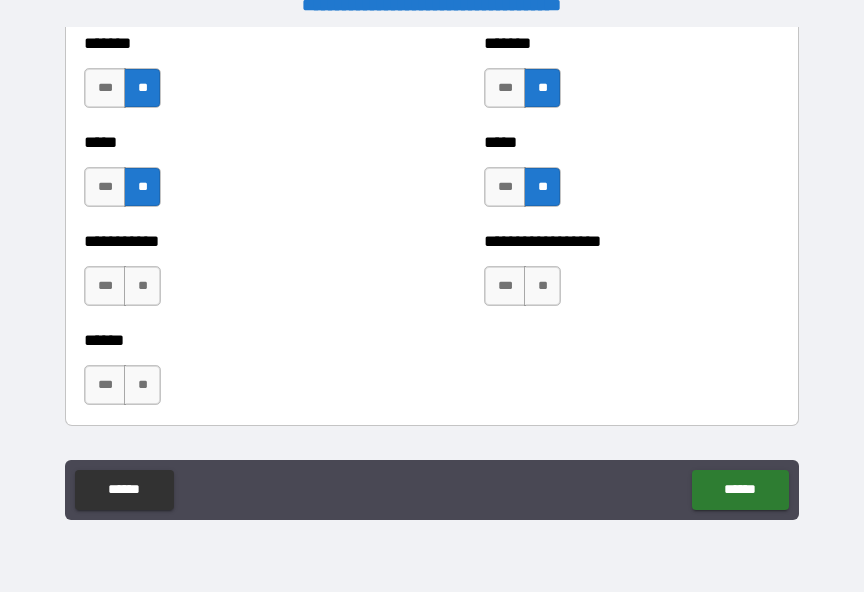 scroll, scrollTop: 2028, scrollLeft: 0, axis: vertical 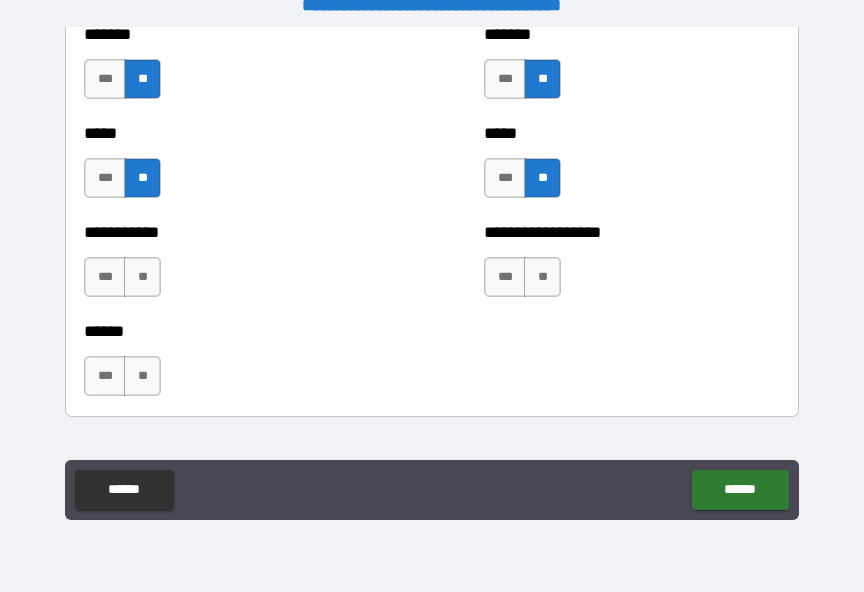 click on "**" at bounding box center (142, 277) 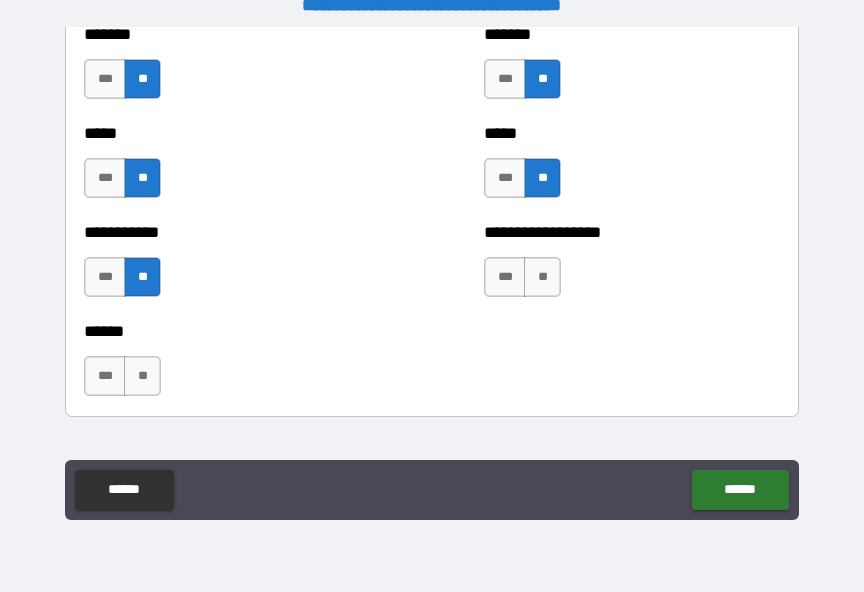 click on "**" at bounding box center (142, 376) 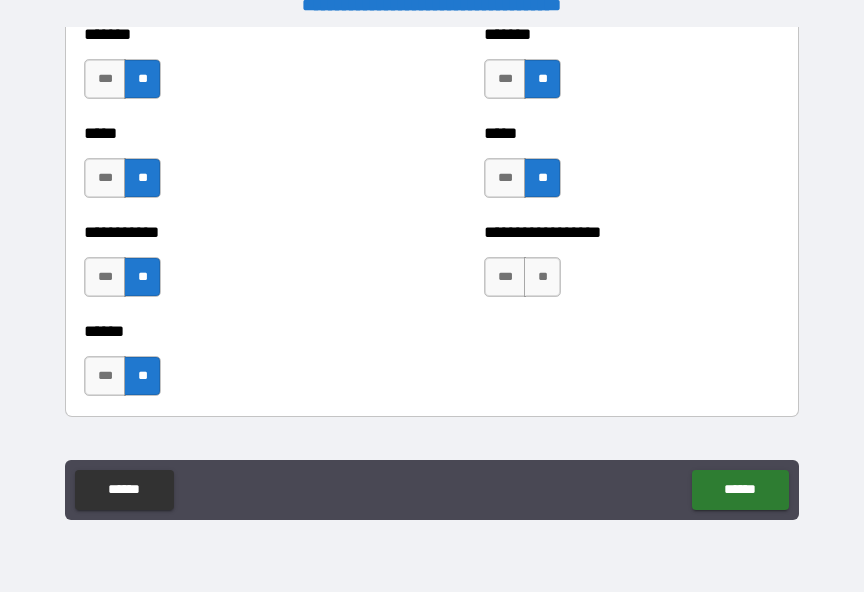 click on "**" at bounding box center [542, 277] 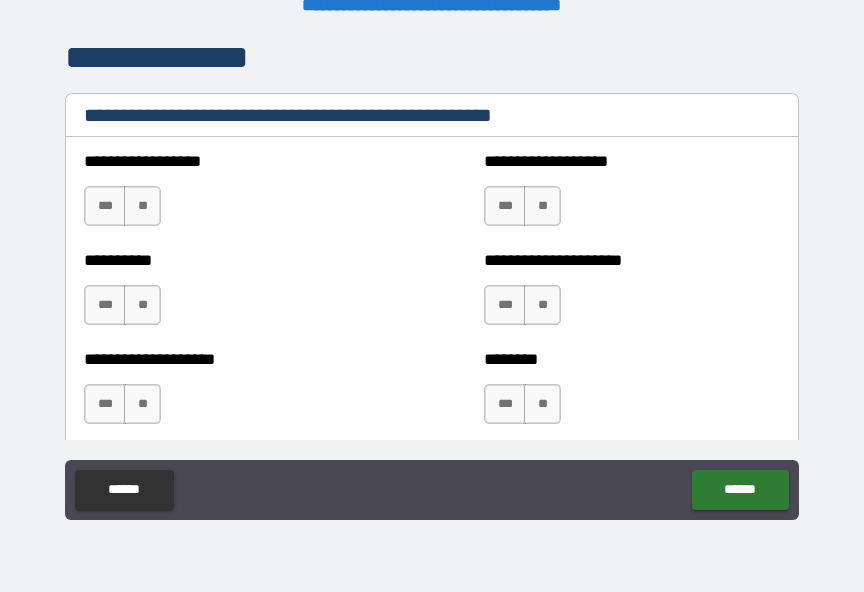scroll, scrollTop: 2439, scrollLeft: 0, axis: vertical 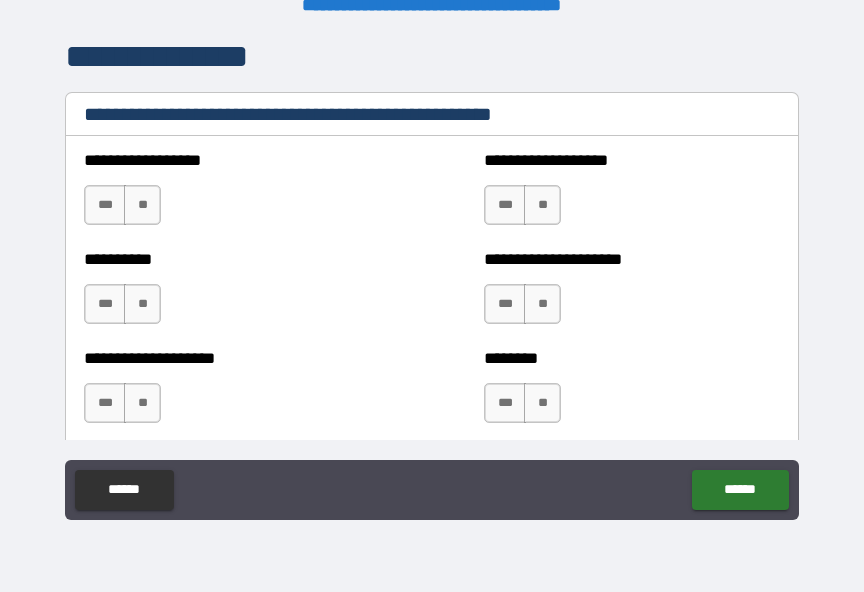 click on "**" at bounding box center [142, 205] 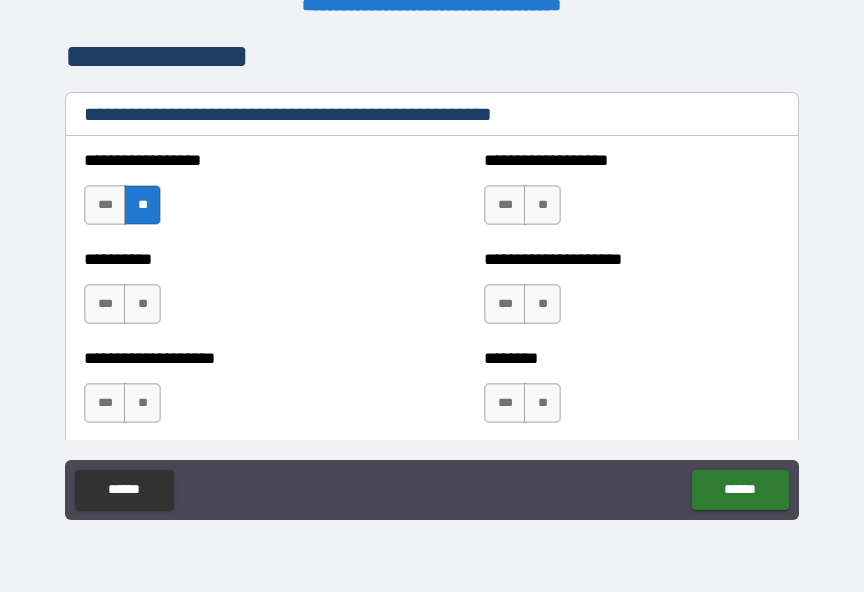 click on "**" at bounding box center [542, 205] 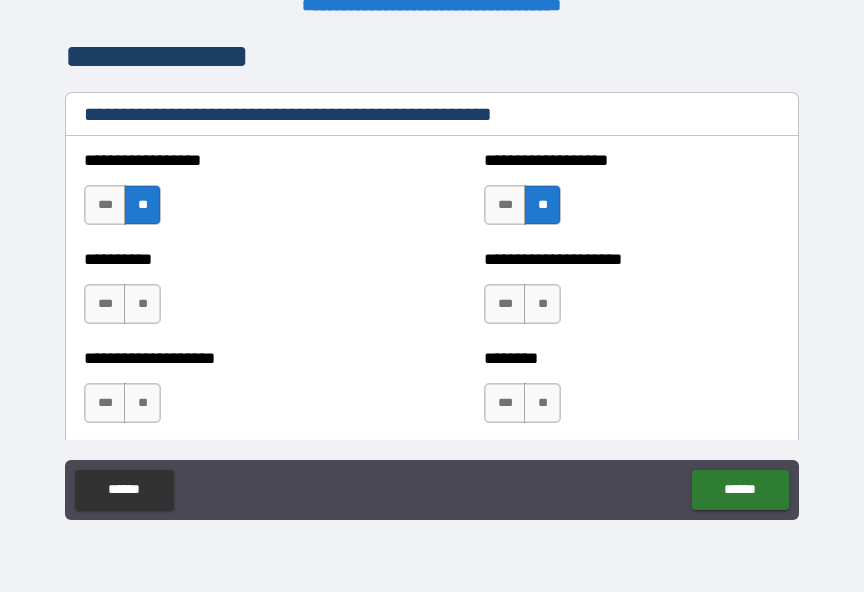 click on "**" at bounding box center [542, 304] 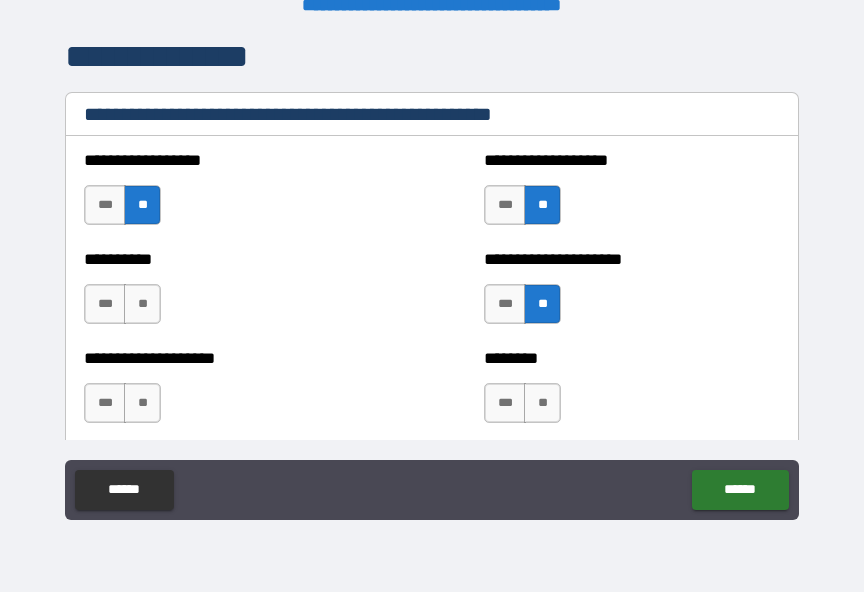 click on "**" at bounding box center (142, 304) 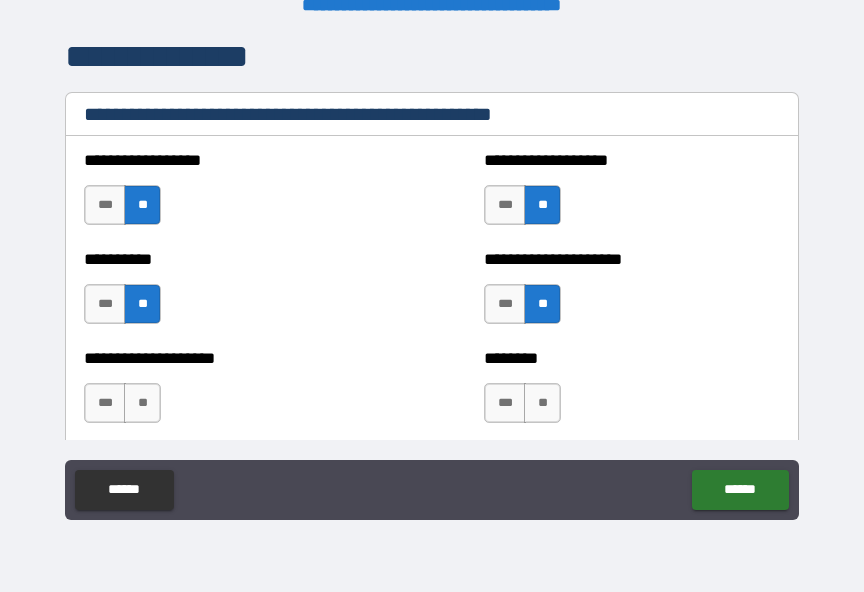 click on "**" at bounding box center [142, 403] 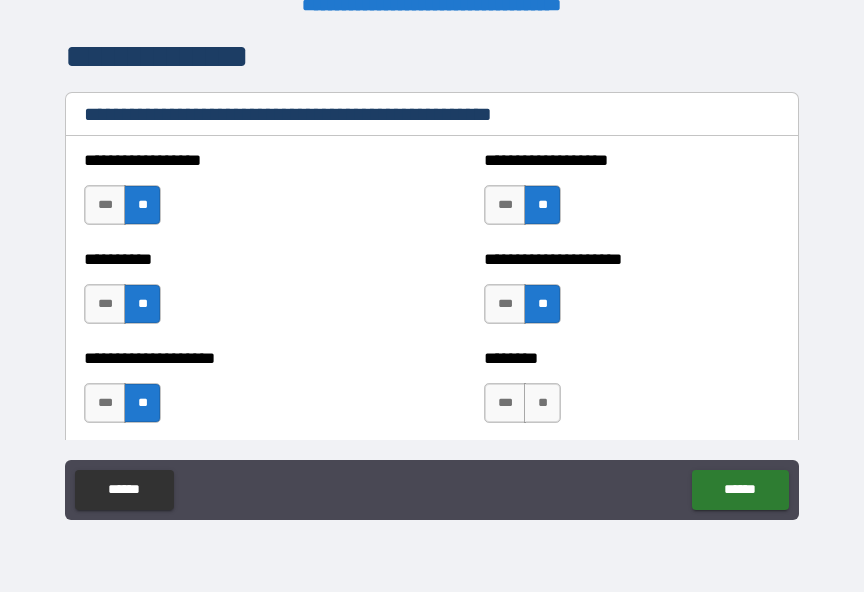 click on "**" at bounding box center [542, 403] 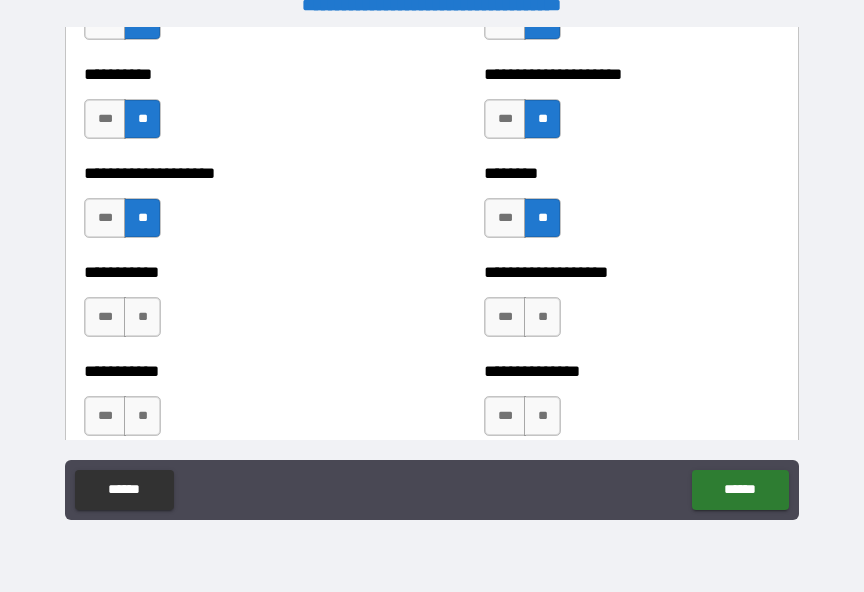 scroll, scrollTop: 2630, scrollLeft: 0, axis: vertical 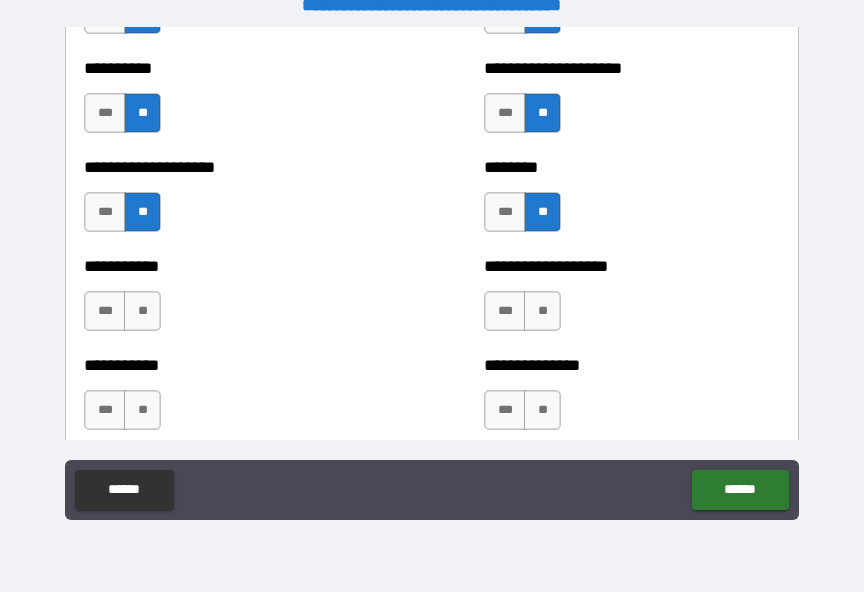 click on "**" at bounding box center (542, 311) 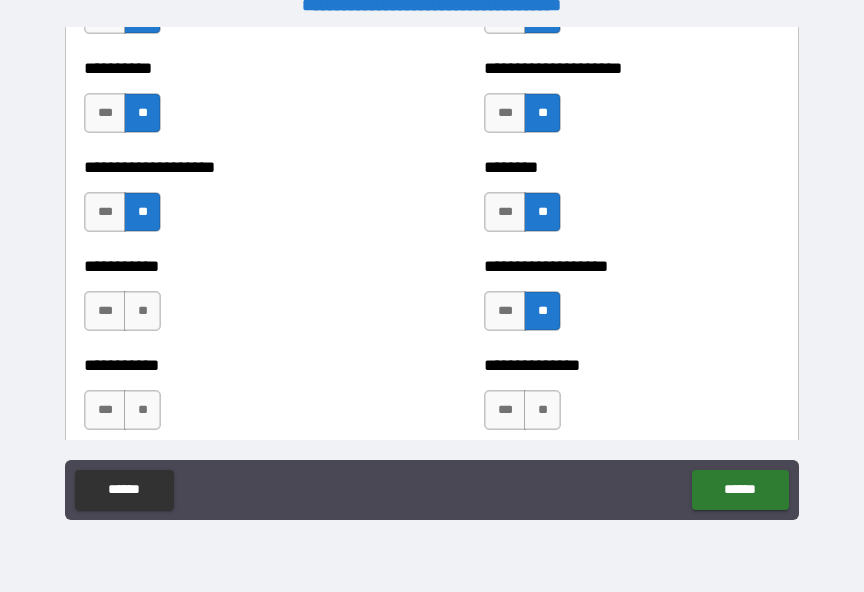 click on "**" at bounding box center (142, 311) 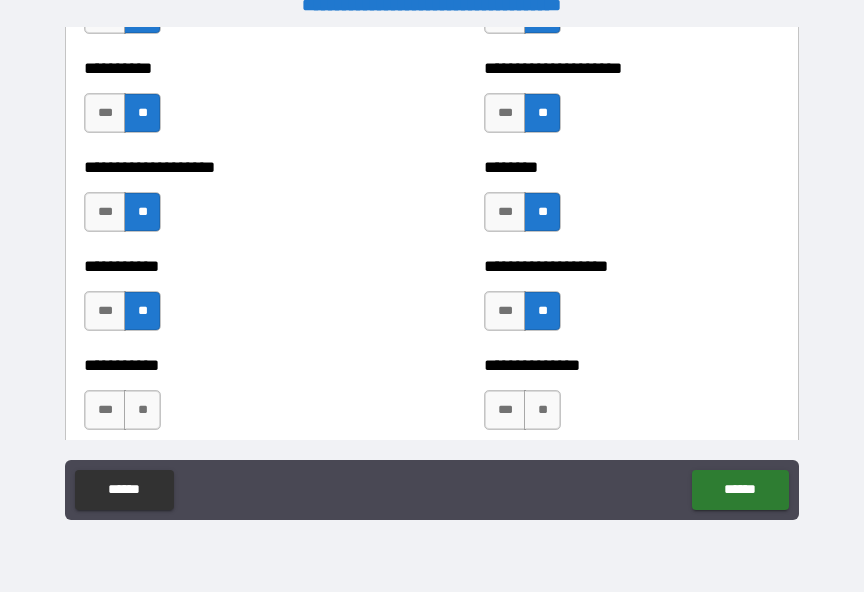 click on "**" at bounding box center (142, 410) 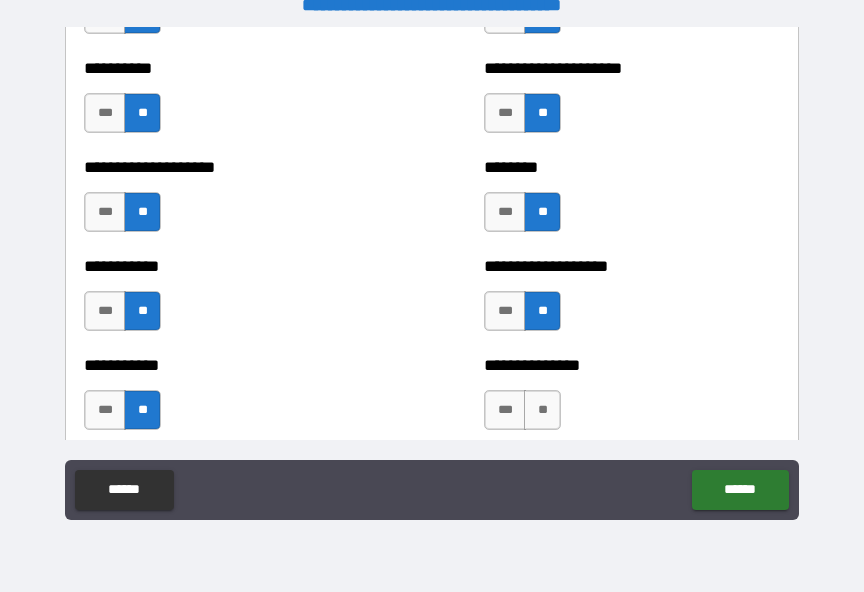 click on "**" at bounding box center [542, 410] 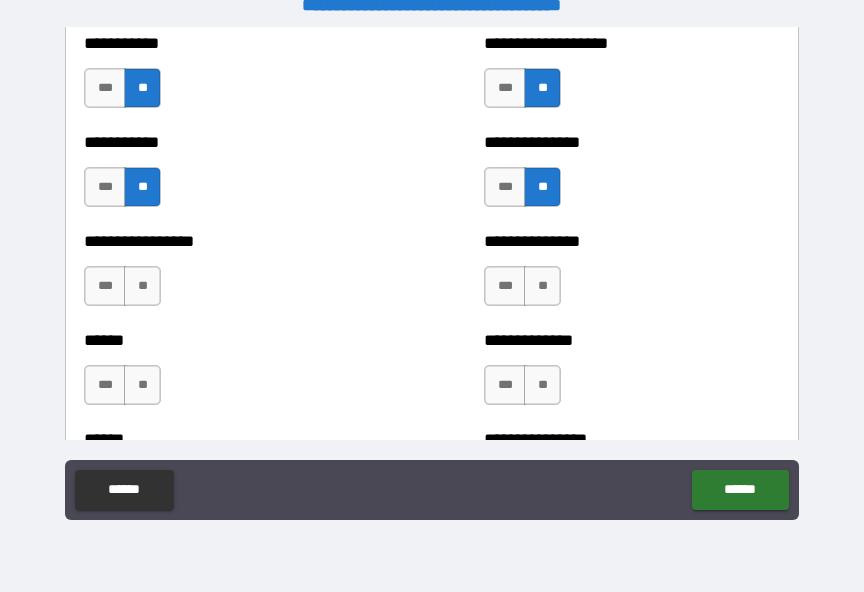 scroll, scrollTop: 2854, scrollLeft: 0, axis: vertical 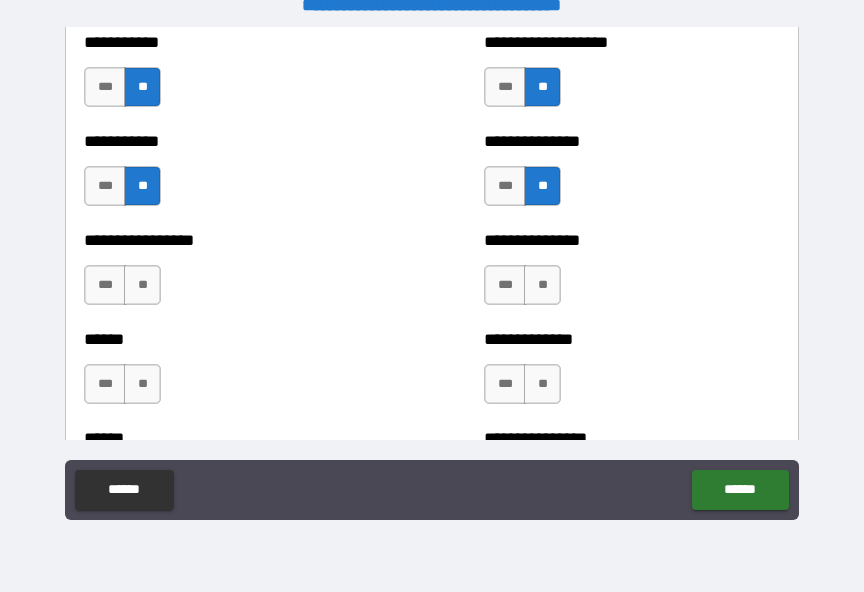 click on "**" at bounding box center [542, 285] 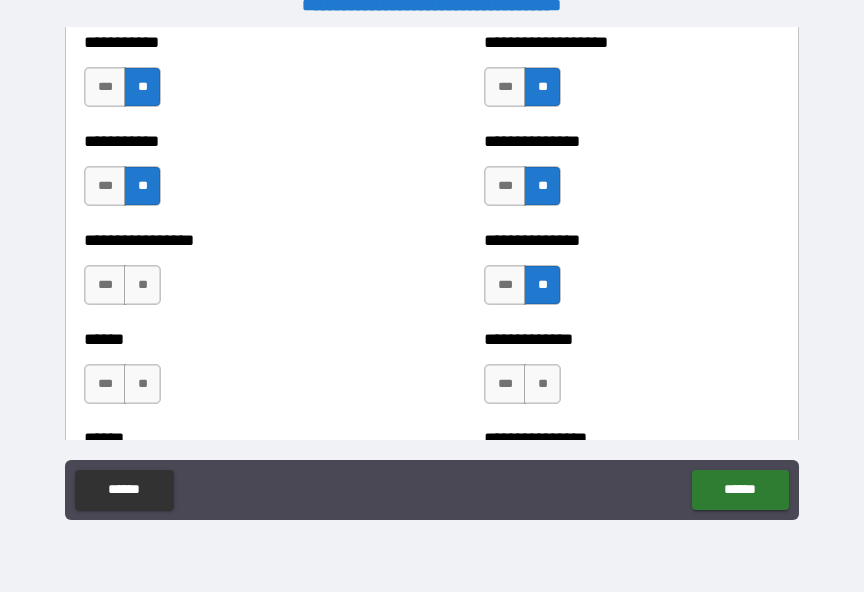 click on "**" at bounding box center (142, 285) 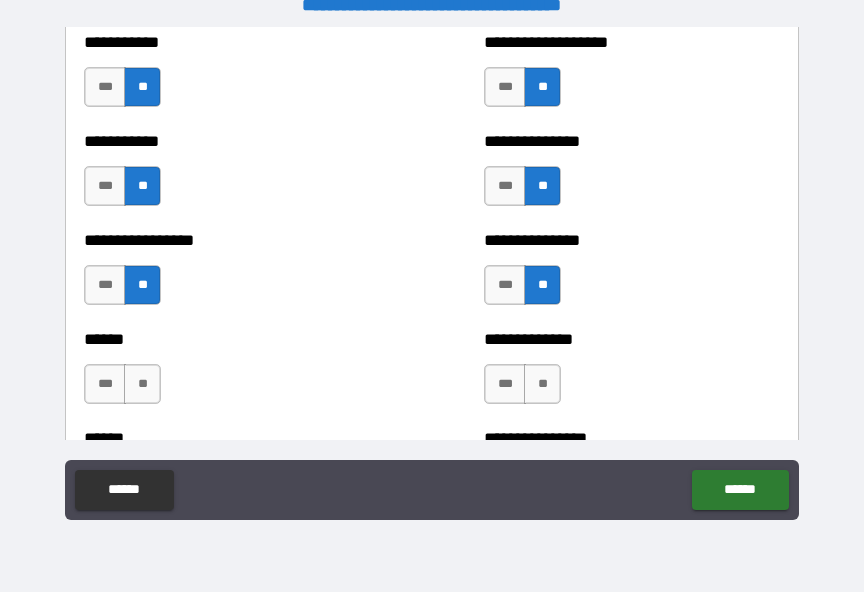 click on "**" at bounding box center (142, 384) 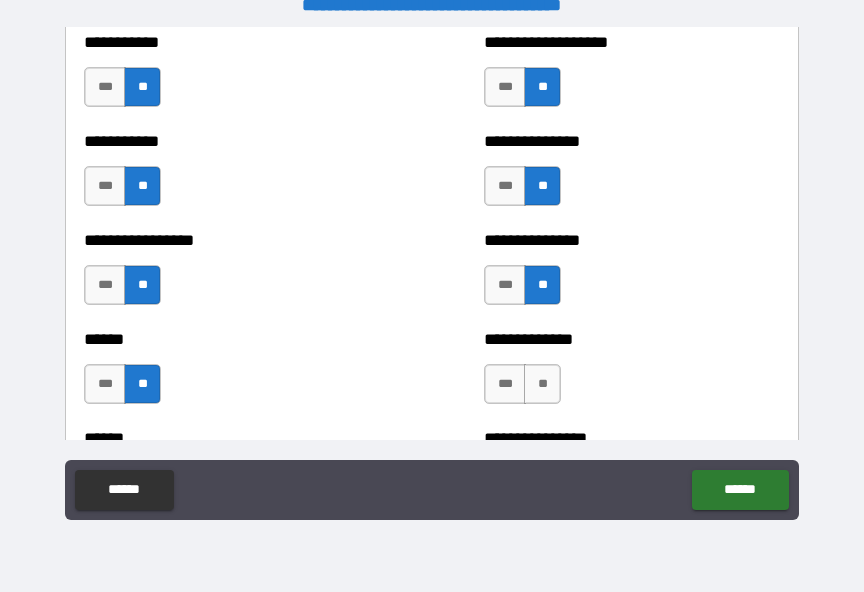 click on "**" at bounding box center [542, 384] 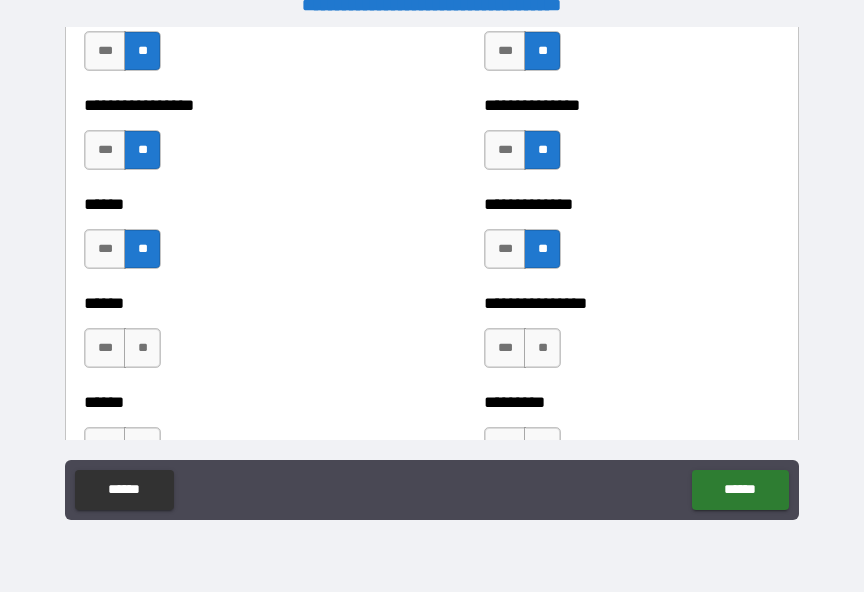 scroll, scrollTop: 3051, scrollLeft: 0, axis: vertical 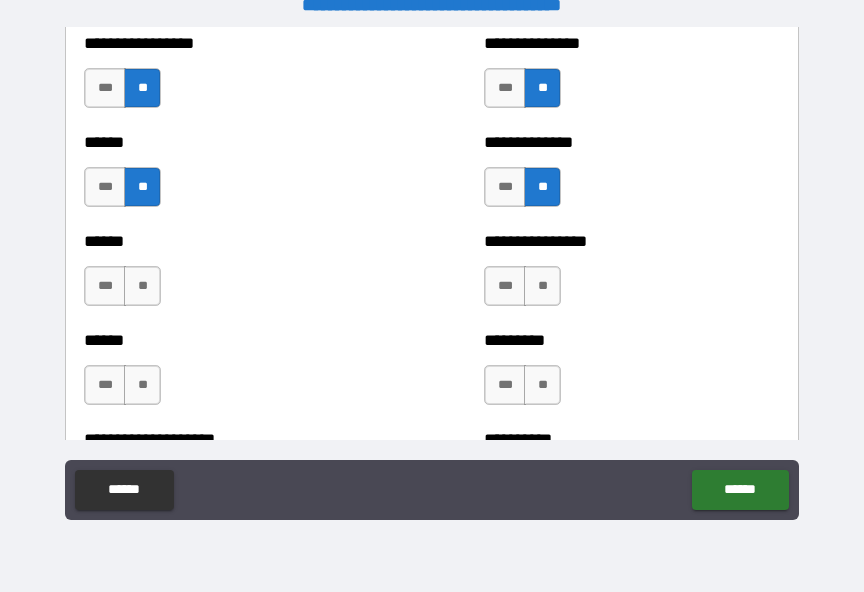 click on "**" at bounding box center [542, 286] 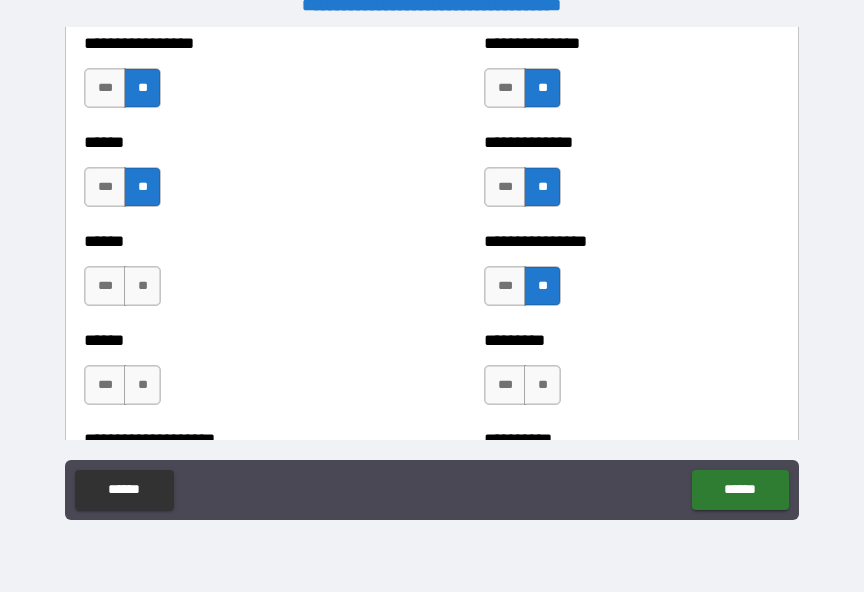 click on "**" at bounding box center (142, 286) 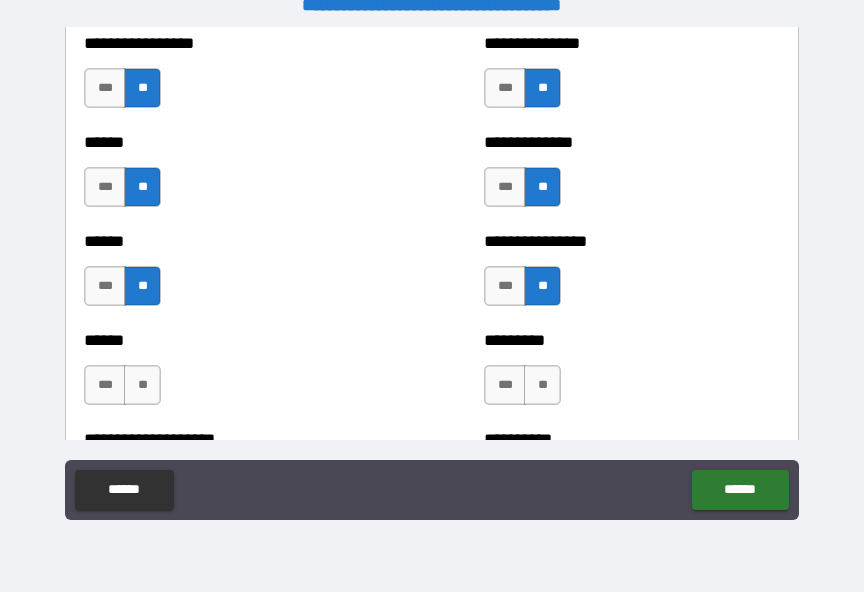 click on "**" at bounding box center [142, 385] 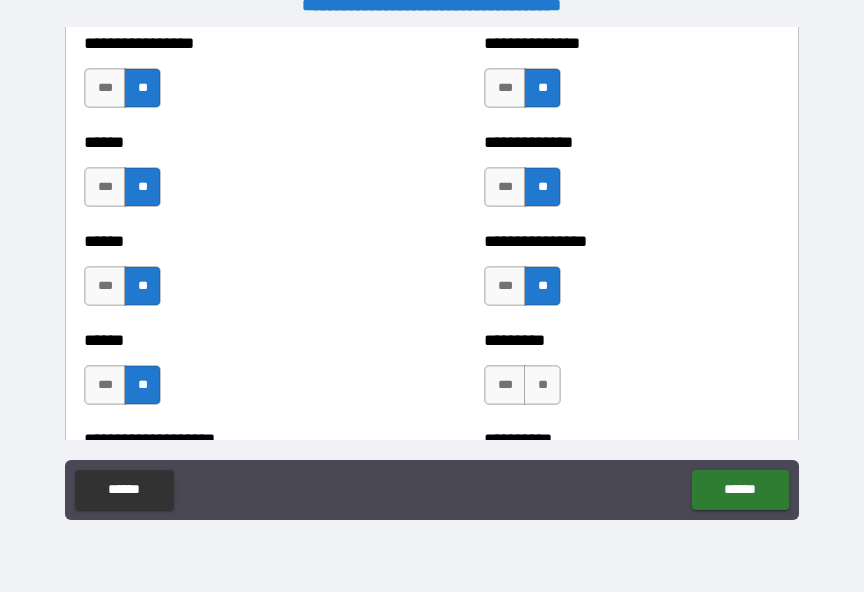 click on "**" at bounding box center (542, 385) 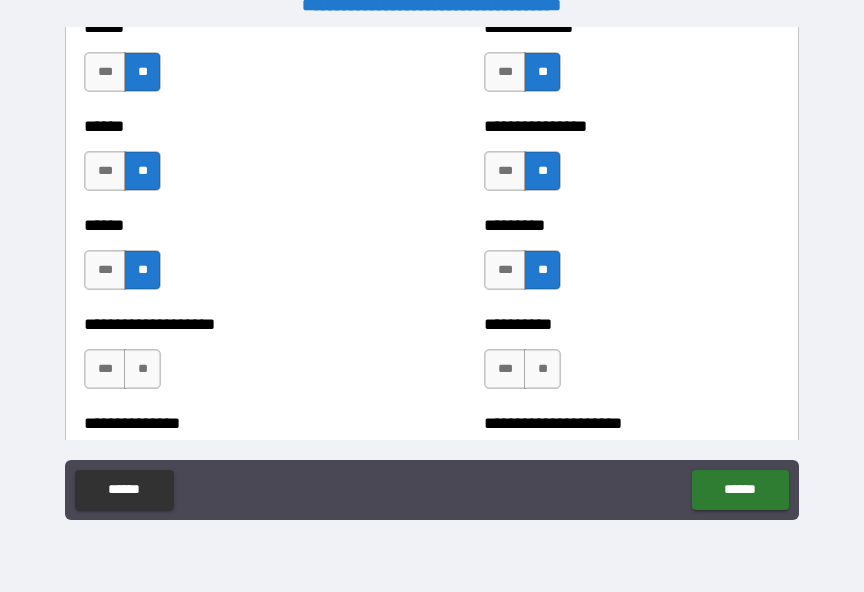 scroll, scrollTop: 3178, scrollLeft: 0, axis: vertical 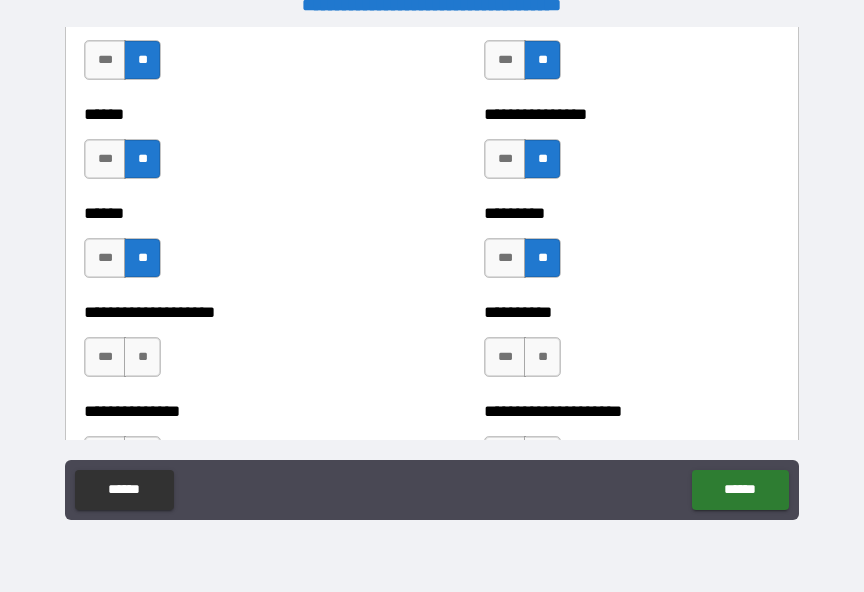 click on "**" at bounding box center (542, 357) 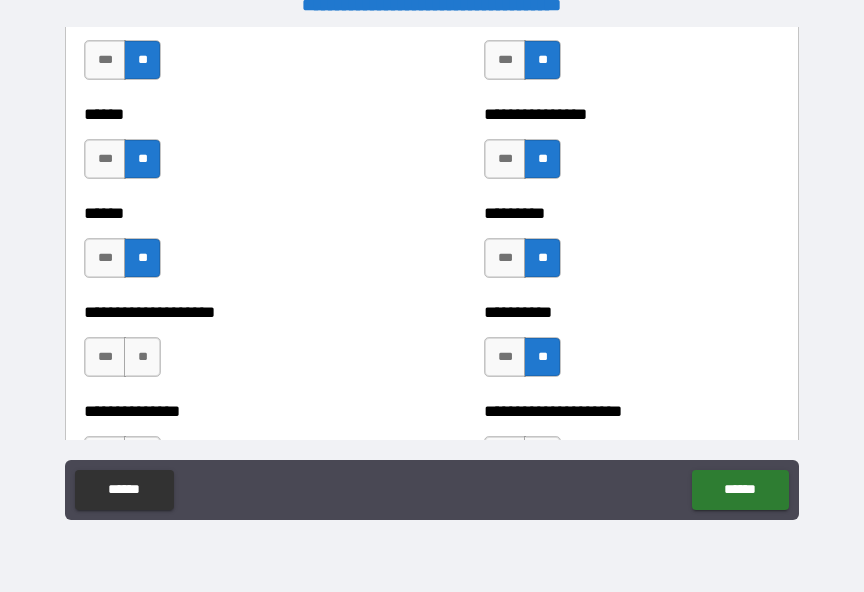 click on "**" at bounding box center [142, 357] 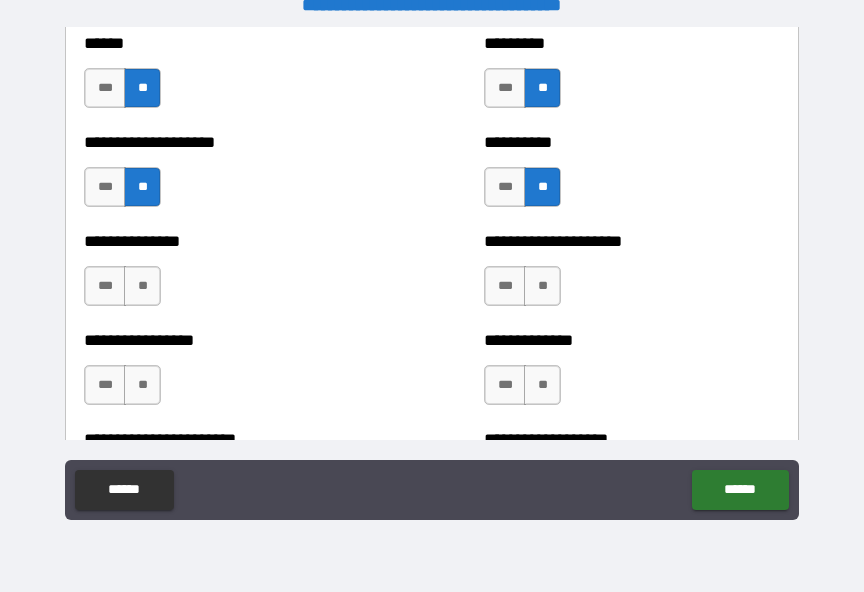 scroll, scrollTop: 3350, scrollLeft: 0, axis: vertical 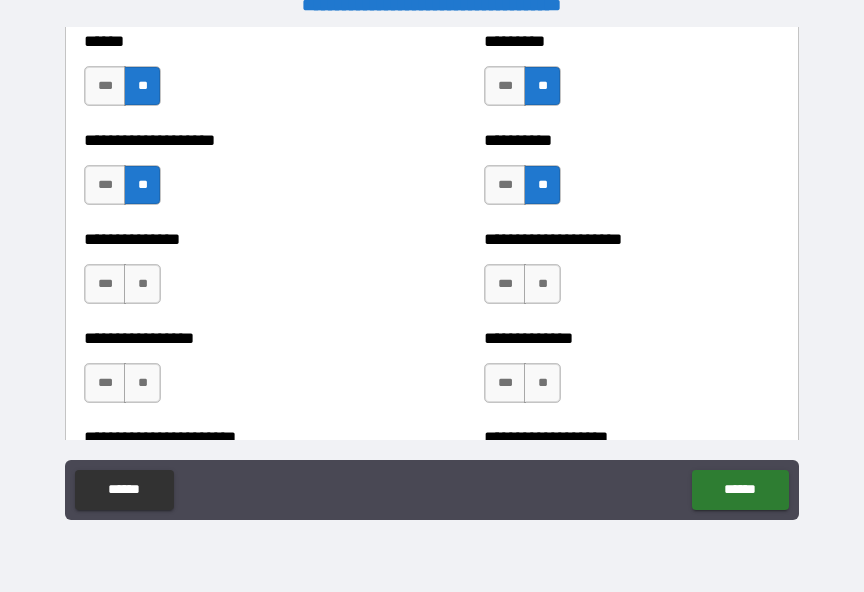 click on "**" at bounding box center [142, 284] 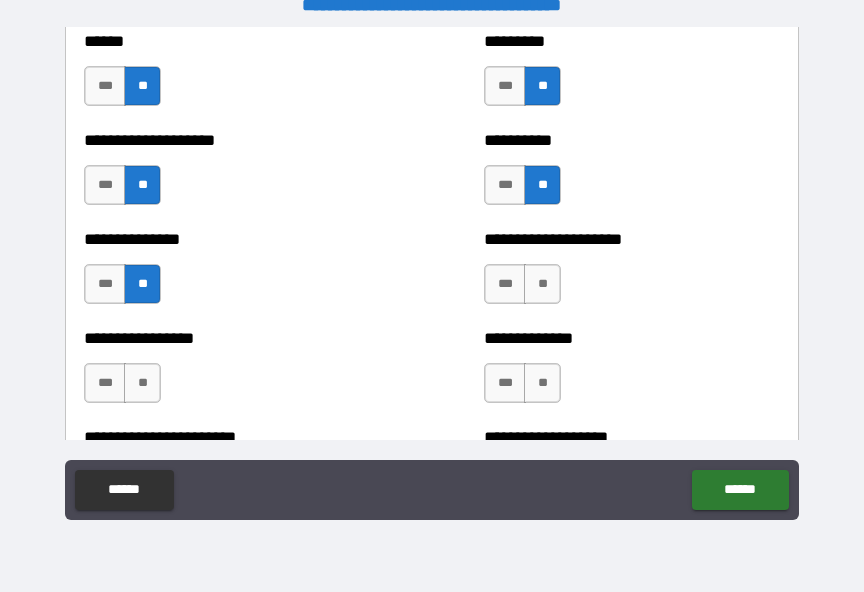 click on "**" at bounding box center (542, 284) 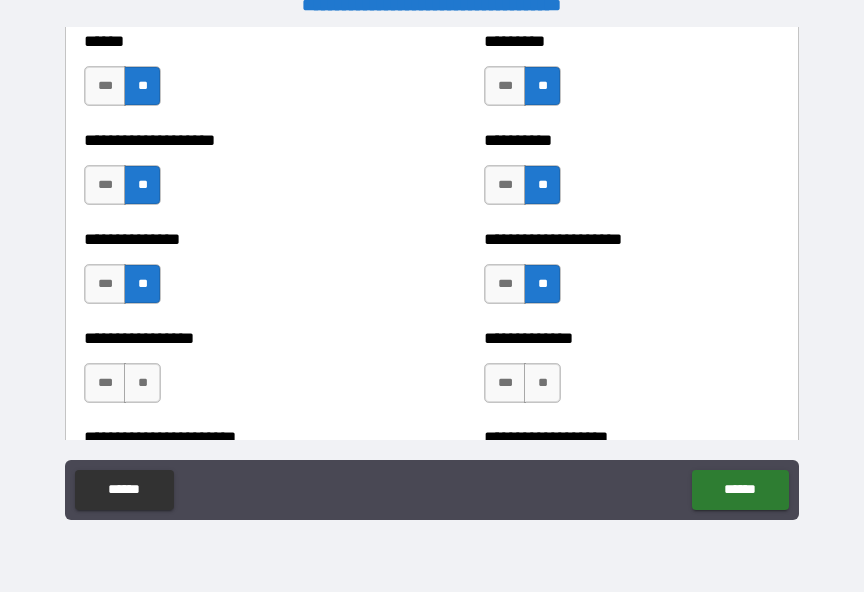 click on "**" at bounding box center [542, 383] 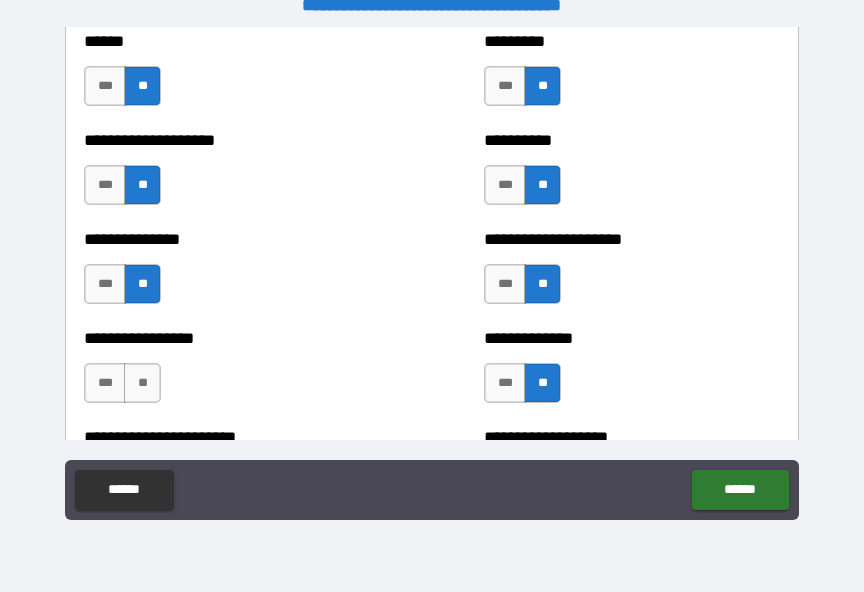 click on "**" at bounding box center (142, 383) 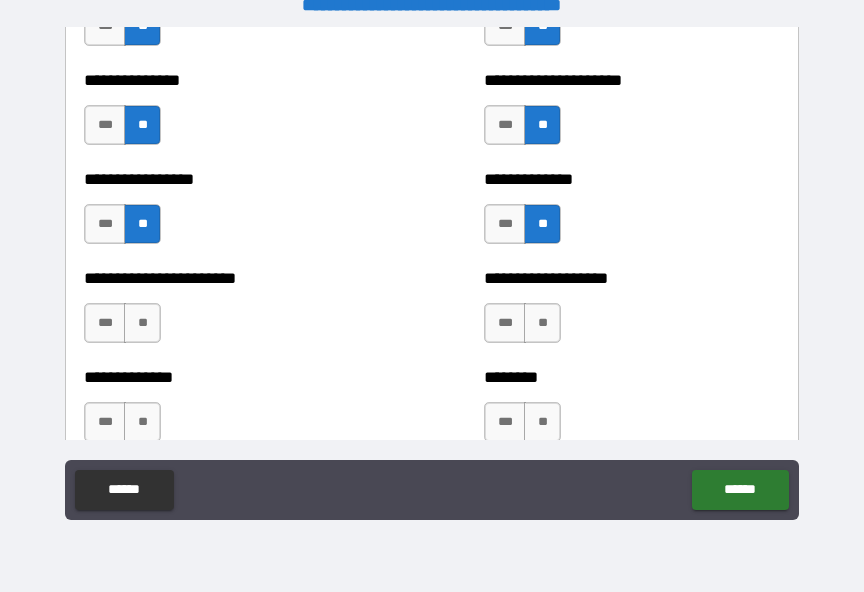 scroll, scrollTop: 3525, scrollLeft: 0, axis: vertical 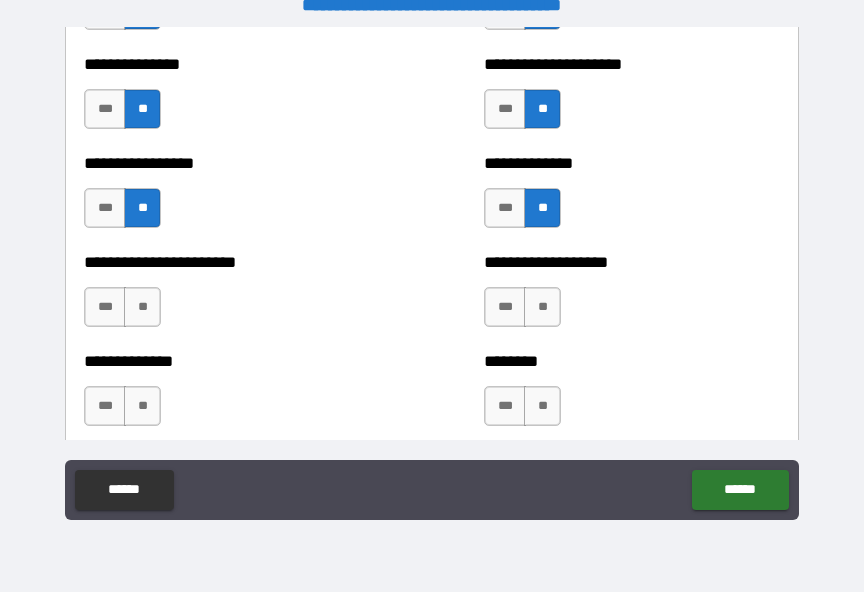 click on "**" at bounding box center (142, 307) 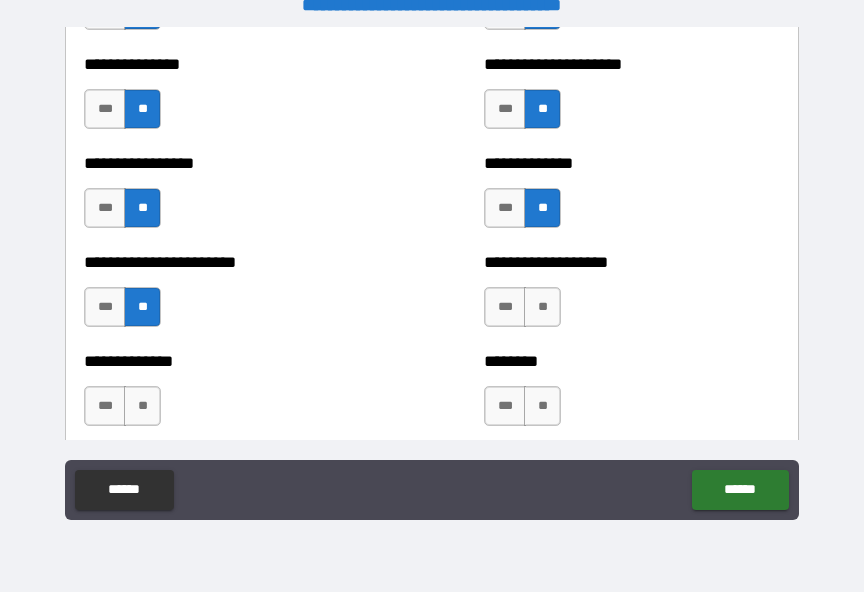click on "**" at bounding box center (542, 307) 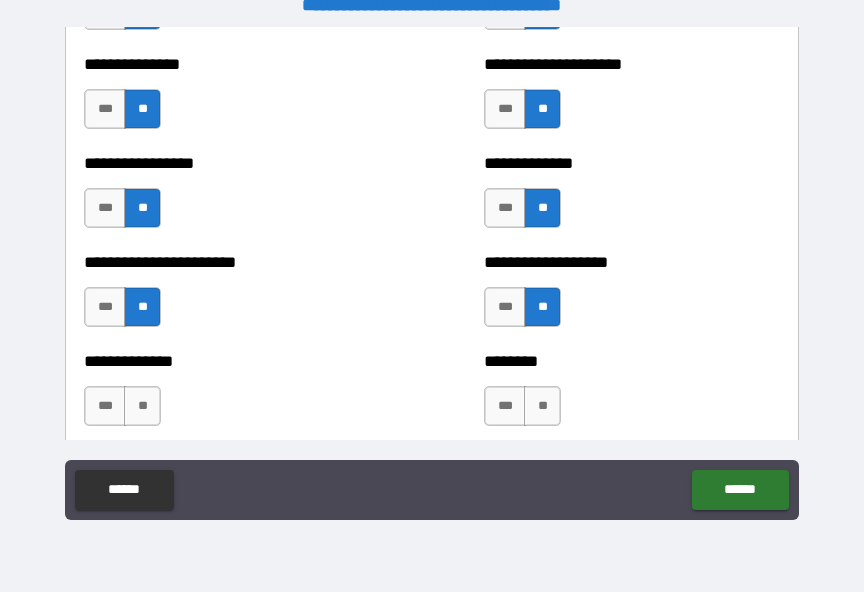 click on "**" at bounding box center [142, 406] 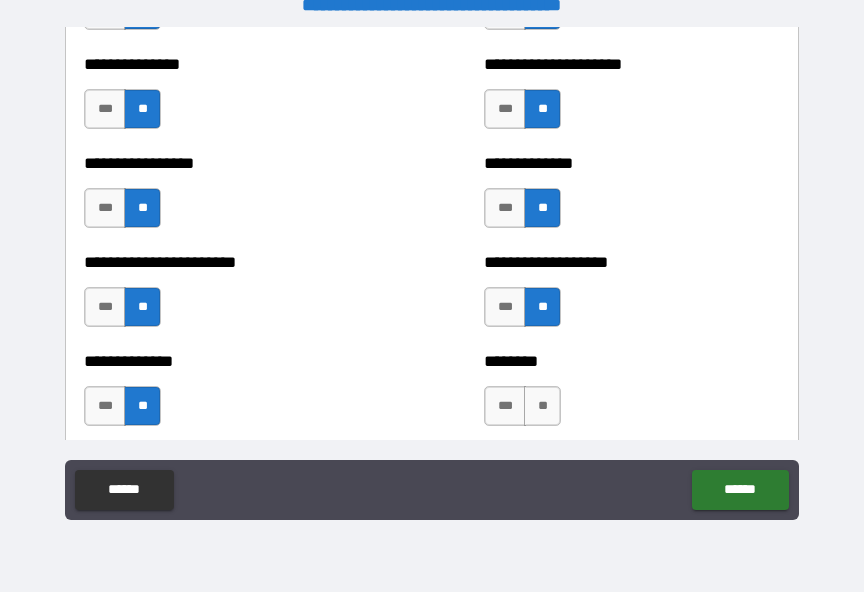 click on "**" at bounding box center [542, 406] 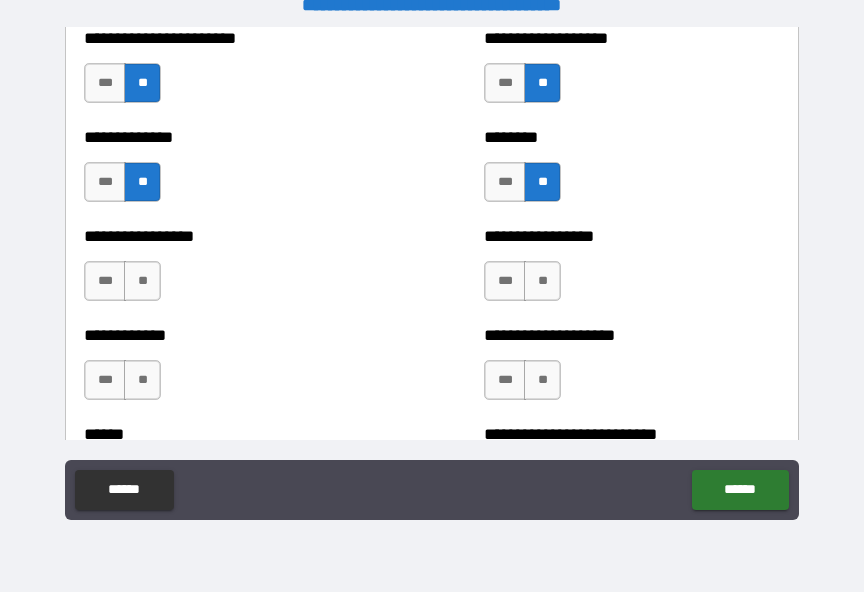 scroll, scrollTop: 3750, scrollLeft: 0, axis: vertical 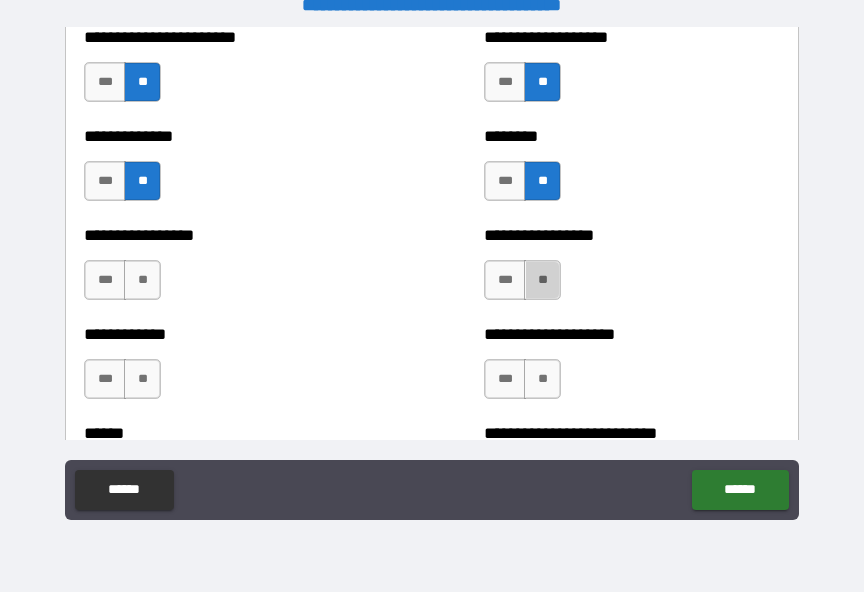 click on "**" at bounding box center [542, 280] 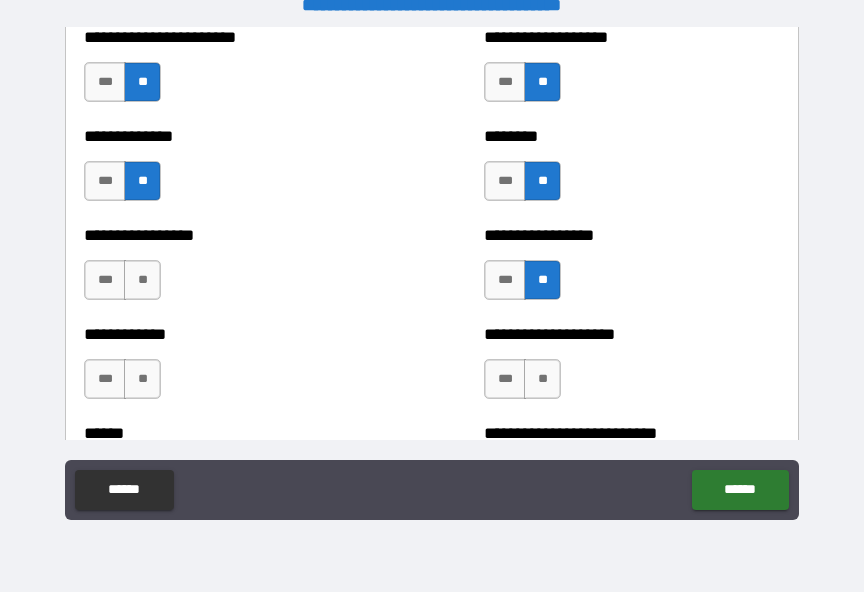 click on "**" at bounding box center (142, 280) 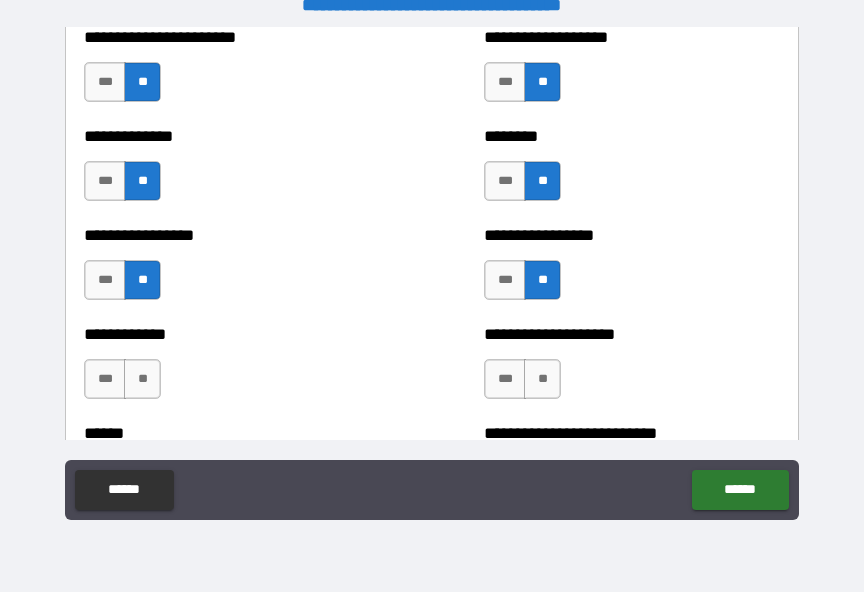 click on "**" at bounding box center (142, 379) 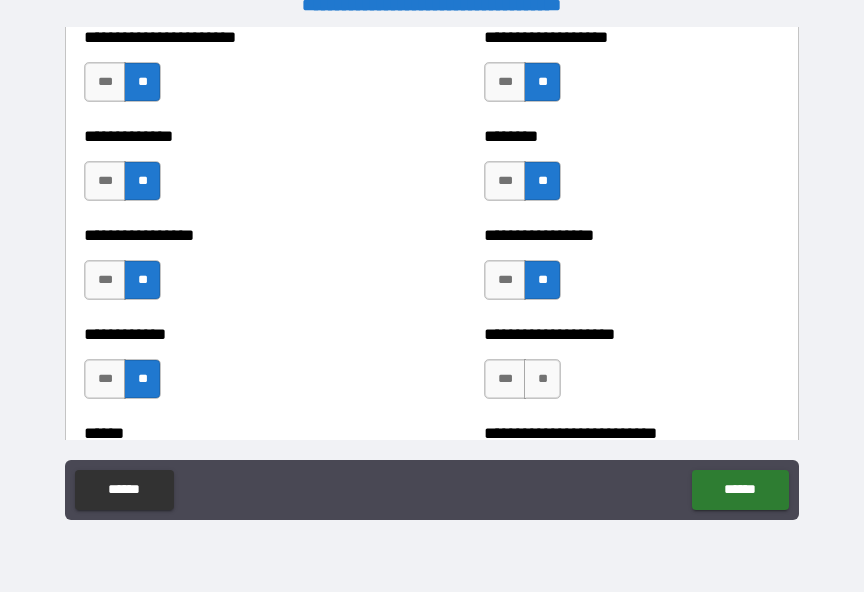 click on "**" at bounding box center [542, 379] 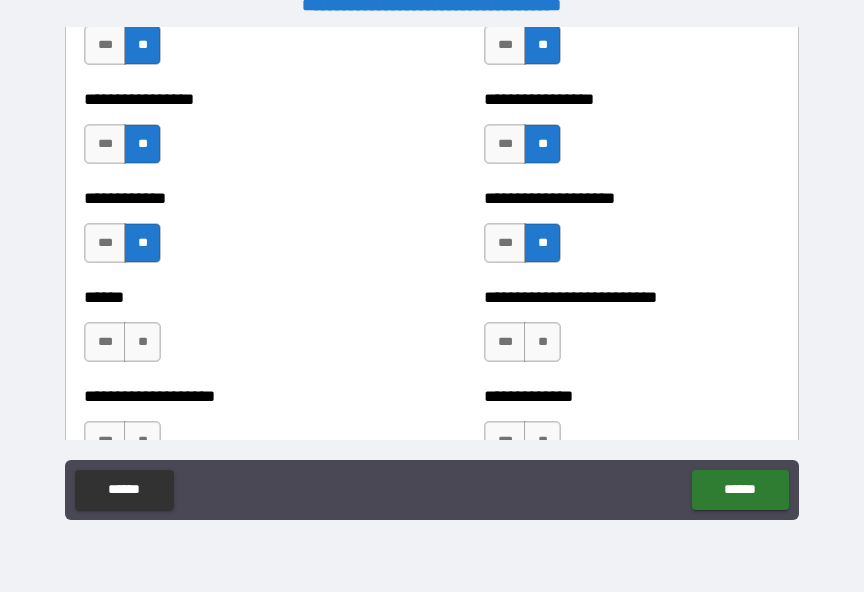scroll, scrollTop: 3923, scrollLeft: 0, axis: vertical 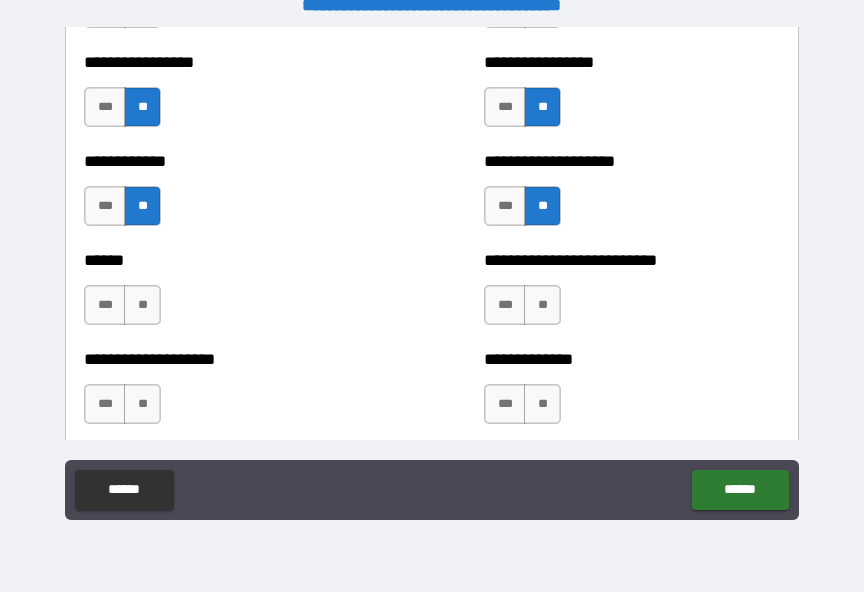 click on "**" at bounding box center (542, 305) 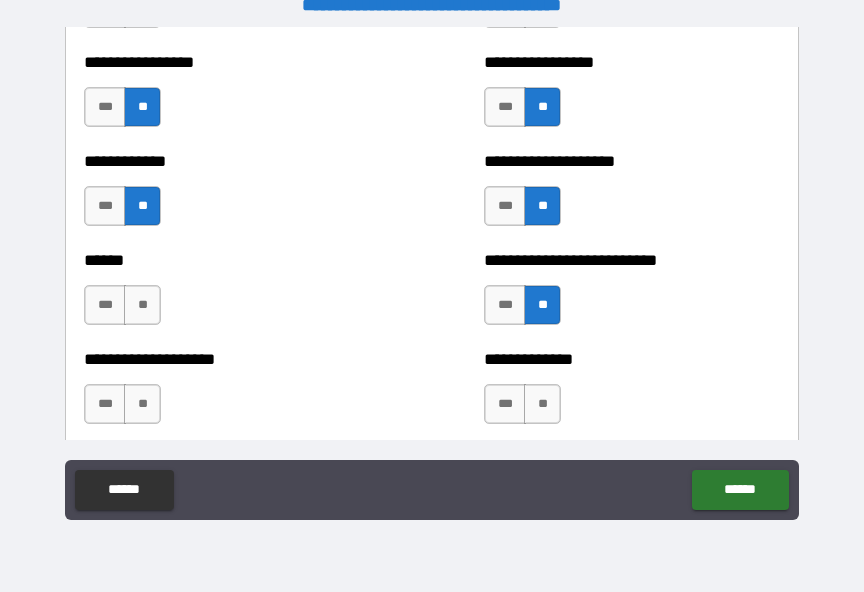 click on "**" at bounding box center [142, 305] 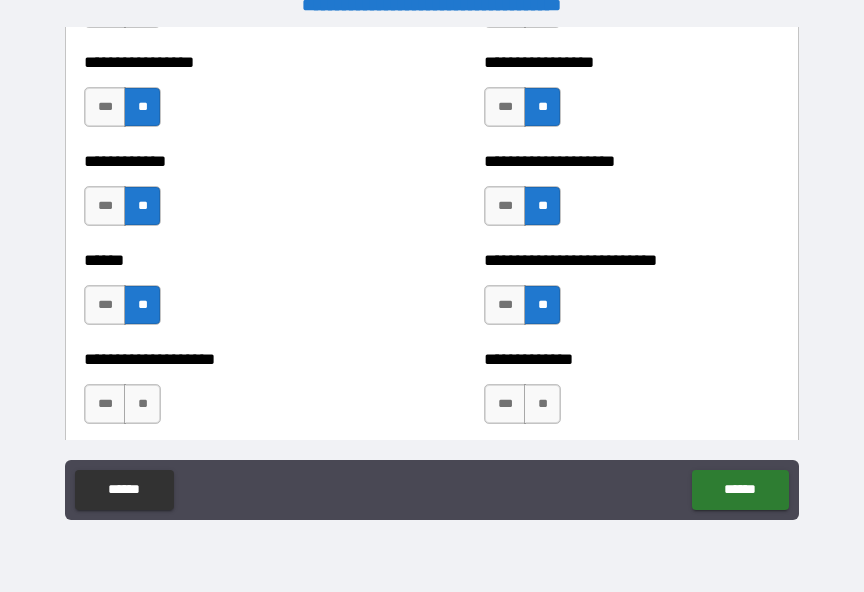 click on "**" at bounding box center [142, 404] 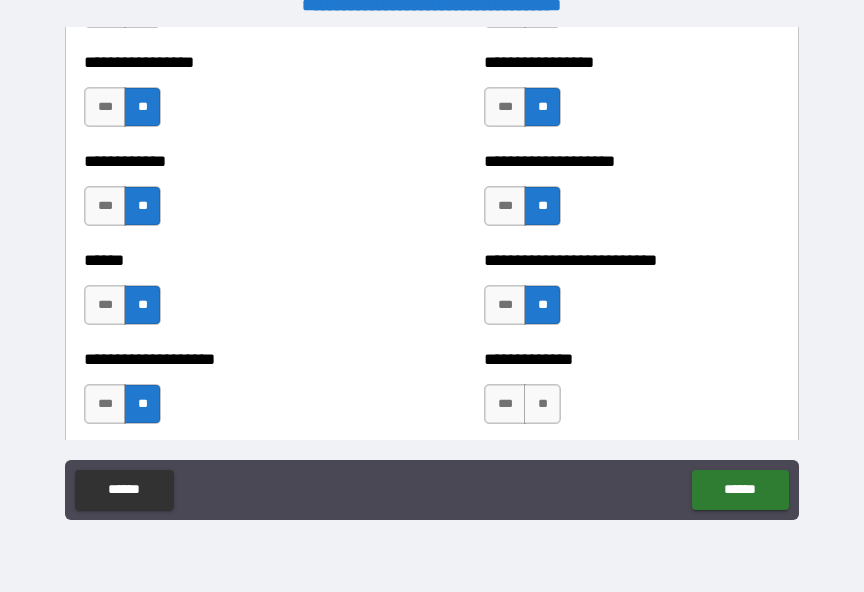 click on "**" at bounding box center [542, 404] 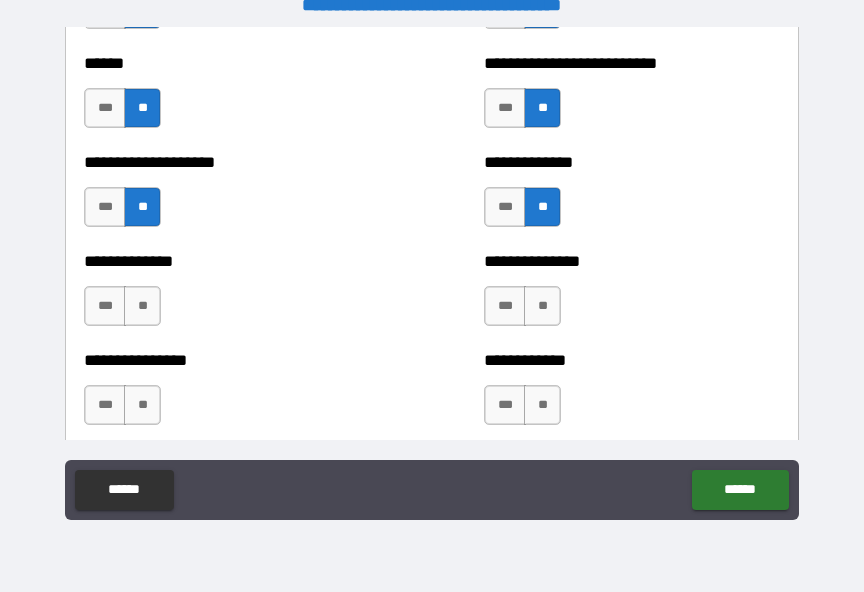 scroll, scrollTop: 4138, scrollLeft: 0, axis: vertical 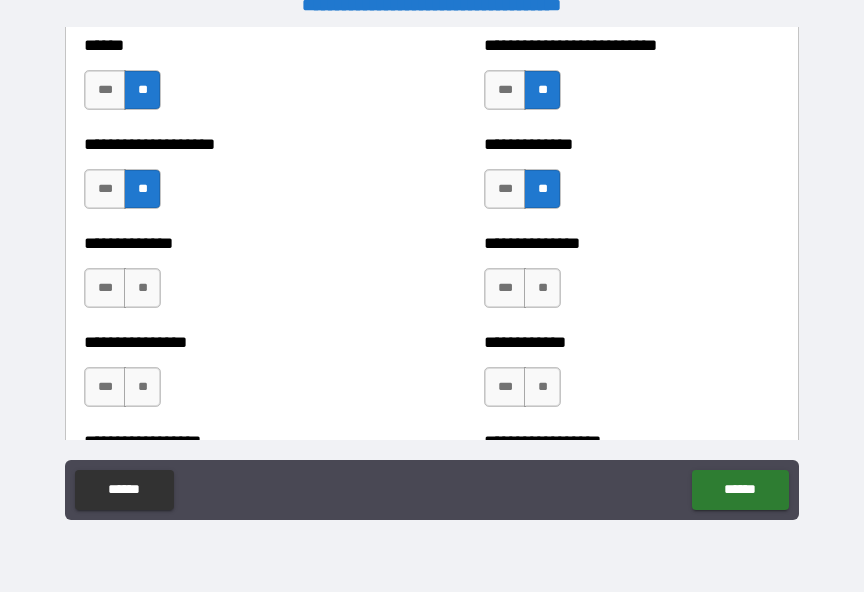 click on "**" at bounding box center [542, 288] 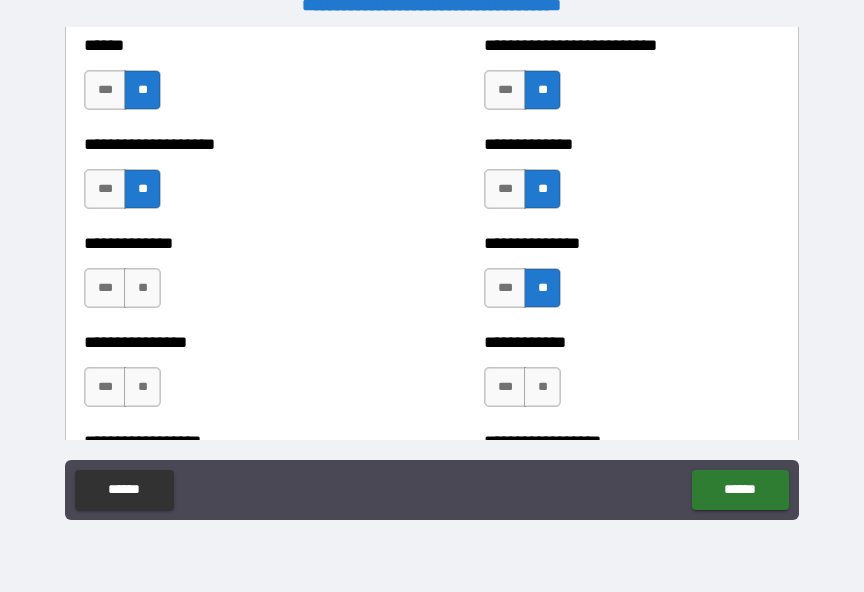 click on "**" at bounding box center [142, 288] 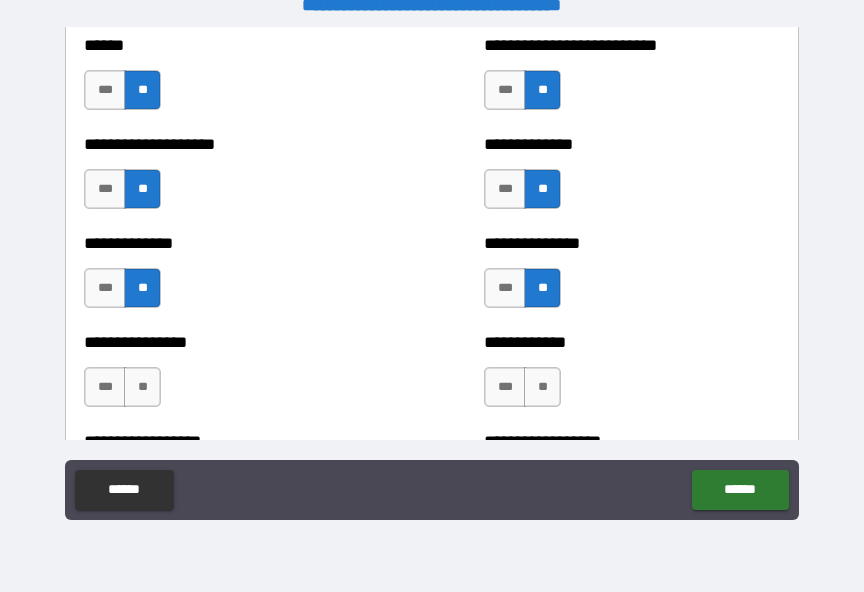 click on "**" at bounding box center (142, 387) 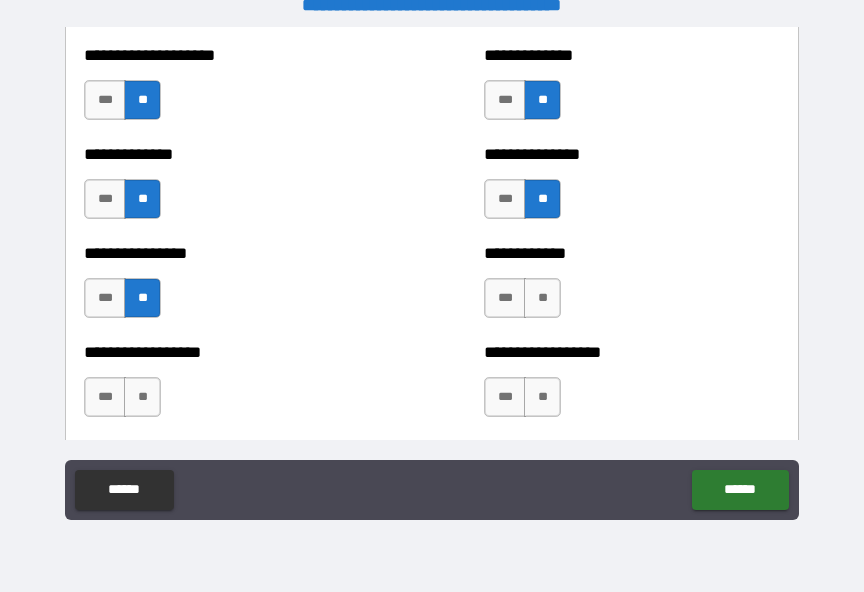 scroll, scrollTop: 4245, scrollLeft: 0, axis: vertical 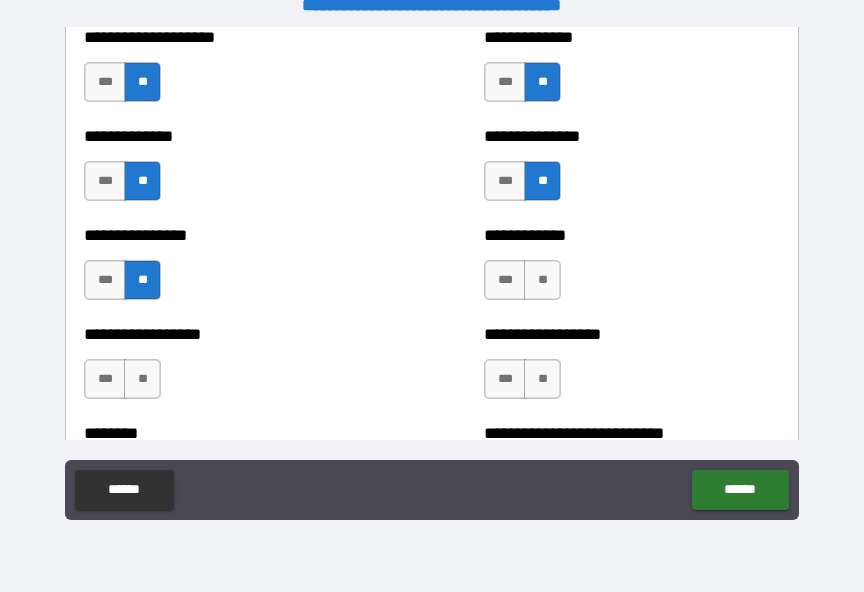 click on "**" at bounding box center [542, 280] 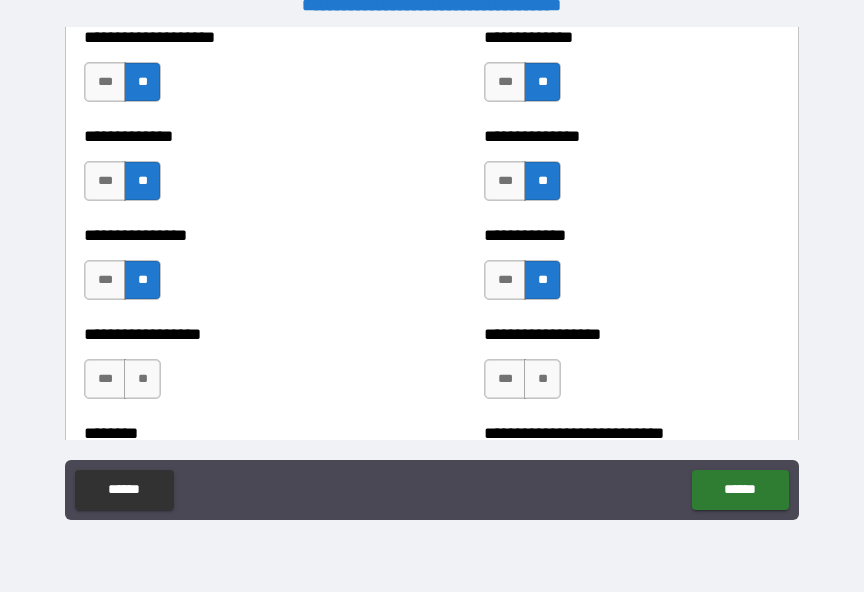 click on "**" at bounding box center [542, 379] 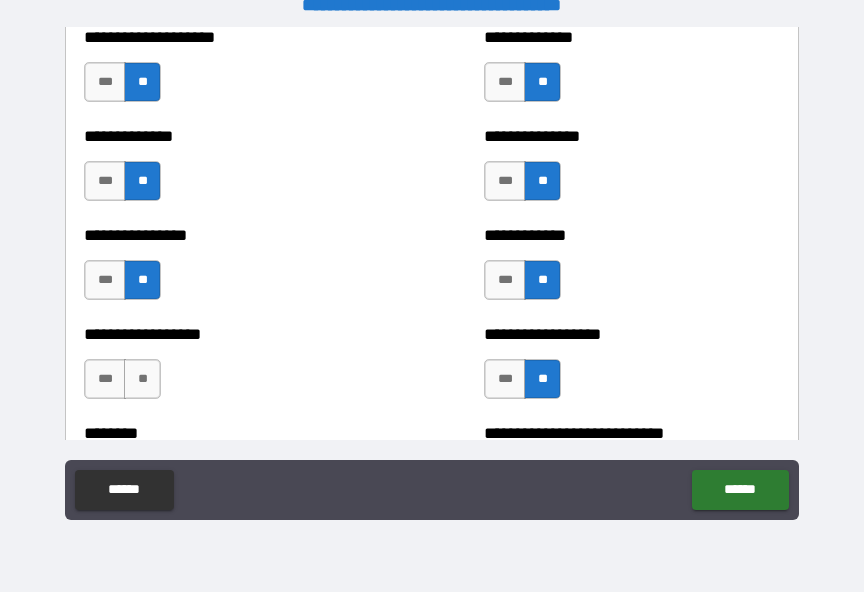 click on "**" at bounding box center [142, 379] 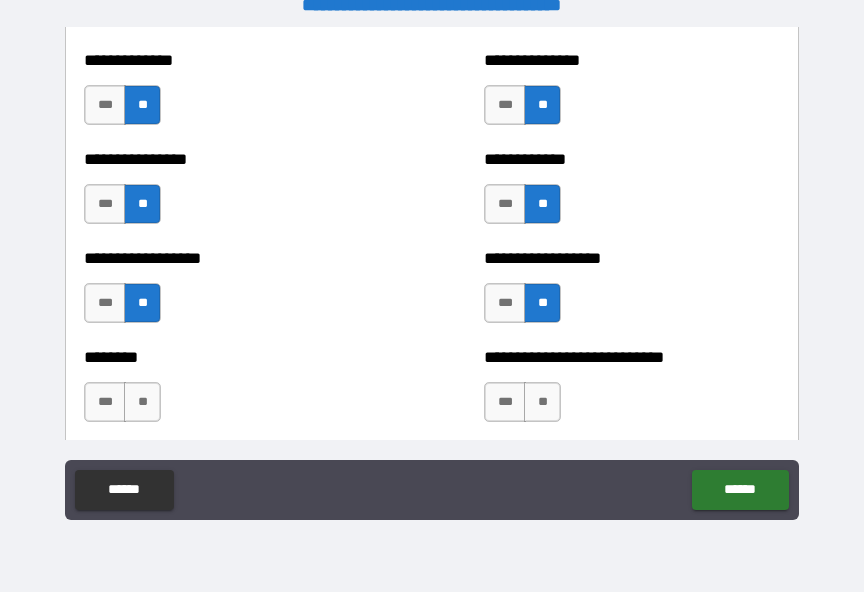 scroll, scrollTop: 4378, scrollLeft: 0, axis: vertical 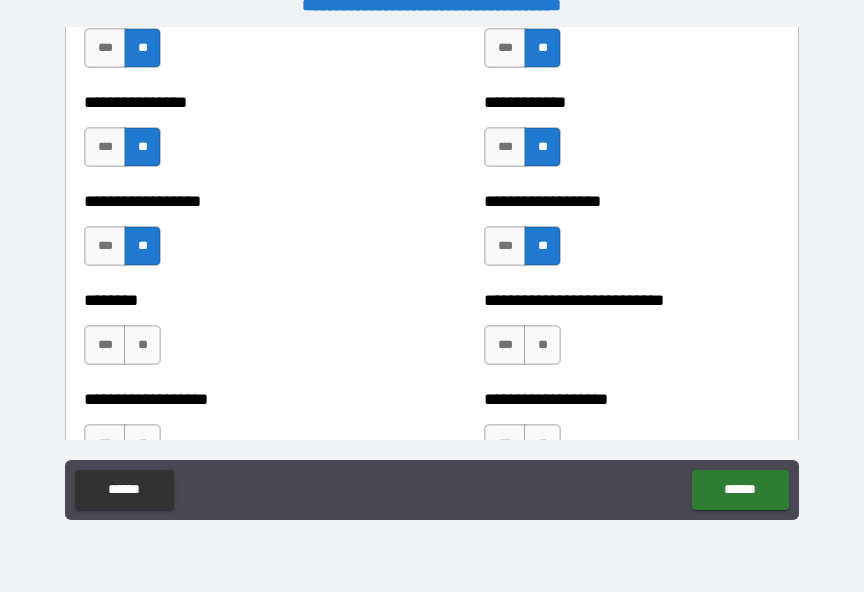 click on "**" at bounding box center [142, 345] 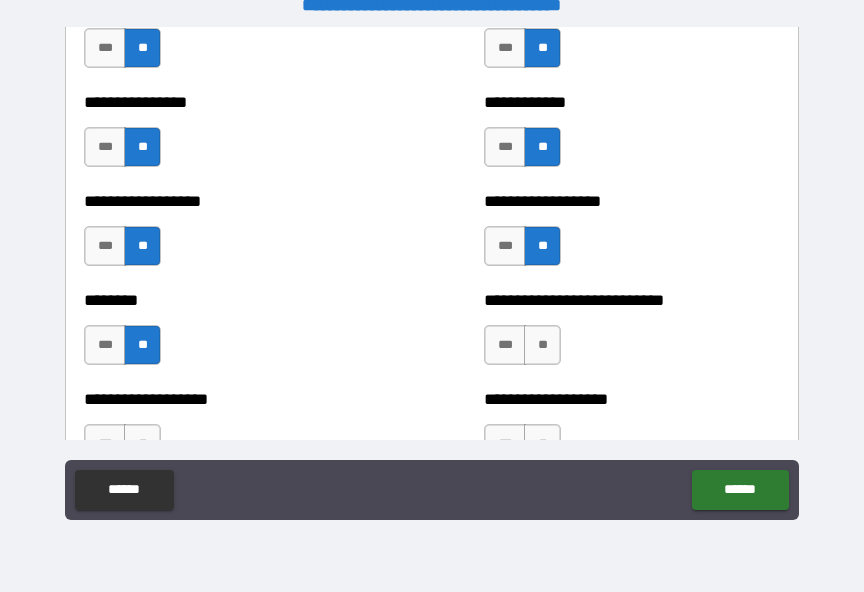 click on "**" at bounding box center (542, 345) 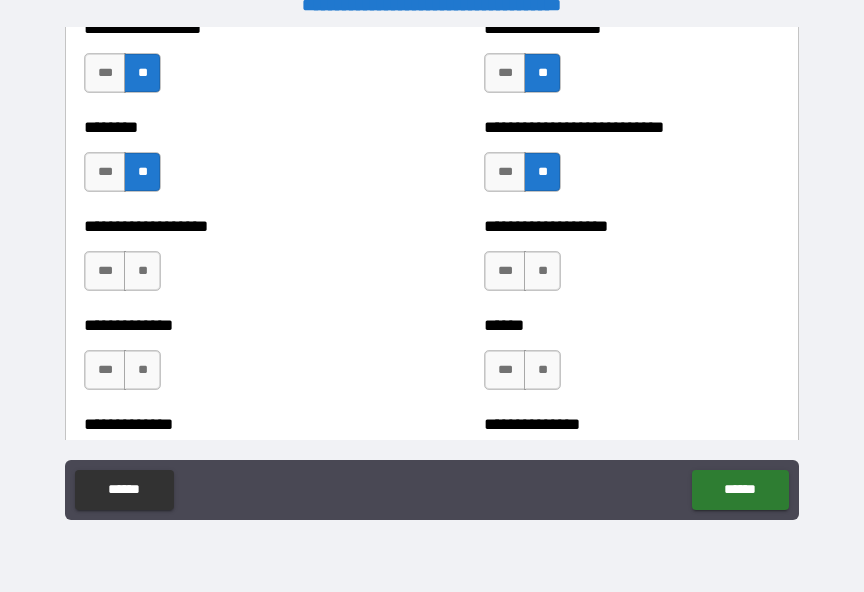 scroll, scrollTop: 4570, scrollLeft: 0, axis: vertical 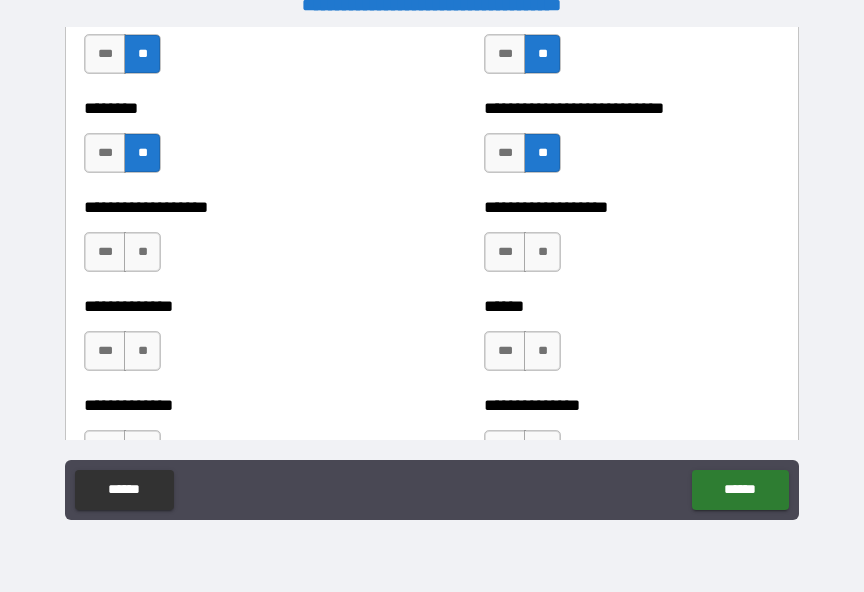 click on "**" at bounding box center (542, 252) 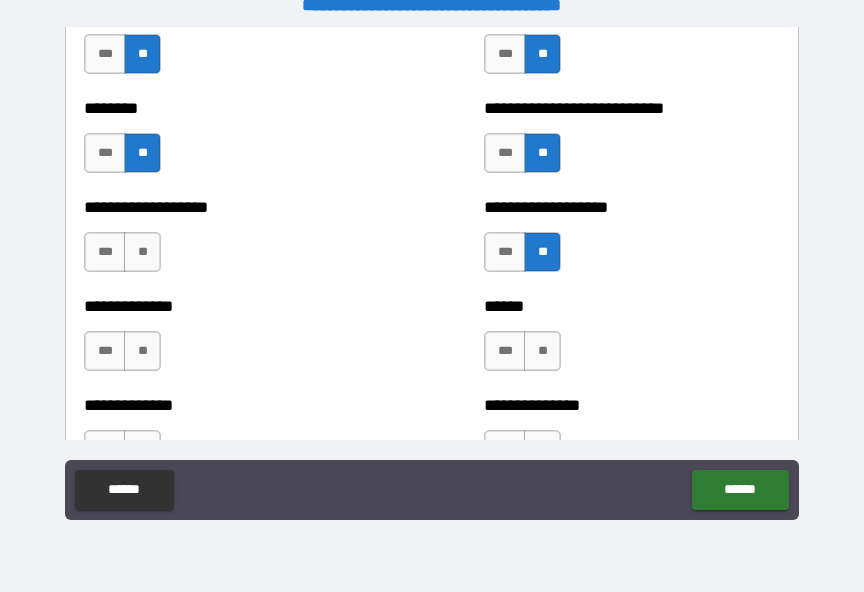 click on "**" at bounding box center [142, 252] 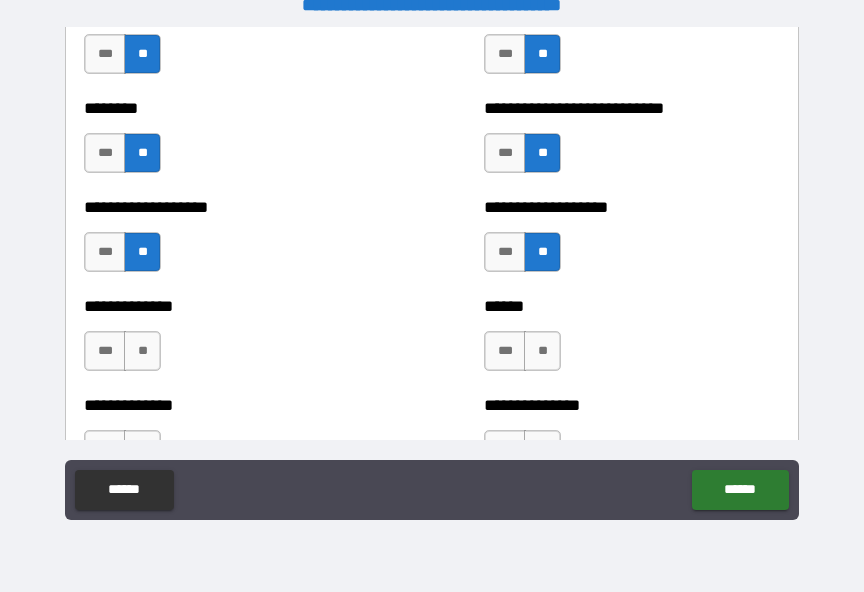 click on "**" at bounding box center [142, 351] 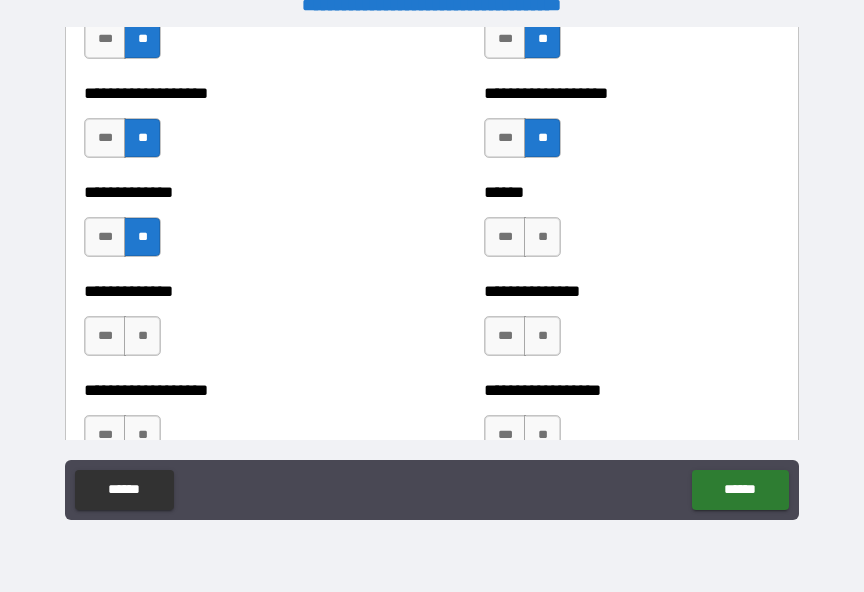 scroll, scrollTop: 4726, scrollLeft: 0, axis: vertical 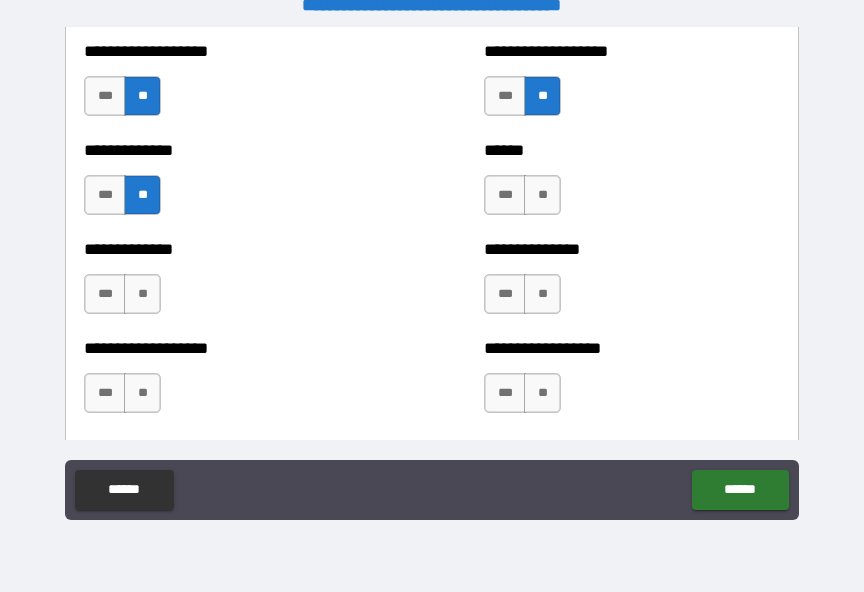 click on "**" at bounding box center (142, 294) 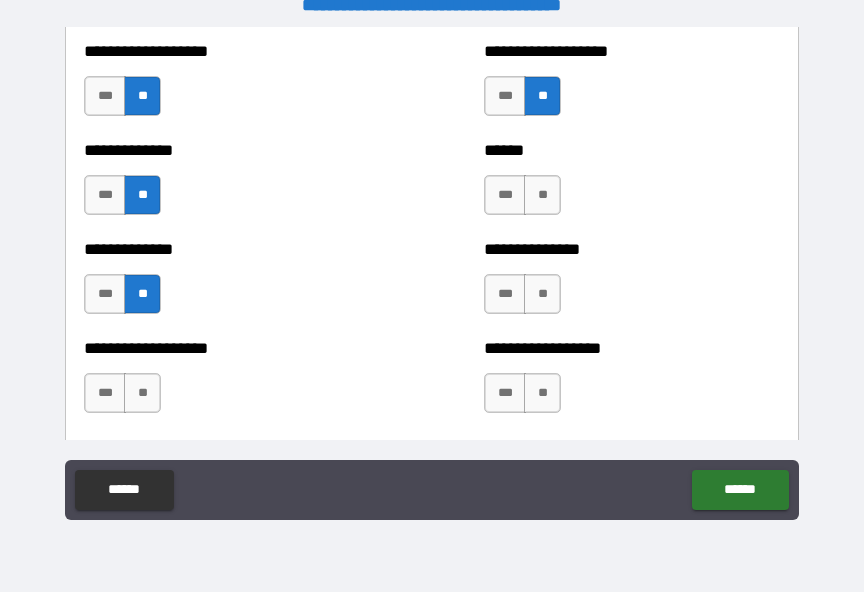 click on "**" at bounding box center (142, 393) 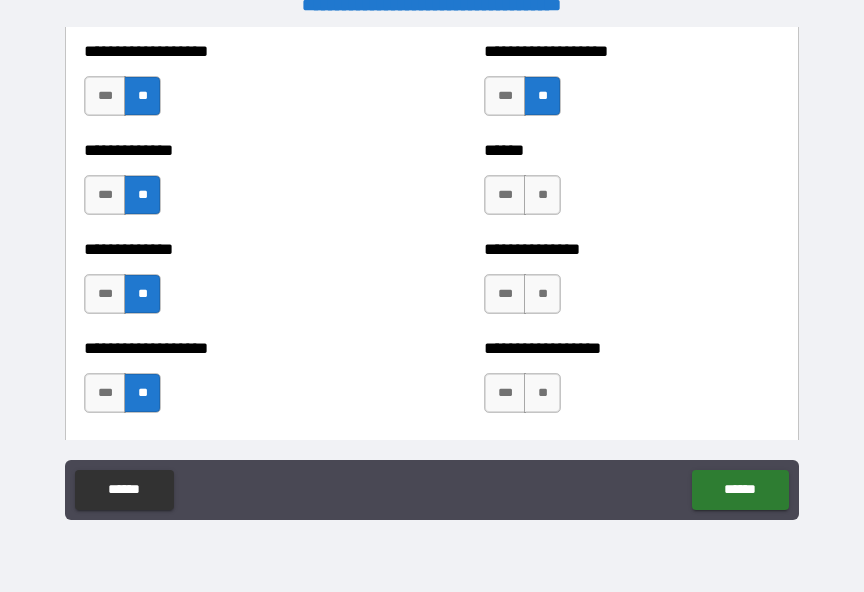 click on "**" at bounding box center (542, 195) 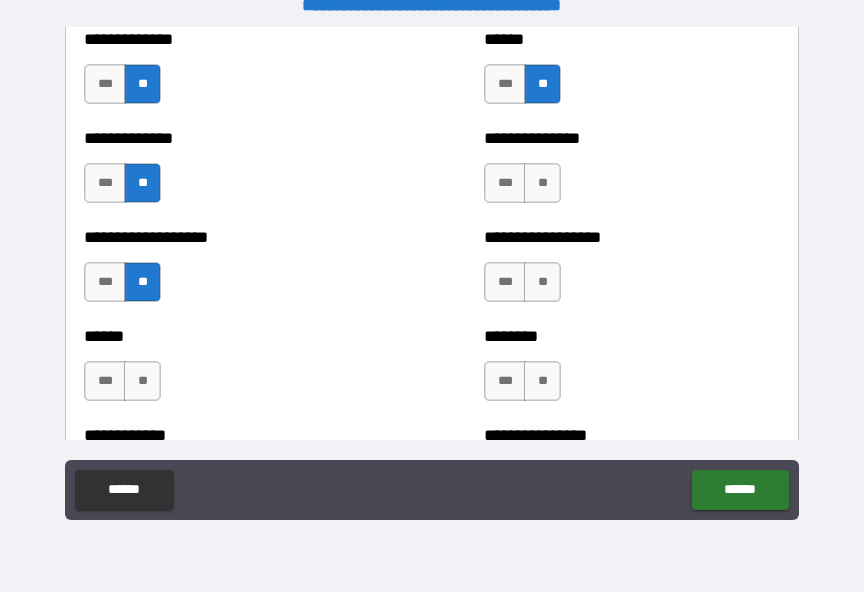 scroll, scrollTop: 4898, scrollLeft: 0, axis: vertical 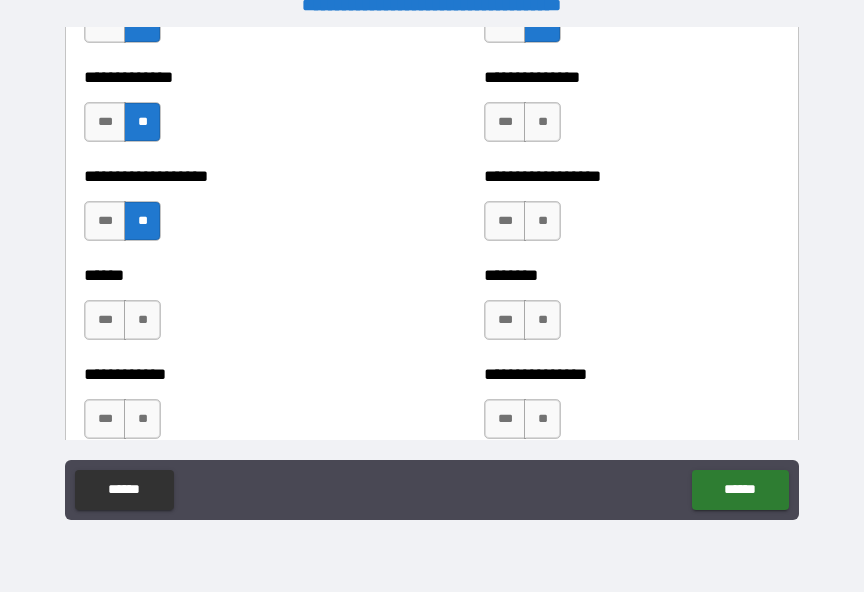 click on "**********" at bounding box center [632, 112] 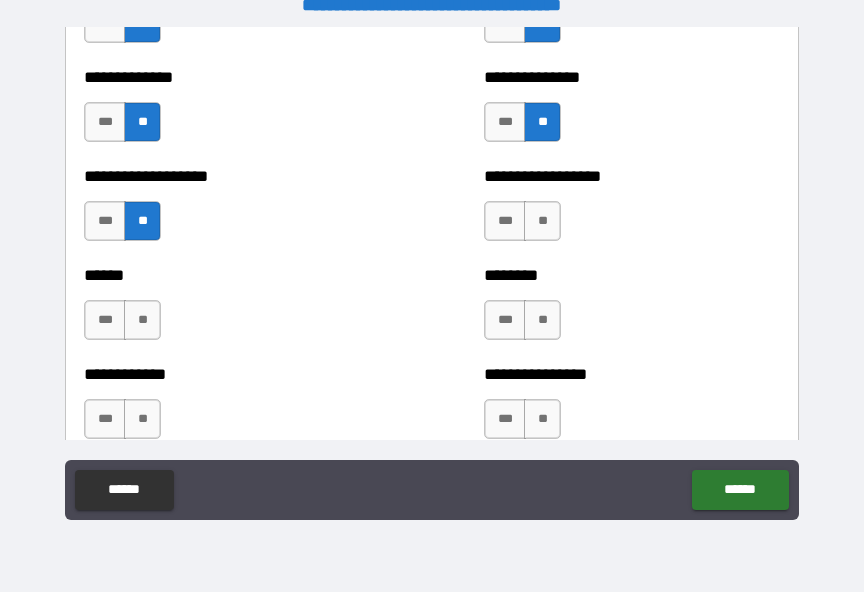 click on "**" at bounding box center [542, 122] 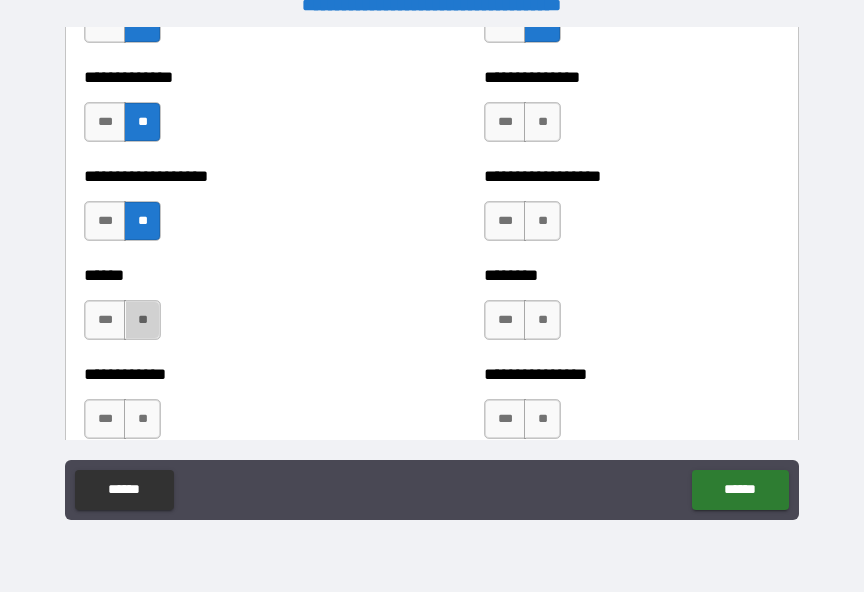 click on "**" at bounding box center (142, 320) 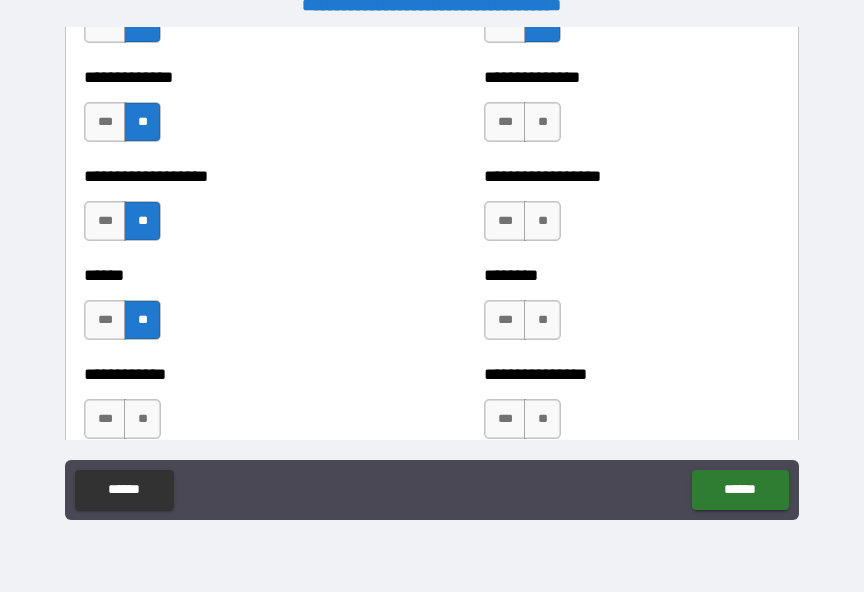 click on "**" at bounding box center (542, 221) 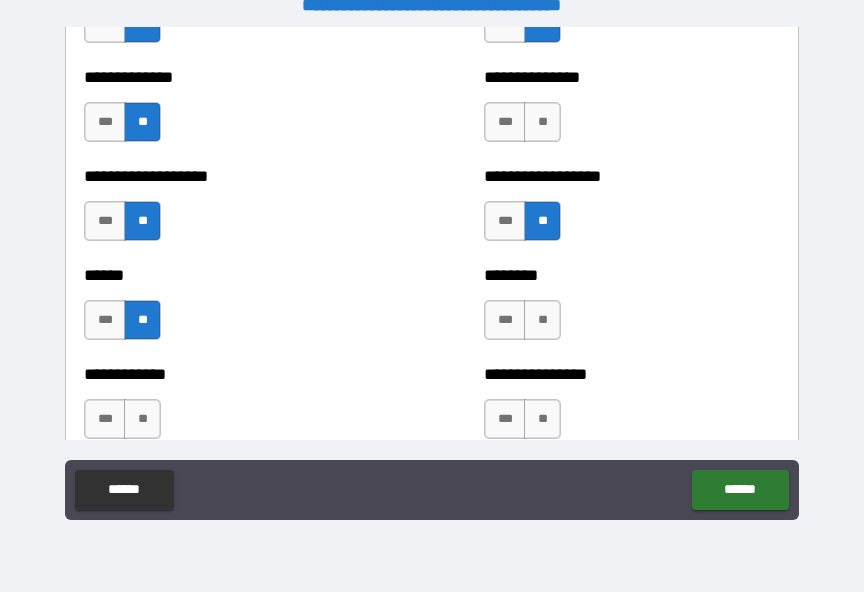 click on "**" at bounding box center (142, 419) 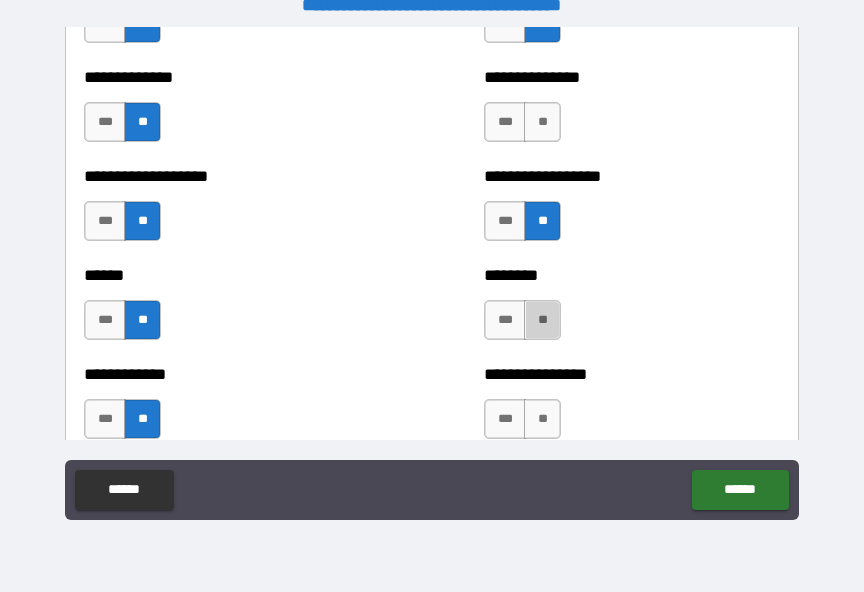click on "**" at bounding box center (542, 320) 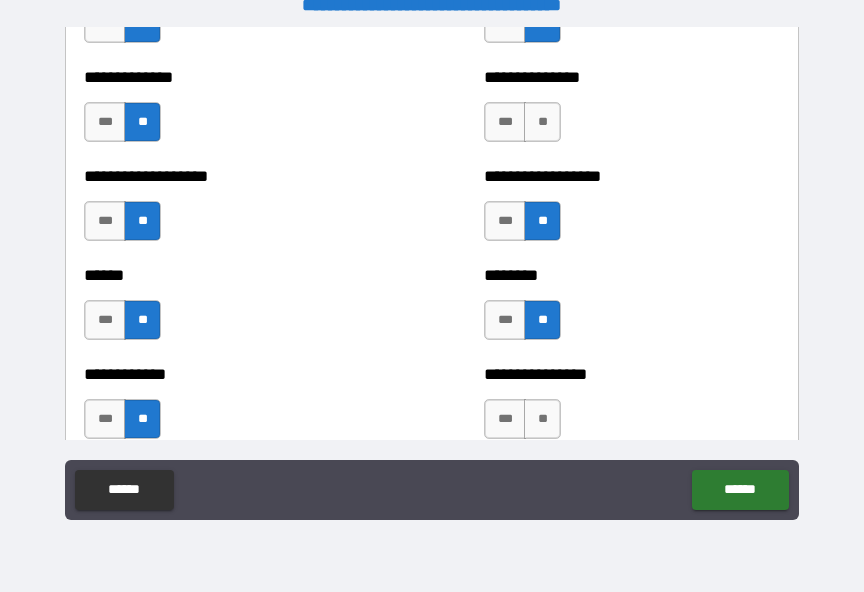 click on "**" at bounding box center (542, 419) 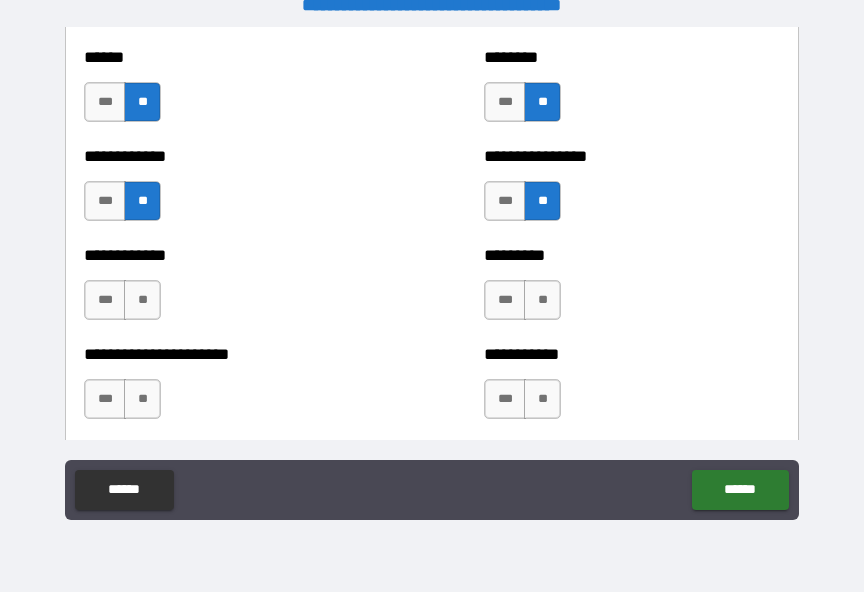 scroll, scrollTop: 5118, scrollLeft: 0, axis: vertical 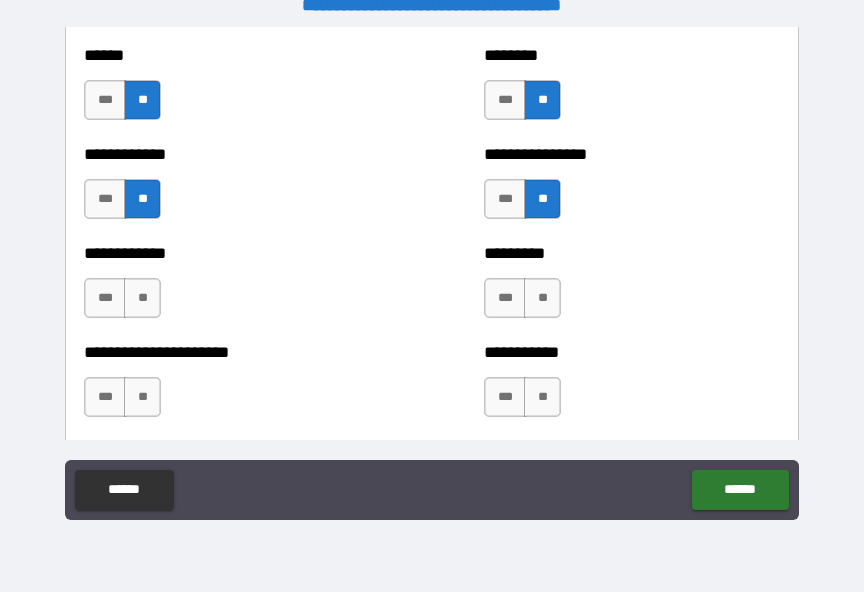 click on "**" at bounding box center (142, 298) 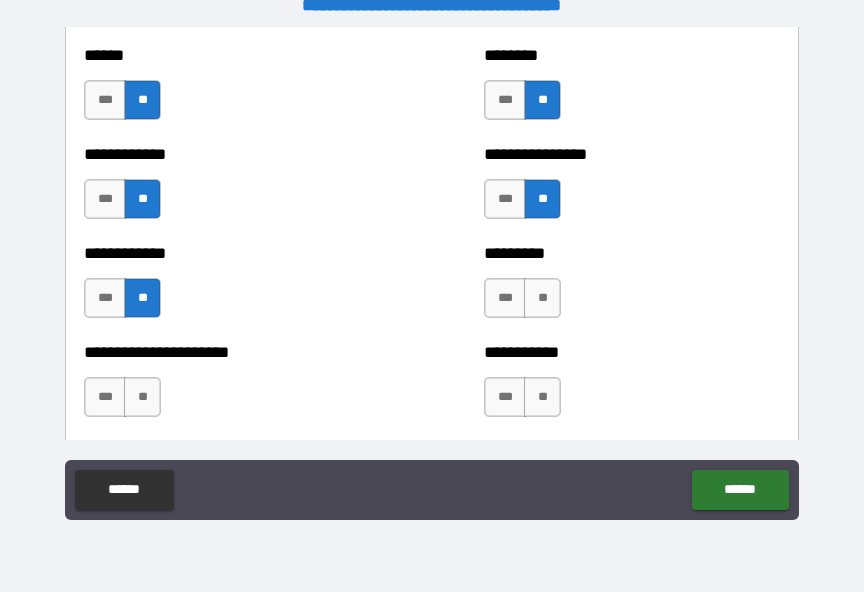 click on "**" at bounding box center [542, 298] 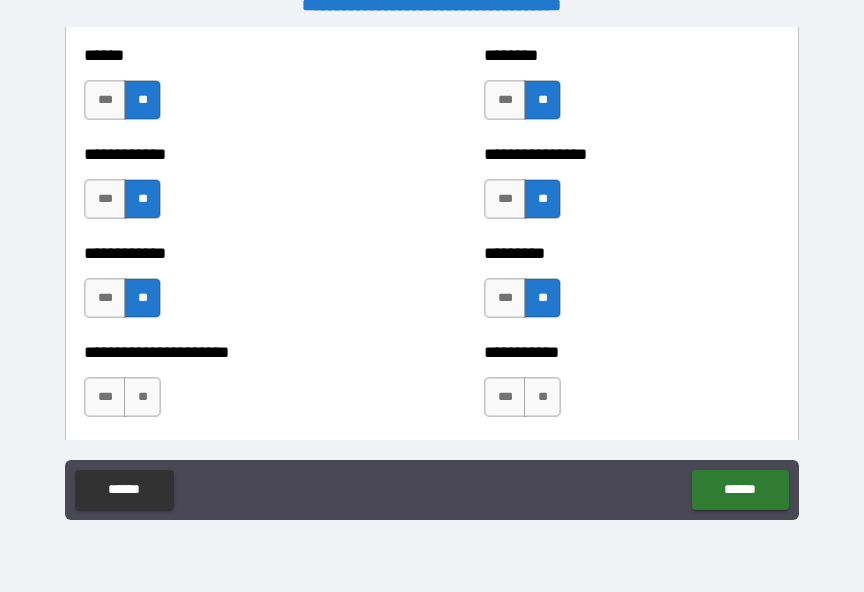 click on "**" at bounding box center [142, 397] 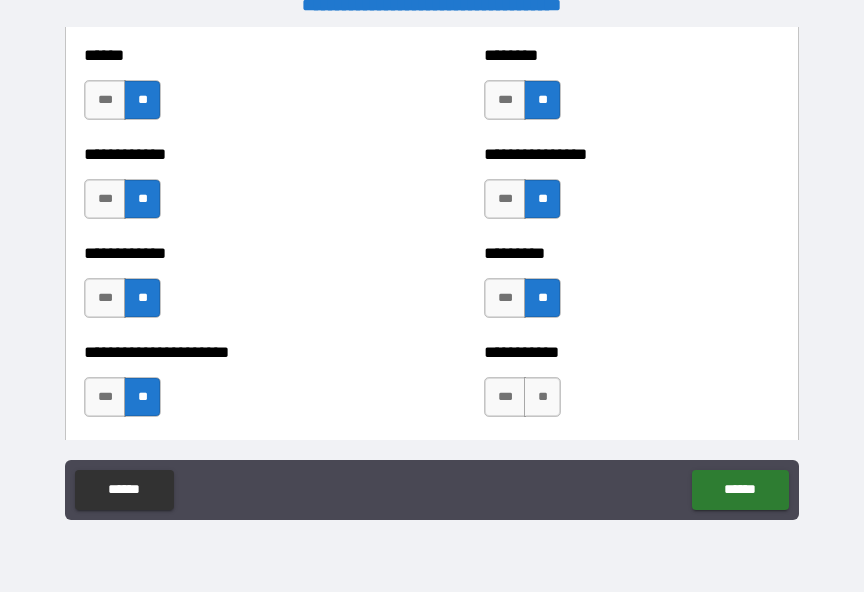 click on "*** **" at bounding box center (522, 397) 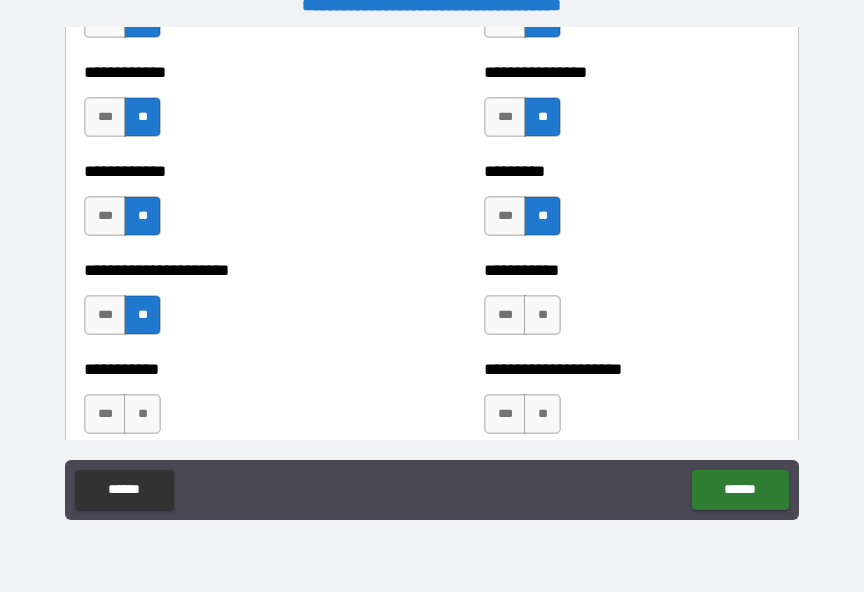scroll, scrollTop: 5302, scrollLeft: 0, axis: vertical 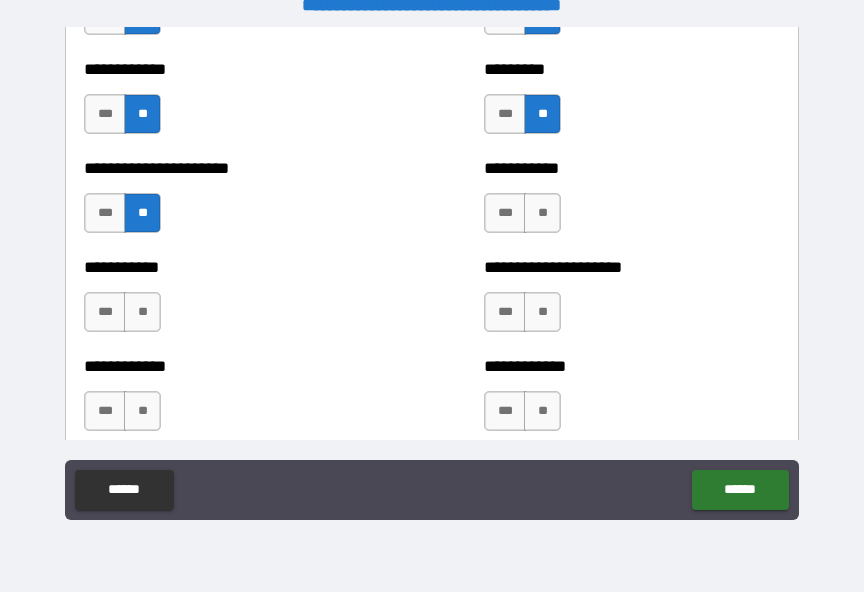 click on "**" at bounding box center (542, 213) 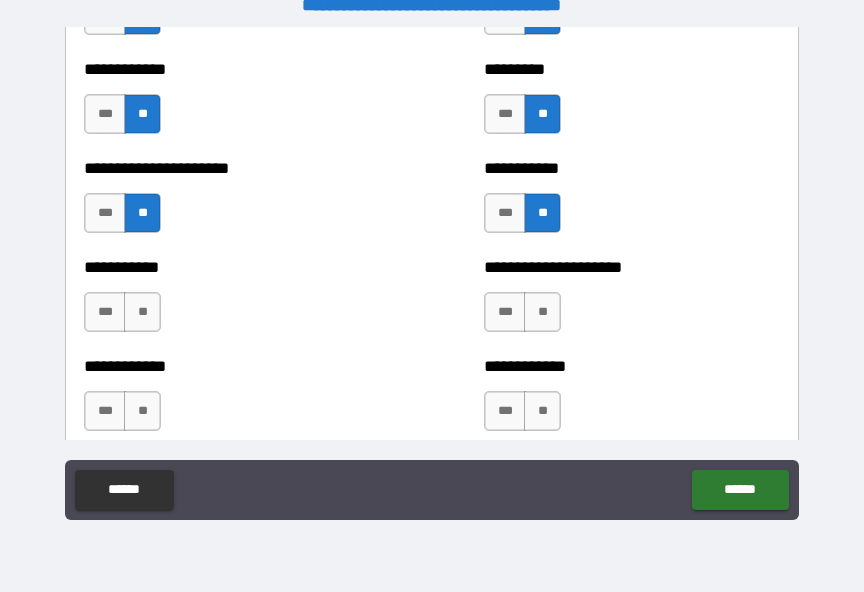 click on "**" at bounding box center (542, 312) 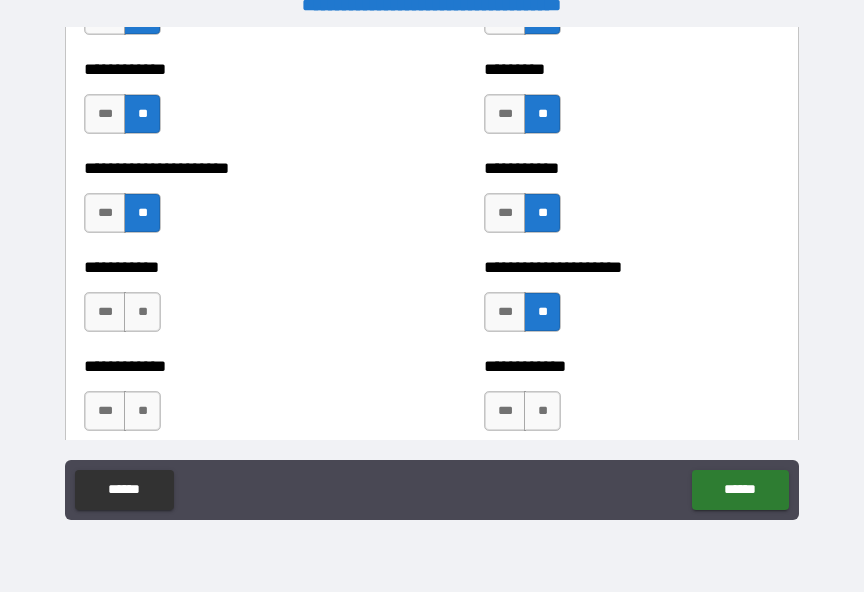 click on "**" at bounding box center [142, 312] 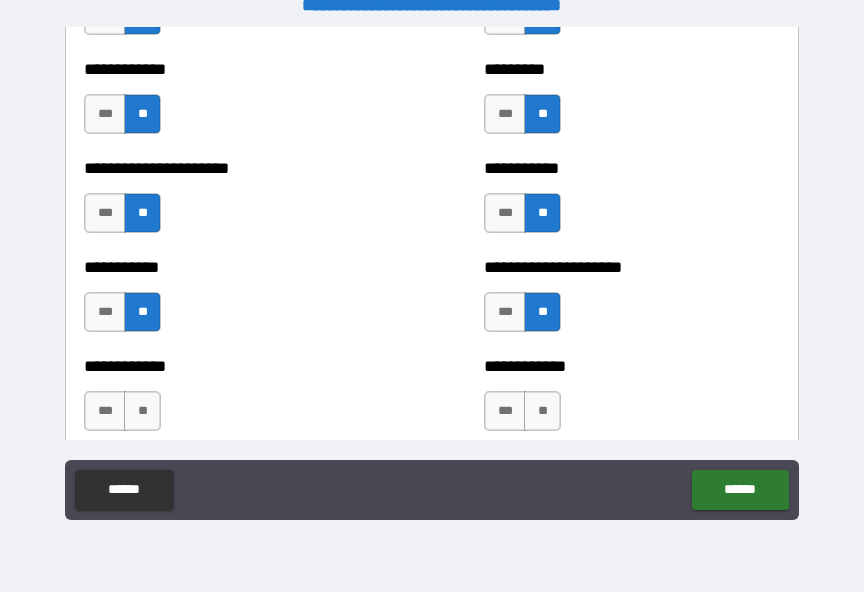 click on "**" at bounding box center [142, 411] 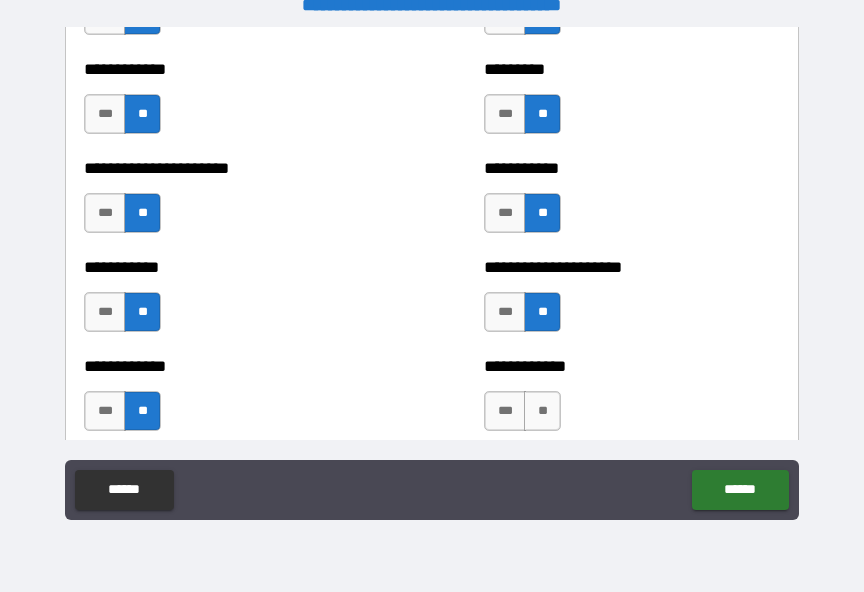 click on "**" at bounding box center [542, 411] 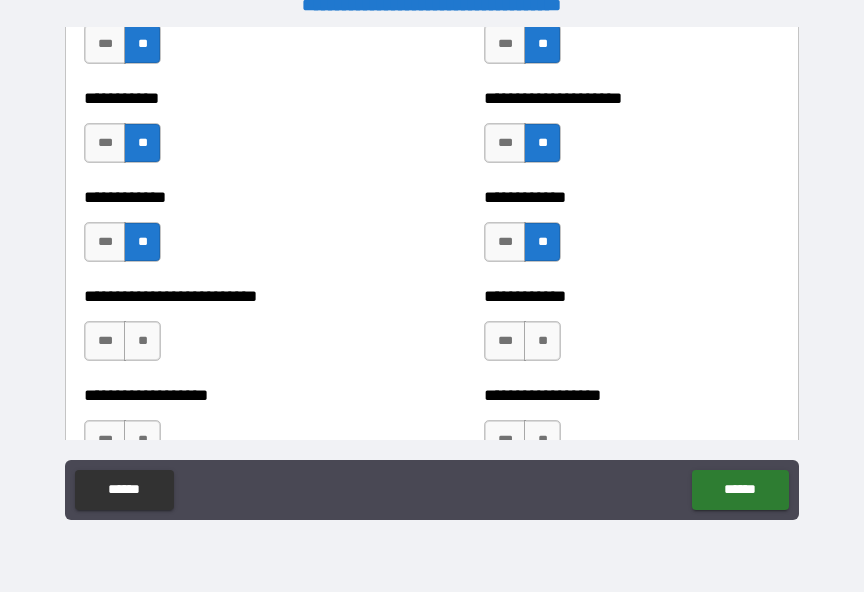 scroll, scrollTop: 5532, scrollLeft: 0, axis: vertical 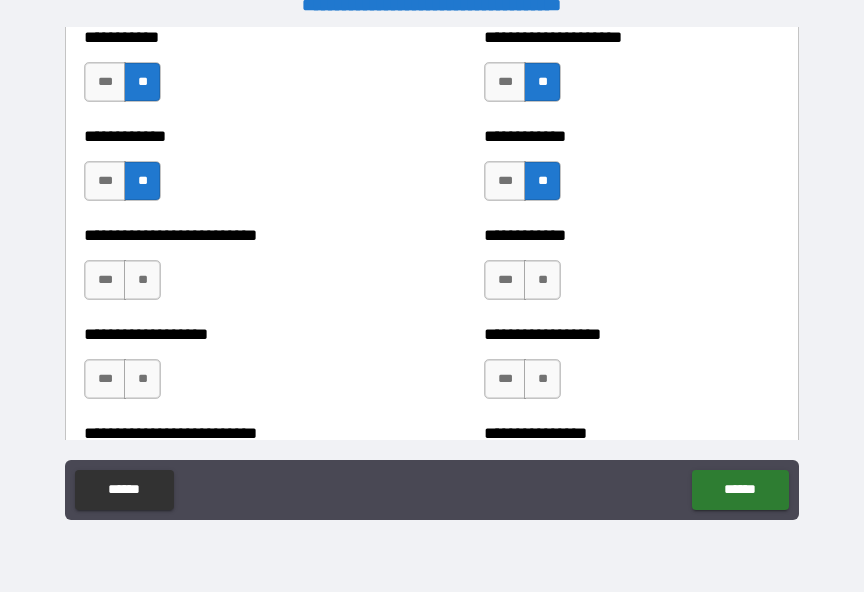 click on "**" at bounding box center (542, 280) 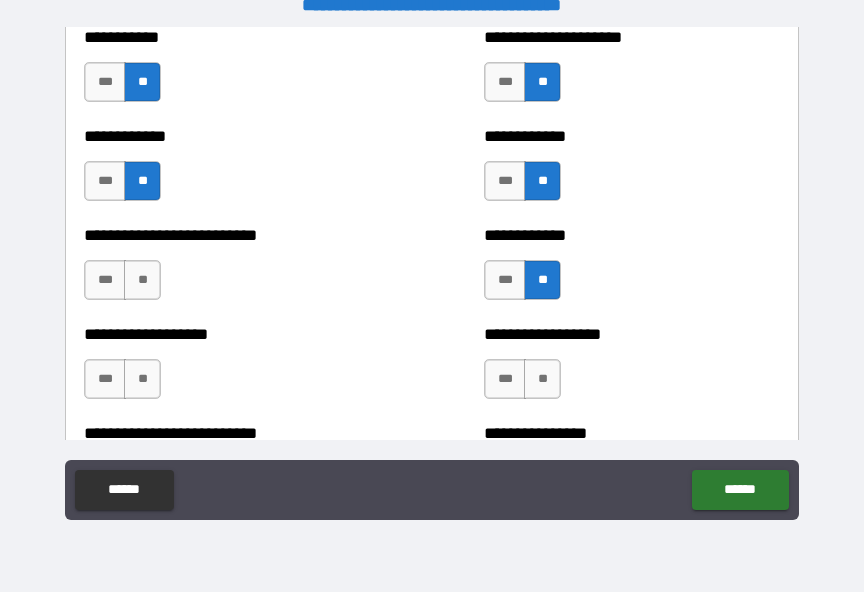 click on "**" at bounding box center (542, 379) 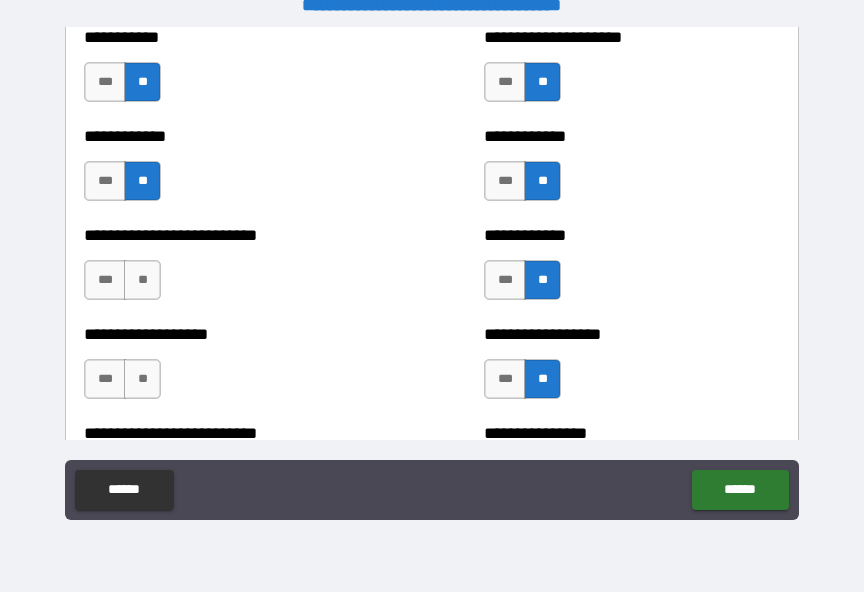 click on "**" at bounding box center [142, 280] 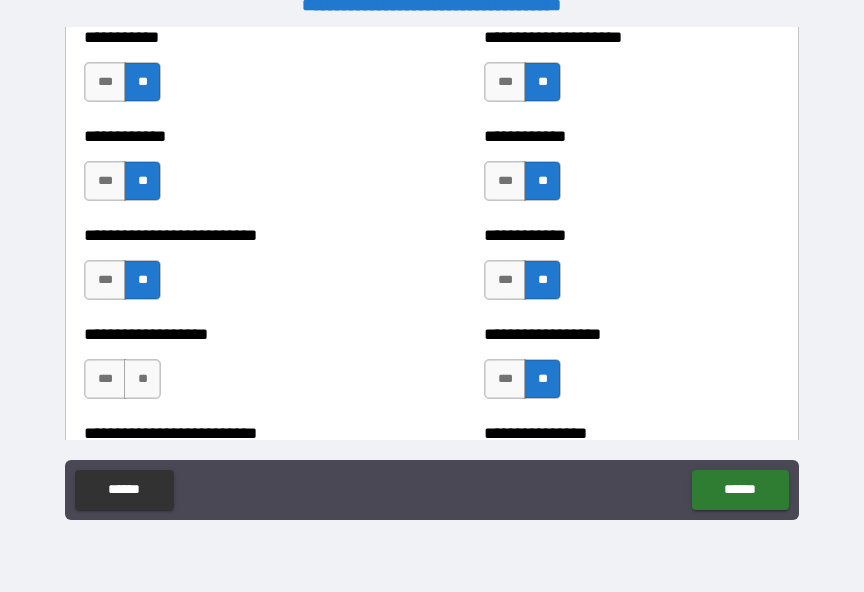 click on "**" at bounding box center (142, 379) 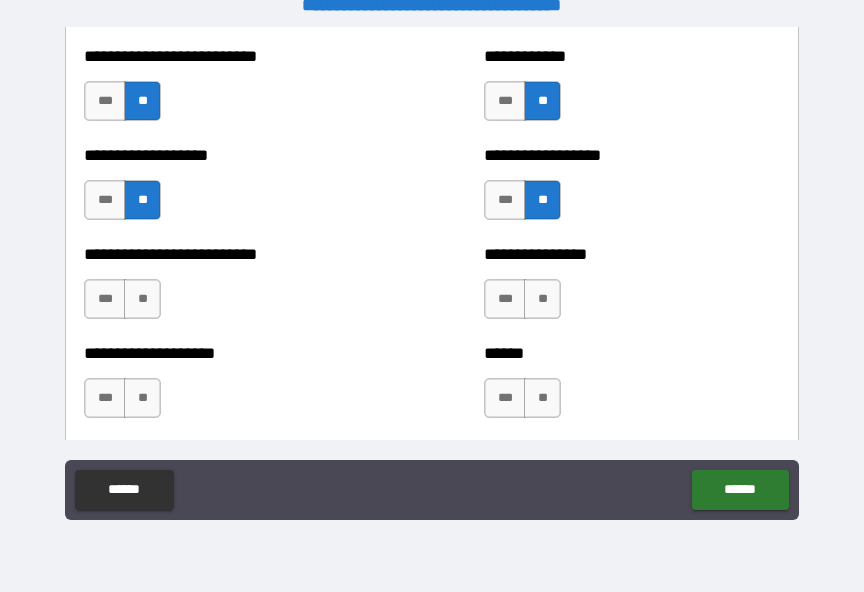 scroll, scrollTop: 5712, scrollLeft: 0, axis: vertical 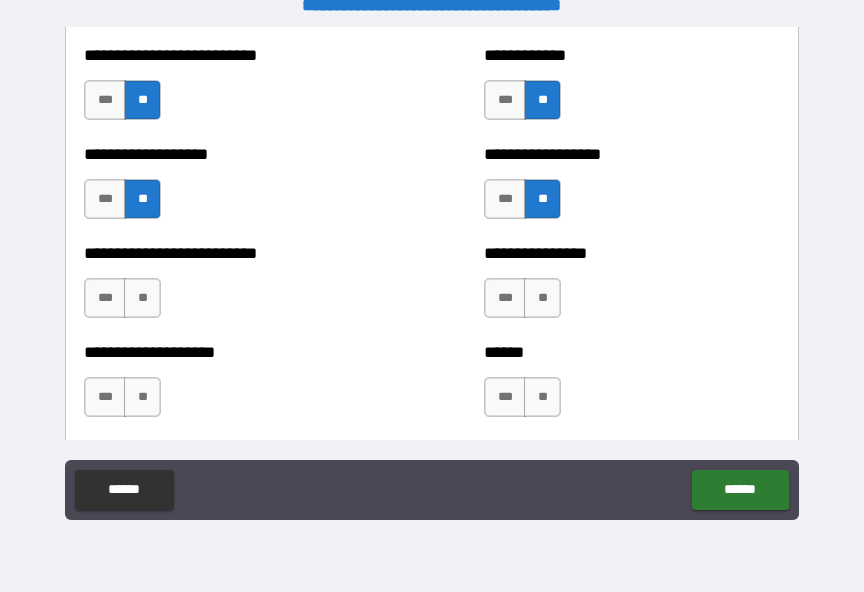 click on "**" at bounding box center (542, 298) 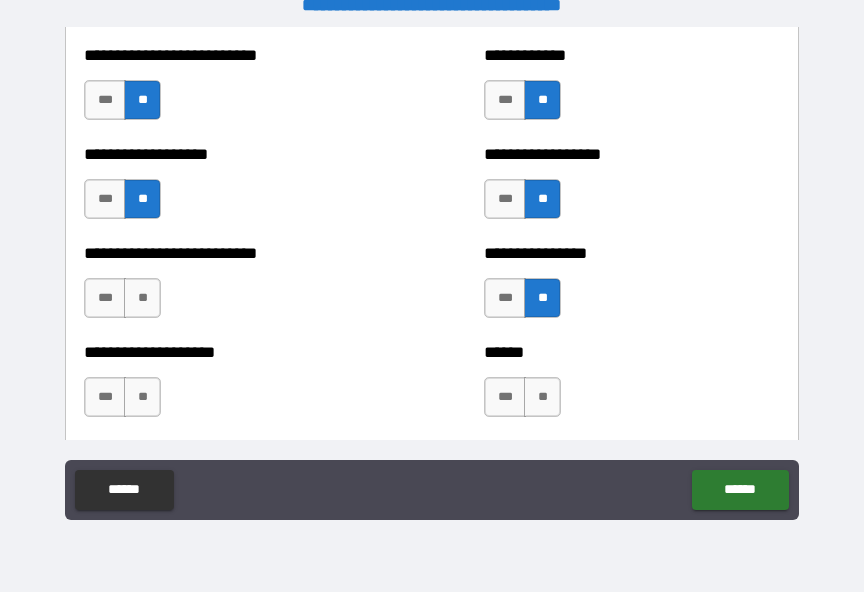 click on "**" at bounding box center (142, 298) 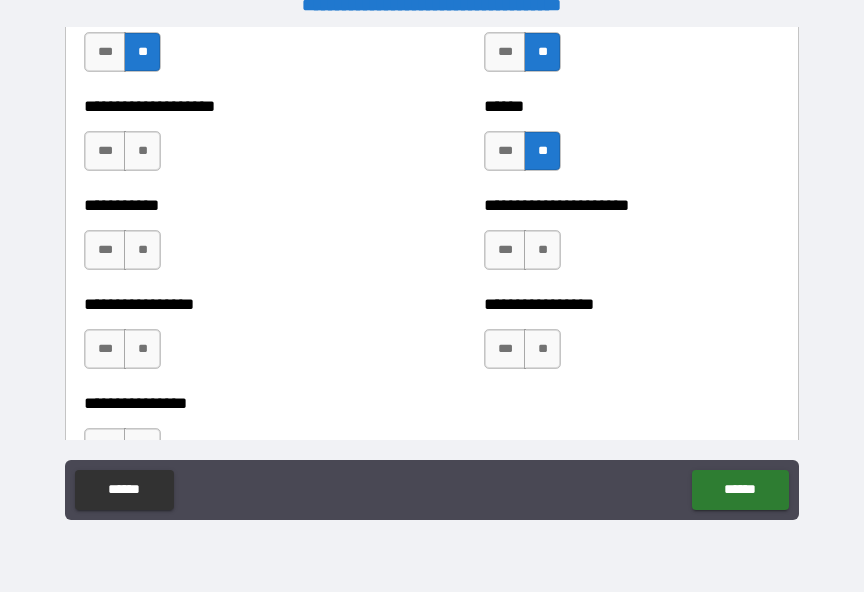 scroll, scrollTop: 5951, scrollLeft: 0, axis: vertical 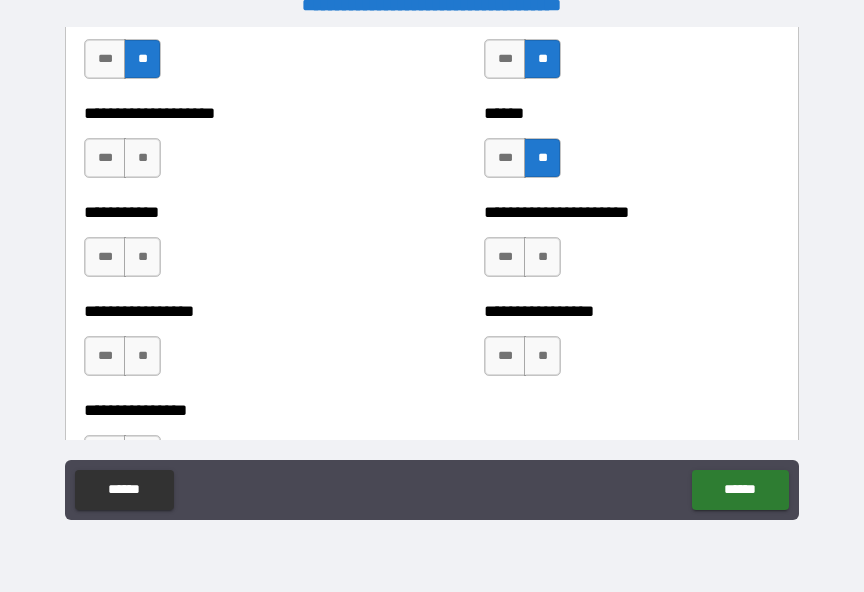 click on "**" at bounding box center (542, 257) 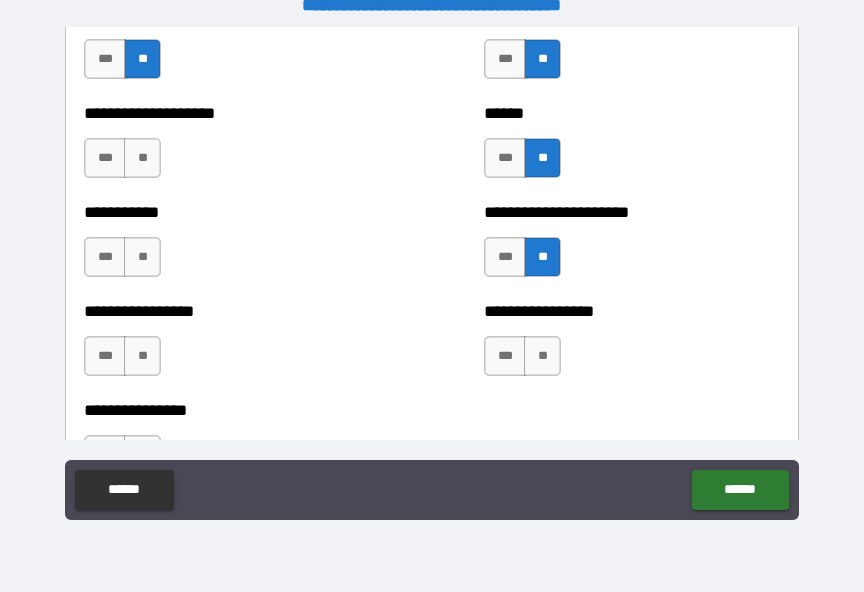 click on "**" at bounding box center (542, 356) 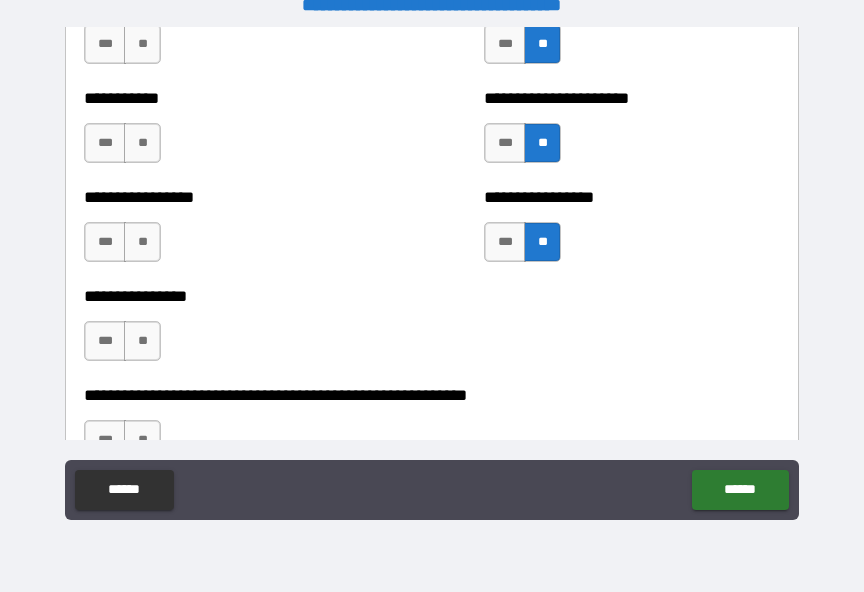 scroll, scrollTop: 6064, scrollLeft: 0, axis: vertical 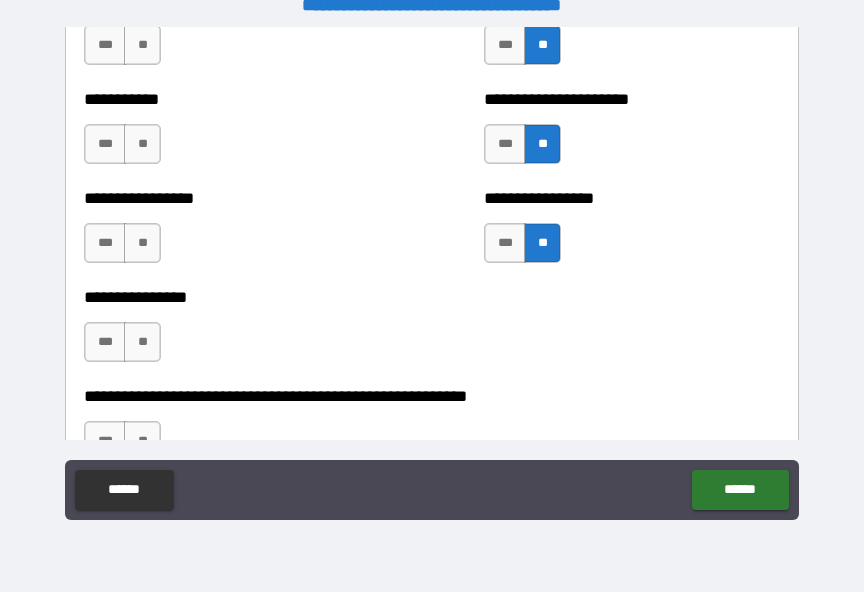 click on "**" at bounding box center (142, 45) 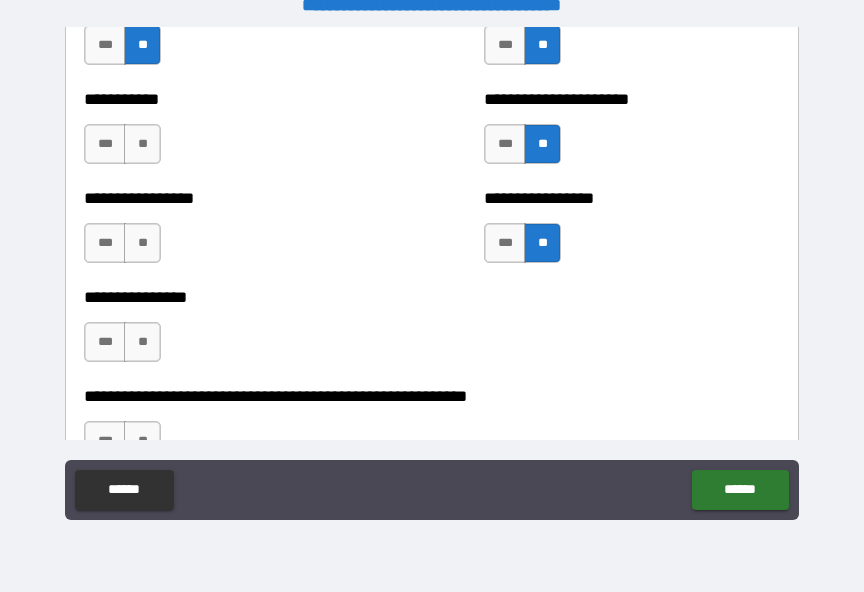 click on "**" at bounding box center (142, 144) 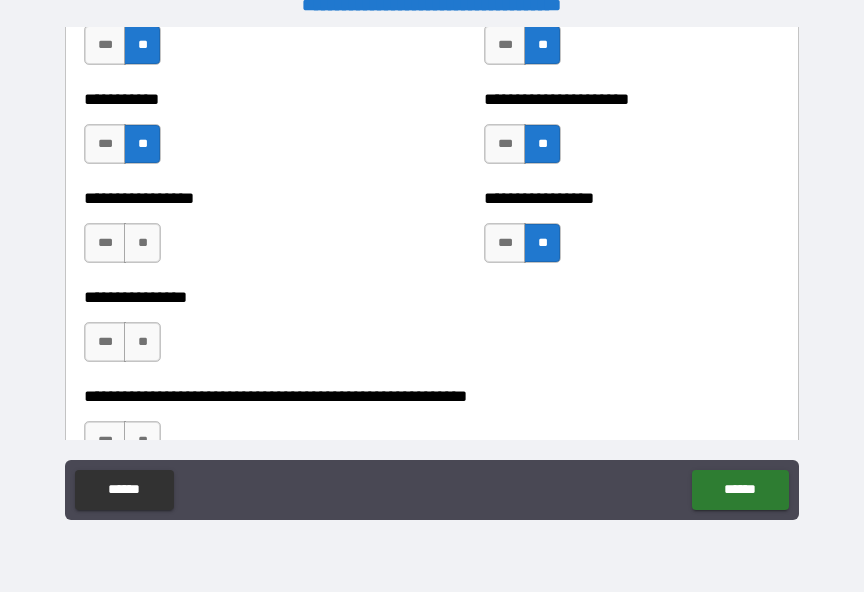 click on "**" at bounding box center [142, 243] 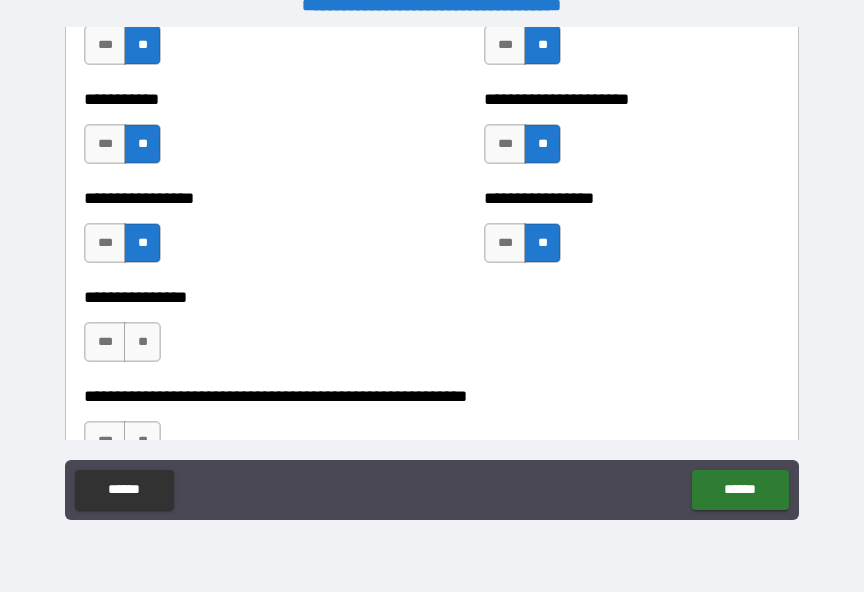 click on "**" at bounding box center (142, 342) 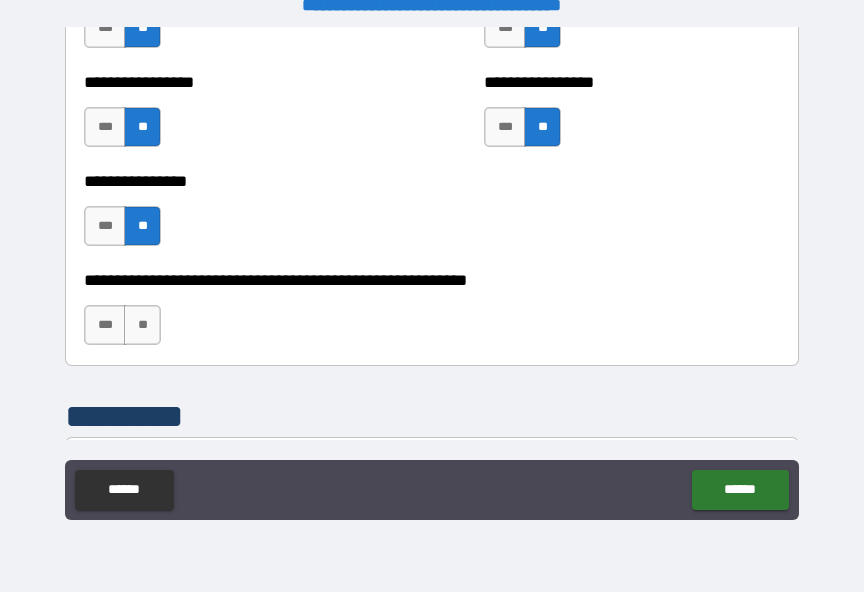 scroll, scrollTop: 6293, scrollLeft: 0, axis: vertical 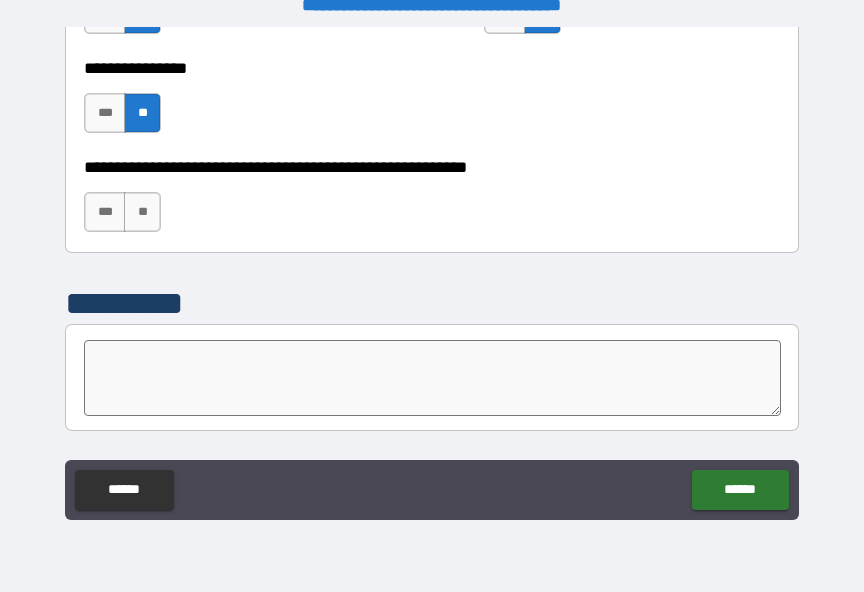 click on "**" at bounding box center (142, 212) 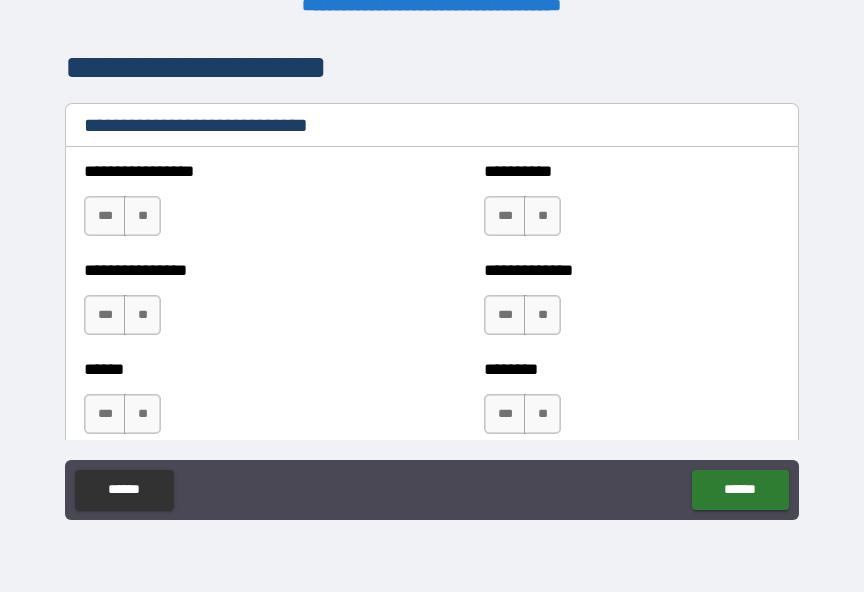 scroll, scrollTop: 6710, scrollLeft: 0, axis: vertical 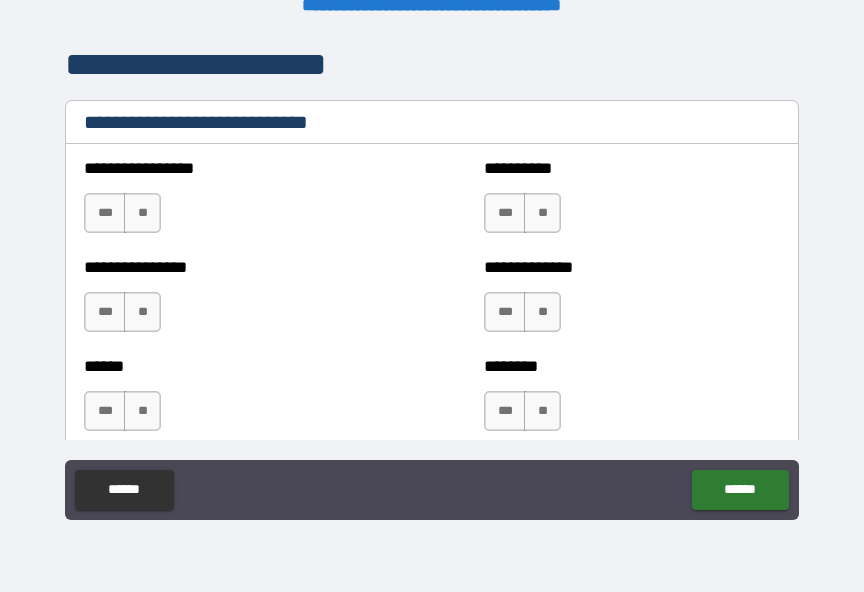 click on "***" at bounding box center (105, 213) 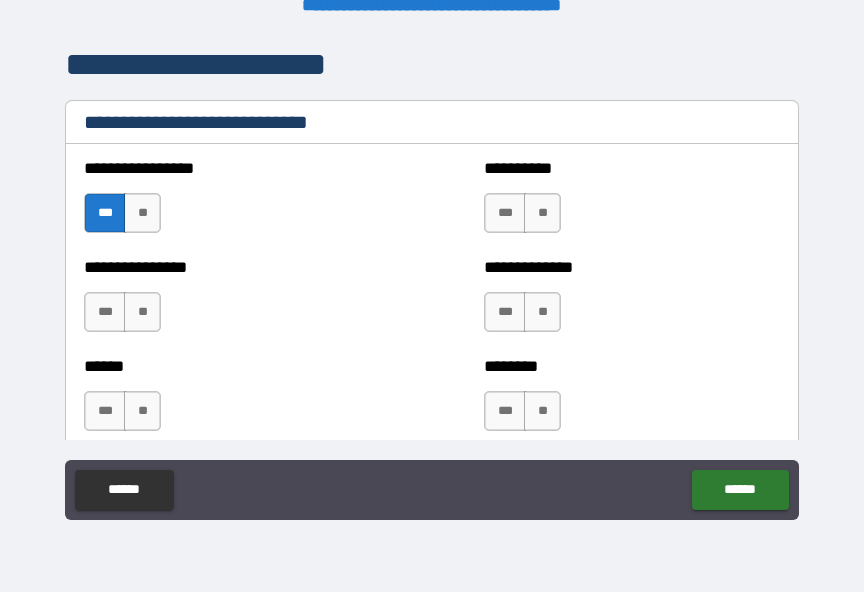 click on "**" at bounding box center [542, 213] 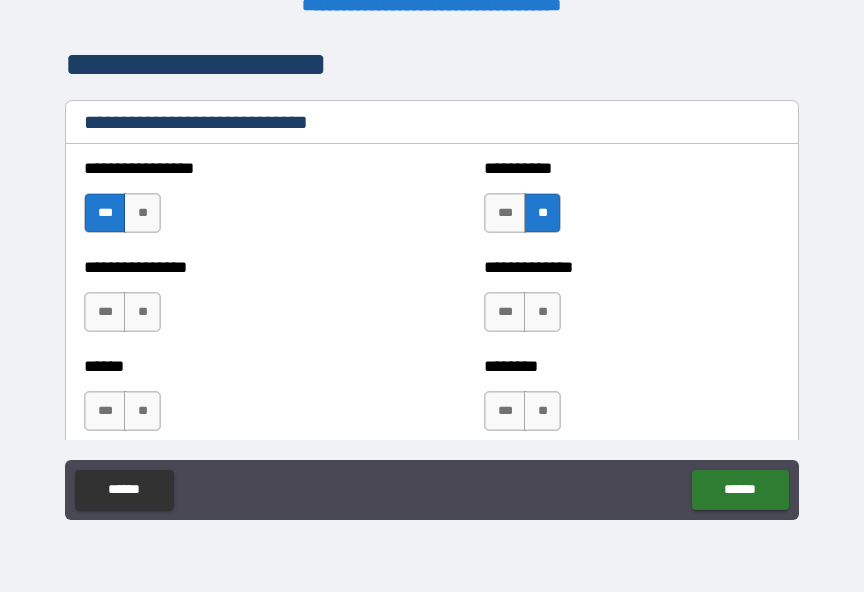 click on "**" at bounding box center (542, 312) 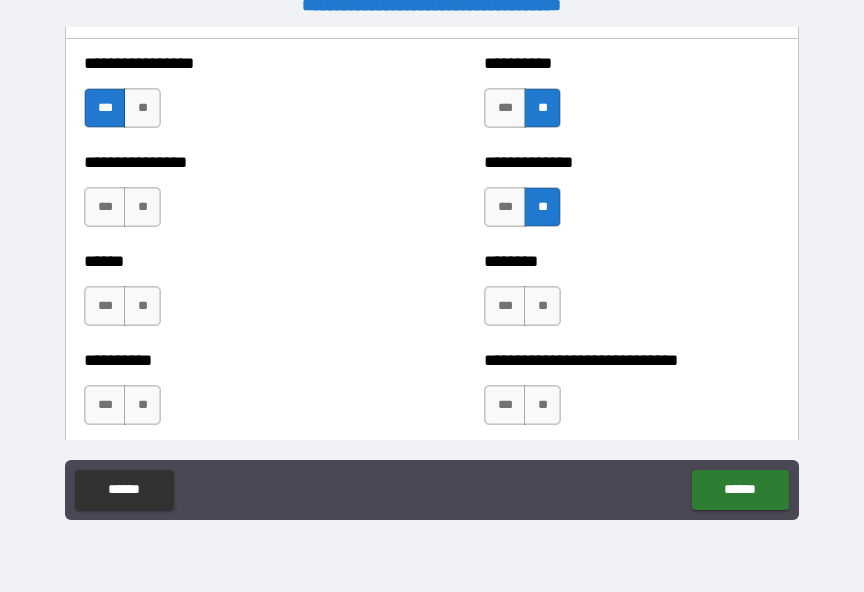 scroll, scrollTop: 6816, scrollLeft: 0, axis: vertical 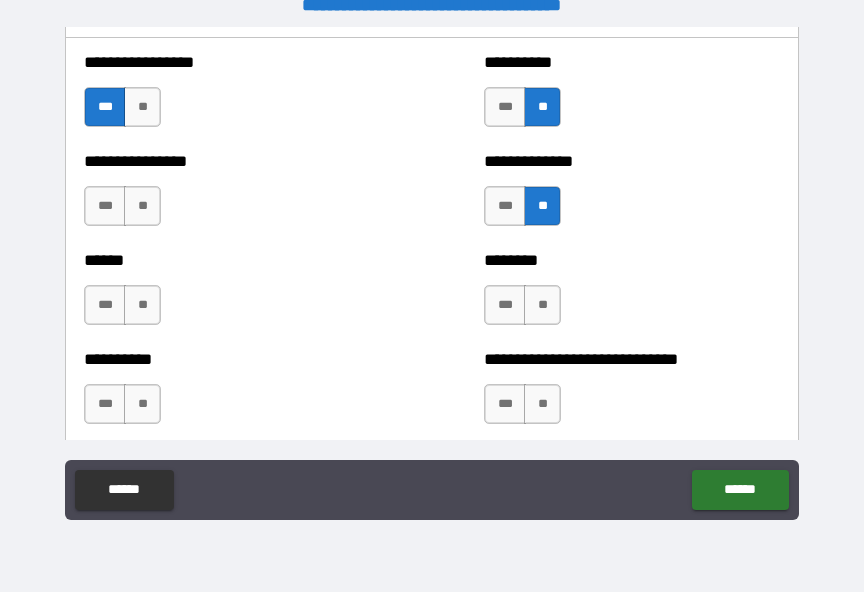 click on "***" at bounding box center (505, 206) 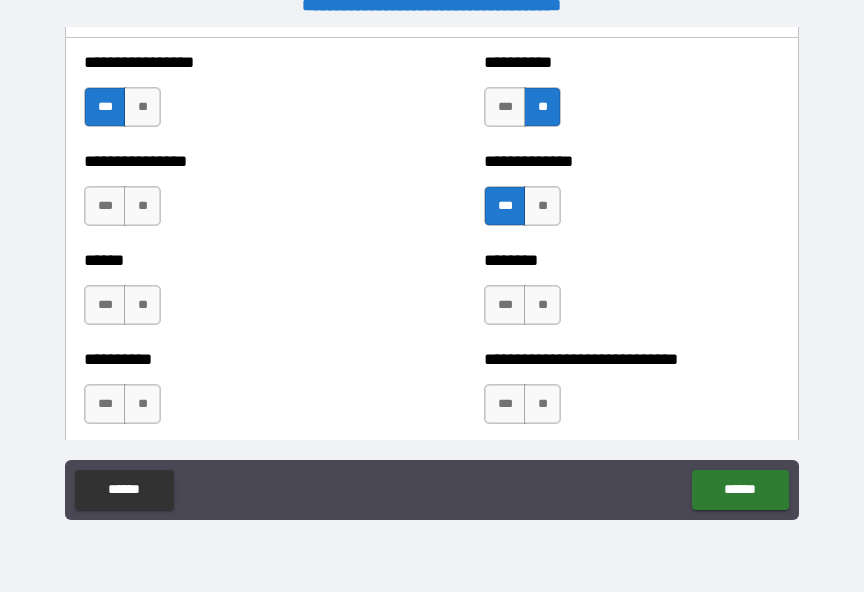 click on "***" at bounding box center [505, 305] 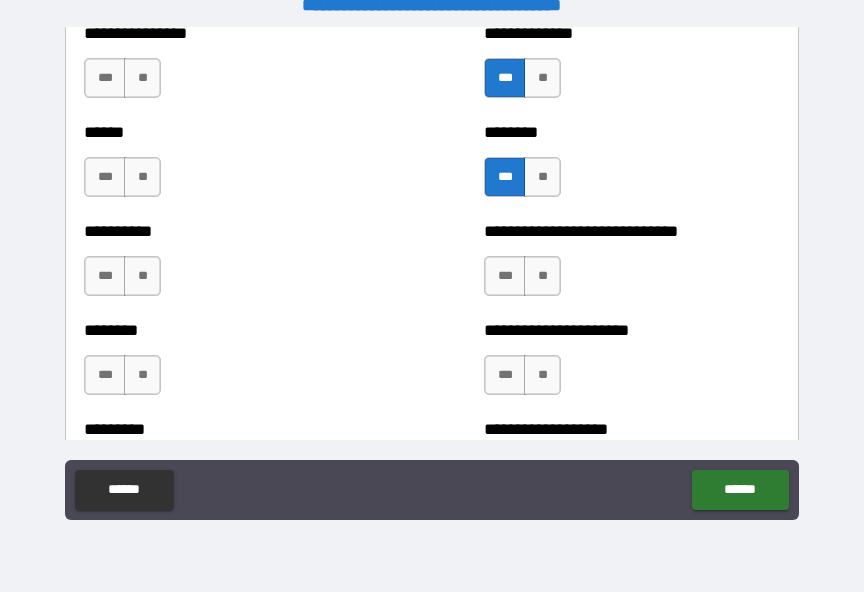 scroll, scrollTop: 6949, scrollLeft: 0, axis: vertical 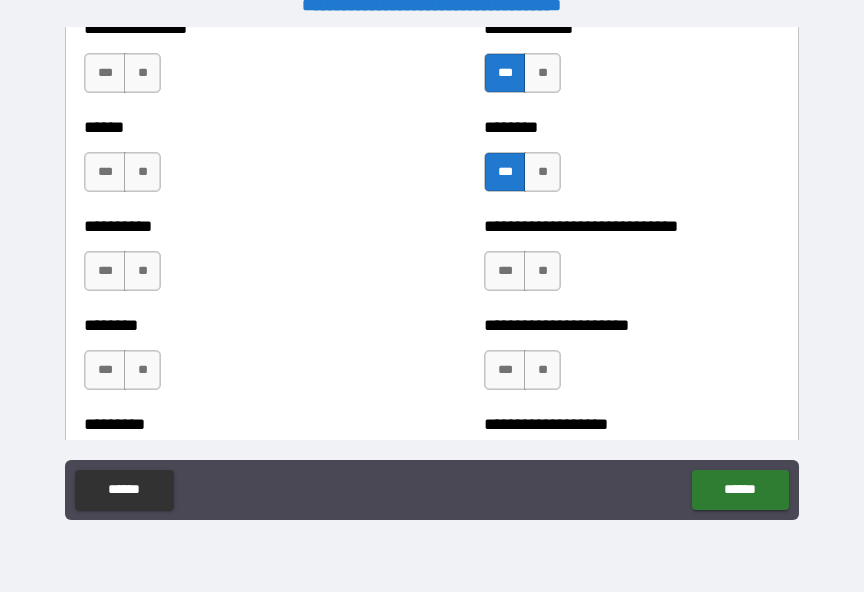 click on "**" at bounding box center (142, 172) 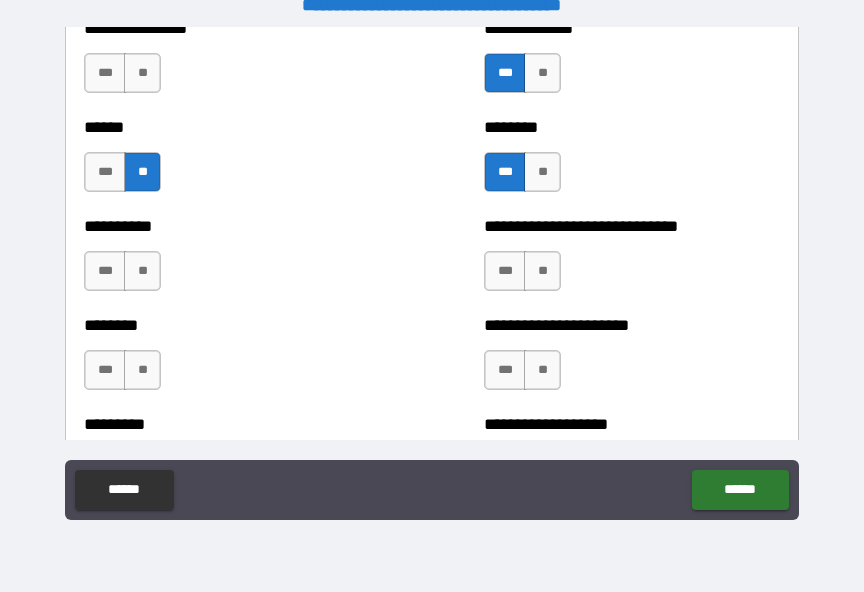click on "***" at bounding box center (505, 271) 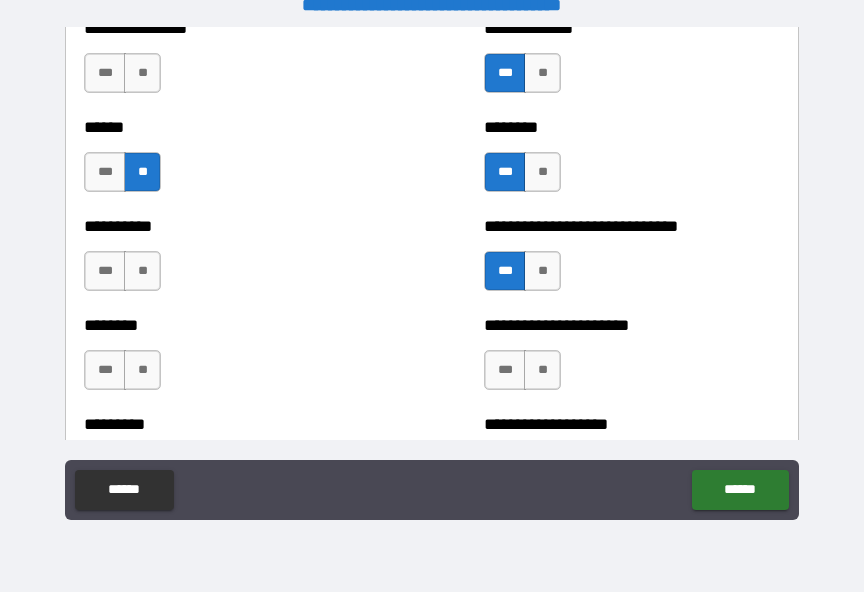click on "**" at bounding box center [142, 271] 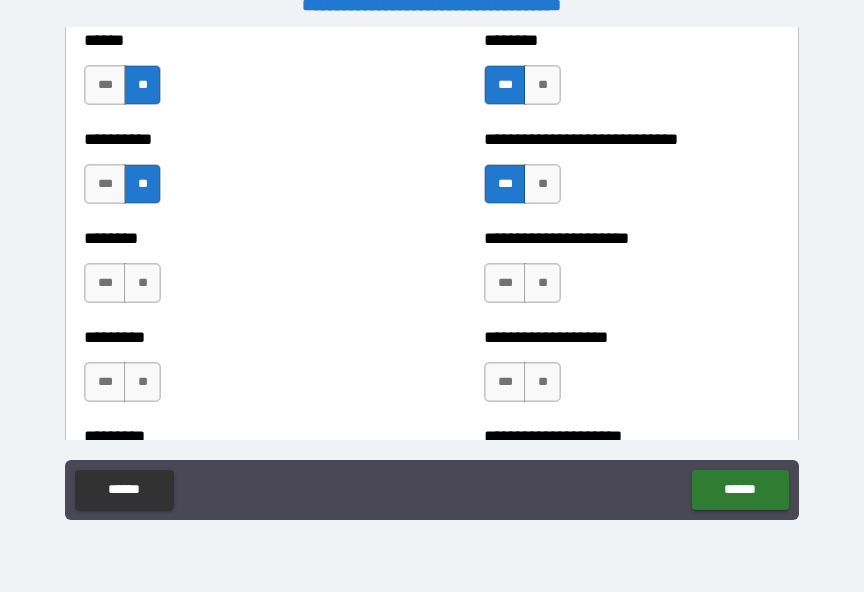 scroll, scrollTop: 7037, scrollLeft: 0, axis: vertical 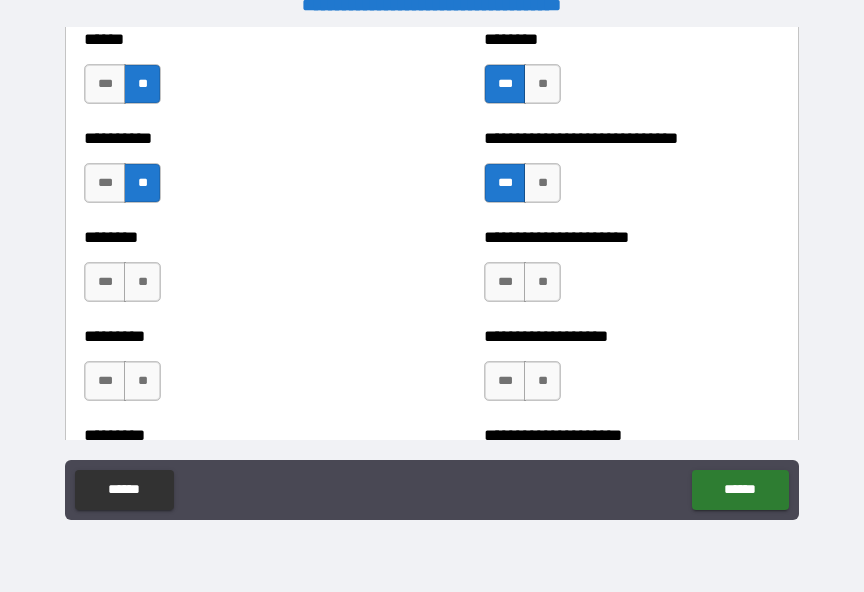 click on "**" at bounding box center (142, 282) 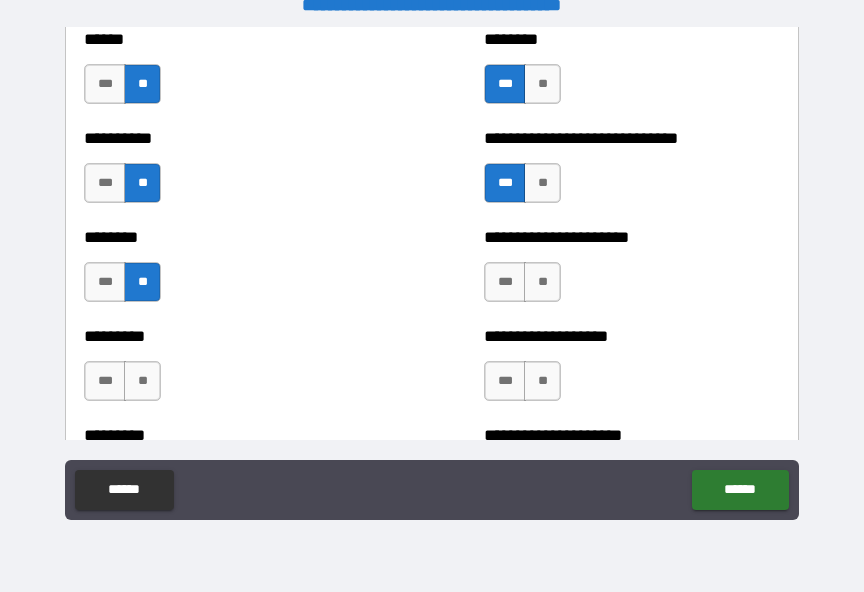click on "**" at bounding box center (542, 282) 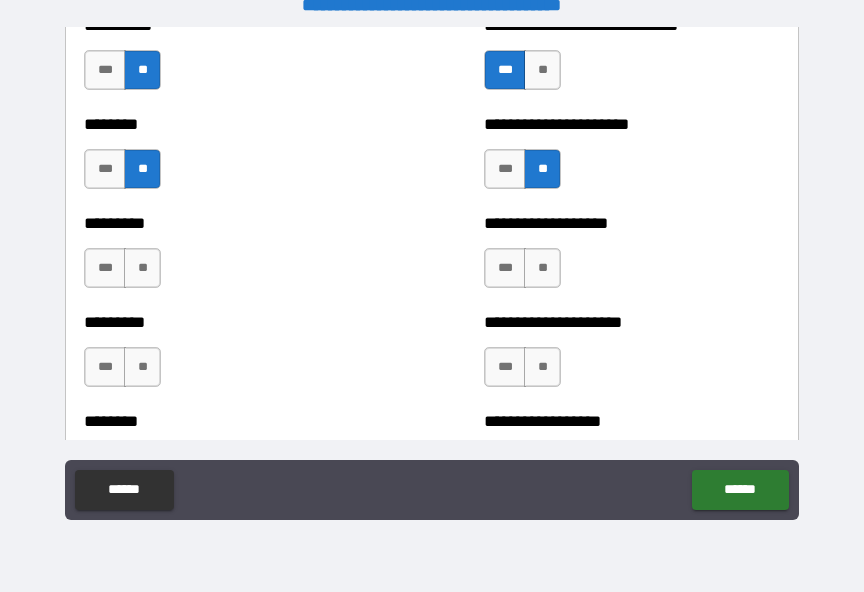 scroll, scrollTop: 7167, scrollLeft: 0, axis: vertical 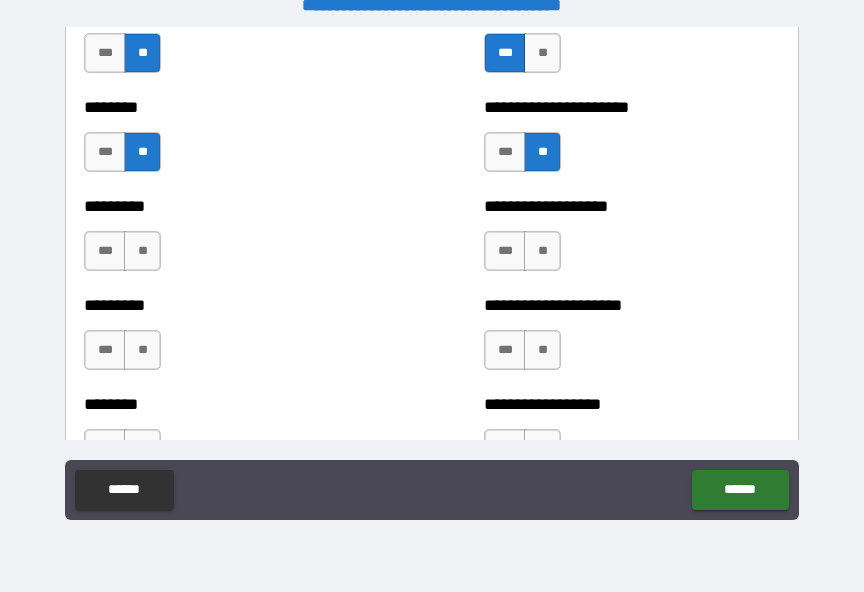 click on "**" at bounding box center [142, 251] 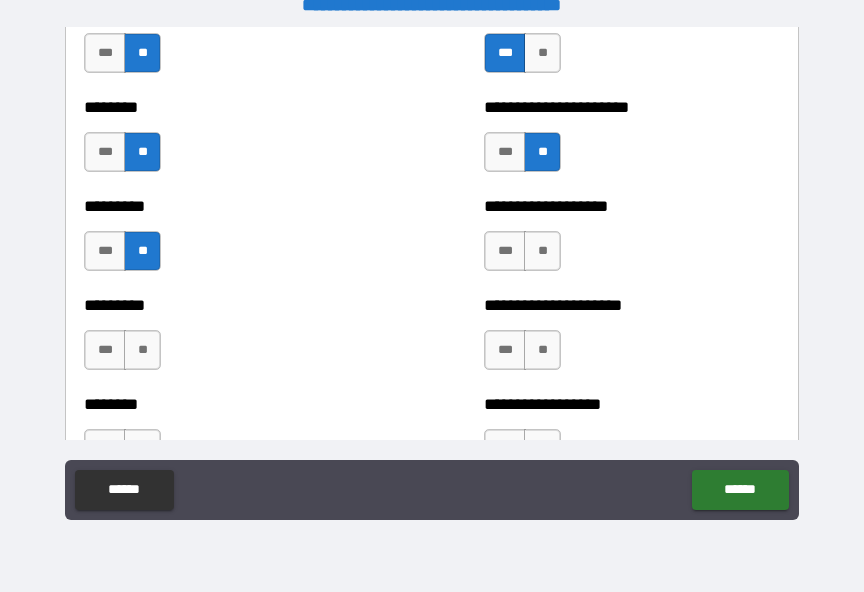 click on "***" at bounding box center [505, 251] 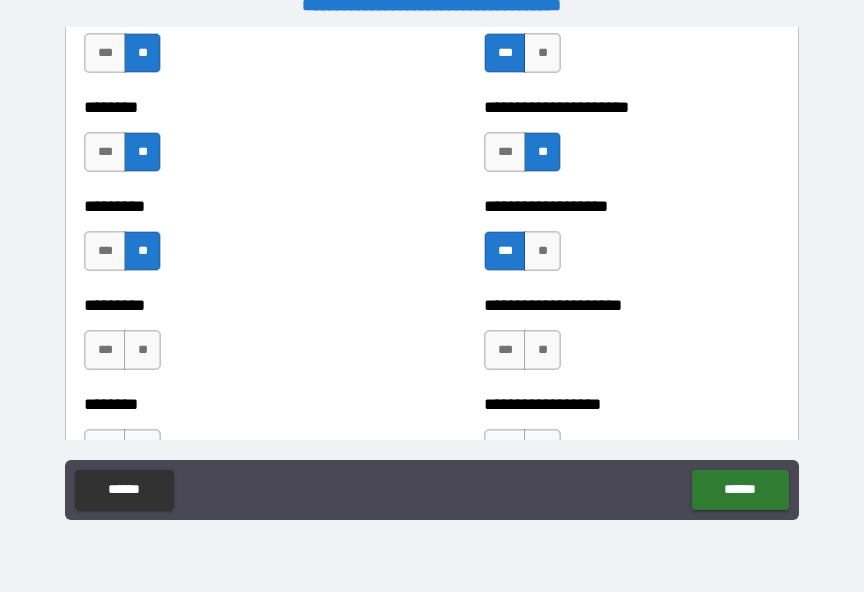 click on "**" at bounding box center (542, 251) 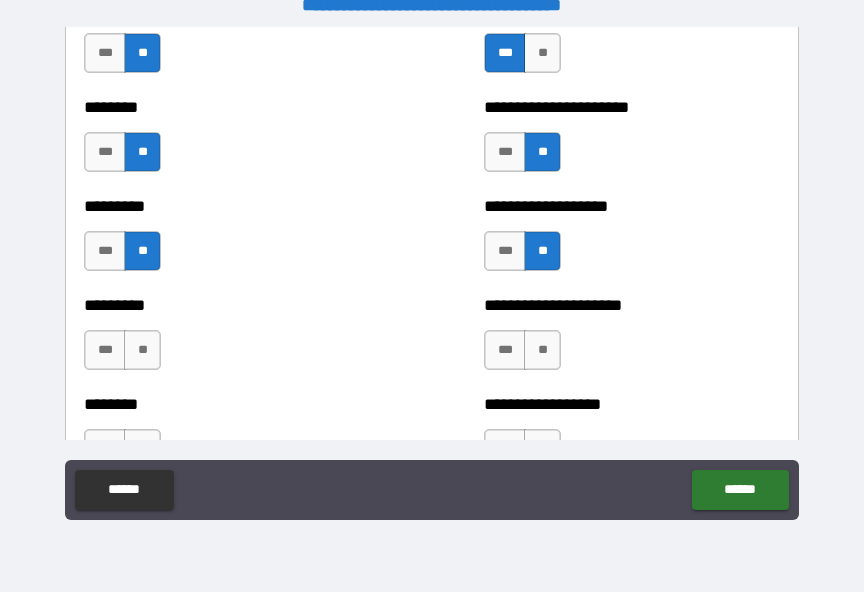 click on "*** **" at bounding box center [525, 256] 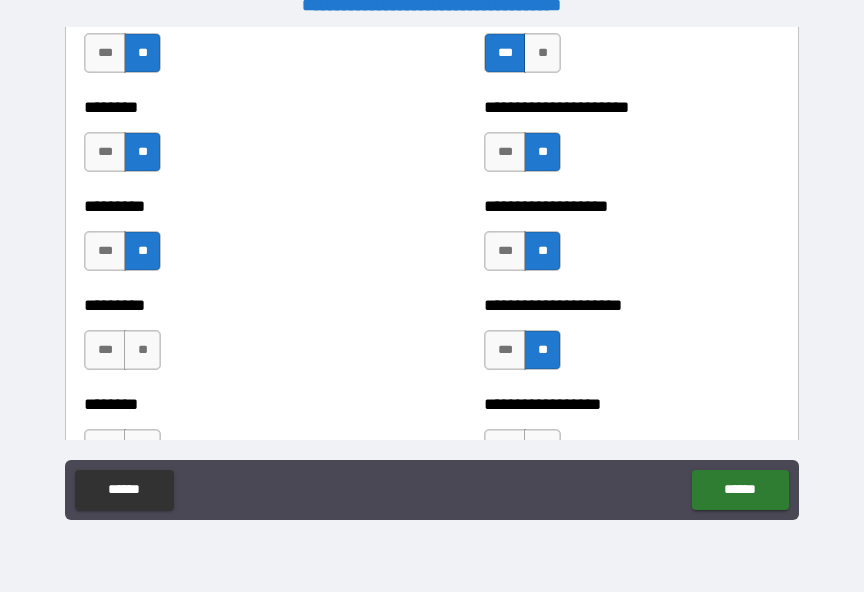 click on "**" at bounding box center [142, 350] 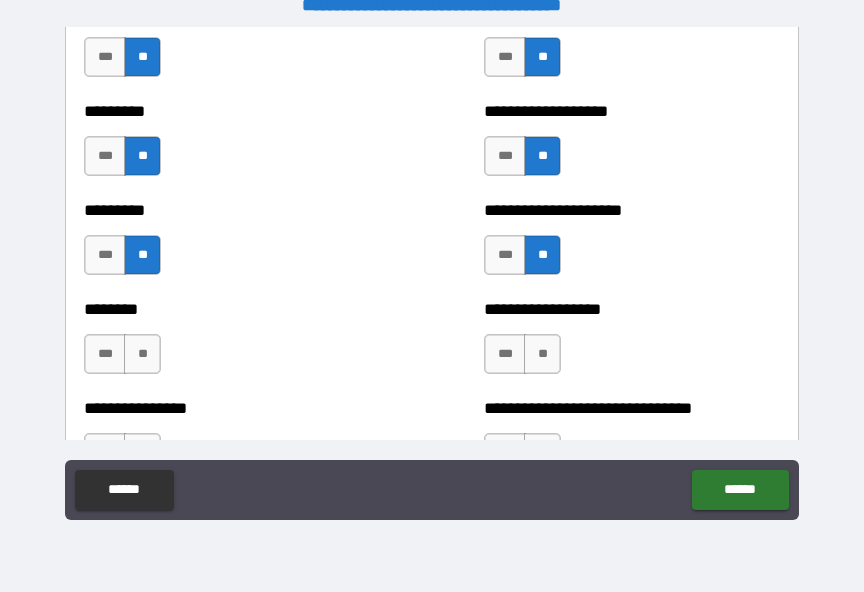 scroll, scrollTop: 7301, scrollLeft: 0, axis: vertical 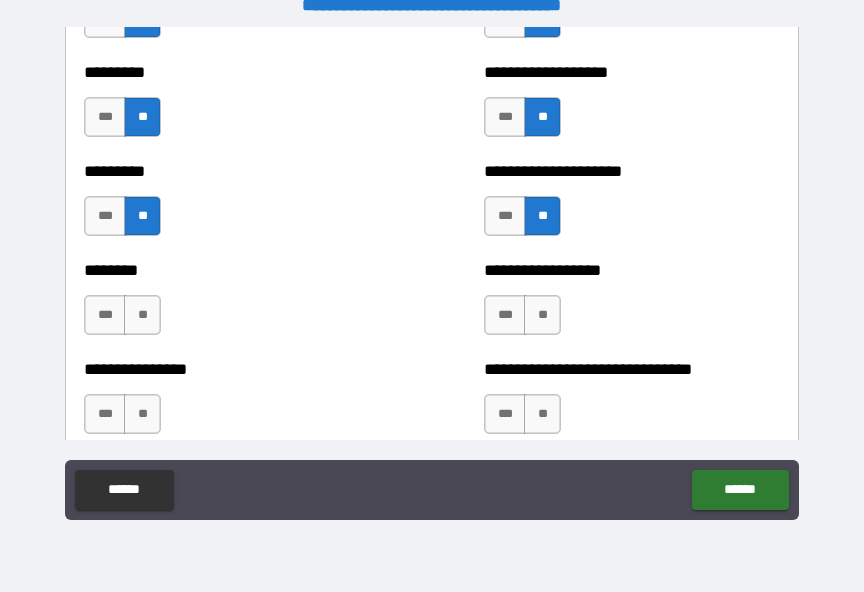 click on "**" at bounding box center (142, 315) 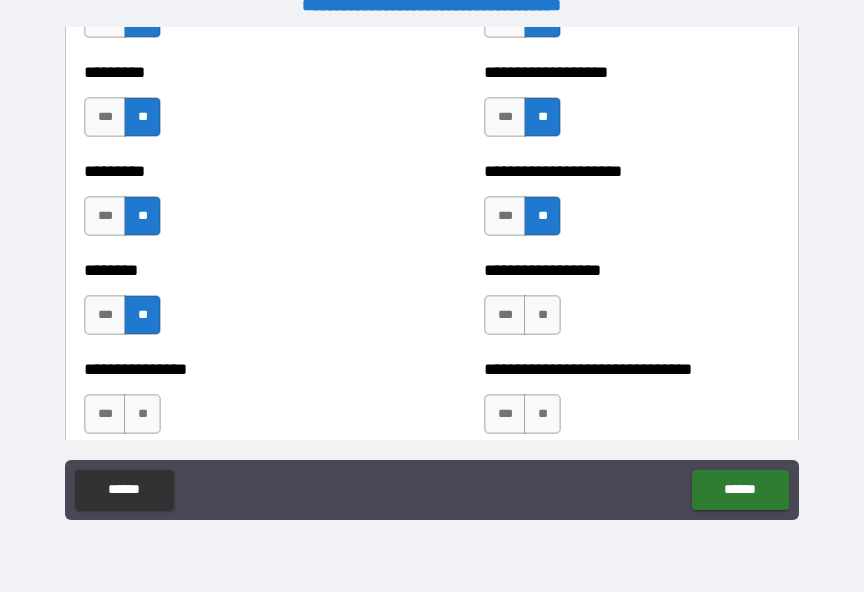 click on "**" at bounding box center [542, 315] 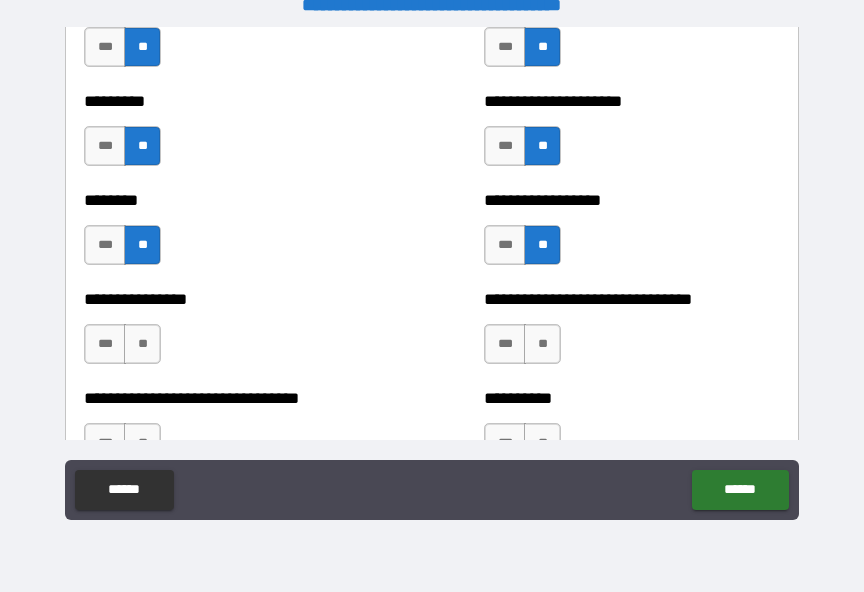 scroll, scrollTop: 7384, scrollLeft: 0, axis: vertical 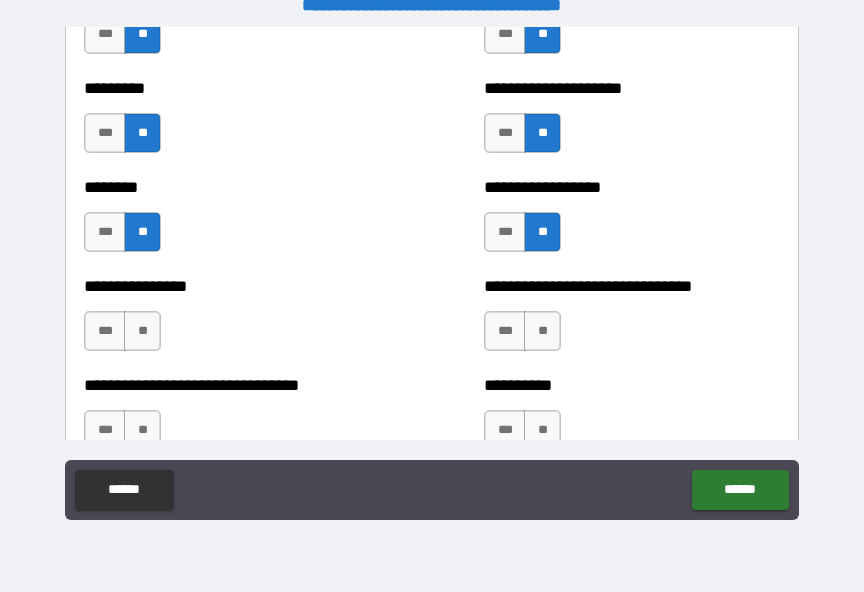 click on "**" at bounding box center (142, 331) 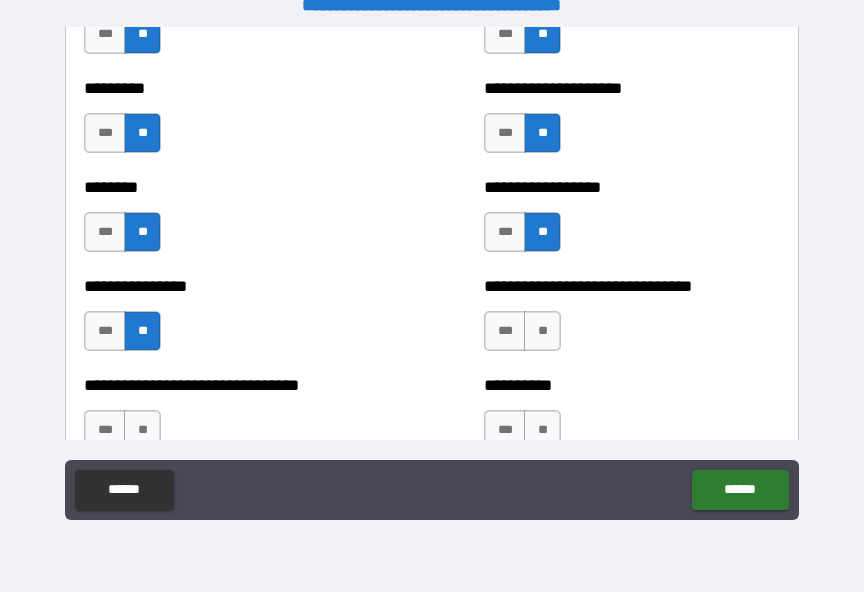 click on "**" at bounding box center (542, 331) 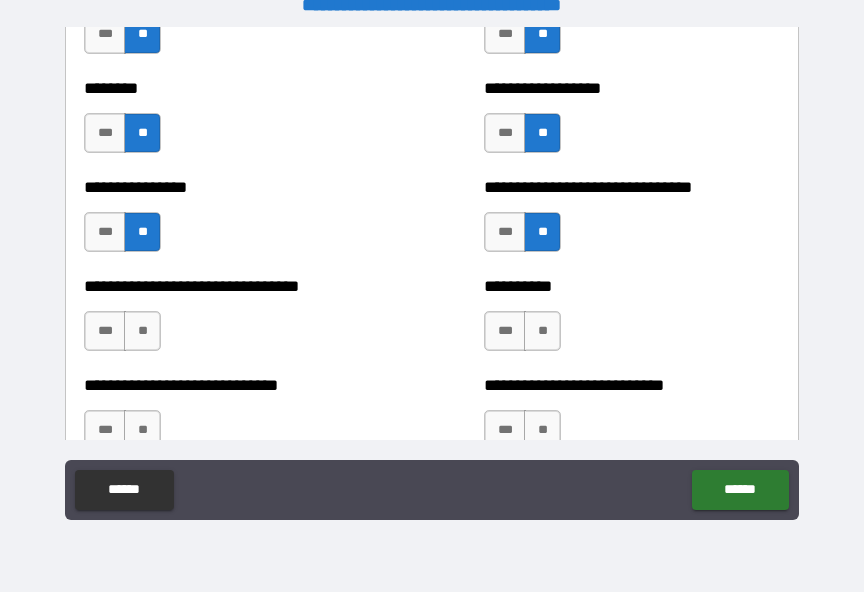 scroll, scrollTop: 7484, scrollLeft: 0, axis: vertical 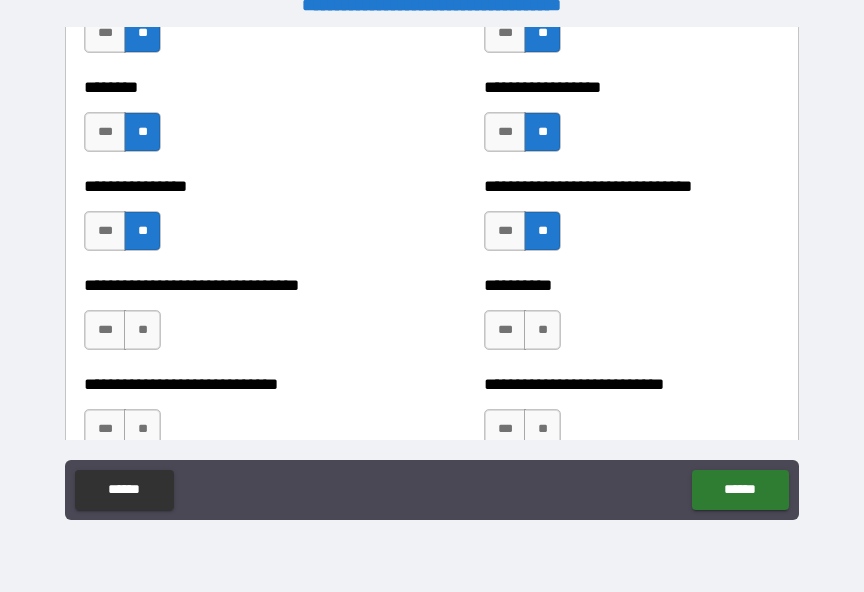 click on "***" at bounding box center [105, 330] 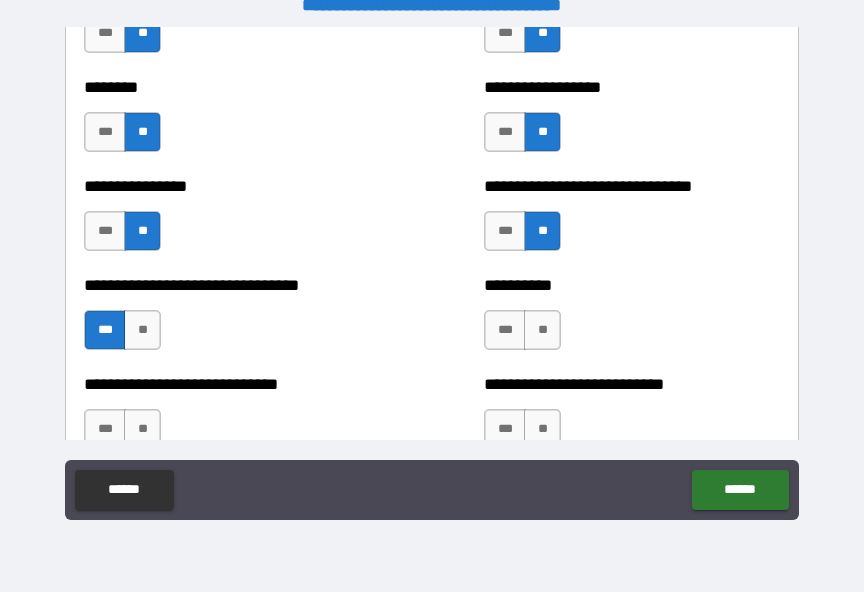 click on "***" at bounding box center [505, 330] 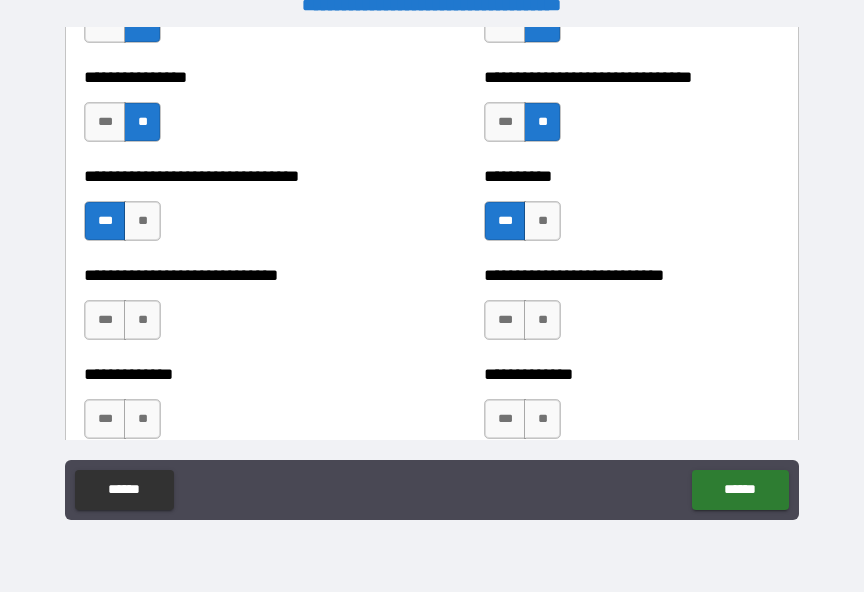 scroll, scrollTop: 7623, scrollLeft: 0, axis: vertical 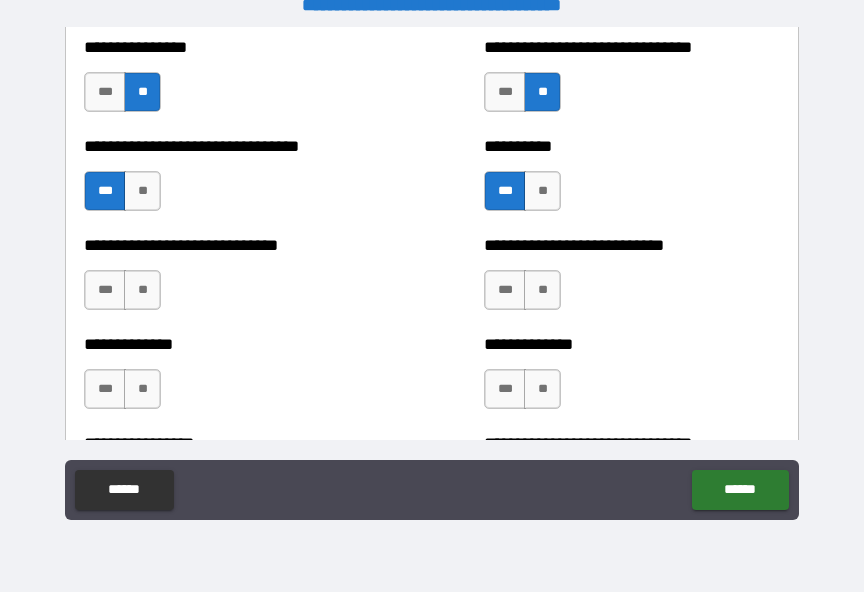 click on "**" at bounding box center (542, 290) 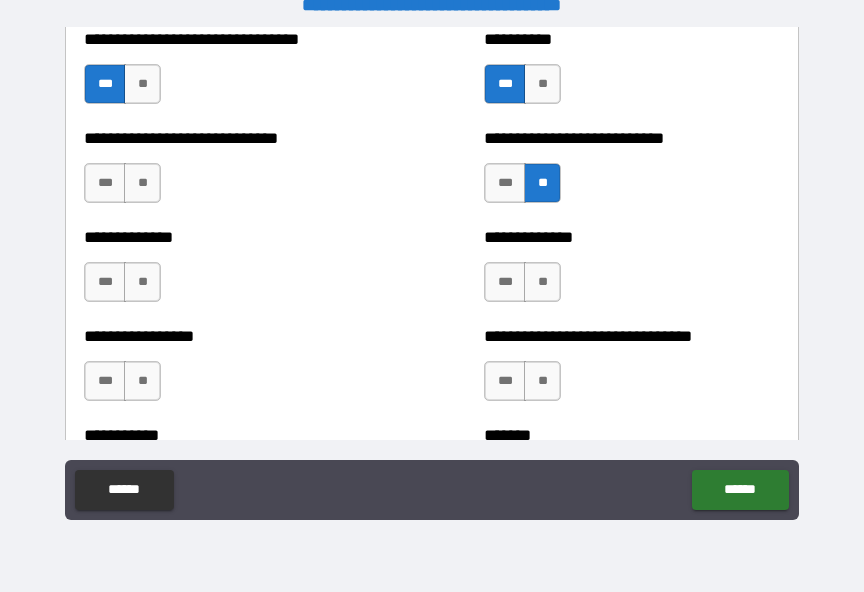 scroll, scrollTop: 7734, scrollLeft: 0, axis: vertical 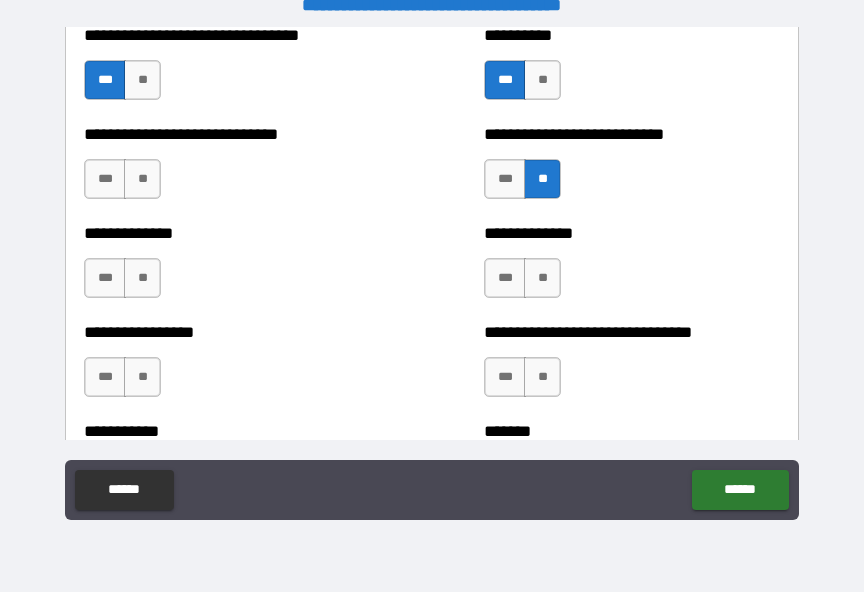 click on "**" at bounding box center (142, 179) 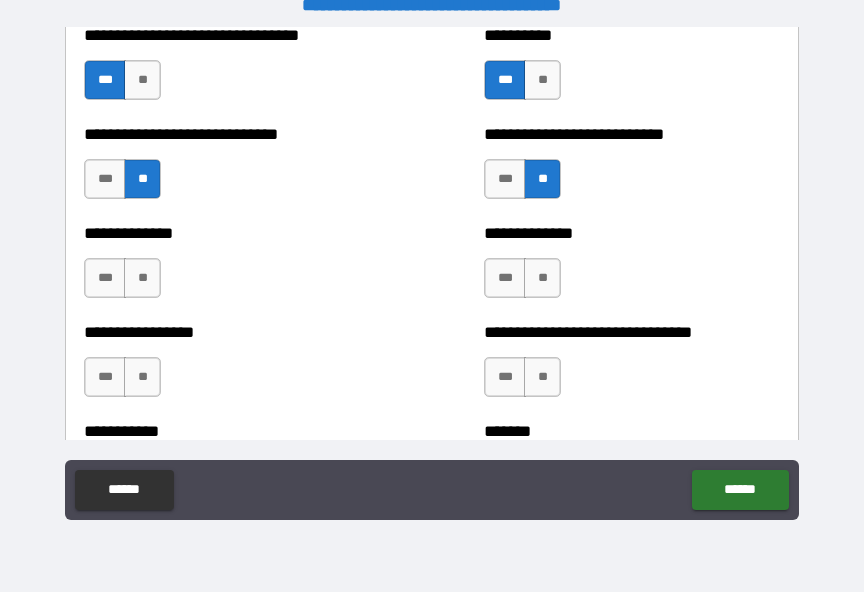 click on "**" at bounding box center (142, 278) 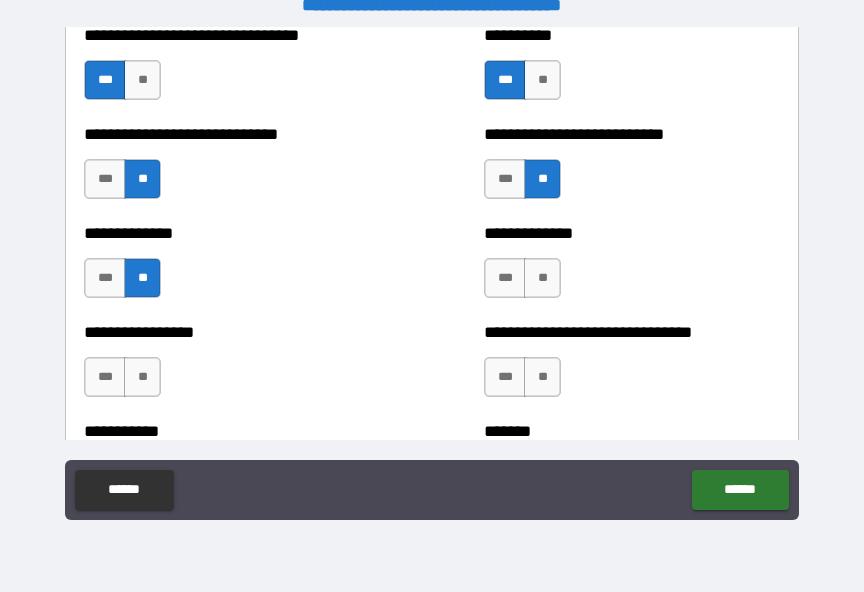 click on "**" at bounding box center [542, 278] 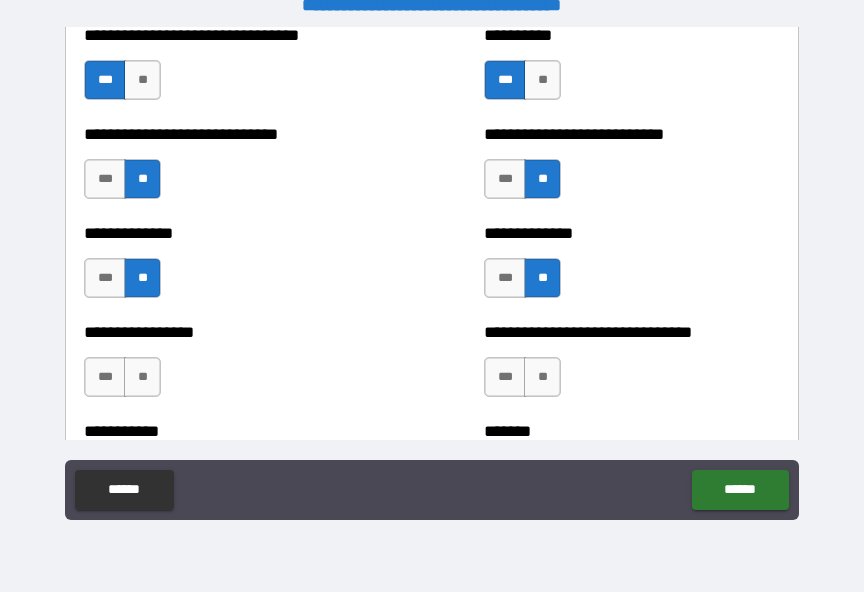 click on "***" at bounding box center (505, 278) 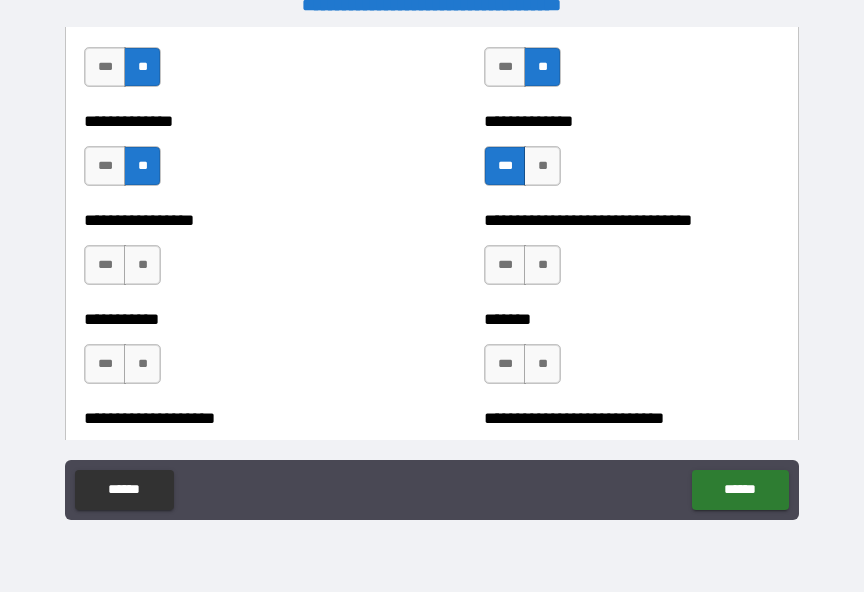 scroll, scrollTop: 7880, scrollLeft: 0, axis: vertical 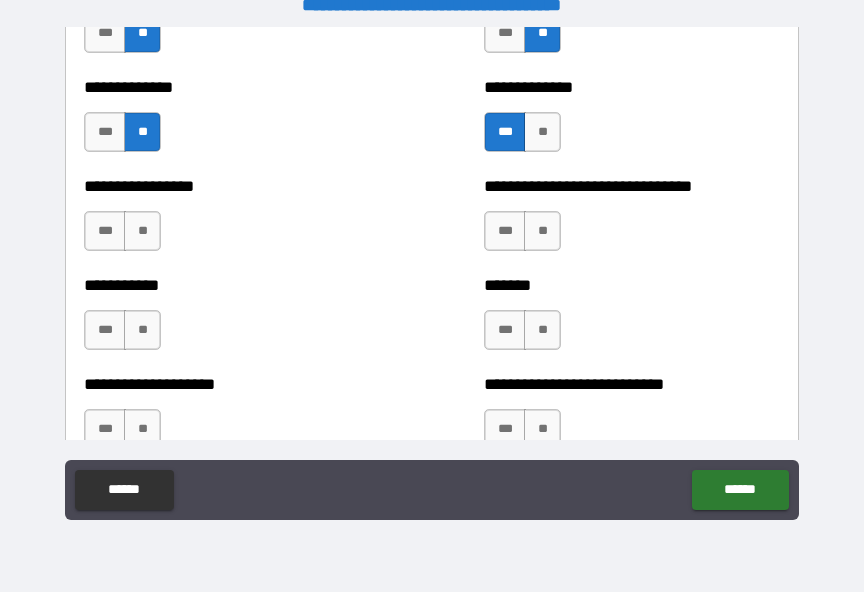 click on "**" at bounding box center (542, 231) 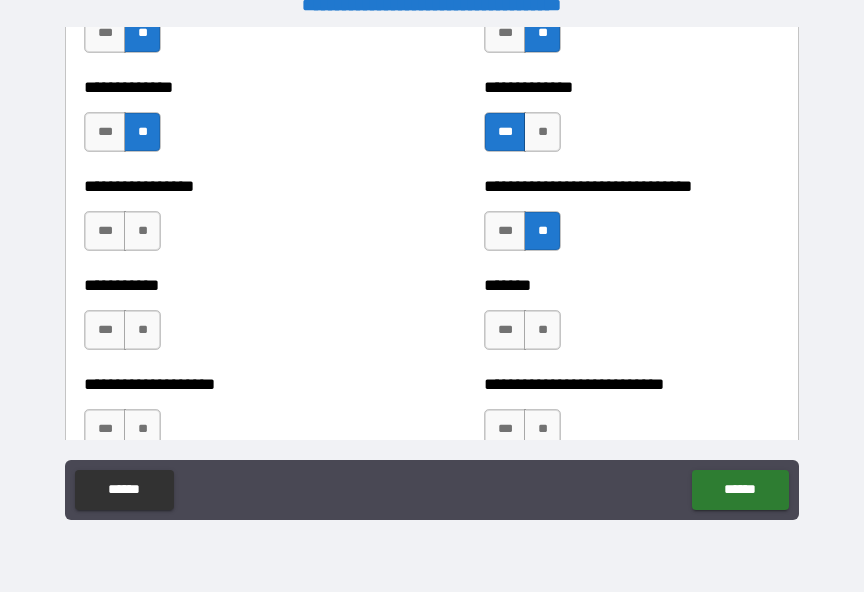click on "**" at bounding box center [142, 231] 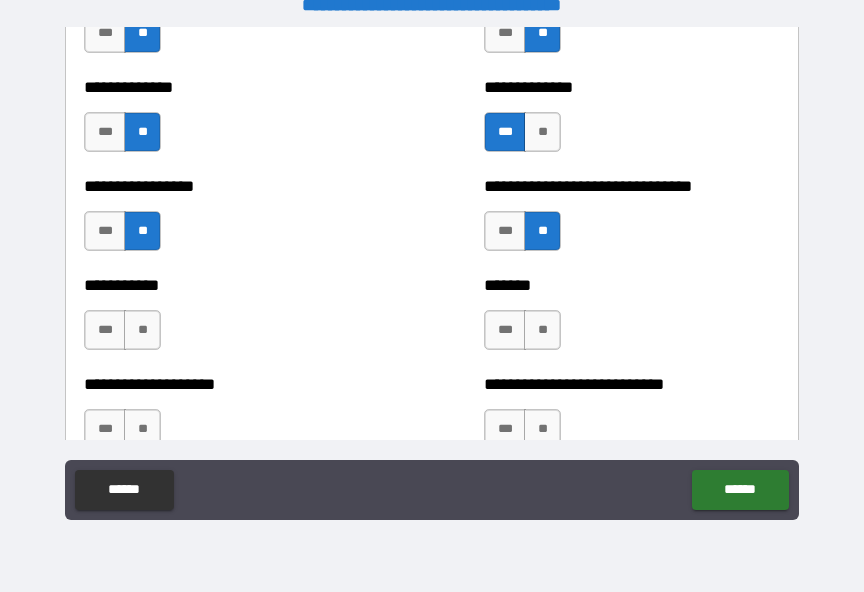 click on "**" at bounding box center [142, 330] 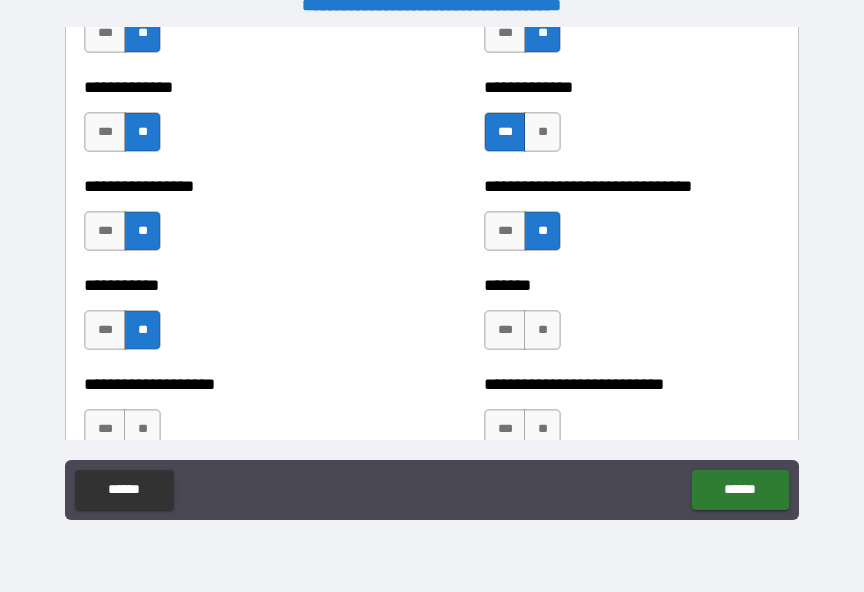 click on "**" at bounding box center (542, 330) 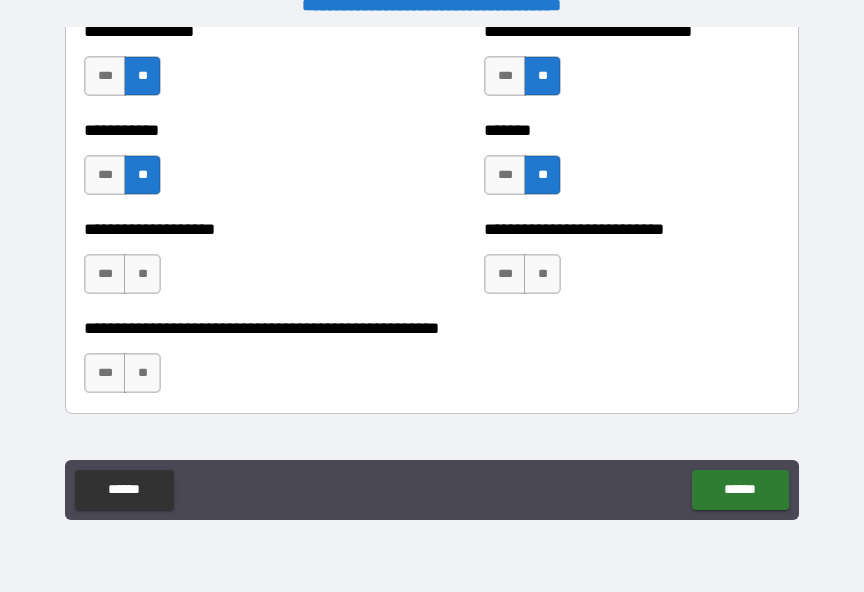 scroll, scrollTop: 8036, scrollLeft: 0, axis: vertical 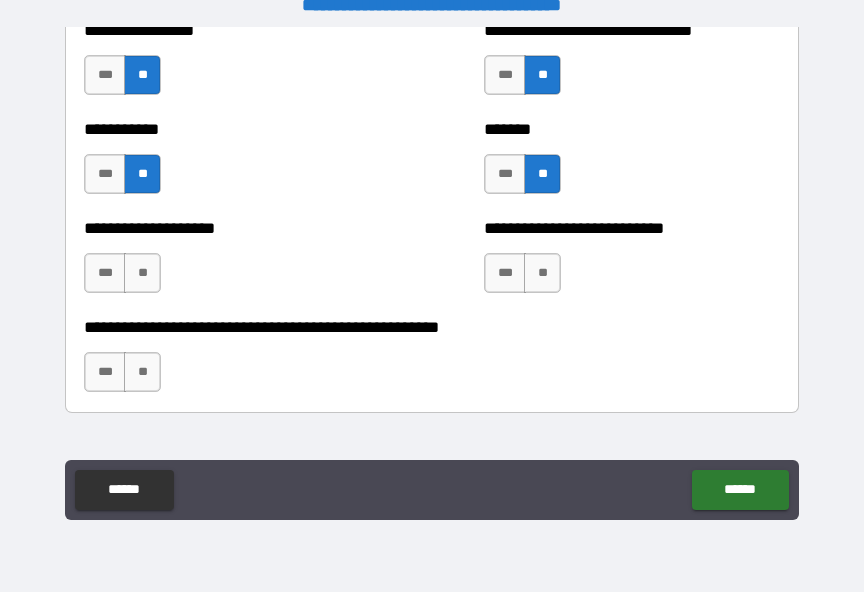 click on "**" at bounding box center [542, 273] 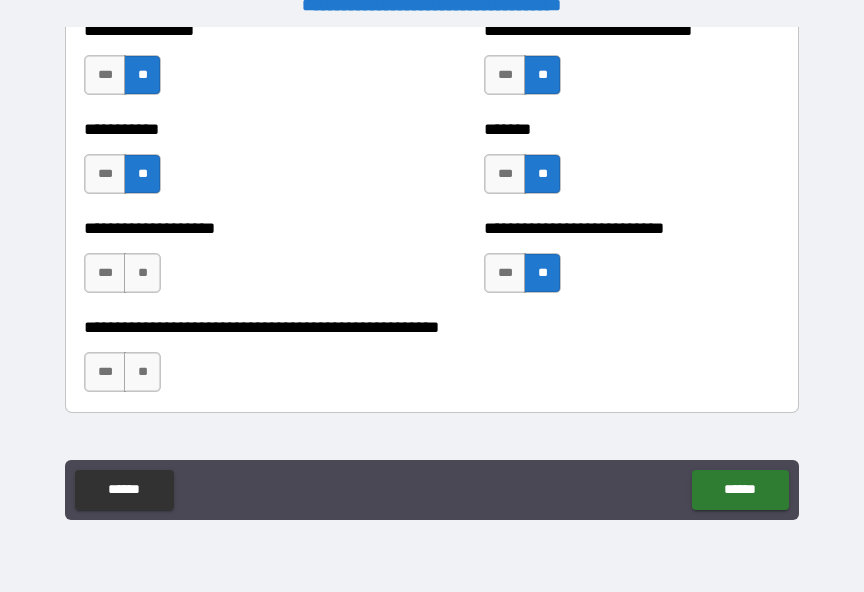 click on "**" at bounding box center [142, 273] 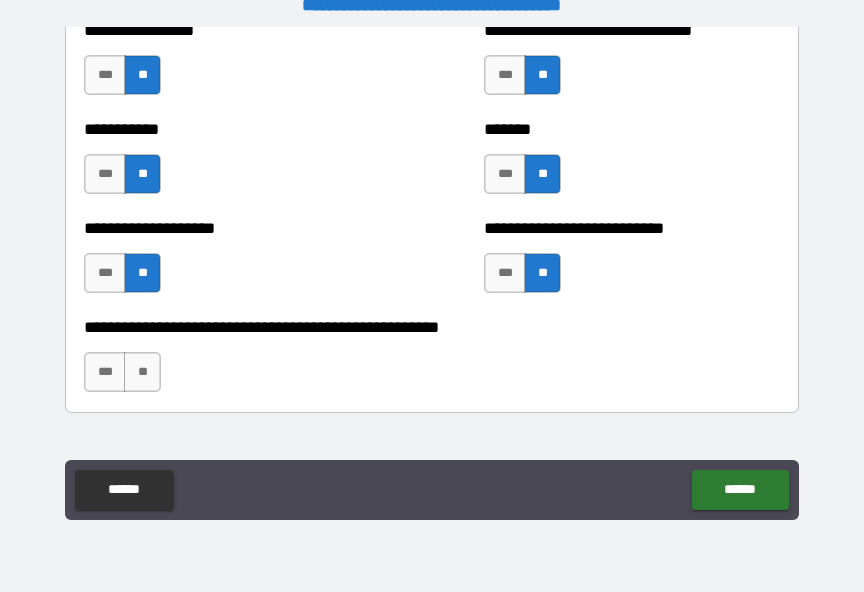 click on "**" at bounding box center (142, 372) 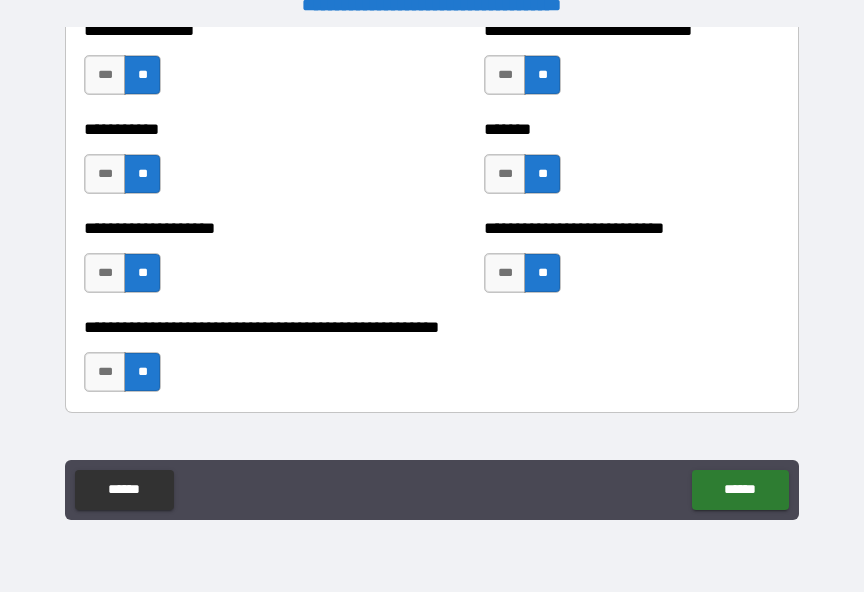 click on "******" at bounding box center [740, 490] 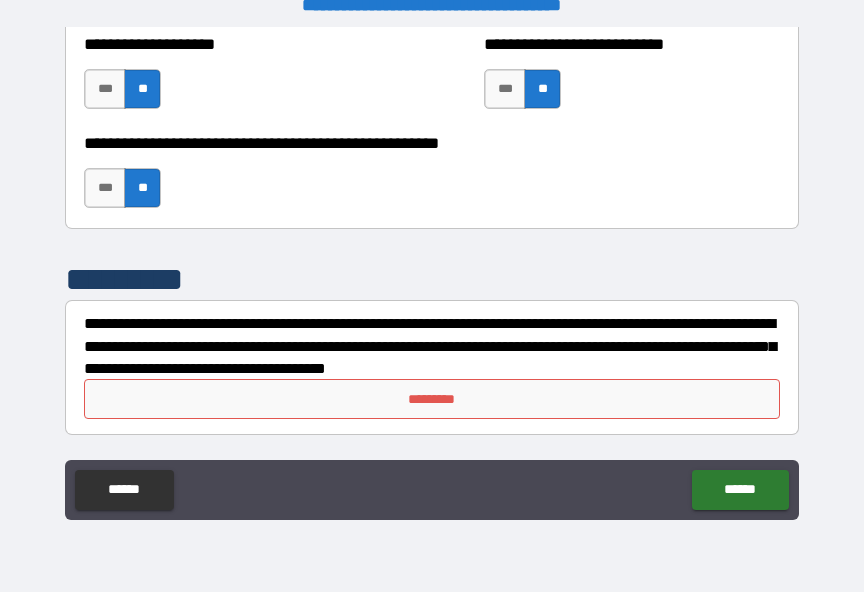 scroll, scrollTop: 8220, scrollLeft: 0, axis: vertical 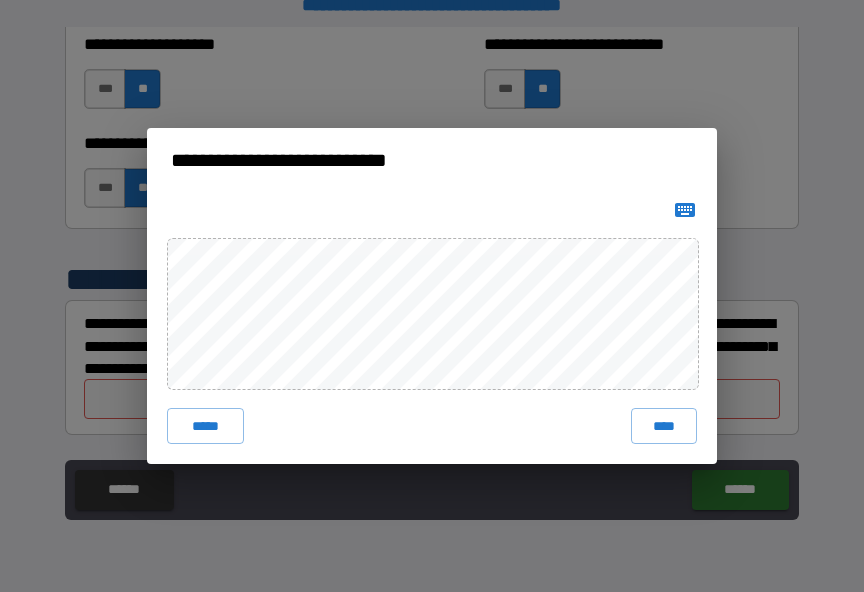 click on "****" at bounding box center [664, 426] 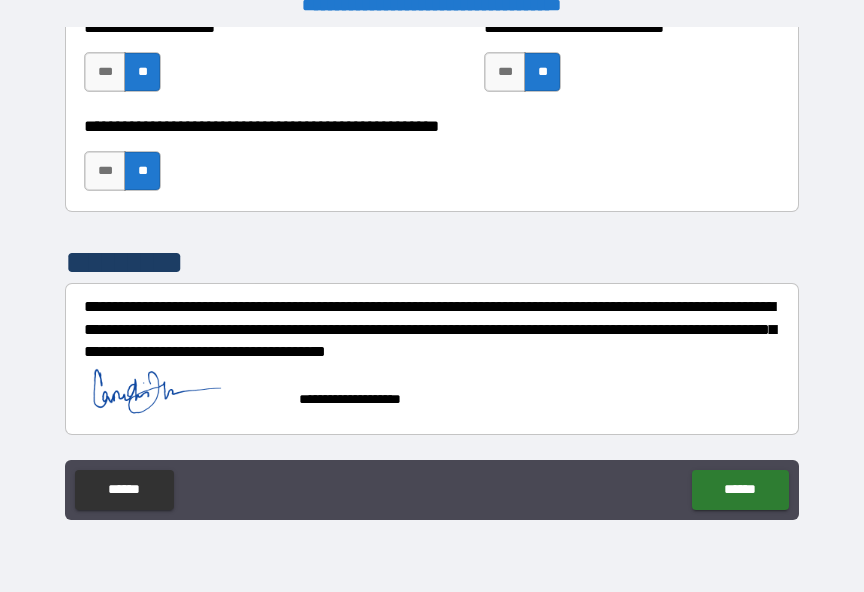 scroll, scrollTop: 8237, scrollLeft: 0, axis: vertical 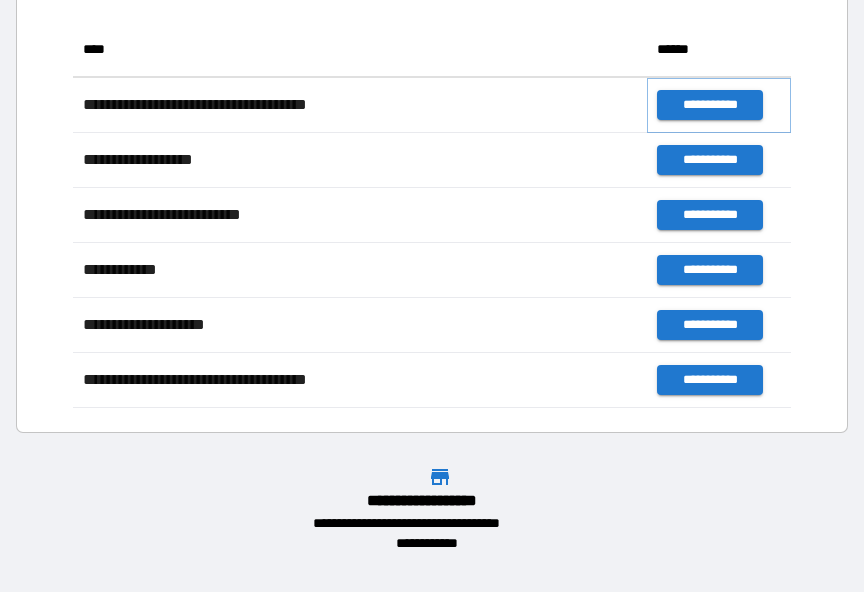 click on "**********" at bounding box center (709, 105) 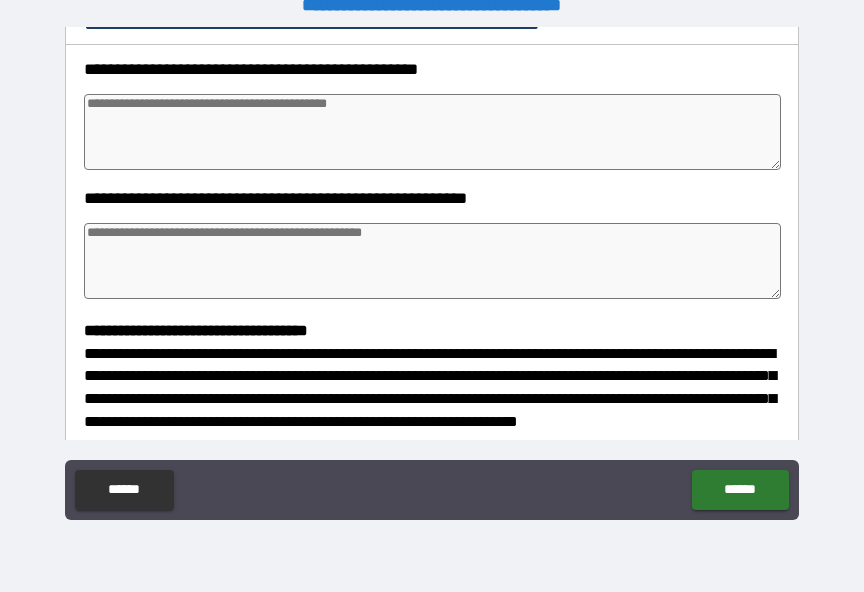 scroll, scrollTop: 280, scrollLeft: 0, axis: vertical 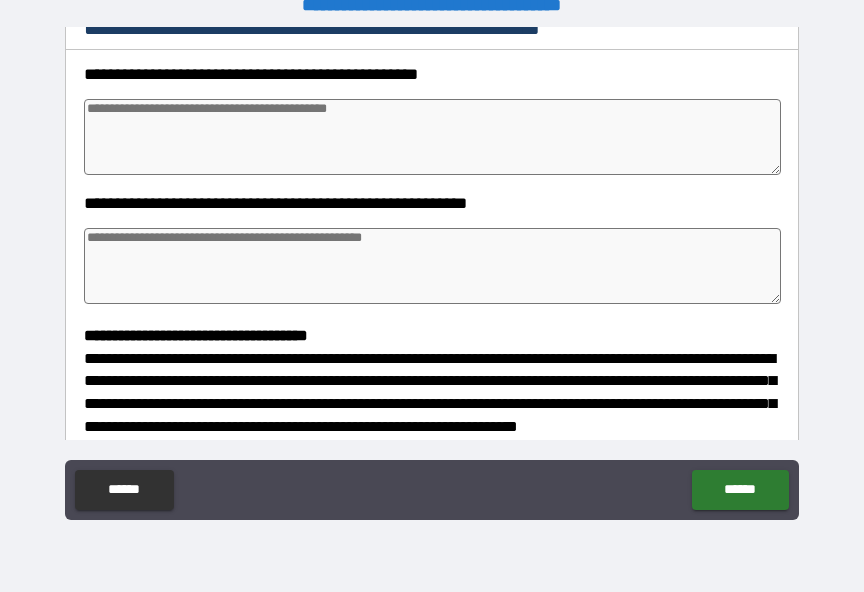 click at bounding box center (432, 137) 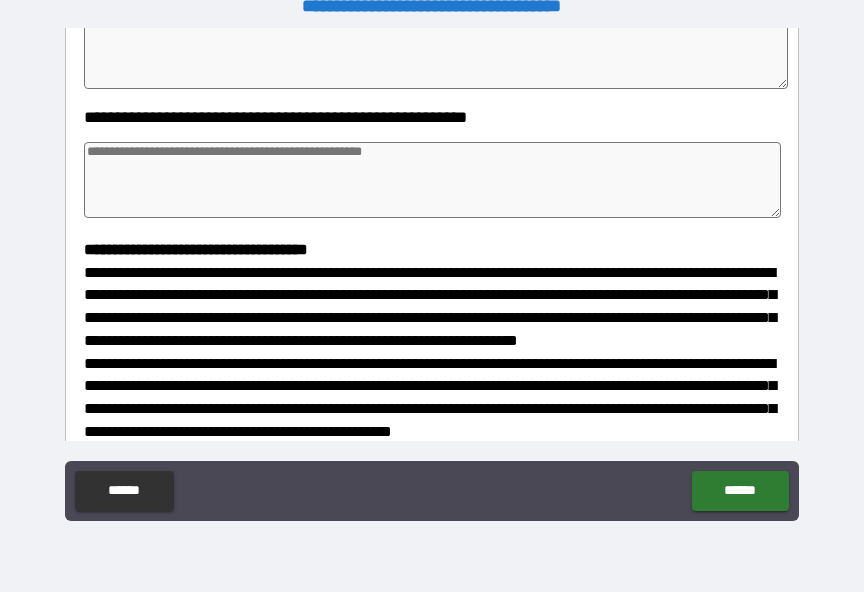scroll, scrollTop: 370, scrollLeft: 0, axis: vertical 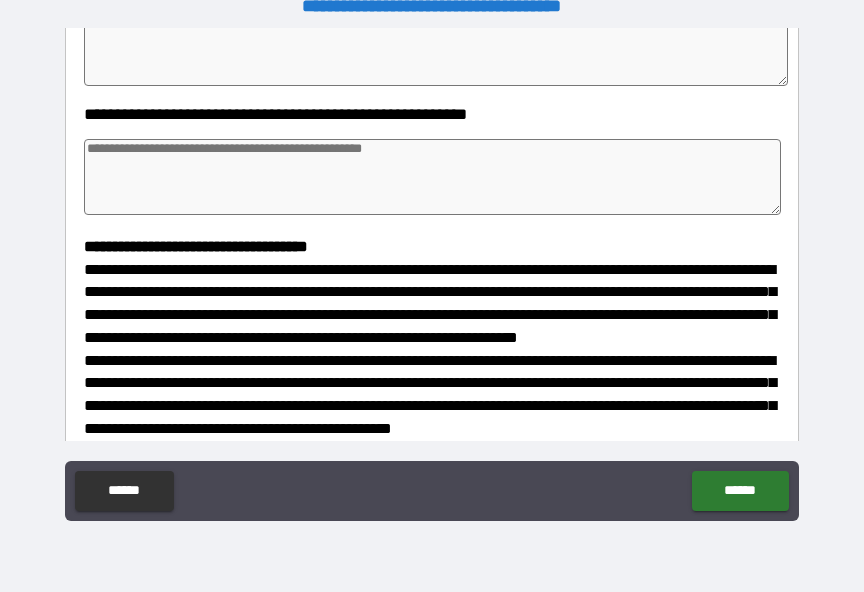 click at bounding box center [432, 177] 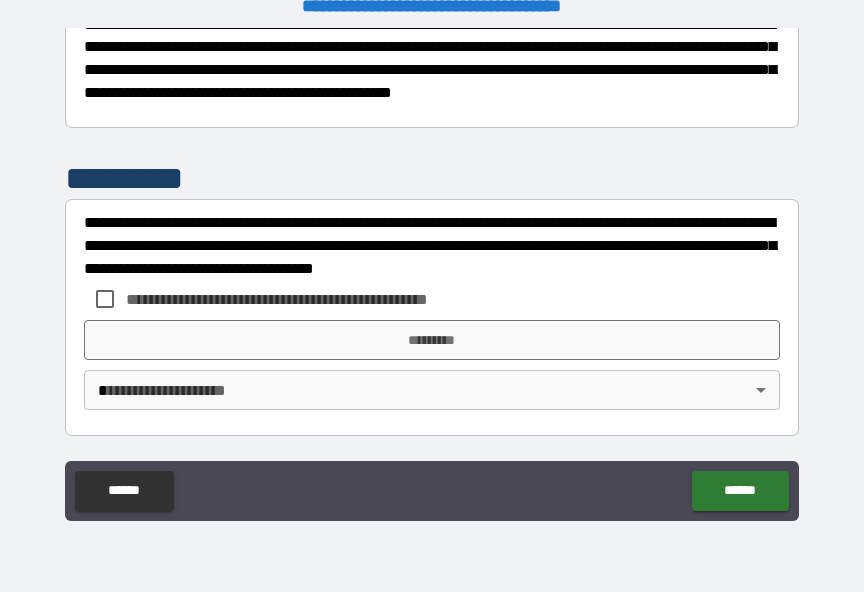 scroll, scrollTop: 743, scrollLeft: 0, axis: vertical 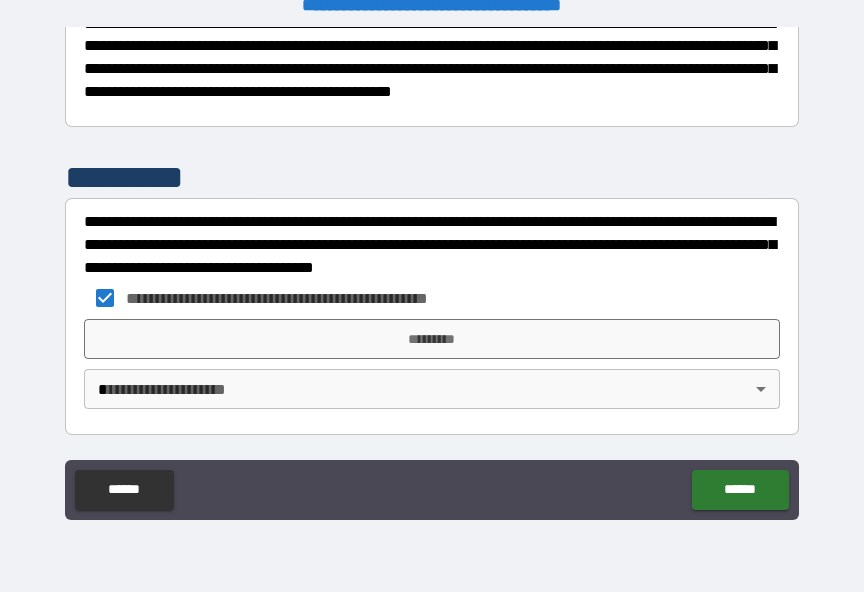 click on "*********" at bounding box center (432, 339) 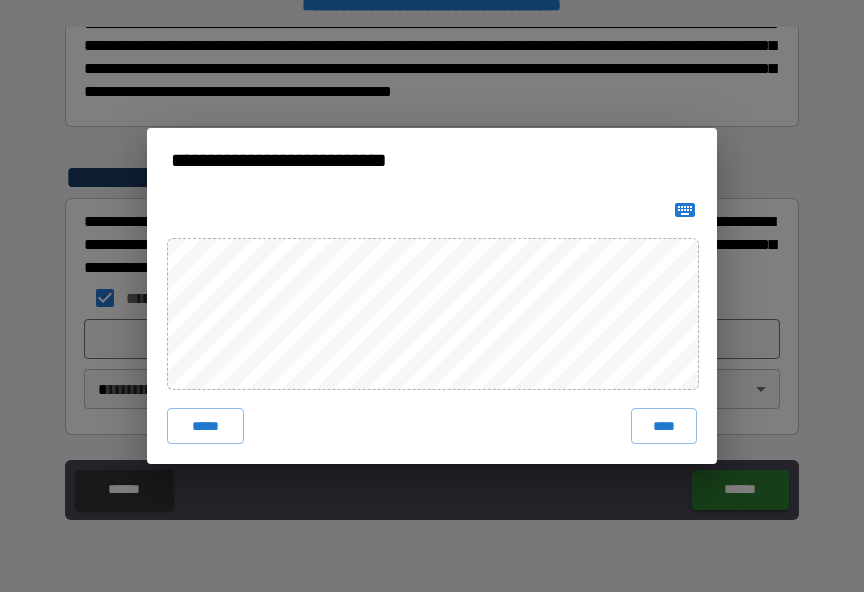 click on "****" at bounding box center (664, 426) 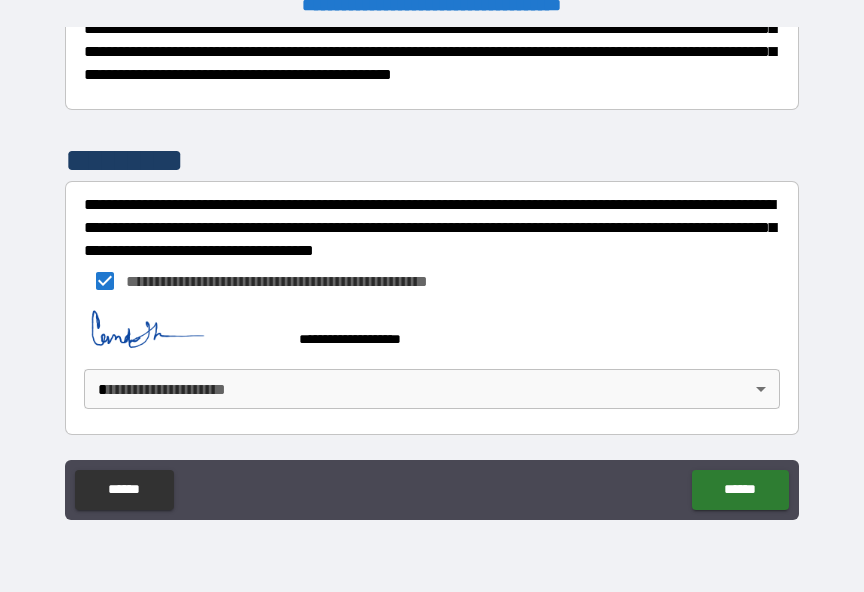 scroll, scrollTop: 760, scrollLeft: 0, axis: vertical 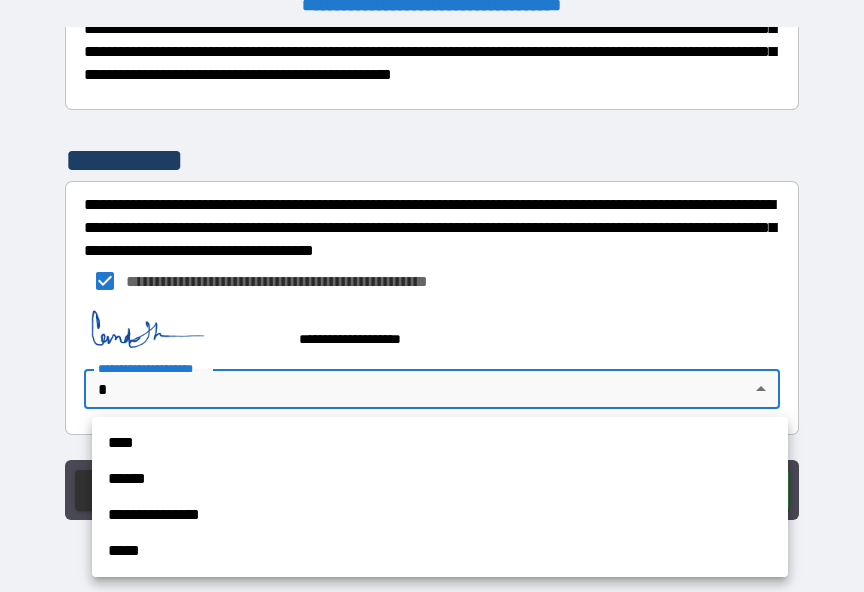 click on "**********" at bounding box center [440, 515] 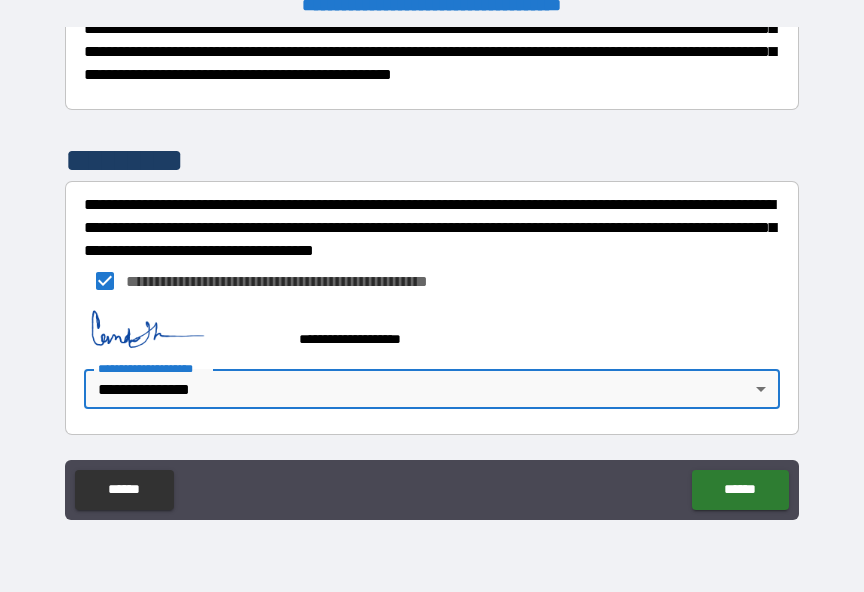 click on "******" at bounding box center (740, 490) 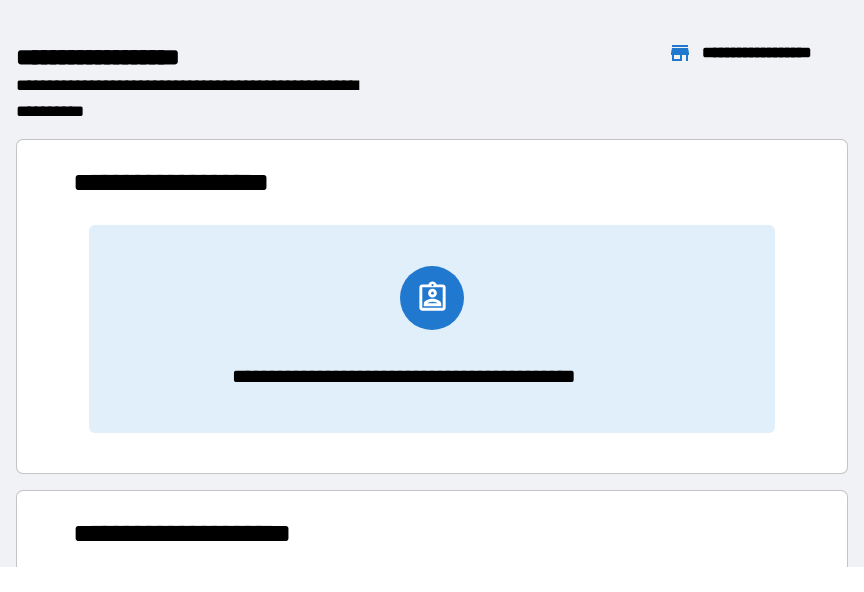scroll, scrollTop: 386, scrollLeft: 718, axis: both 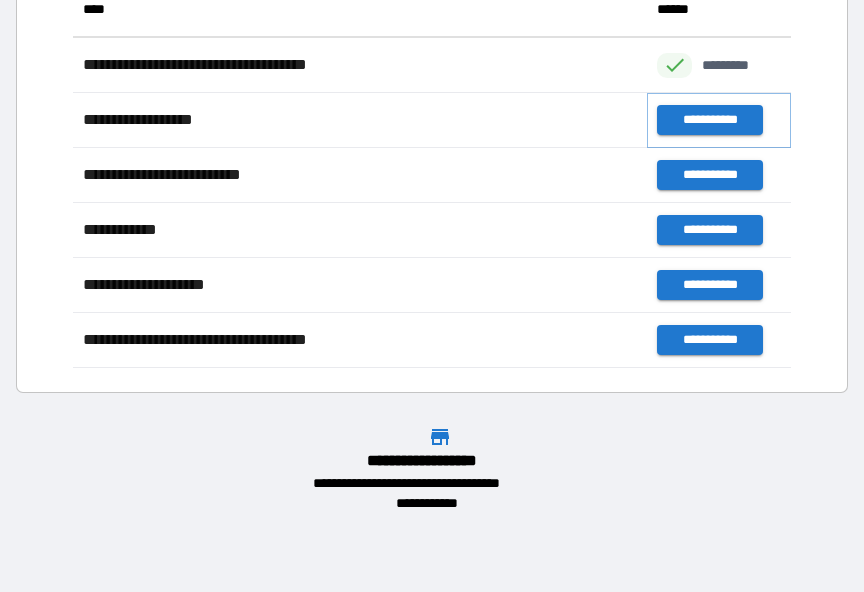 click on "**********" at bounding box center (709, 120) 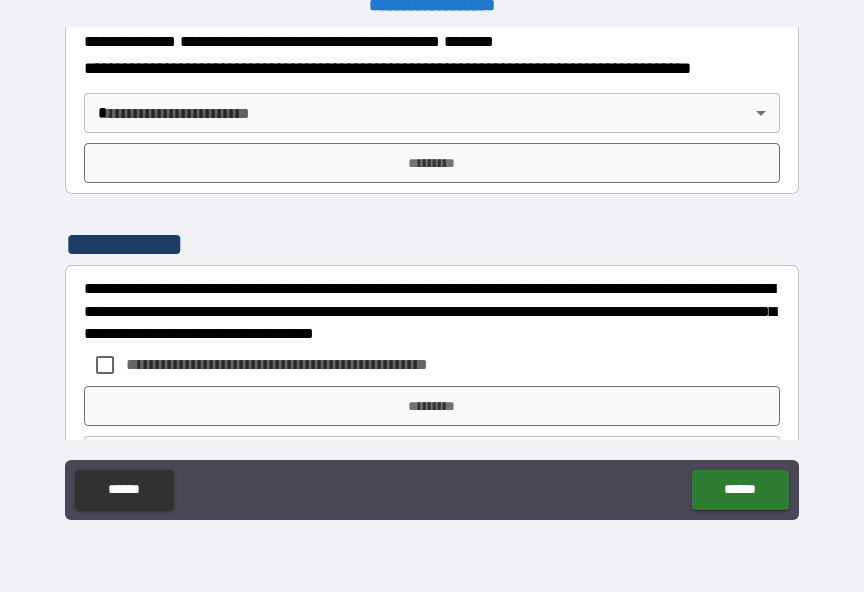 scroll, scrollTop: 2483, scrollLeft: 0, axis: vertical 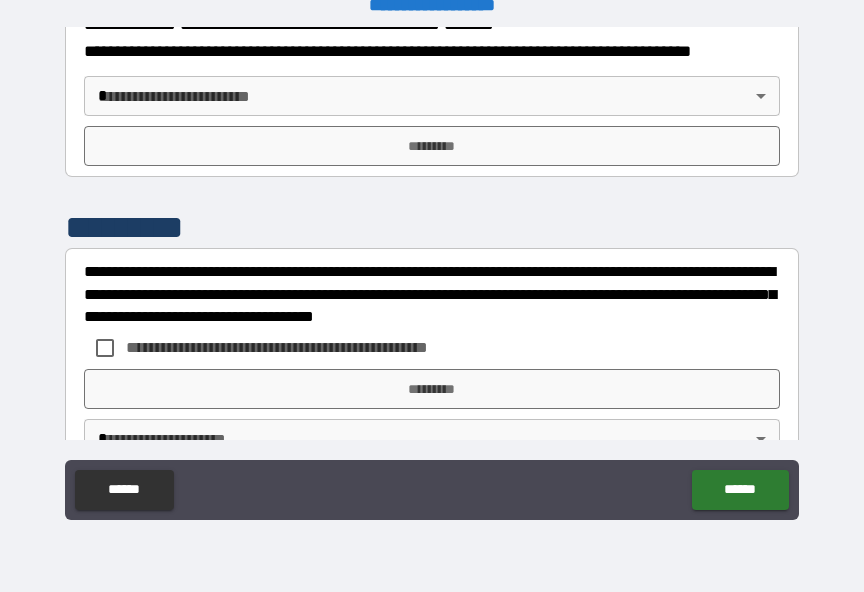 click on "**********" at bounding box center [432, 283] 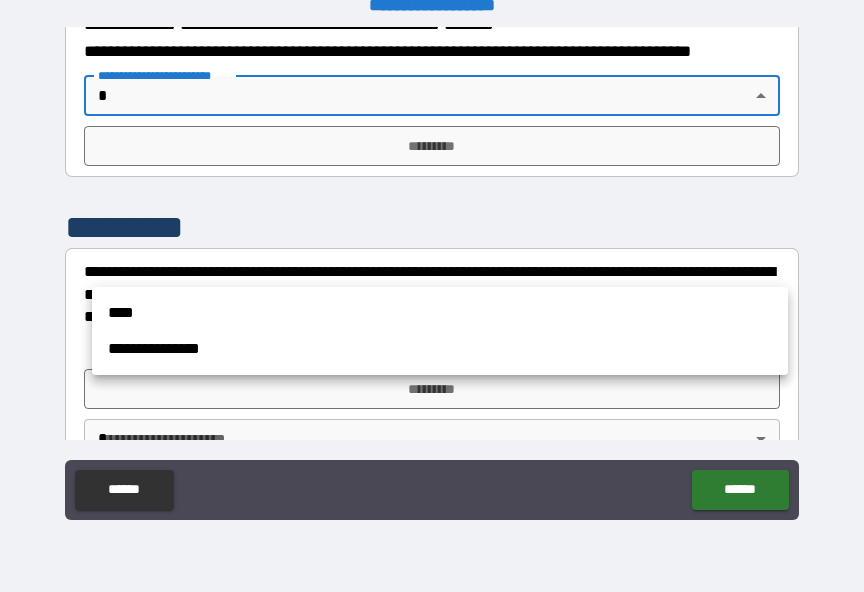 click on "**********" at bounding box center (440, 349) 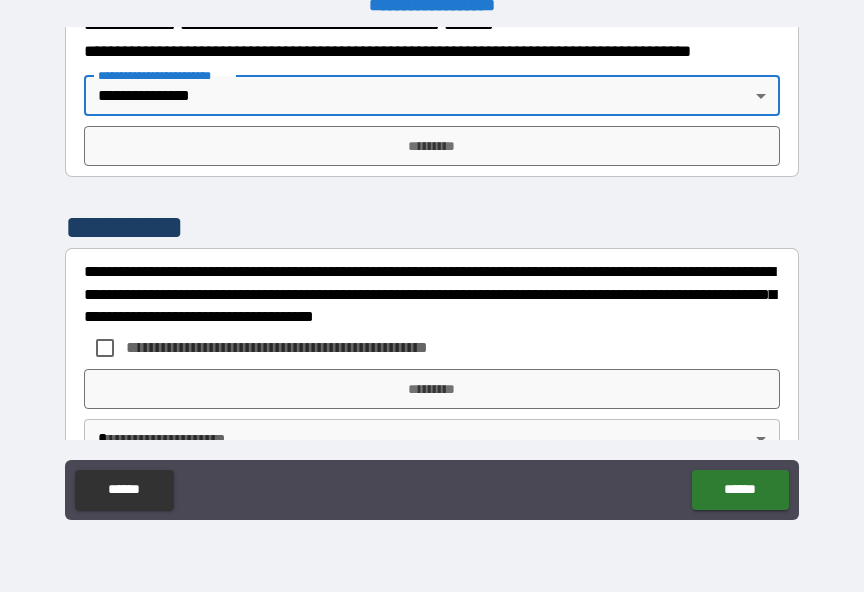 click on "*********" at bounding box center [432, 146] 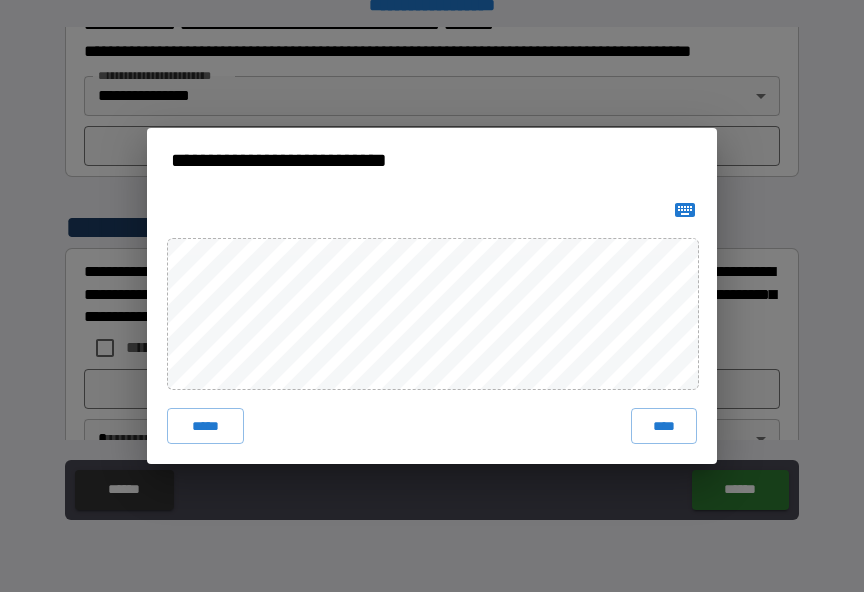 click on "*****" at bounding box center (205, 426) 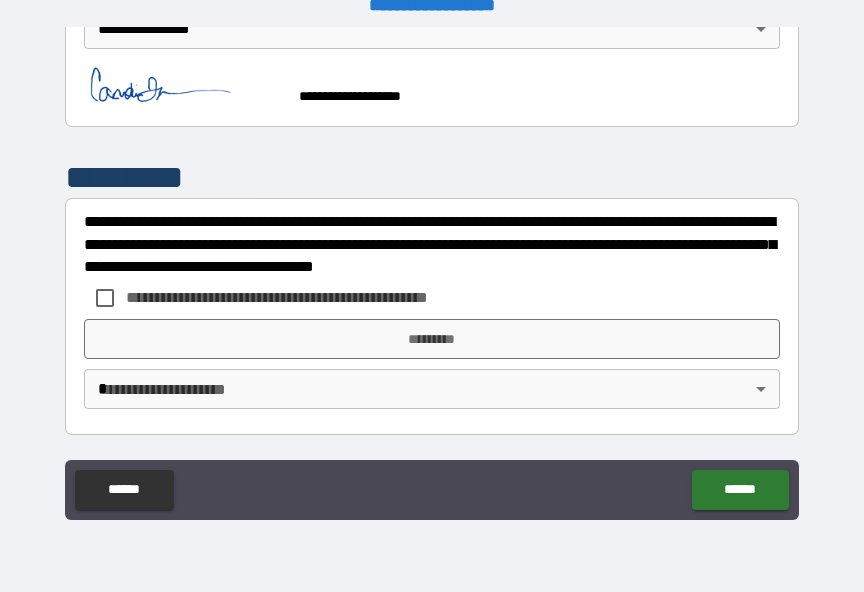 scroll, scrollTop: 2713, scrollLeft: 0, axis: vertical 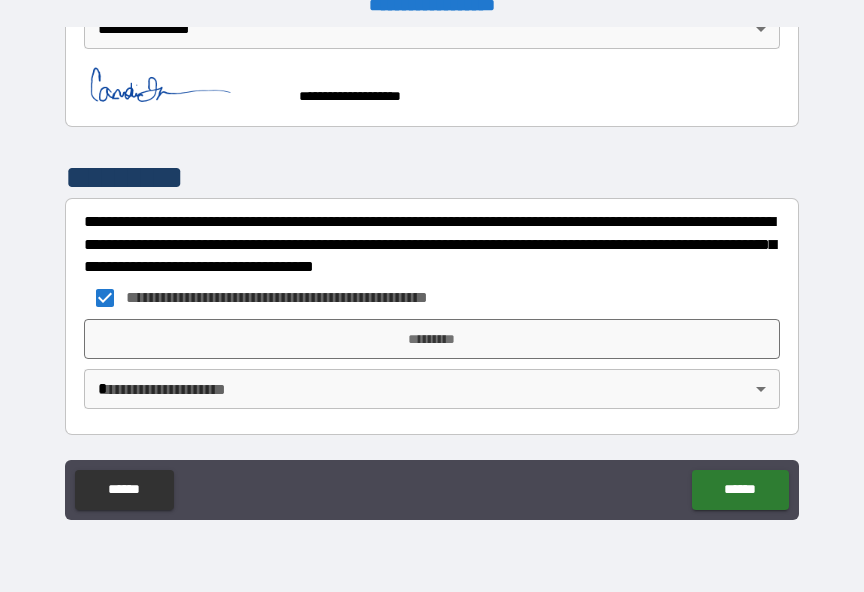 click on "*********" at bounding box center [432, 339] 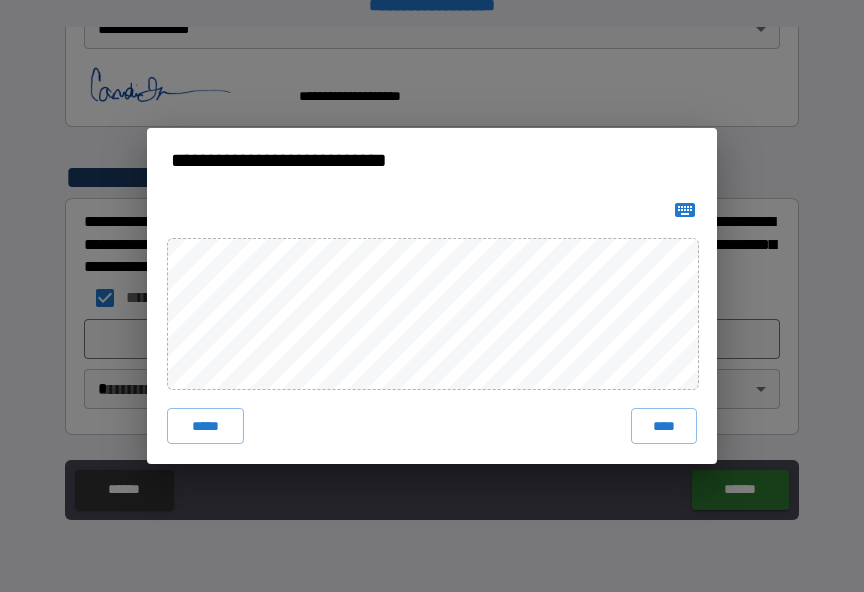click on "****" at bounding box center [664, 426] 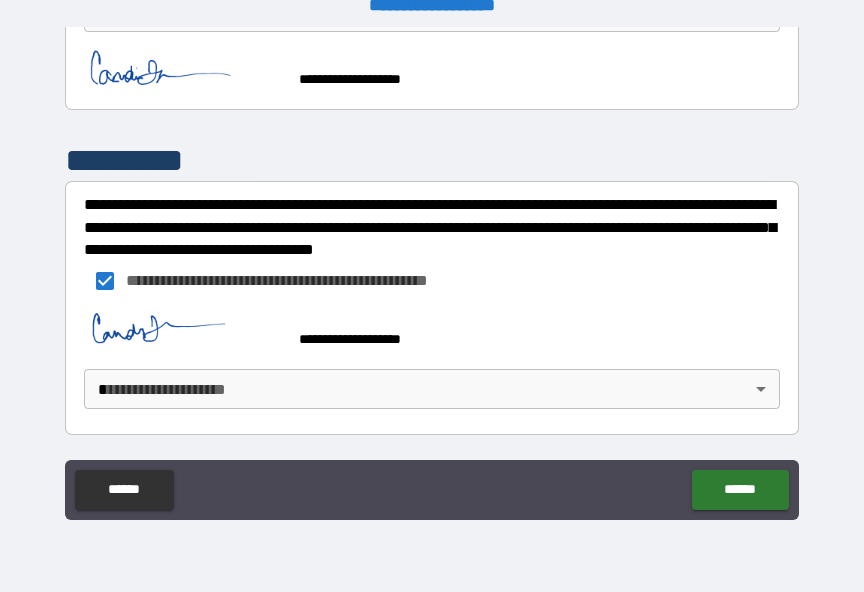 scroll, scrollTop: 2730, scrollLeft: 0, axis: vertical 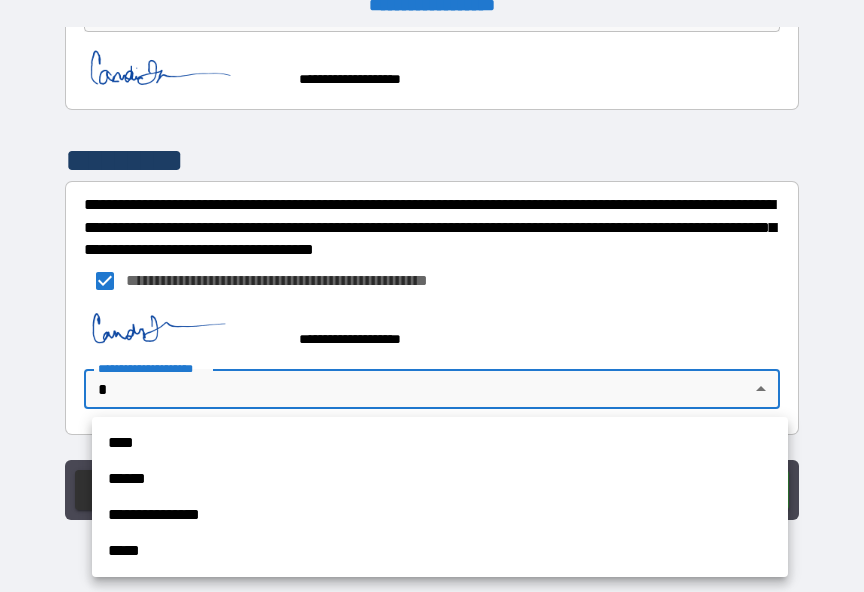 click on "**********" at bounding box center [440, 515] 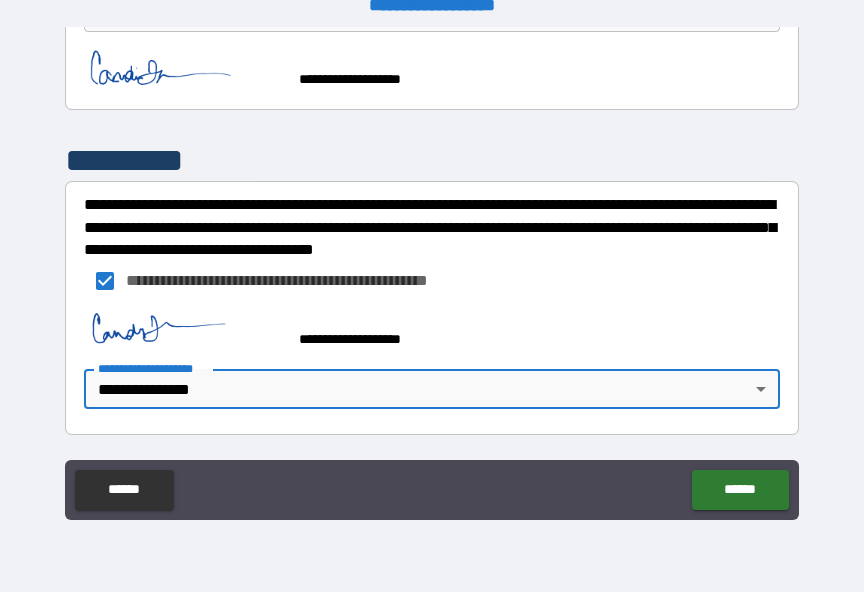 scroll, scrollTop: 2730, scrollLeft: 0, axis: vertical 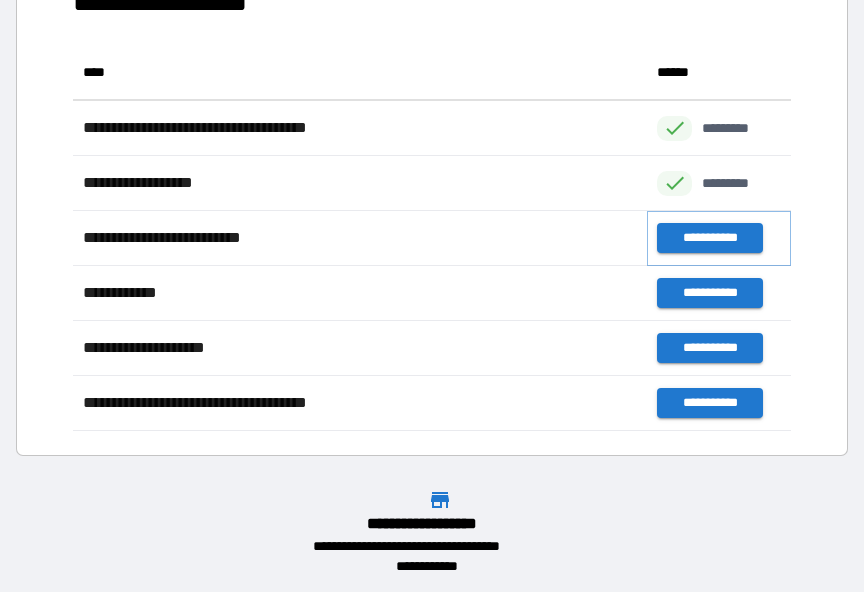 click on "**********" at bounding box center (709, 238) 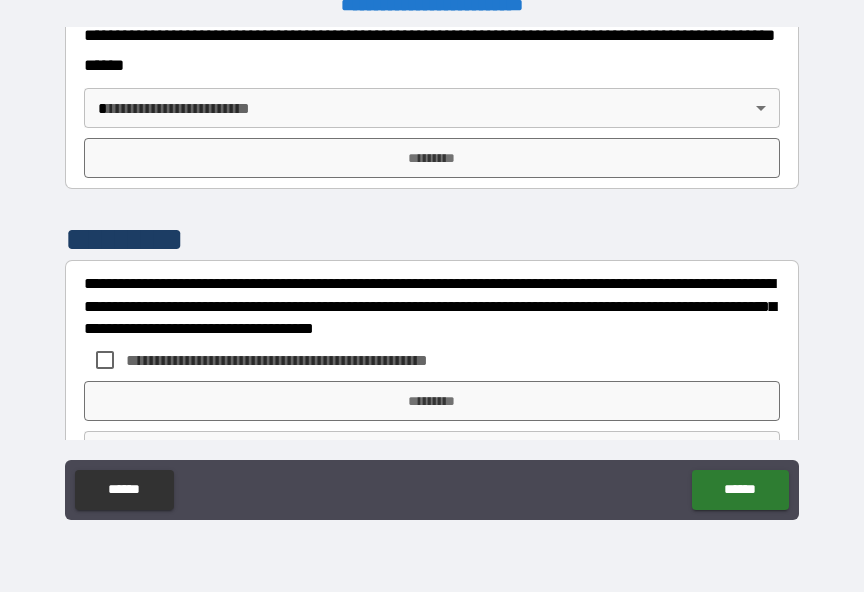 scroll, scrollTop: 933, scrollLeft: 0, axis: vertical 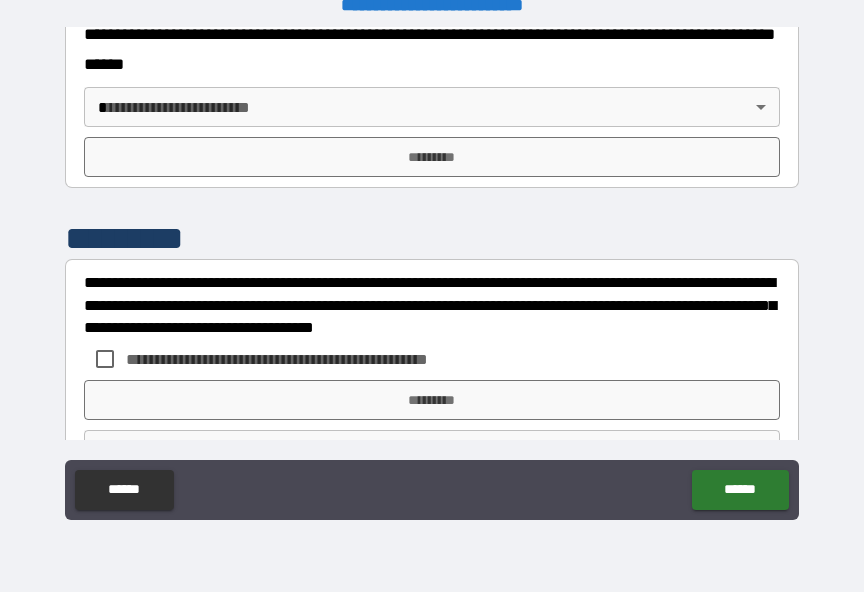 click on "**********" at bounding box center (432, 283) 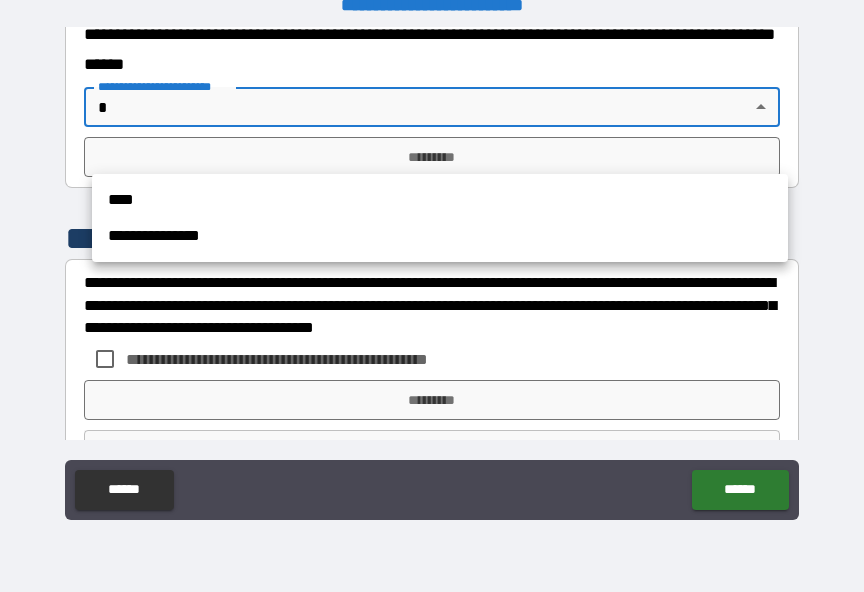 click on "**********" at bounding box center [440, 236] 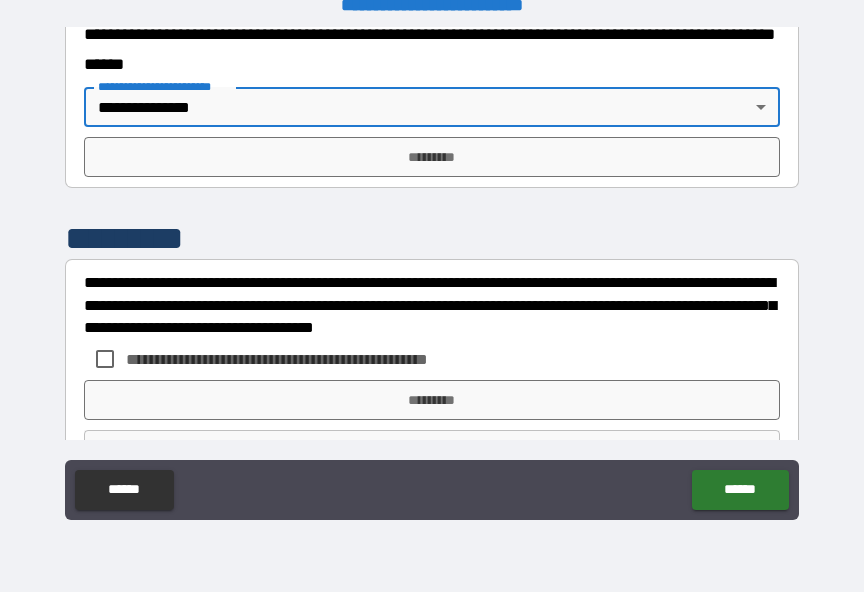 click on "*********" at bounding box center (432, 157) 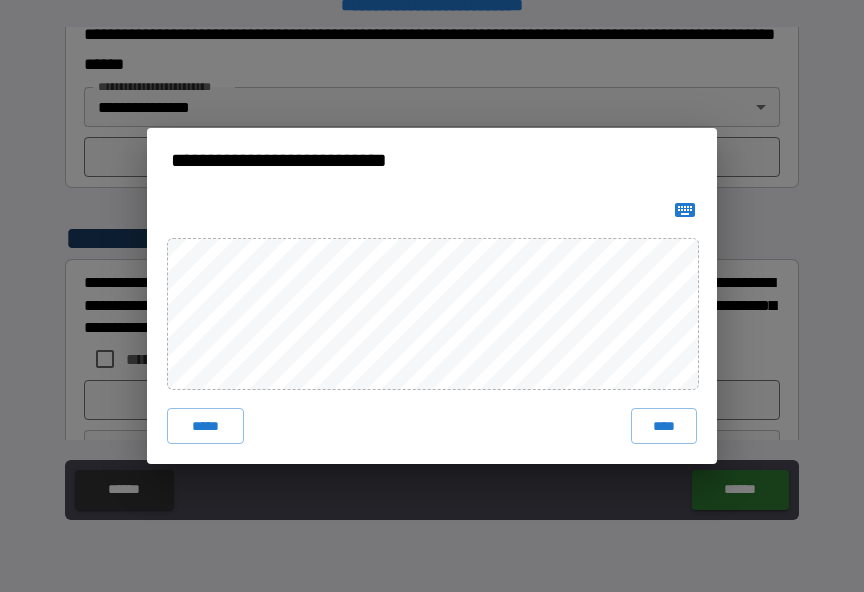 click on "****" at bounding box center [664, 426] 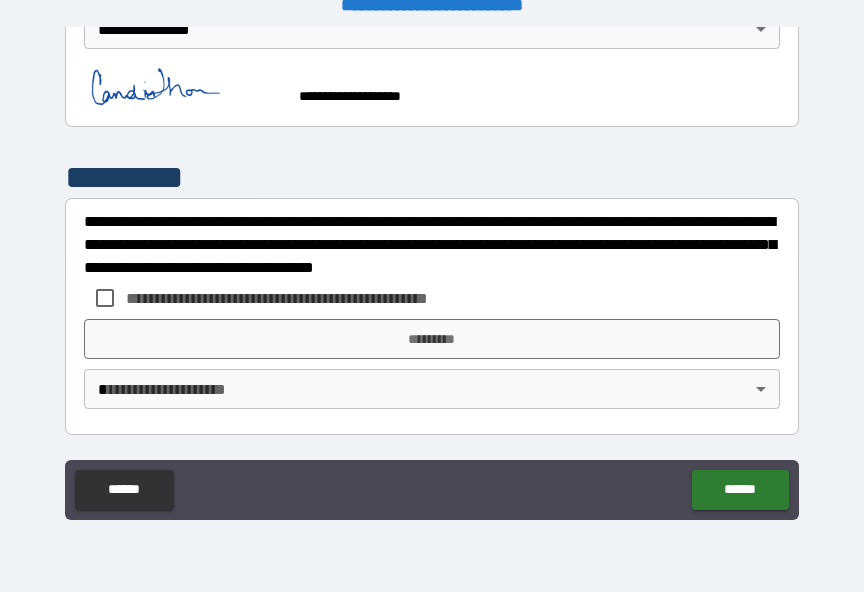 scroll, scrollTop: 1050, scrollLeft: 0, axis: vertical 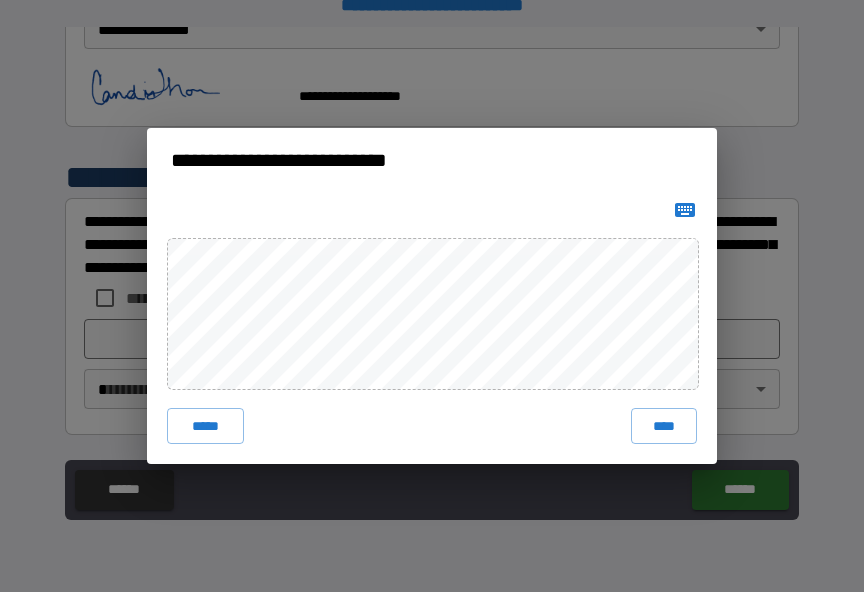 click on "*****" at bounding box center (205, 426) 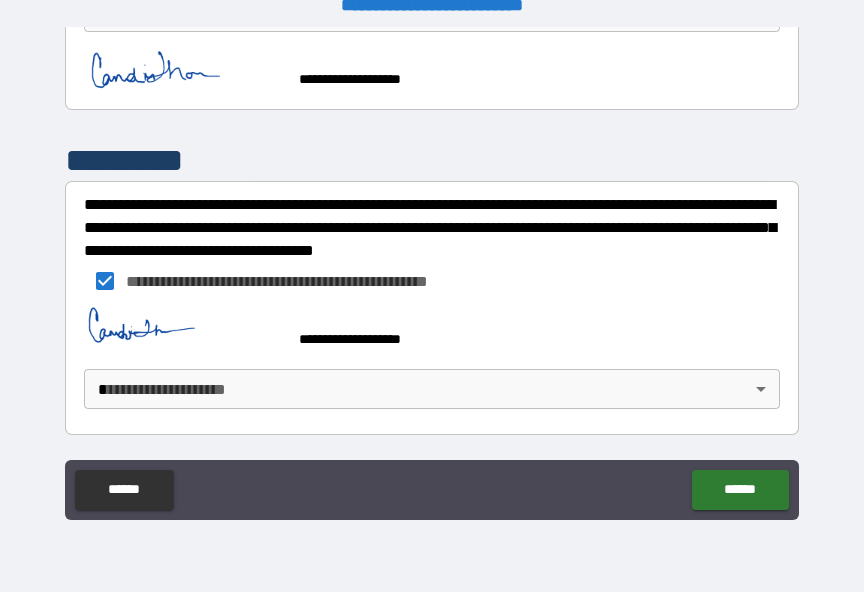 scroll, scrollTop: 1067, scrollLeft: 0, axis: vertical 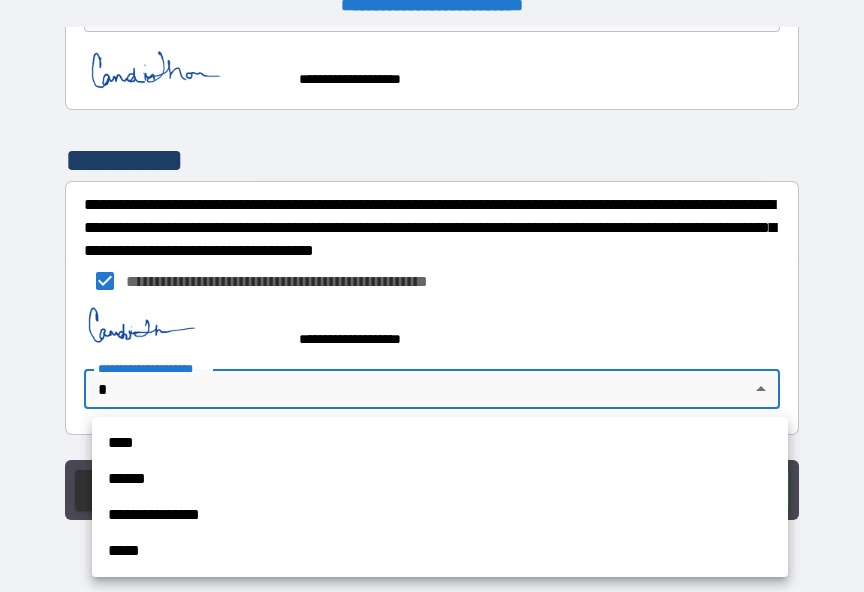 click on "**********" at bounding box center (440, 515) 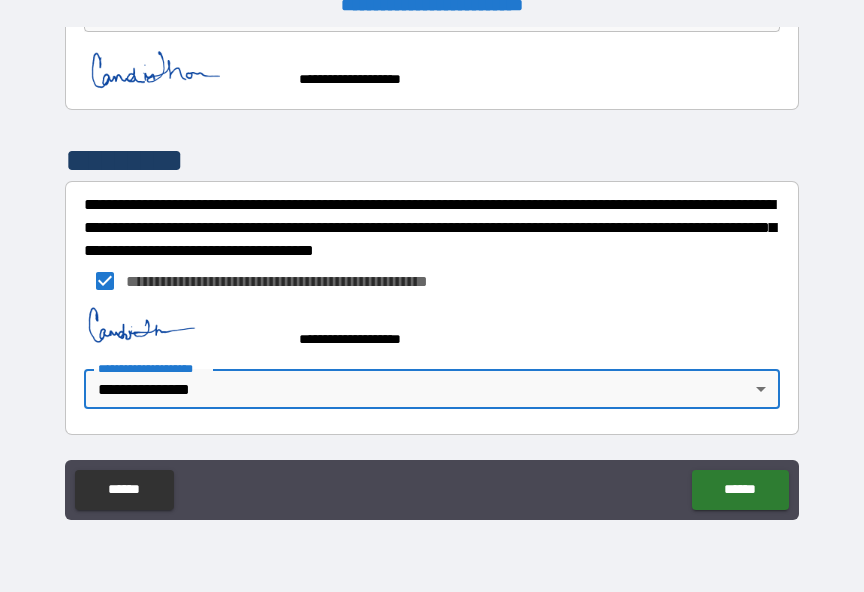 scroll, scrollTop: 1068, scrollLeft: 0, axis: vertical 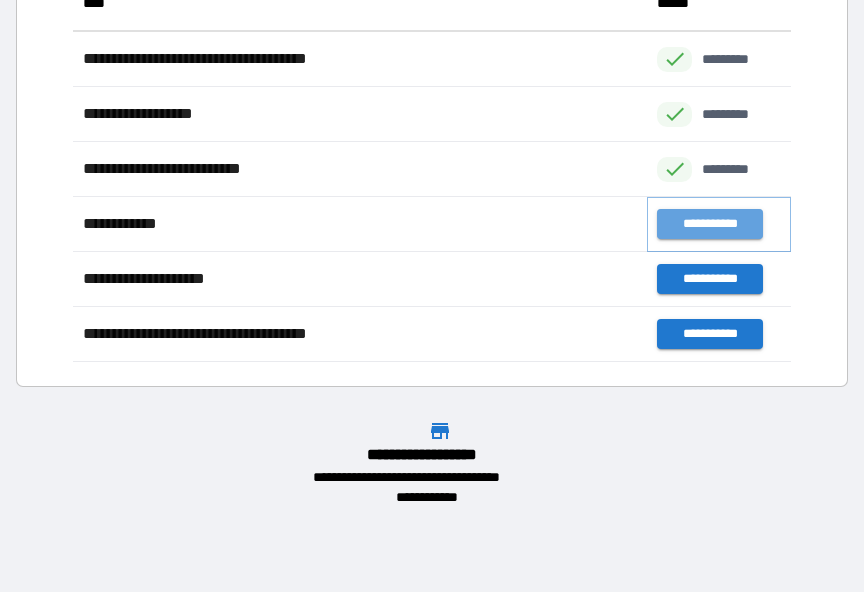 click on "**********" at bounding box center (709, 224) 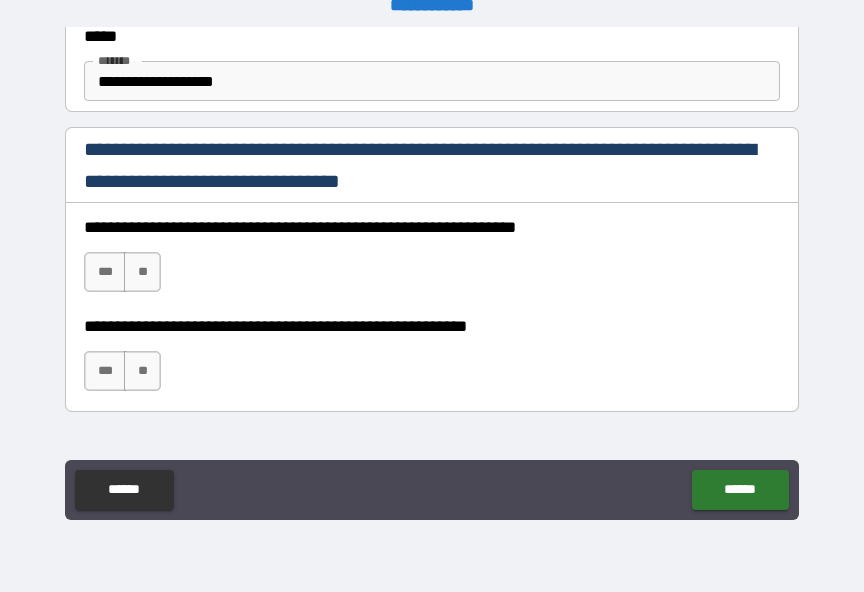 scroll, scrollTop: 1258, scrollLeft: 0, axis: vertical 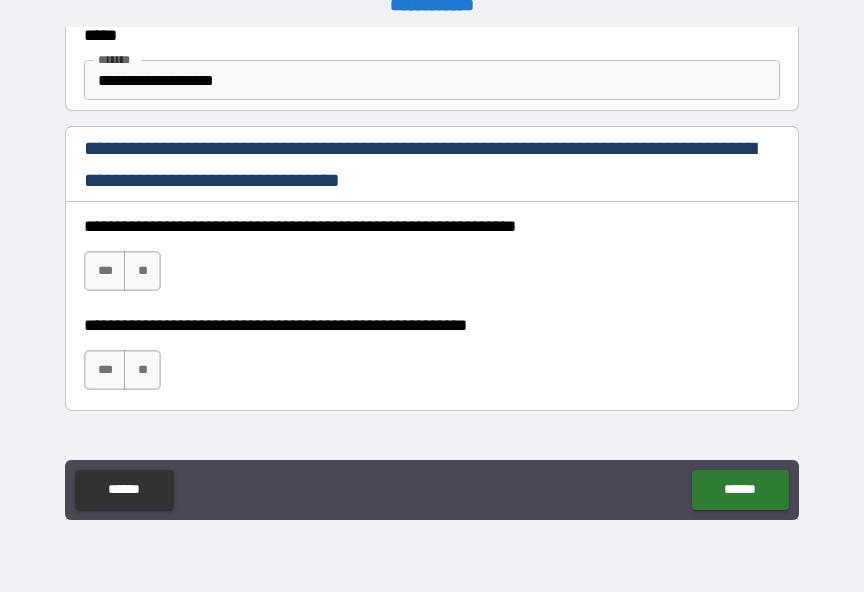 click on "***" at bounding box center (105, 271) 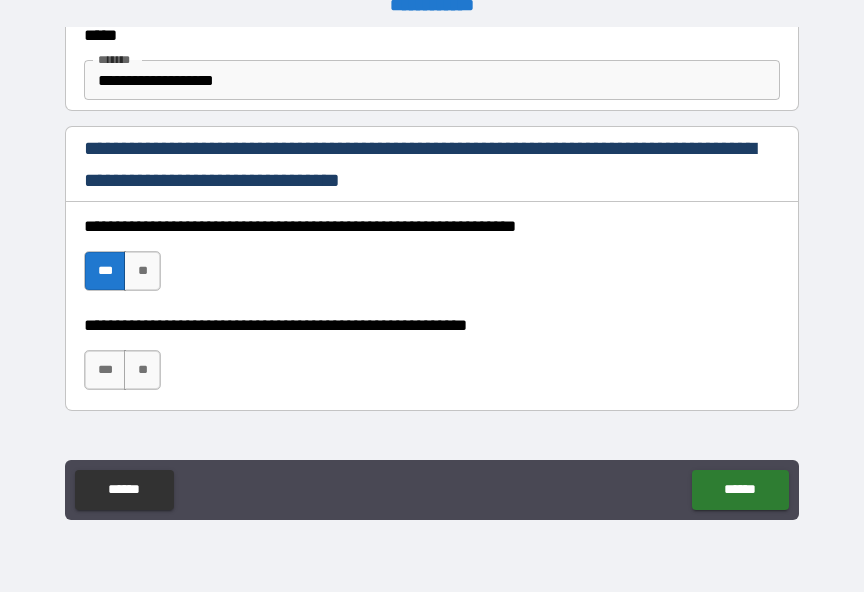 click on "***" at bounding box center (105, 370) 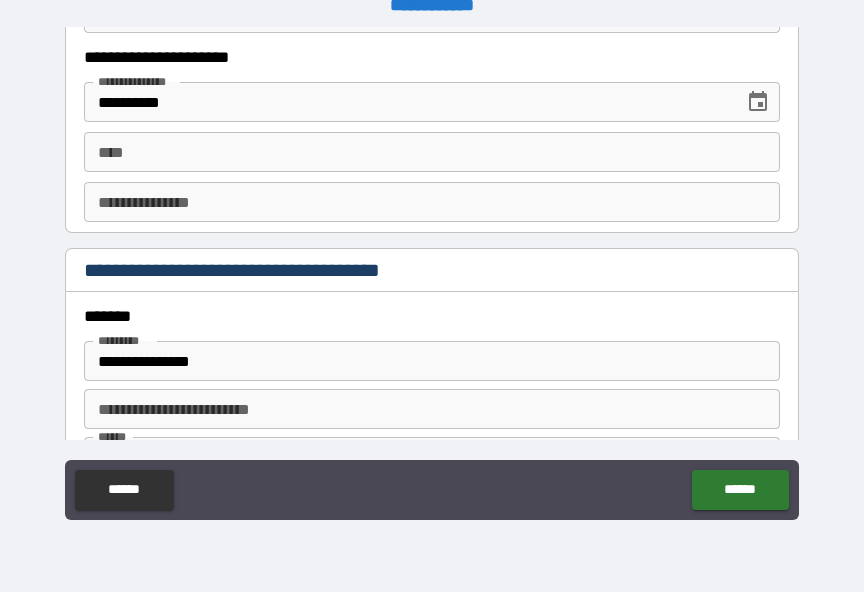 scroll, scrollTop: 2143, scrollLeft: 0, axis: vertical 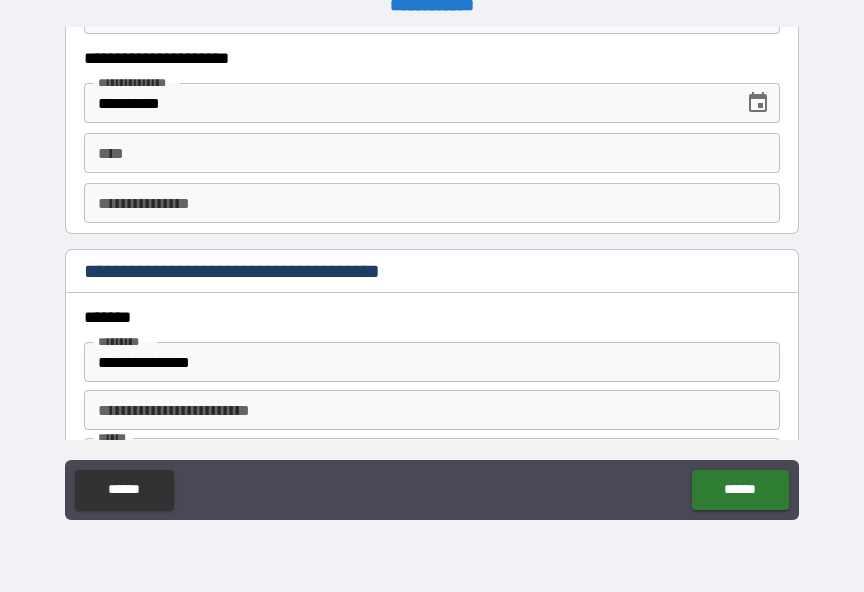 click on "****" at bounding box center [432, 153] 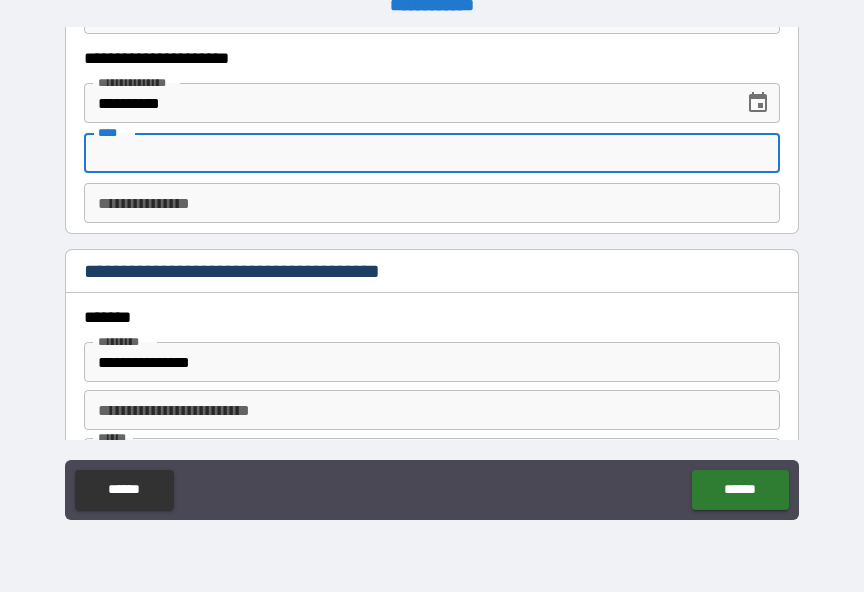 scroll, scrollTop: 24, scrollLeft: 0, axis: vertical 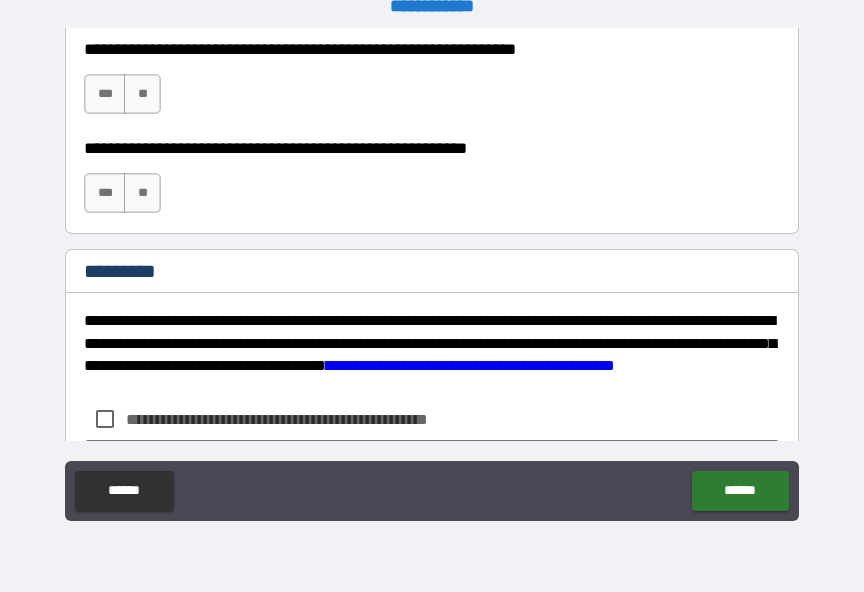 click on "***" at bounding box center (105, 94) 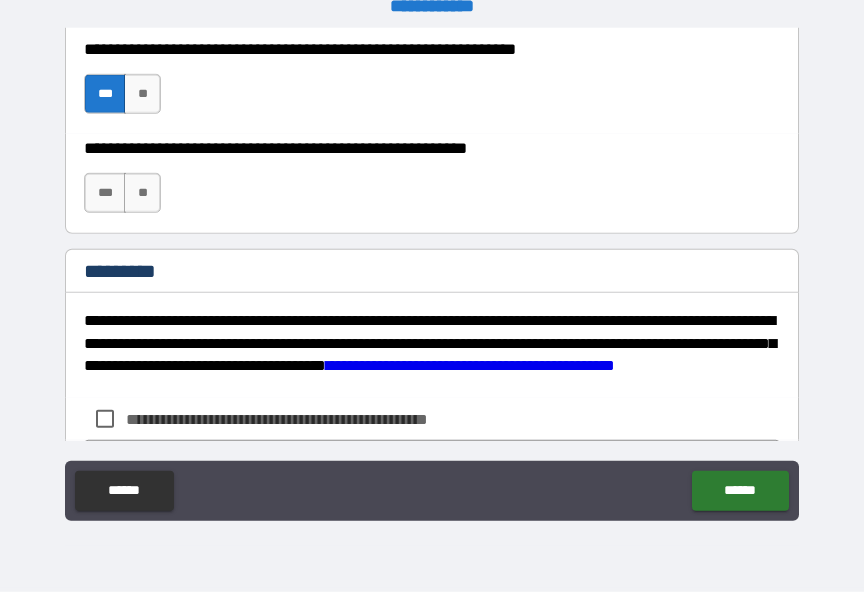 click on "***" at bounding box center [105, 193] 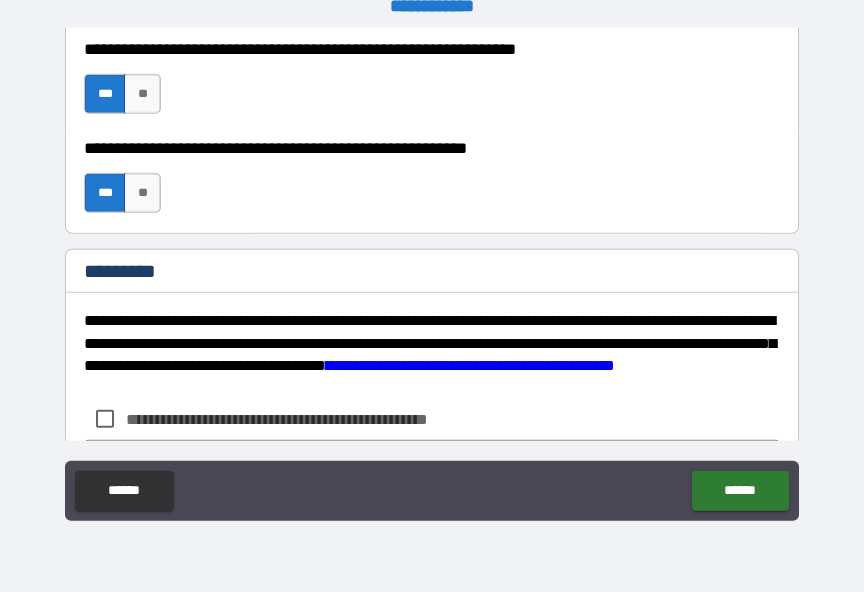 scroll, scrollTop: 25, scrollLeft: 0, axis: vertical 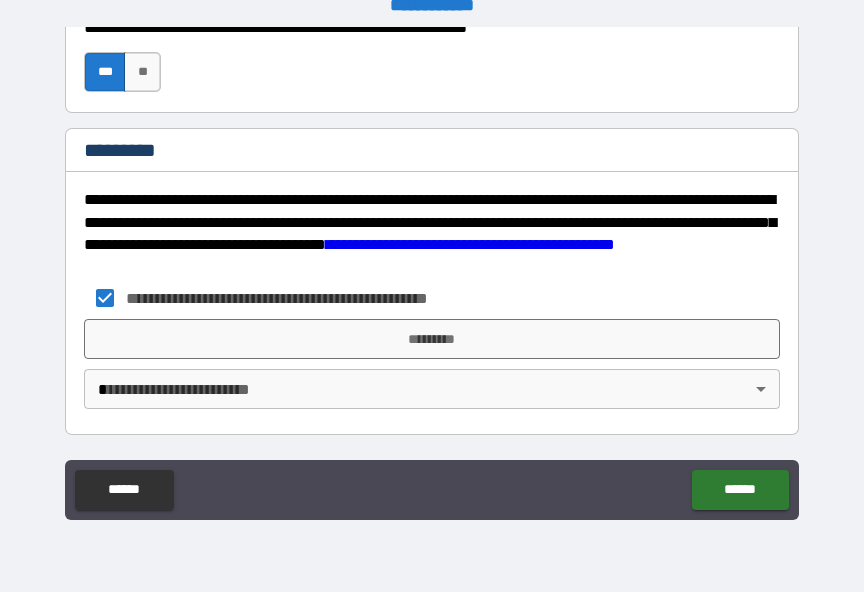 click on "*********" at bounding box center [432, 339] 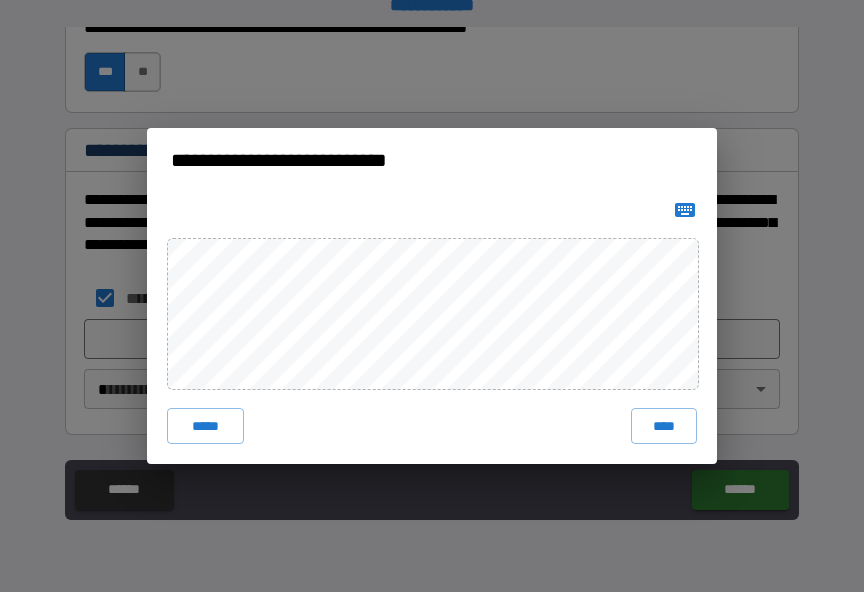 click on "****" at bounding box center (664, 426) 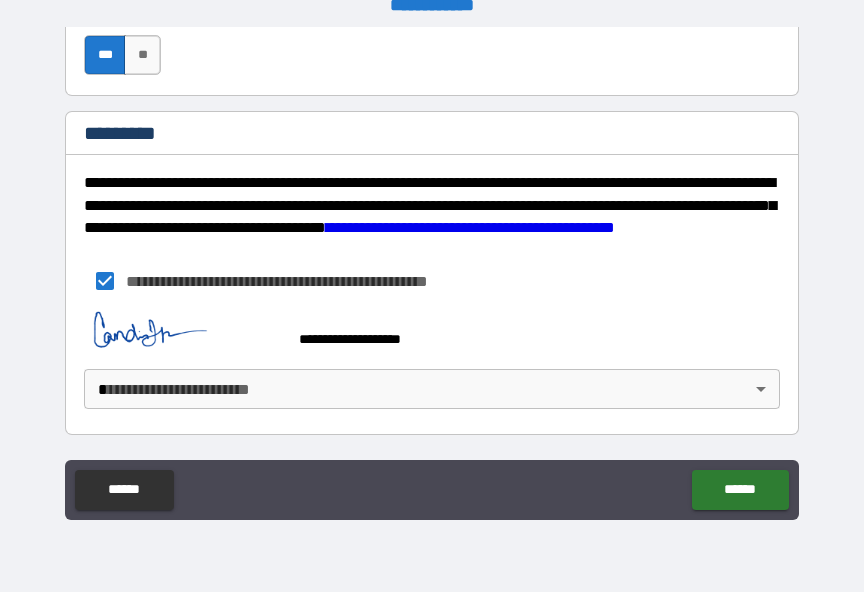scroll, scrollTop: 3210, scrollLeft: 0, axis: vertical 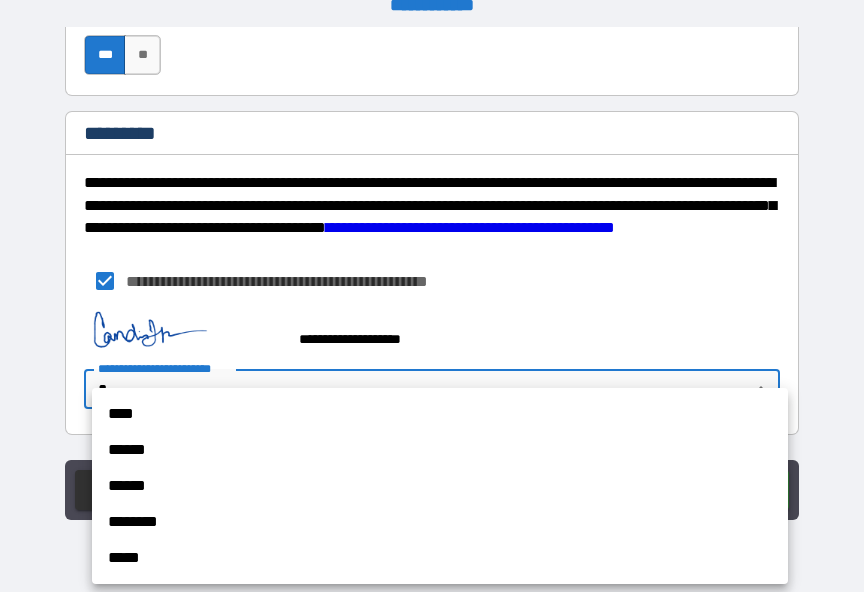 click on "******" at bounding box center [440, 450] 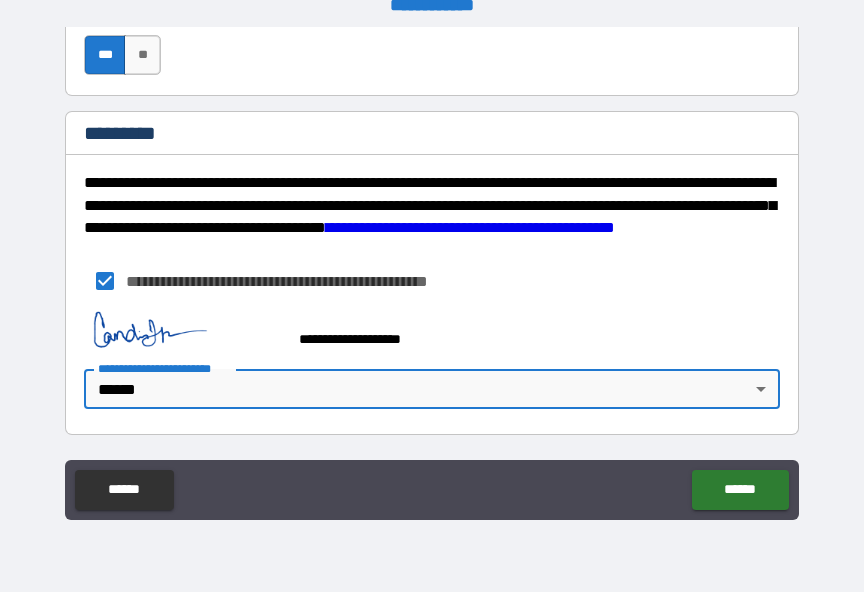 scroll, scrollTop: 3210, scrollLeft: 0, axis: vertical 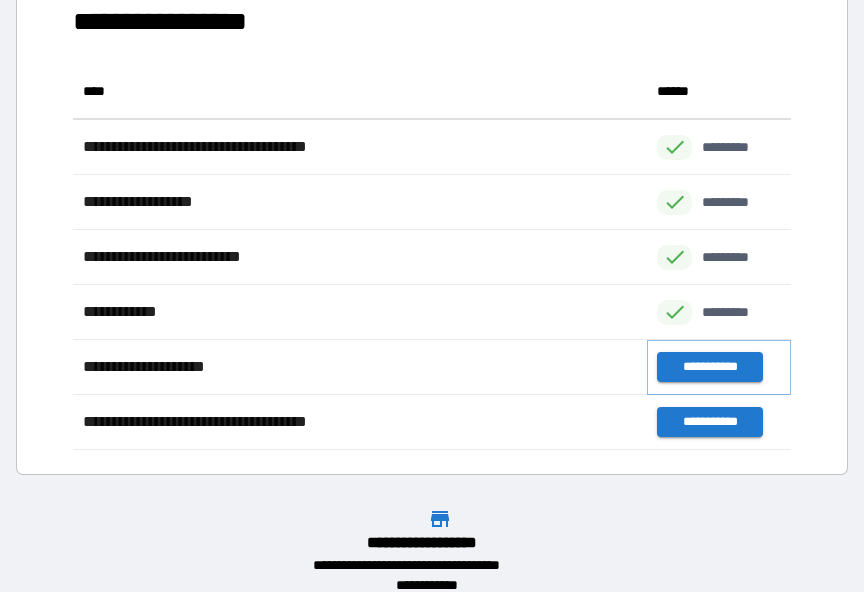 click on "**********" at bounding box center (709, 367) 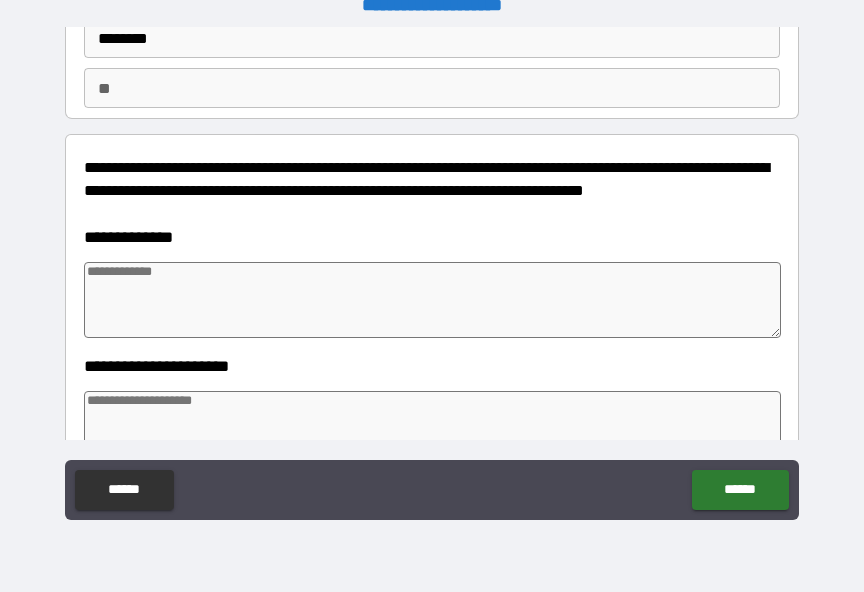 scroll, scrollTop: 154, scrollLeft: 0, axis: vertical 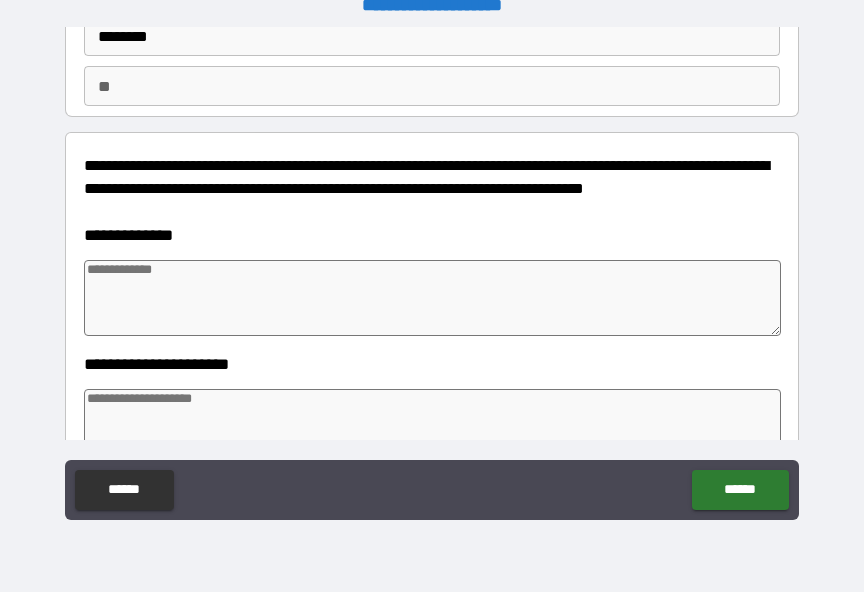 click at bounding box center (432, 298) 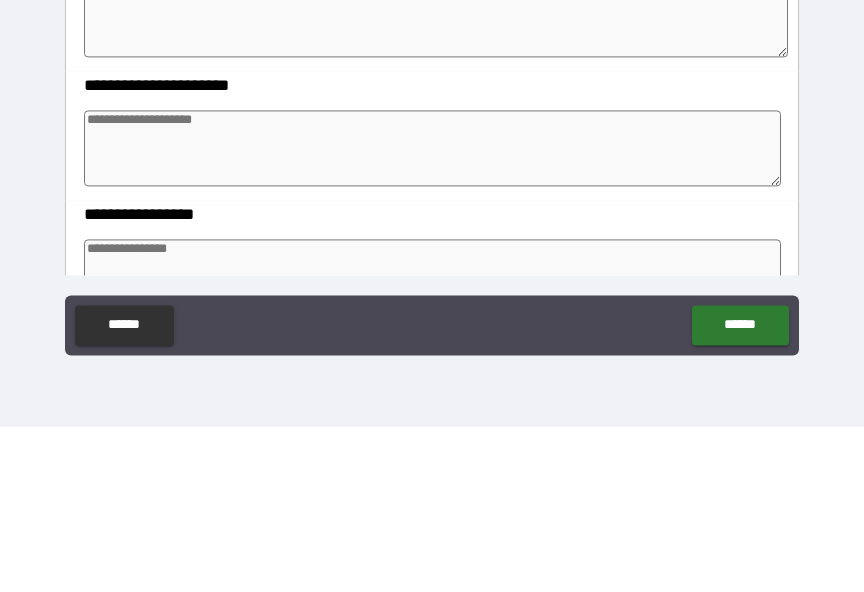 scroll, scrollTop: 290, scrollLeft: 0, axis: vertical 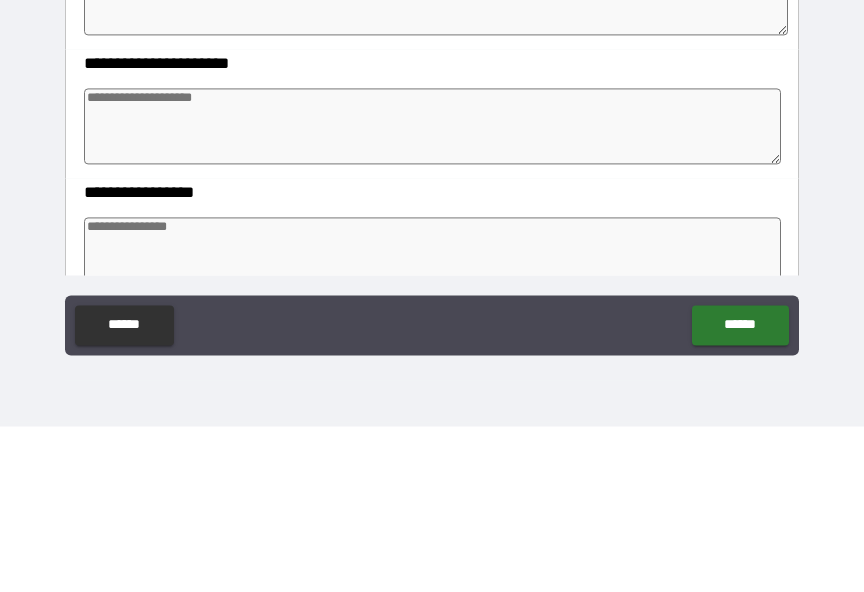 click at bounding box center (432, 292) 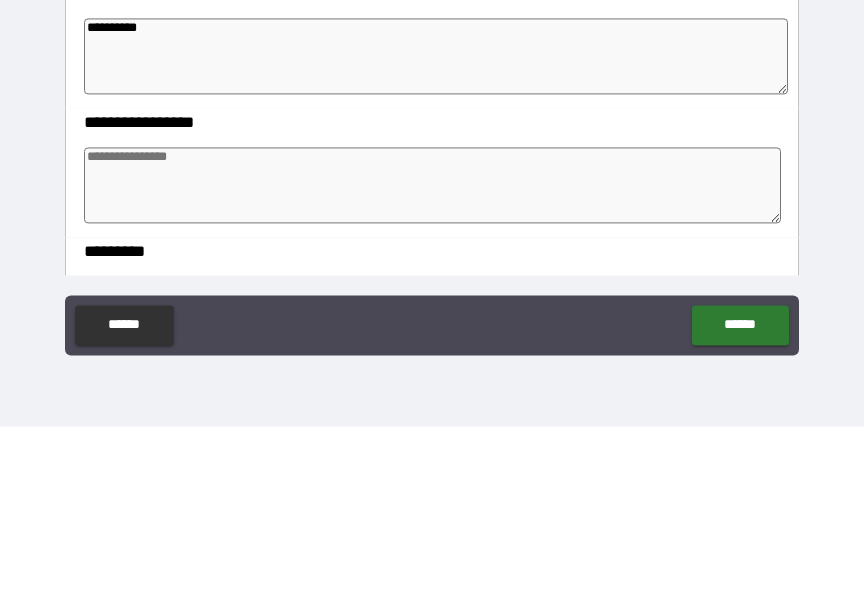 scroll, scrollTop: 364, scrollLeft: 0, axis: vertical 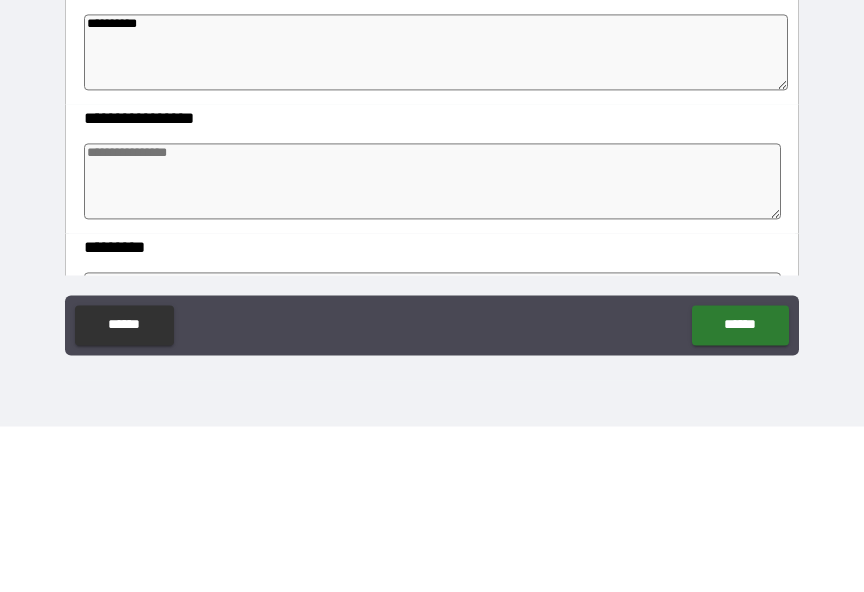click at bounding box center (432, 347) 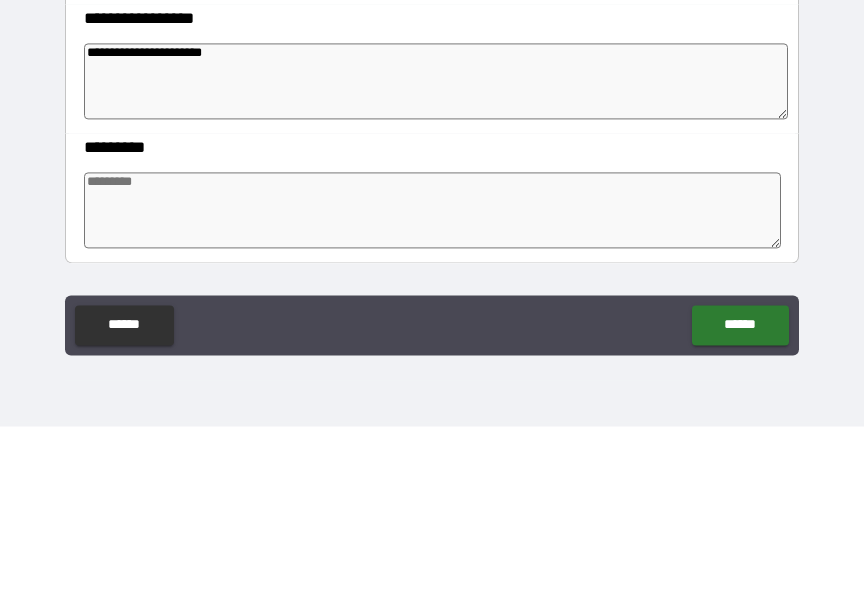 scroll, scrollTop: 501, scrollLeft: 0, axis: vertical 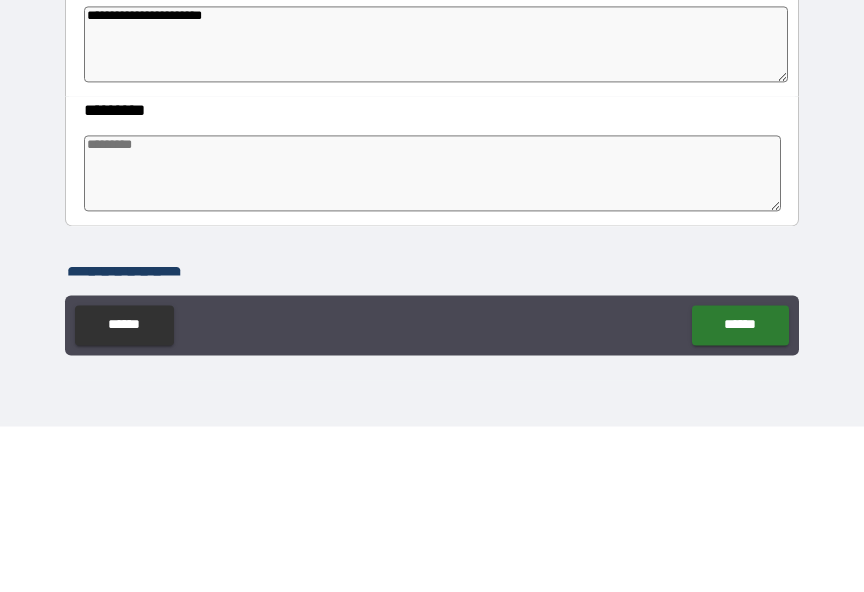 click at bounding box center (432, 339) 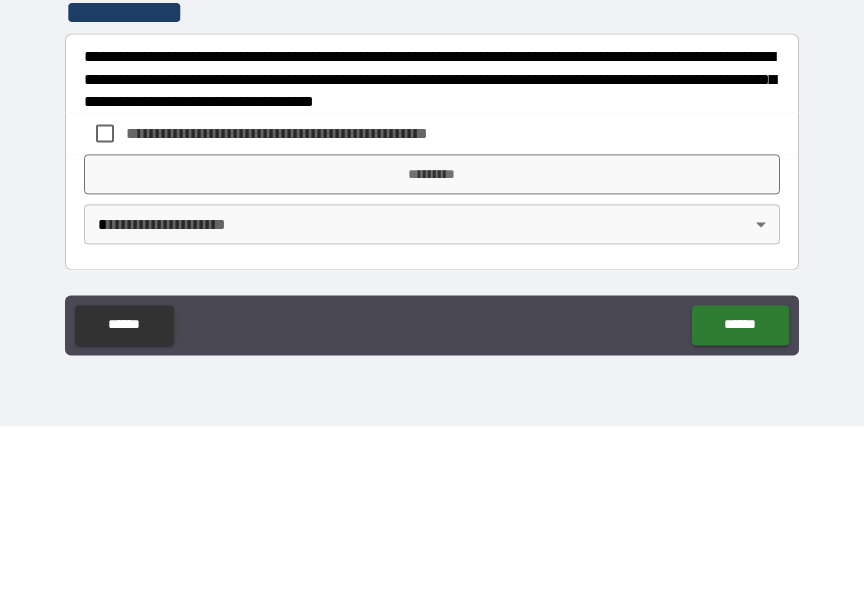 scroll, scrollTop: 765, scrollLeft: 0, axis: vertical 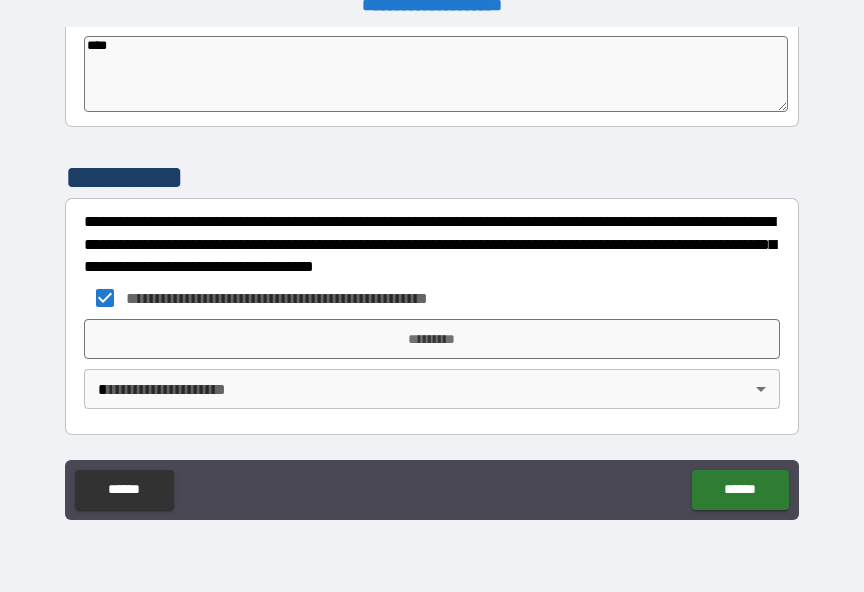 click on "*********" at bounding box center [432, 339] 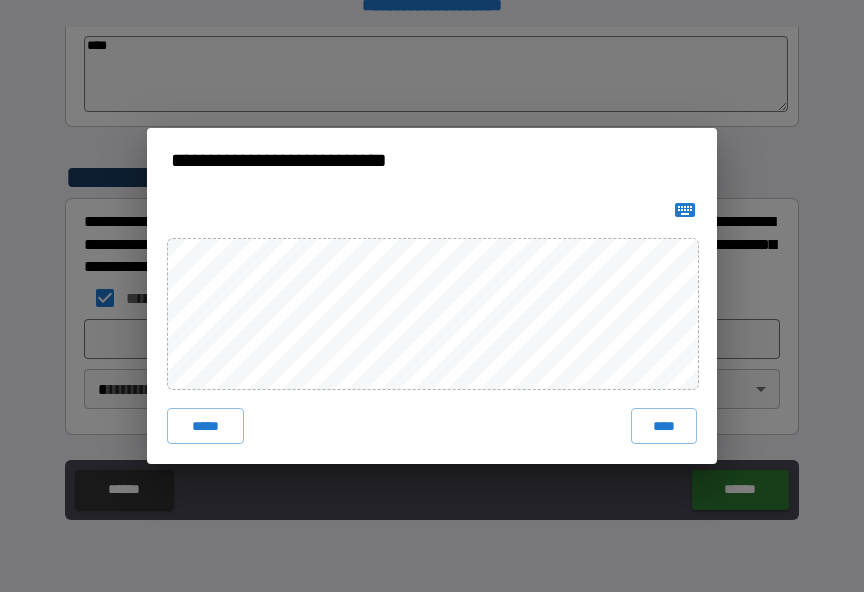 click on "****" at bounding box center (664, 426) 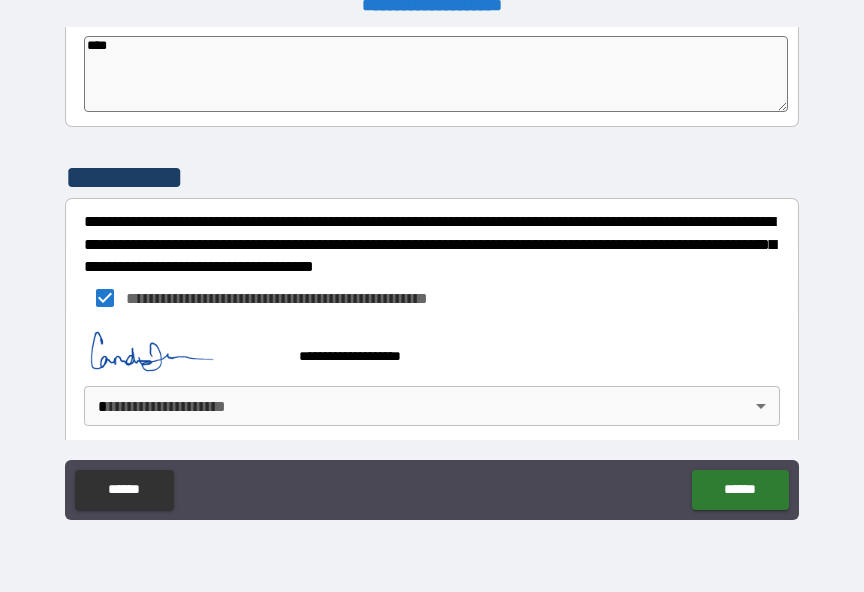 scroll, scrollTop: 755, scrollLeft: 0, axis: vertical 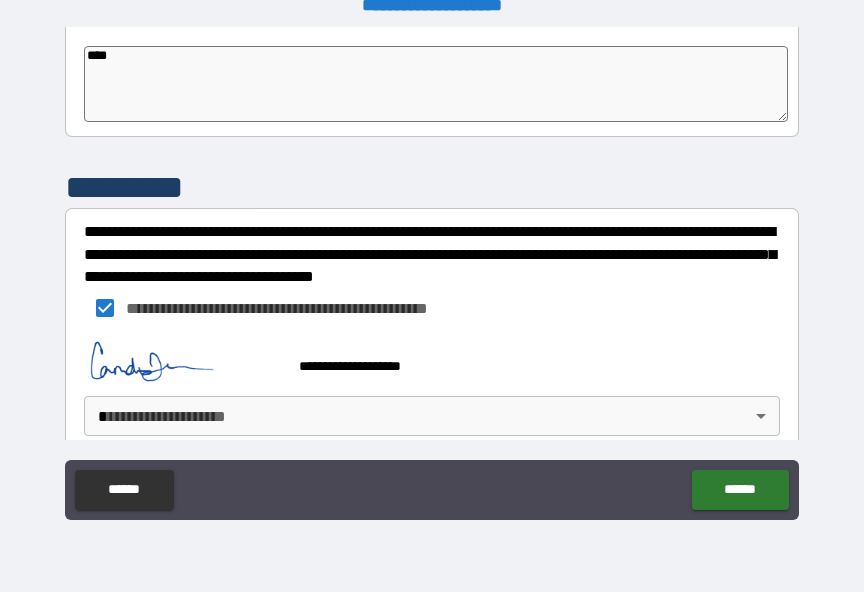 click on "**********" at bounding box center (432, 283) 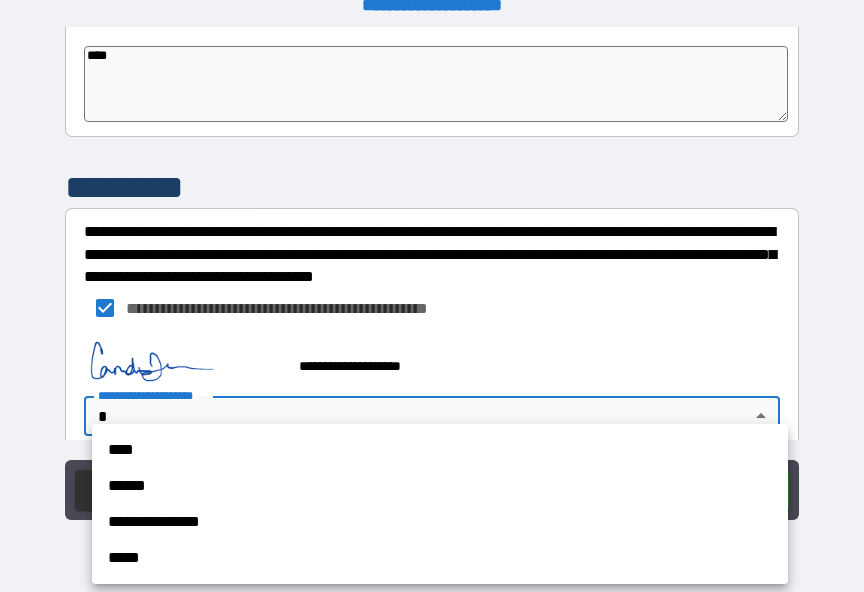click on "**********" at bounding box center [440, 522] 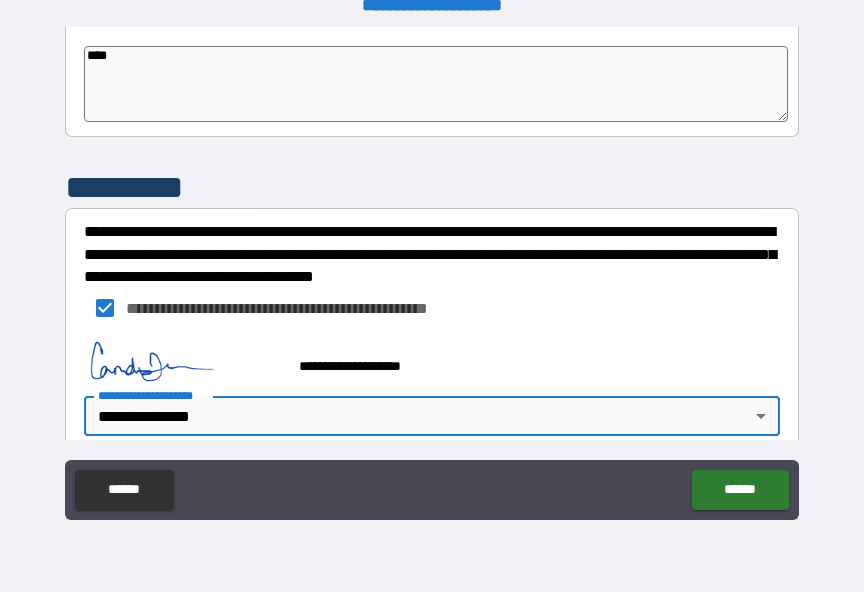 click on "******" at bounding box center (740, 490) 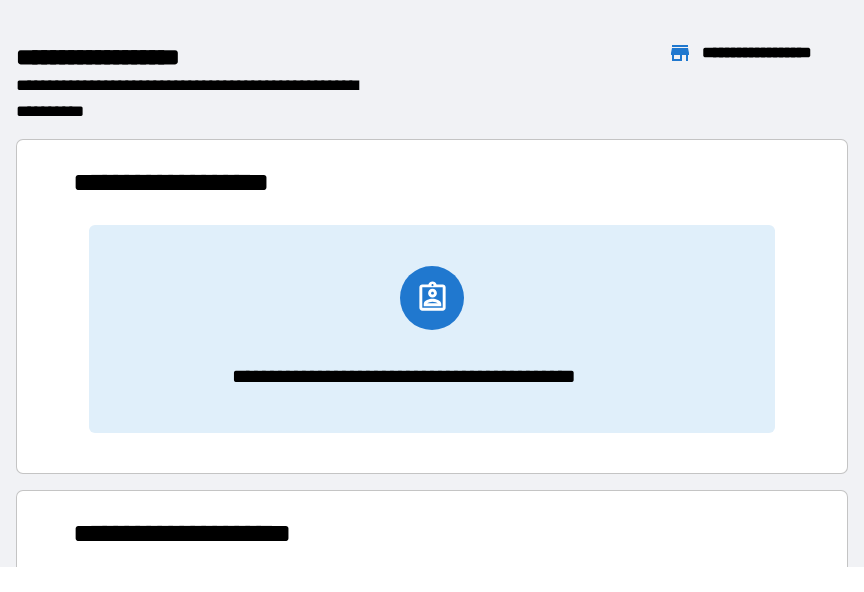 scroll, scrollTop: 386, scrollLeft: 718, axis: both 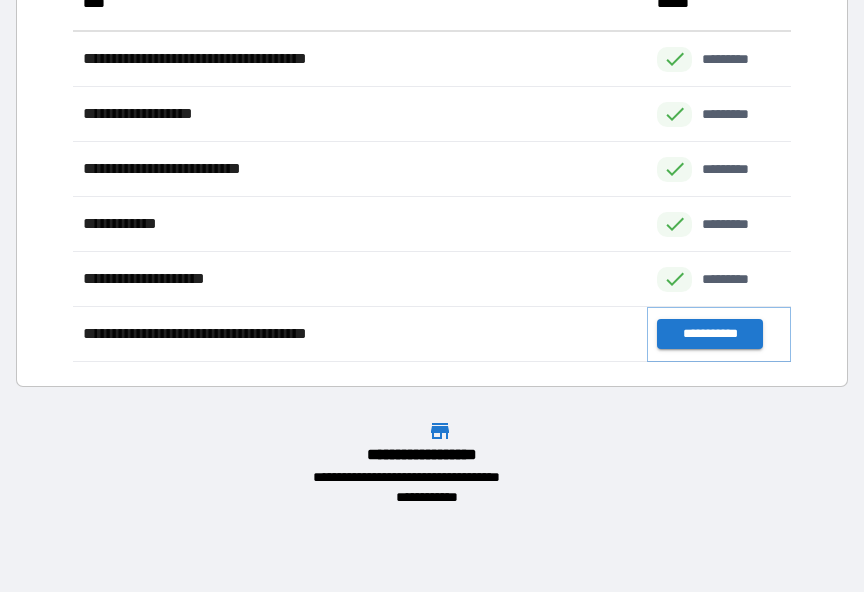 click on "**********" at bounding box center (709, 334) 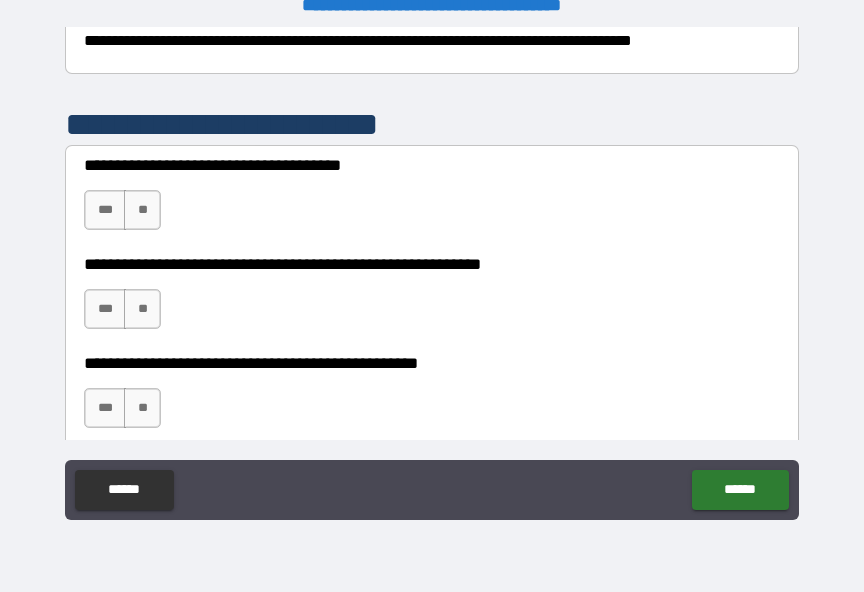 scroll, scrollTop: 382, scrollLeft: 0, axis: vertical 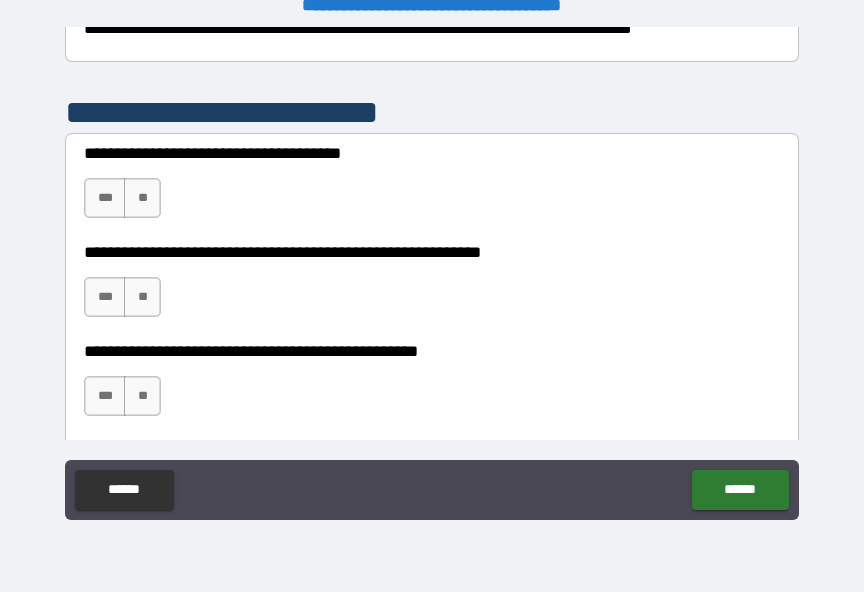 click on "**" at bounding box center [142, 198] 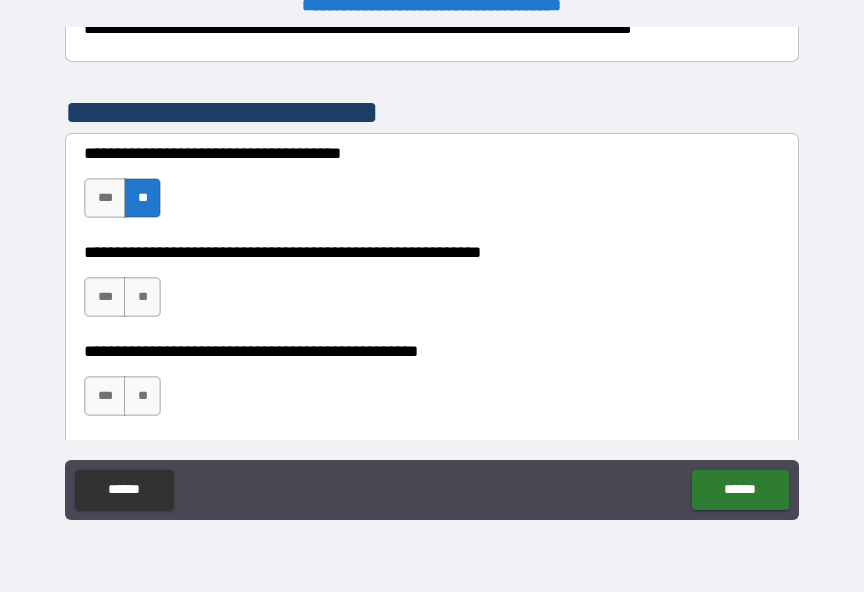 click on "**" at bounding box center (142, 297) 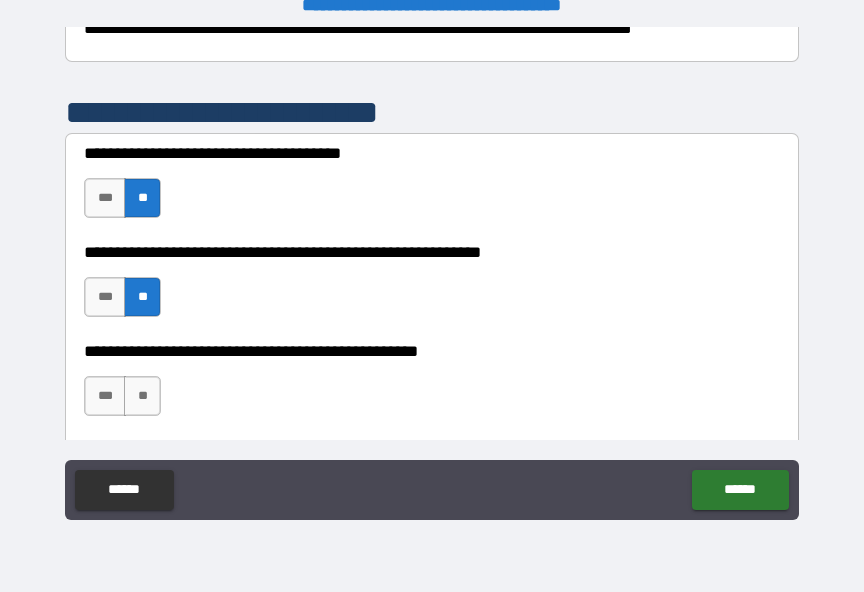 click on "**" at bounding box center [142, 396] 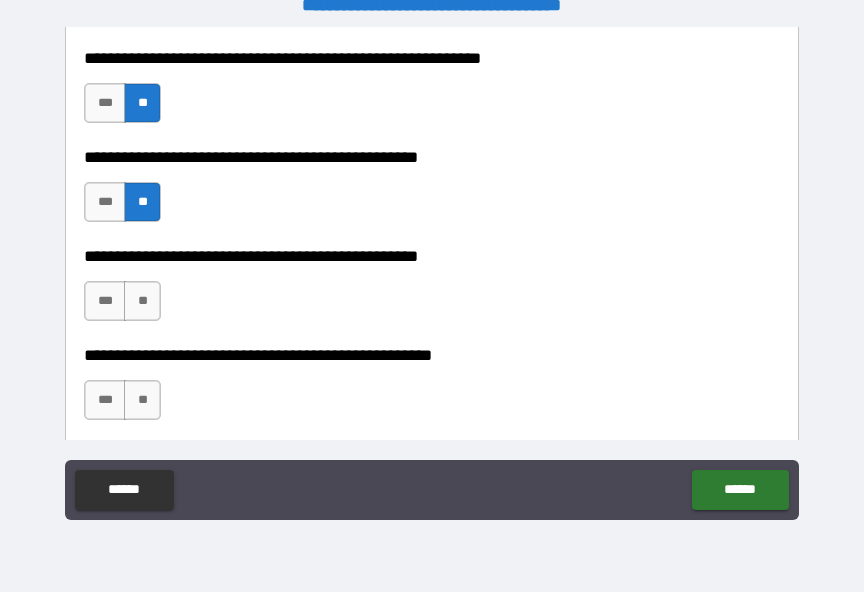 scroll, scrollTop: 588, scrollLeft: 0, axis: vertical 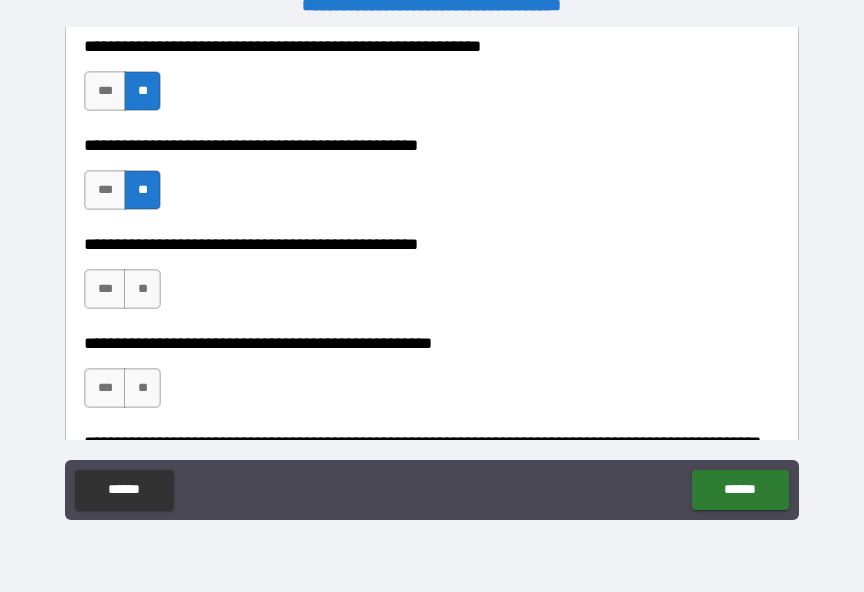 click on "**" at bounding box center [142, 289] 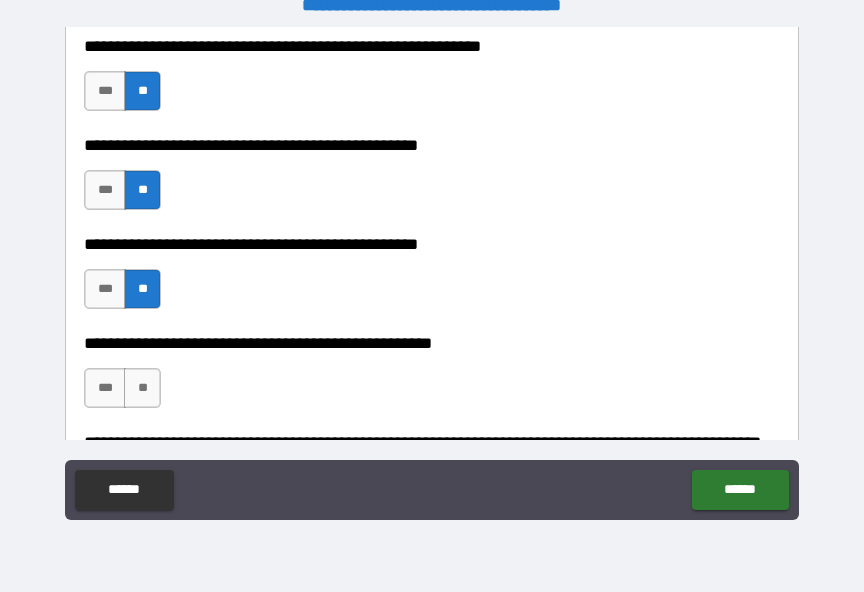 click on "**" at bounding box center [142, 388] 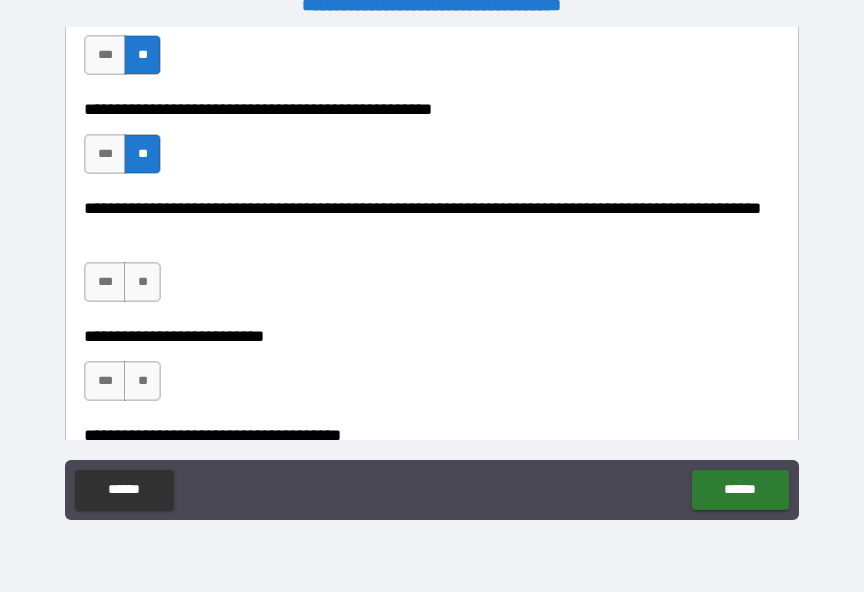 scroll, scrollTop: 823, scrollLeft: 0, axis: vertical 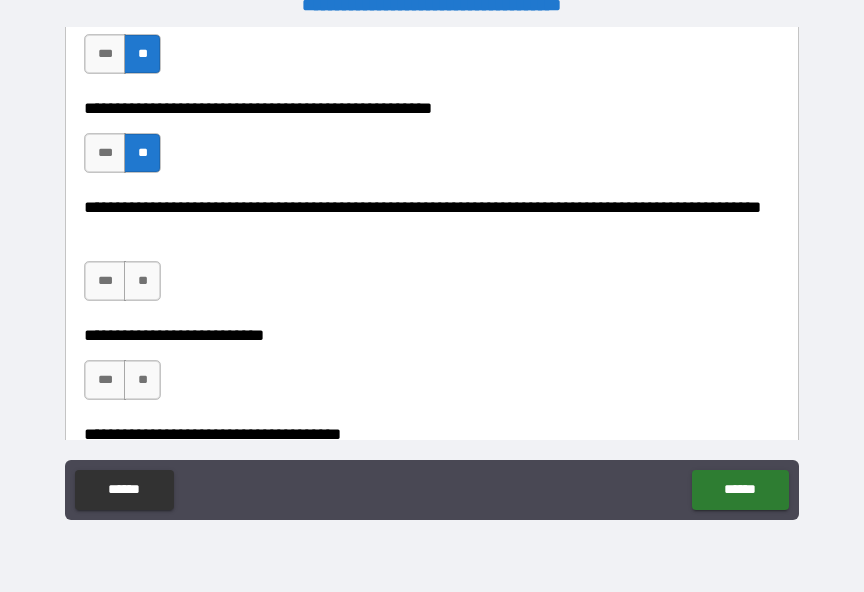 click on "**" at bounding box center [142, 281] 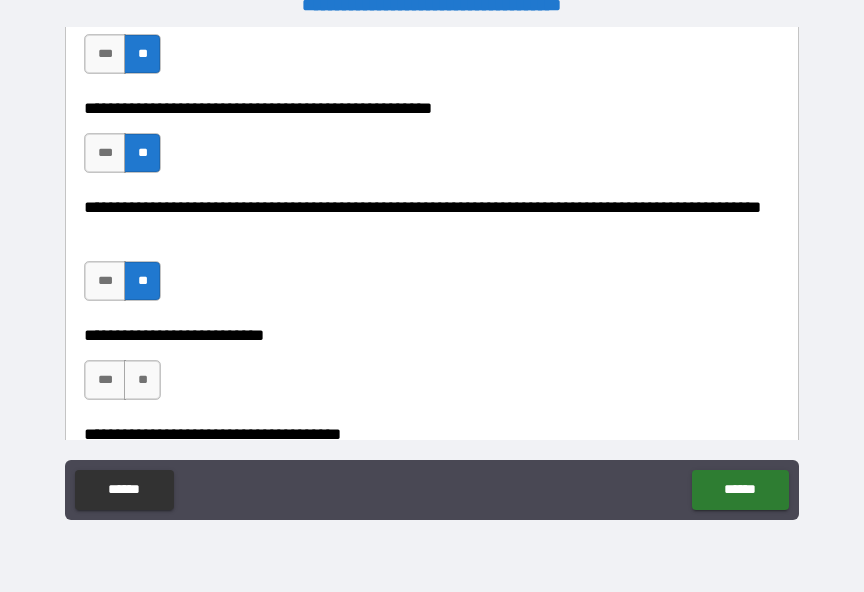 click on "**" at bounding box center [142, 380] 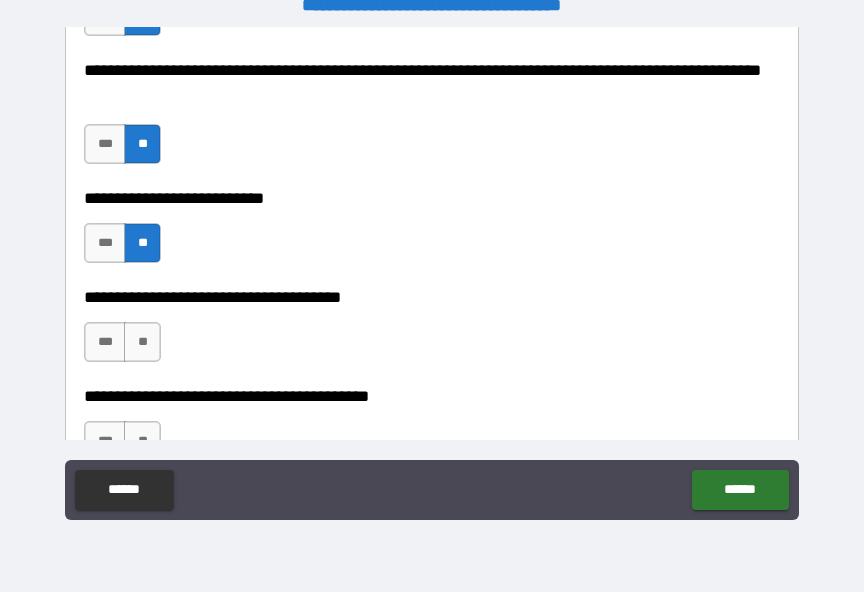 scroll, scrollTop: 962, scrollLeft: 0, axis: vertical 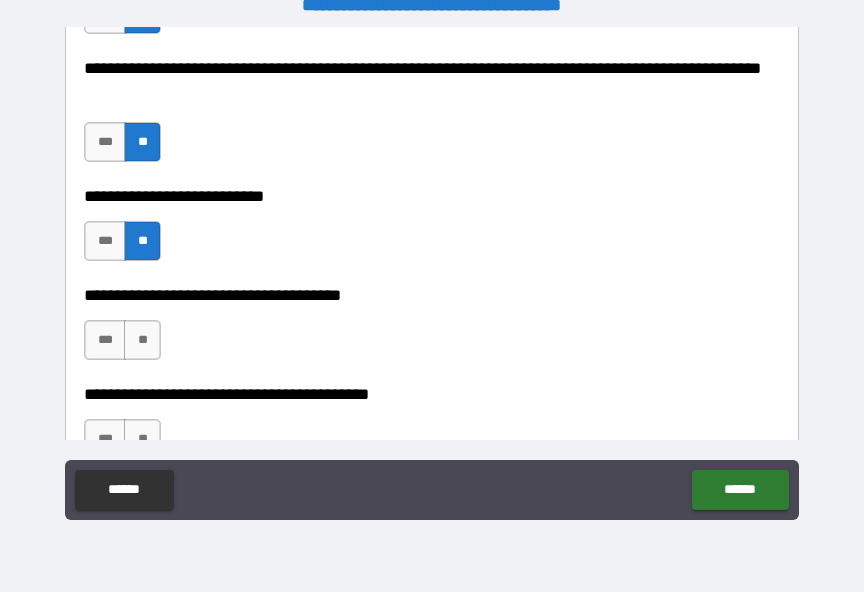 click on "**" at bounding box center (142, 340) 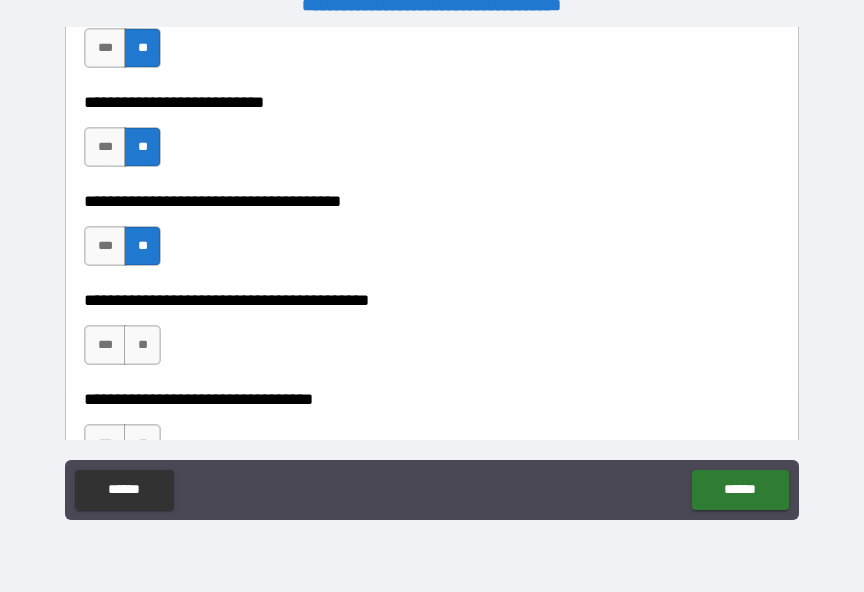 scroll, scrollTop: 1067, scrollLeft: 0, axis: vertical 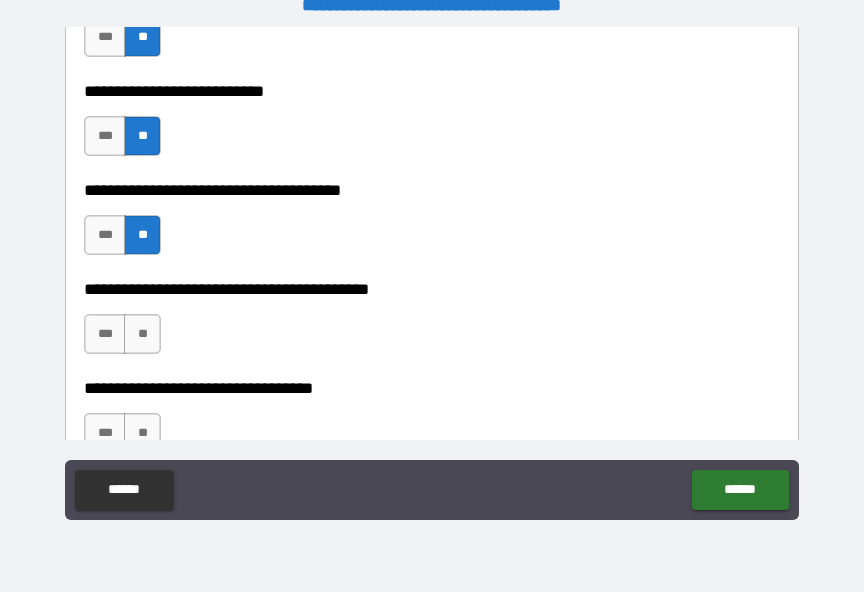 click on "**" at bounding box center [142, 334] 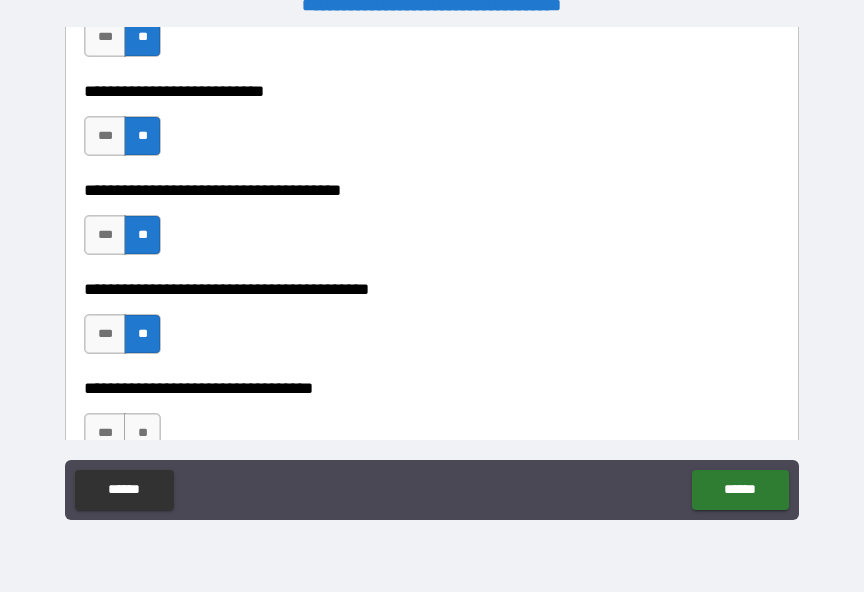 scroll, scrollTop: 1154, scrollLeft: 0, axis: vertical 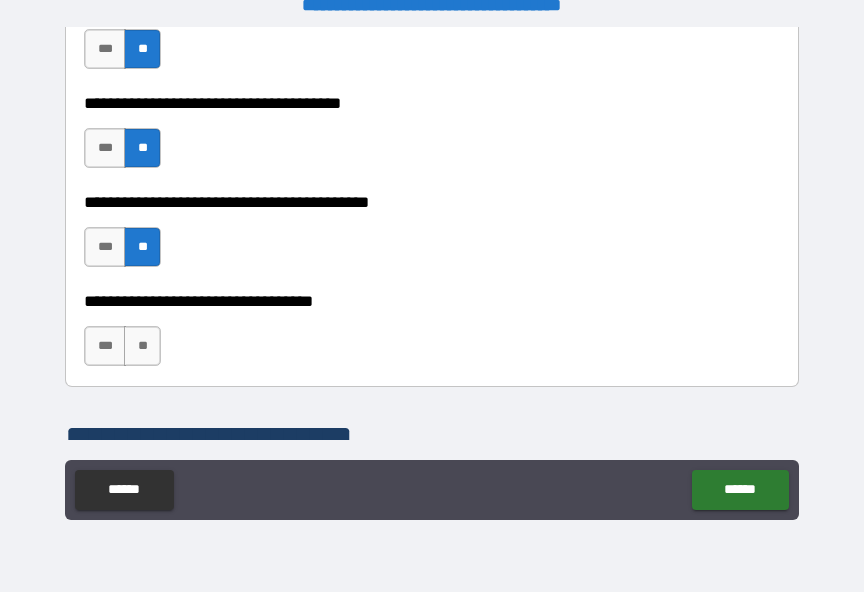 click on "**" at bounding box center [142, 346] 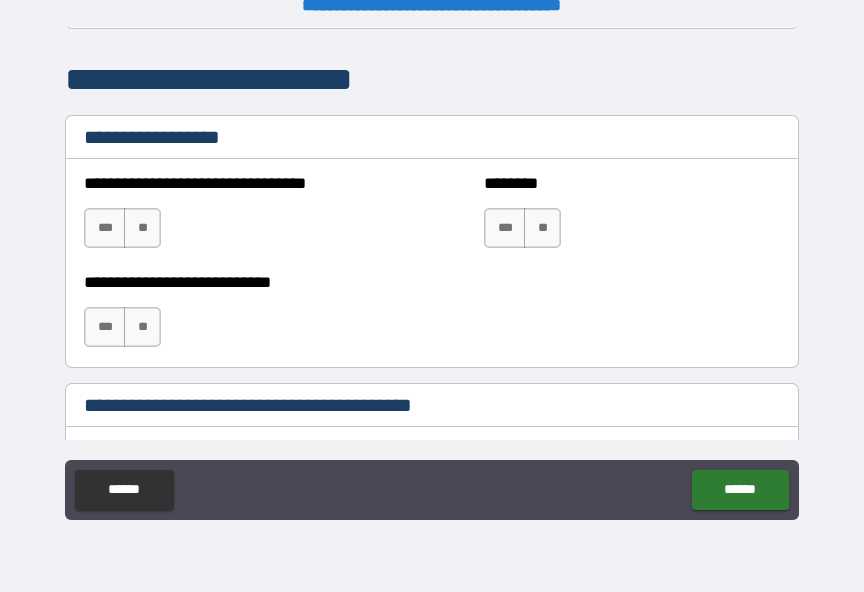 scroll, scrollTop: 1517, scrollLeft: 0, axis: vertical 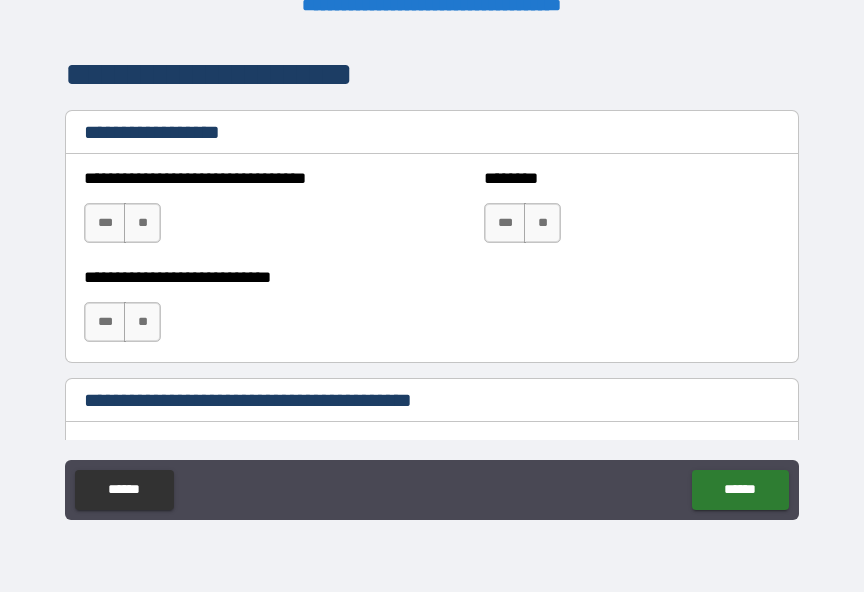 click on "**" at bounding box center [142, 223] 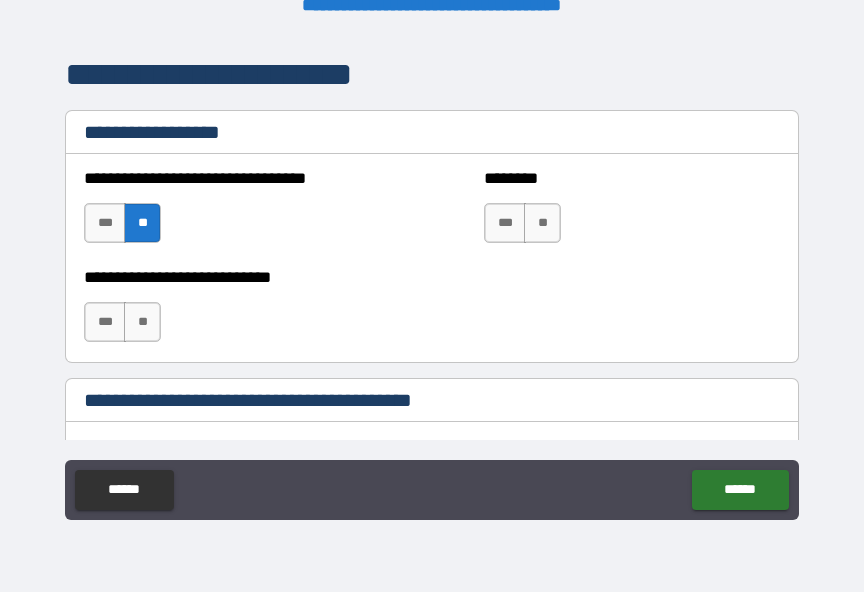 click on "**" at bounding box center (142, 322) 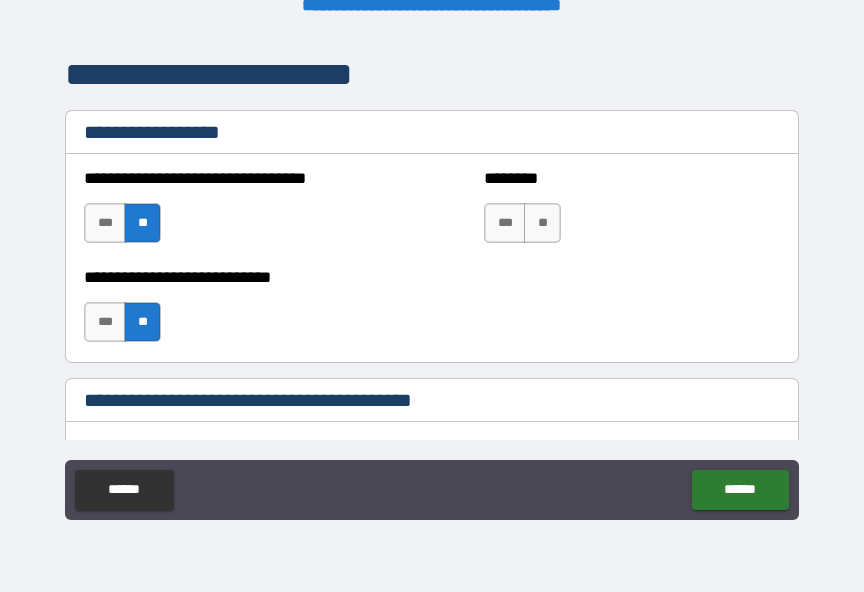 click on "**" at bounding box center (542, 223) 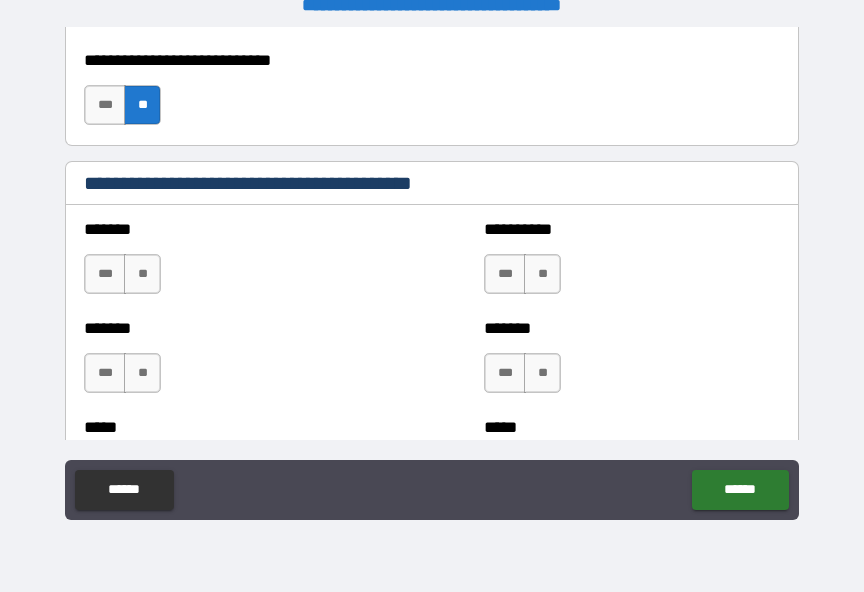 scroll, scrollTop: 1742, scrollLeft: 0, axis: vertical 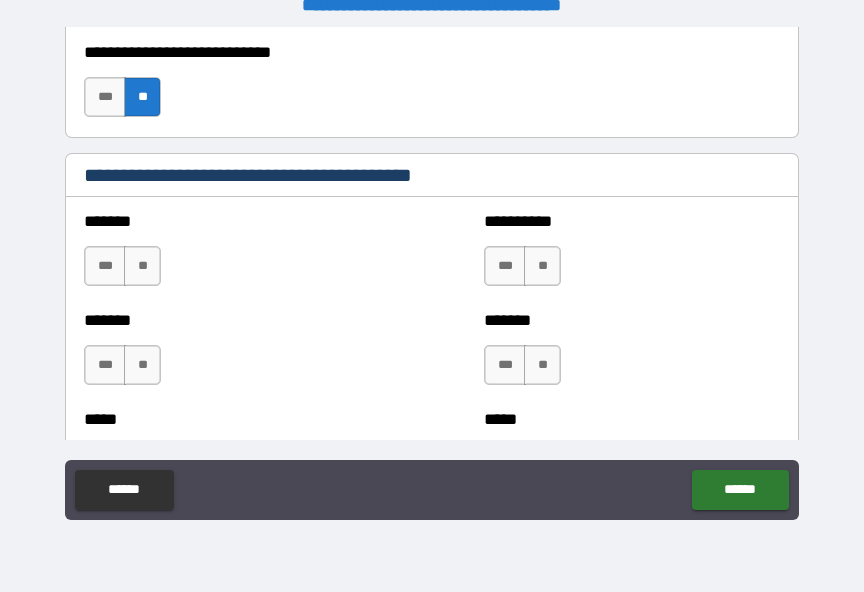click on "**" at bounding box center [142, 266] 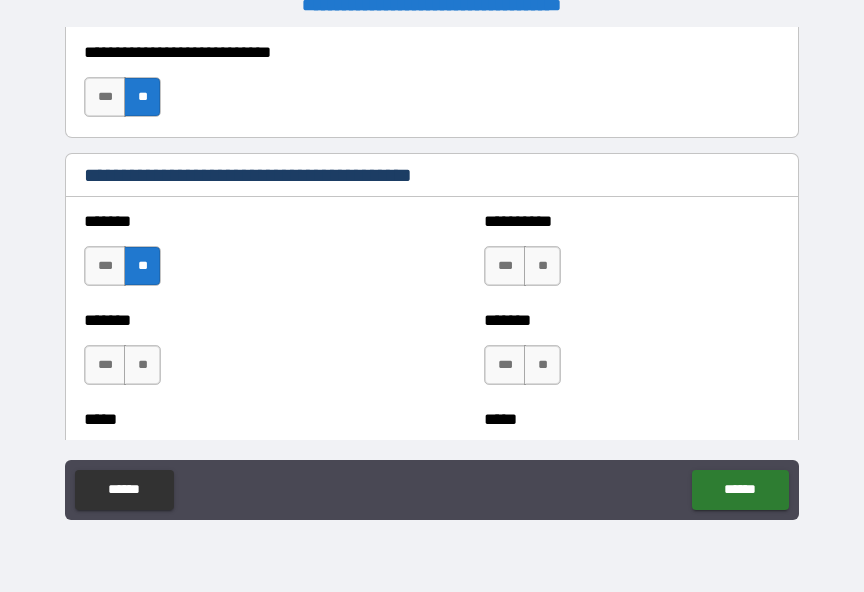 click on "**" at bounding box center [142, 365] 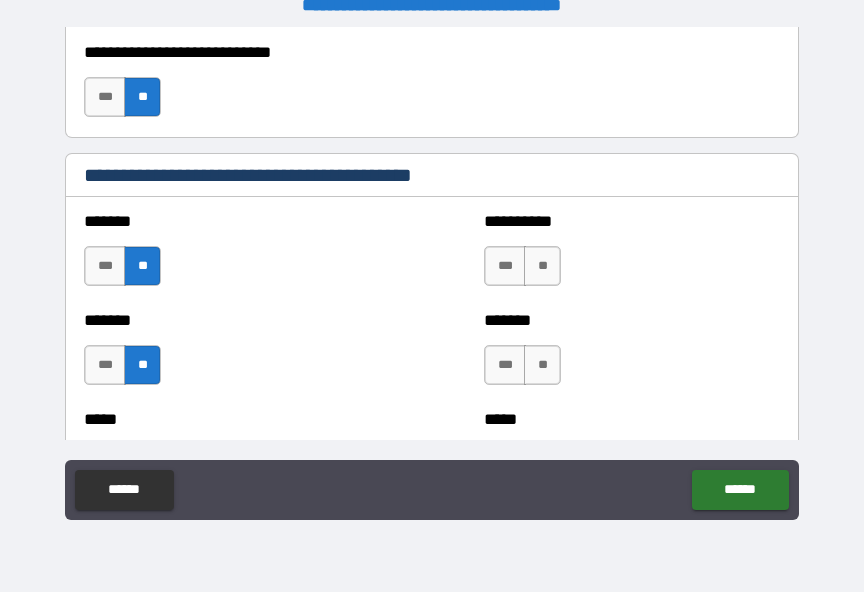 click on "**" at bounding box center (542, 266) 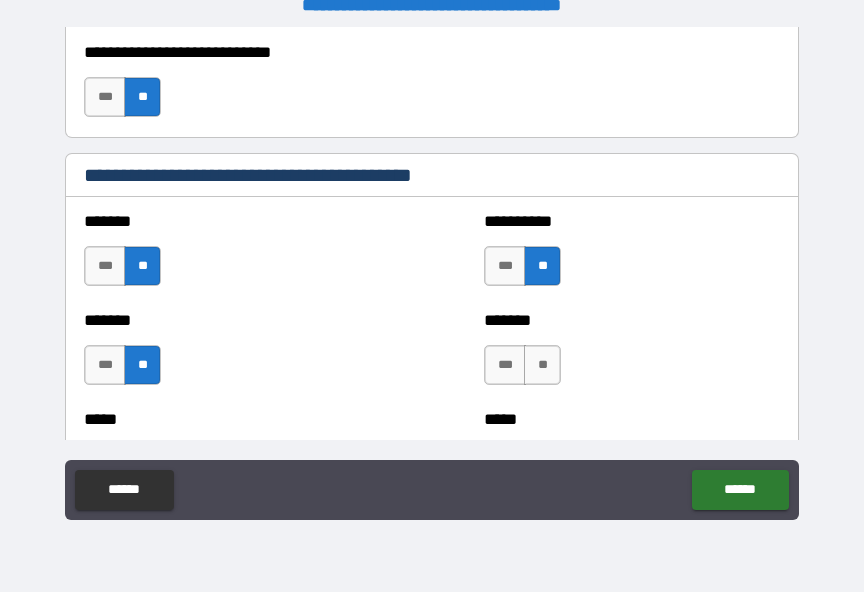 click on "**" at bounding box center [542, 365] 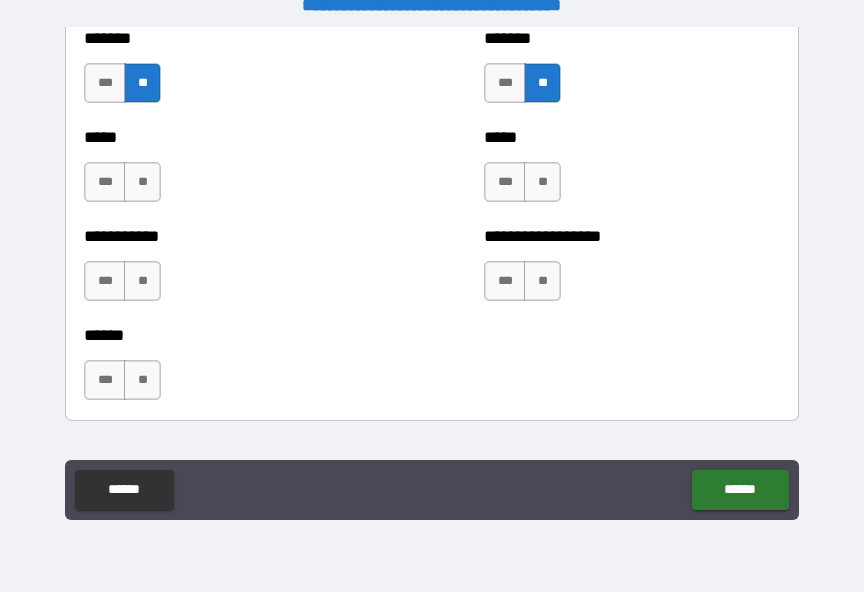 scroll, scrollTop: 2032, scrollLeft: 0, axis: vertical 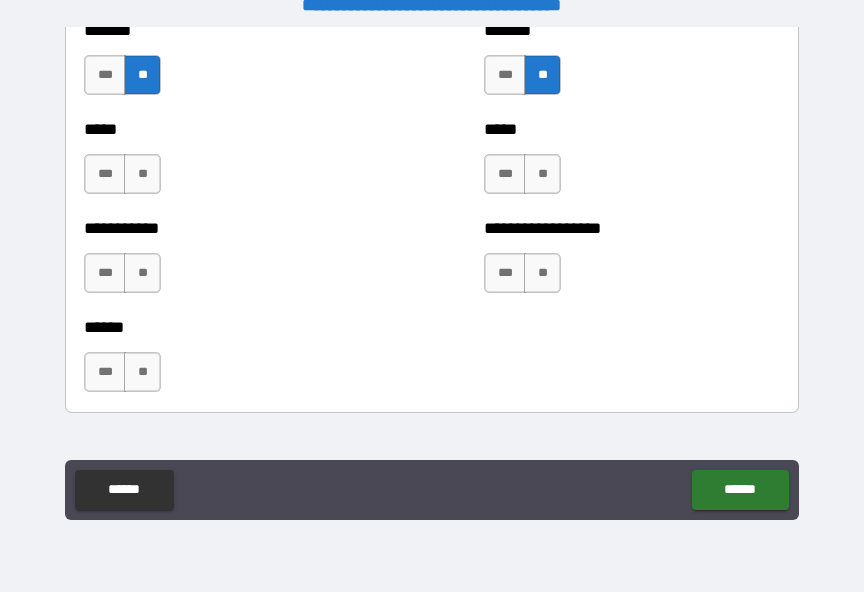 click on "**" at bounding box center (142, 174) 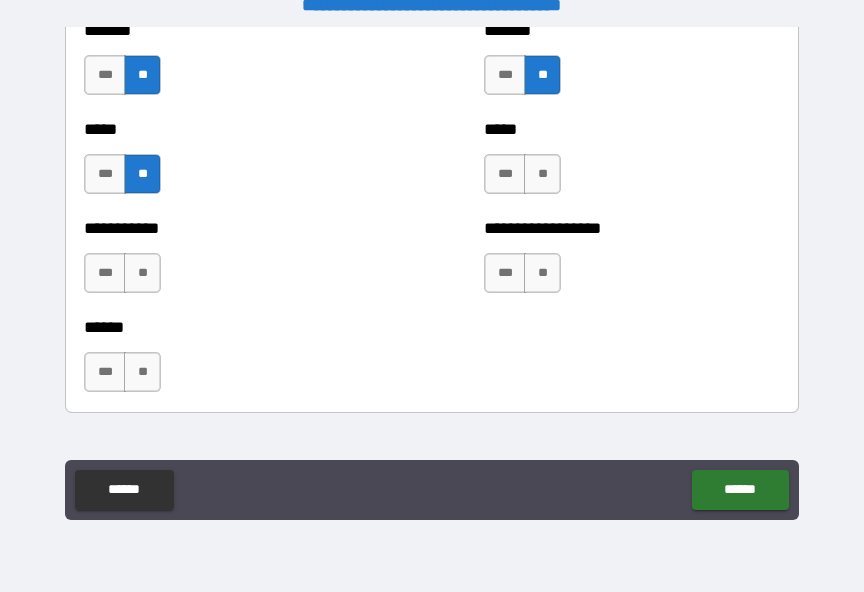 click on "**" at bounding box center (542, 174) 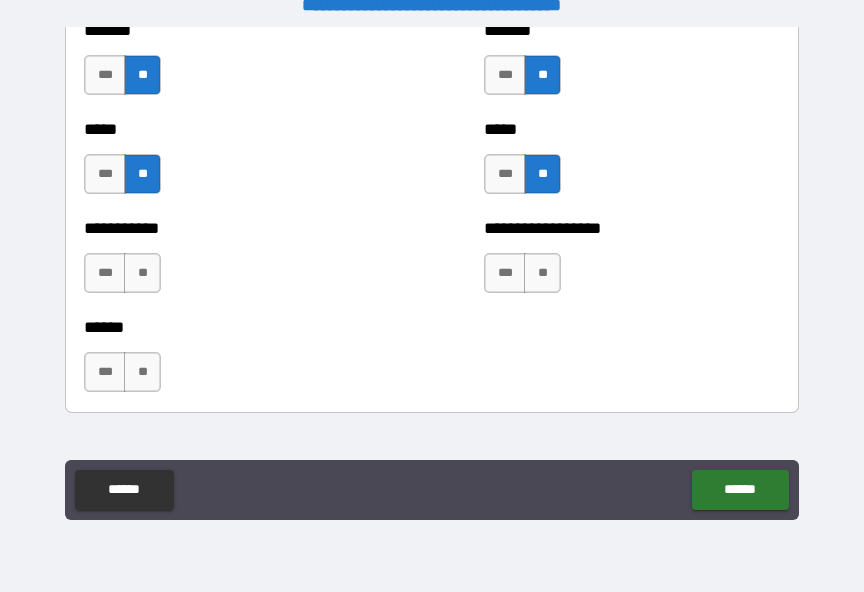 click on "**" at bounding box center [142, 273] 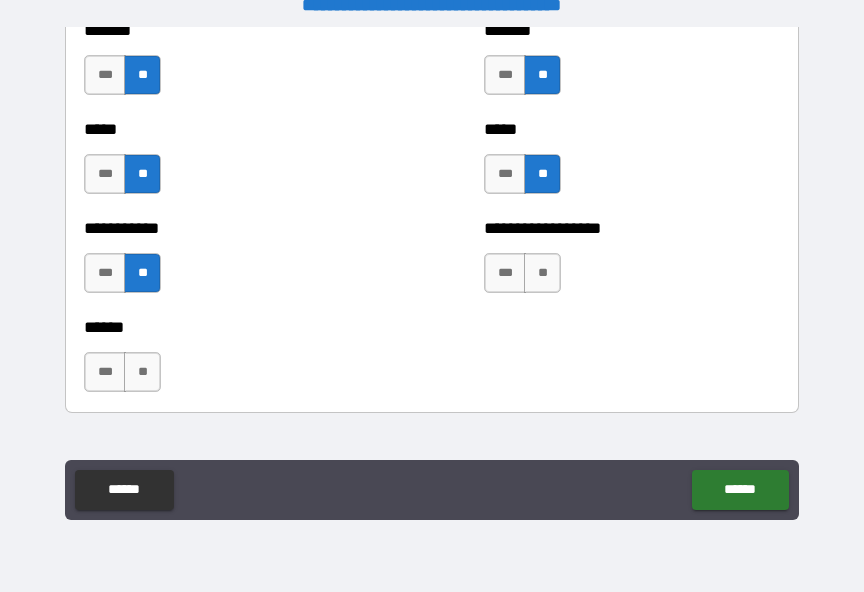 click on "**" at bounding box center [542, 273] 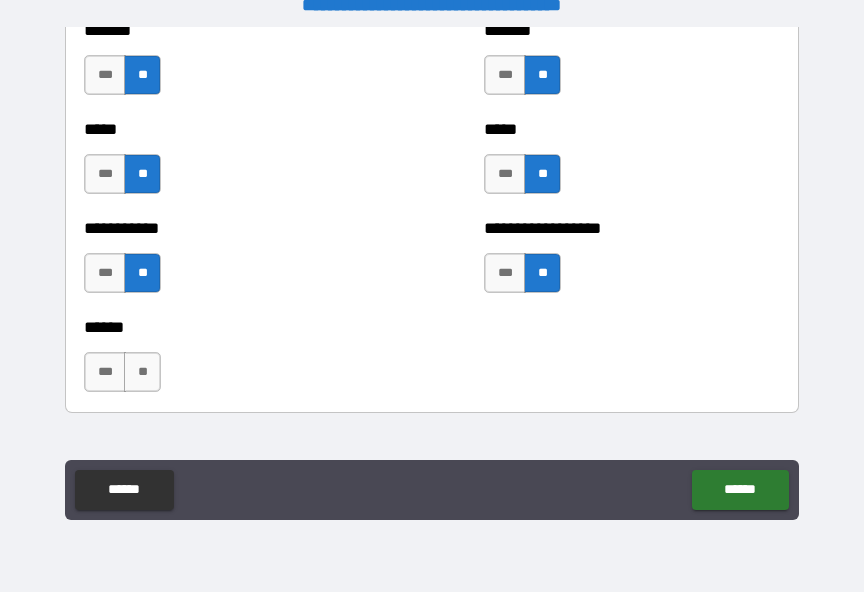 click on "**" at bounding box center (142, 372) 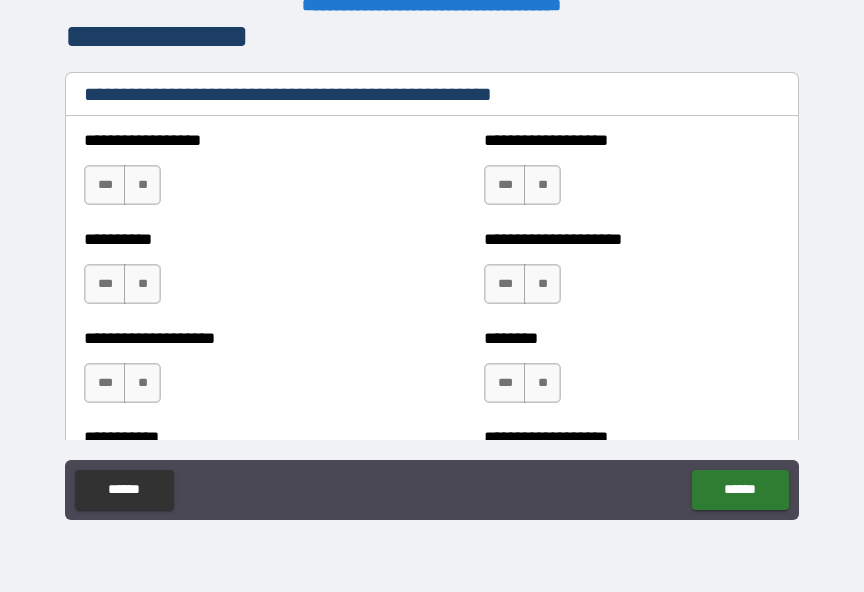 scroll, scrollTop: 2460, scrollLeft: 0, axis: vertical 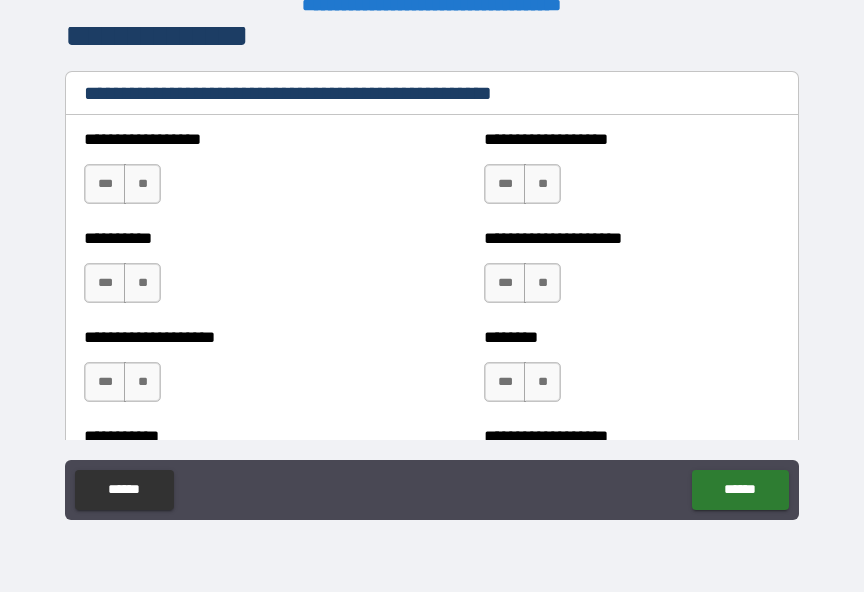 click on "**" at bounding box center (542, 184) 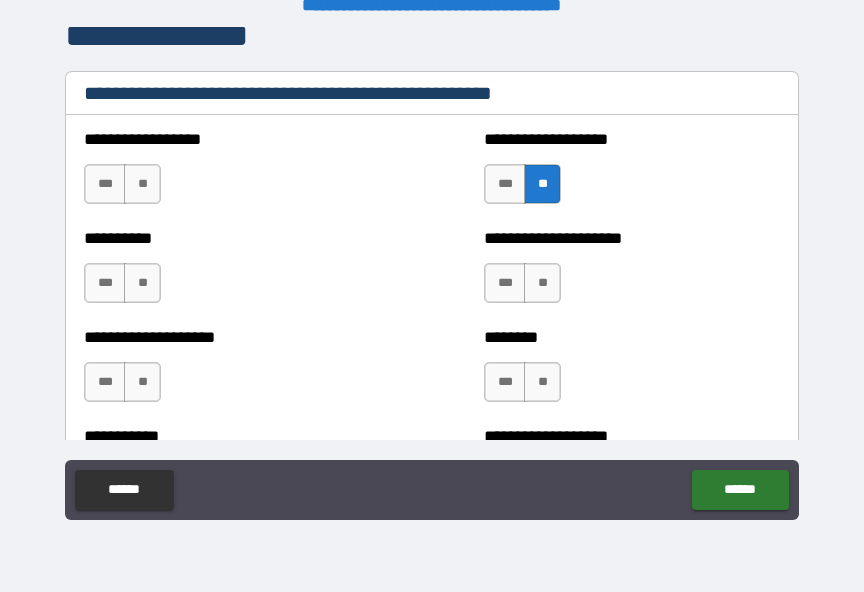 click on "**" at bounding box center [142, 184] 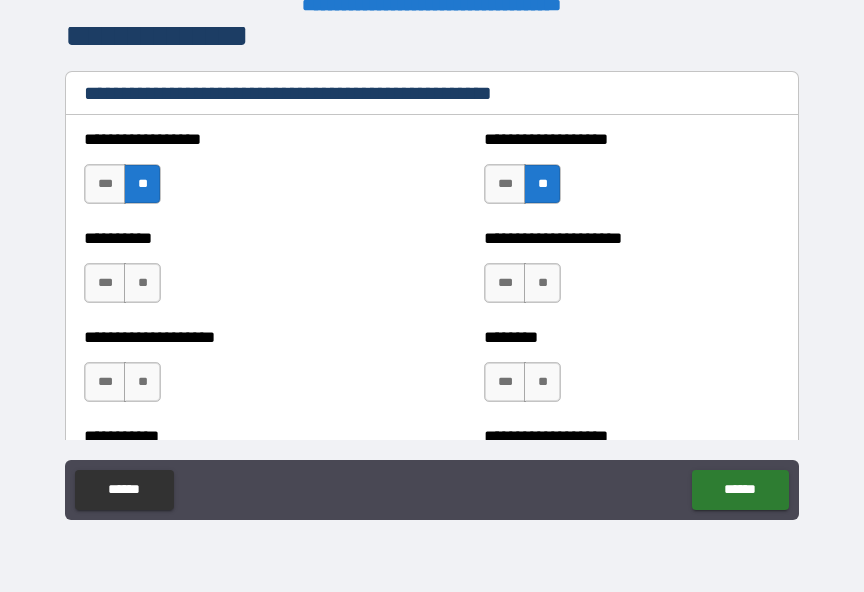 click on "**" at bounding box center [142, 283] 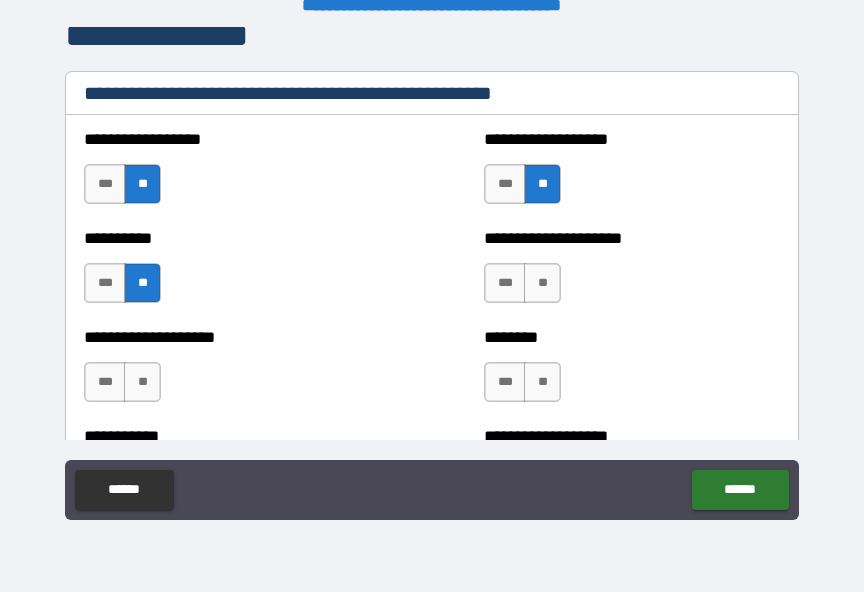 click on "**" at bounding box center [542, 283] 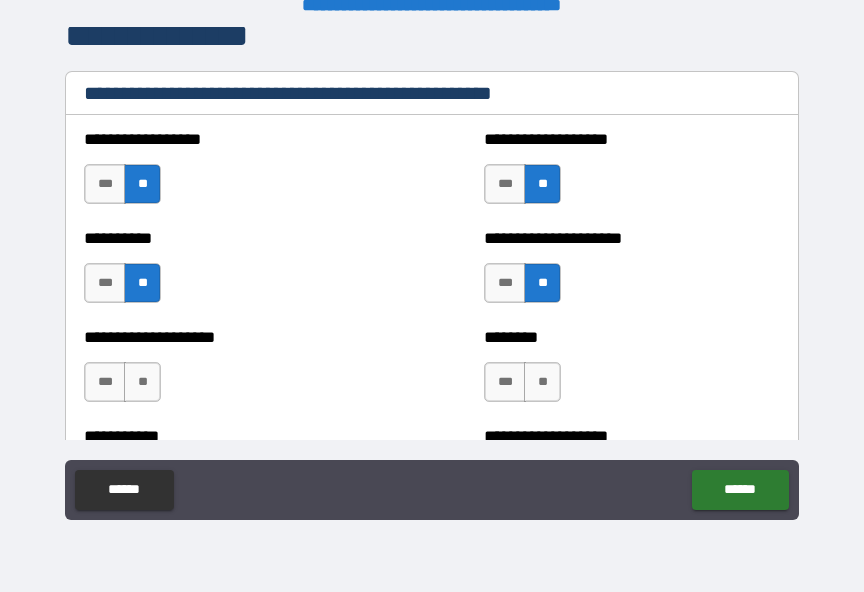 click on "**" at bounding box center (542, 382) 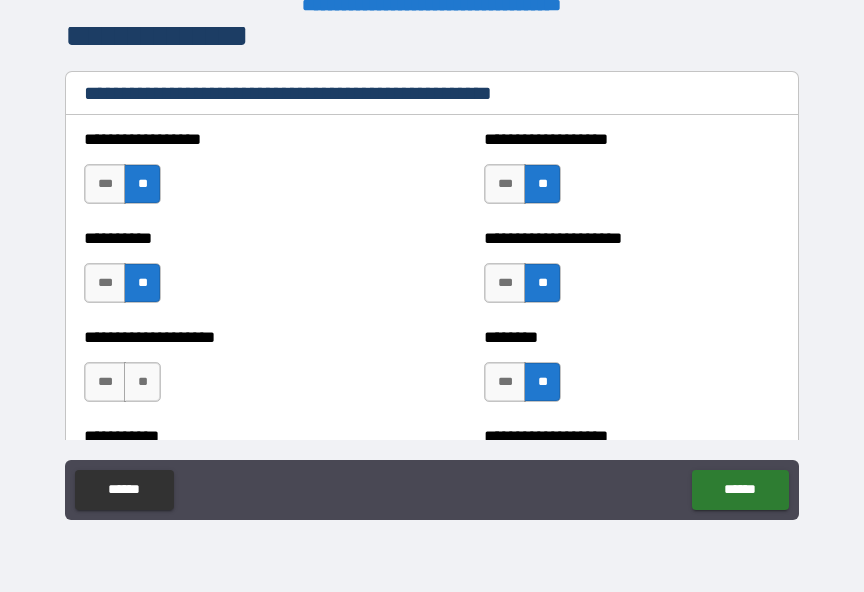 click on "**" at bounding box center [142, 382] 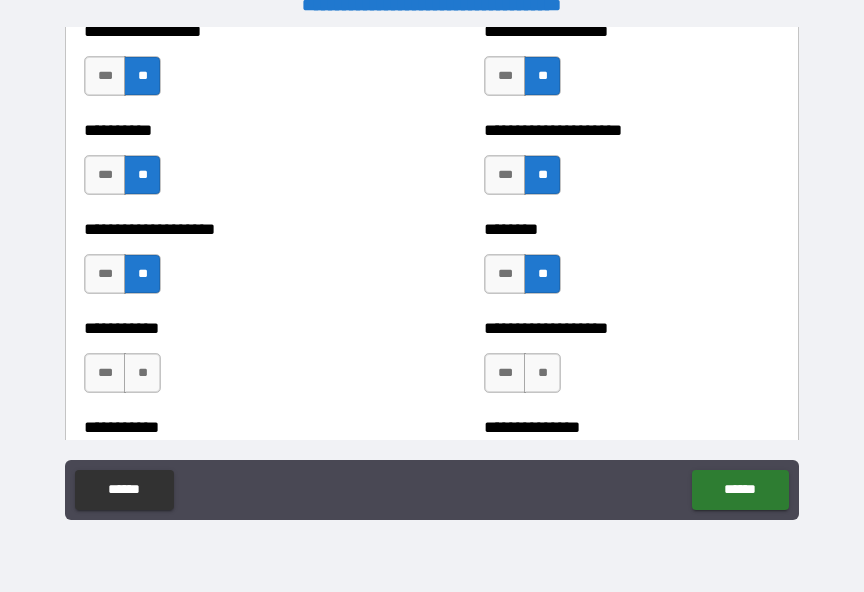 scroll, scrollTop: 2588, scrollLeft: 0, axis: vertical 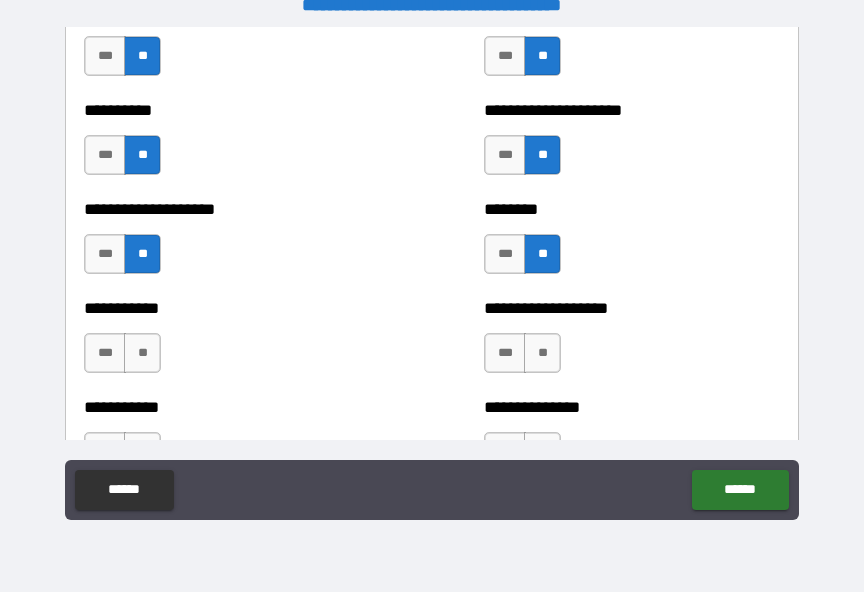 click on "**" at bounding box center (542, 353) 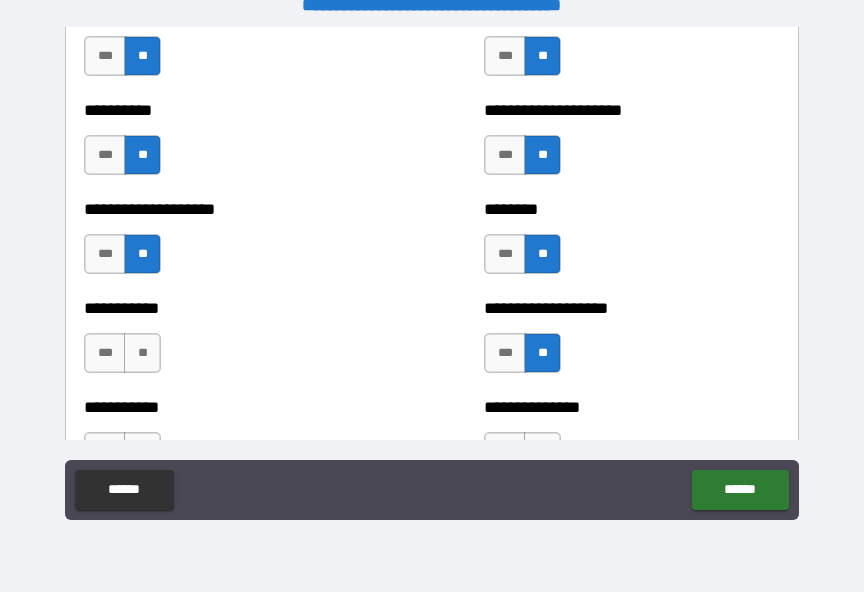 click on "**" at bounding box center (142, 353) 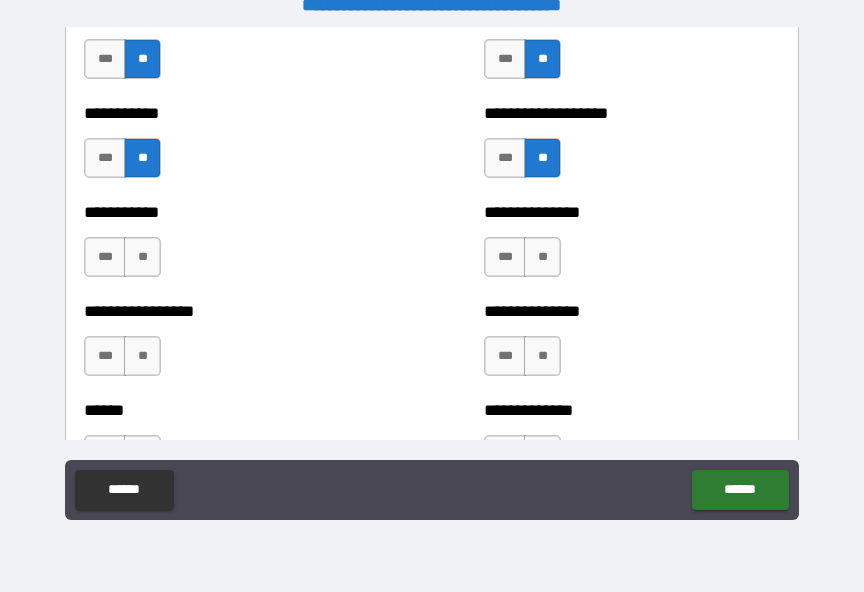 scroll, scrollTop: 2783, scrollLeft: 0, axis: vertical 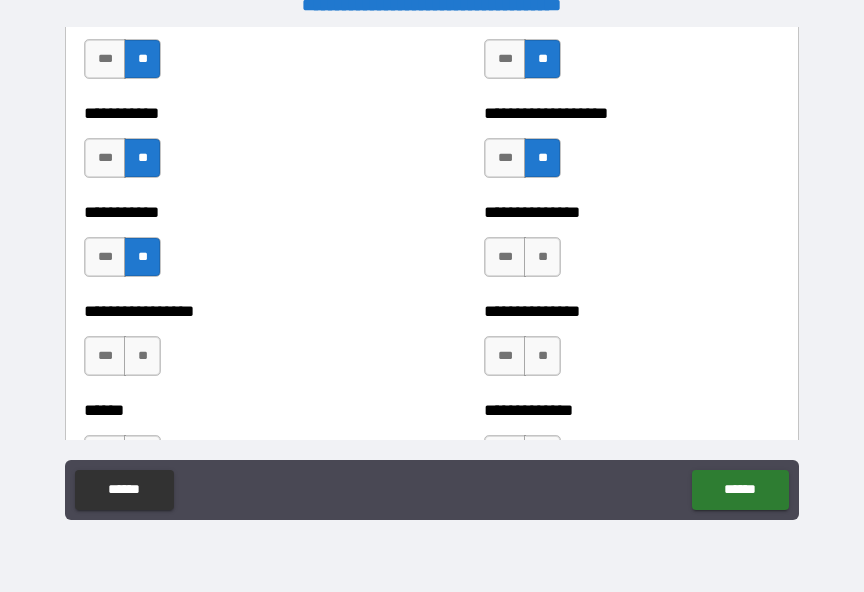 click on "**" at bounding box center (542, 257) 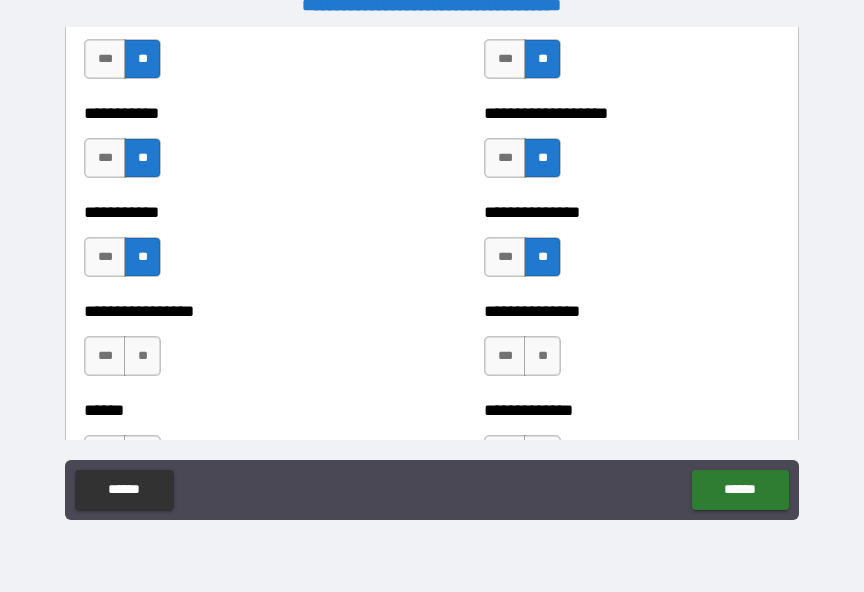 click on "**" at bounding box center [542, 356] 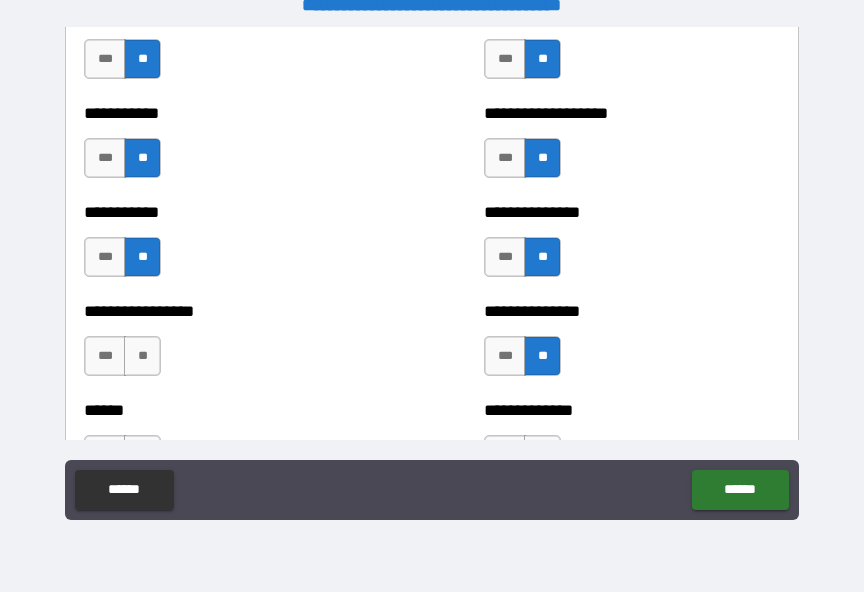 click on "**" at bounding box center (142, 356) 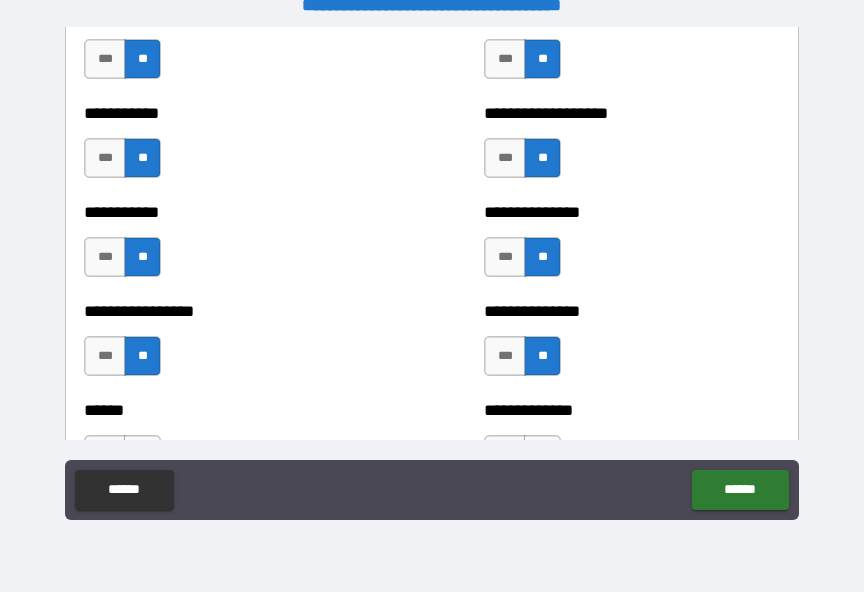 scroll, scrollTop: 2882, scrollLeft: 0, axis: vertical 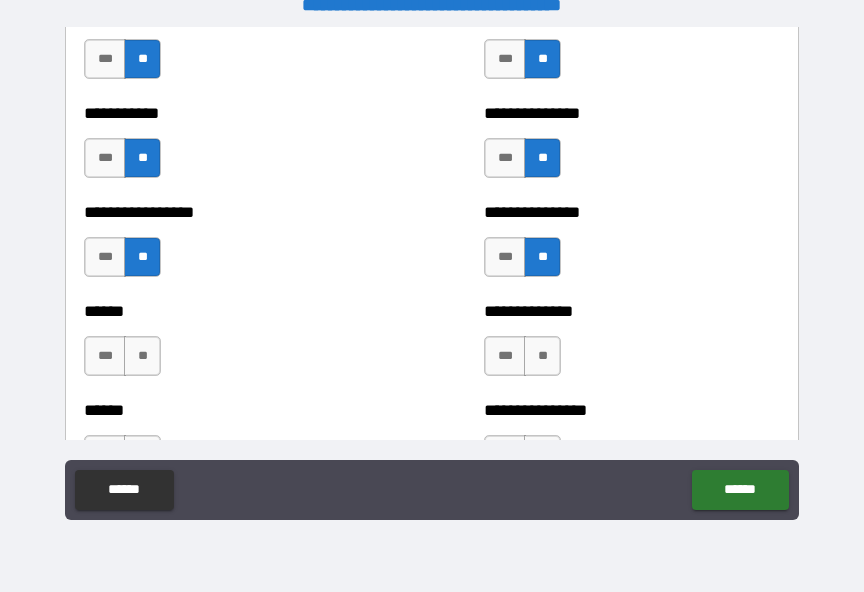 click on "**" at bounding box center [542, 356] 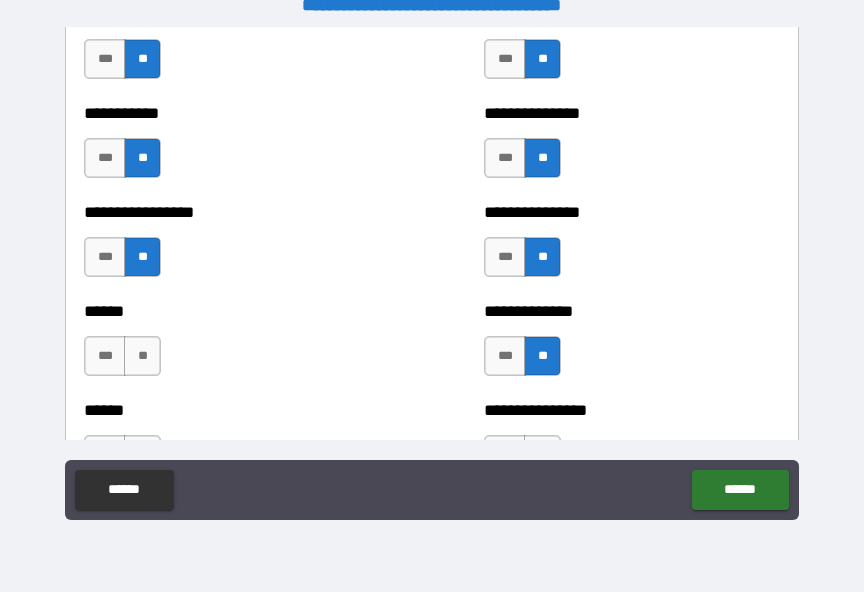 click on "**" at bounding box center (142, 356) 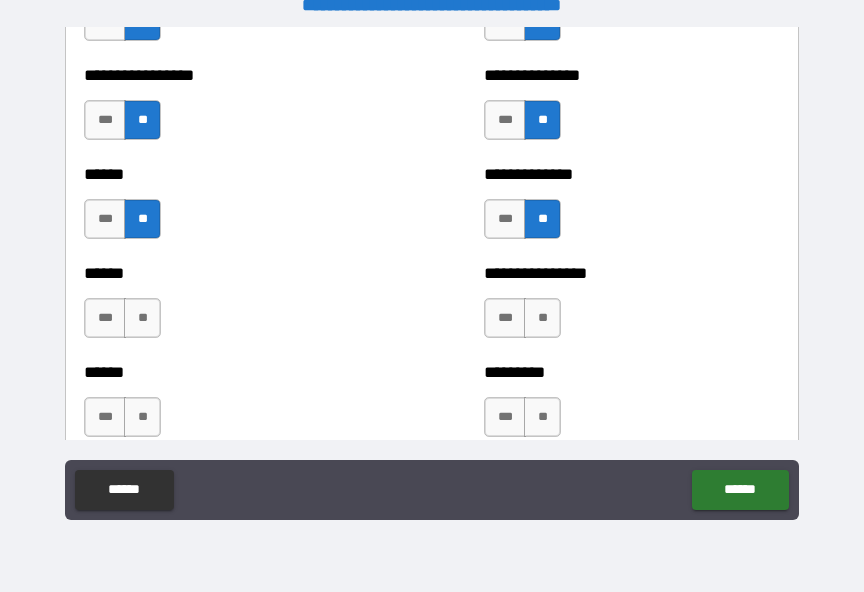 scroll, scrollTop: 3082, scrollLeft: 0, axis: vertical 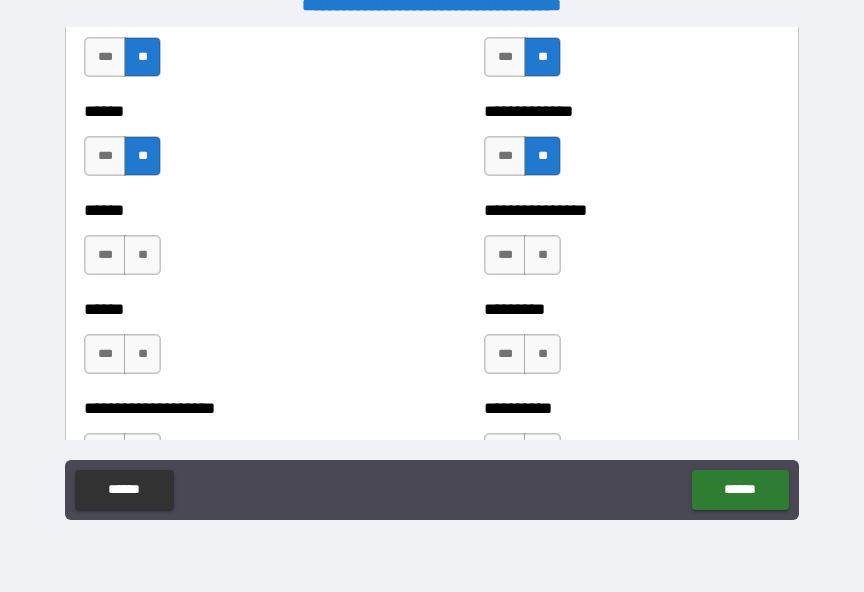 click on "**" at bounding box center [142, 255] 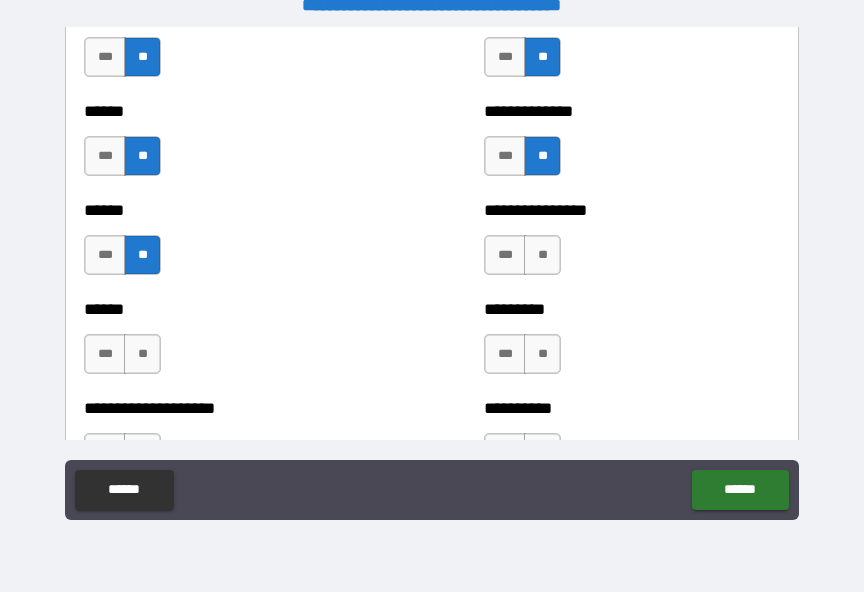 click on "**" at bounding box center (542, 255) 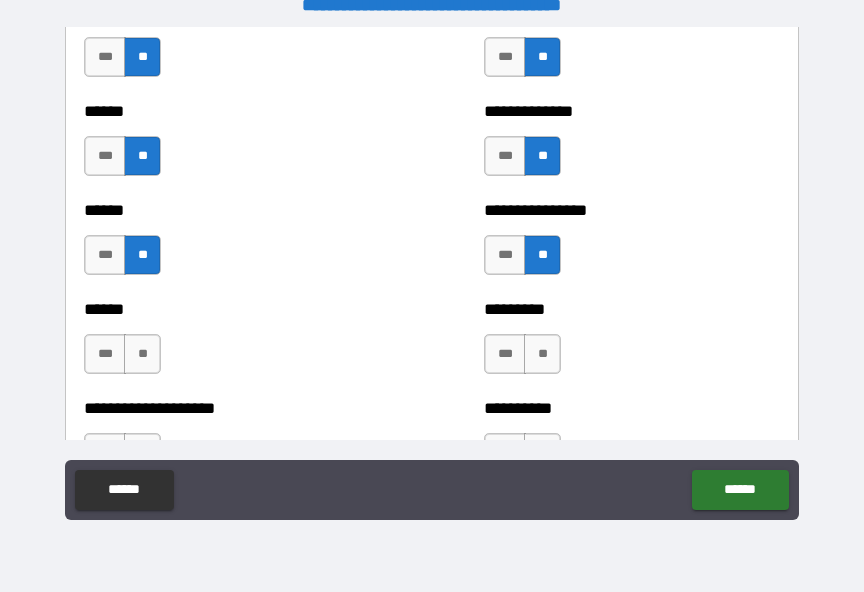 click on "**" at bounding box center (542, 354) 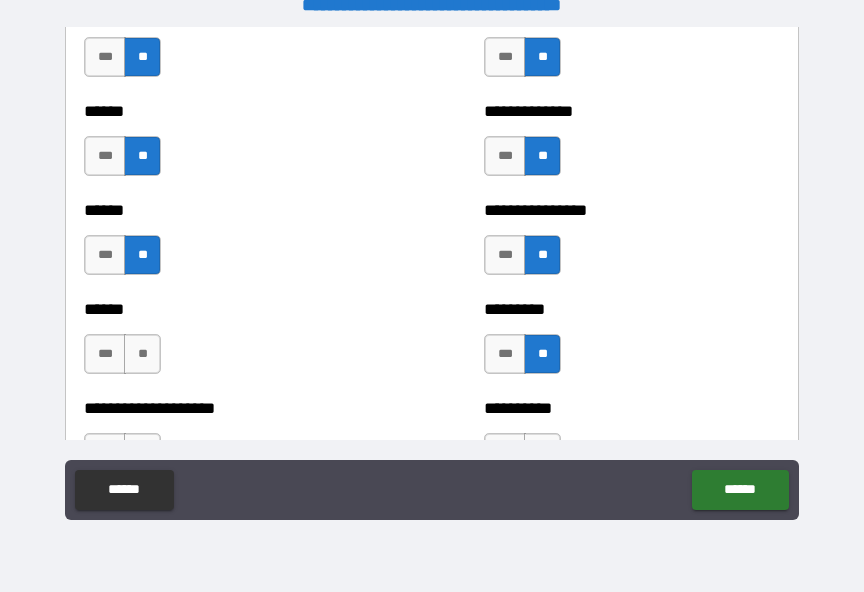 click on "**" at bounding box center [142, 354] 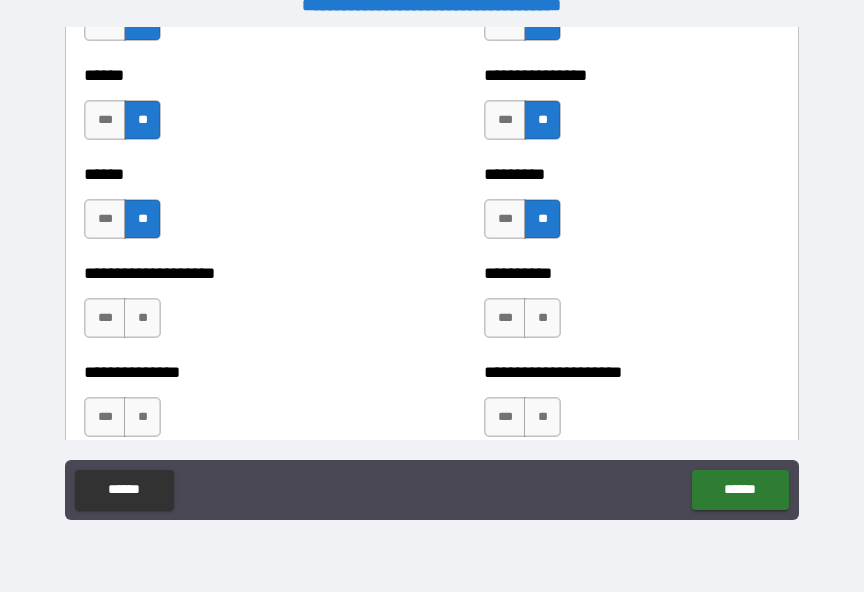 scroll, scrollTop: 3218, scrollLeft: 0, axis: vertical 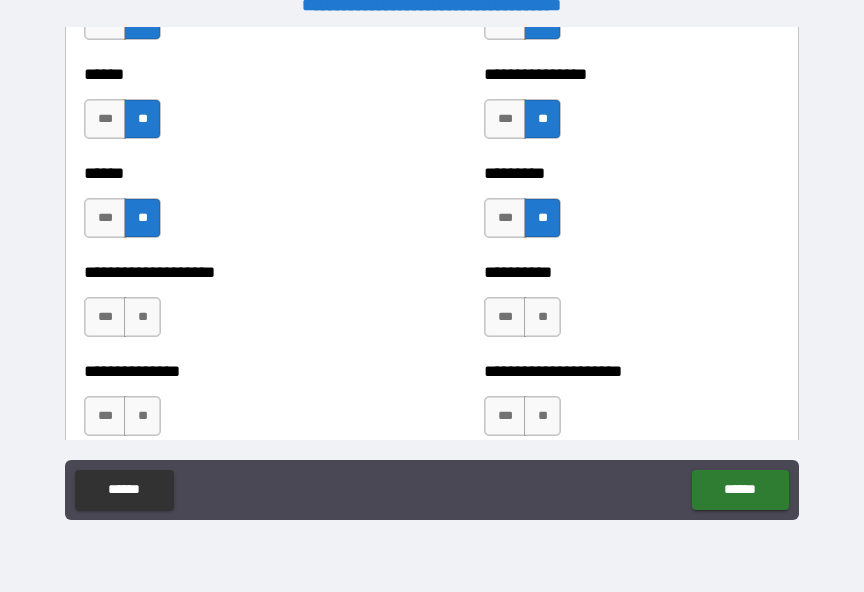click on "**" at bounding box center (542, 317) 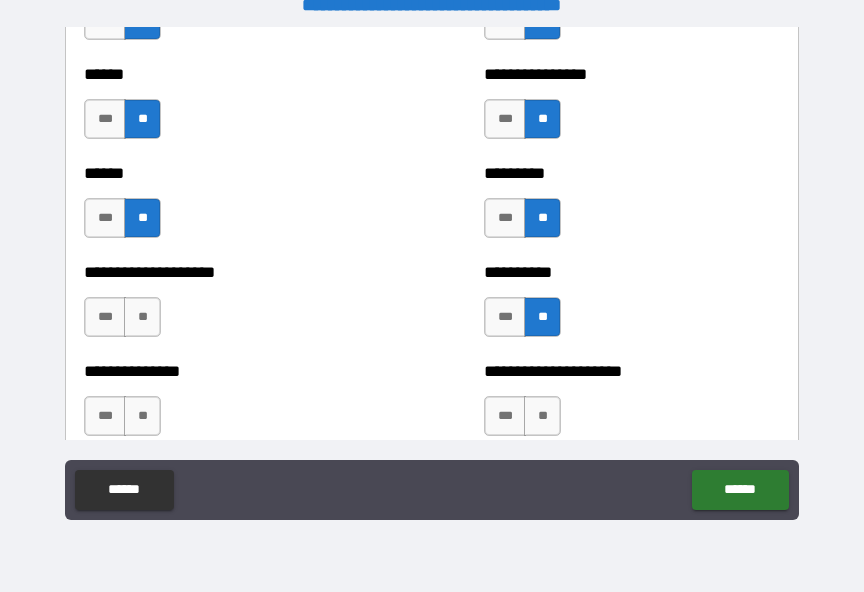 click on "**" at bounding box center [142, 317] 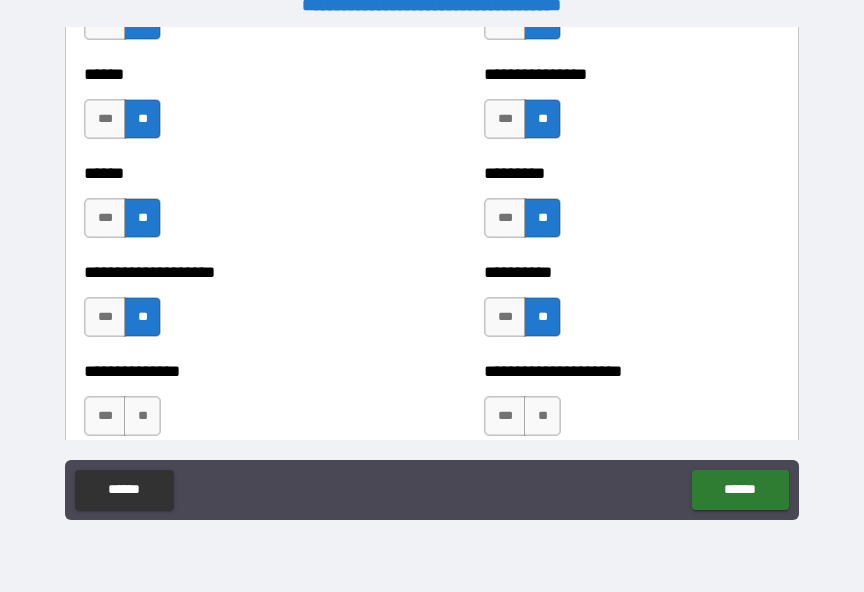 click on "**" at bounding box center (142, 416) 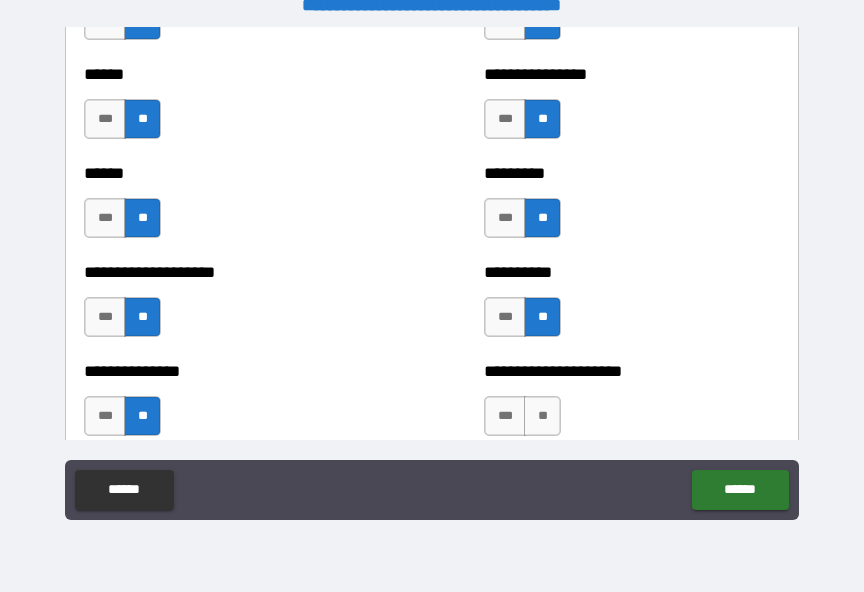 click on "**" at bounding box center [542, 416] 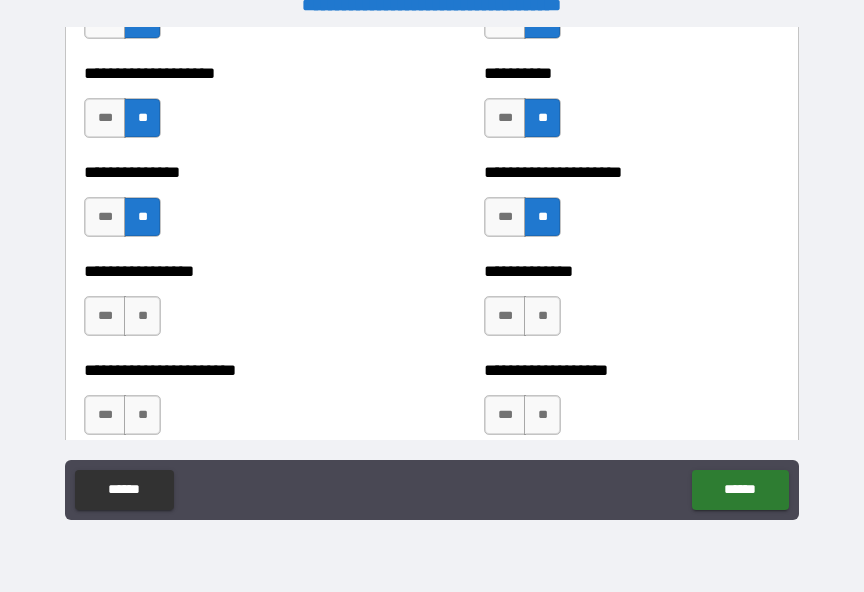 scroll, scrollTop: 3491, scrollLeft: 0, axis: vertical 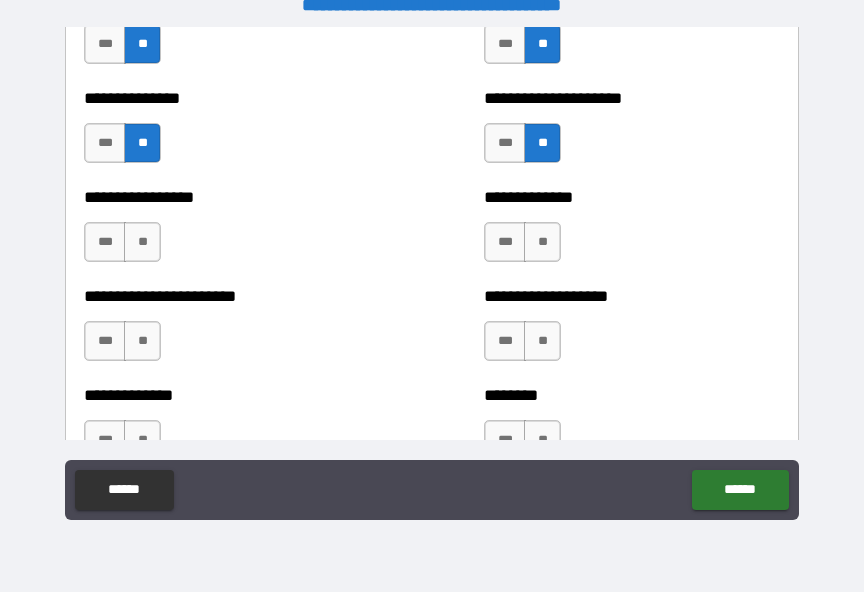 click on "**" at bounding box center [542, 242] 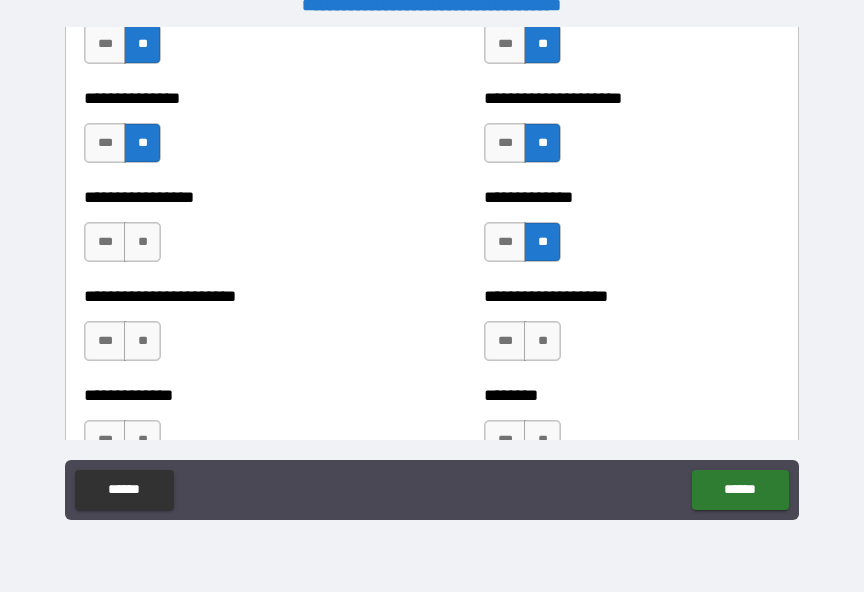 click on "**" at bounding box center [142, 242] 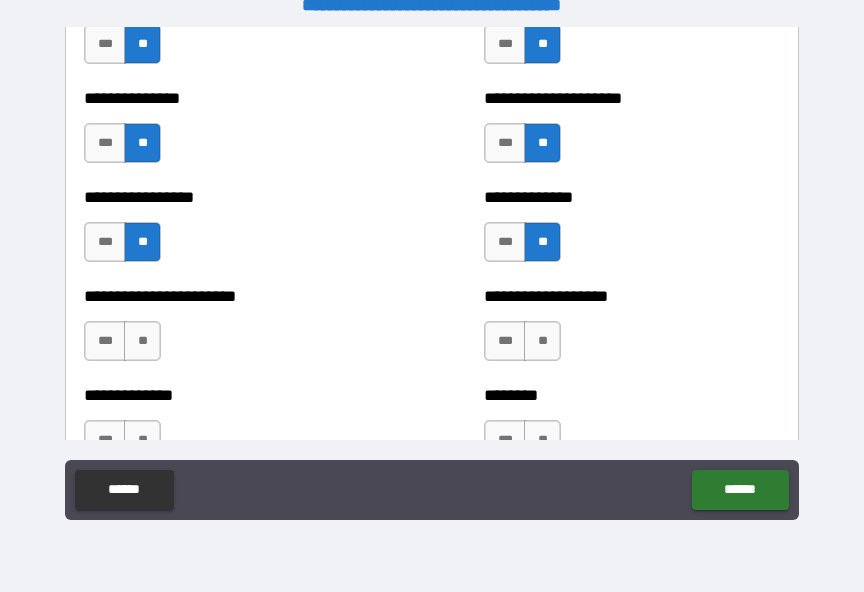 click on "**" at bounding box center [142, 341] 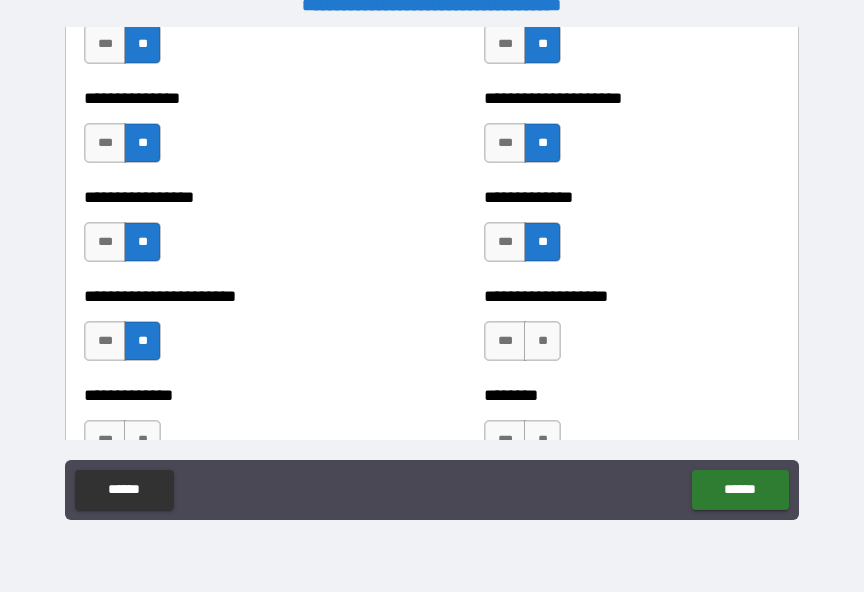 click on "**" at bounding box center (542, 341) 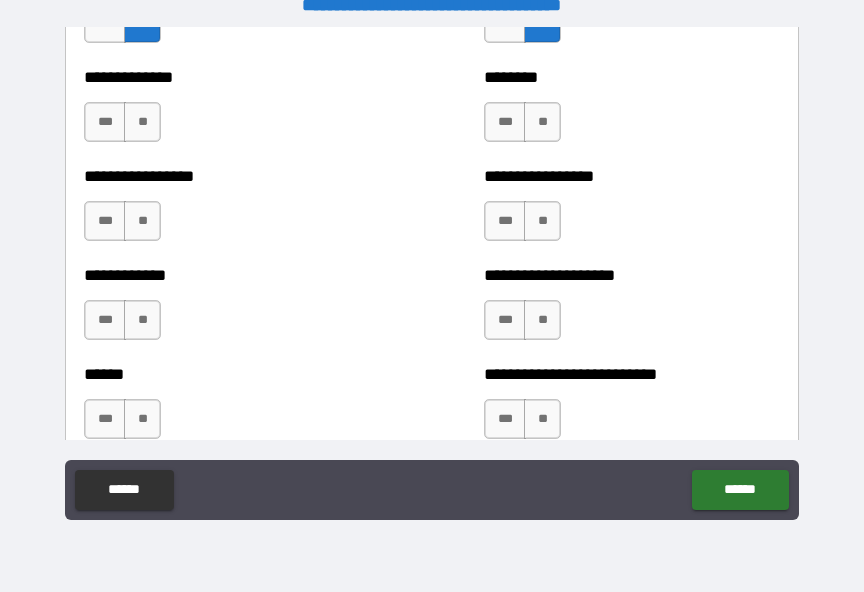 scroll, scrollTop: 3810, scrollLeft: 0, axis: vertical 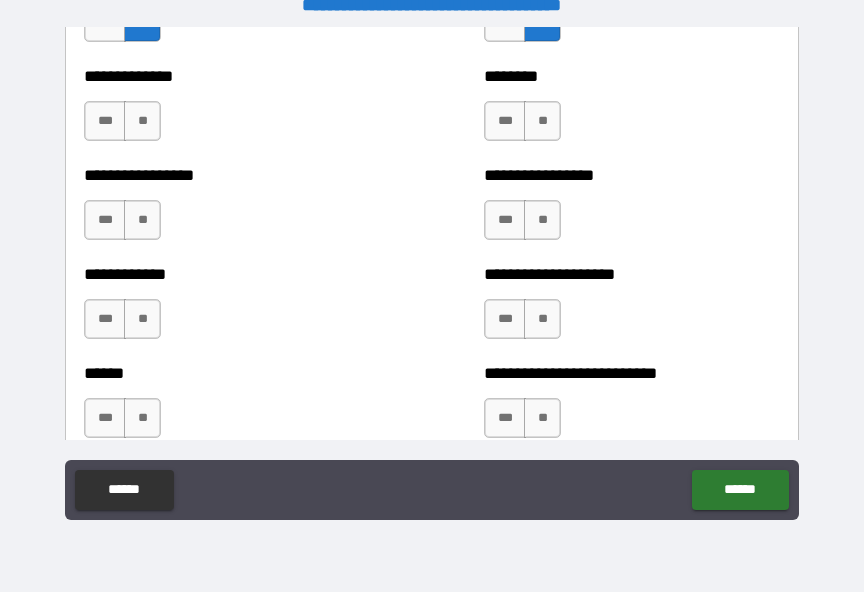 click on "**" at bounding box center [142, 121] 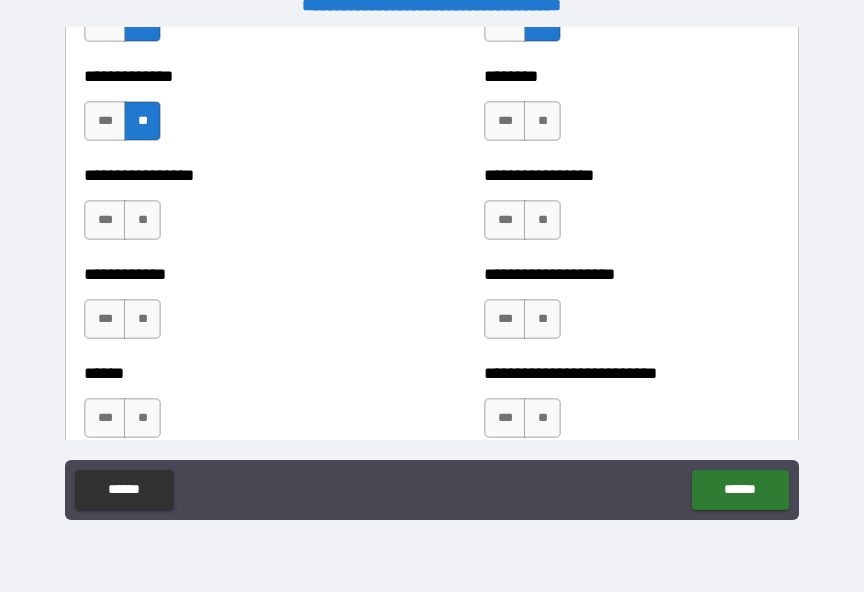 click on "**" at bounding box center [542, 121] 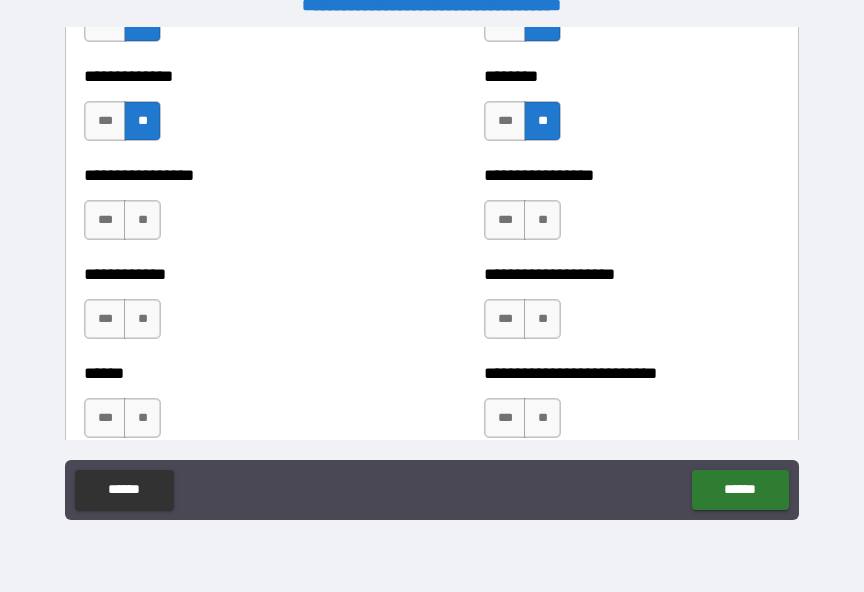 click on "**" at bounding box center (542, 220) 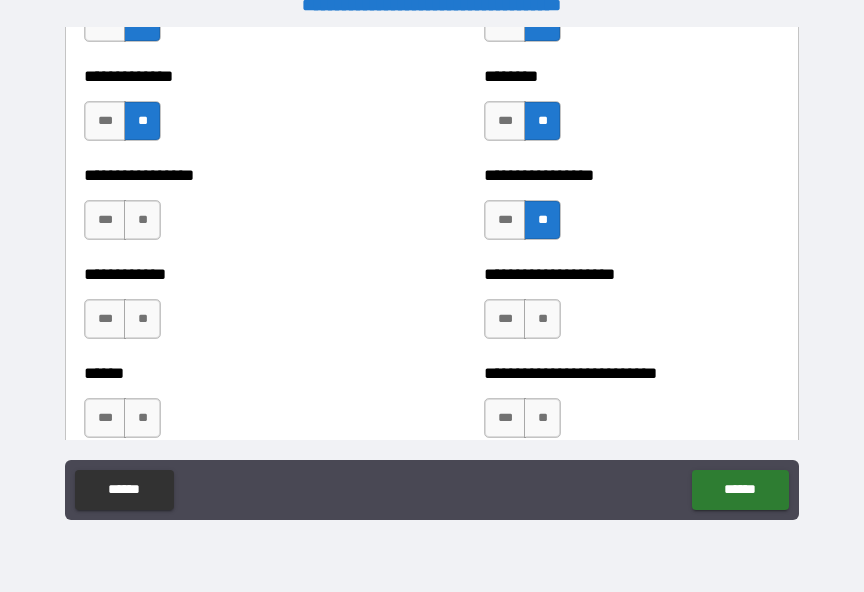 click on "**" at bounding box center (142, 220) 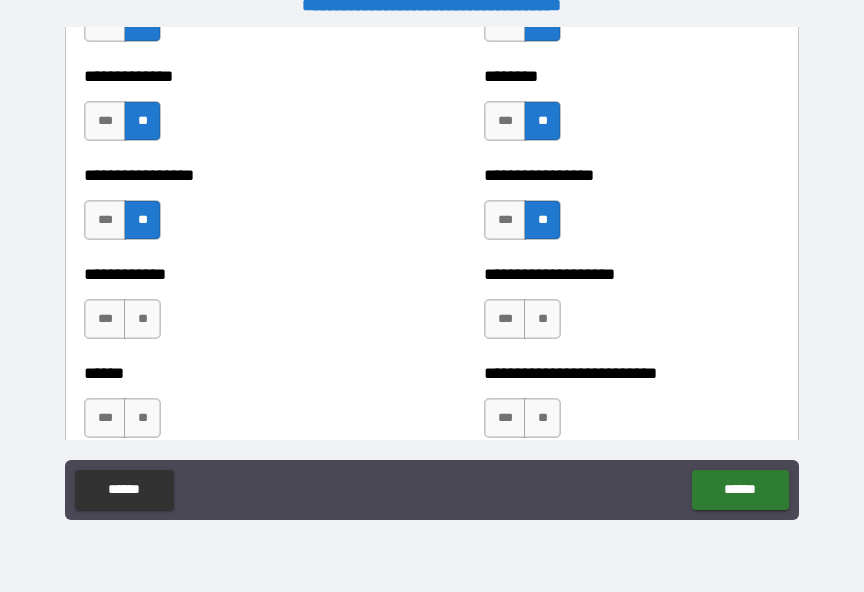 click on "**" at bounding box center [142, 319] 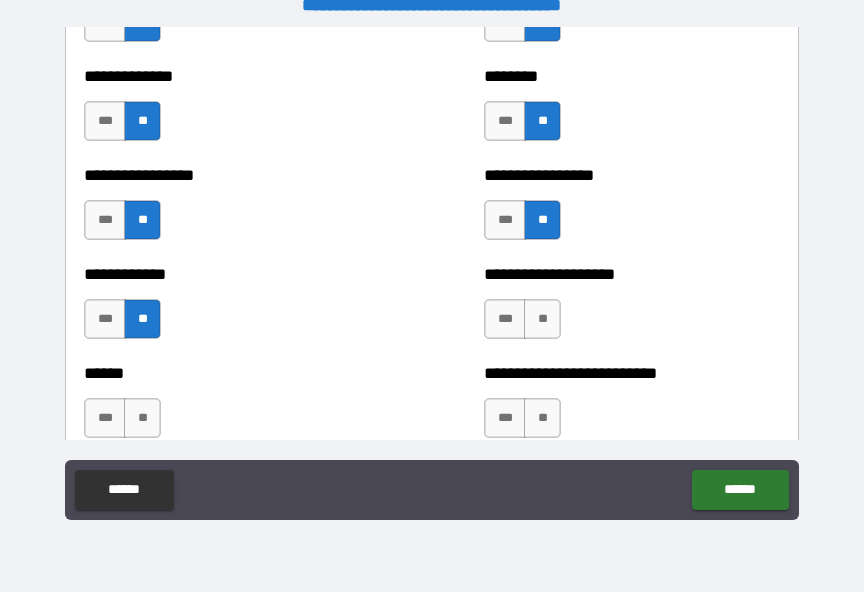click on "**" at bounding box center (542, 319) 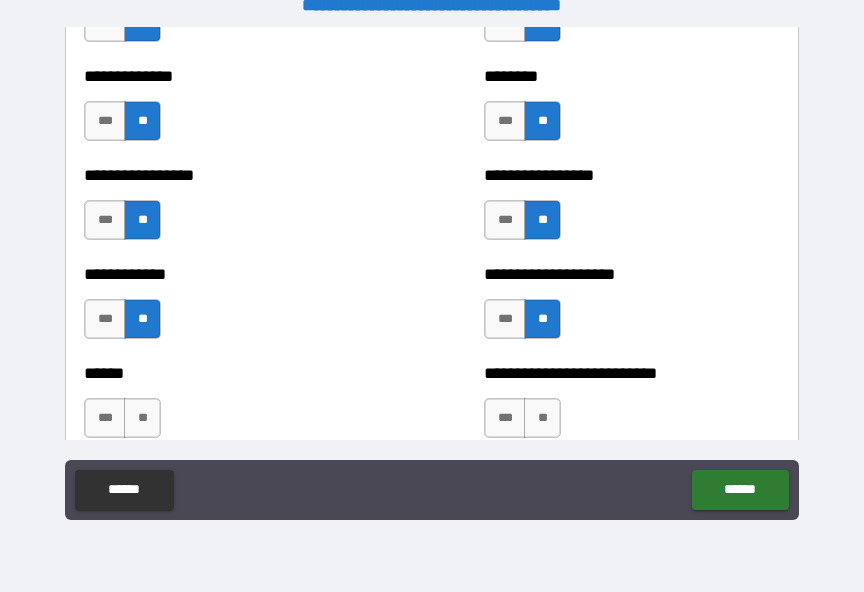 click on "**" at bounding box center (542, 418) 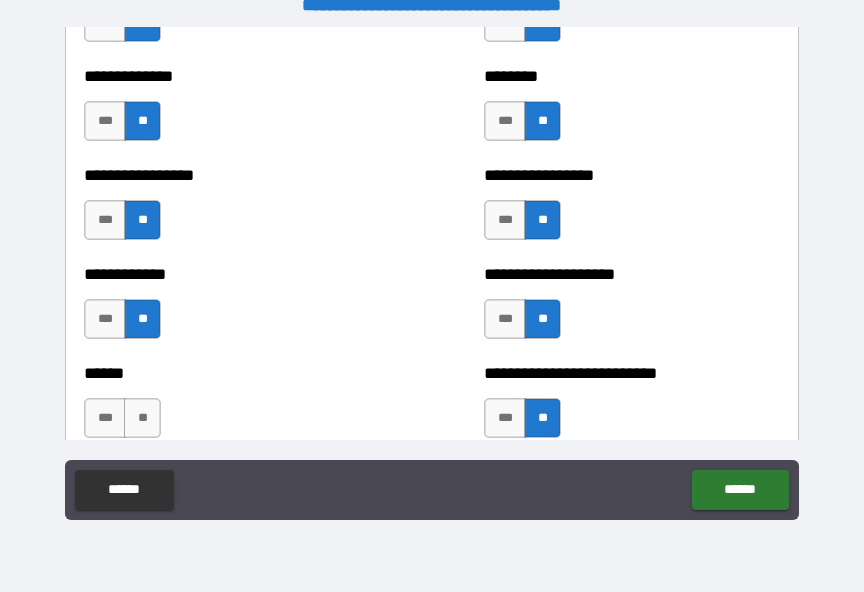 click on "**" at bounding box center [142, 418] 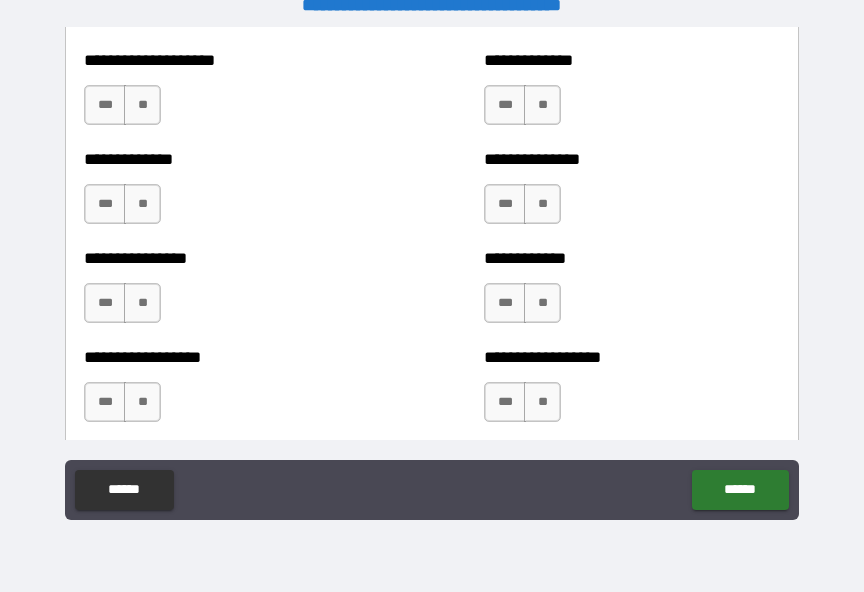 scroll, scrollTop: 4231, scrollLeft: 0, axis: vertical 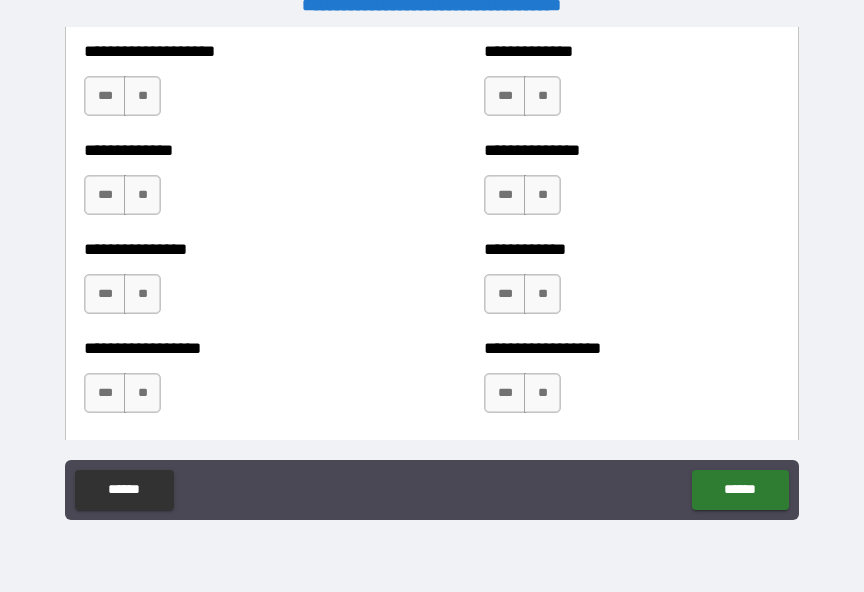 click on "**" at bounding box center [142, 96] 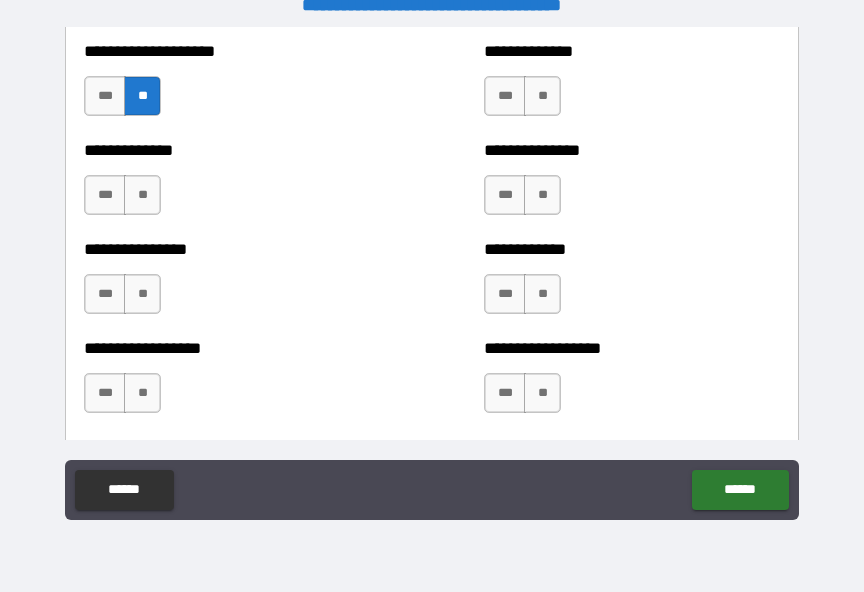 click on "**" at bounding box center (542, 96) 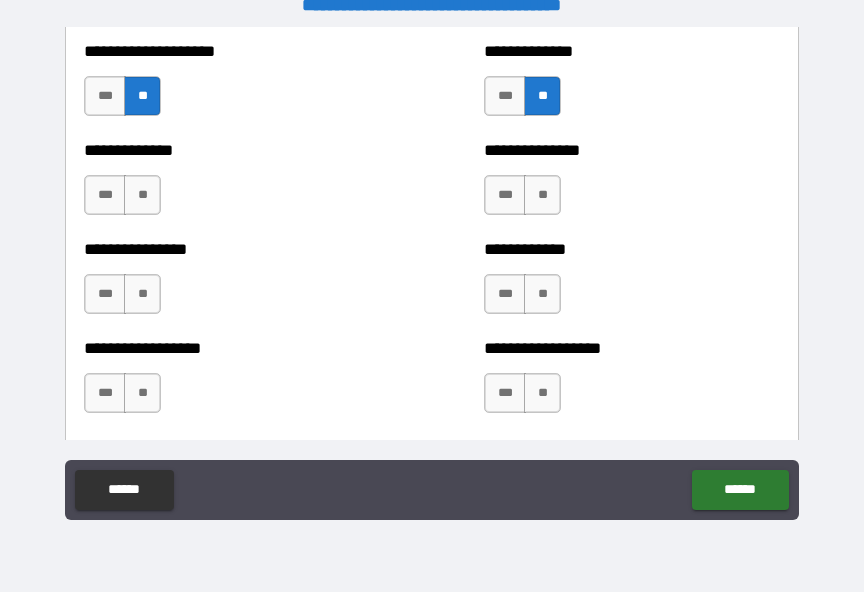 click on "**" at bounding box center (542, 195) 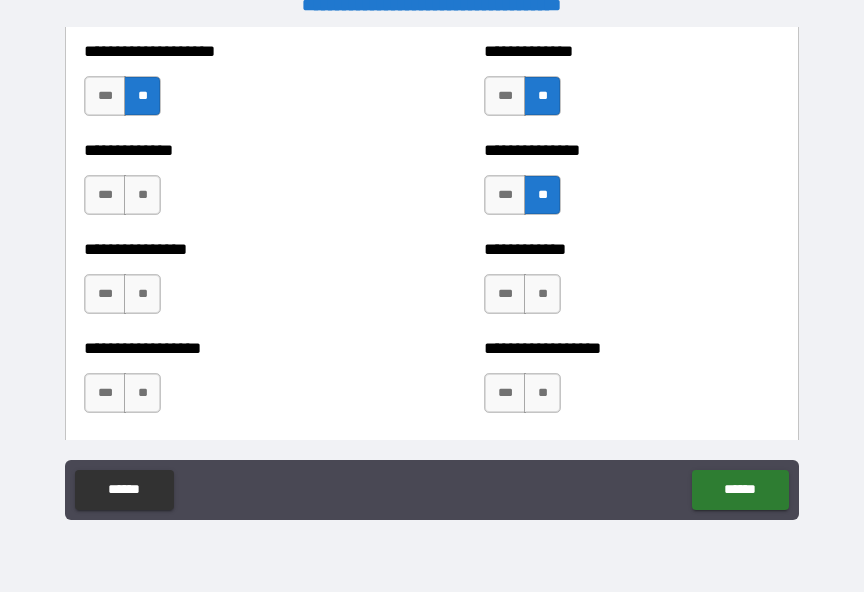 click on "**" at bounding box center (142, 195) 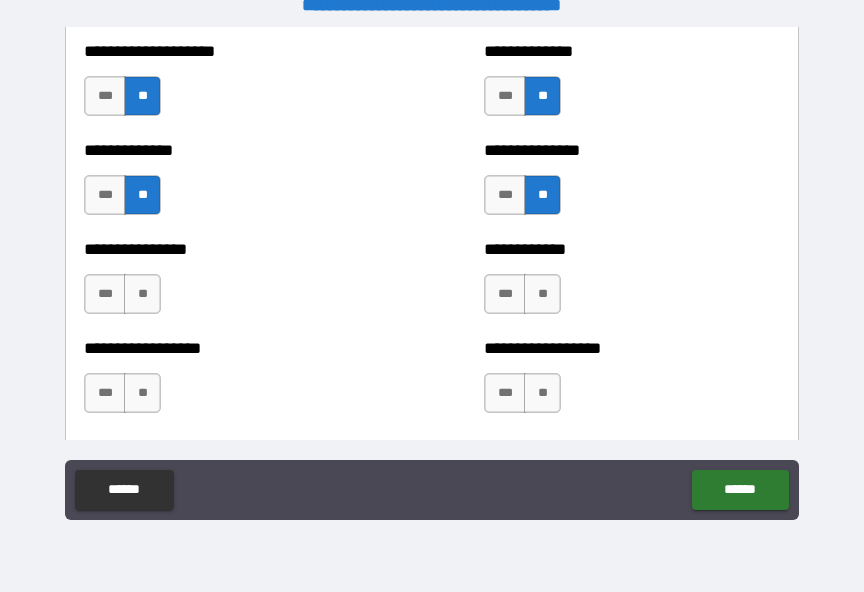 click on "**" at bounding box center [142, 294] 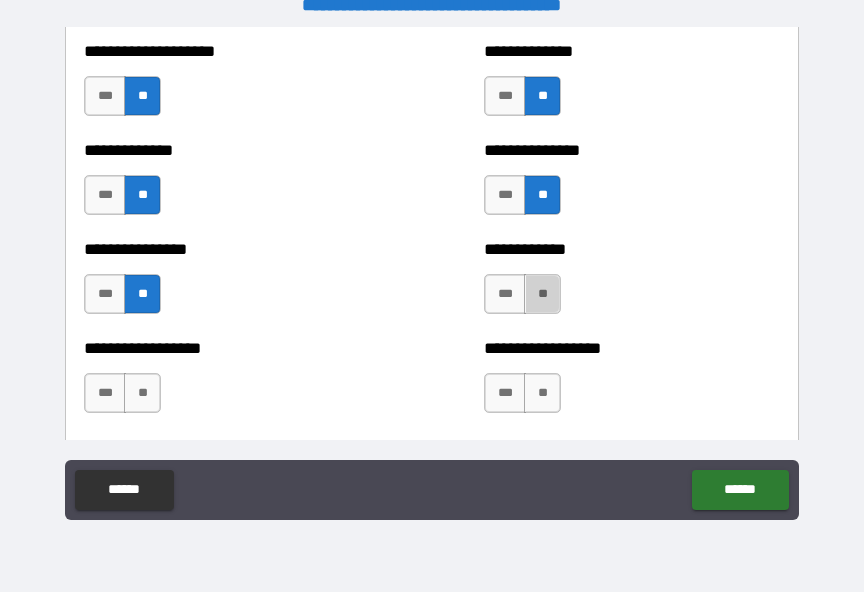 click on "**" at bounding box center (542, 294) 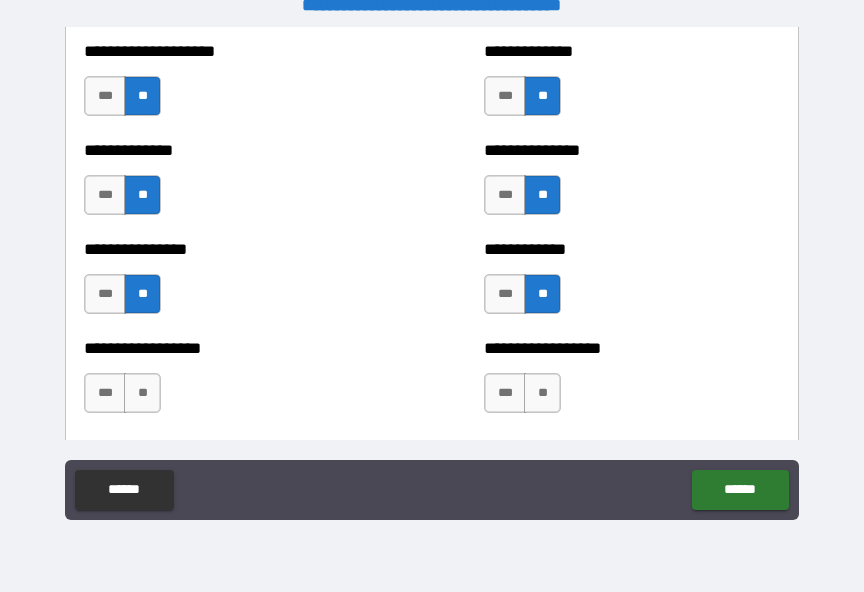 click on "**" at bounding box center [542, 393] 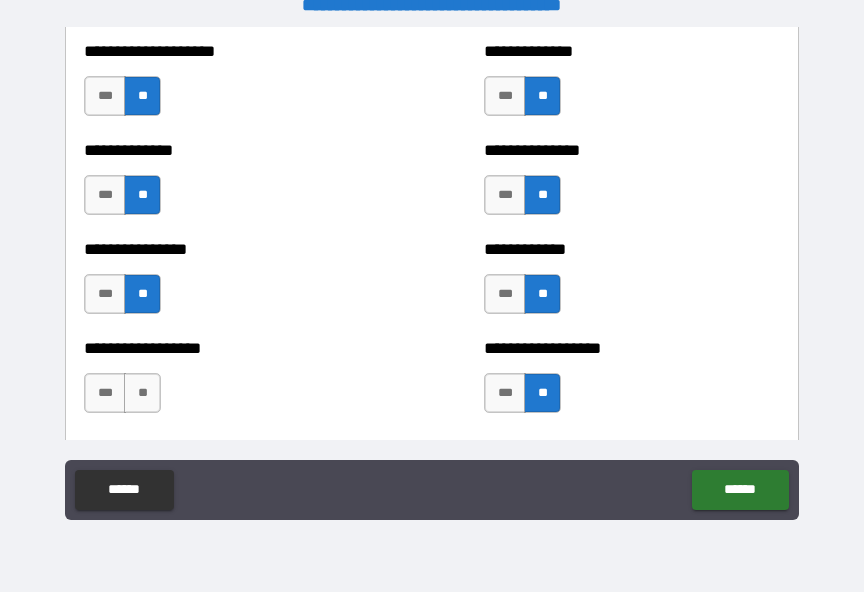 click on "**" at bounding box center [142, 393] 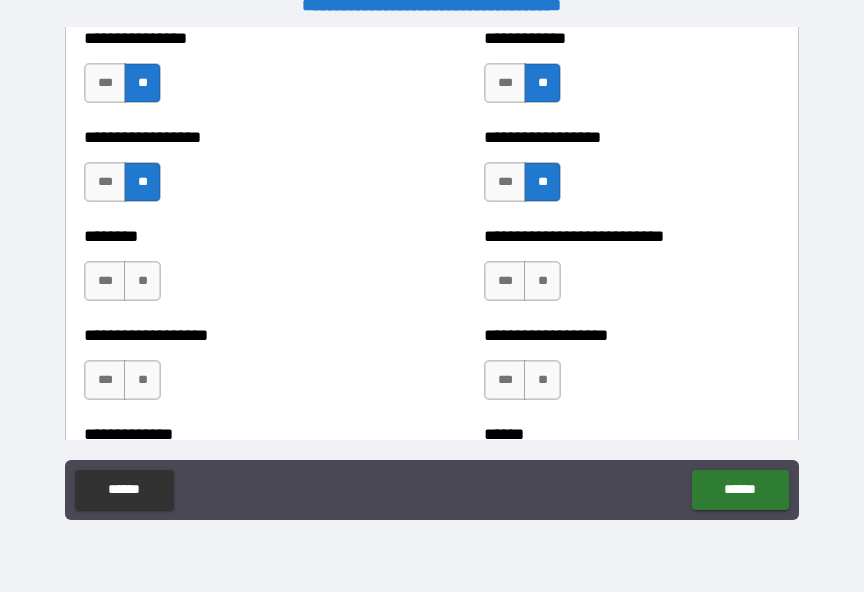 scroll, scrollTop: 4452, scrollLeft: 0, axis: vertical 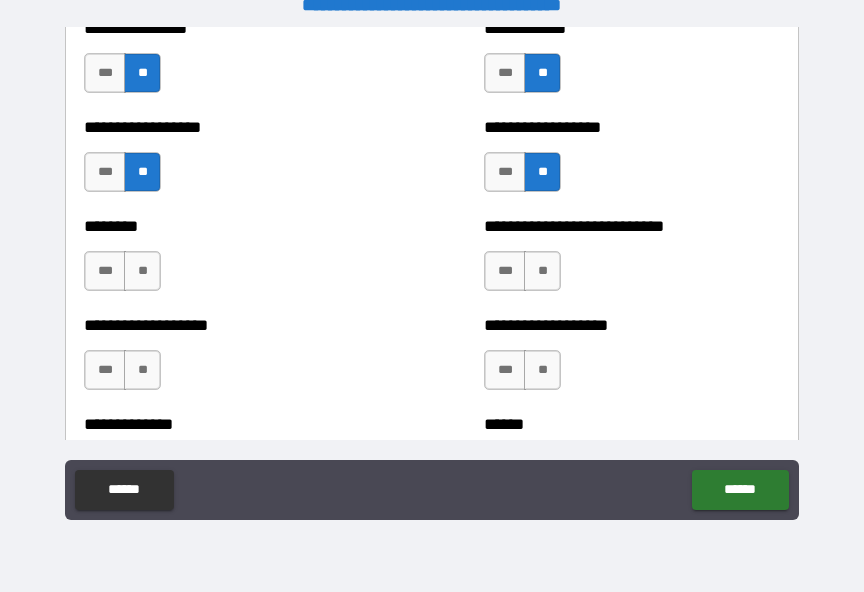 click on "**" at bounding box center (542, 271) 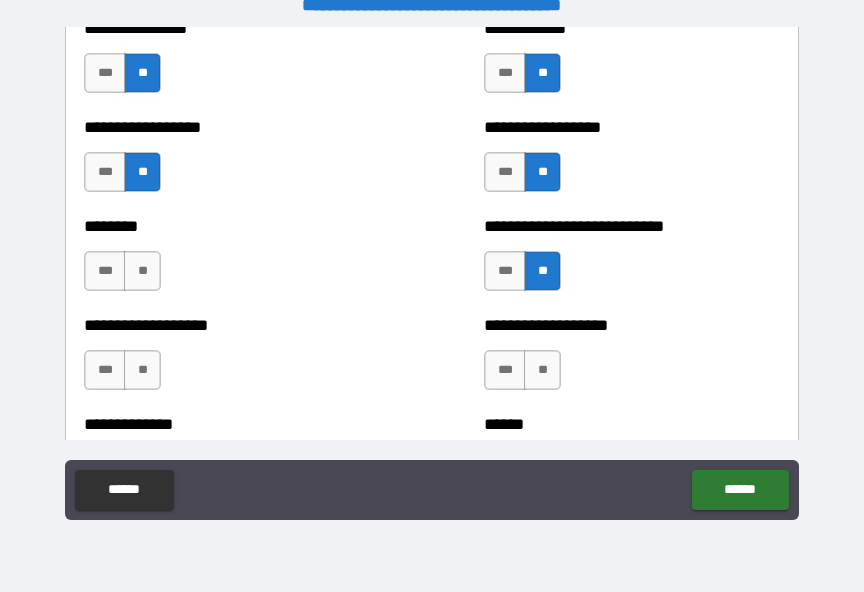 click on "**" at bounding box center (142, 271) 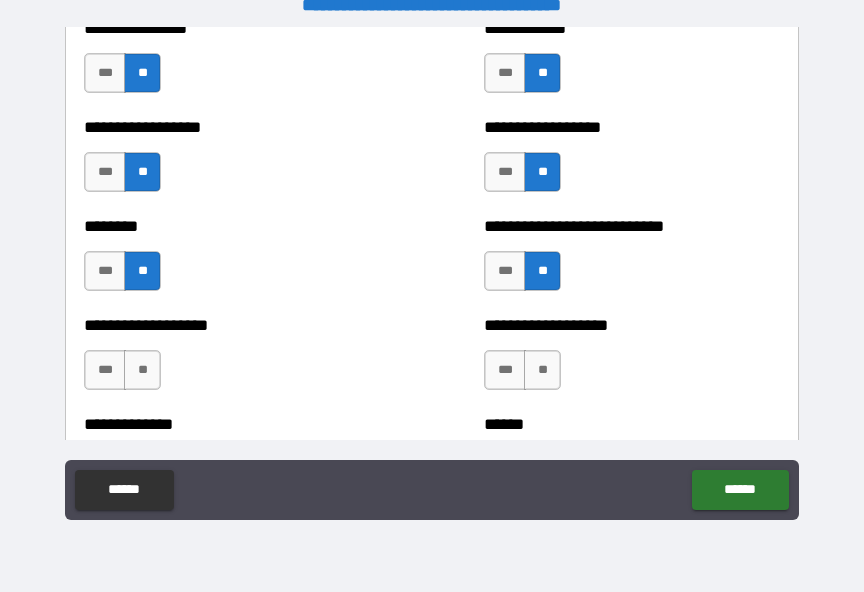 click on "**" at bounding box center [142, 370] 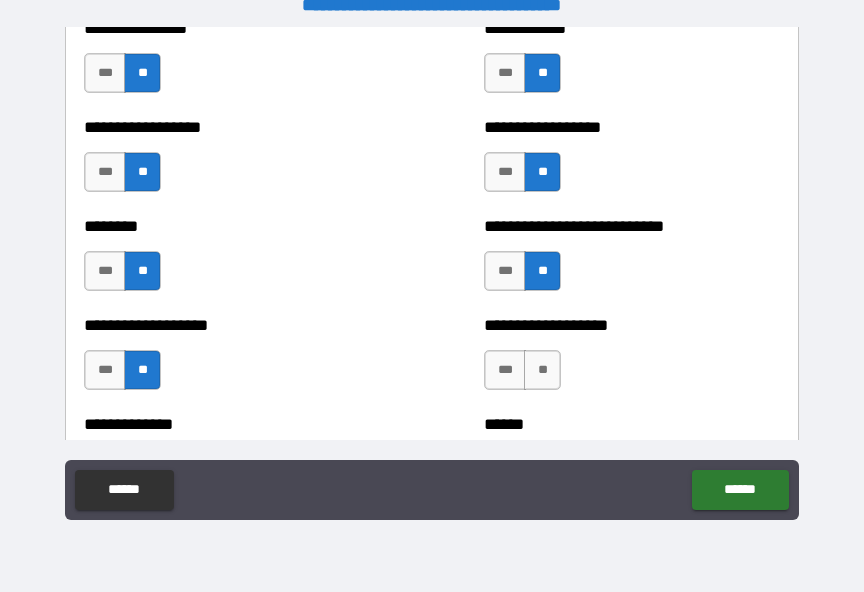 click on "**" at bounding box center [542, 370] 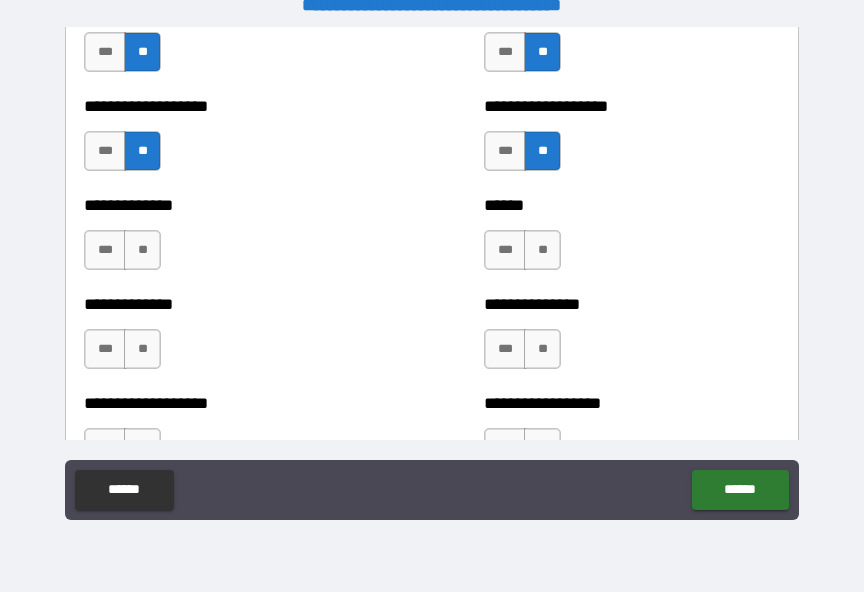 scroll, scrollTop: 4671, scrollLeft: 0, axis: vertical 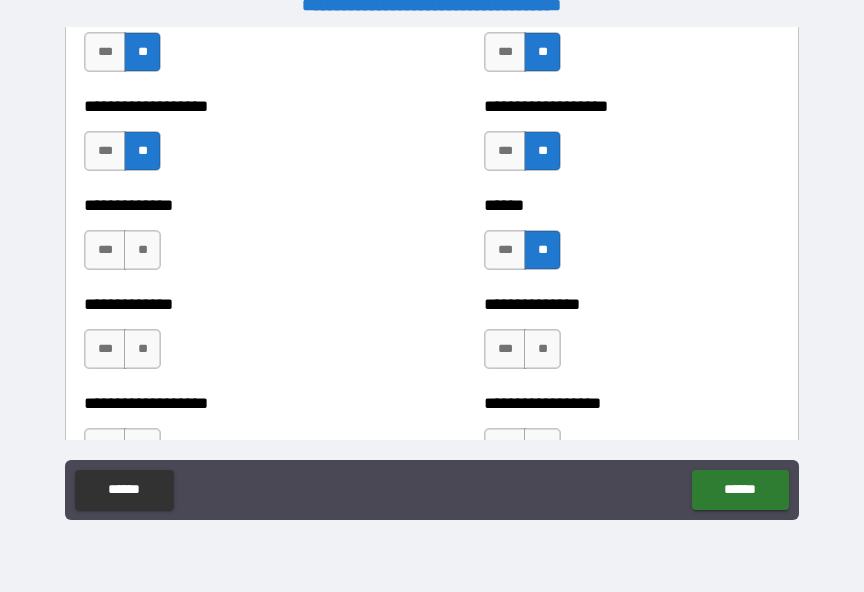click on "**" at bounding box center (142, 250) 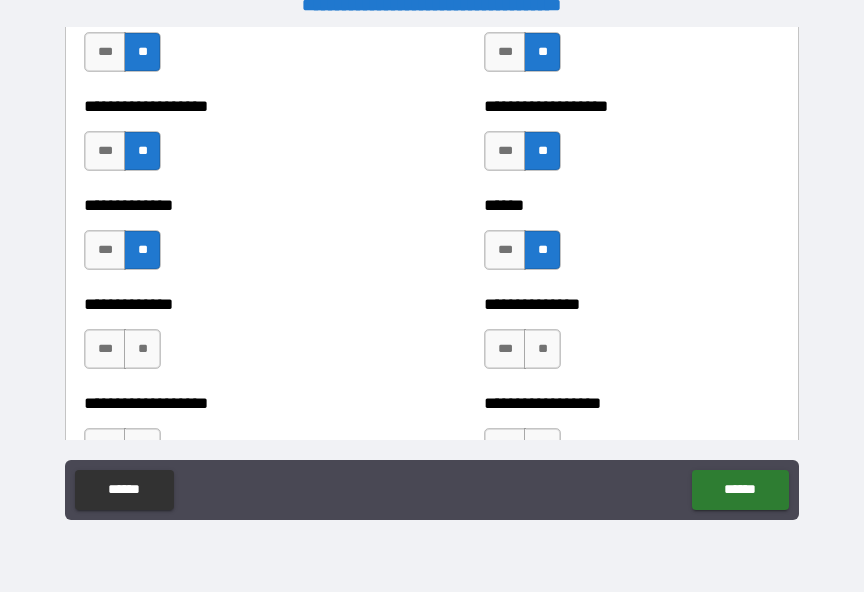 click on "**" at bounding box center (142, 349) 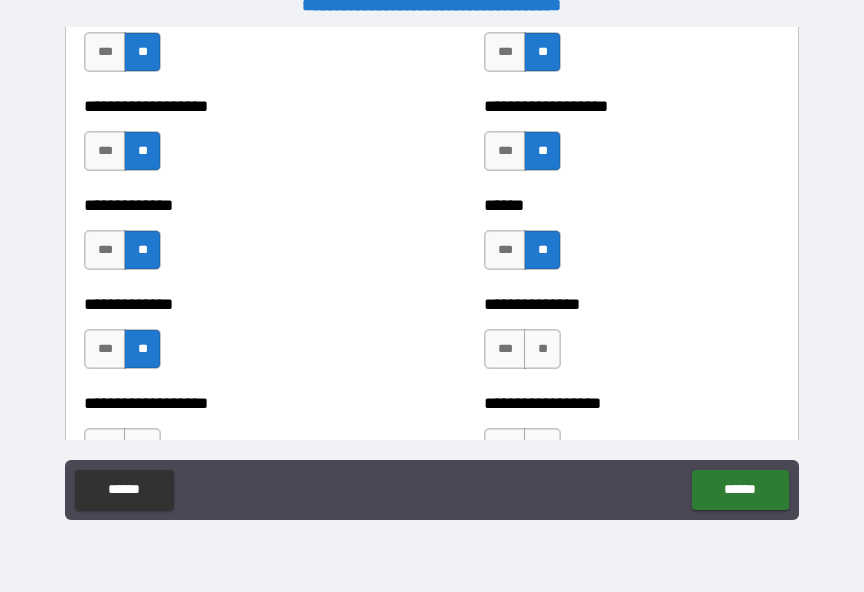 click on "**" at bounding box center [542, 349] 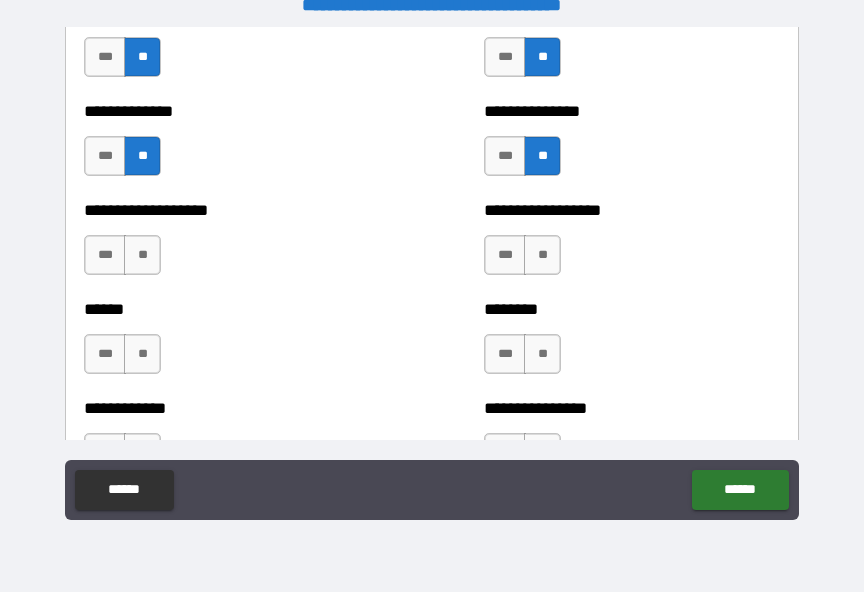 scroll, scrollTop: 4873, scrollLeft: 0, axis: vertical 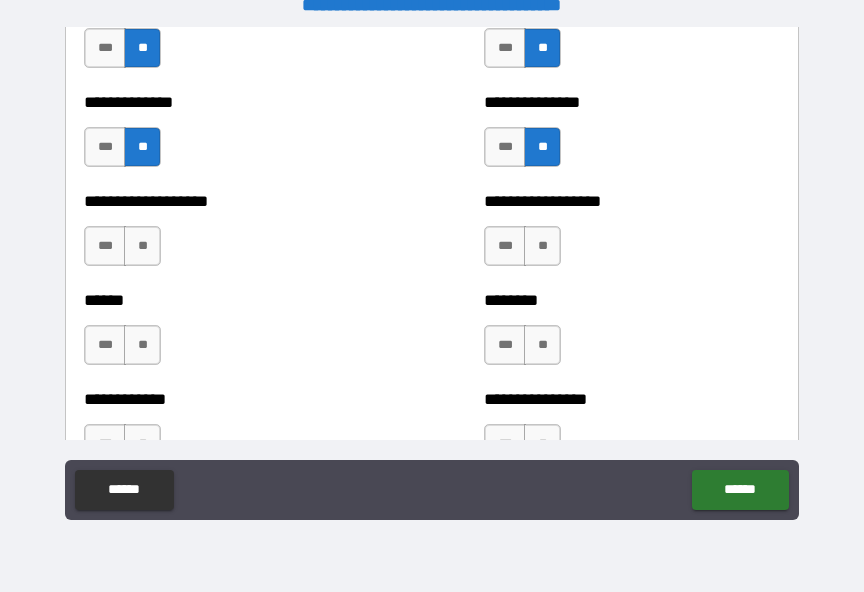 click on "**" at bounding box center [542, 246] 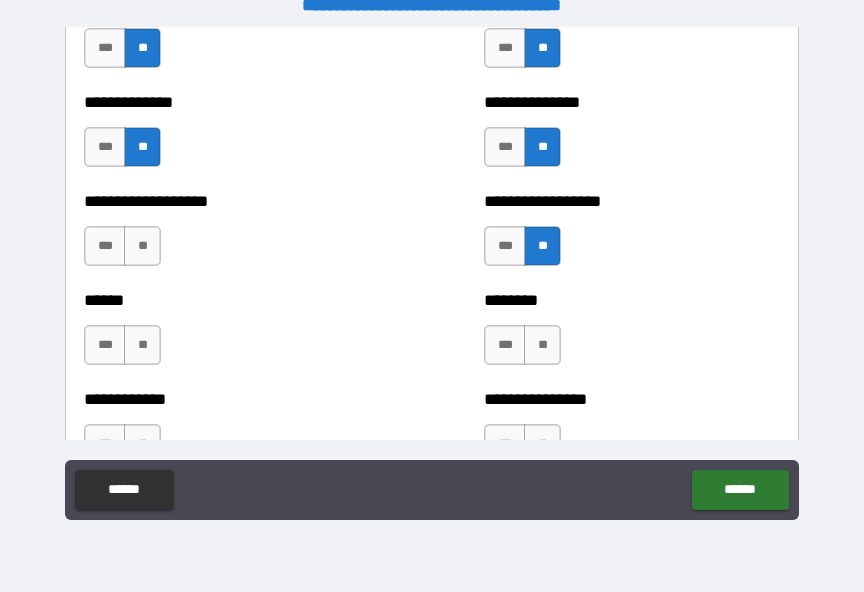 click on "**" at bounding box center (142, 246) 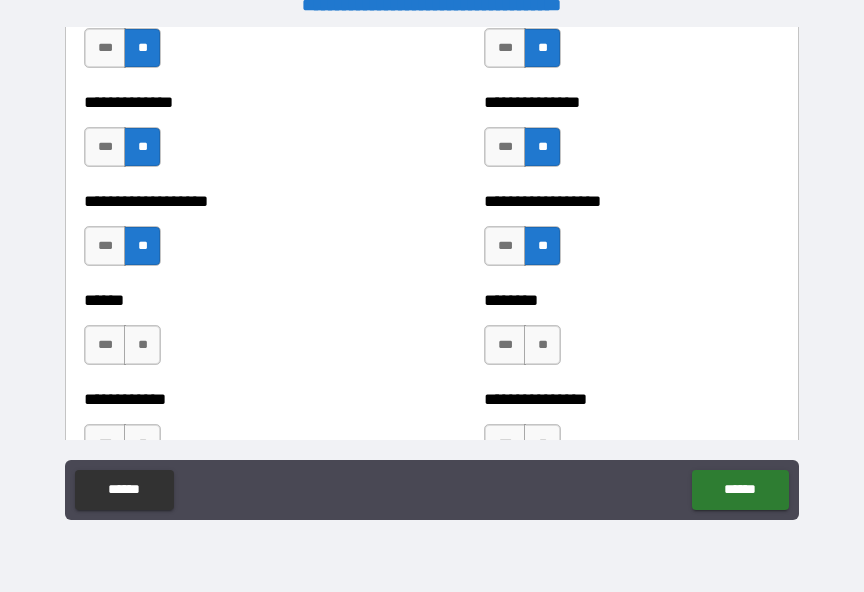 click on "**" at bounding box center (142, 345) 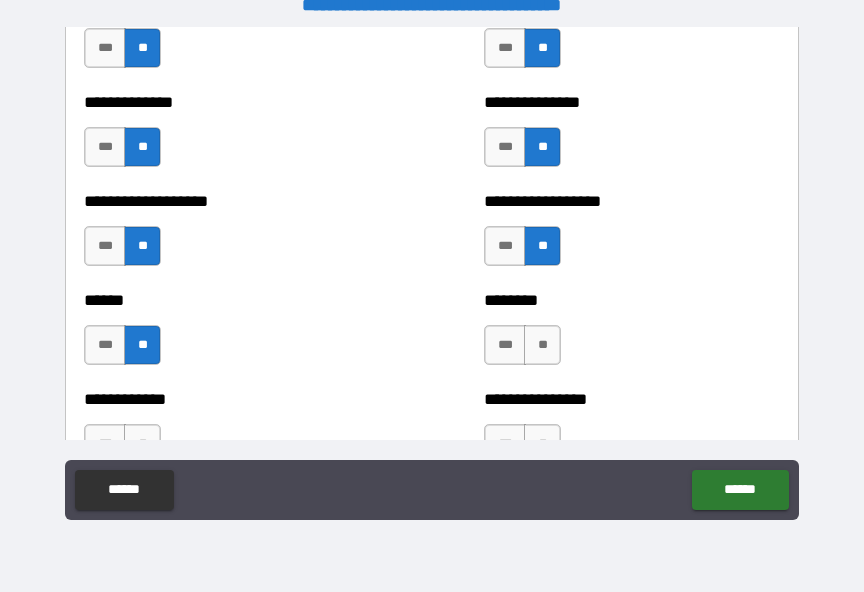 click on "**" at bounding box center [542, 345] 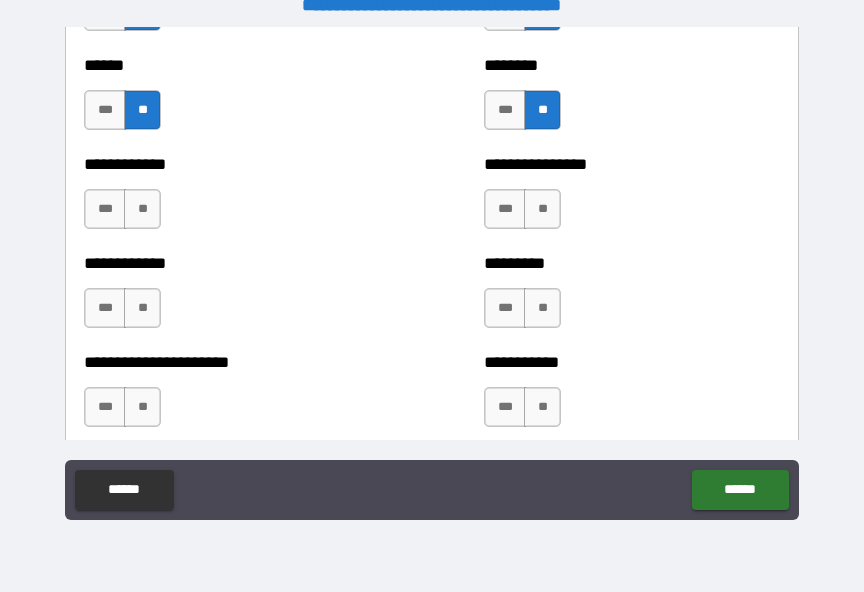 scroll, scrollTop: 5106, scrollLeft: 0, axis: vertical 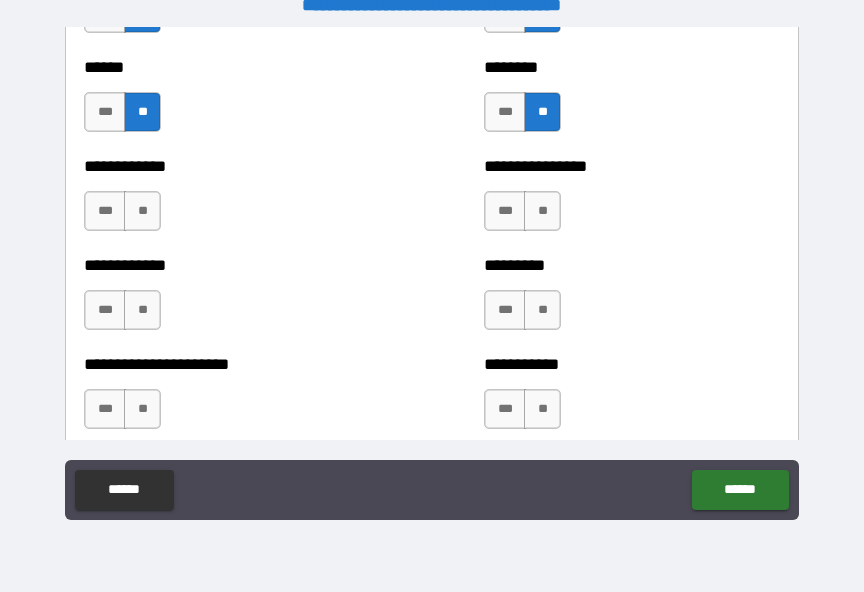 click on "**" at bounding box center [542, 211] 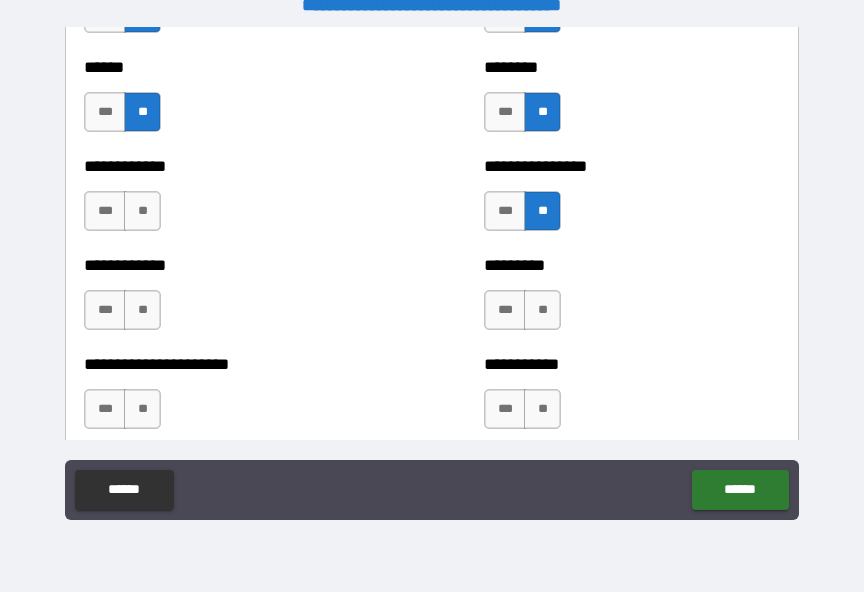 click on "**" at bounding box center (142, 211) 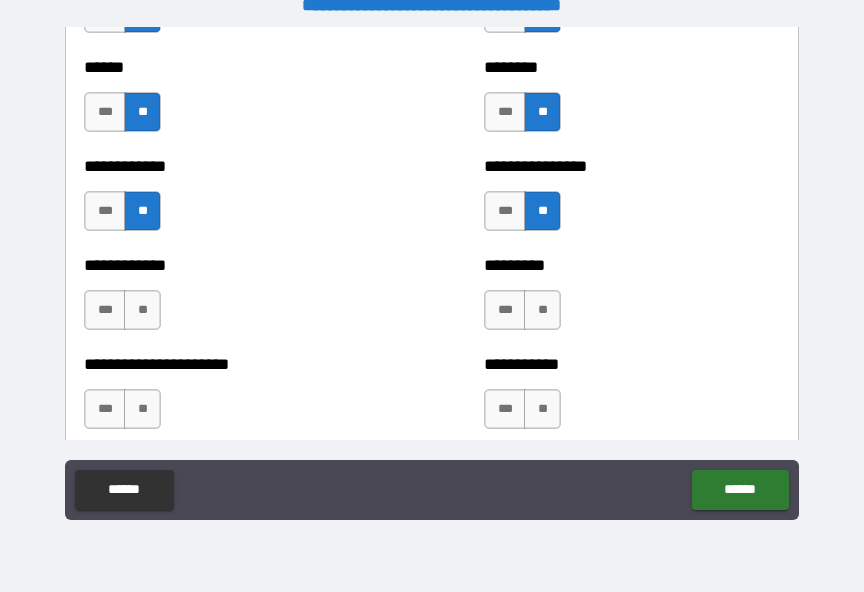 click on "**" at bounding box center [142, 310] 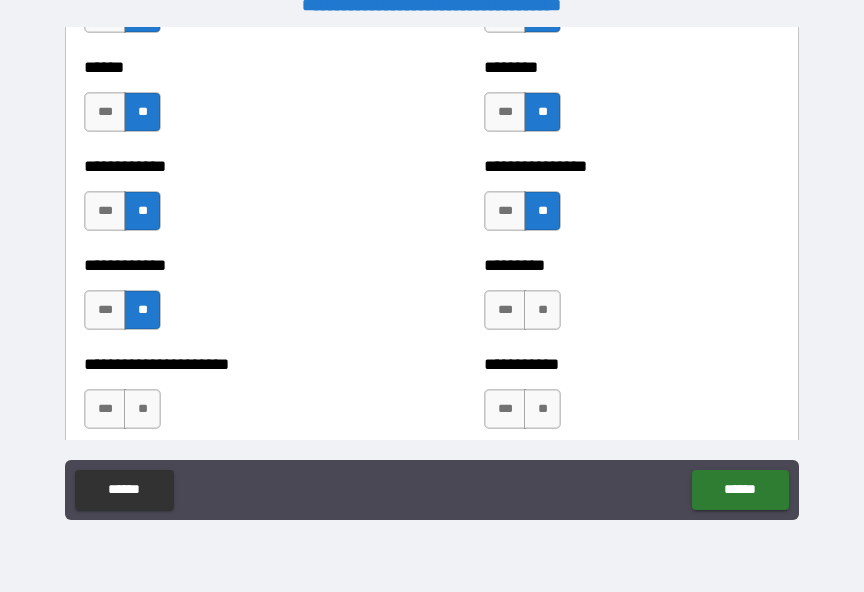 click on "**" at bounding box center [542, 310] 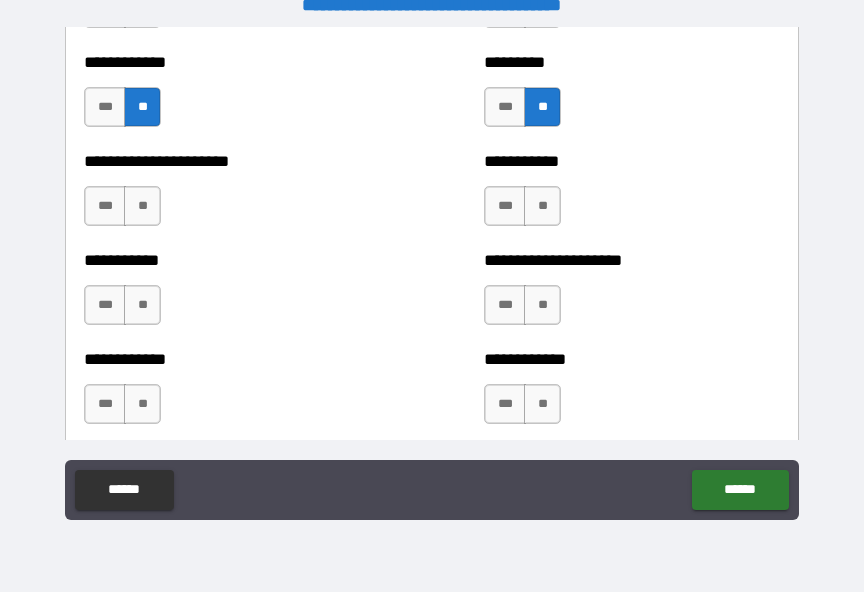 scroll, scrollTop: 5317, scrollLeft: 0, axis: vertical 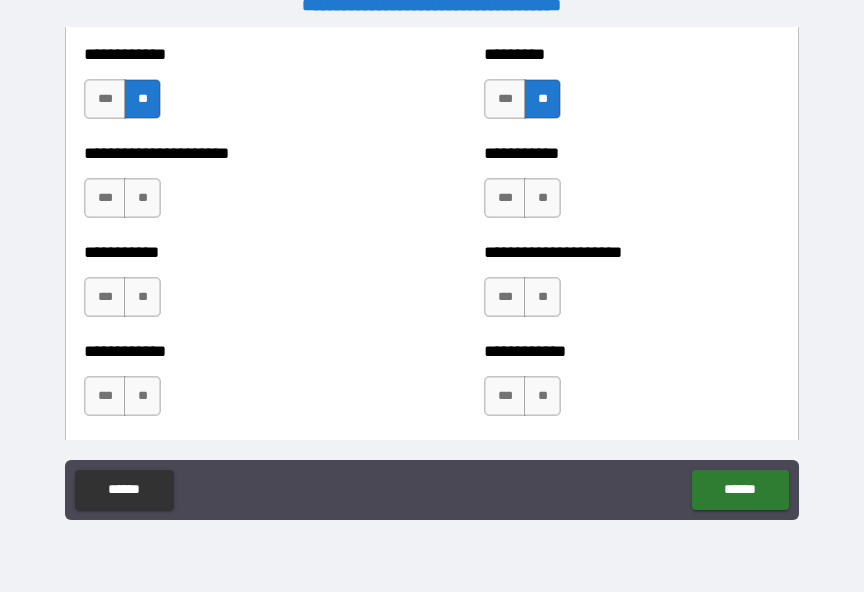 click on "**" at bounding box center [542, 198] 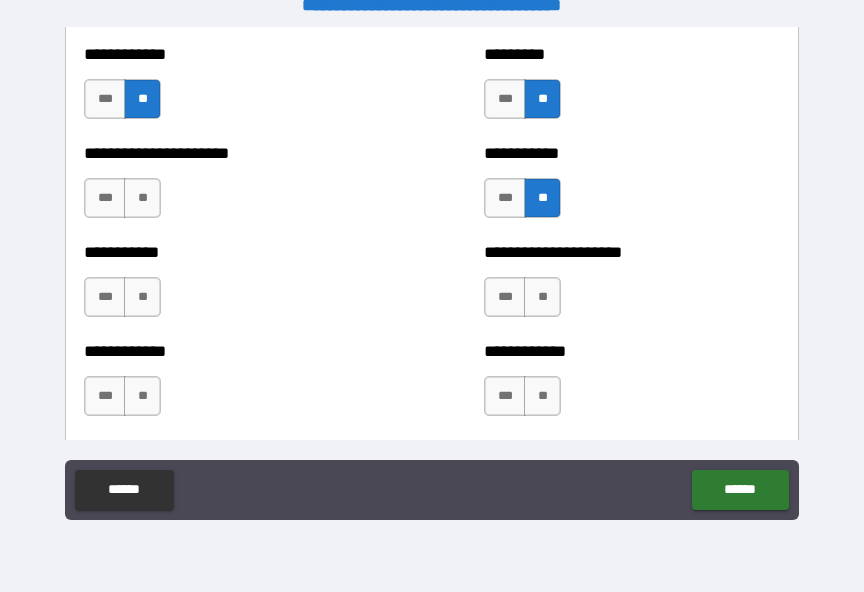 click on "**" at bounding box center [142, 198] 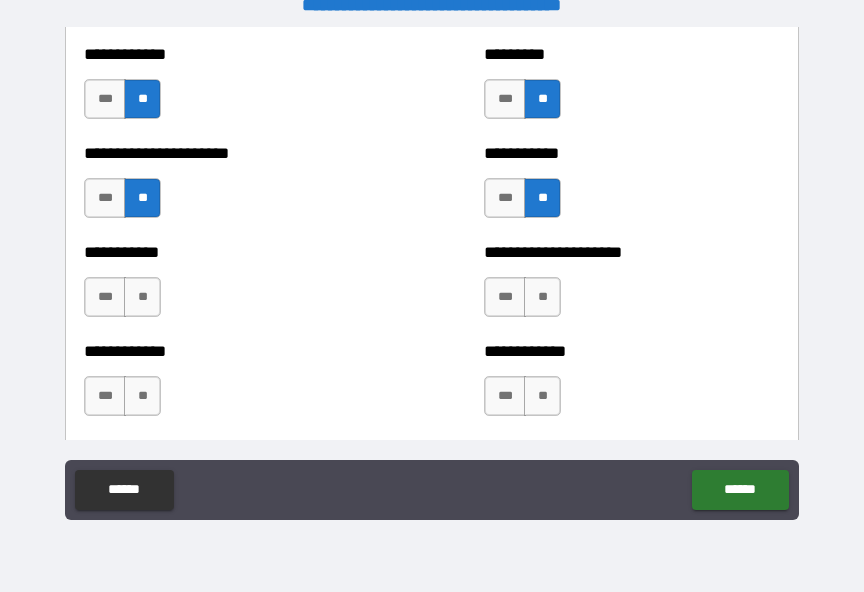 click on "**" at bounding box center [142, 297] 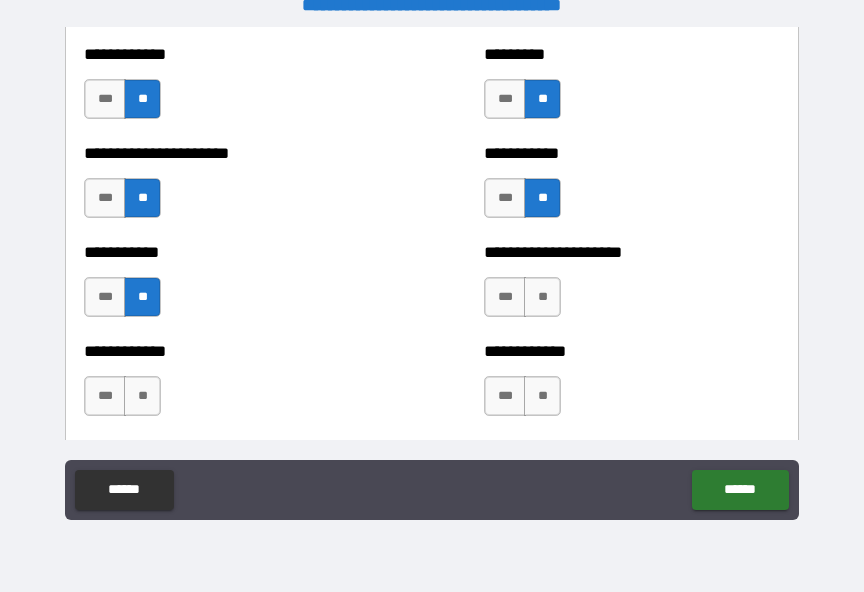 click on "**" at bounding box center (542, 297) 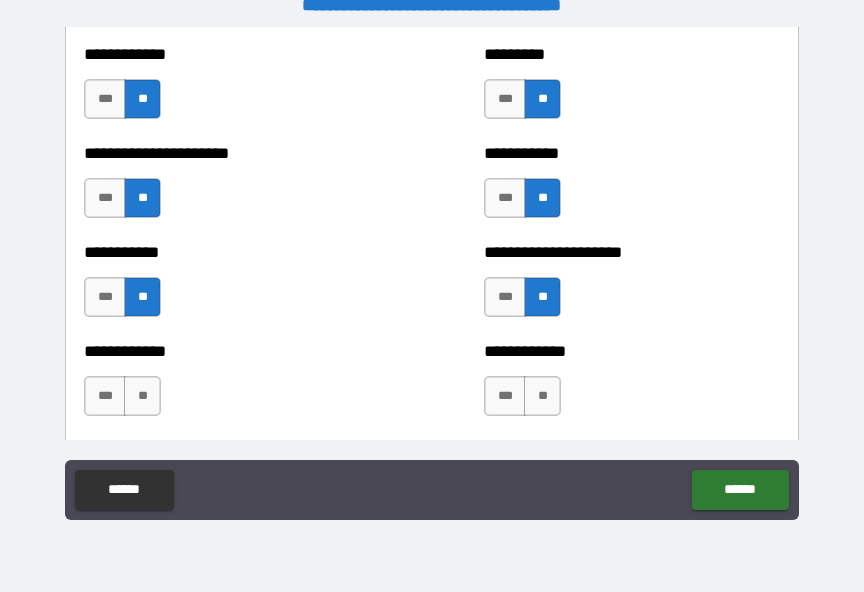 click on "**" at bounding box center [542, 396] 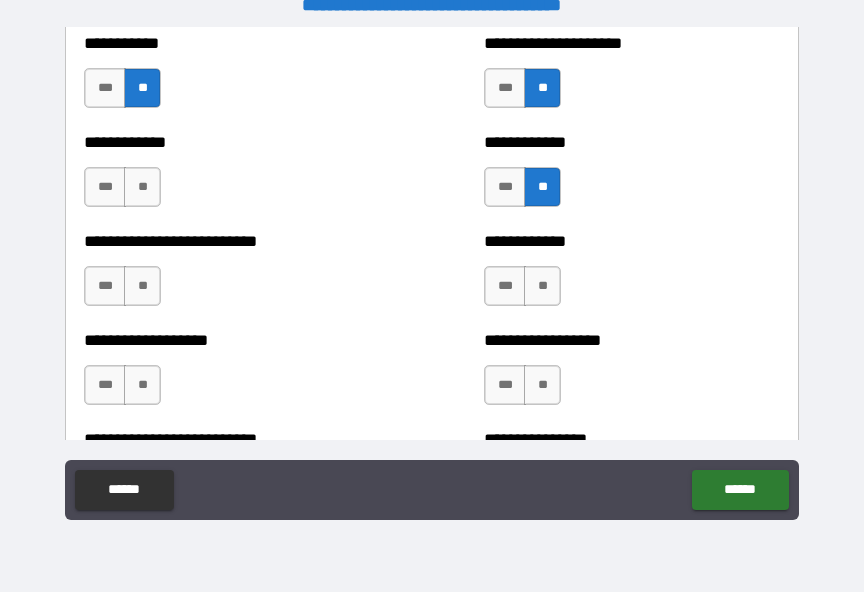 scroll, scrollTop: 5528, scrollLeft: 0, axis: vertical 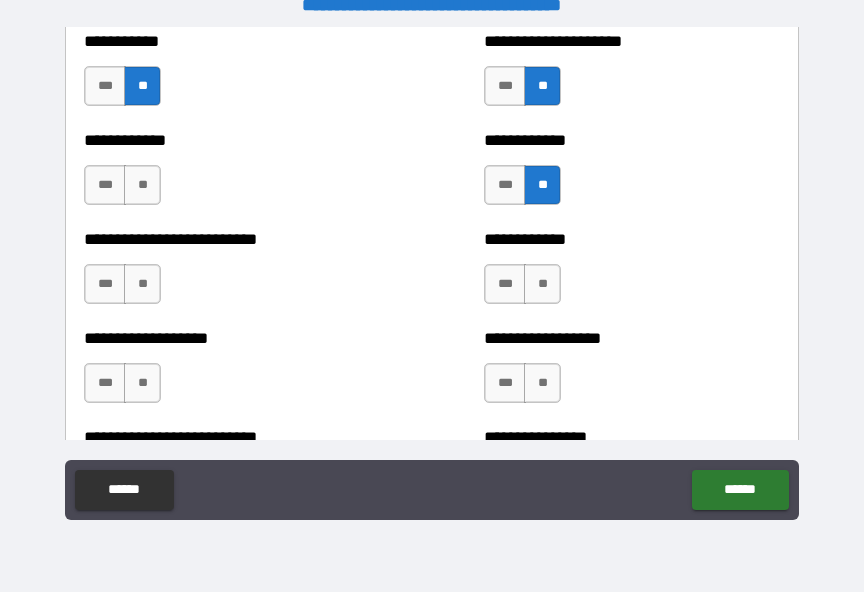 click on "**" at bounding box center (142, 185) 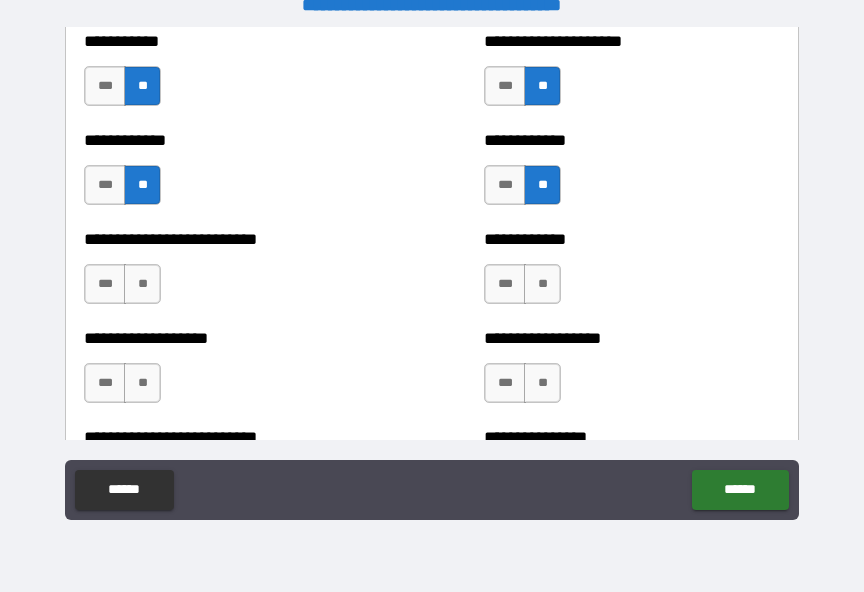 click on "***" at bounding box center [105, 284] 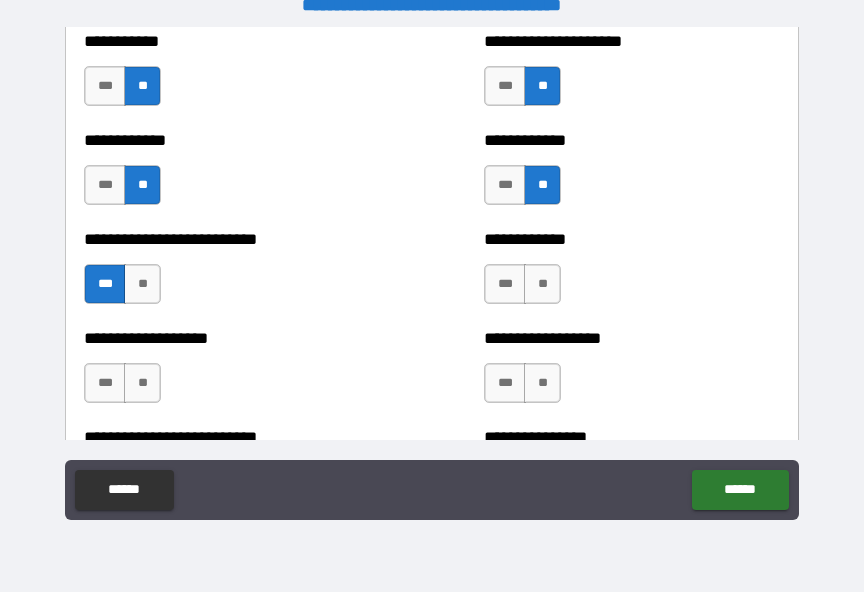 click on "**" at bounding box center (542, 284) 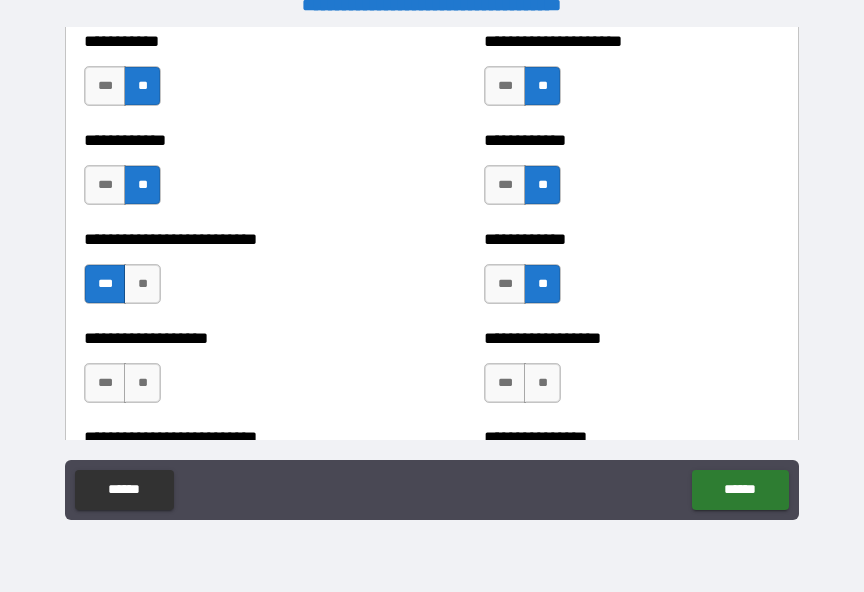 click on "**" at bounding box center [542, 383] 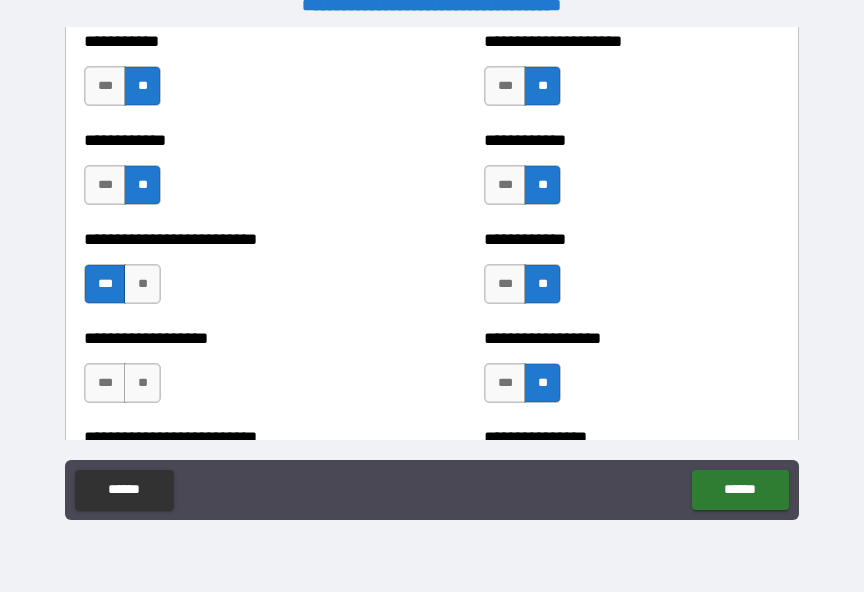 click on "**" at bounding box center (142, 383) 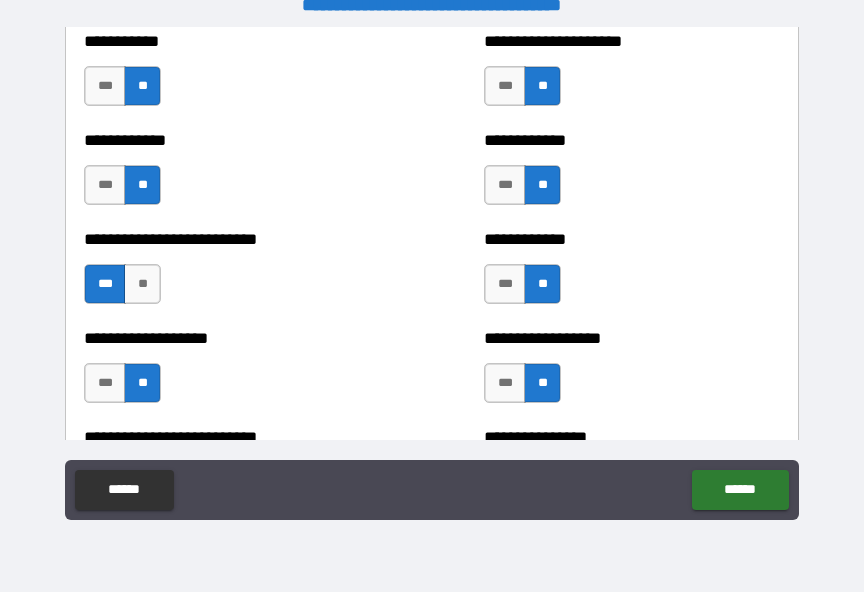 click on "**" at bounding box center [142, 284] 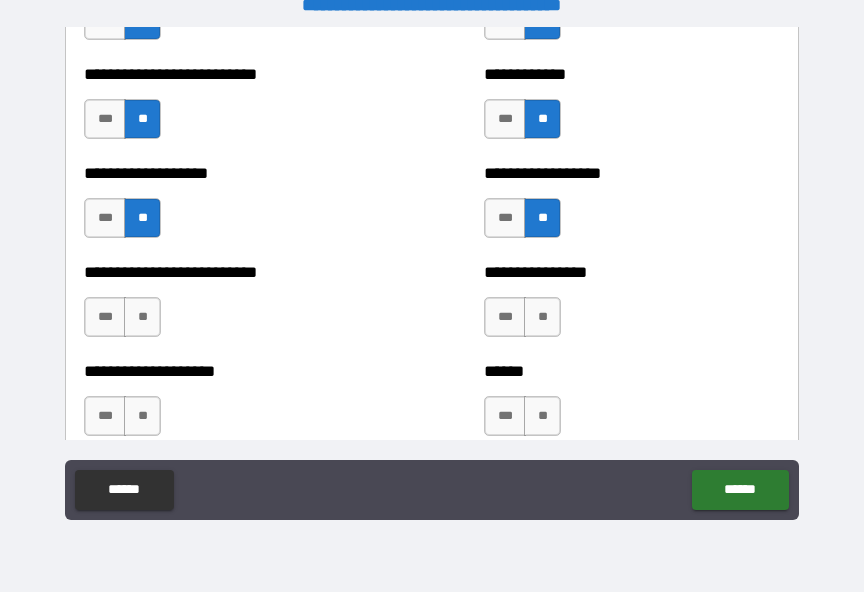 scroll, scrollTop: 5694, scrollLeft: 0, axis: vertical 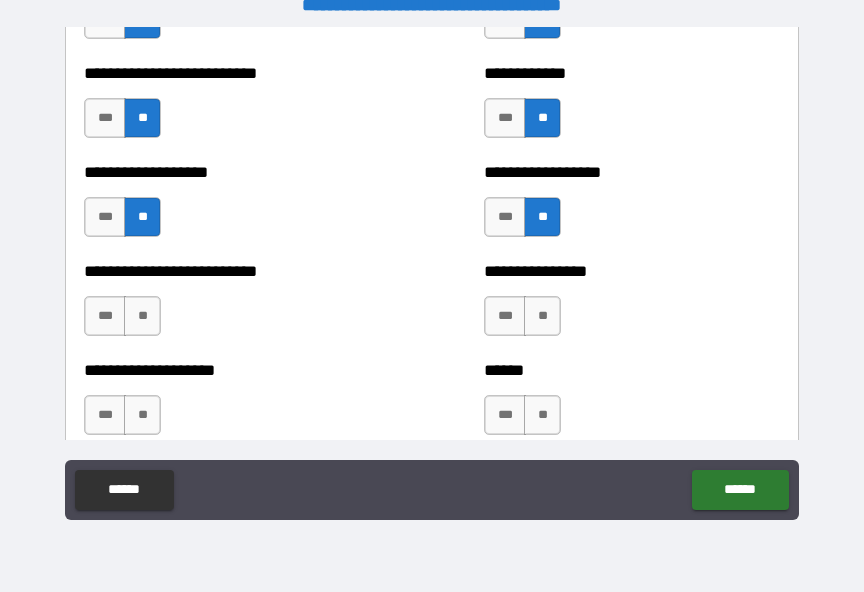 click on "**" at bounding box center [542, 316] 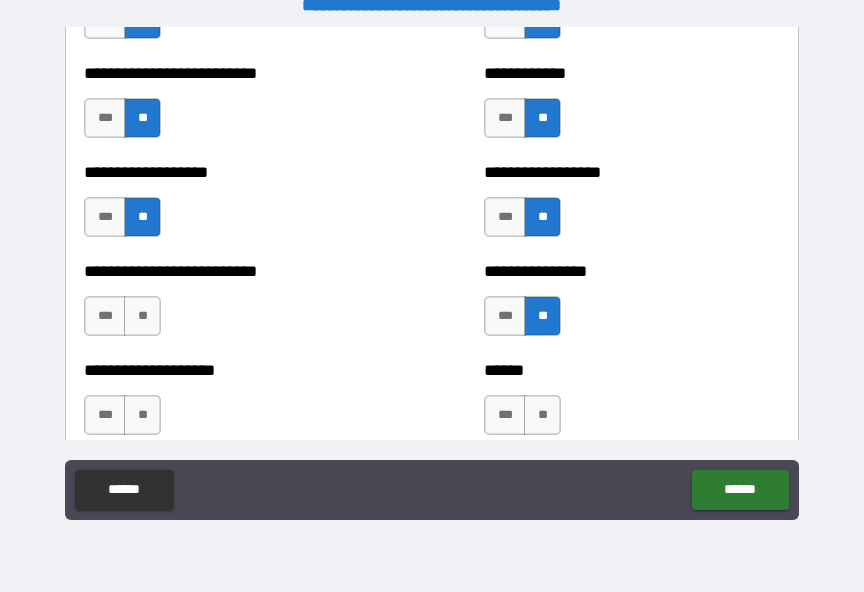 click on "**" at bounding box center [142, 316] 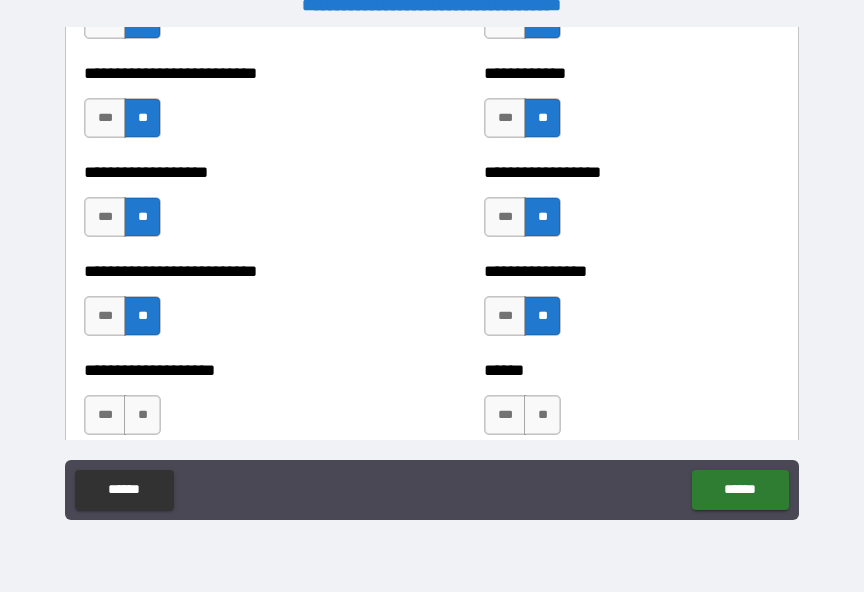 click on "**" at bounding box center [142, 415] 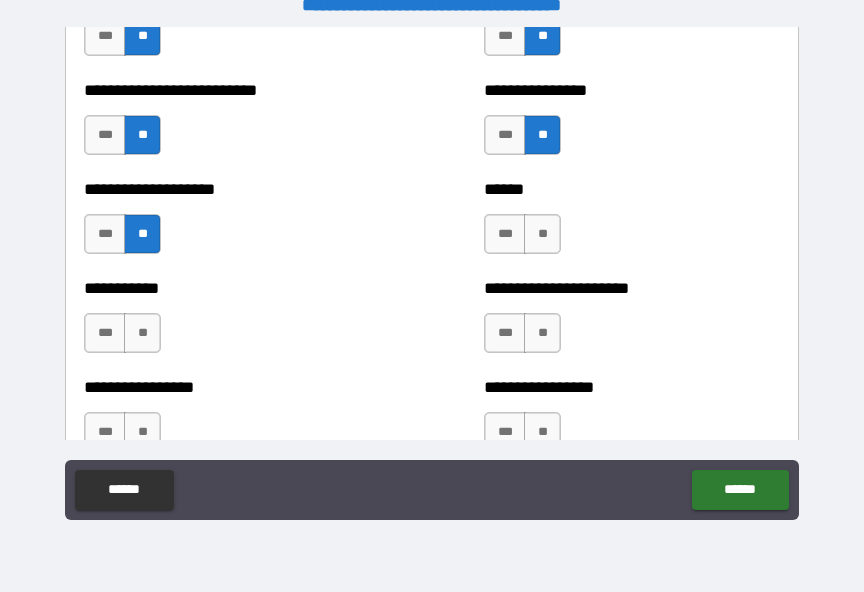 scroll, scrollTop: 5876, scrollLeft: 0, axis: vertical 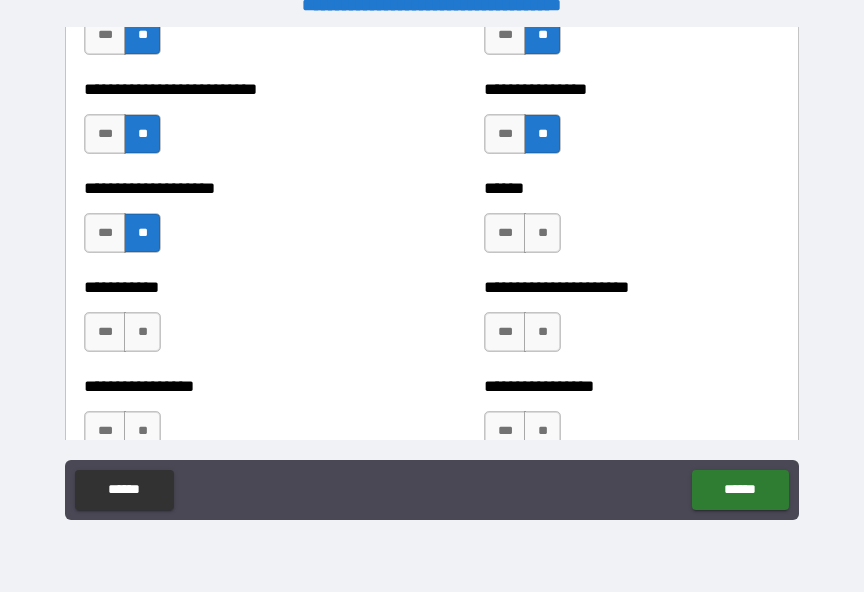 click on "**" at bounding box center (542, 233) 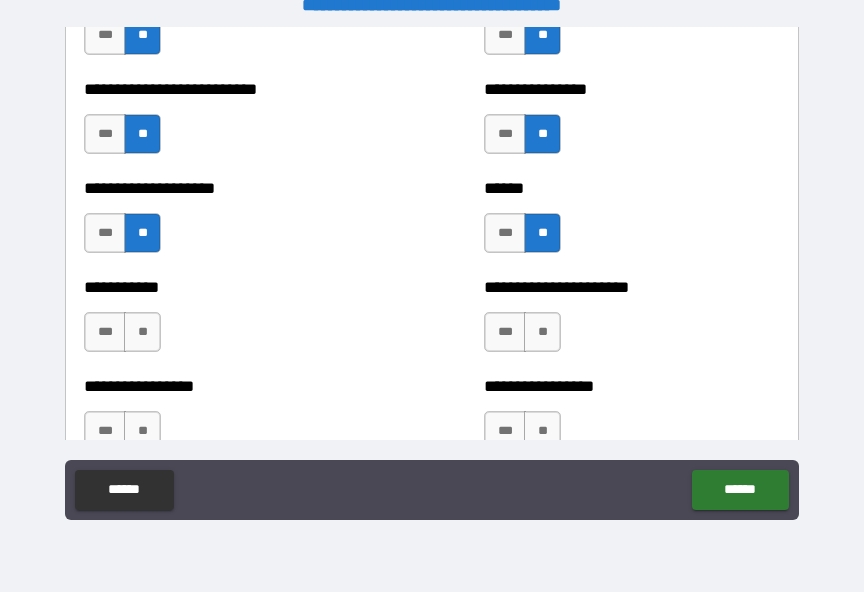 click on "**" at bounding box center (542, 332) 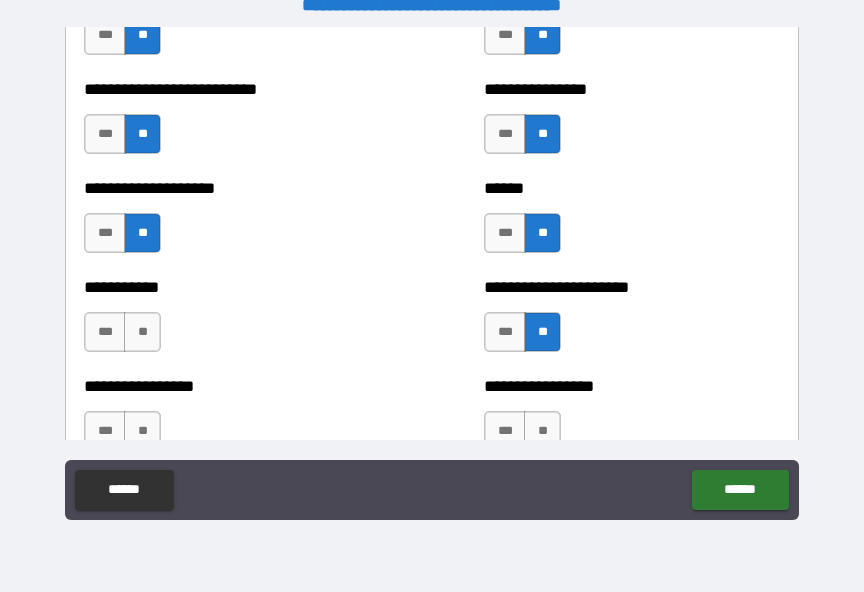 click on "**" at bounding box center [142, 332] 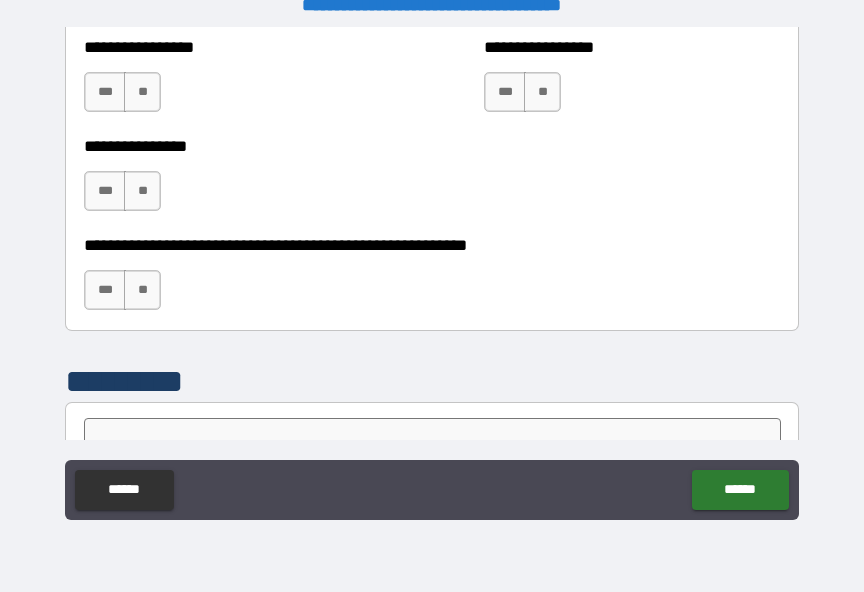 scroll, scrollTop: 6216, scrollLeft: 0, axis: vertical 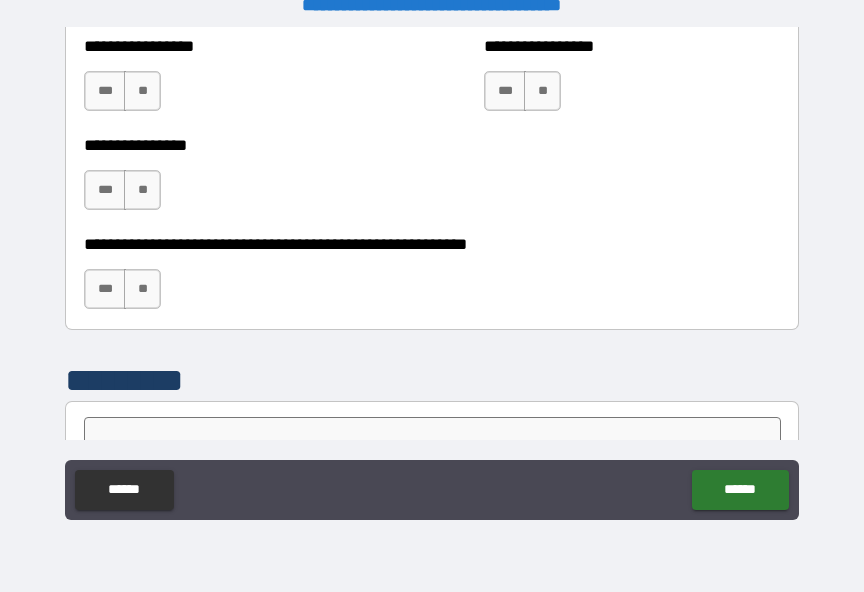click on "**" at bounding box center [542, 91] 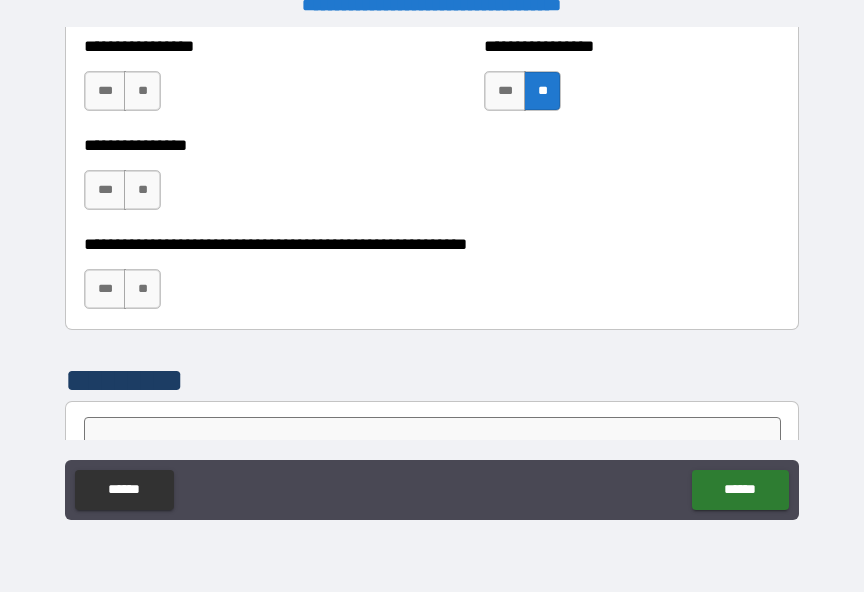click on "**" at bounding box center (142, 91) 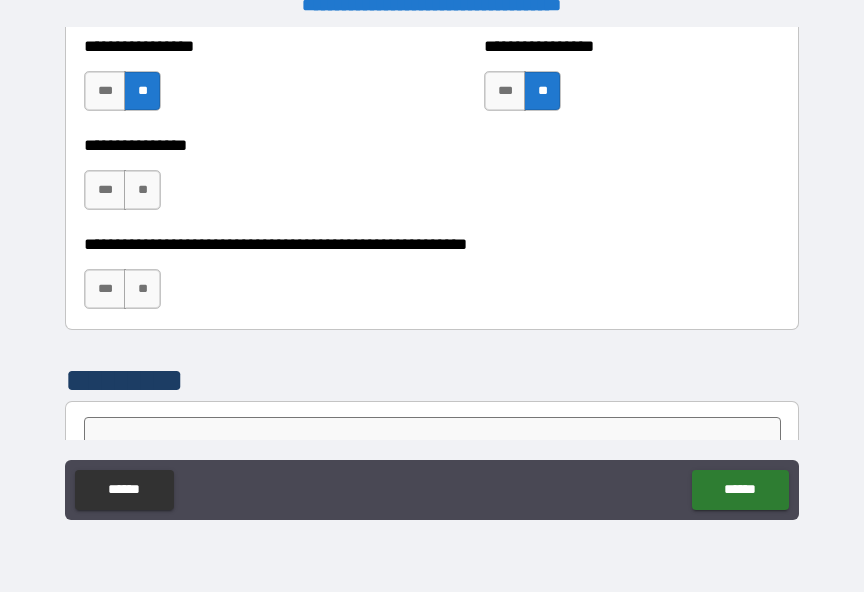 click on "**" at bounding box center [142, 190] 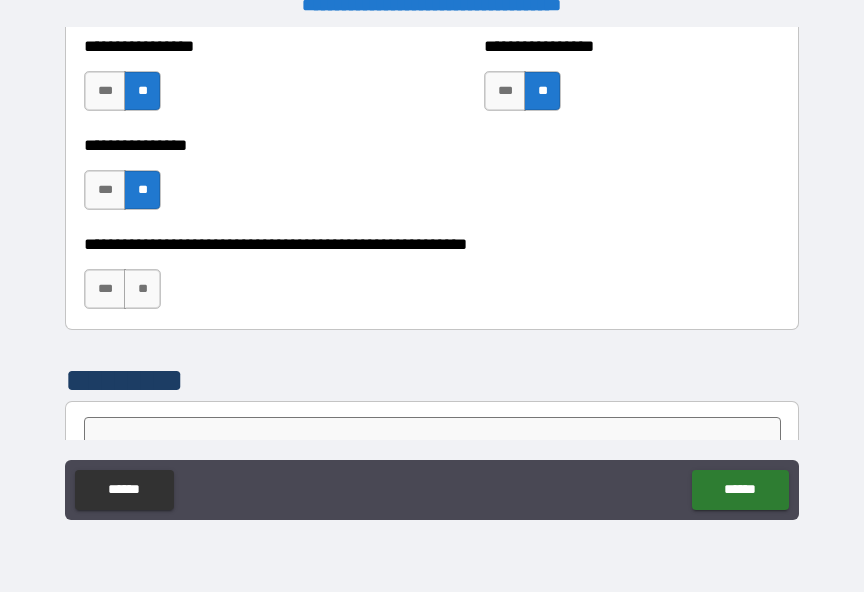 click on "**" at bounding box center (142, 289) 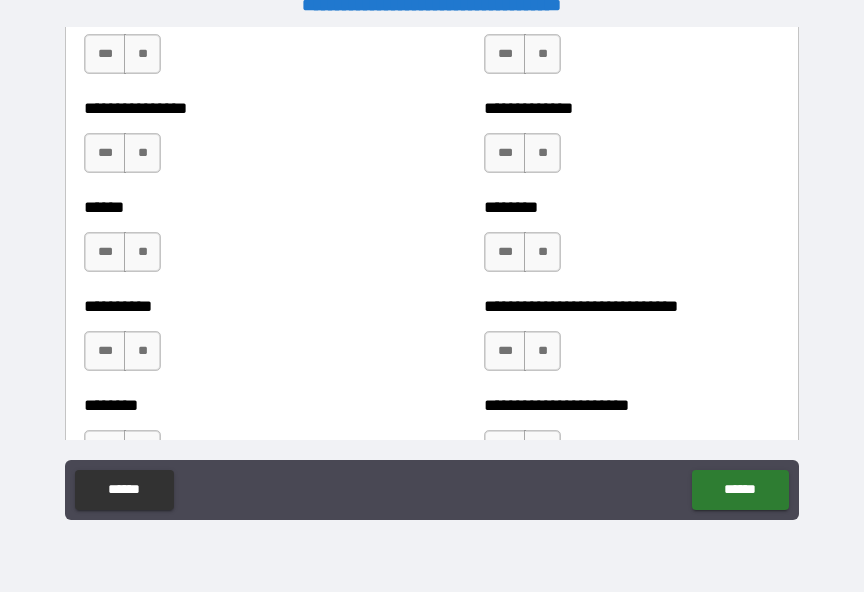 scroll, scrollTop: 6828, scrollLeft: 0, axis: vertical 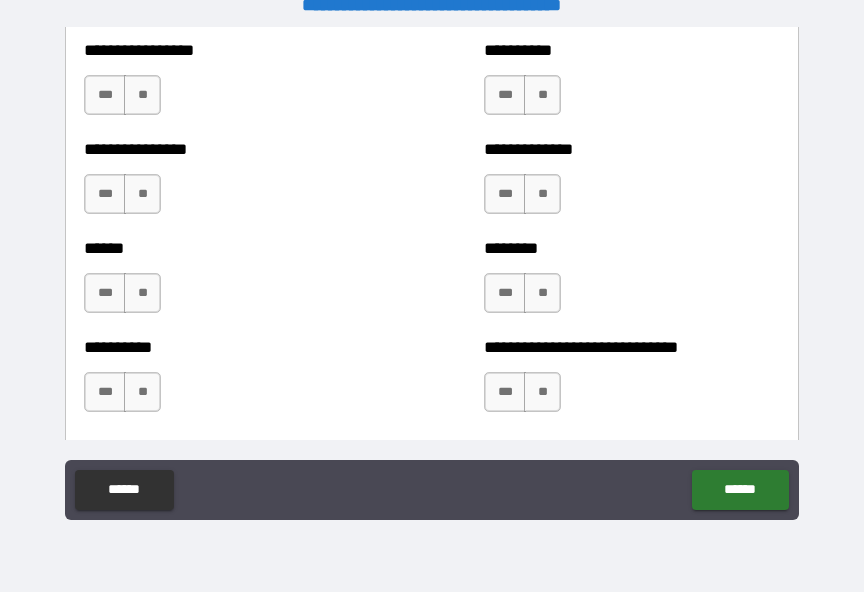 click on "***" at bounding box center [105, 95] 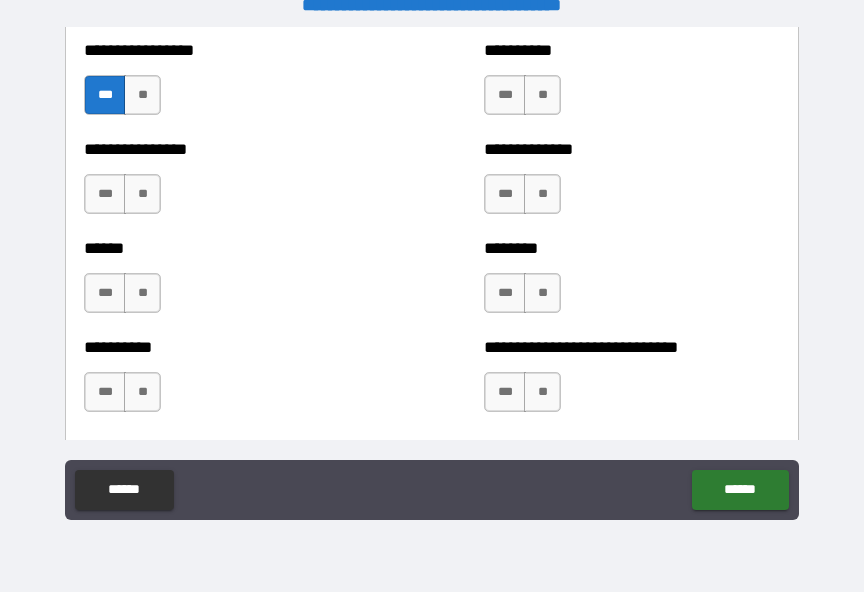 click on "**" at bounding box center [142, 95] 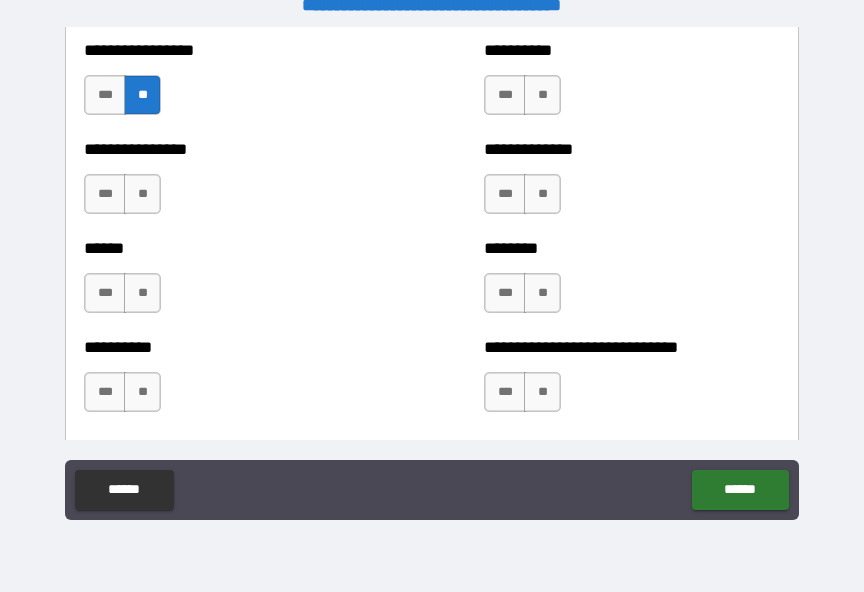 click on "**" at bounding box center (142, 194) 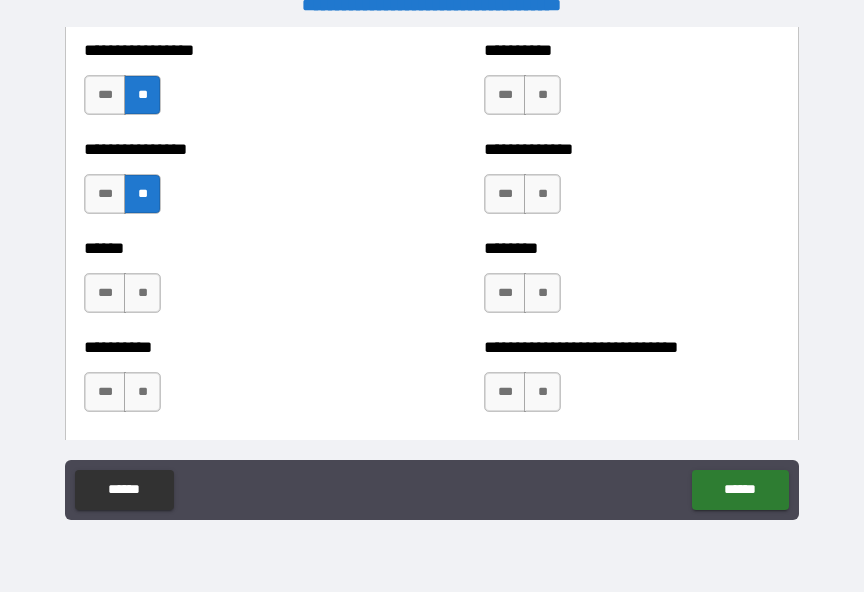 click on "**" at bounding box center (542, 95) 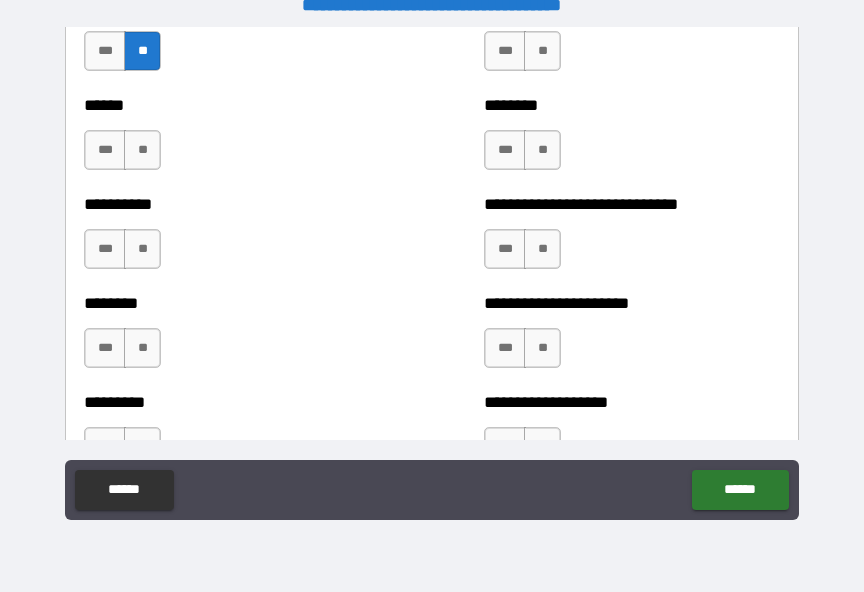scroll, scrollTop: 6992, scrollLeft: 0, axis: vertical 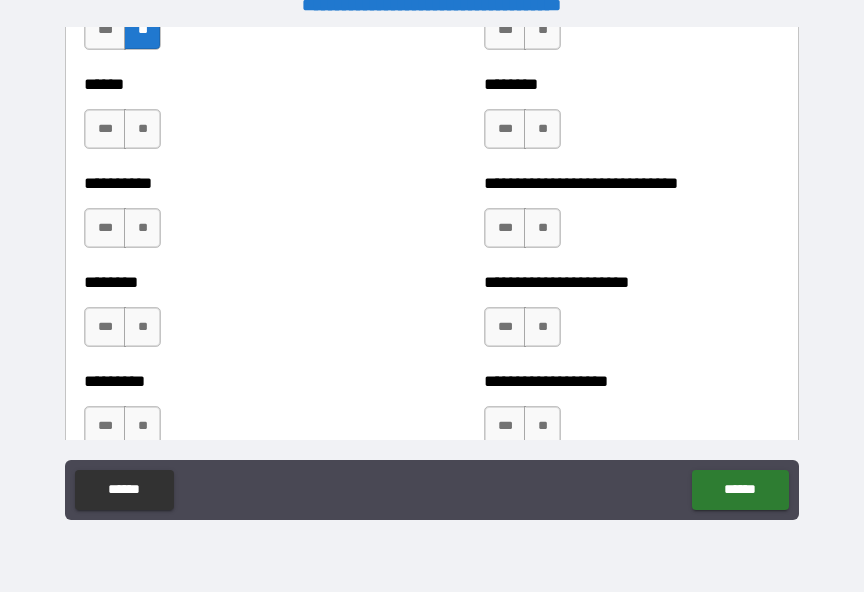 click on "**" at bounding box center [542, 129] 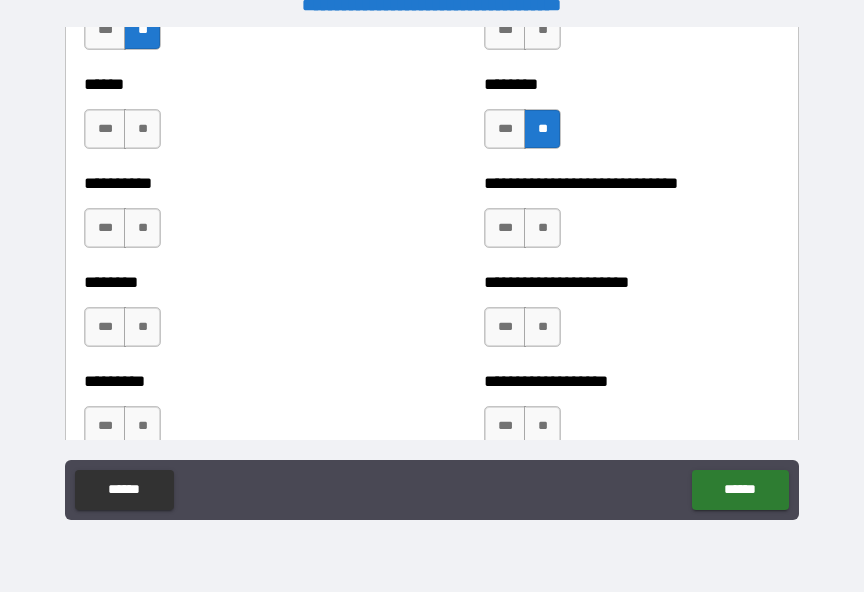 click on "**" at bounding box center (142, 228) 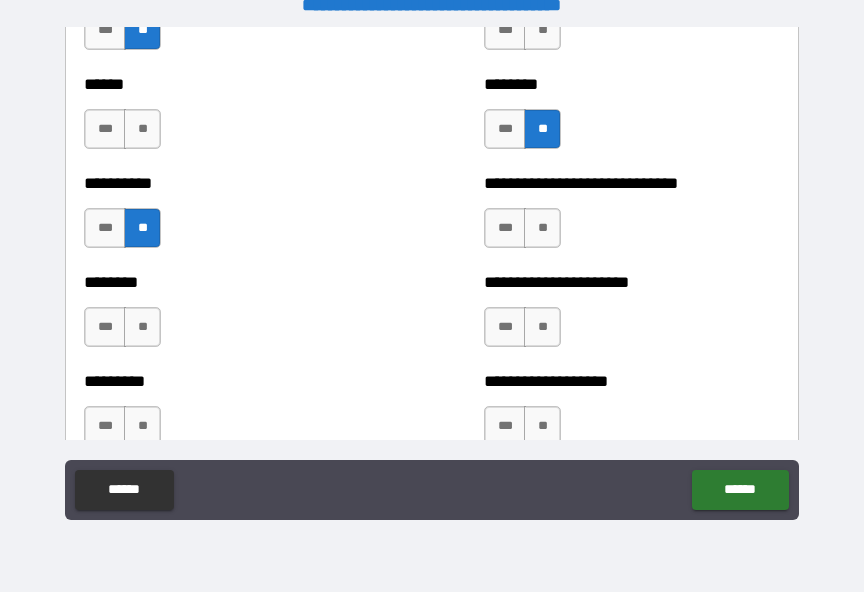 click on "**" at bounding box center (142, 129) 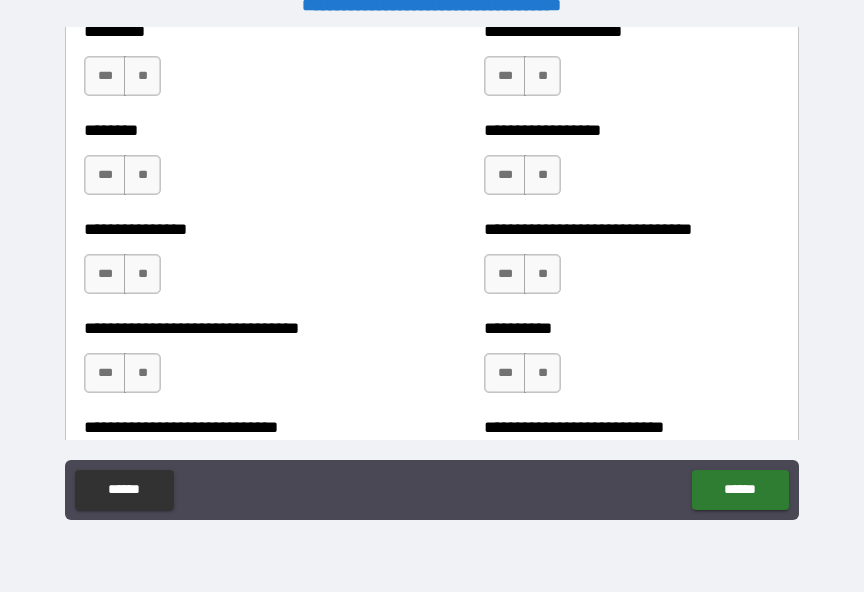 scroll, scrollTop: 7443, scrollLeft: 0, axis: vertical 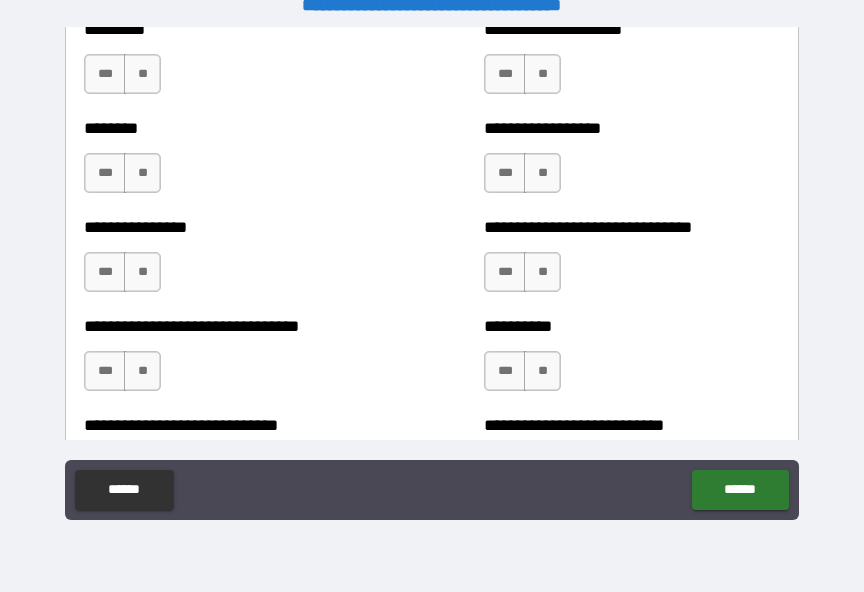 click on "**" at bounding box center [142, 272] 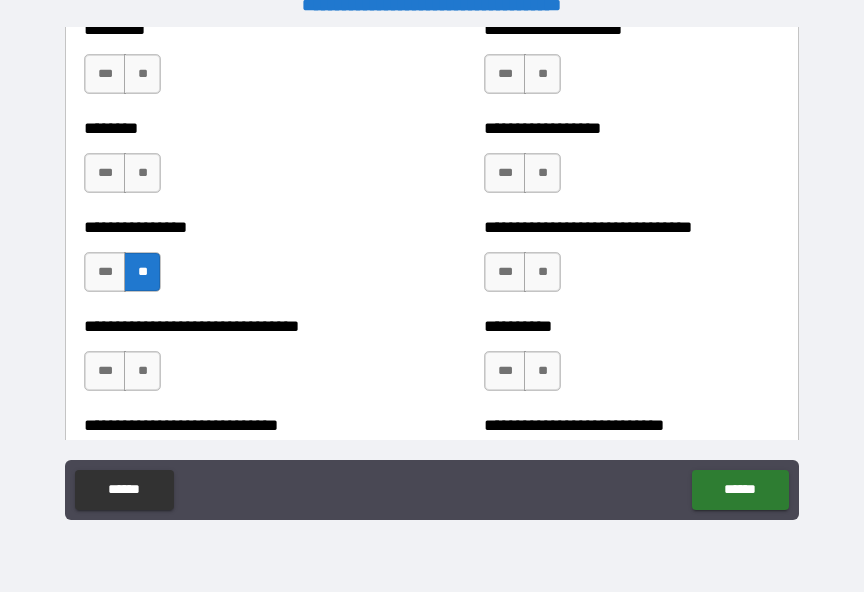 click on "**" at bounding box center [142, 371] 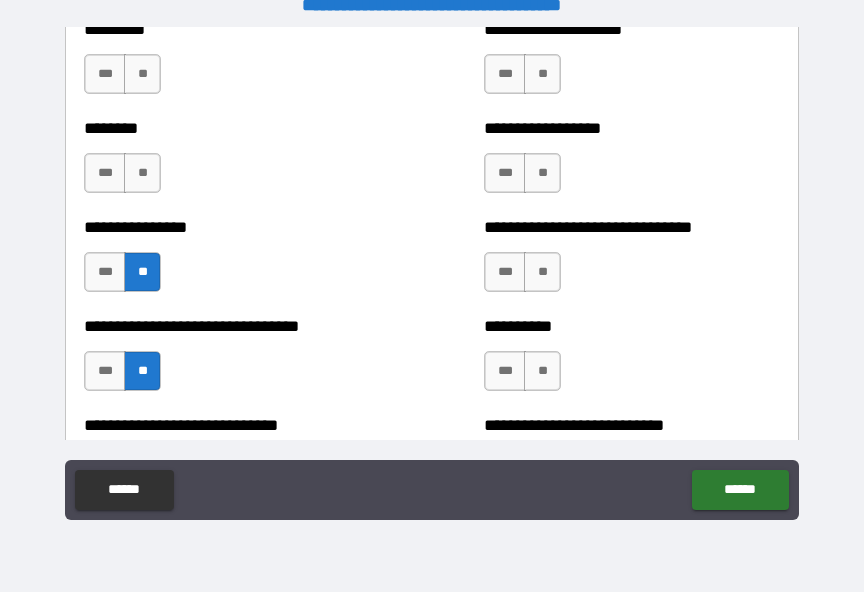 click on "**" at bounding box center (542, 371) 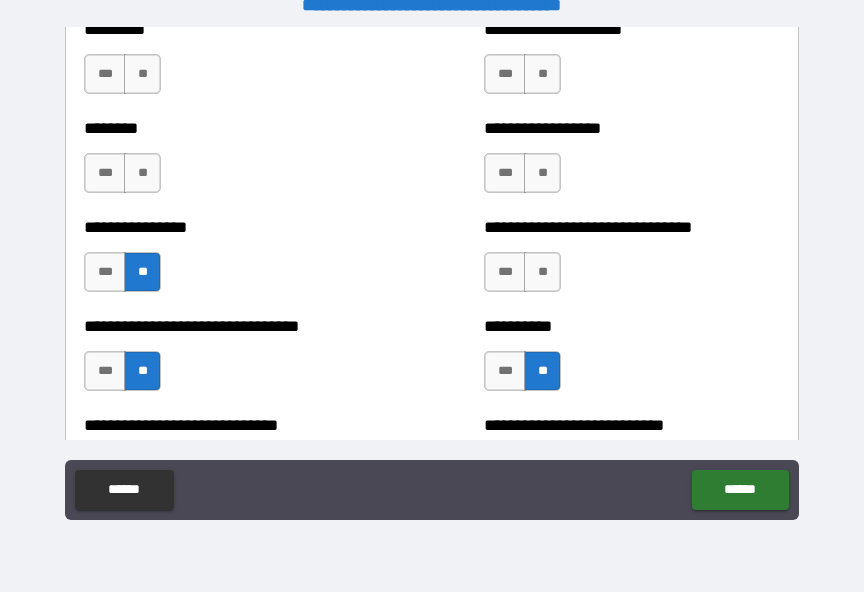 click on "**" at bounding box center [542, 272] 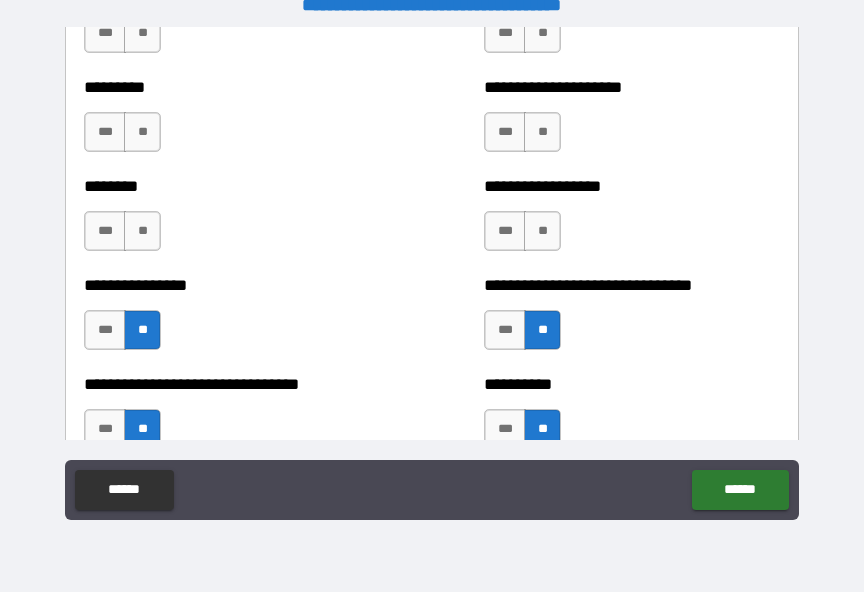 scroll, scrollTop: 7386, scrollLeft: 0, axis: vertical 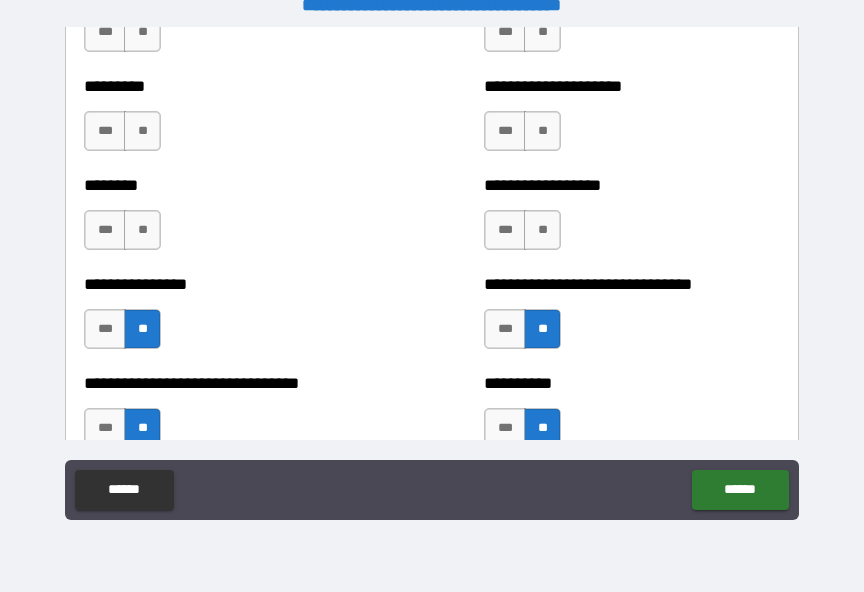 click on "**" at bounding box center [542, 230] 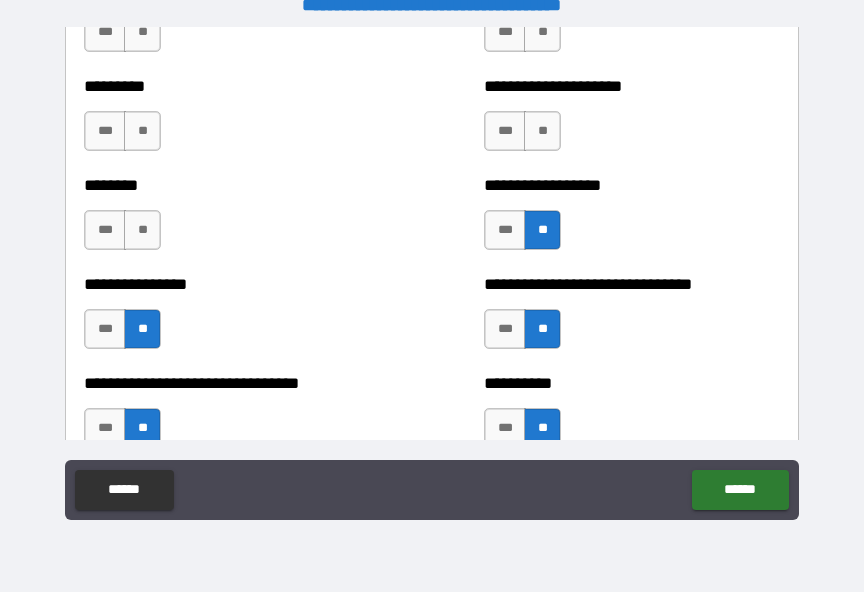 click on "**" at bounding box center [142, 230] 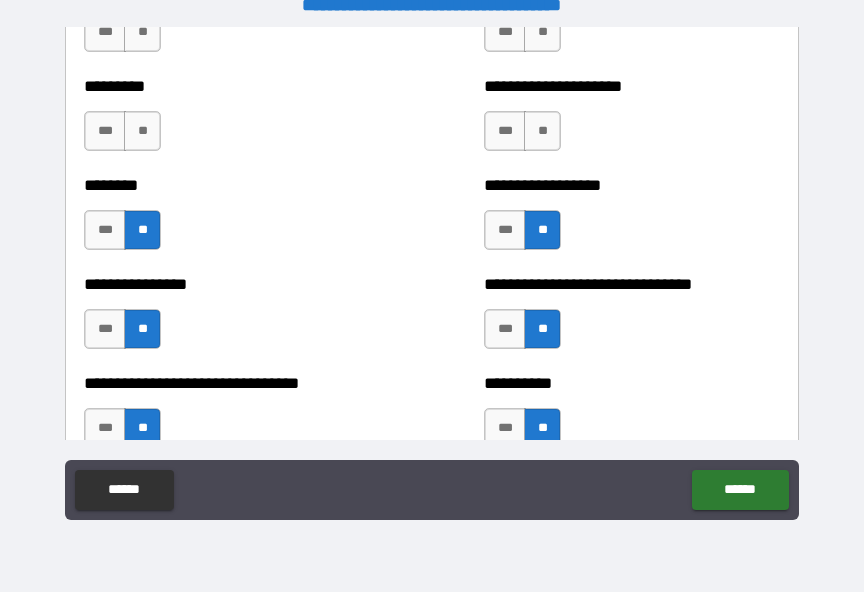 click on "***" at bounding box center (505, 428) 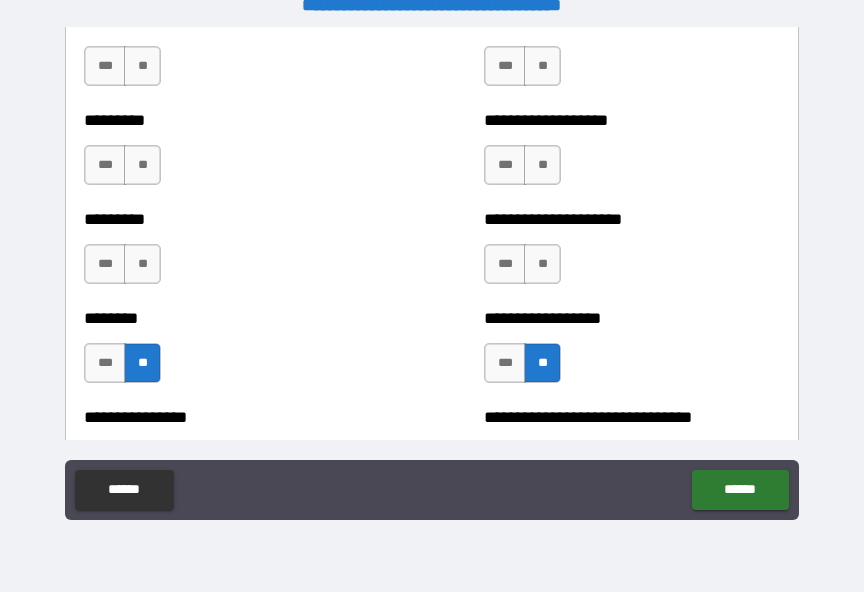 scroll, scrollTop: 7250, scrollLeft: 0, axis: vertical 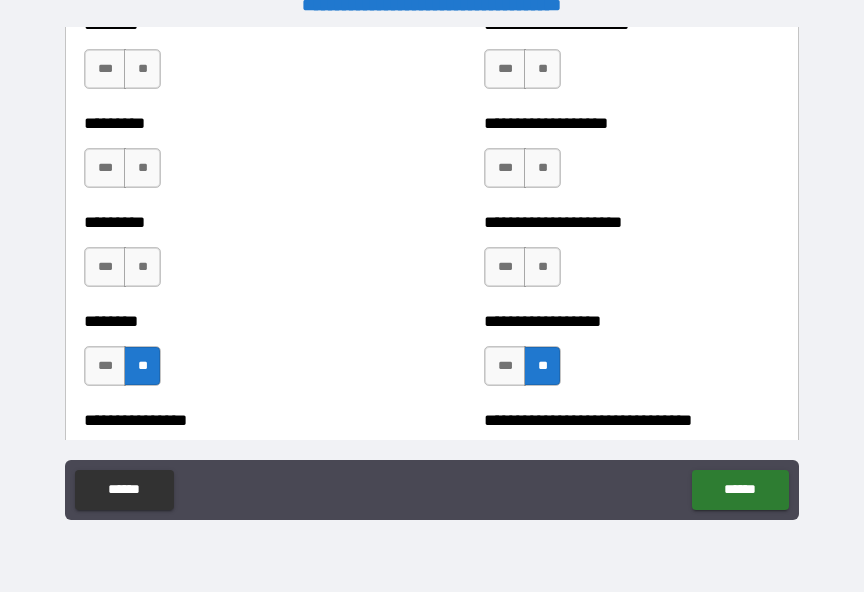 click on "**" at bounding box center (542, 267) 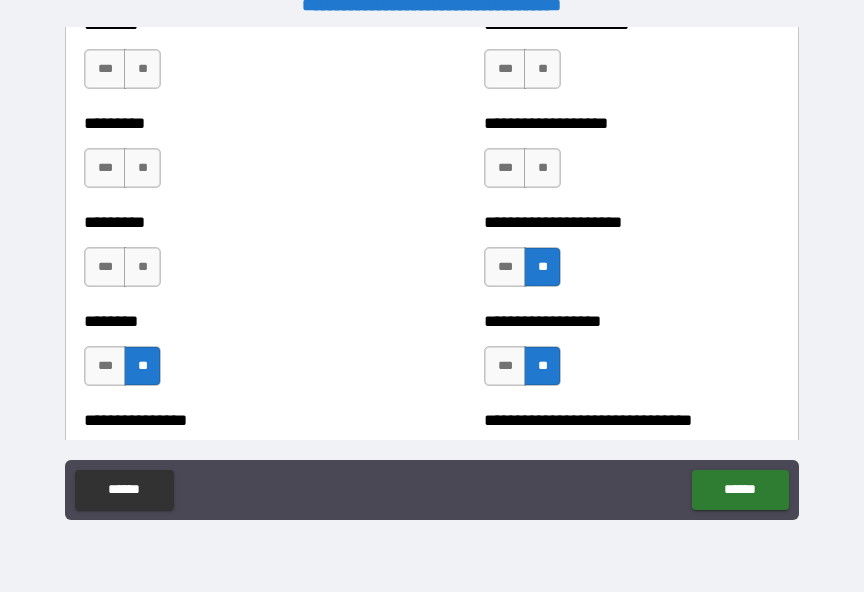 click on "**" at bounding box center (542, 168) 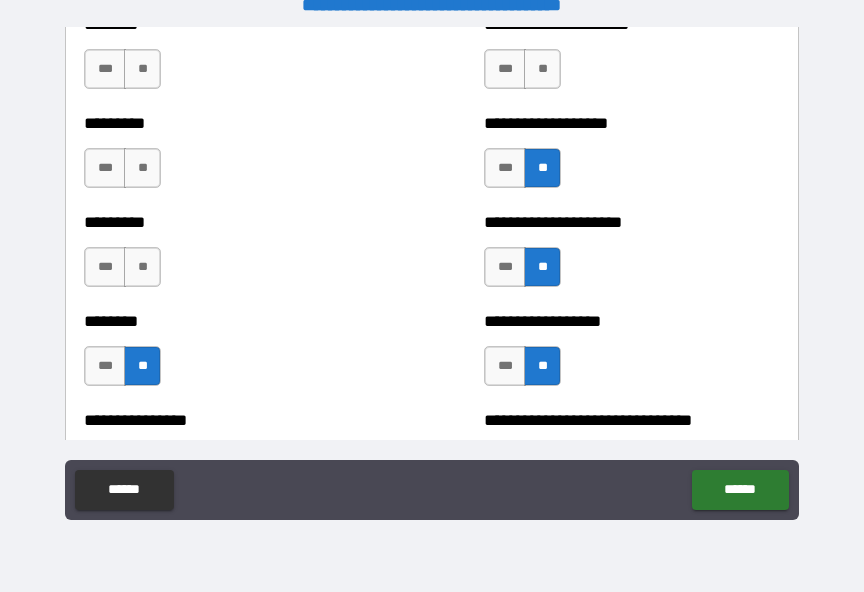 click on "**" at bounding box center [142, 267] 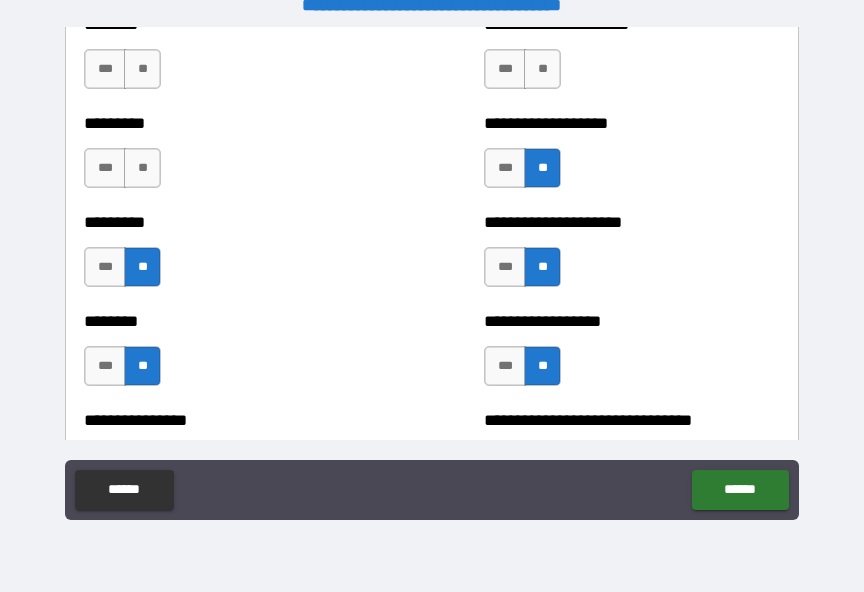 click on "**" at bounding box center (142, 168) 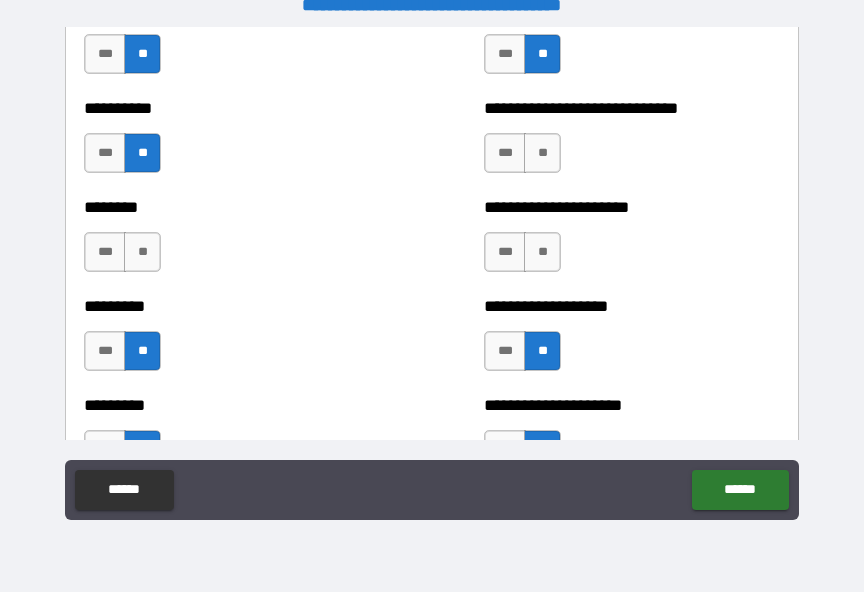 scroll, scrollTop: 7041, scrollLeft: 0, axis: vertical 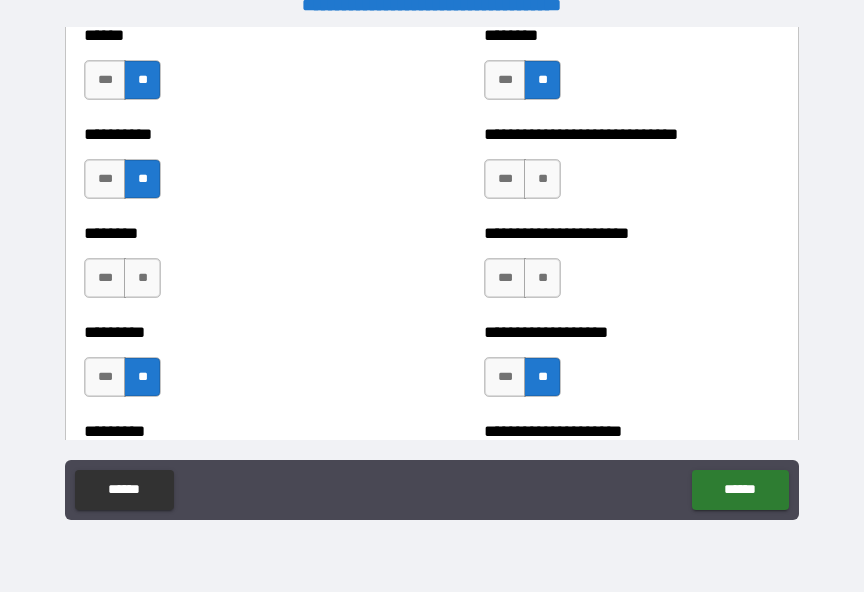 click on "***" at bounding box center [505, 278] 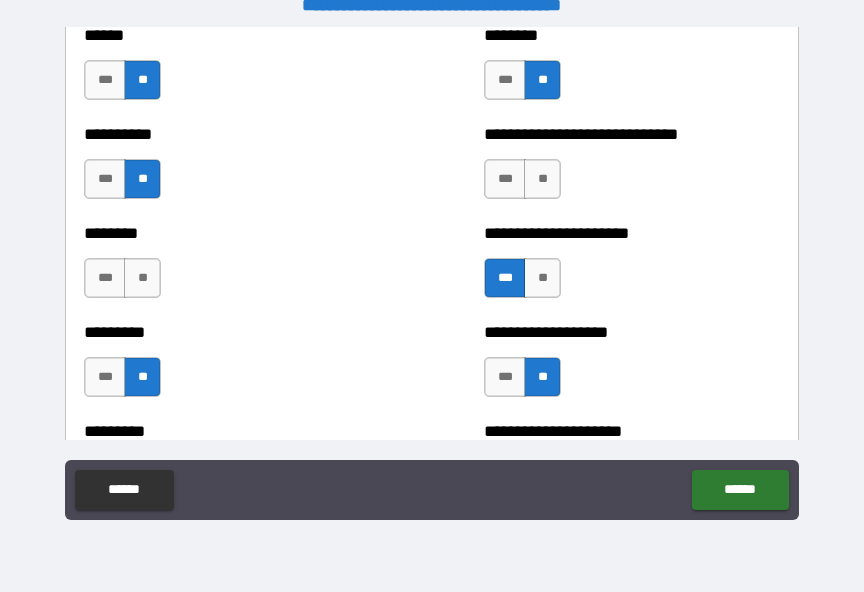 click on "**" at bounding box center (542, 278) 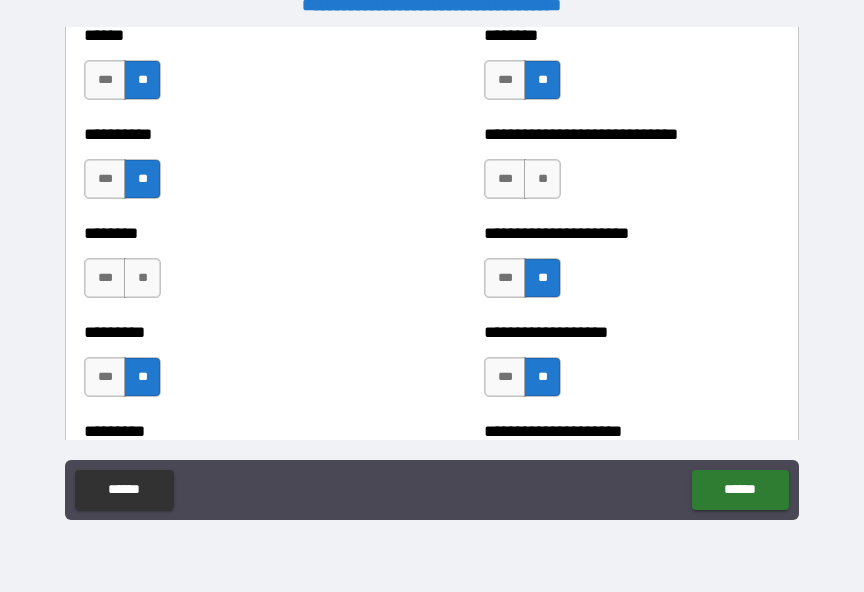 click on "***" at bounding box center (505, 278) 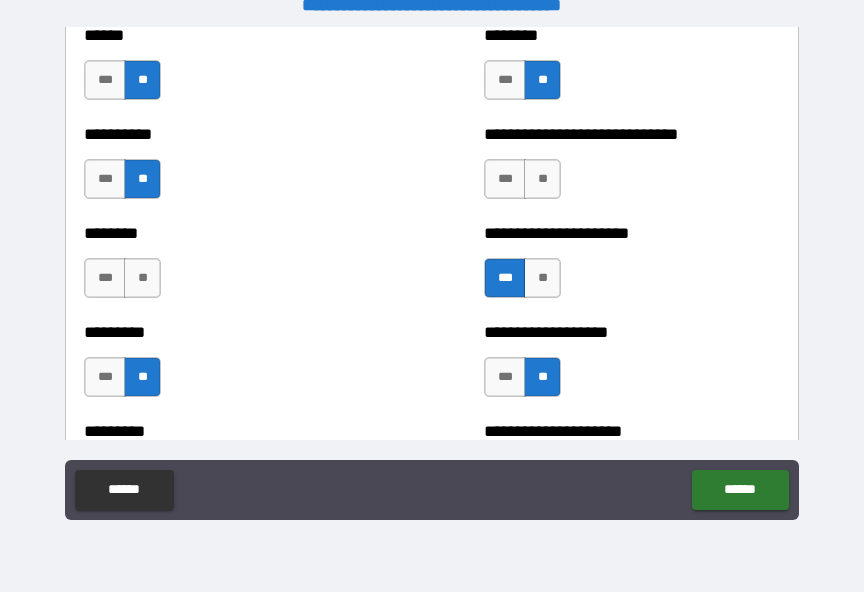 click on "**" at bounding box center (542, 179) 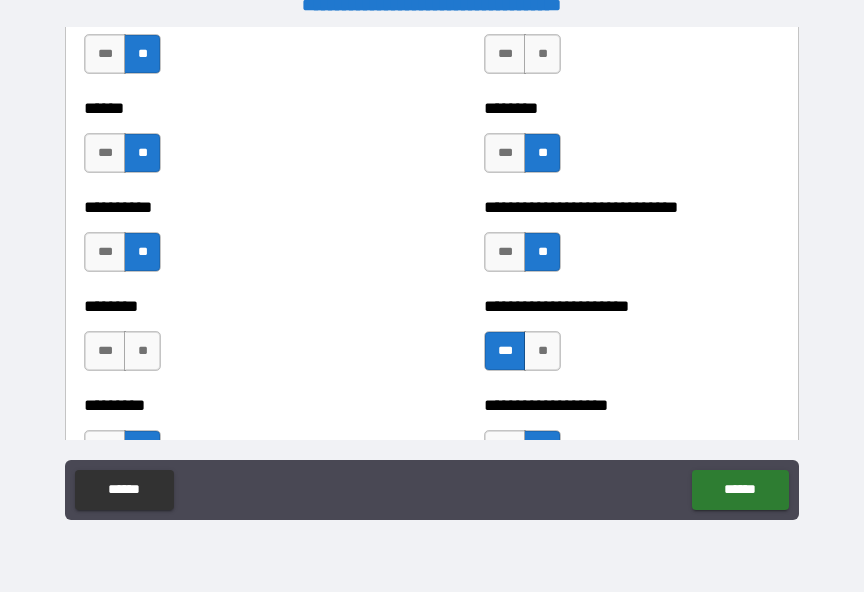 scroll, scrollTop: 6969, scrollLeft: 0, axis: vertical 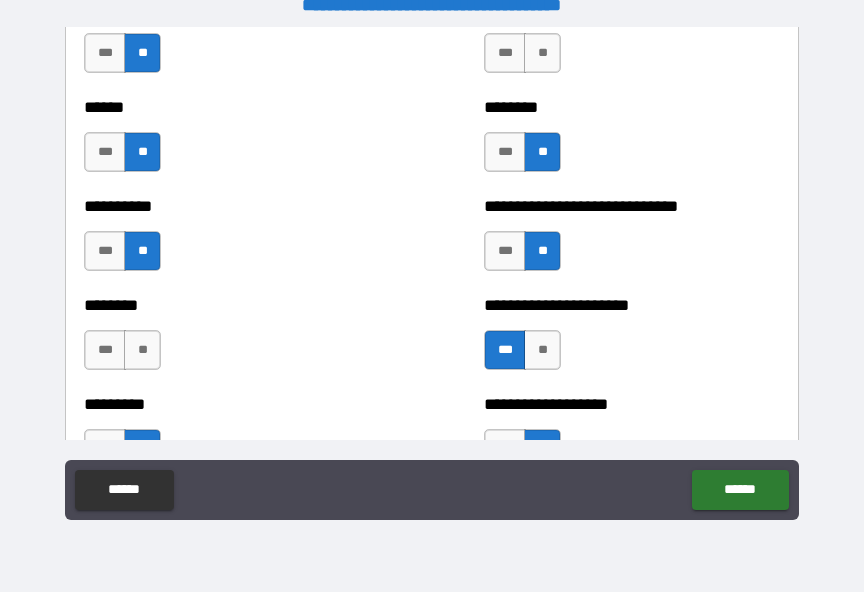 click on "**" at bounding box center [142, 350] 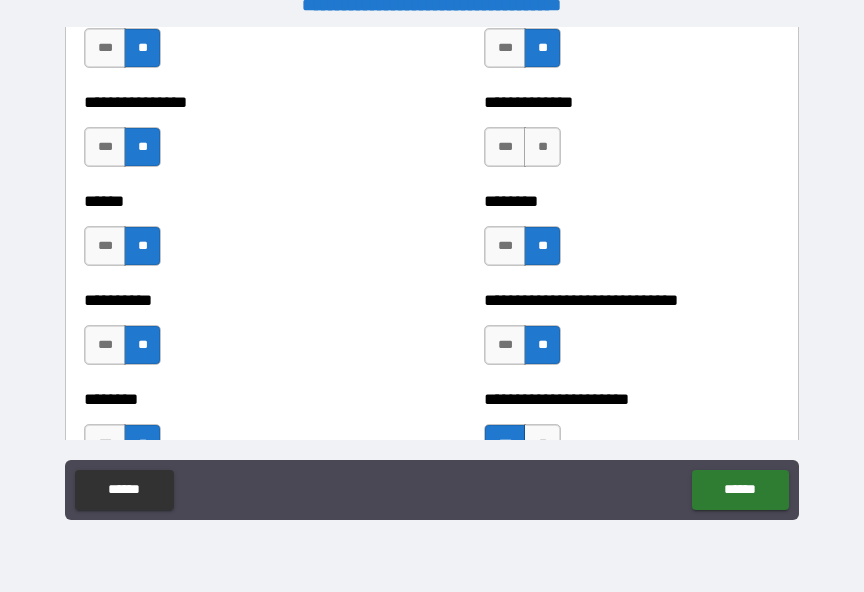 click on "**" at bounding box center [542, 147] 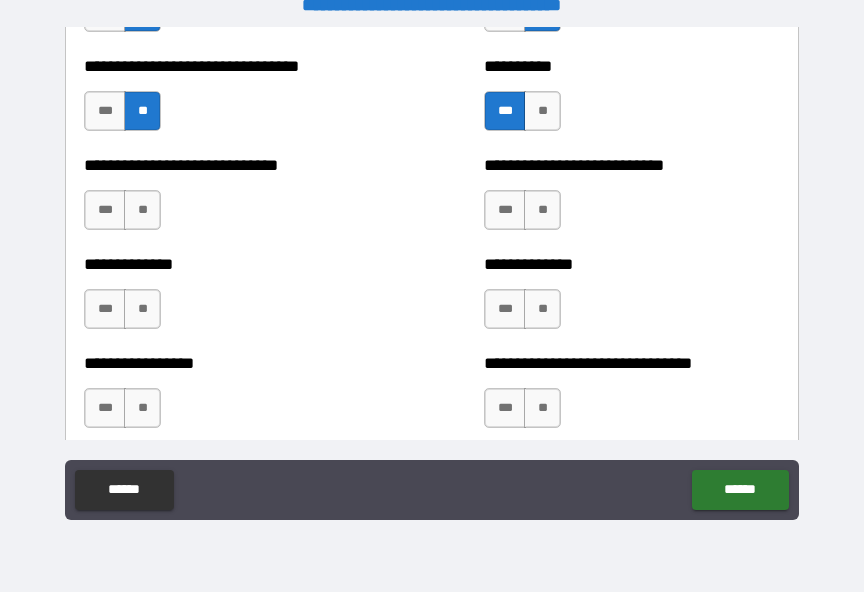 scroll, scrollTop: 7708, scrollLeft: 0, axis: vertical 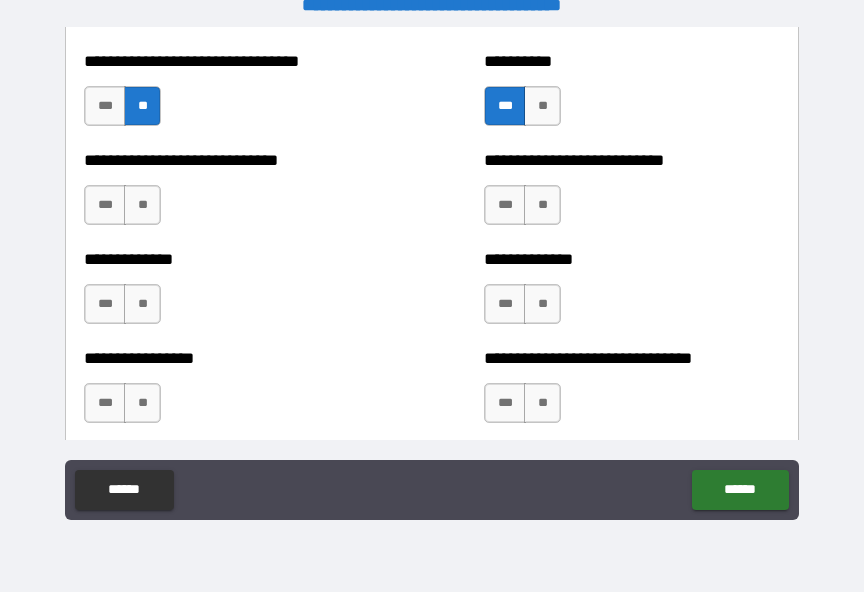 click on "***" at bounding box center [105, 205] 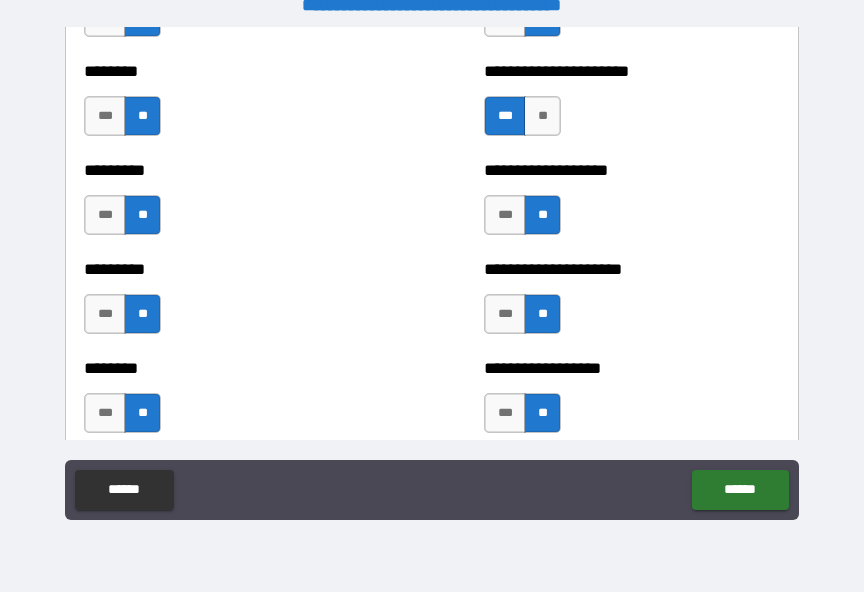 scroll, scrollTop: 7149, scrollLeft: 0, axis: vertical 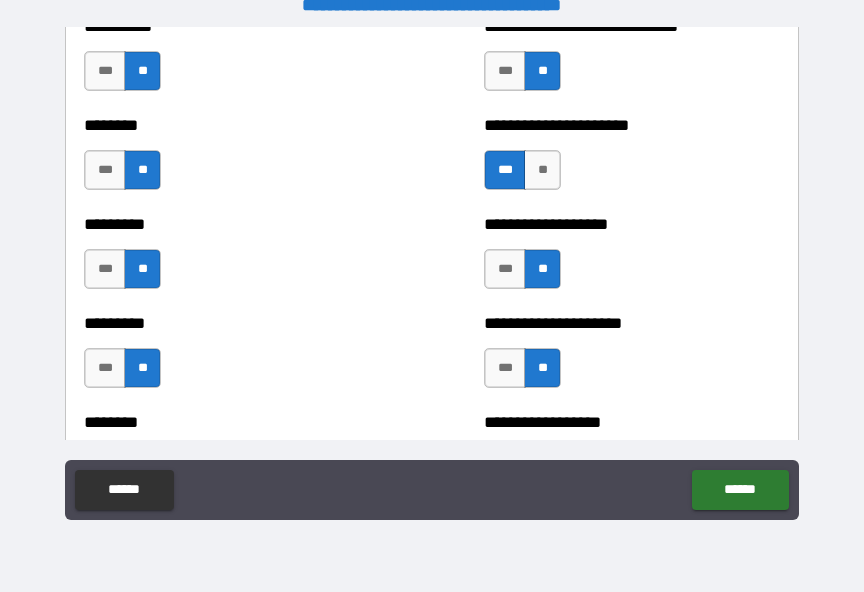 click on "**" at bounding box center (542, 170) 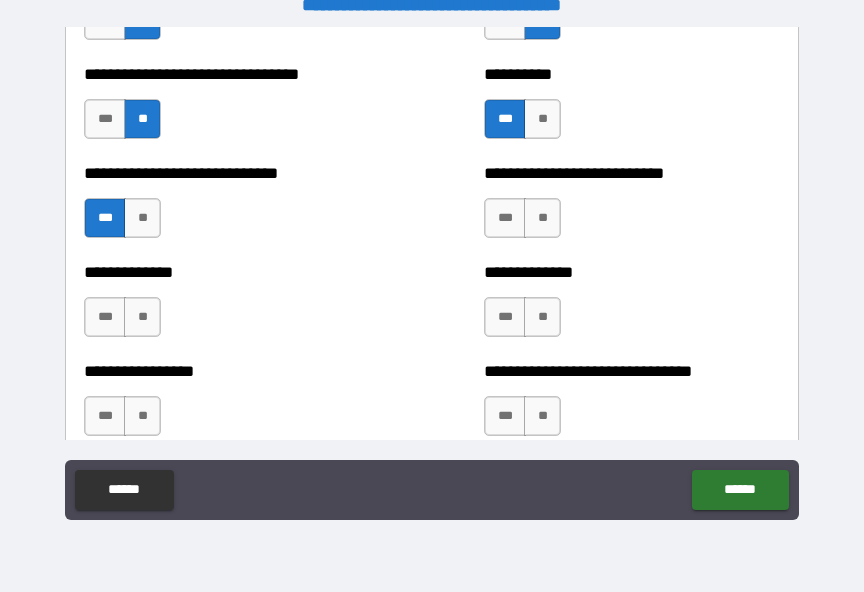 scroll, scrollTop: 7696, scrollLeft: 0, axis: vertical 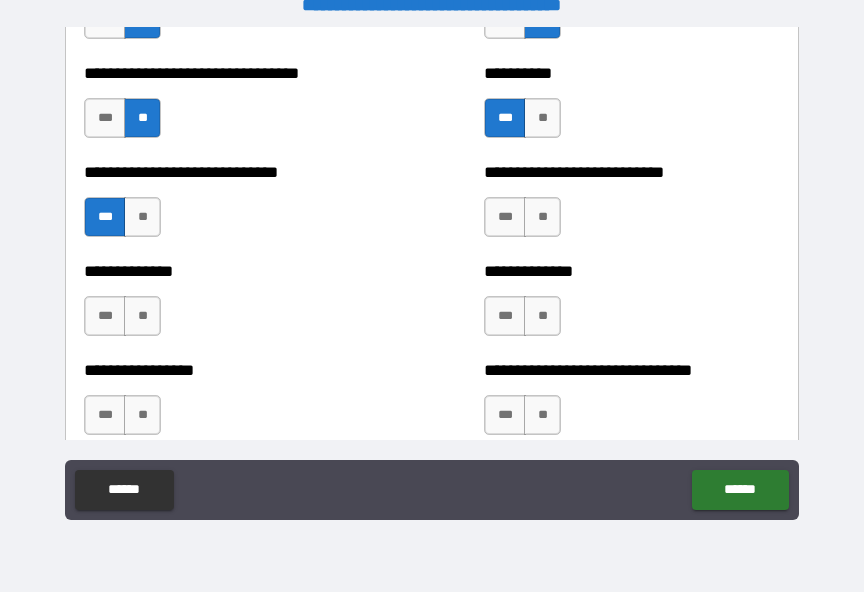 click on "**" at bounding box center (542, 217) 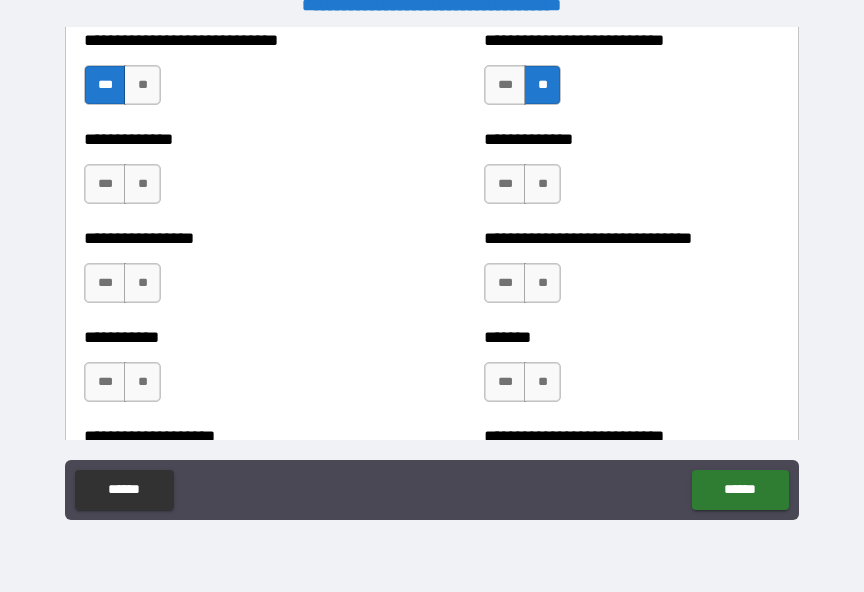 scroll, scrollTop: 7829, scrollLeft: 0, axis: vertical 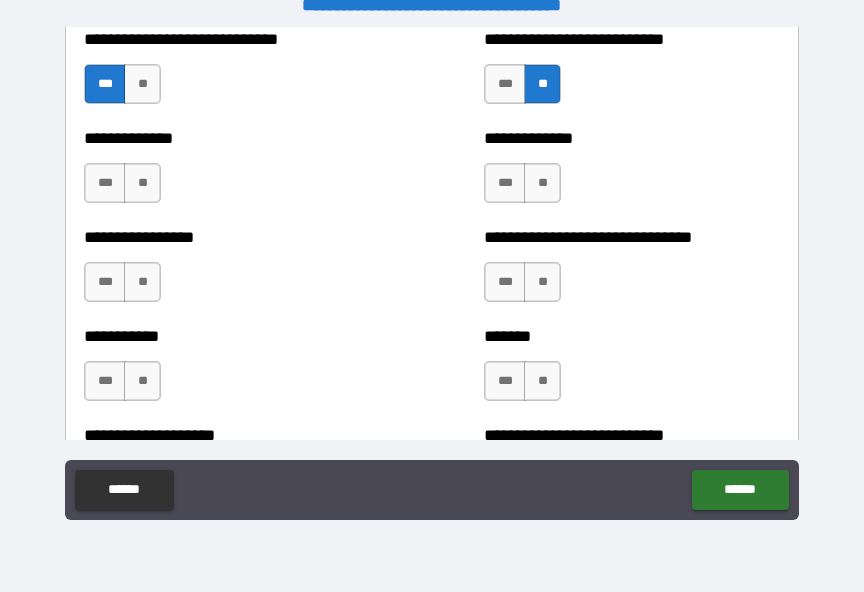 click on "**" at bounding box center [542, 183] 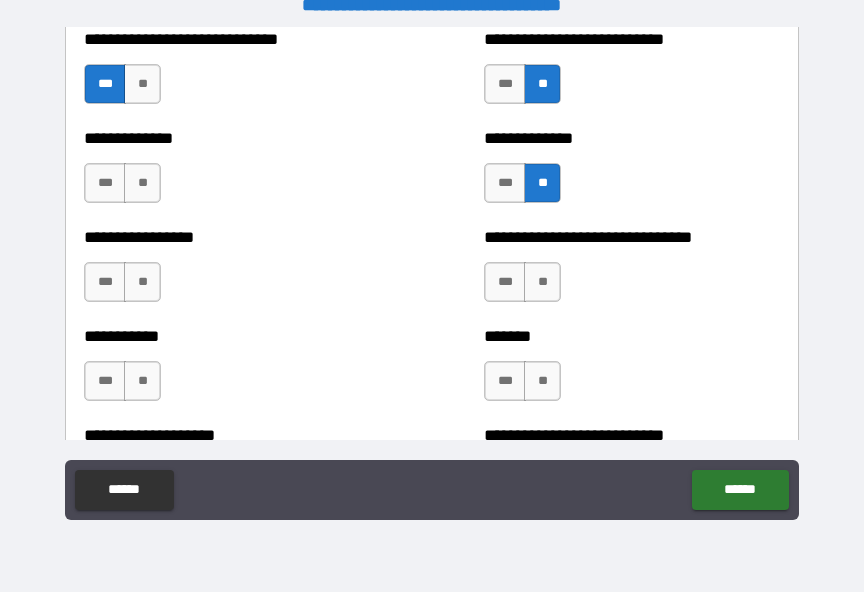 click on "**" at bounding box center [142, 183] 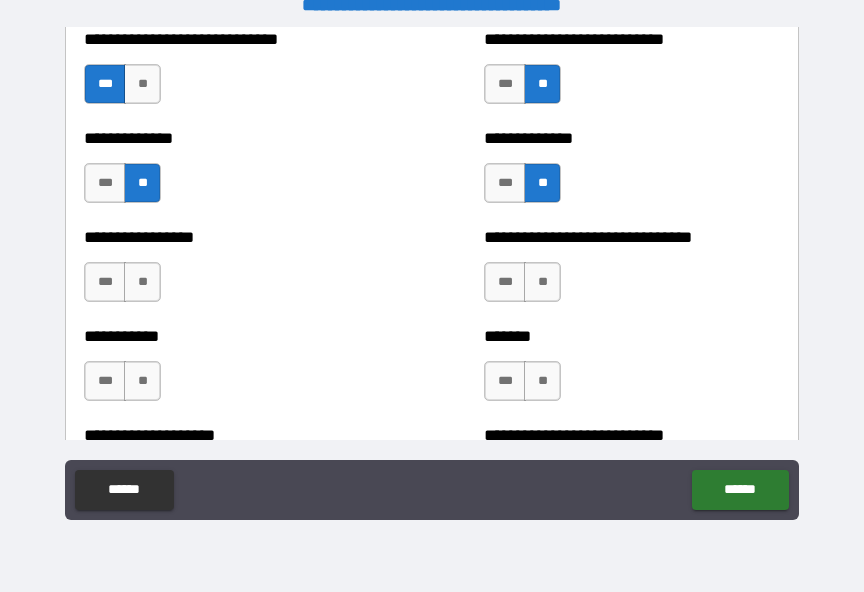 click on "**" at bounding box center [142, 282] 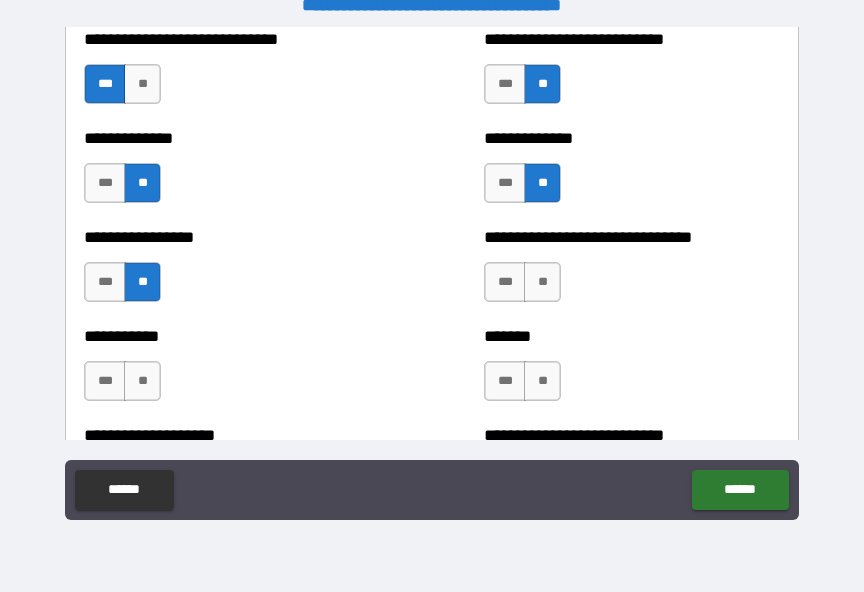 click on "**" at bounding box center (542, 282) 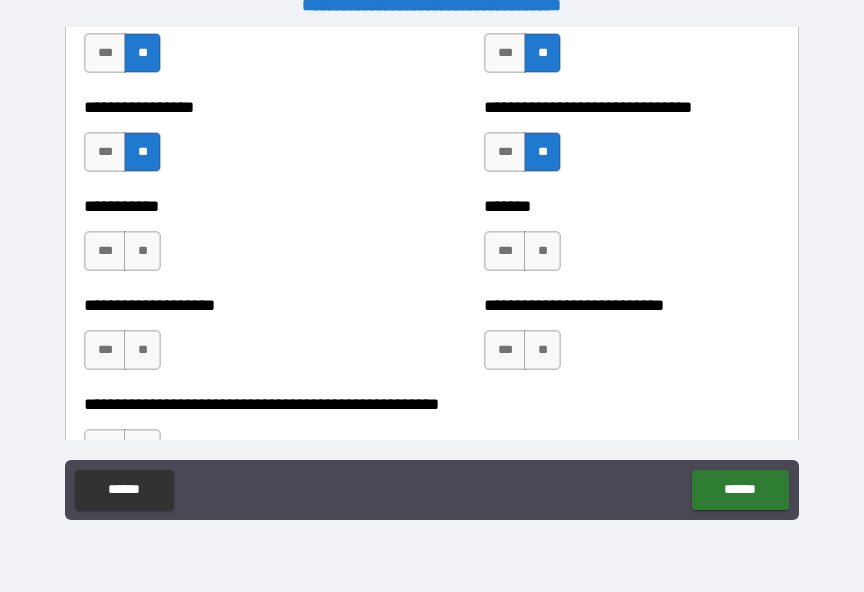 scroll, scrollTop: 7962, scrollLeft: 0, axis: vertical 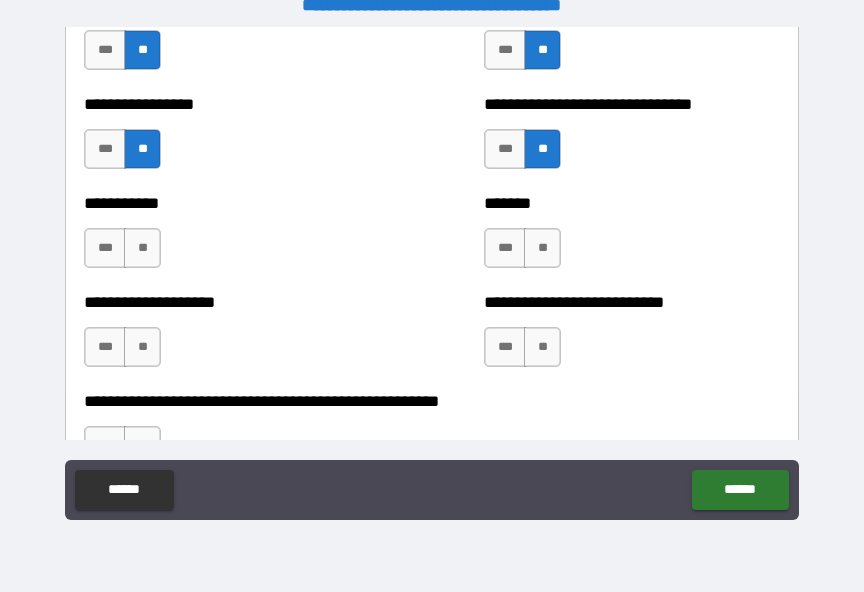click on "**" at bounding box center (542, 248) 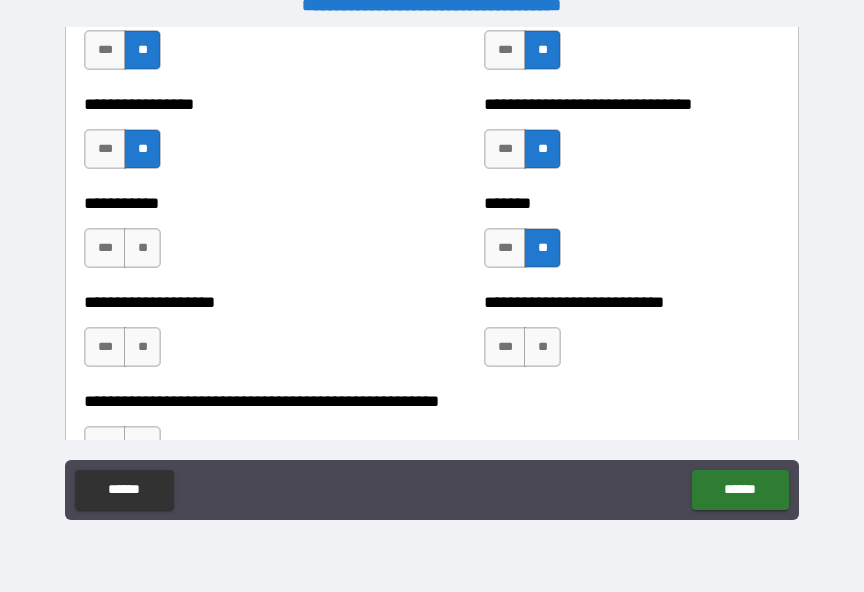 click on "**" at bounding box center (142, 248) 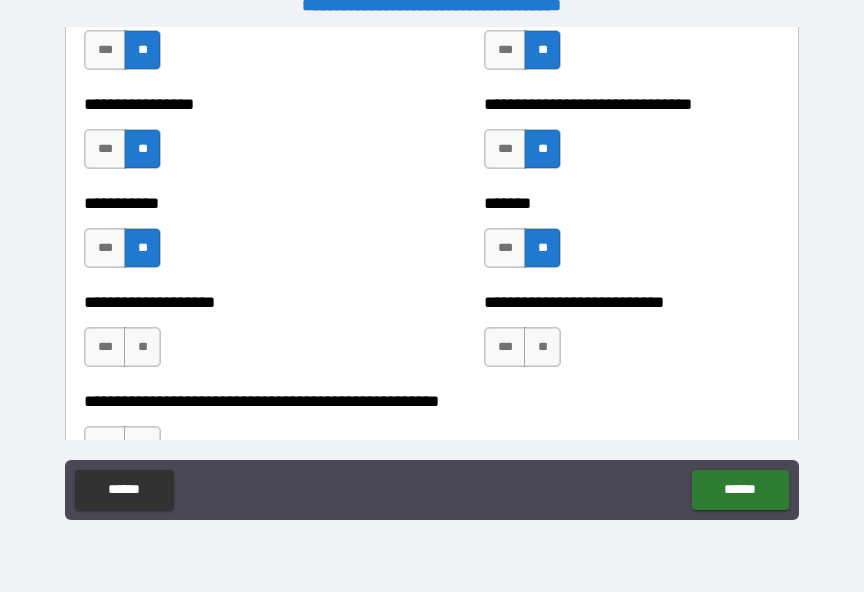click on "**" at bounding box center [142, 347] 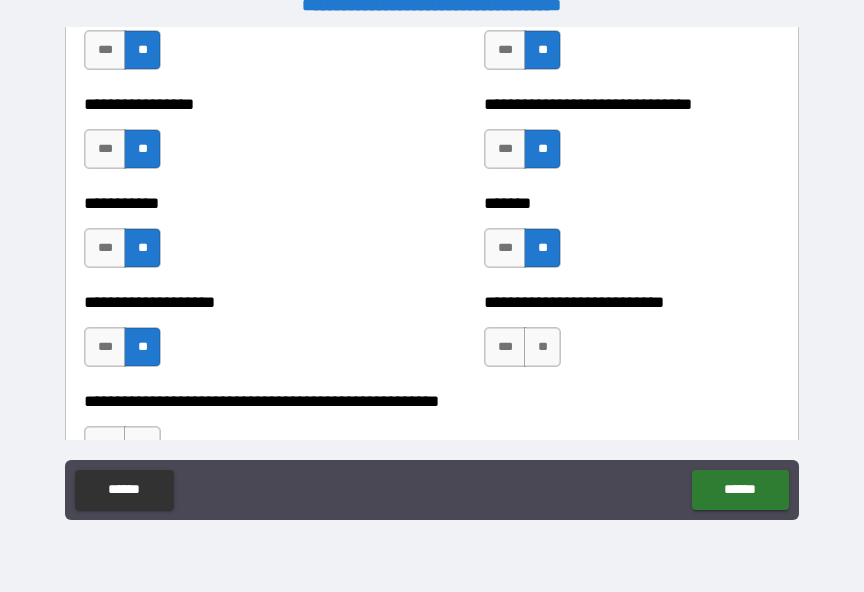 click on "**" at bounding box center [542, 347] 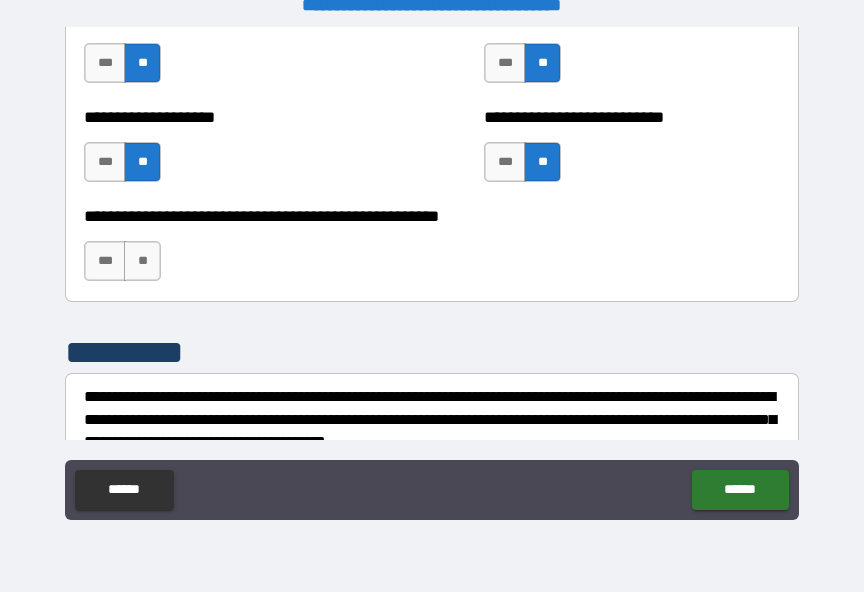 scroll, scrollTop: 8157, scrollLeft: 0, axis: vertical 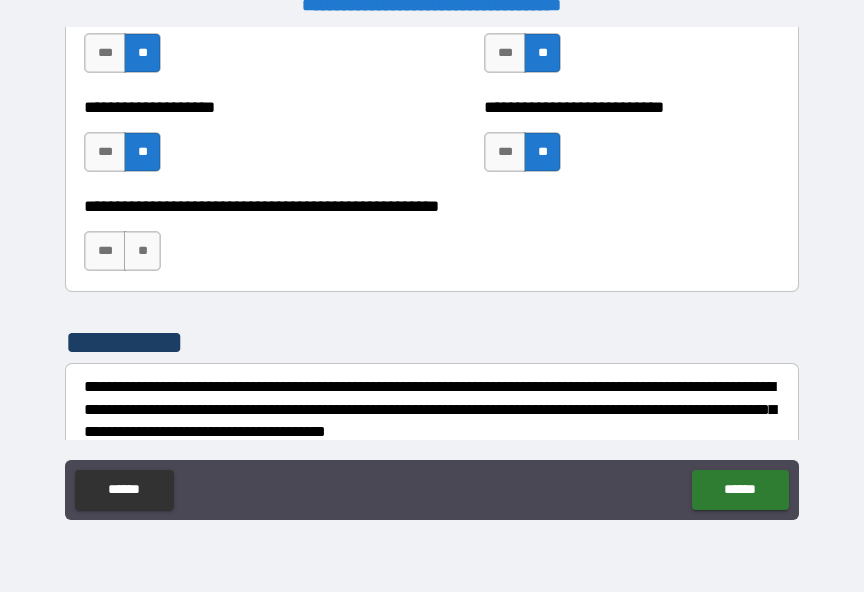 click on "**" at bounding box center [142, 251] 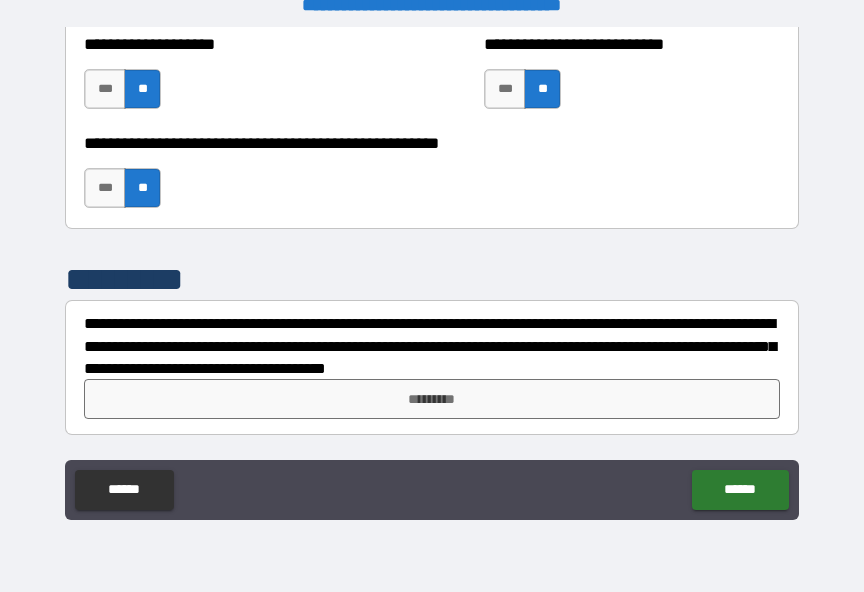 scroll, scrollTop: 8220, scrollLeft: 0, axis: vertical 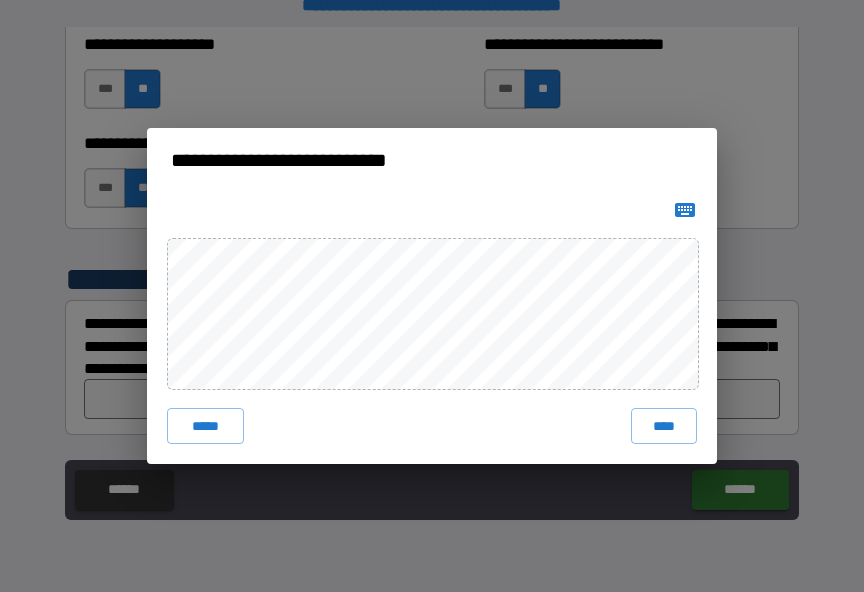 click on "****" at bounding box center (664, 426) 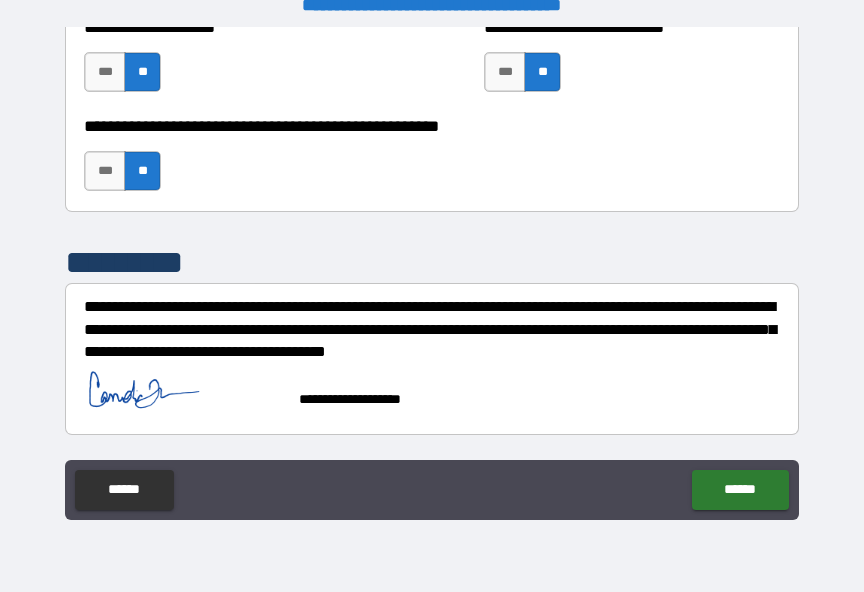 scroll, scrollTop: 8238, scrollLeft: 0, axis: vertical 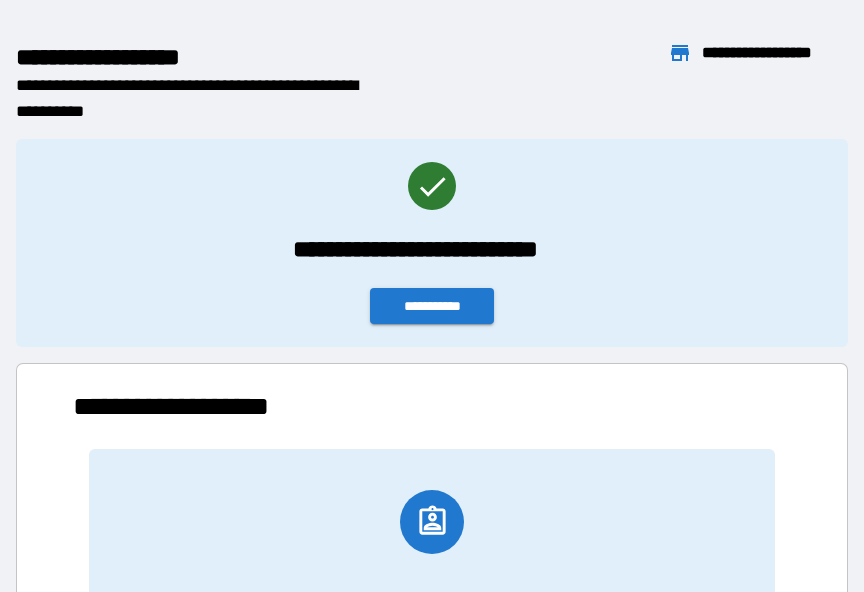 click on "**********" at bounding box center (432, 306) 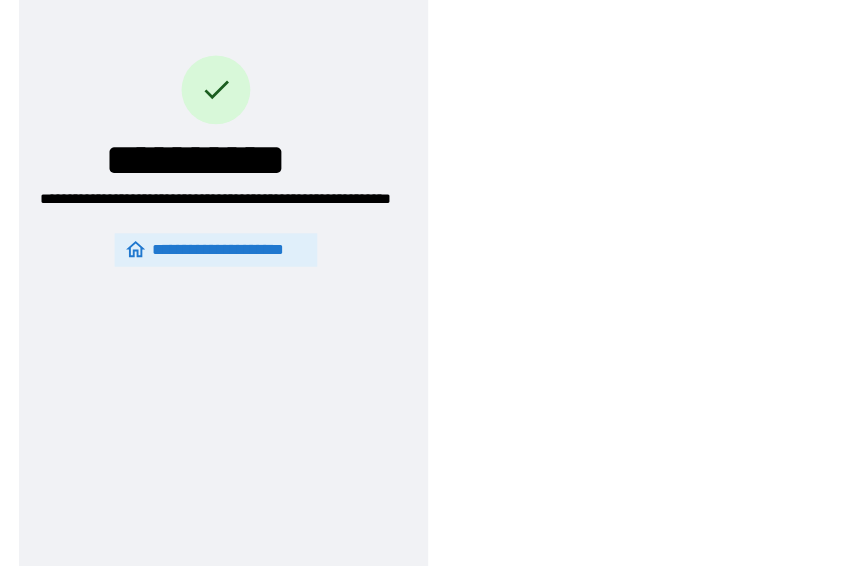scroll, scrollTop: 50, scrollLeft: 0, axis: vertical 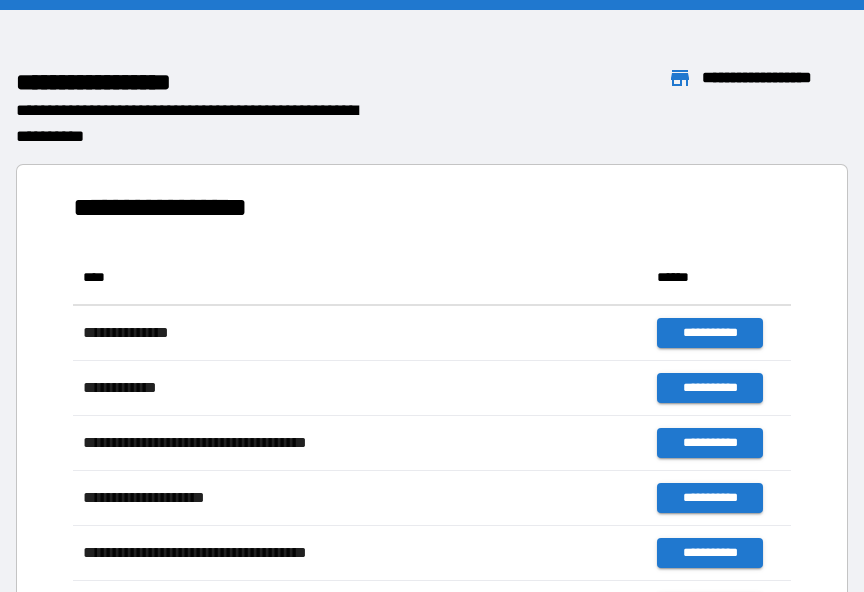 click on "**********" at bounding box center [744, 107] 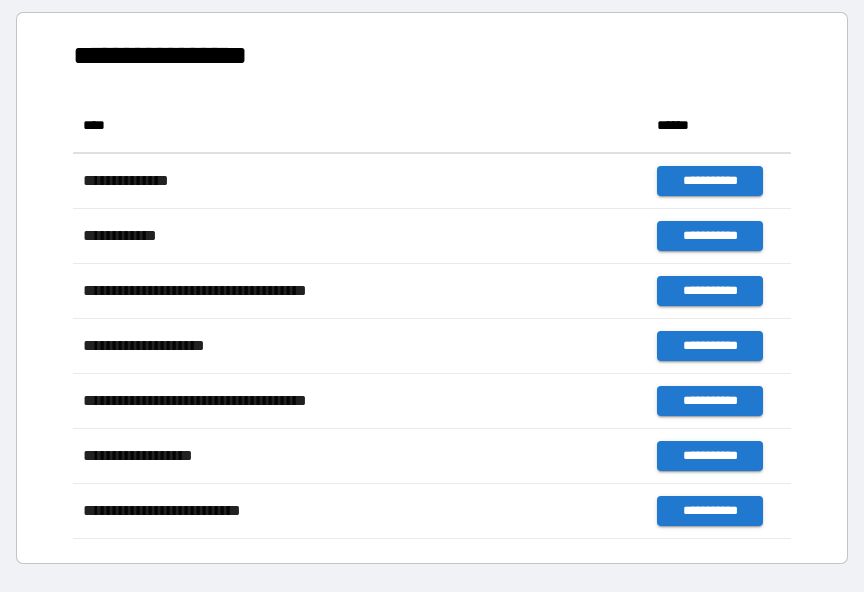scroll, scrollTop: 150, scrollLeft: 0, axis: vertical 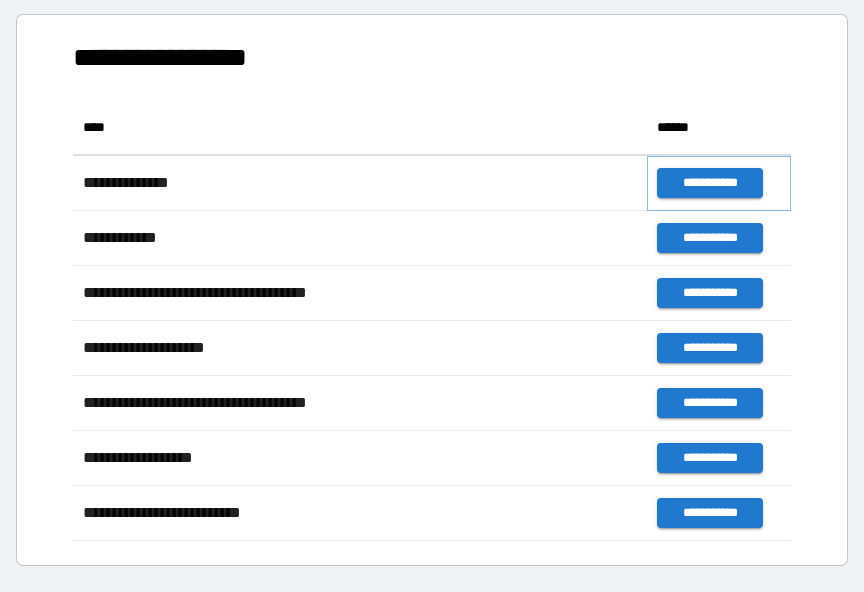 click on "**********" at bounding box center [709, 183] 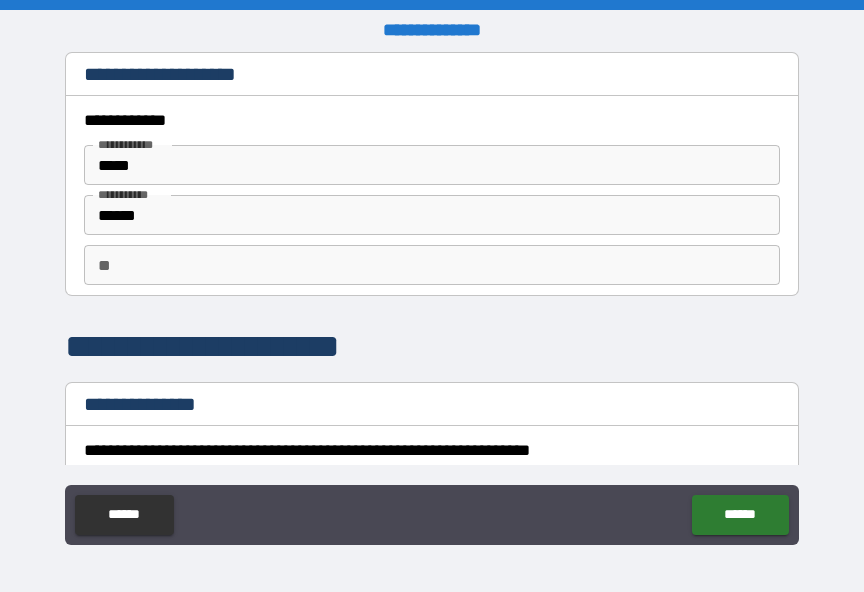 click on "**" at bounding box center (432, 265) 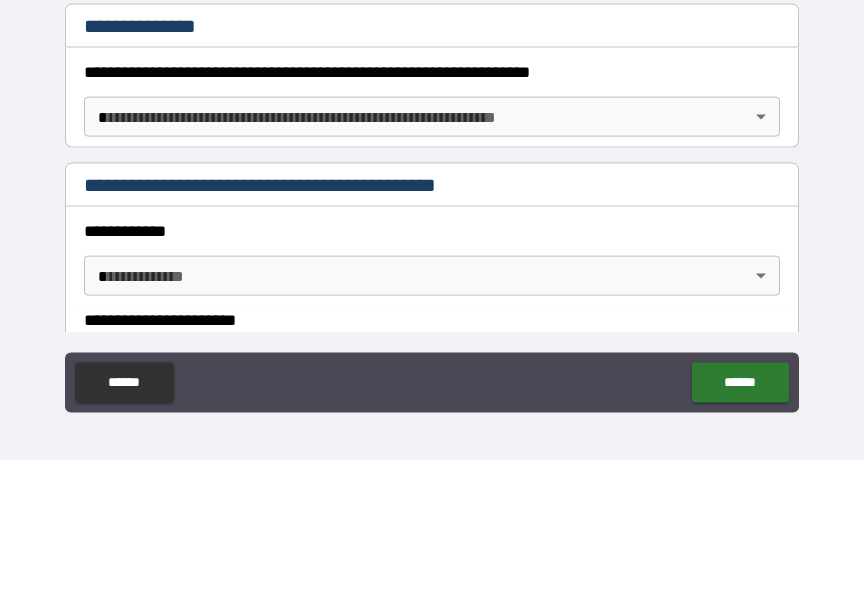 scroll, scrollTop: 247, scrollLeft: 0, axis: vertical 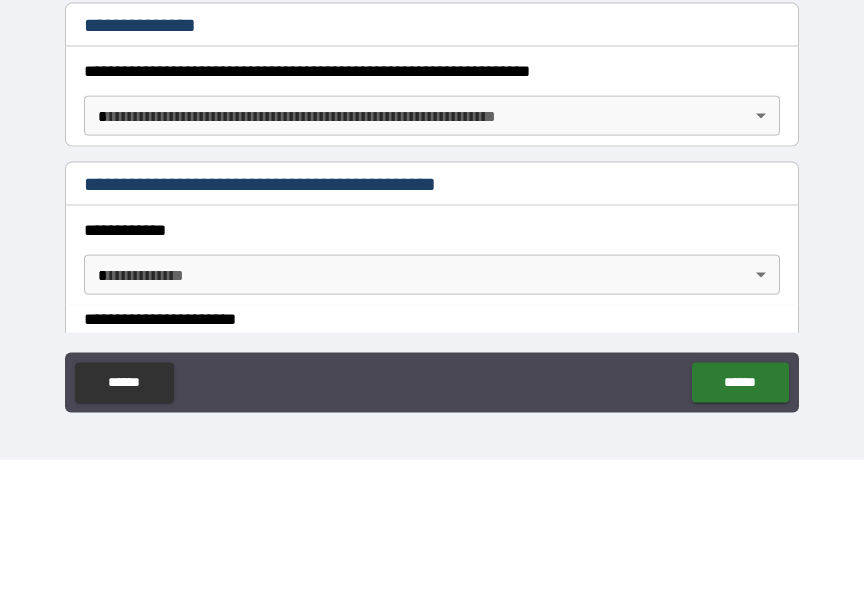 type on "*" 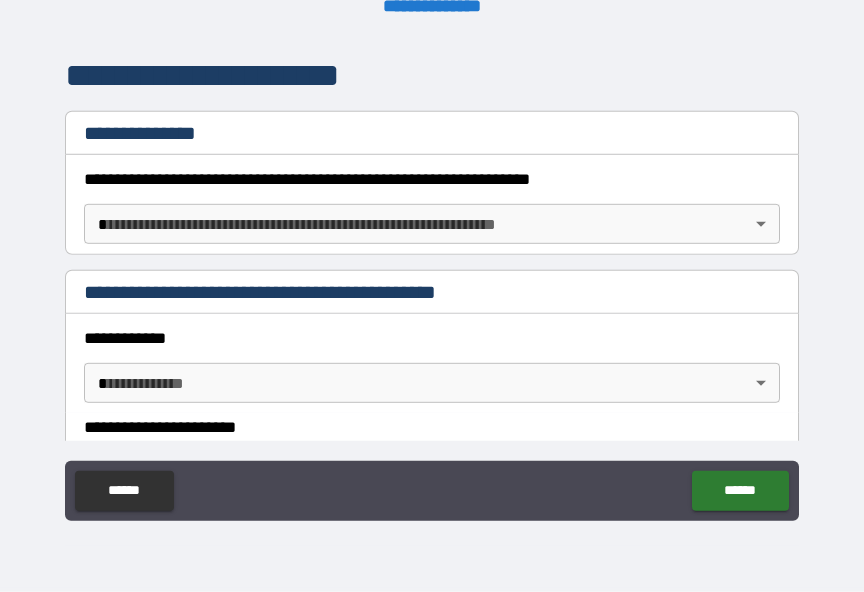 click on "**********" at bounding box center [432, 284] 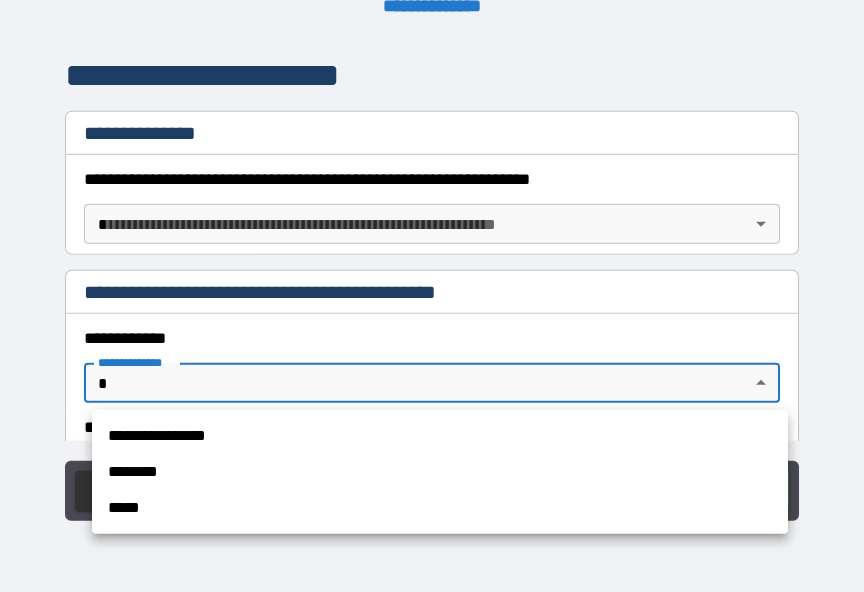 scroll, scrollTop: 25, scrollLeft: 0, axis: vertical 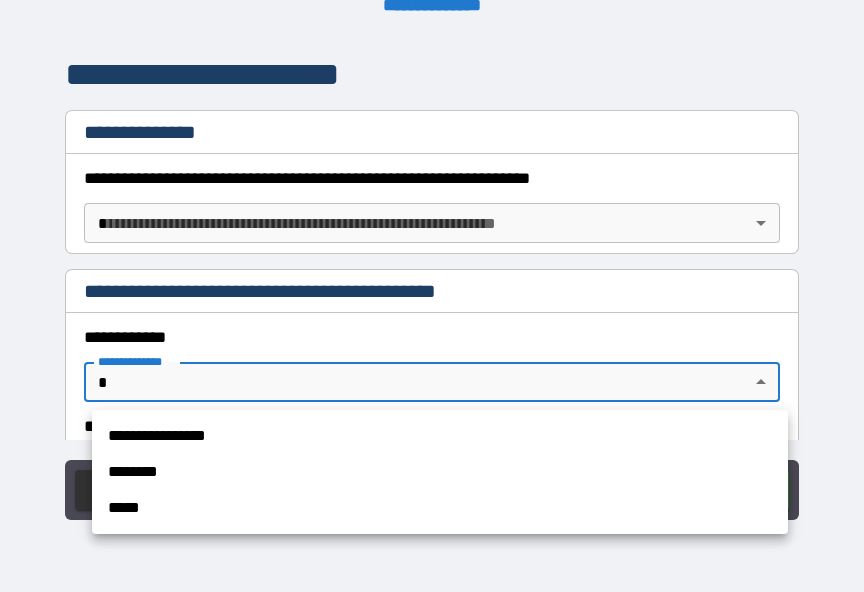 click at bounding box center (432, 296) 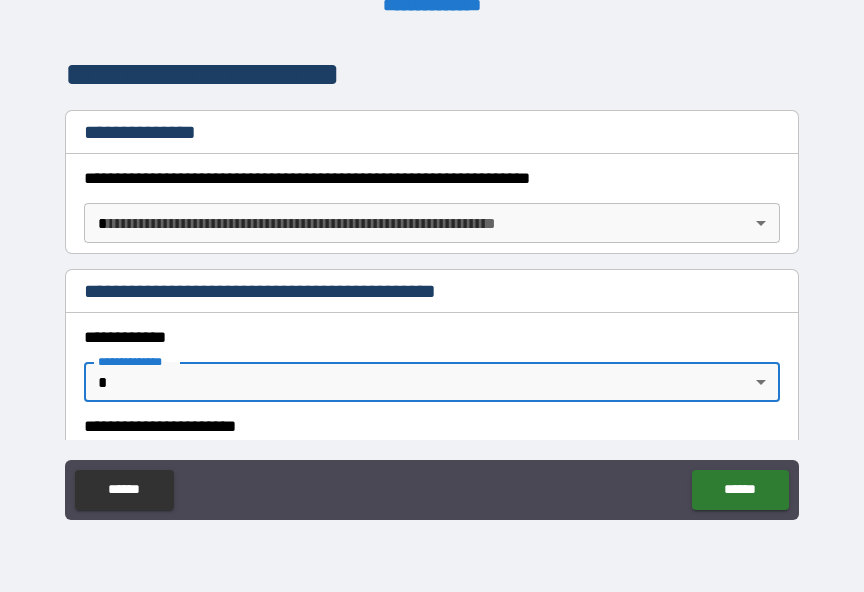 click on "**********" at bounding box center (432, 283) 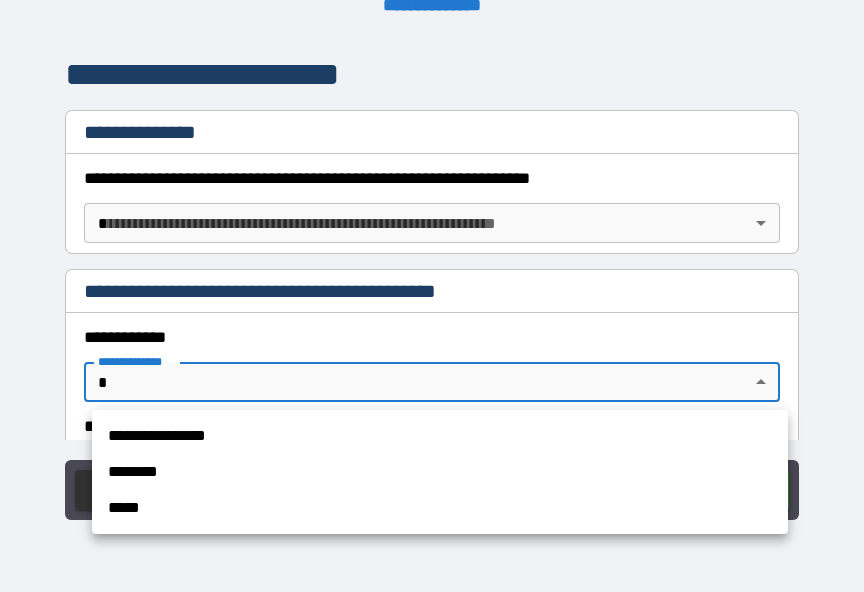 click at bounding box center [432, 296] 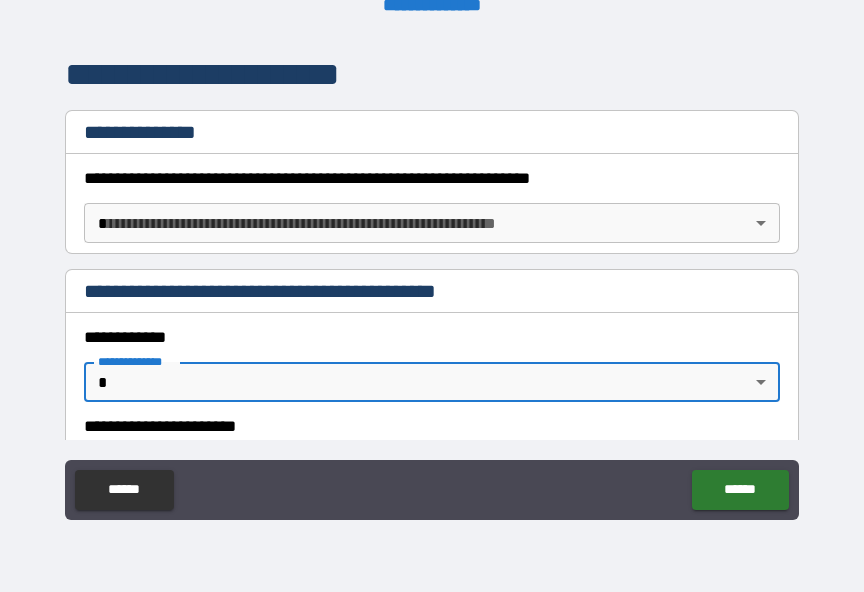 click on "**********" at bounding box center (432, 283) 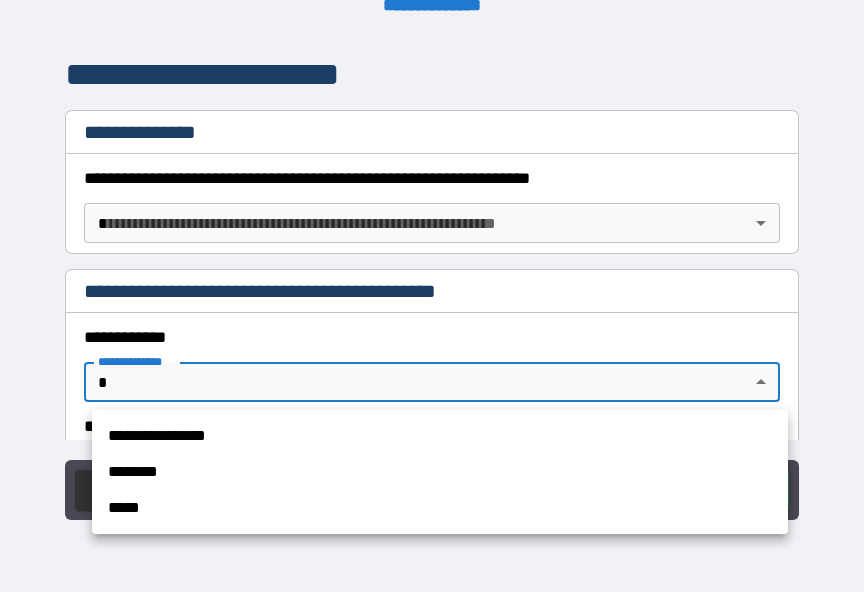 click on "**********" at bounding box center [440, 436] 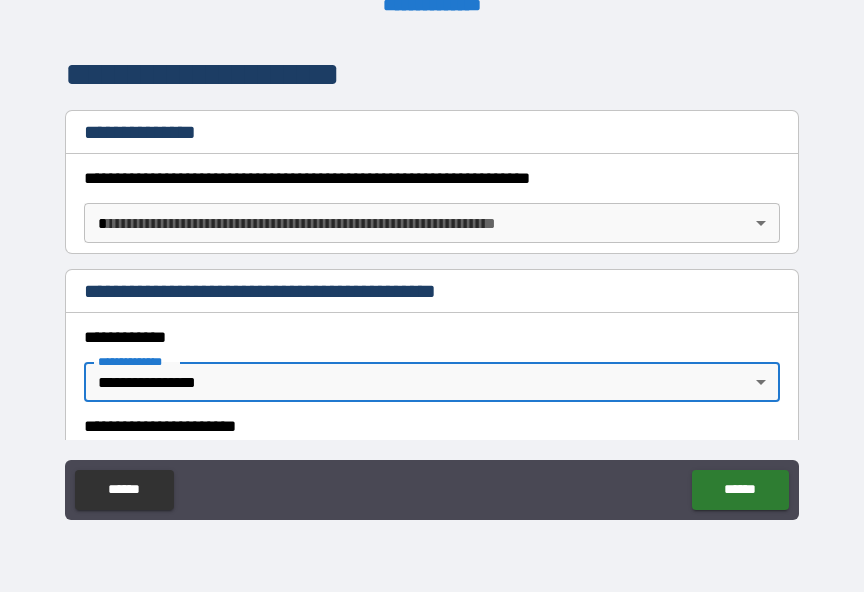 click on "******" at bounding box center [740, 490] 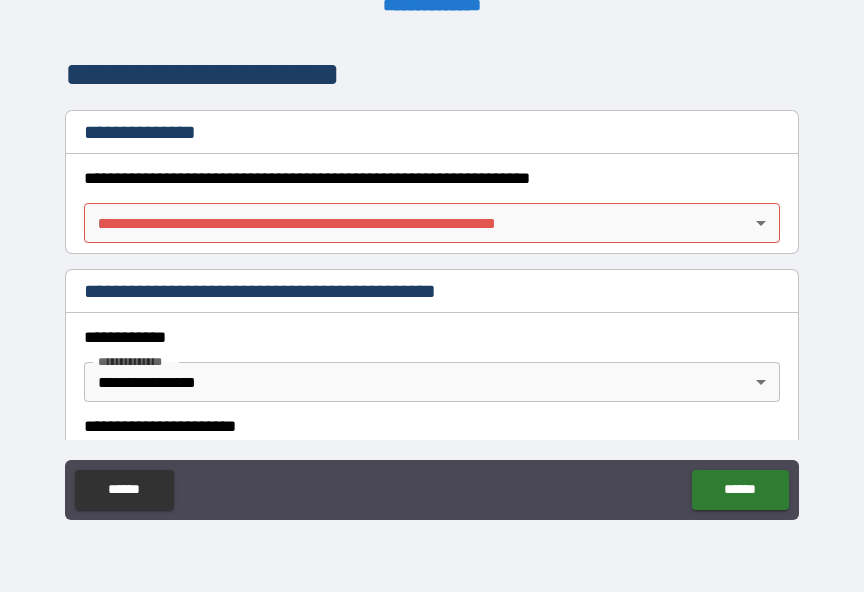 click on "**********" at bounding box center (432, 283) 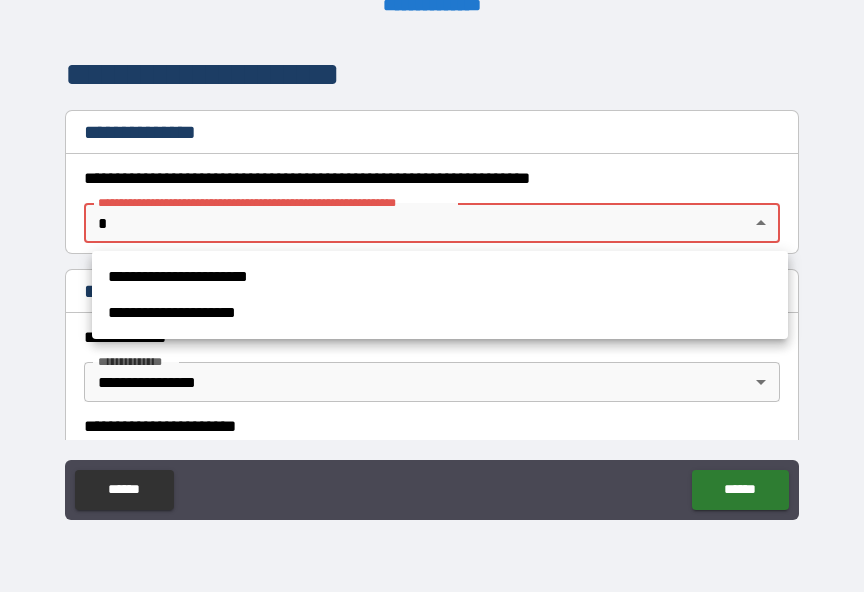 click on "**********" at bounding box center [440, 277] 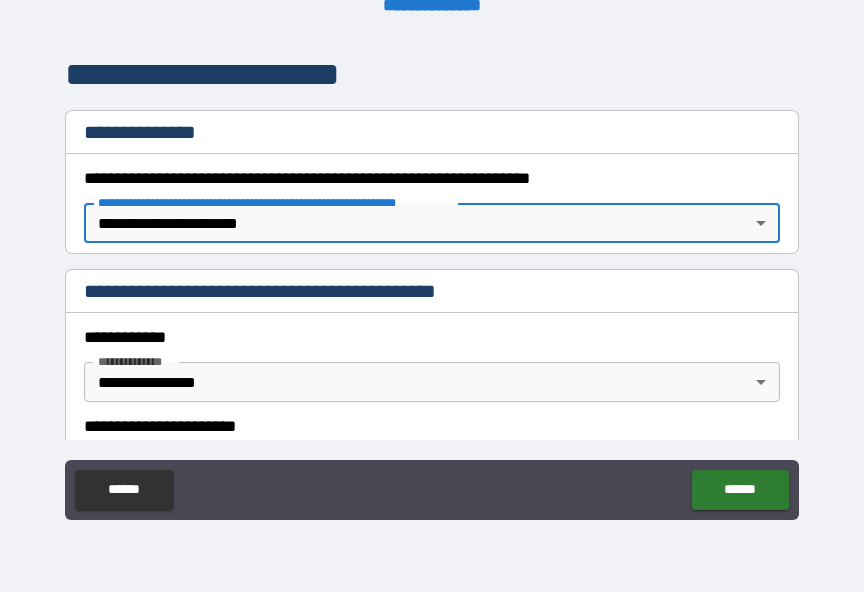 click on "******" at bounding box center (740, 490) 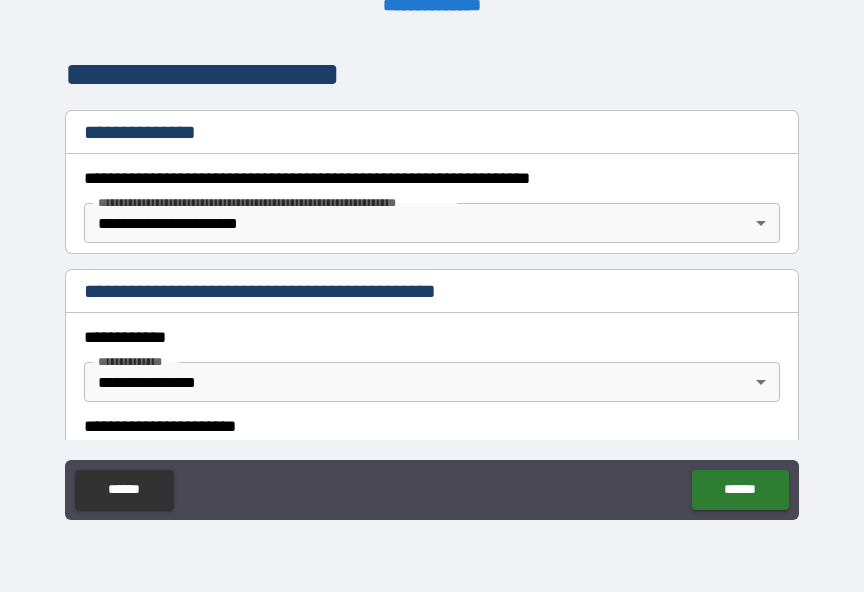 click on "**********" at bounding box center [432, 283] 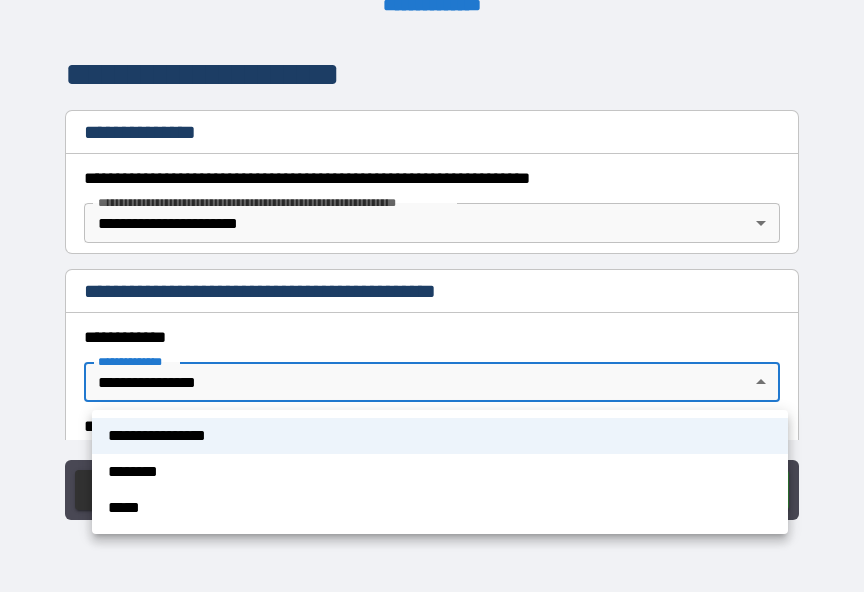 click at bounding box center [432, 296] 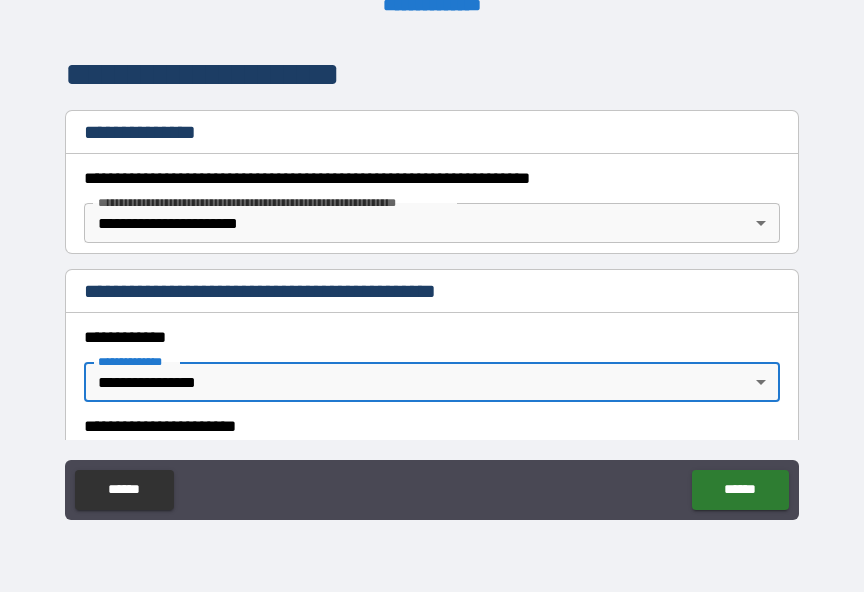 click on "**********" at bounding box center (432, 283) 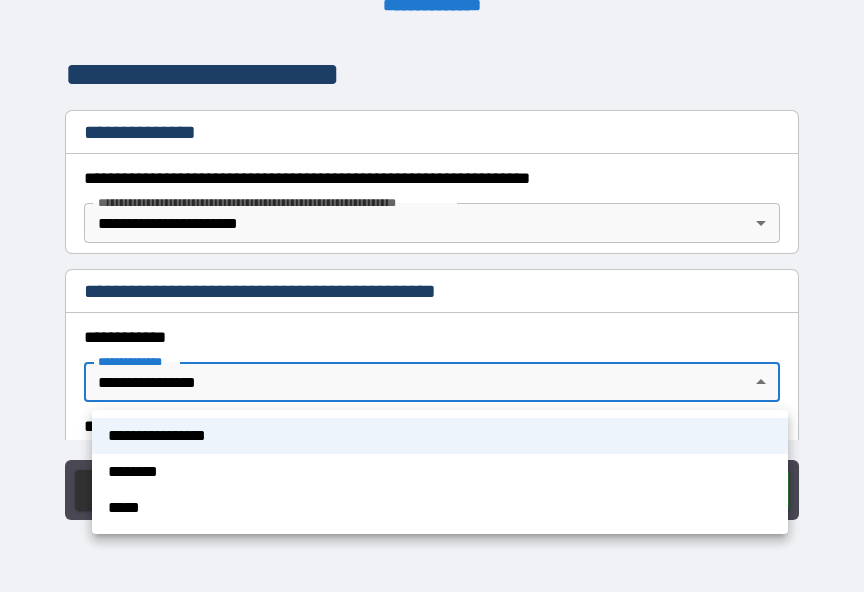 click on "*****" at bounding box center (440, 508) 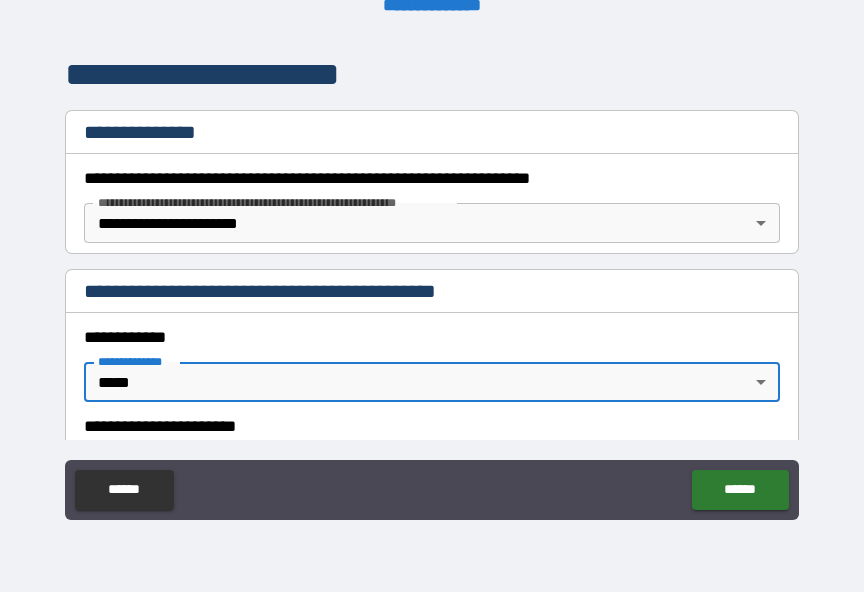 click on "******" at bounding box center [740, 490] 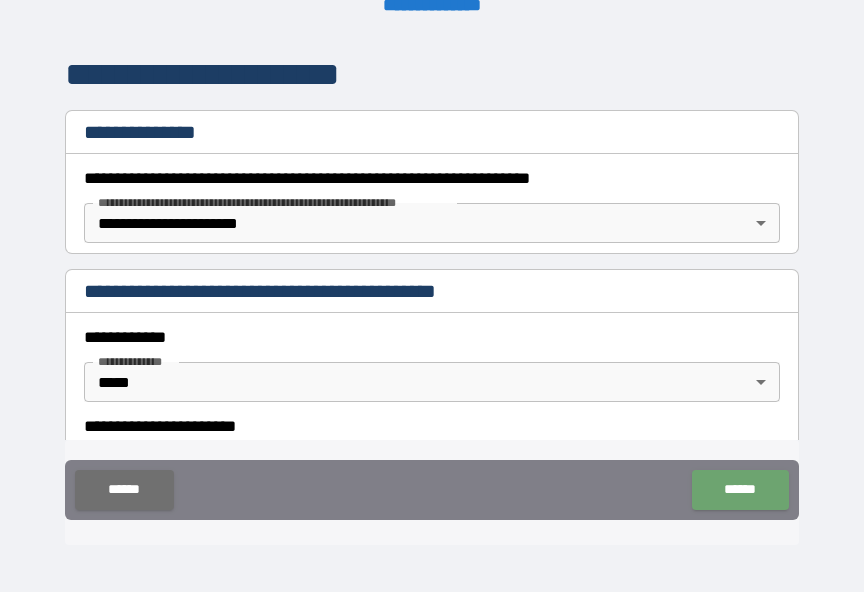click on "******" at bounding box center (740, 490) 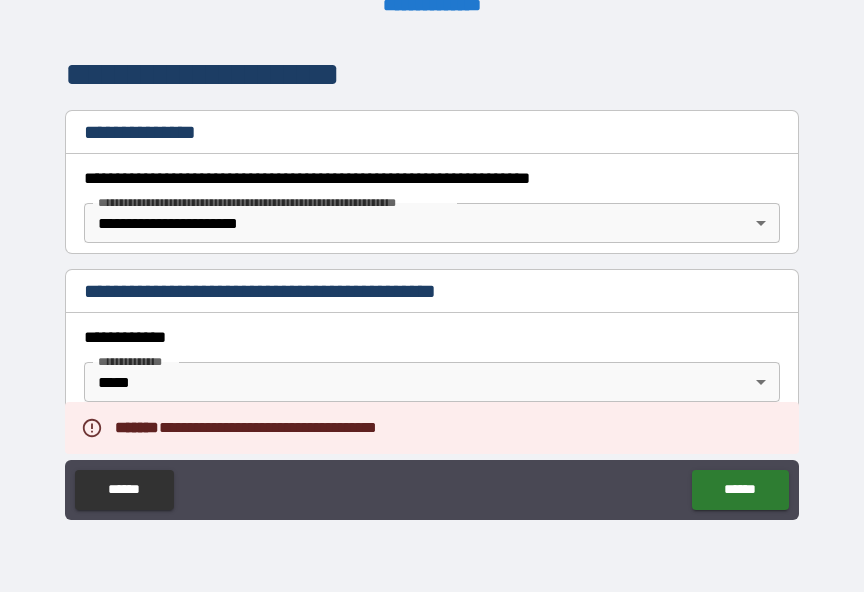 click on "**********" at bounding box center [432, 283] 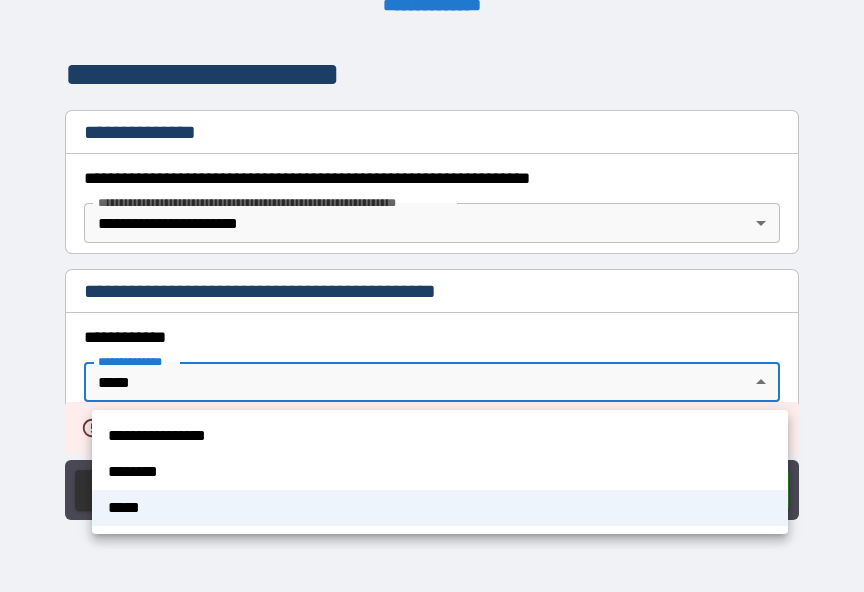 click on "*****" at bounding box center (440, 508) 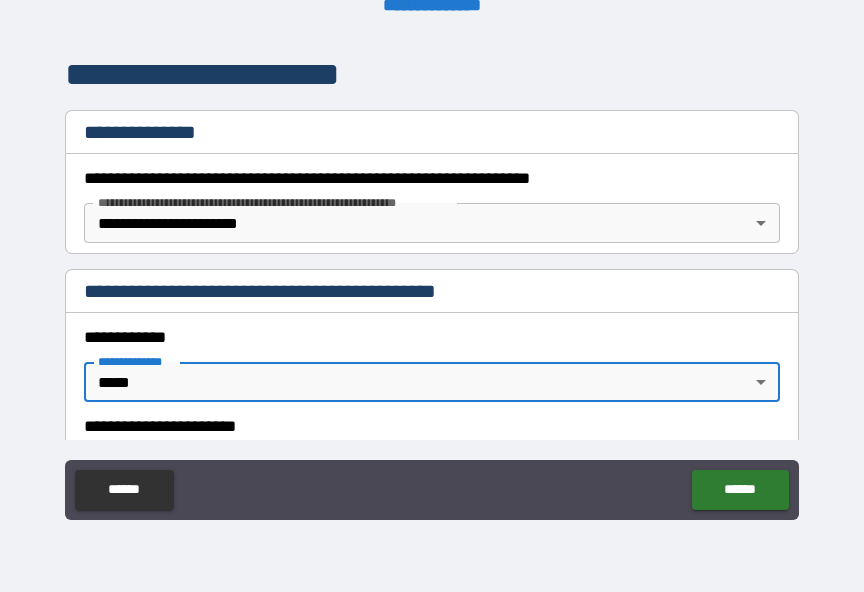 click on "******" at bounding box center [740, 490] 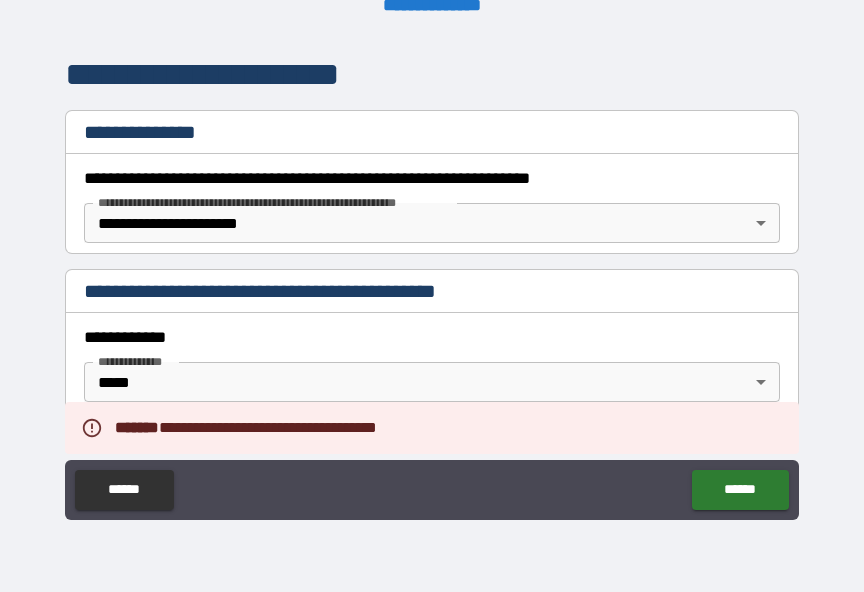 click on "******" at bounding box center [124, 490] 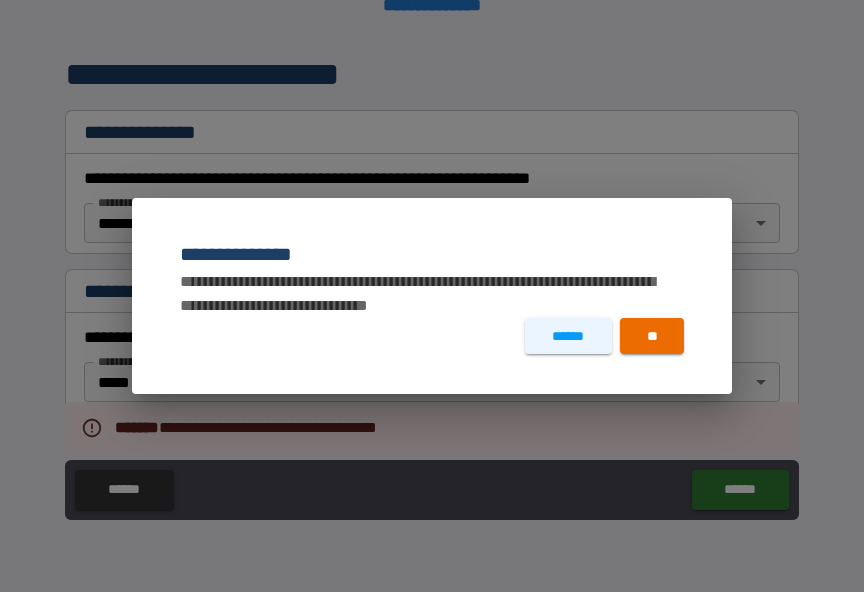 click on "**" at bounding box center (652, 336) 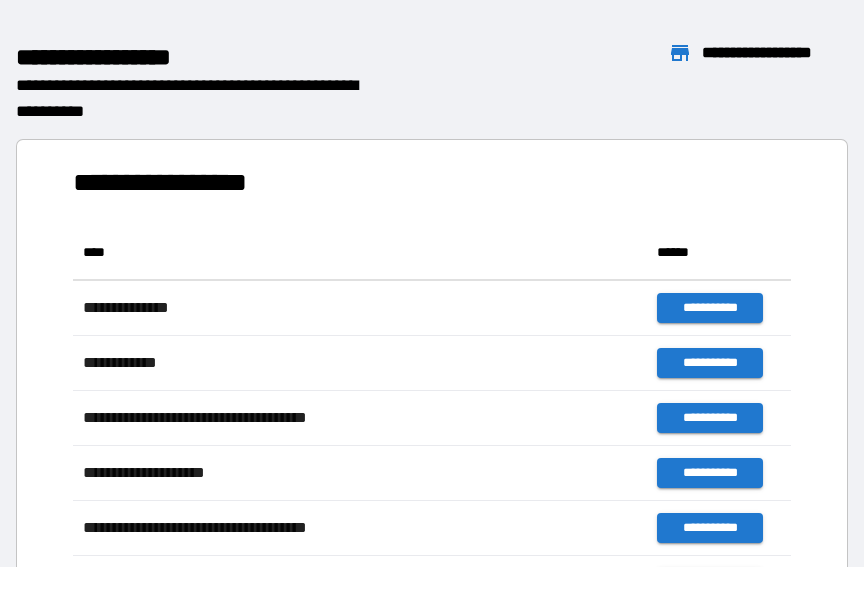 scroll, scrollTop: 441, scrollLeft: 718, axis: both 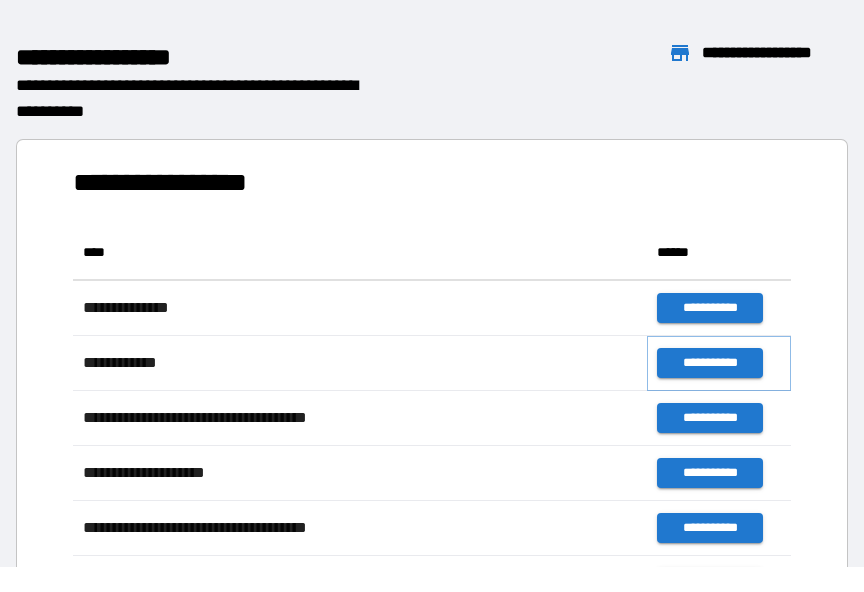 click on "**********" at bounding box center (709, 363) 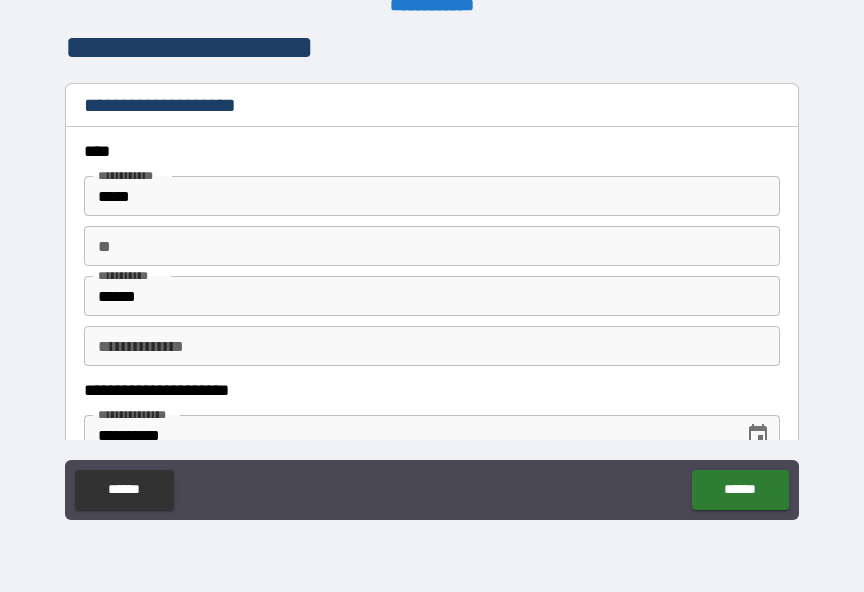 click on "**" at bounding box center [432, 246] 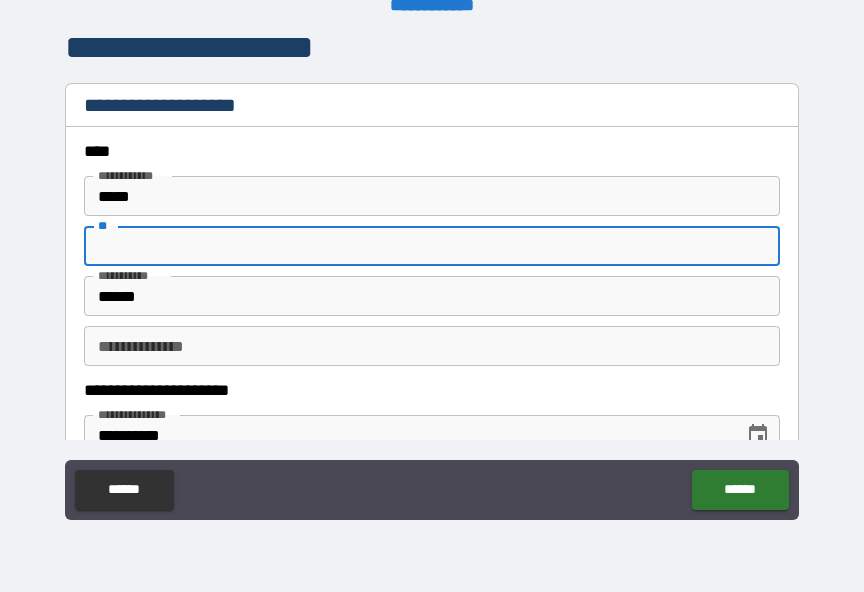 scroll, scrollTop: 24, scrollLeft: 0, axis: vertical 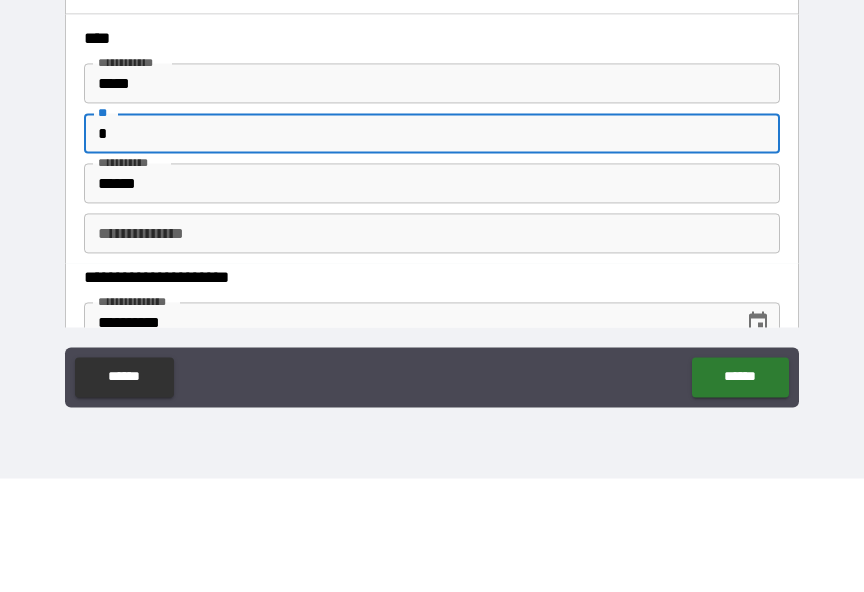 type on "*" 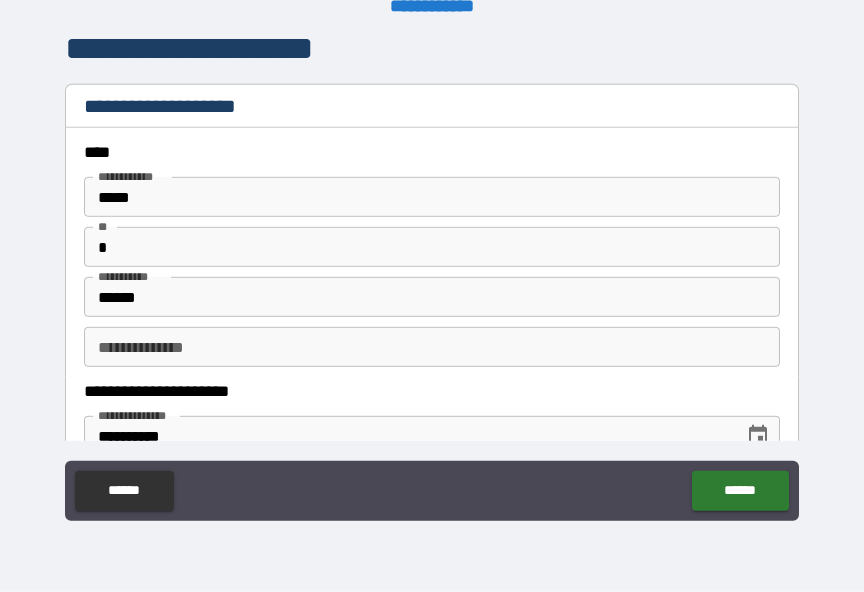 click on "**********" at bounding box center [432, 391] 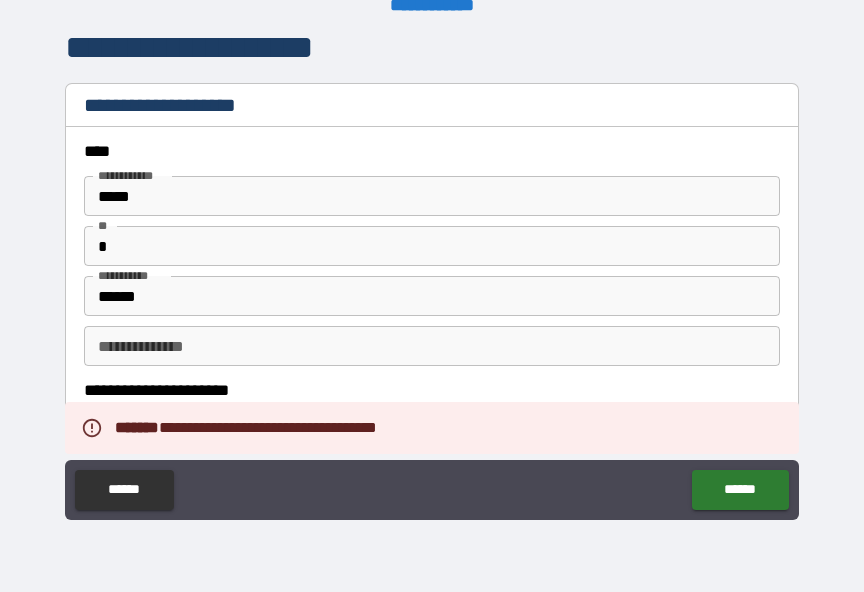 click on "**********" at bounding box center [432, 346] 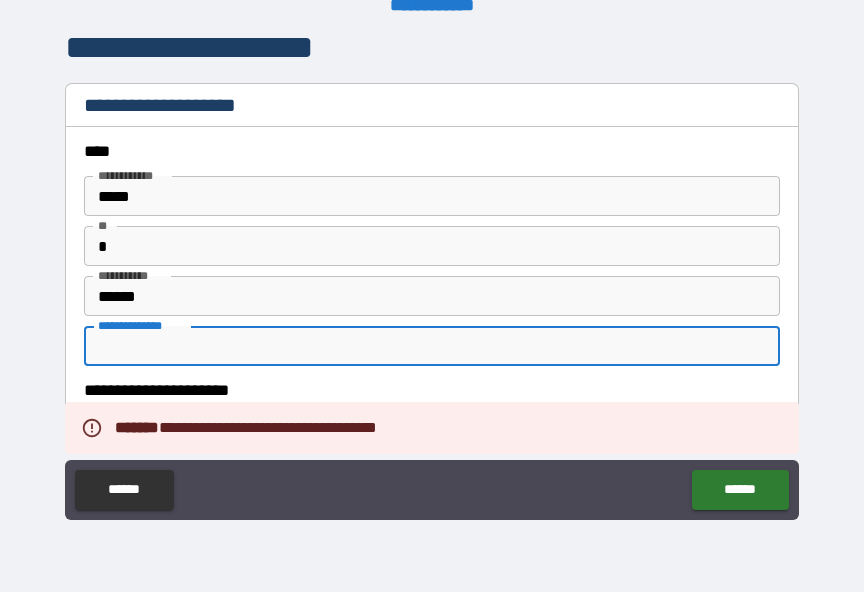 scroll, scrollTop: 24, scrollLeft: 0, axis: vertical 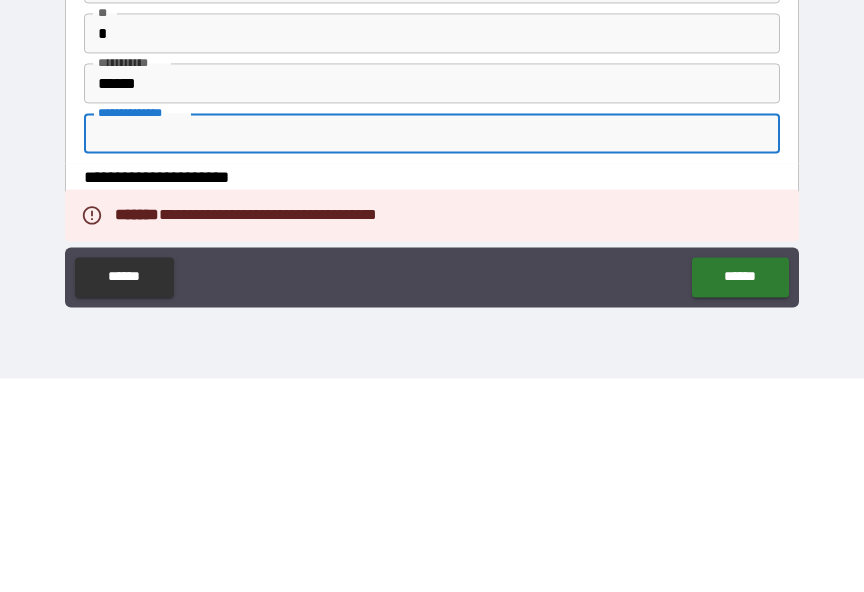 click on "**********" at bounding box center (432, 287) 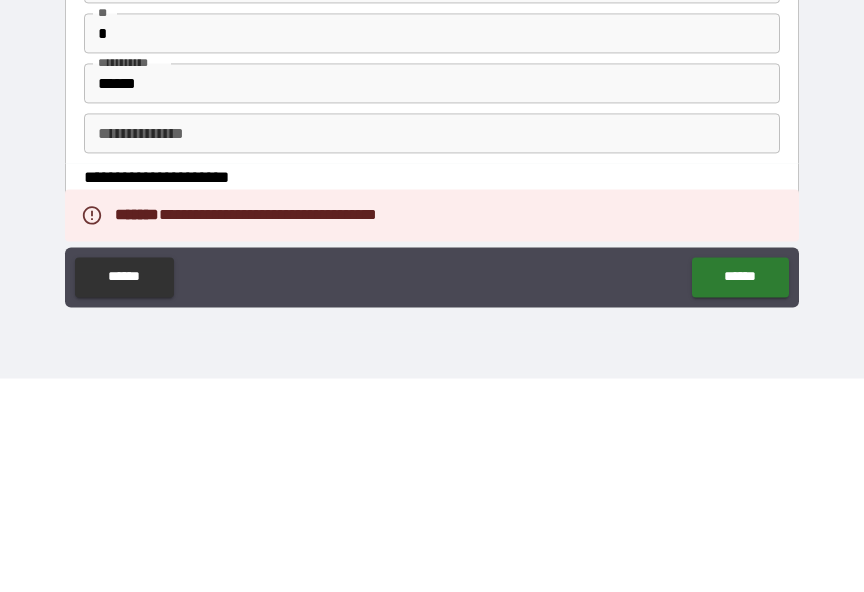 scroll, scrollTop: 25, scrollLeft: 0, axis: vertical 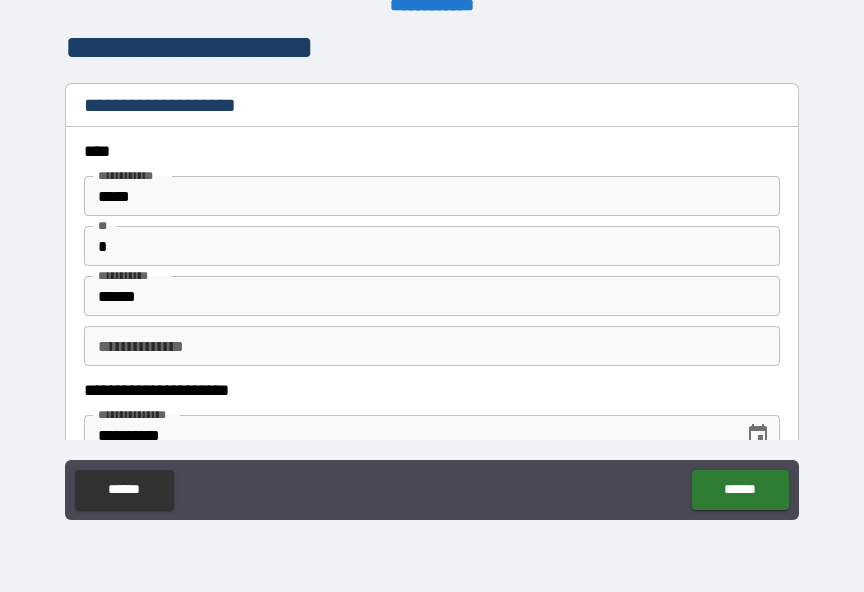click on "**********" at bounding box center [432, 390] 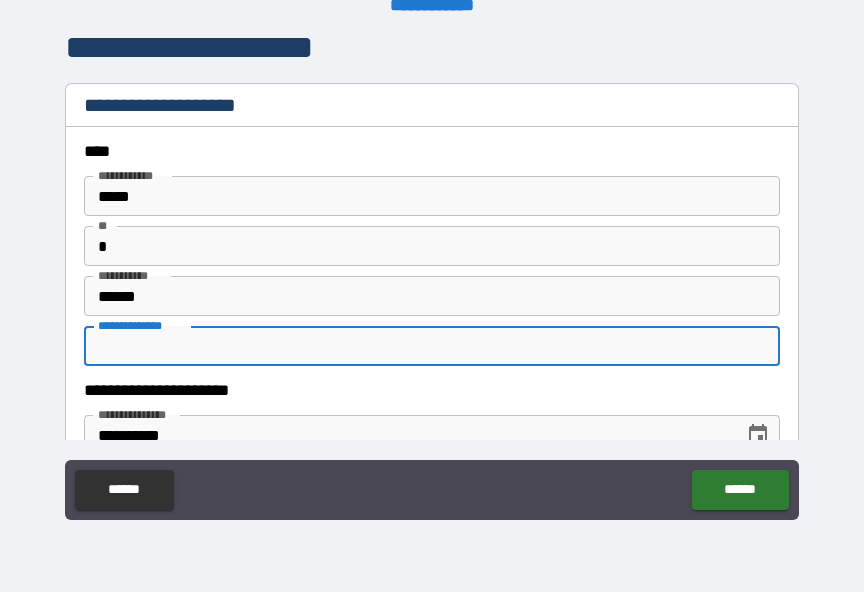 scroll, scrollTop: 24, scrollLeft: 0, axis: vertical 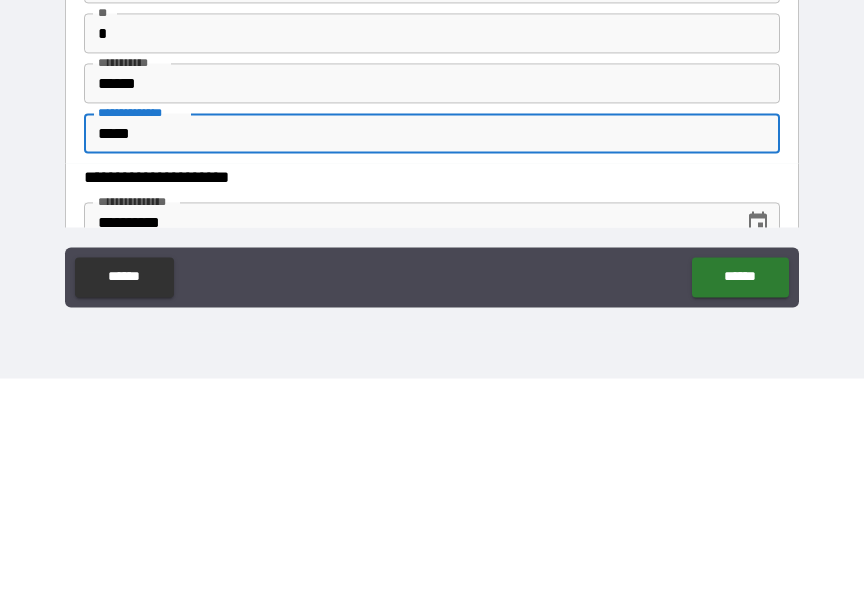 type on "*****" 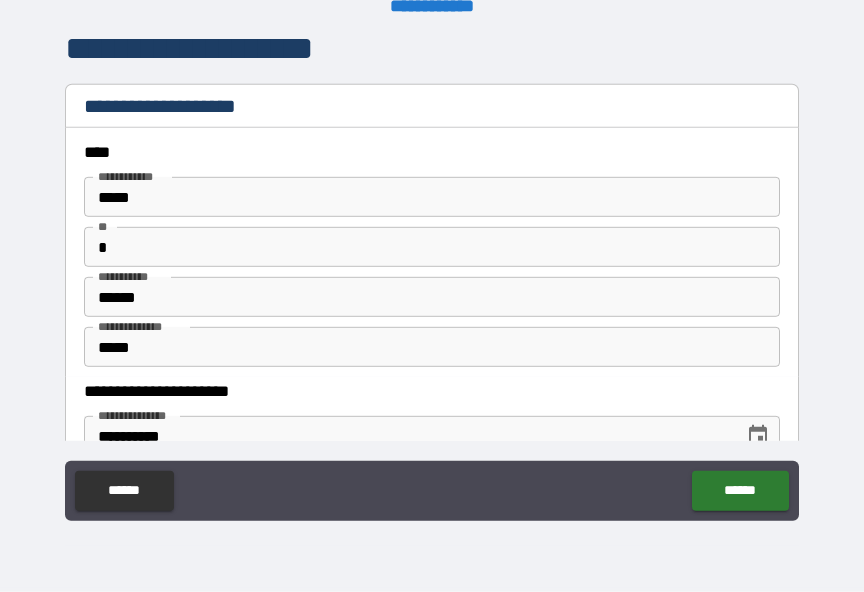 click on "**********" at bounding box center (432, 391) 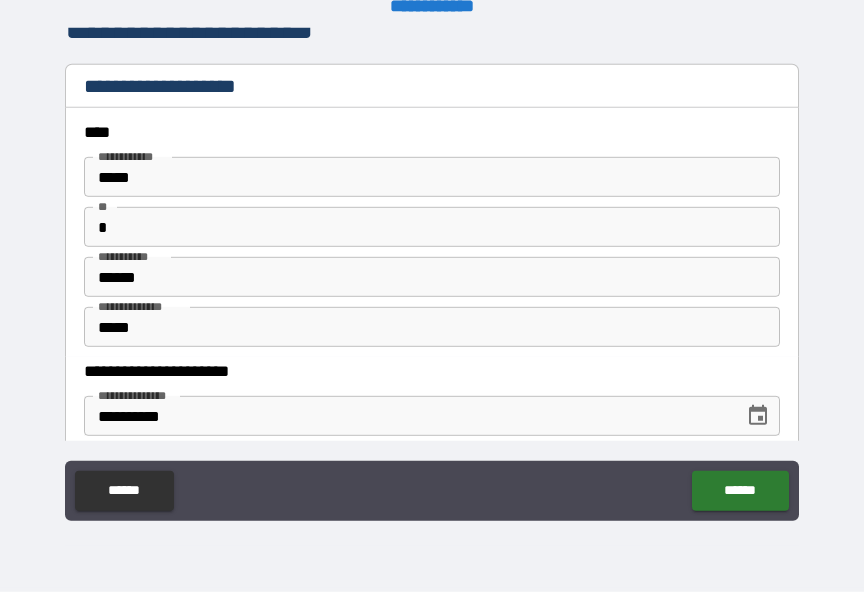 click on "**********" at bounding box center (432, 371) 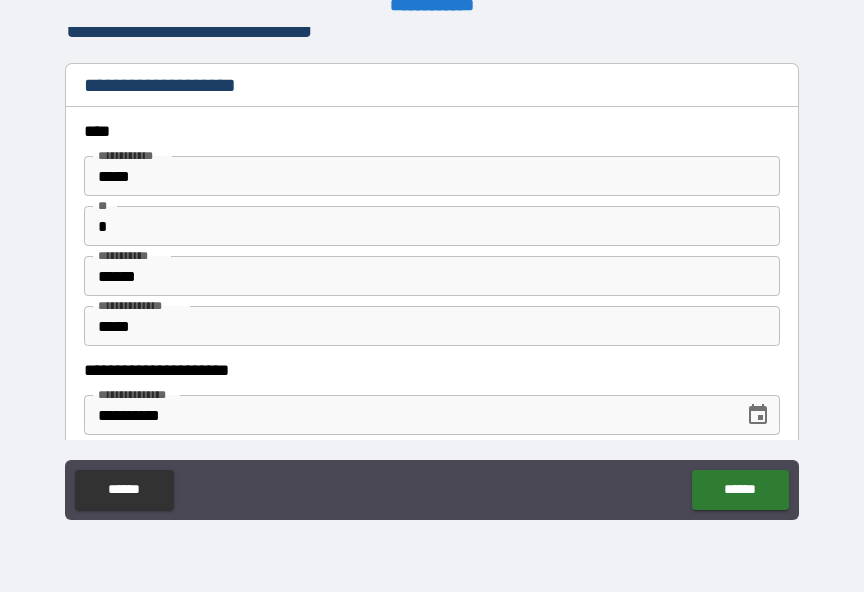 click on "******" at bounding box center (740, 490) 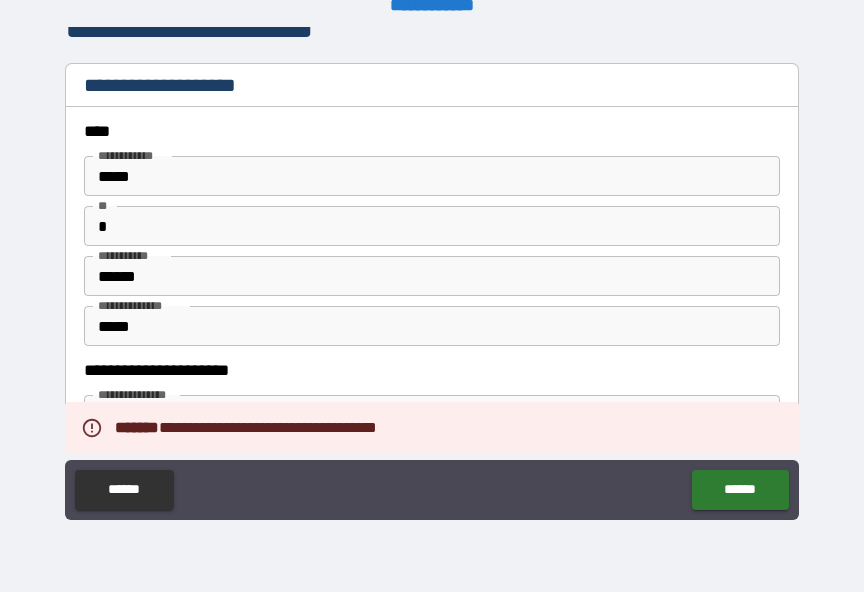 click on "******" at bounding box center (432, 276) 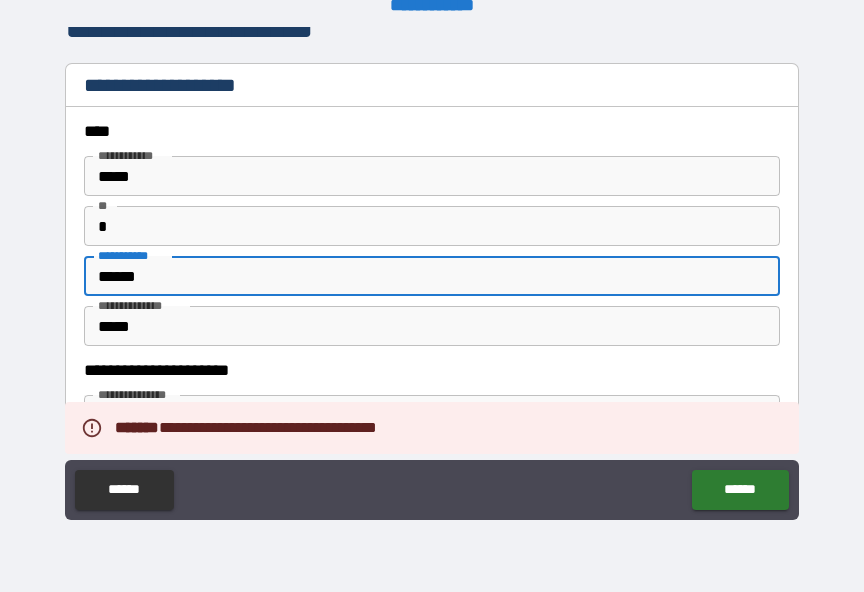 scroll, scrollTop: 24, scrollLeft: 0, axis: vertical 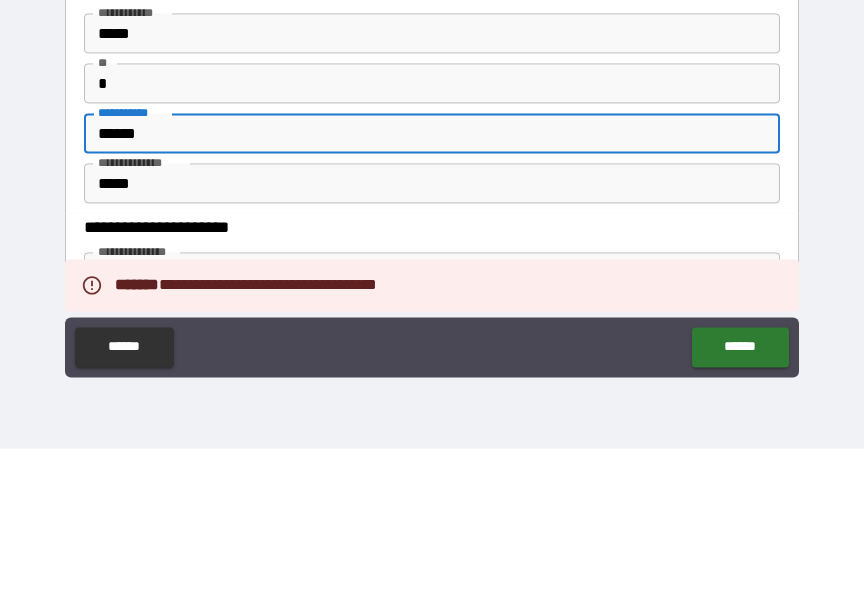 click on "**********" at bounding box center [432, 287] 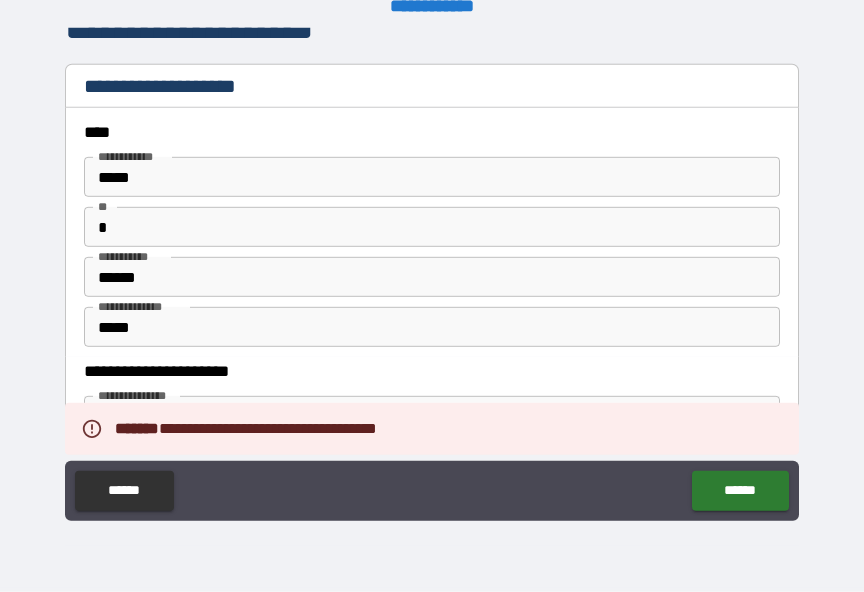 click on "**********" at bounding box center (432, 371) 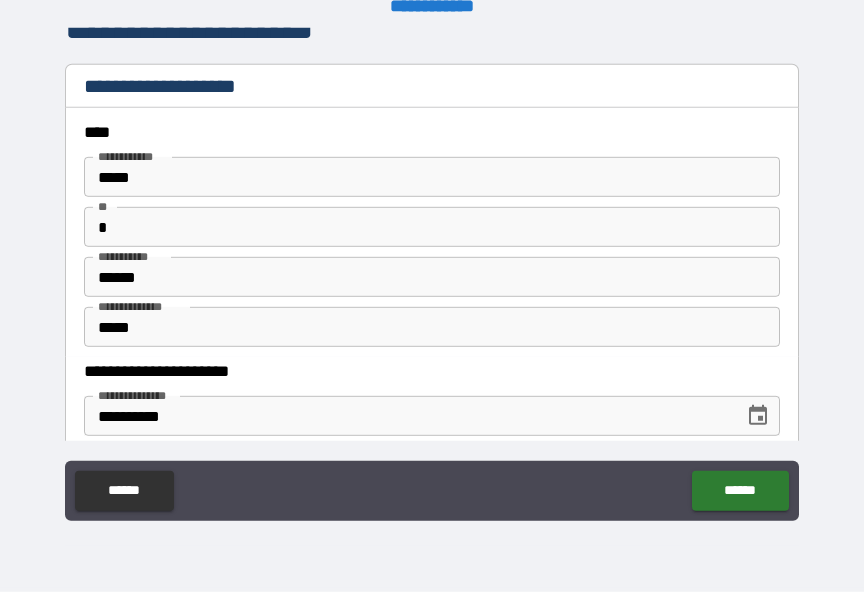 scroll, scrollTop: 25, scrollLeft: 0, axis: vertical 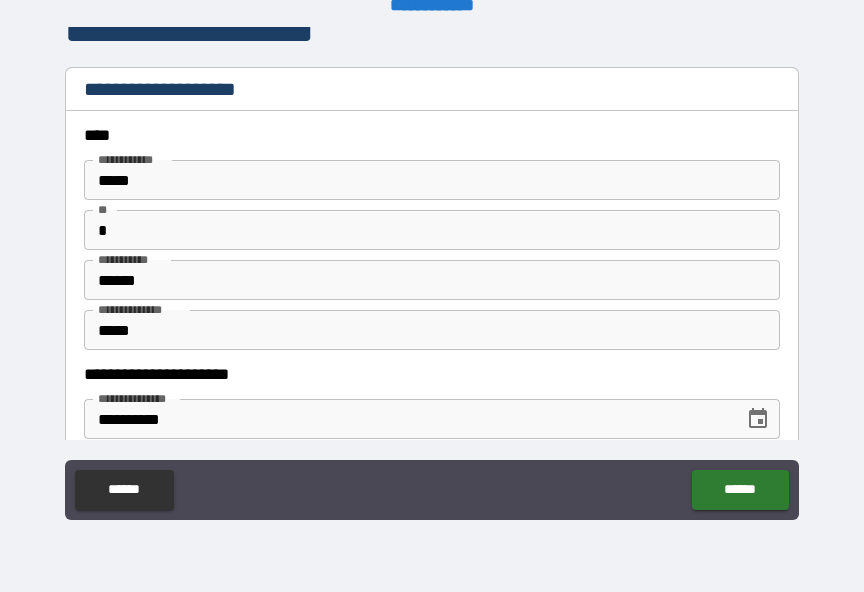 click on "**********" at bounding box center [432, 374] 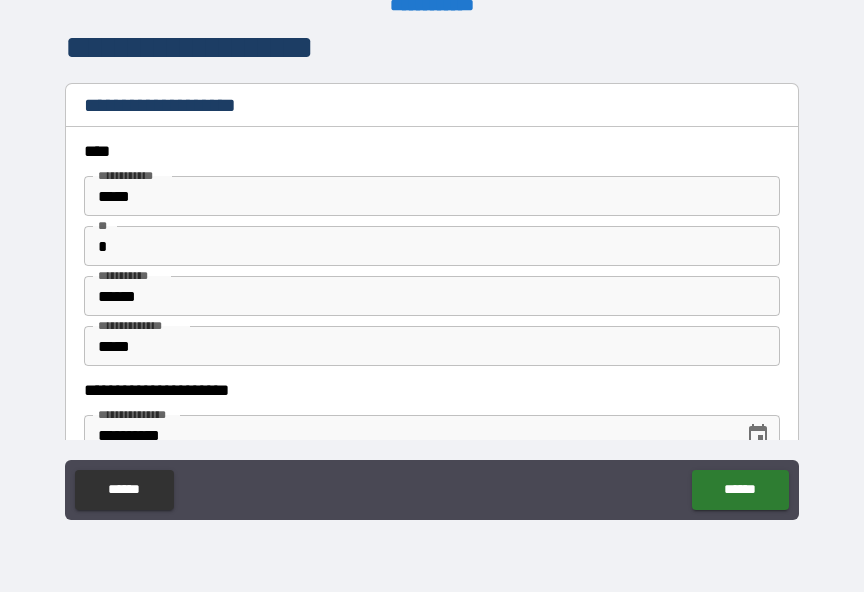 scroll, scrollTop: 0, scrollLeft: 0, axis: both 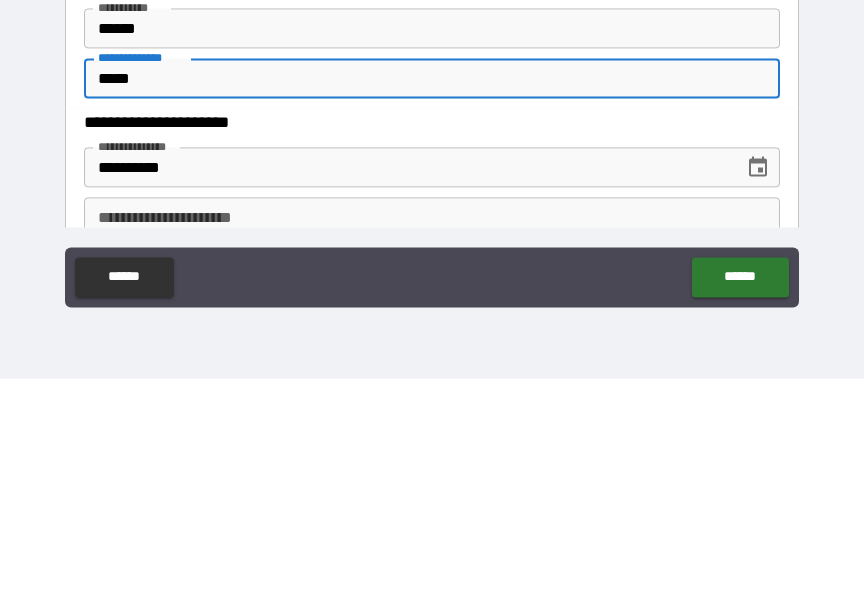 click on "**********" at bounding box center [407, 381] 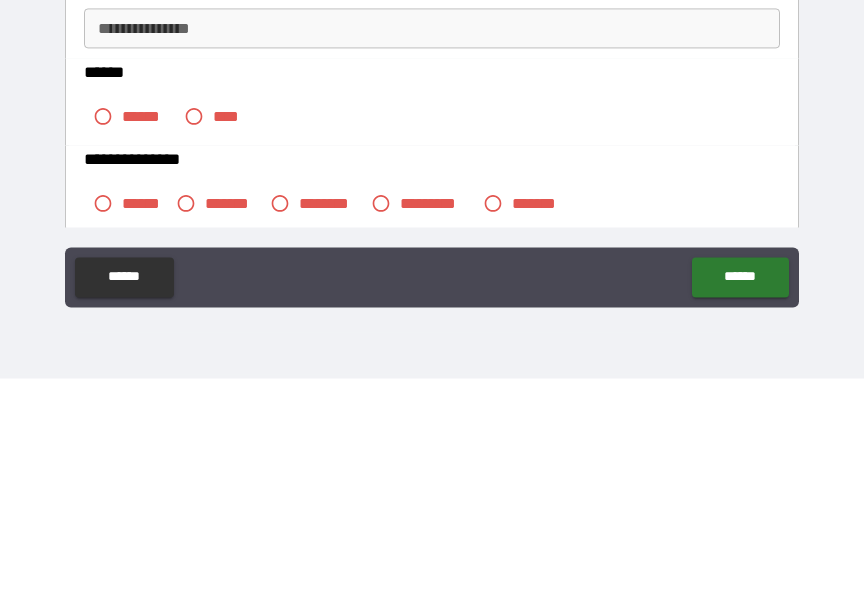 scroll, scrollTop: 330, scrollLeft: 0, axis: vertical 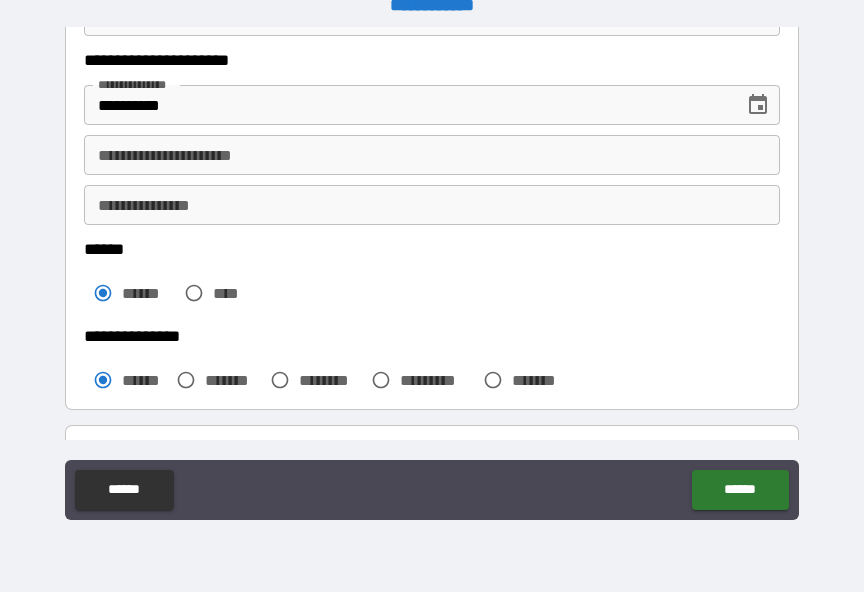 click on "******" at bounding box center [740, 490] 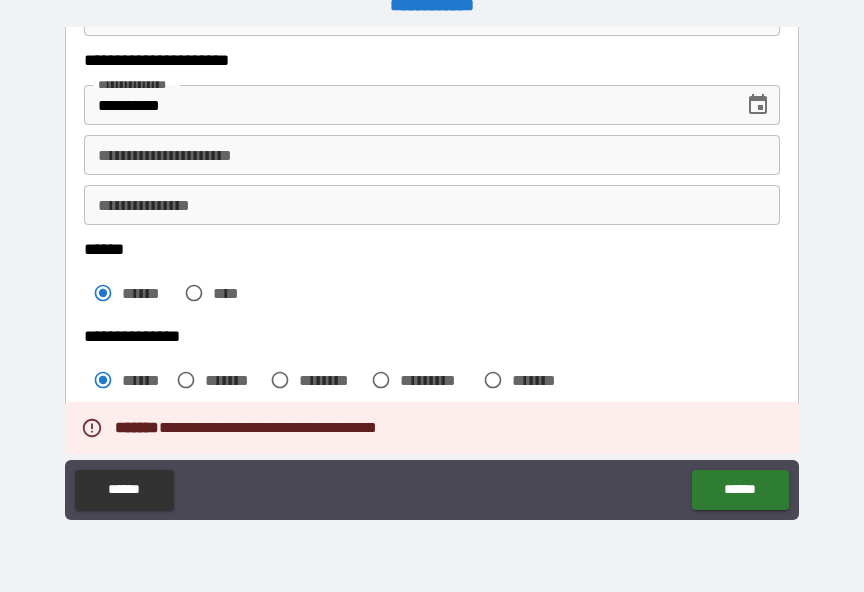 click on "**********" at bounding box center (432, 155) 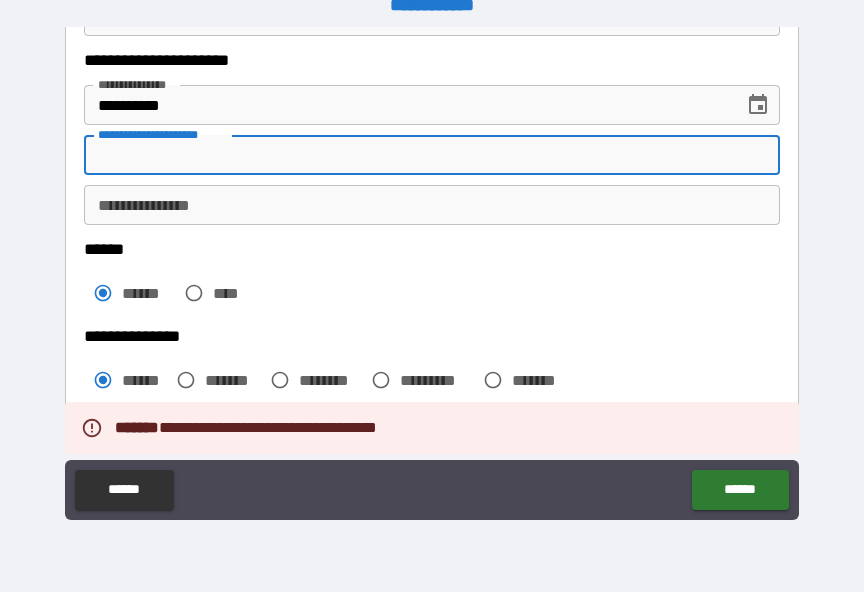 scroll, scrollTop: 24, scrollLeft: 0, axis: vertical 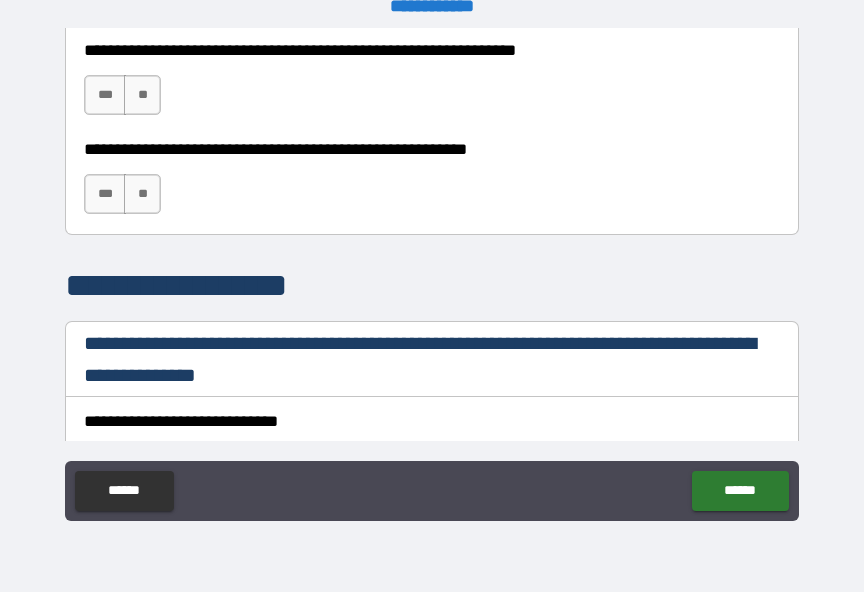 type on "**********" 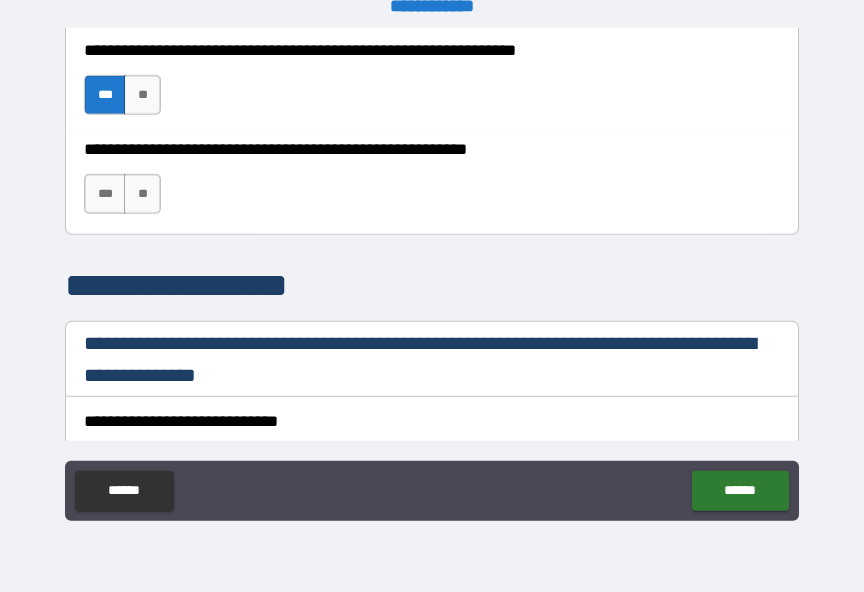 scroll, scrollTop: 25, scrollLeft: 0, axis: vertical 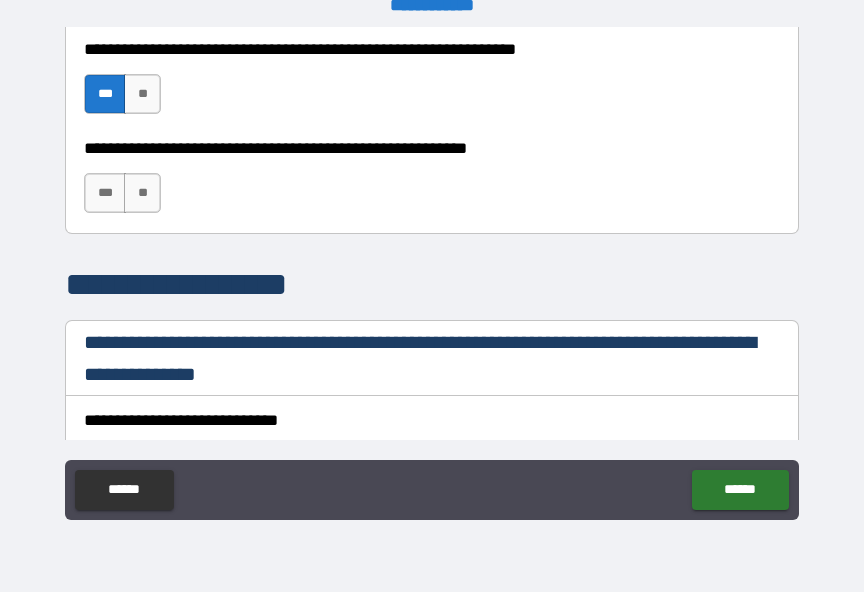 click on "**" at bounding box center (142, 193) 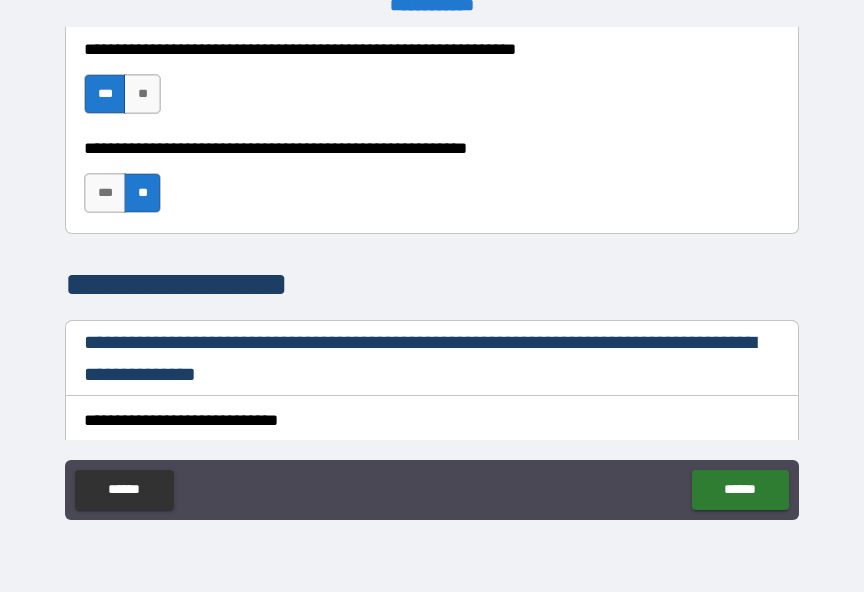 click on "******" at bounding box center [740, 490] 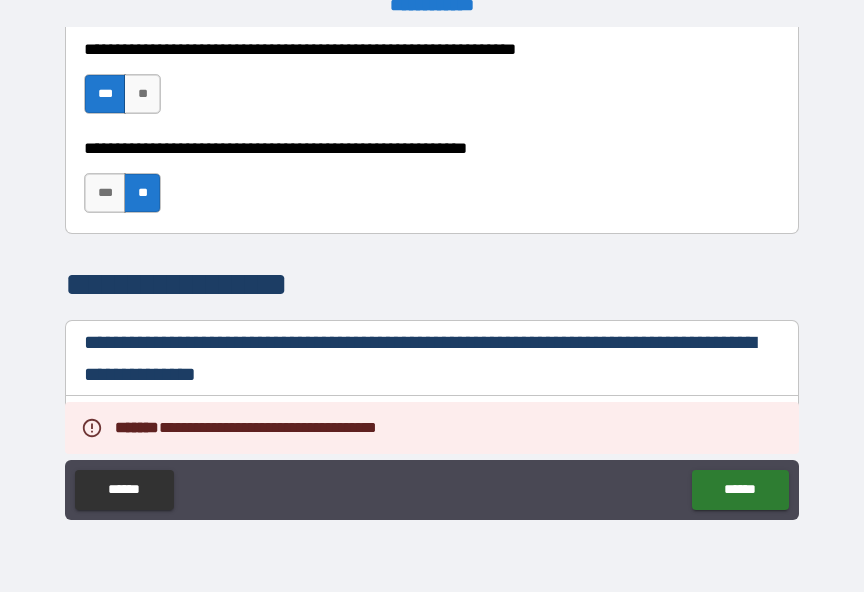 click on "**********" at bounding box center (432, 233) 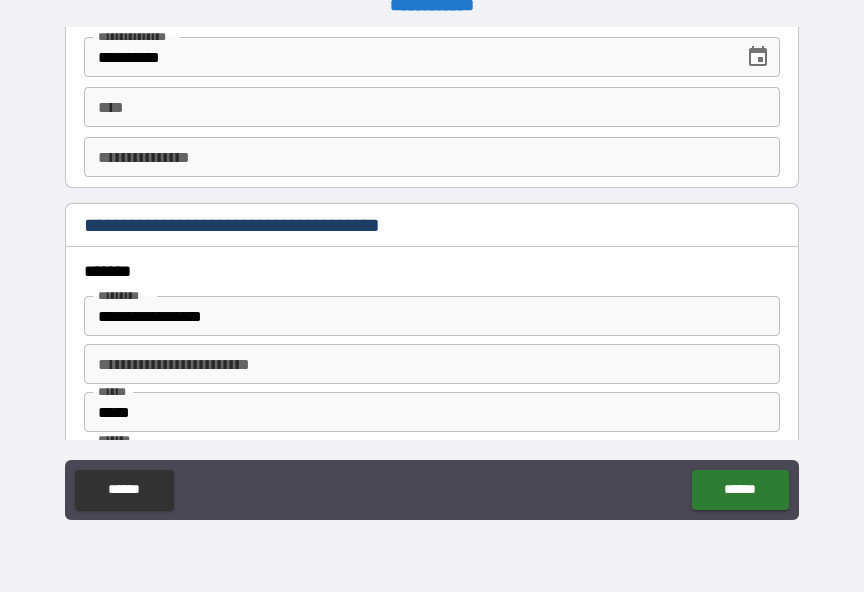 scroll, scrollTop: 2183, scrollLeft: 0, axis: vertical 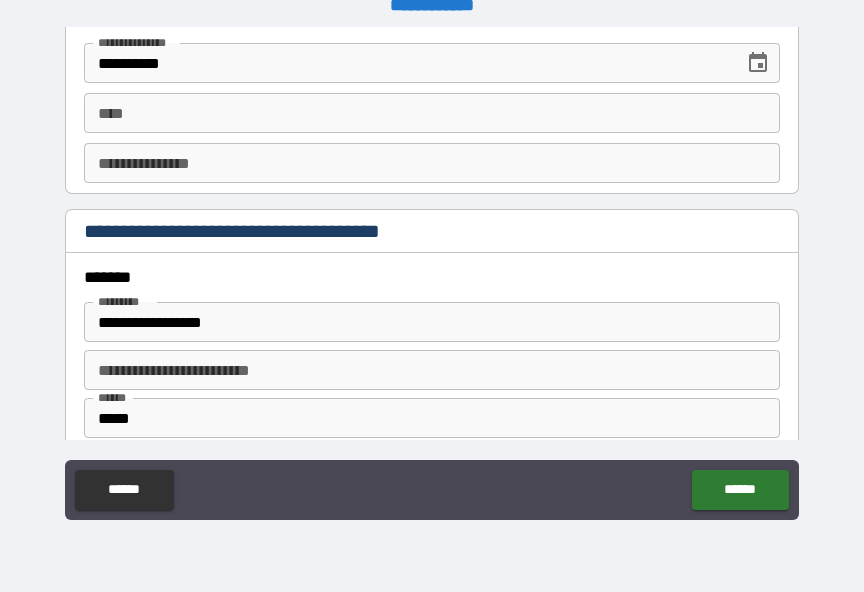click on "****" at bounding box center [432, 113] 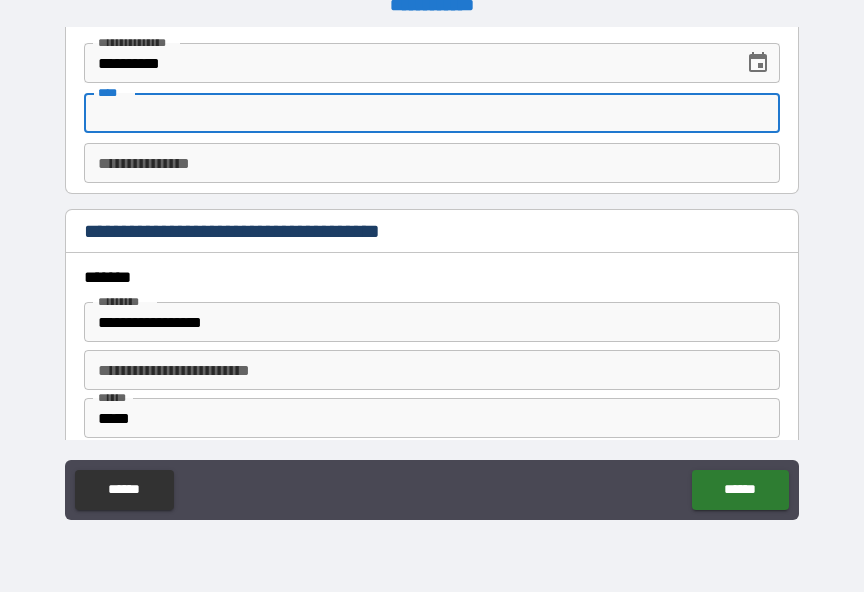 scroll, scrollTop: 24, scrollLeft: 0, axis: vertical 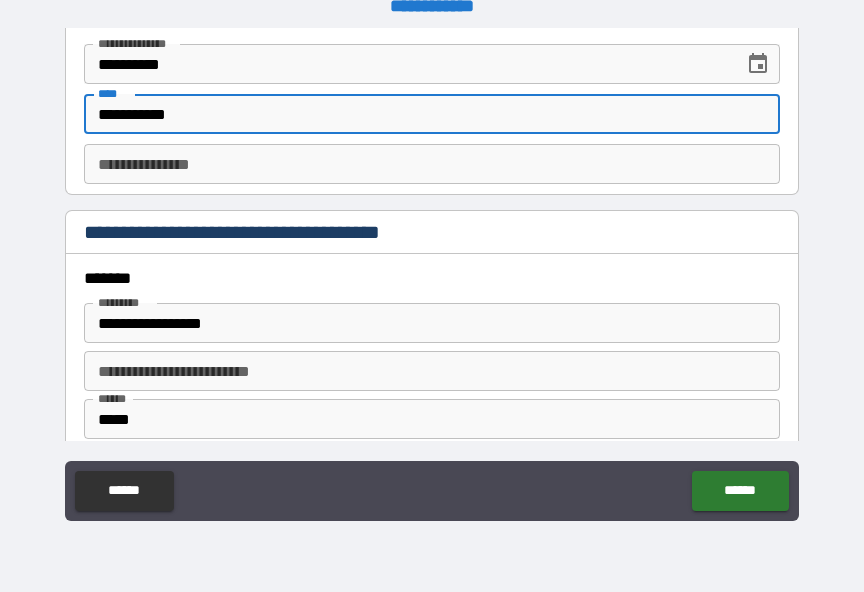 type on "**********" 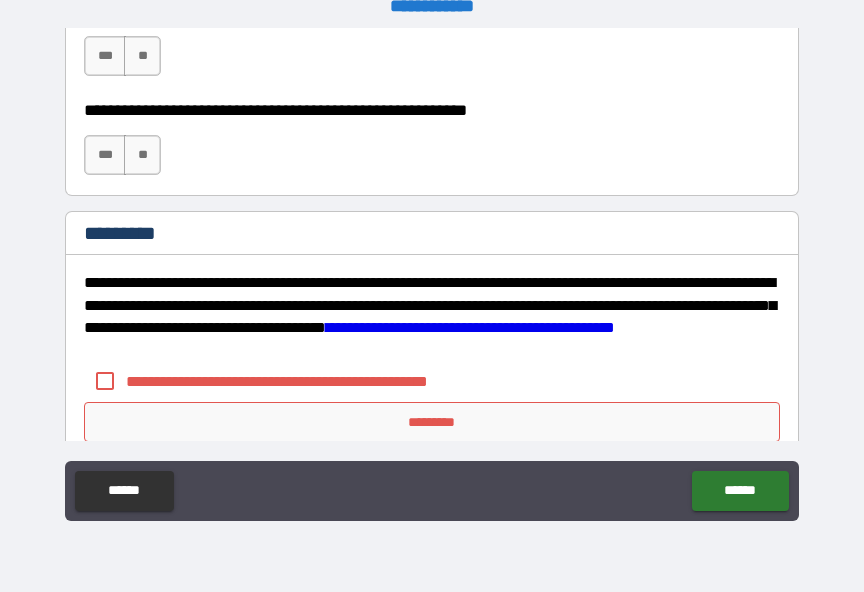 scroll, scrollTop: 3100, scrollLeft: 0, axis: vertical 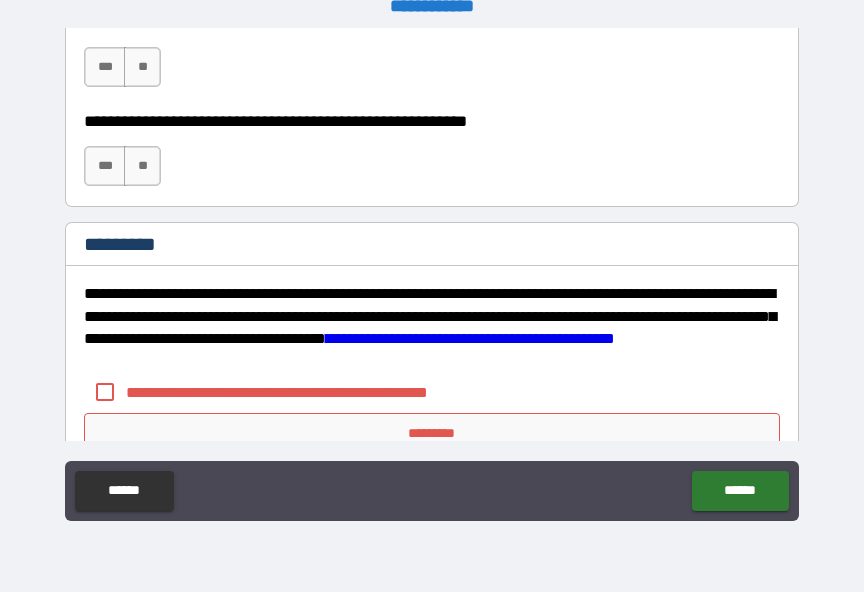 type on "*********" 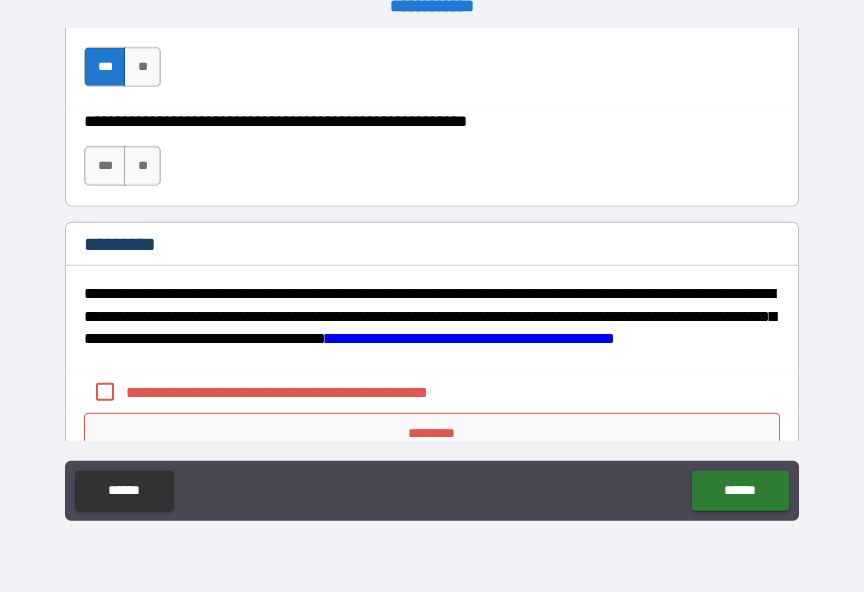 click on "**" at bounding box center [142, 166] 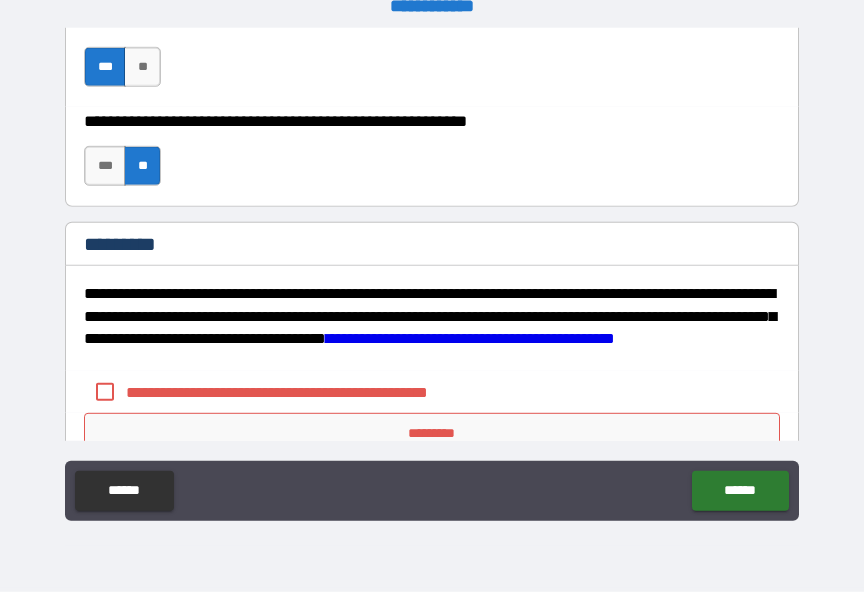 scroll, scrollTop: 25, scrollLeft: 0, axis: vertical 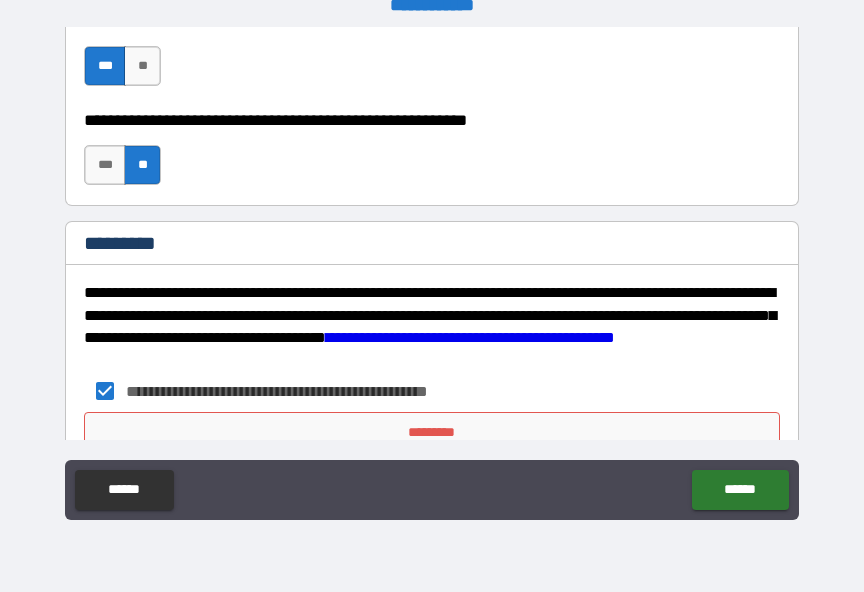 click on "******" at bounding box center (740, 490) 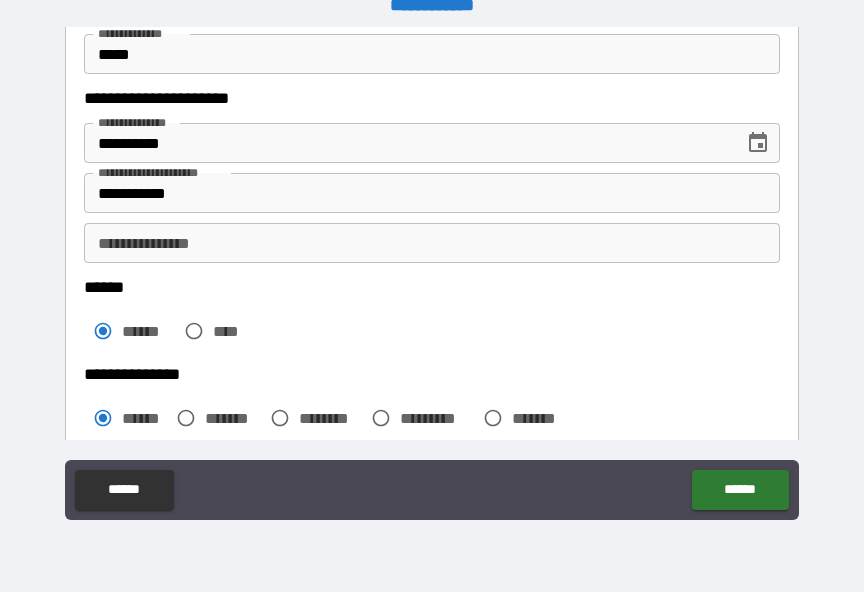 scroll, scrollTop: 293, scrollLeft: 0, axis: vertical 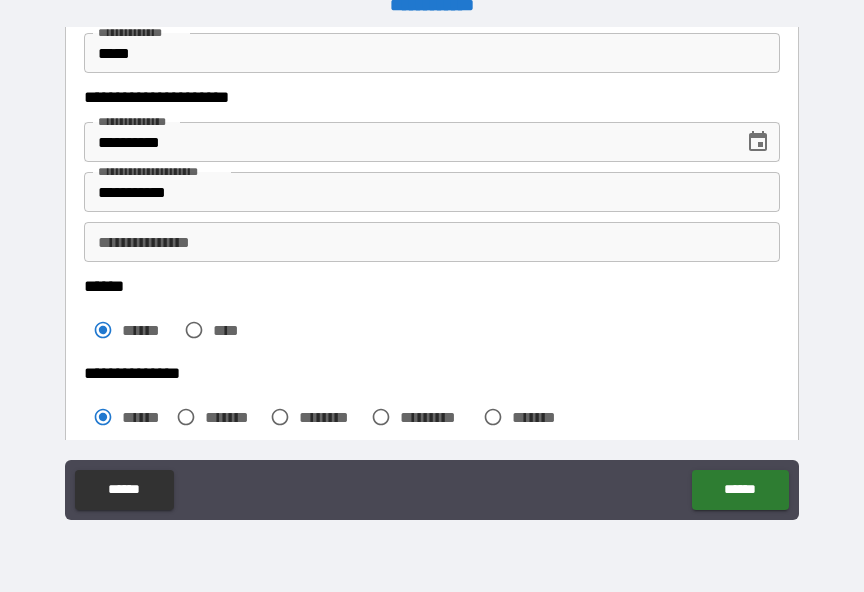 click on "**********" at bounding box center (432, 242) 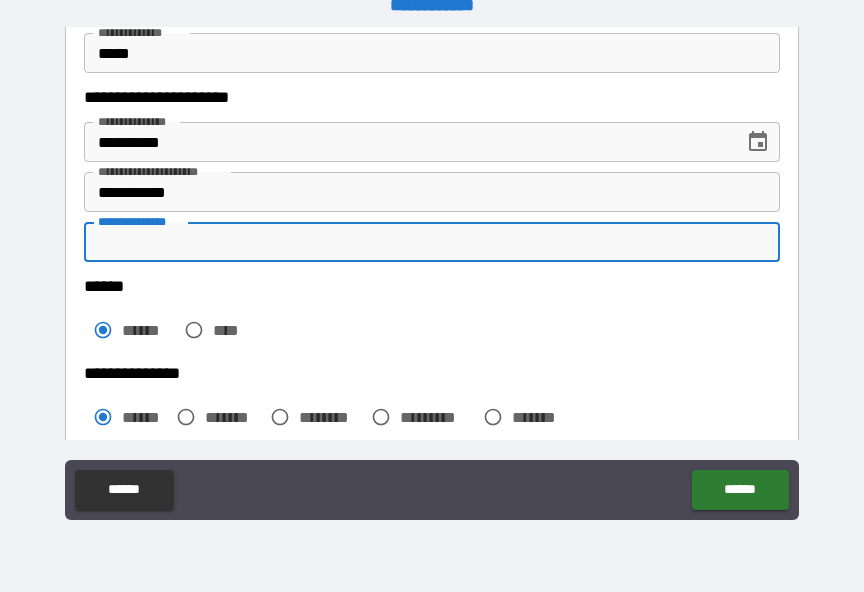 scroll, scrollTop: 24, scrollLeft: 0, axis: vertical 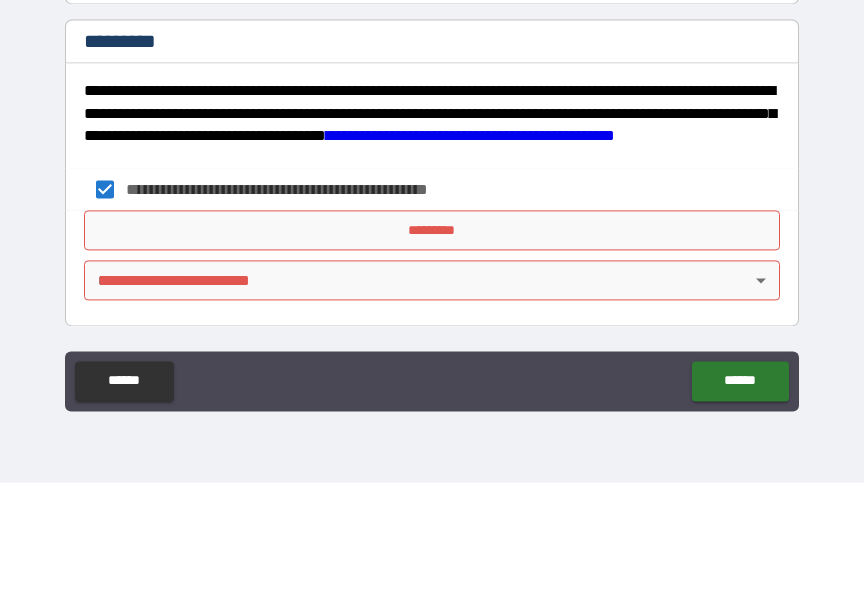 type on "*********" 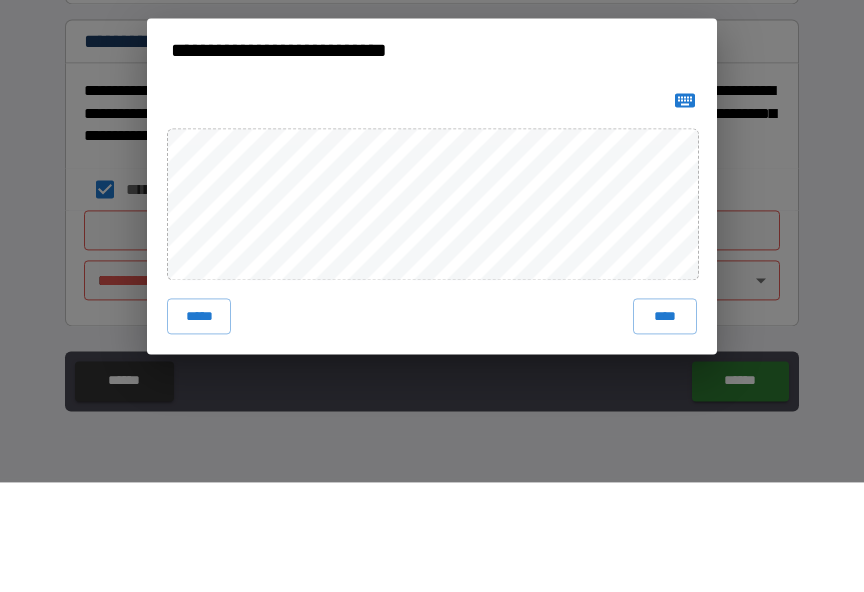 scroll, scrollTop: 25, scrollLeft: 0, axis: vertical 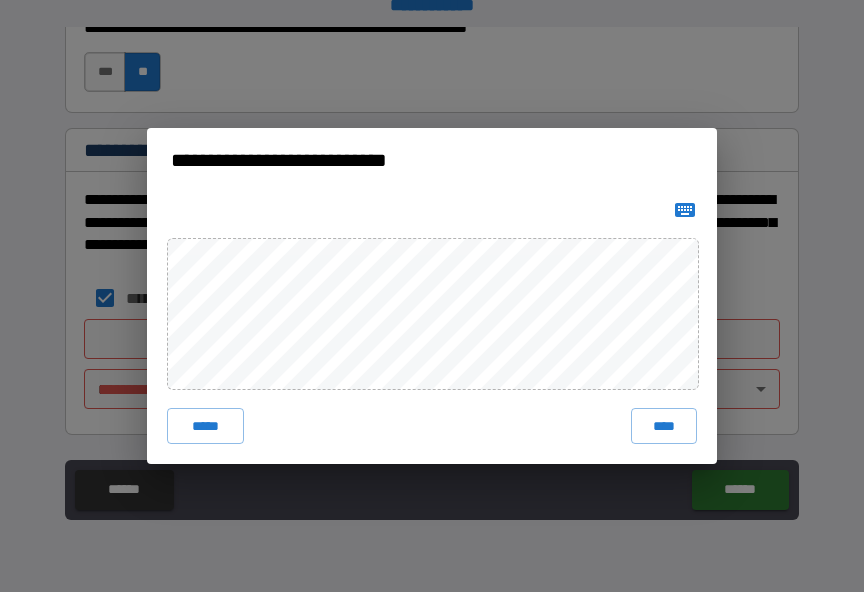click on "****" at bounding box center (664, 426) 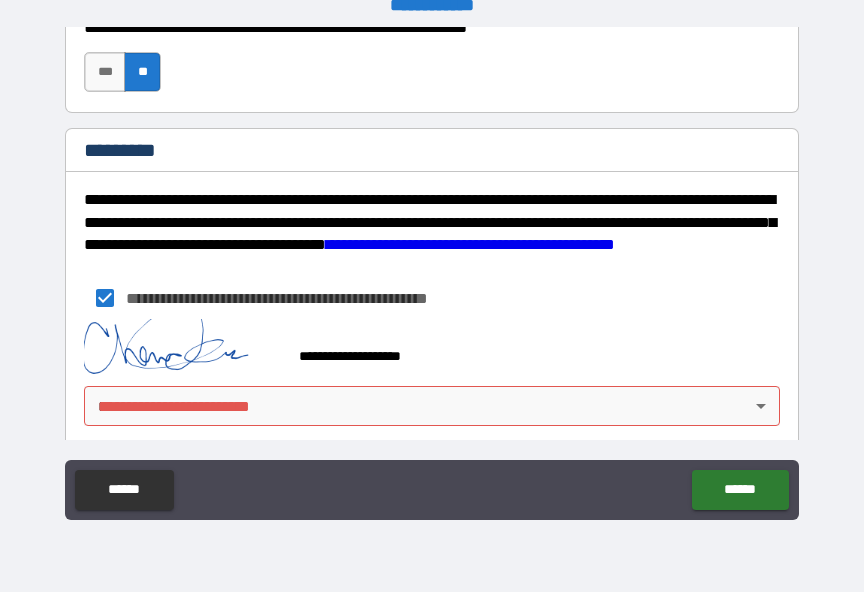 scroll, scrollTop: 3183, scrollLeft: 0, axis: vertical 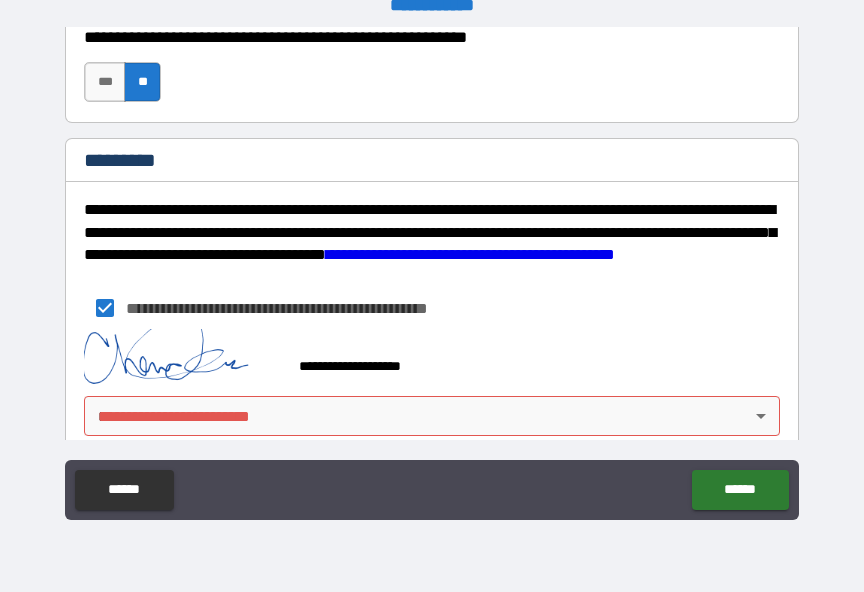 click on "******" at bounding box center [740, 490] 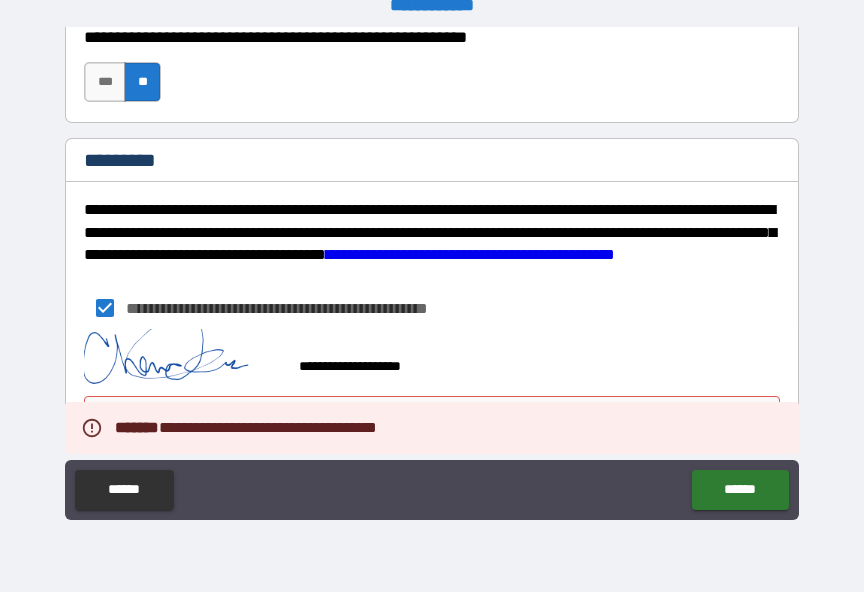 click on "**********" at bounding box center [432, 357] 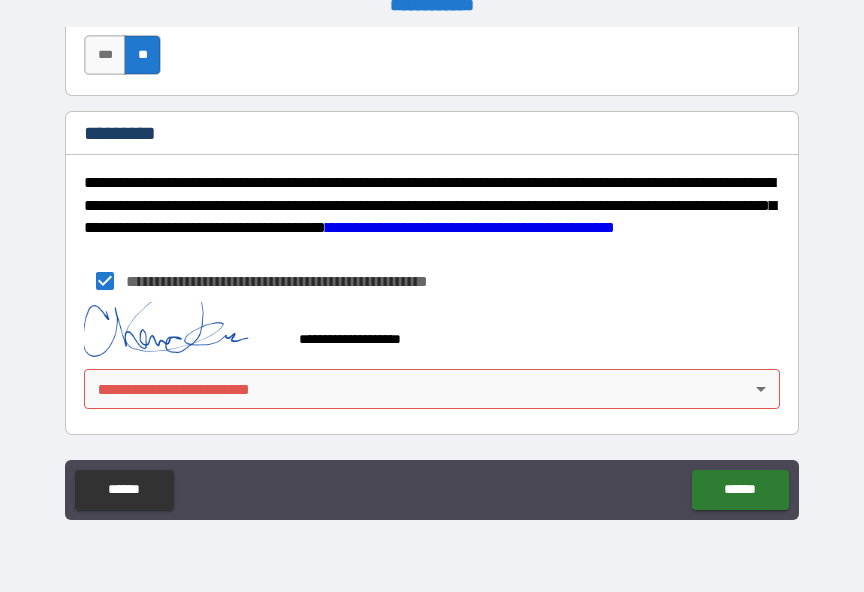 scroll, scrollTop: 3210, scrollLeft: 0, axis: vertical 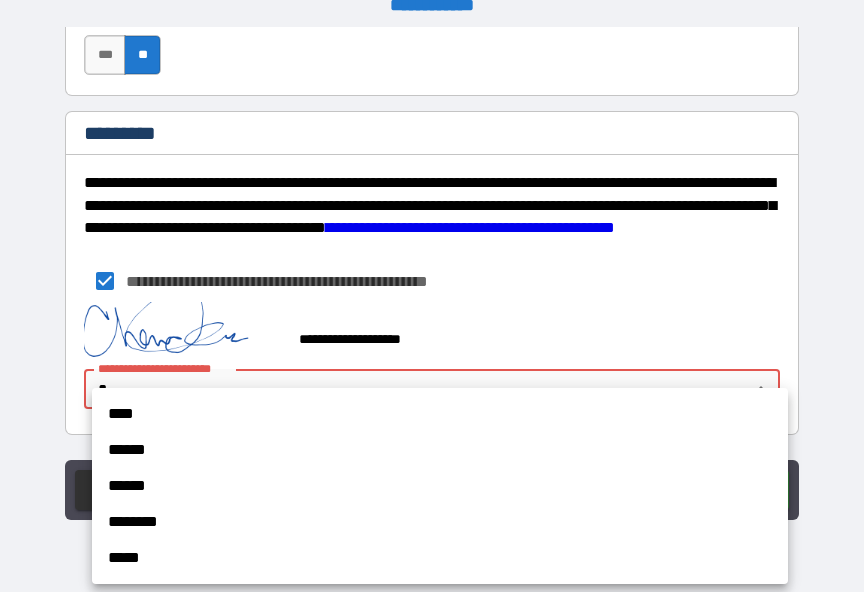 click on "****" at bounding box center (440, 414) 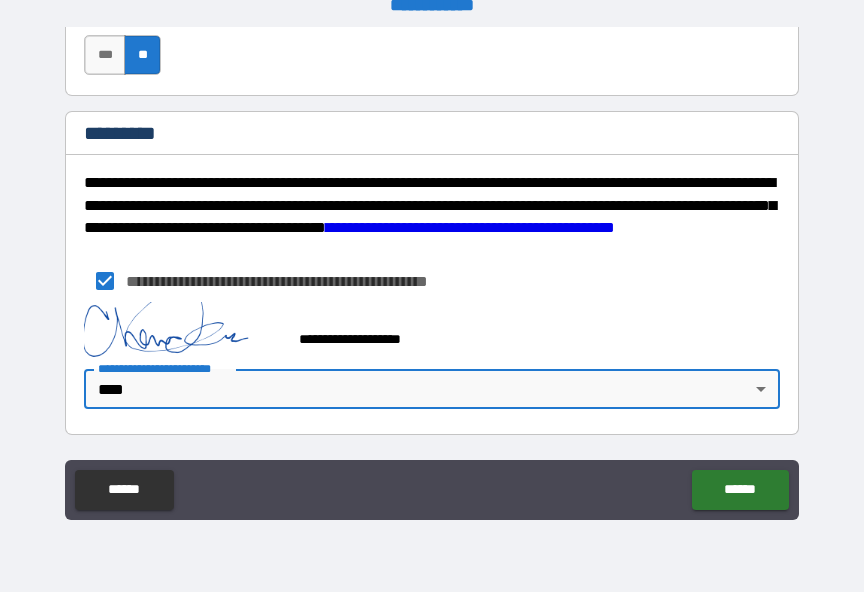 type on "*" 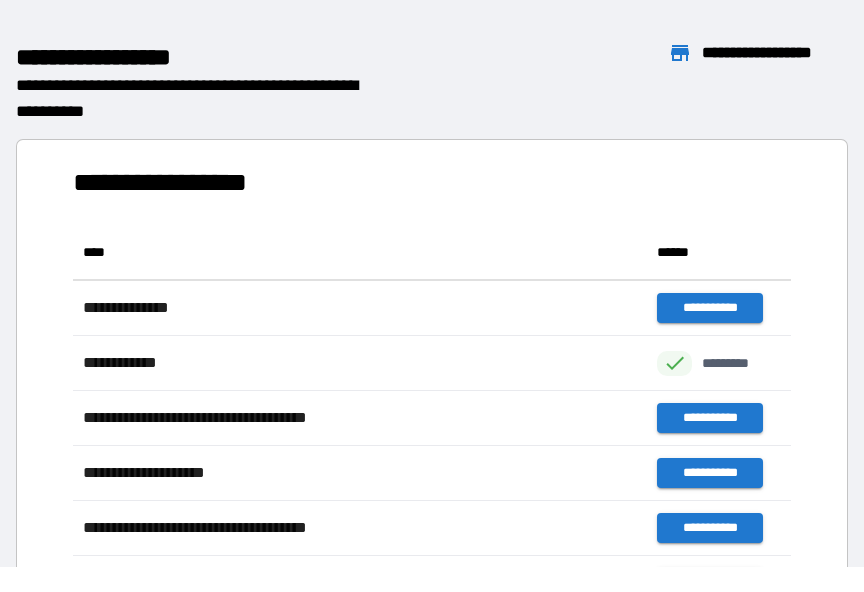 scroll, scrollTop: 1, scrollLeft: 1, axis: both 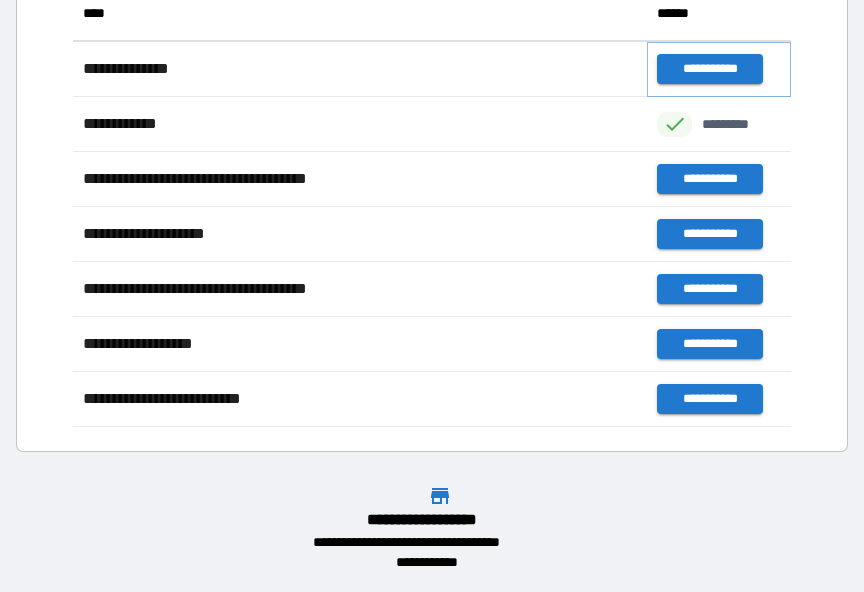 click on "**********" at bounding box center [709, 69] 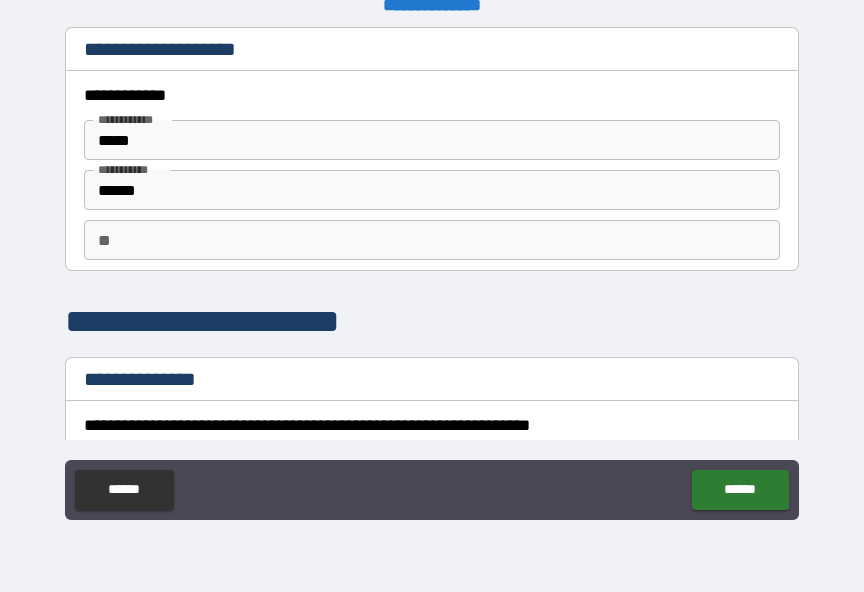 click on "******" at bounding box center [740, 490] 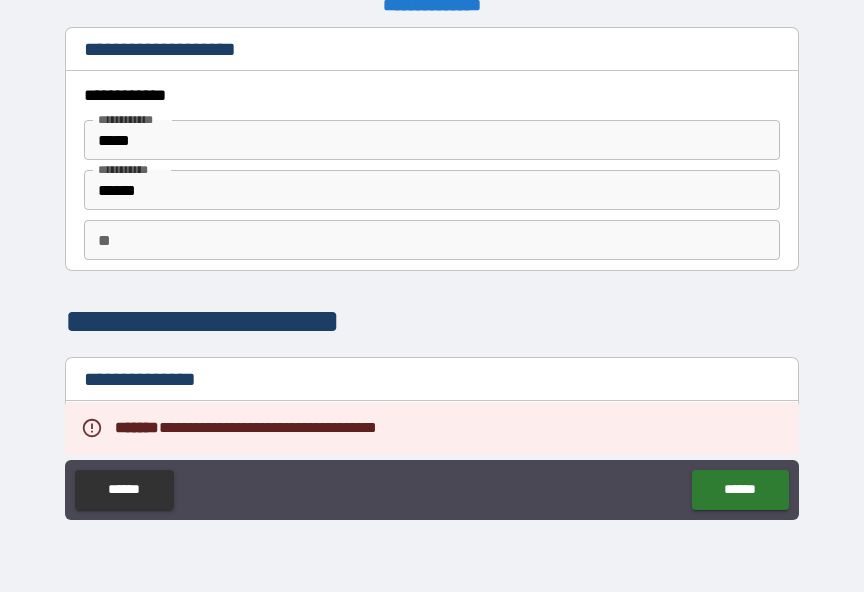 click on "******" at bounding box center (740, 490) 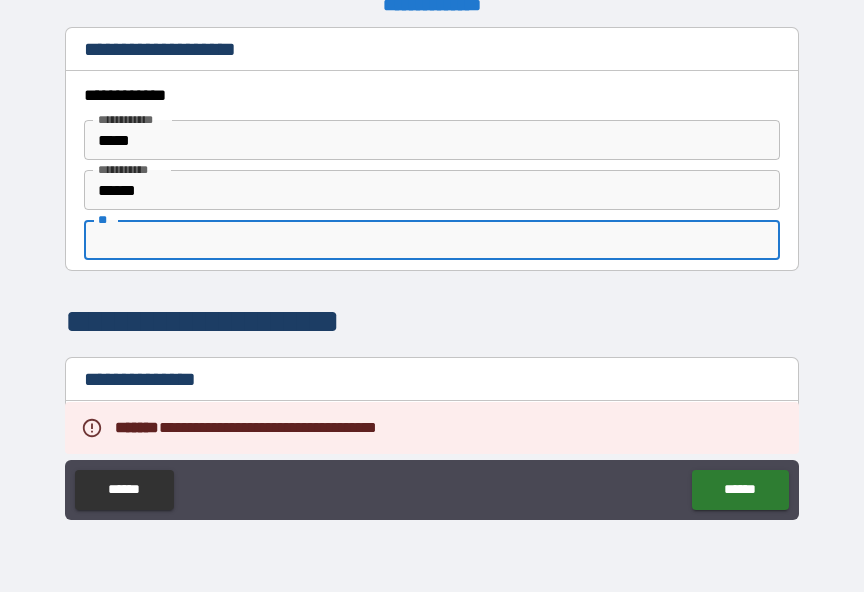 scroll, scrollTop: 24, scrollLeft: 0, axis: vertical 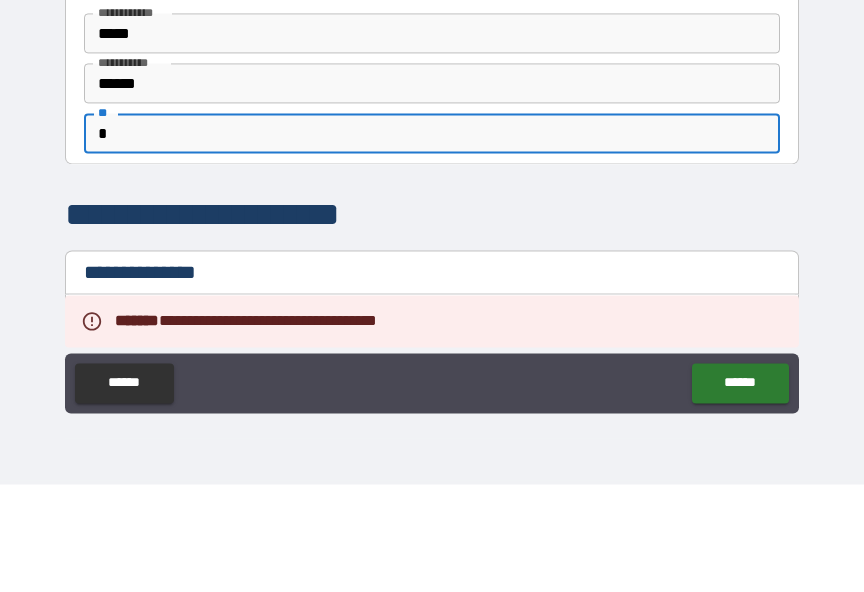 type on "*" 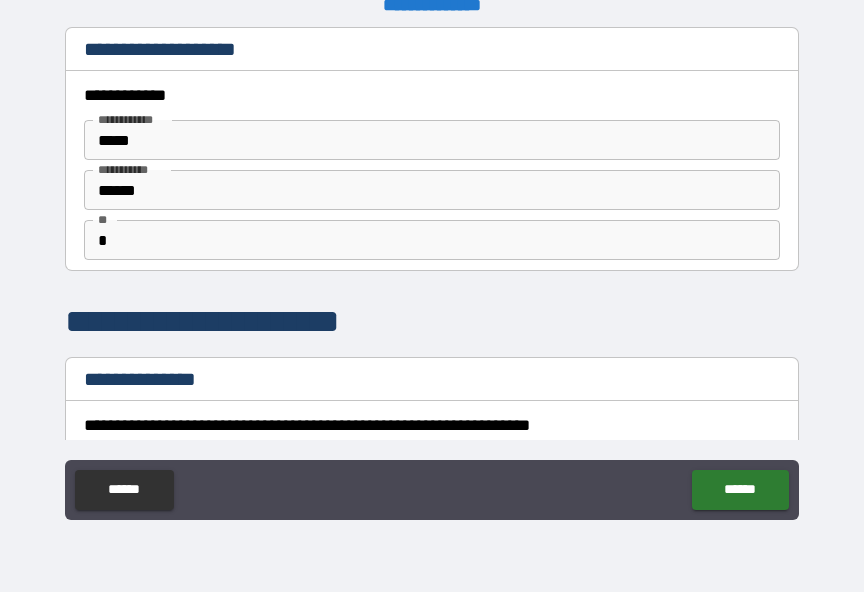 click on "**********" at bounding box center (432, 381) 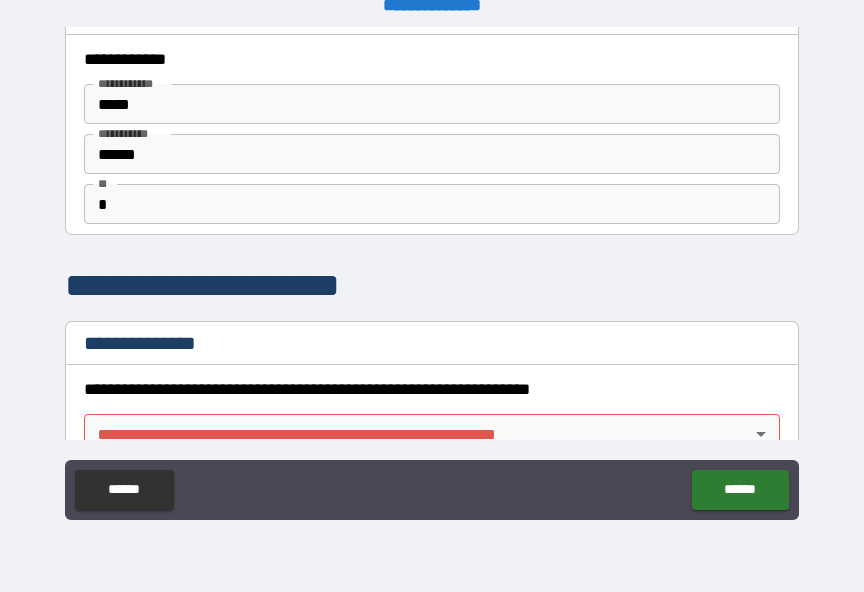 click on "**********" at bounding box center [432, 389] 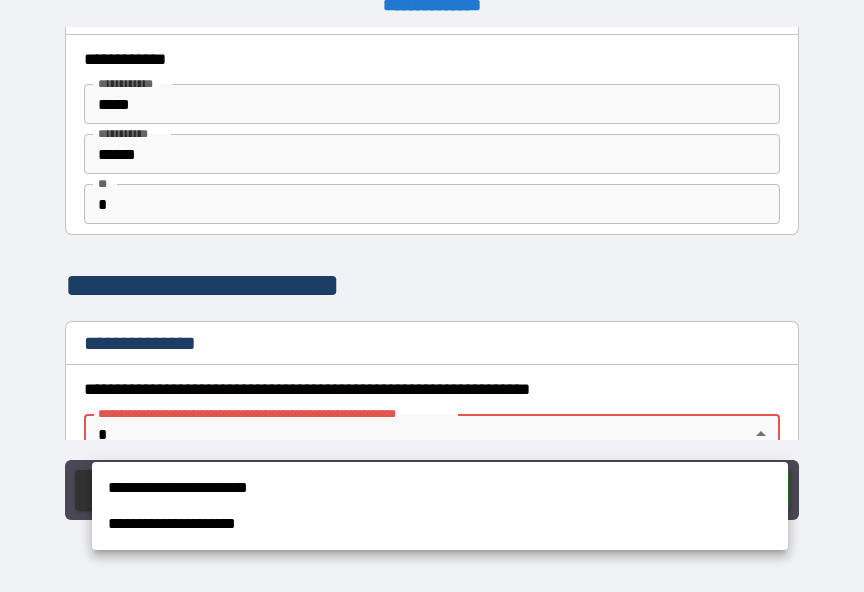 click on "**********" at bounding box center [440, 488] 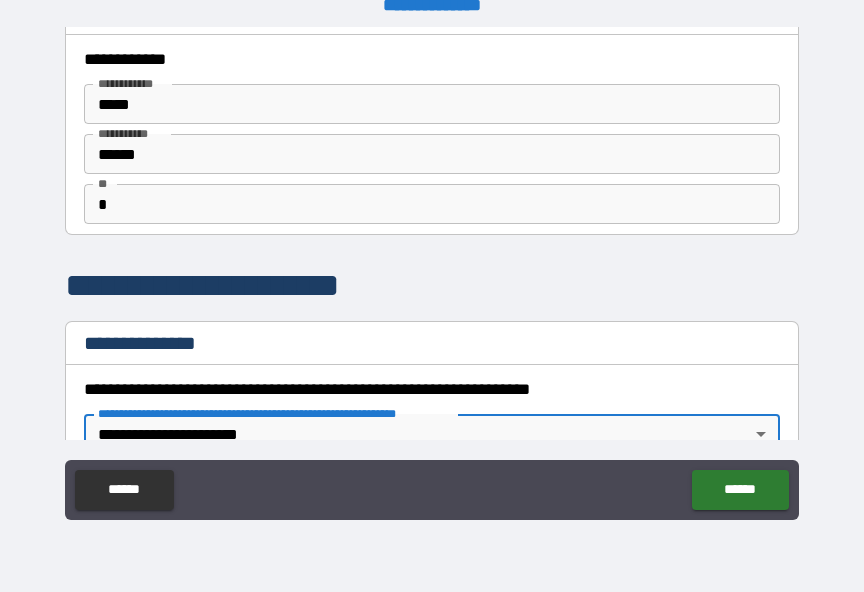 scroll, scrollTop: 50, scrollLeft: 0, axis: vertical 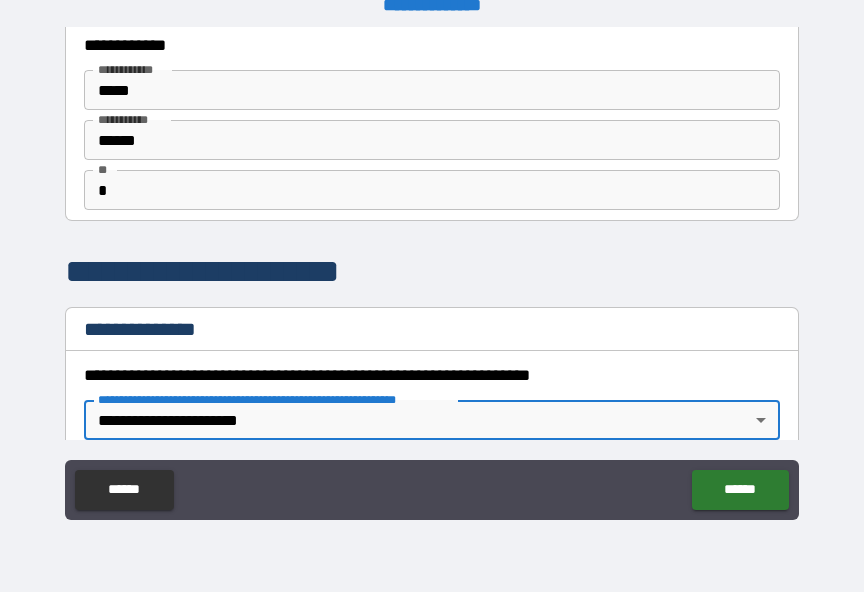 click on "******" at bounding box center [740, 490] 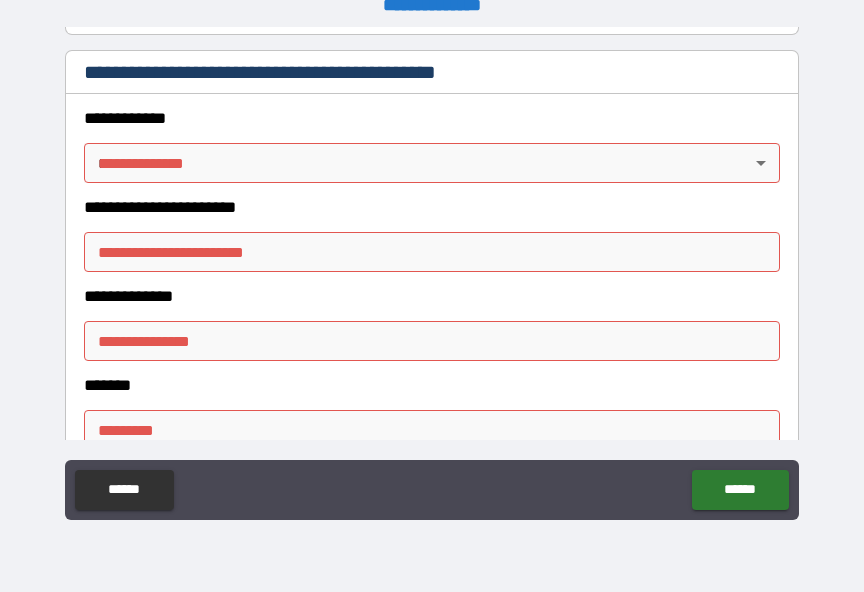 scroll, scrollTop: 464, scrollLeft: 0, axis: vertical 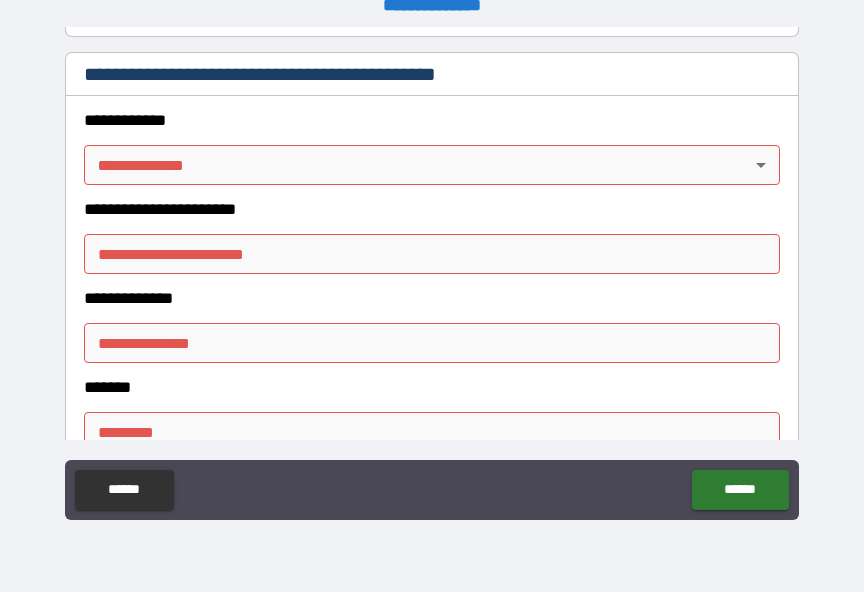 click on "**********" at bounding box center (432, 283) 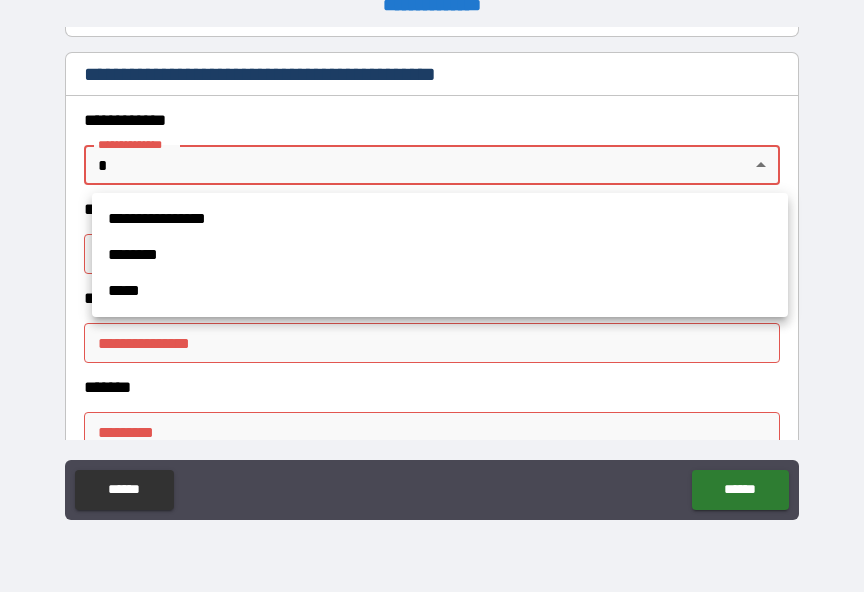 click on "********" at bounding box center [440, 255] 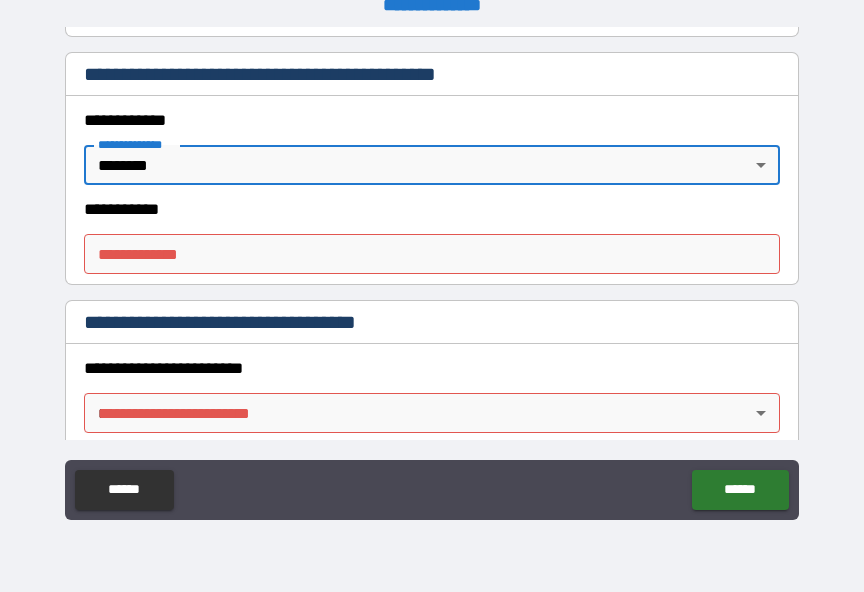 click on "**********" at bounding box center [432, 254] 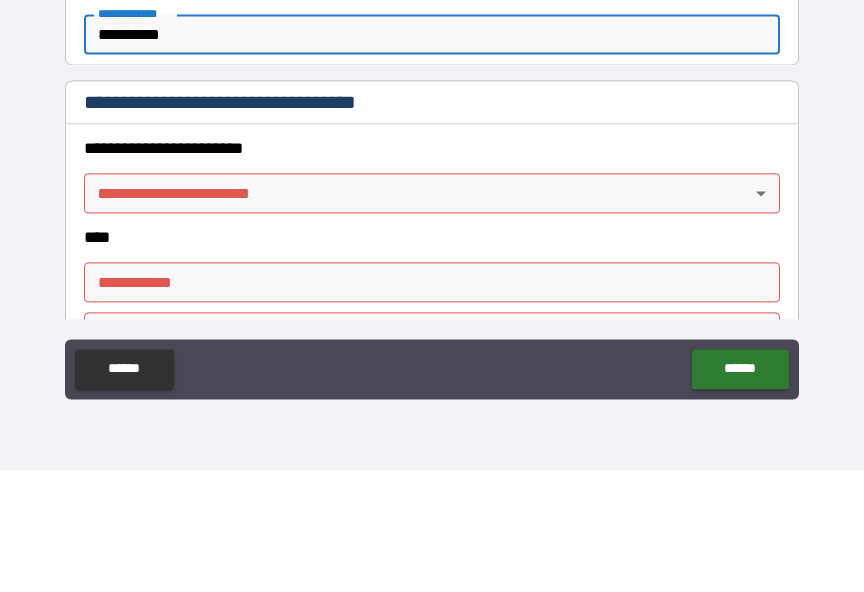 scroll, scrollTop: 561, scrollLeft: 0, axis: vertical 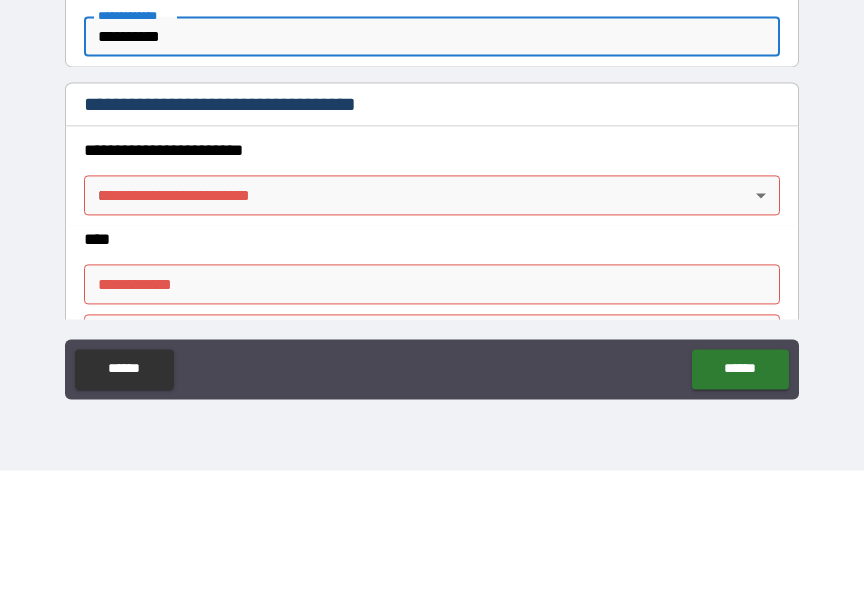 type on "**********" 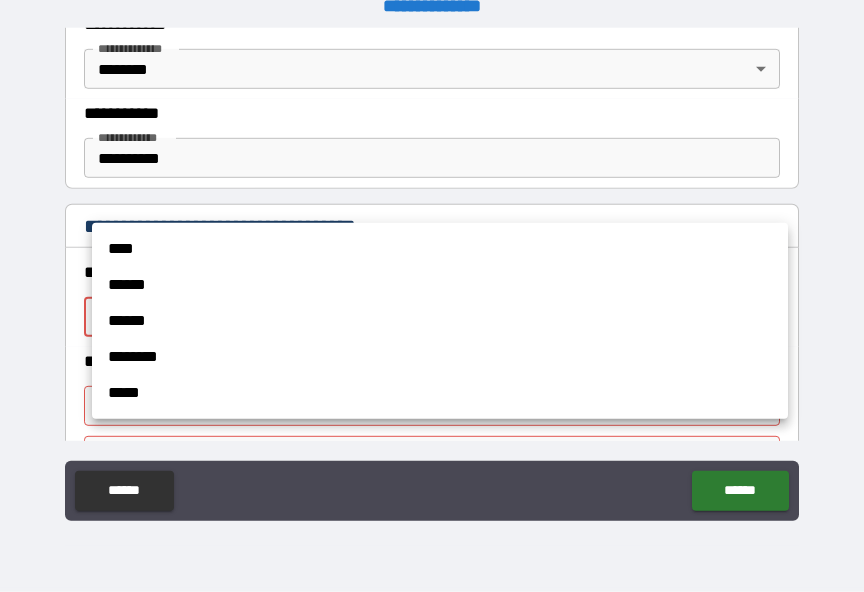 scroll, scrollTop: 25, scrollLeft: 0, axis: vertical 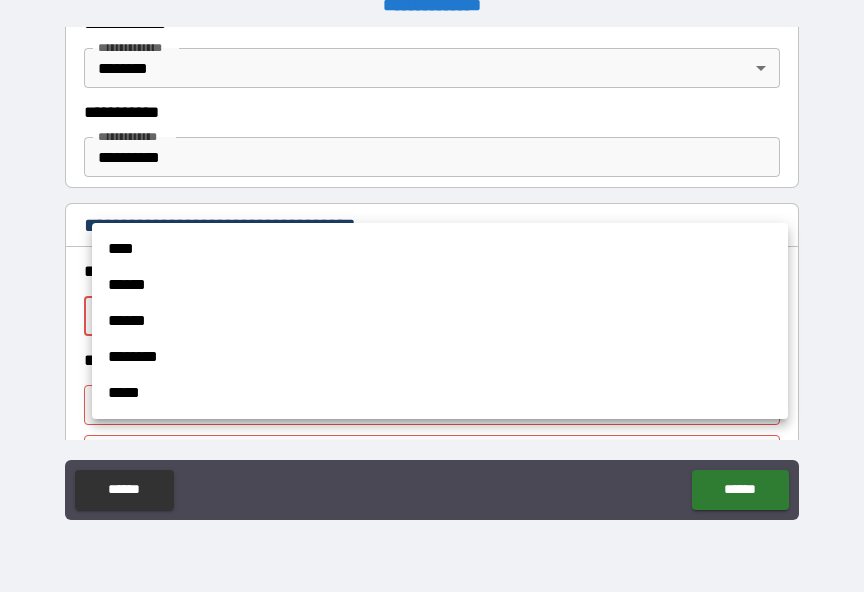 click on "****" at bounding box center [440, 249] 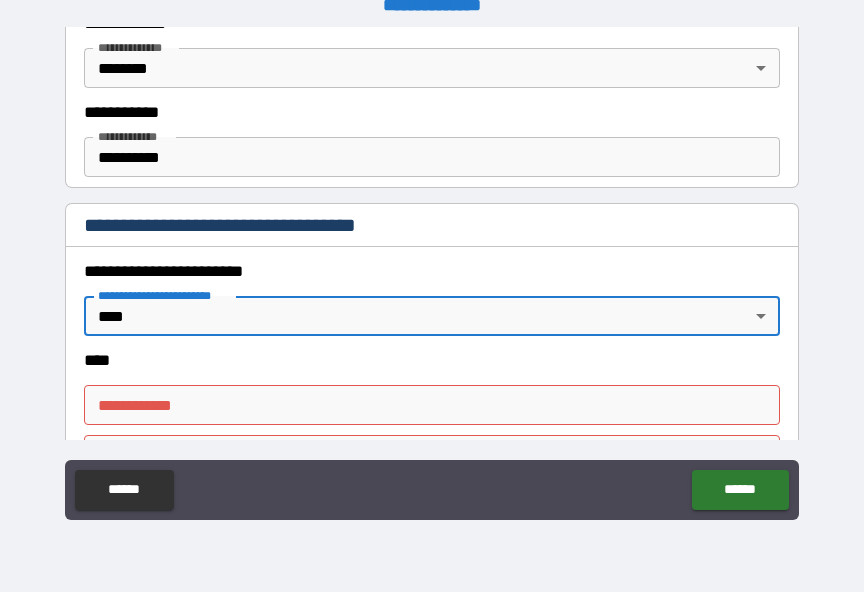 click on "**********" at bounding box center (432, 405) 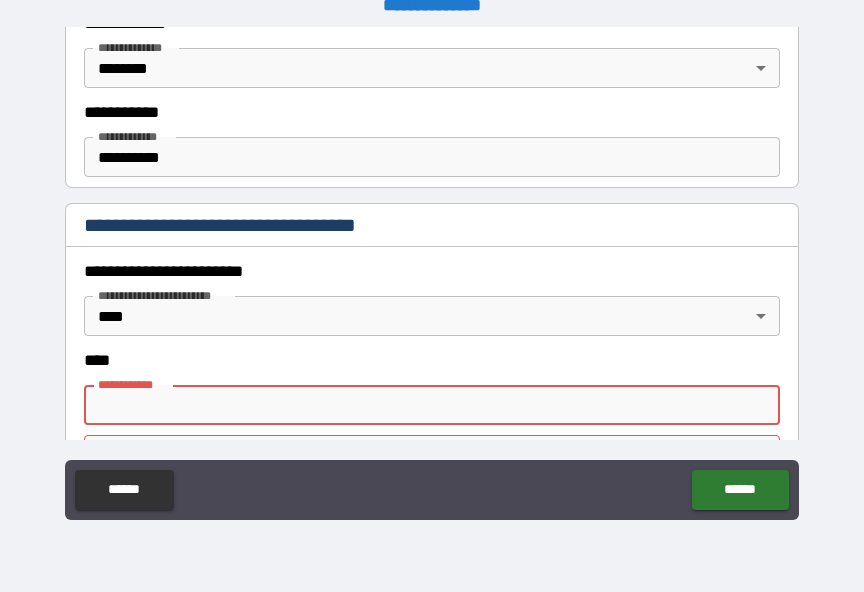 scroll, scrollTop: 24, scrollLeft: 0, axis: vertical 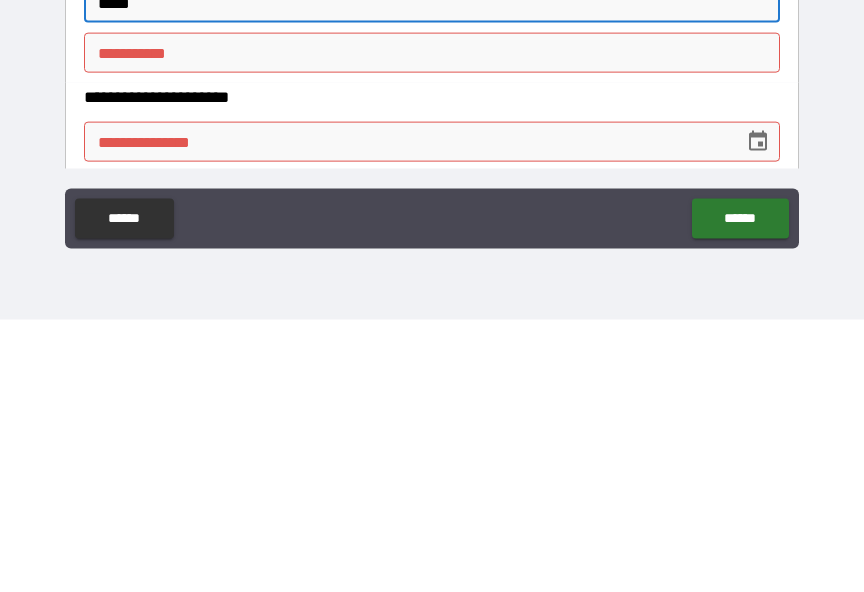 type on "*****" 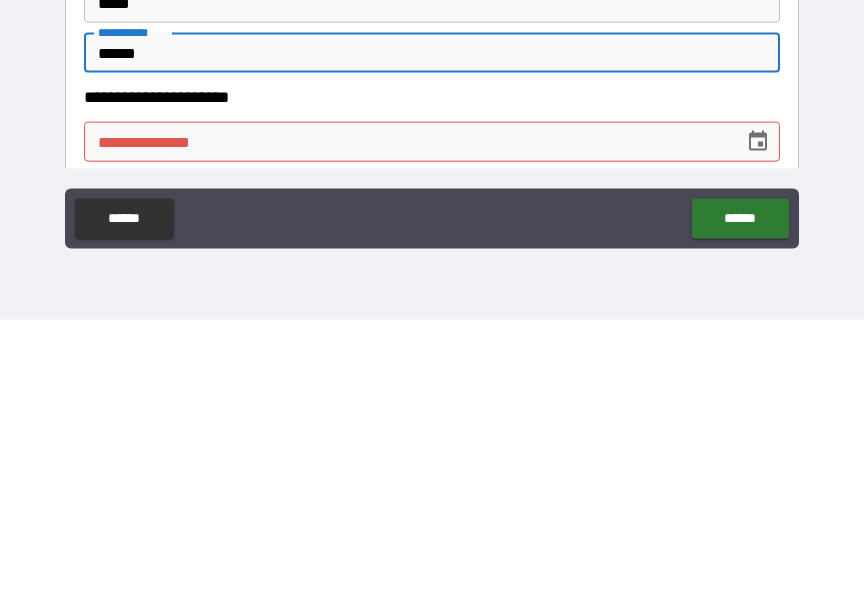 type on "******" 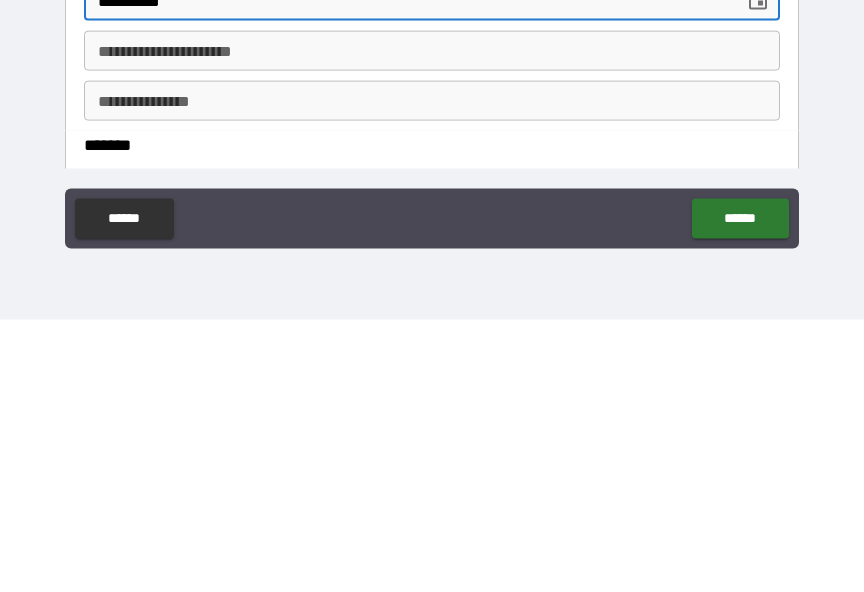 scroll, scrollTop: 829, scrollLeft: 0, axis: vertical 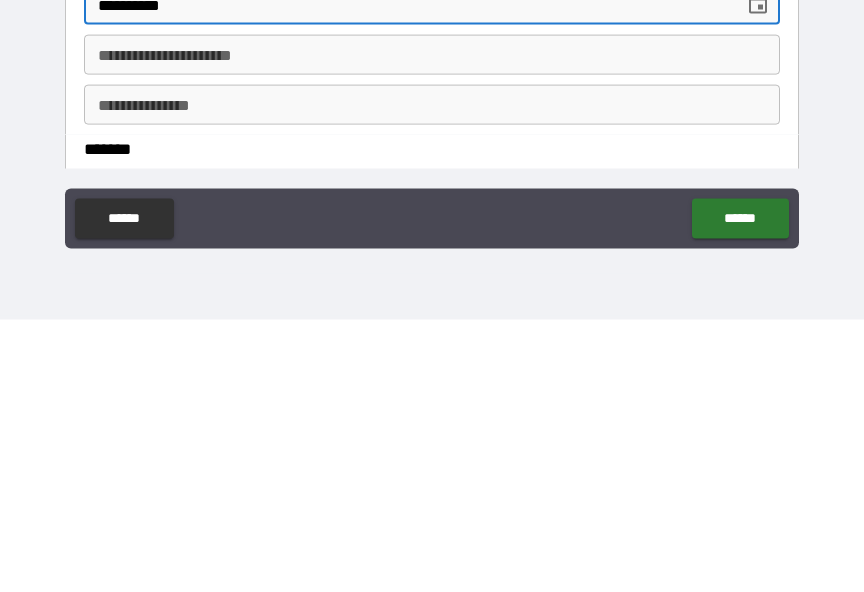 type on "**********" 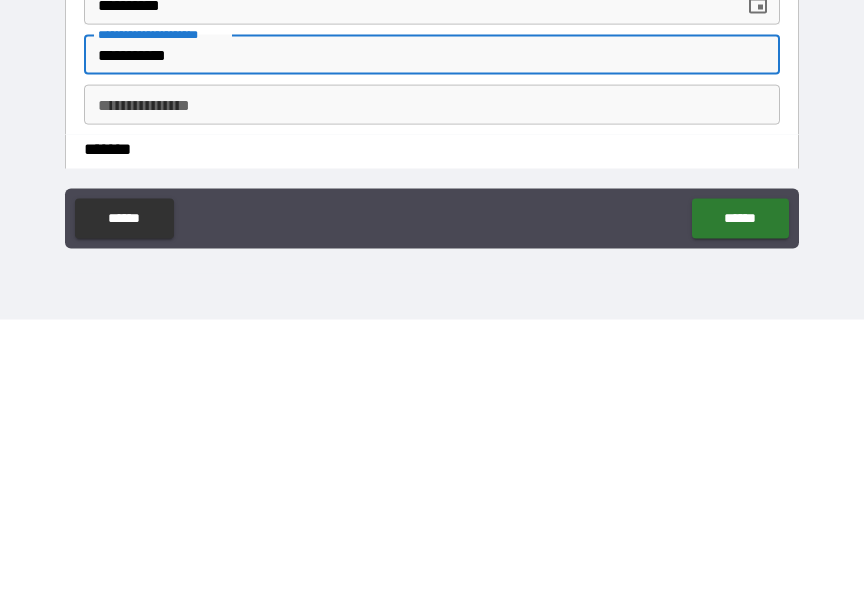 type on "**********" 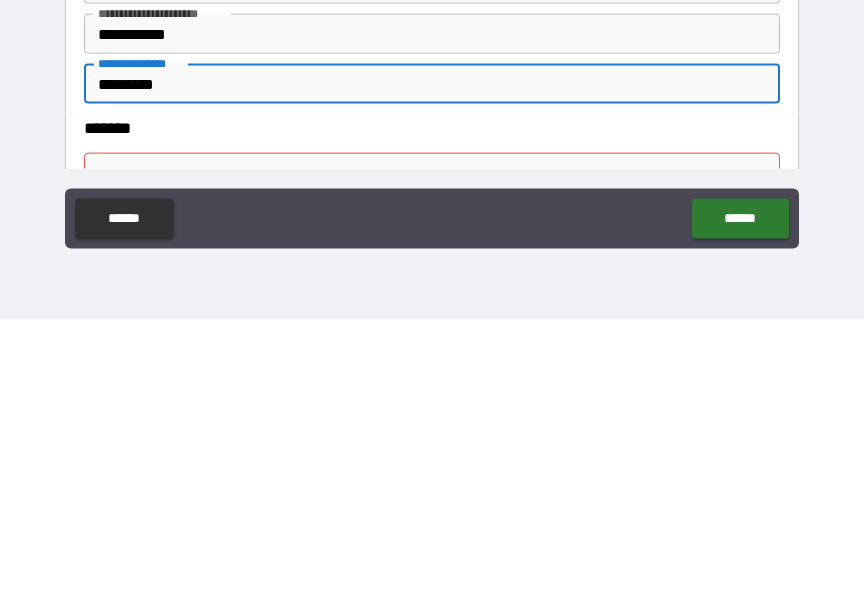 scroll, scrollTop: 870, scrollLeft: 0, axis: vertical 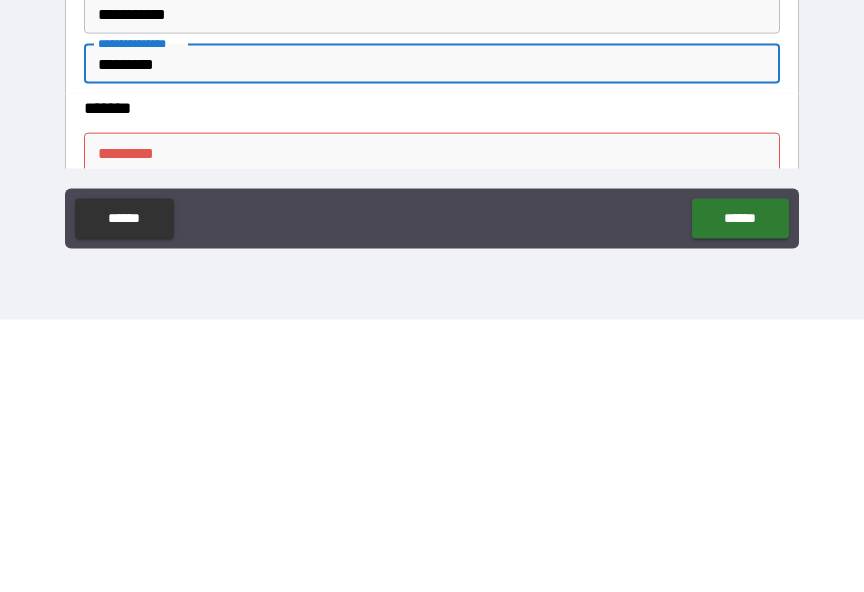 type on "*********" 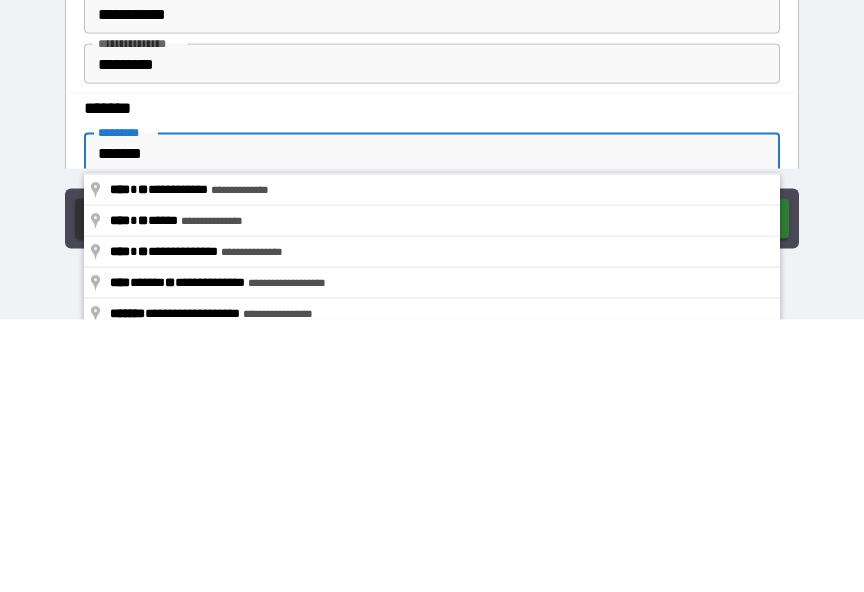 type on "**********" 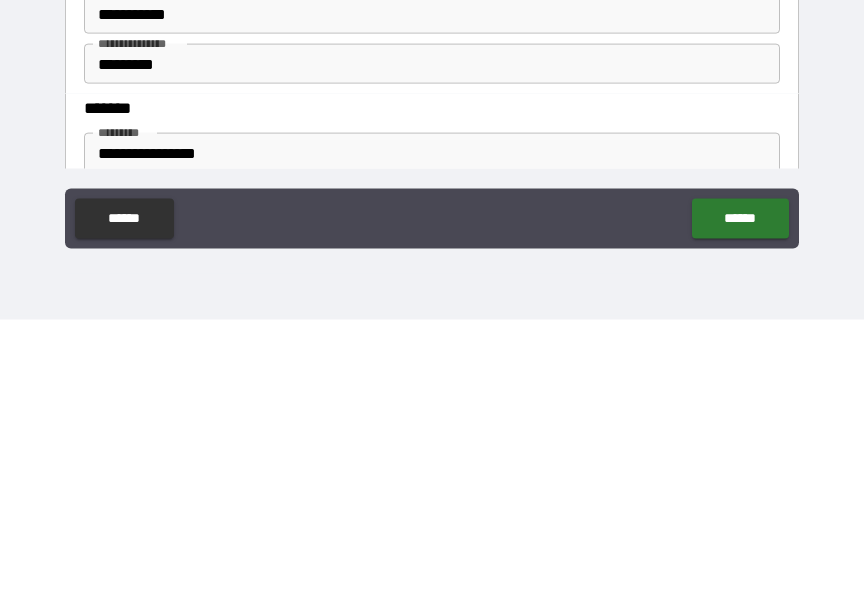scroll, scrollTop: 25, scrollLeft: 0, axis: vertical 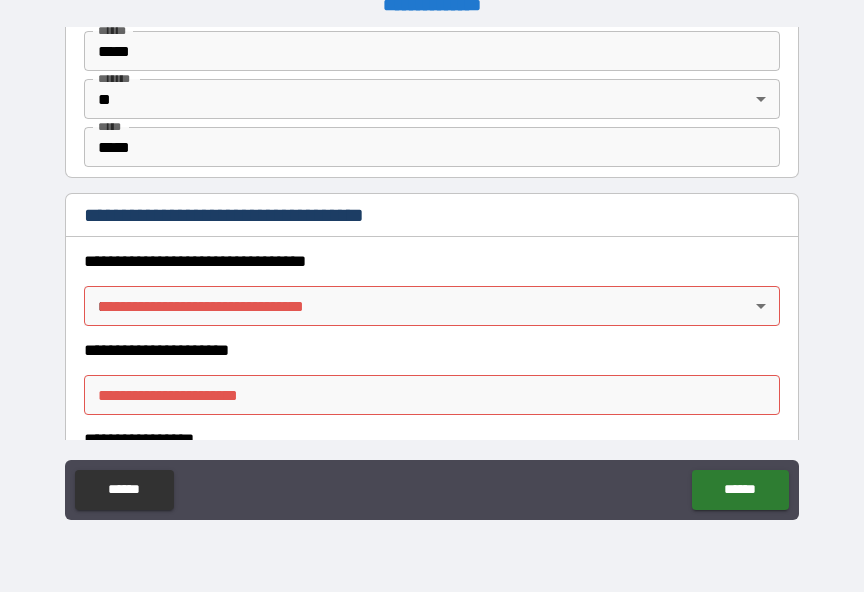 click on "**********" at bounding box center [432, 283] 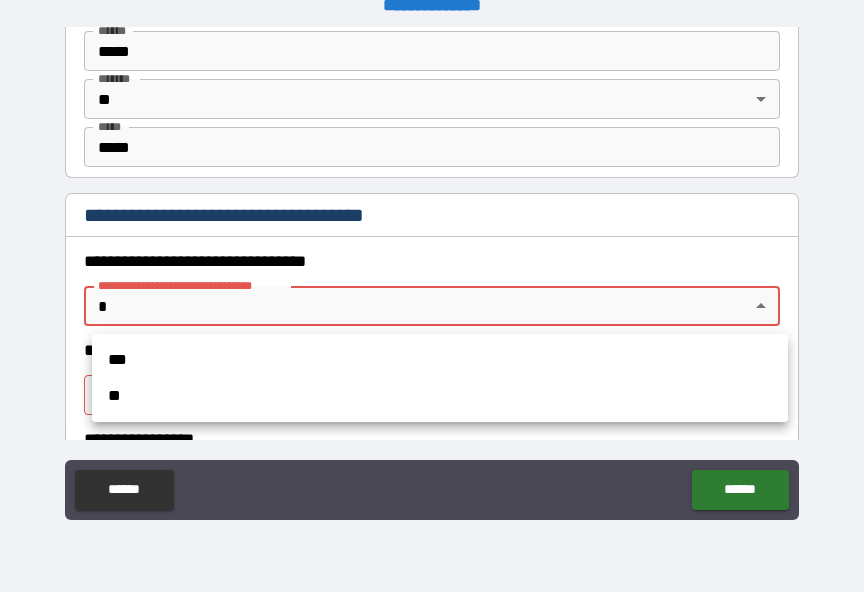 click on "**" at bounding box center [440, 396] 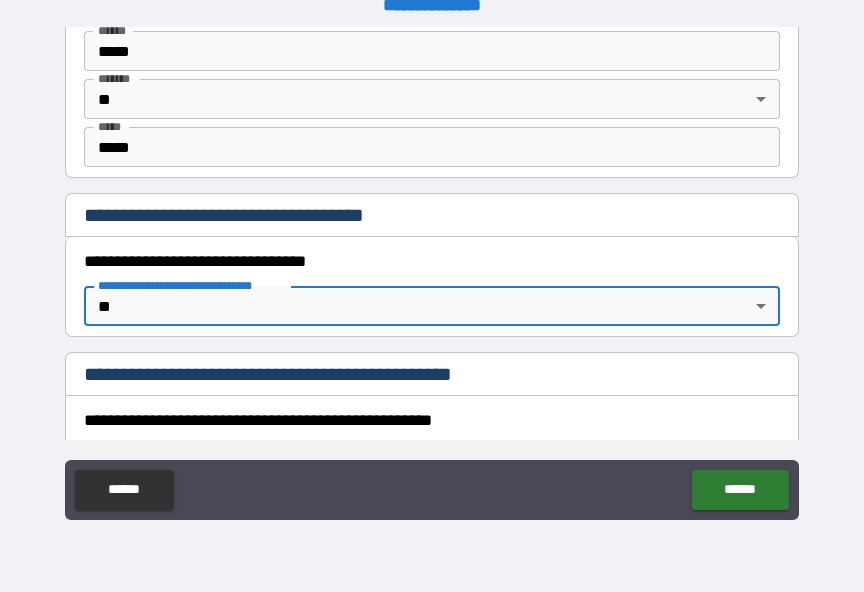 type on "*" 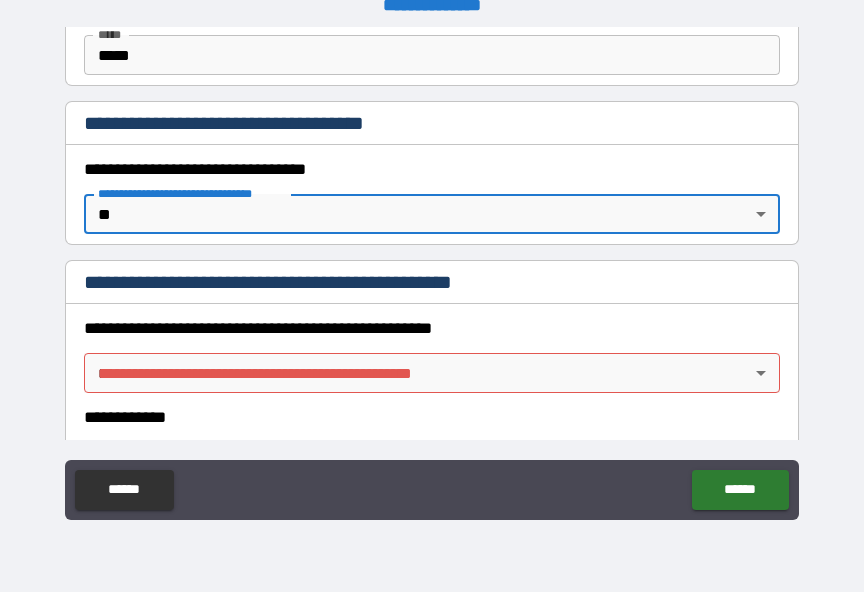 scroll, scrollTop: 1440, scrollLeft: 0, axis: vertical 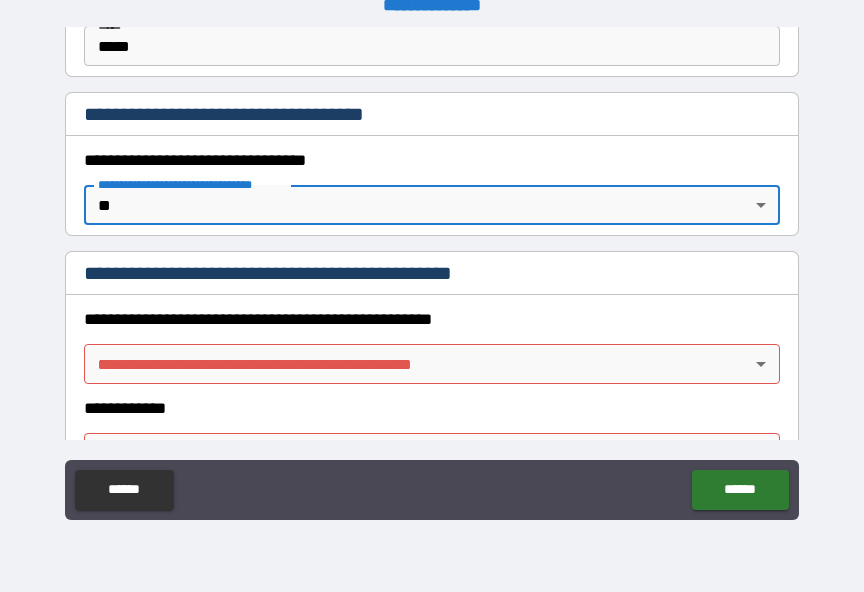 click on "**********" at bounding box center (432, 283) 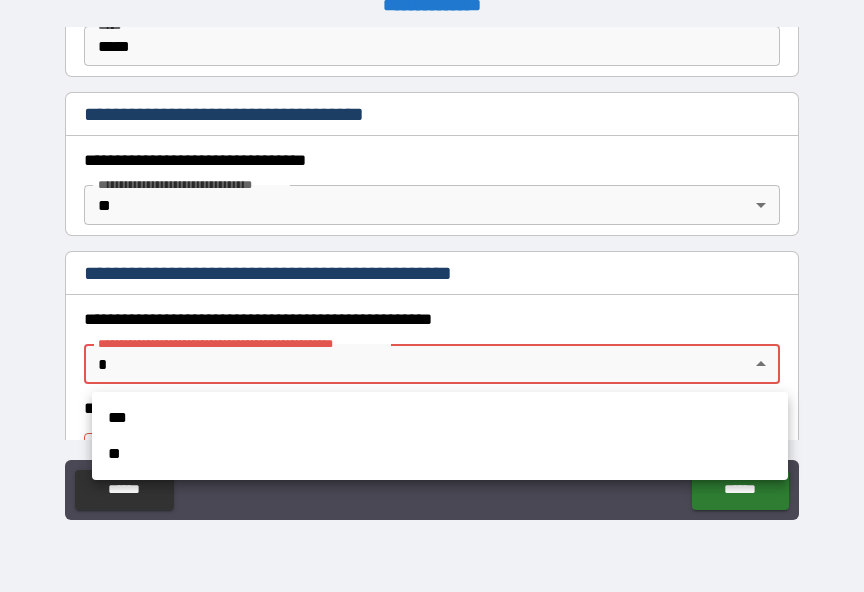 click on "**" at bounding box center (440, 454) 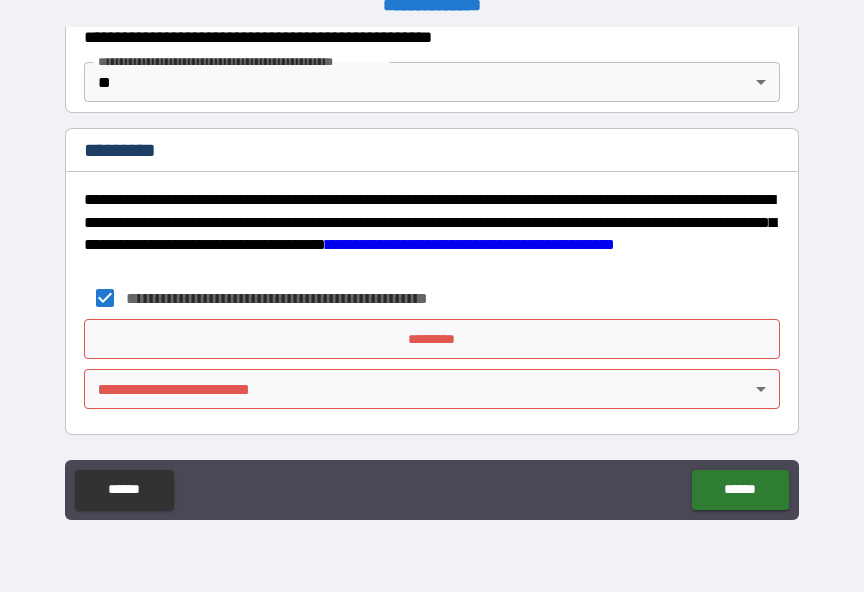 scroll, scrollTop: 1722, scrollLeft: 0, axis: vertical 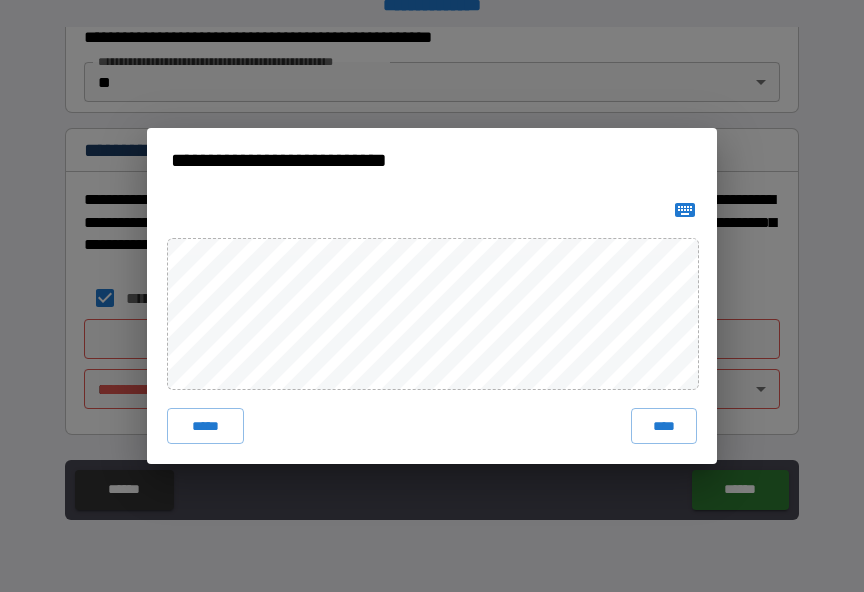 click on "****" at bounding box center (664, 426) 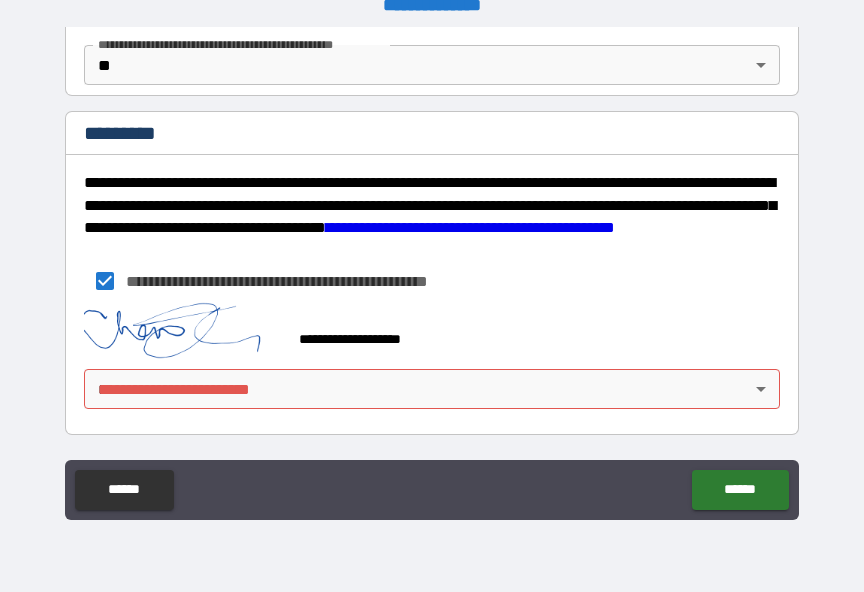 scroll, scrollTop: 1739, scrollLeft: 0, axis: vertical 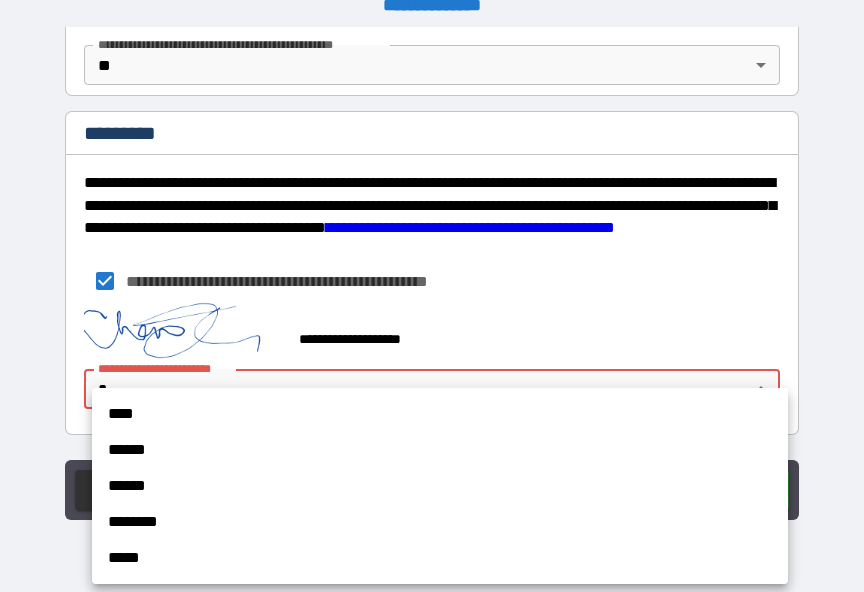 click on "****" at bounding box center (440, 414) 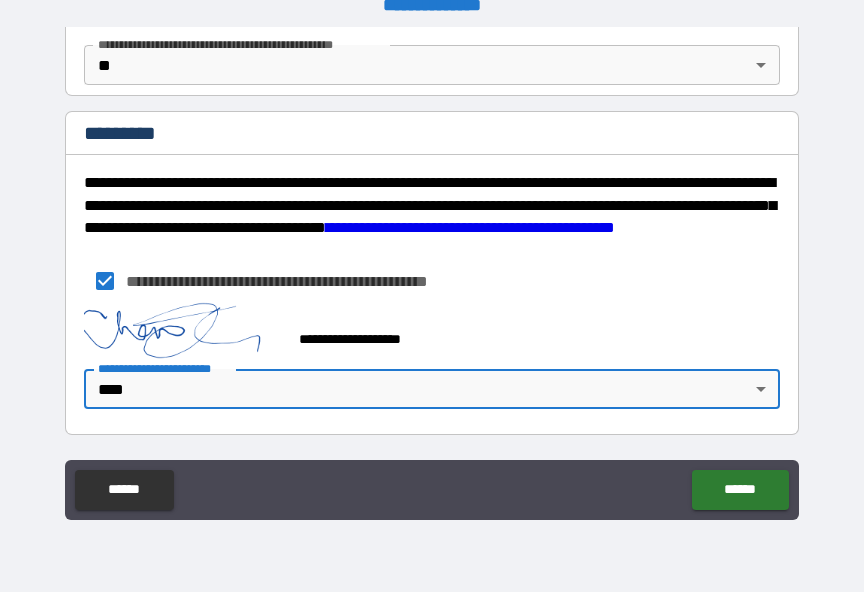 type on "*" 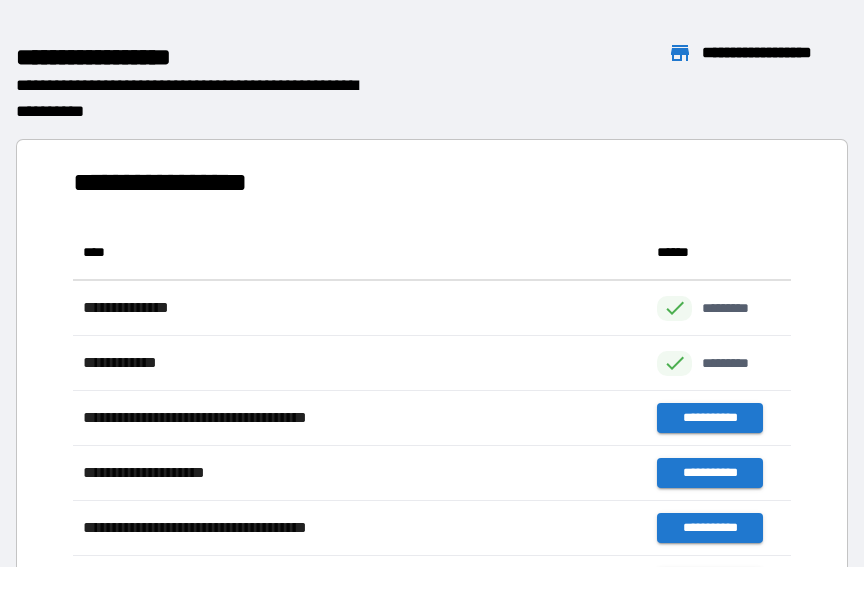 scroll, scrollTop: 441, scrollLeft: 718, axis: both 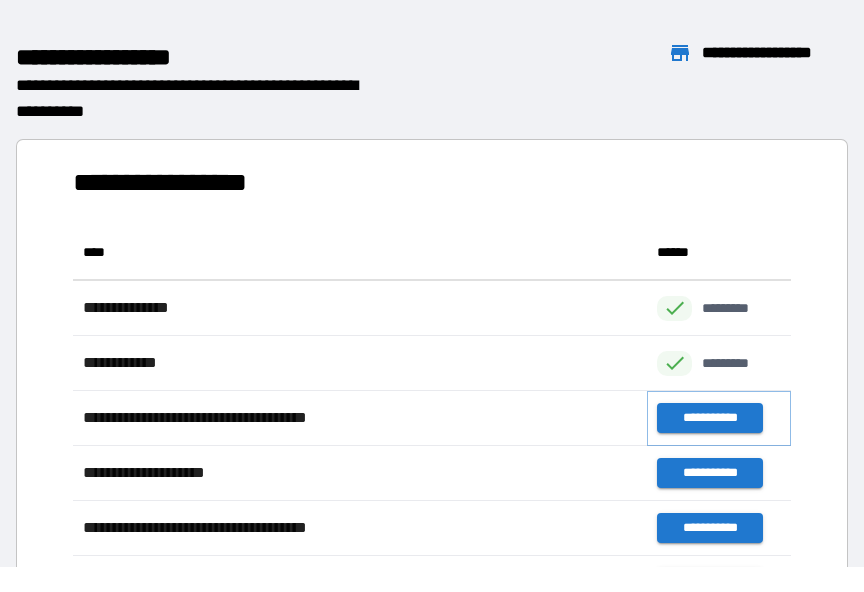 click on "**********" at bounding box center [709, 418] 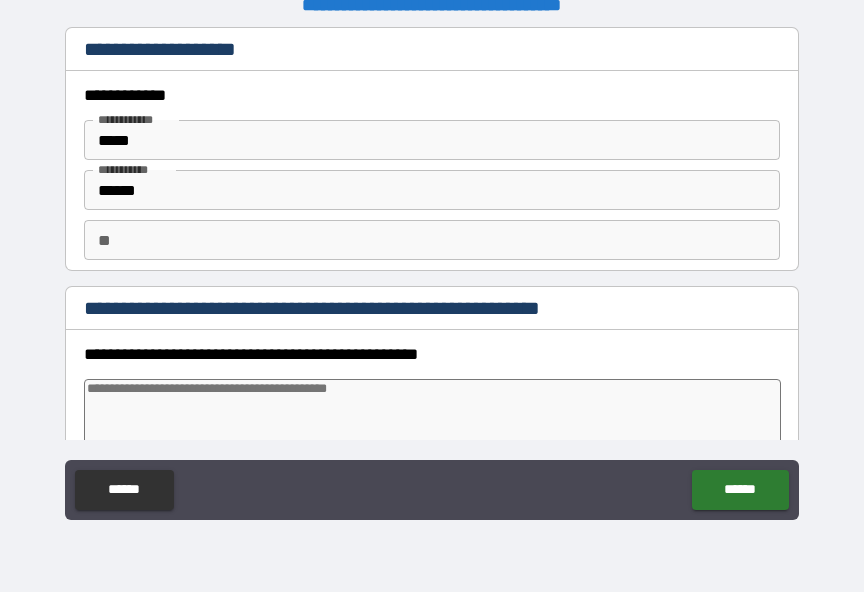 type on "*" 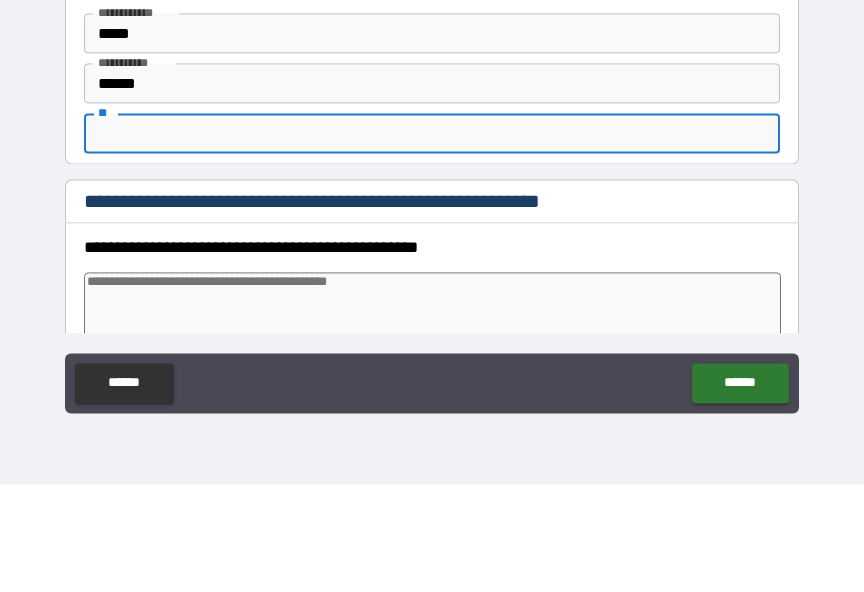 type on "*" 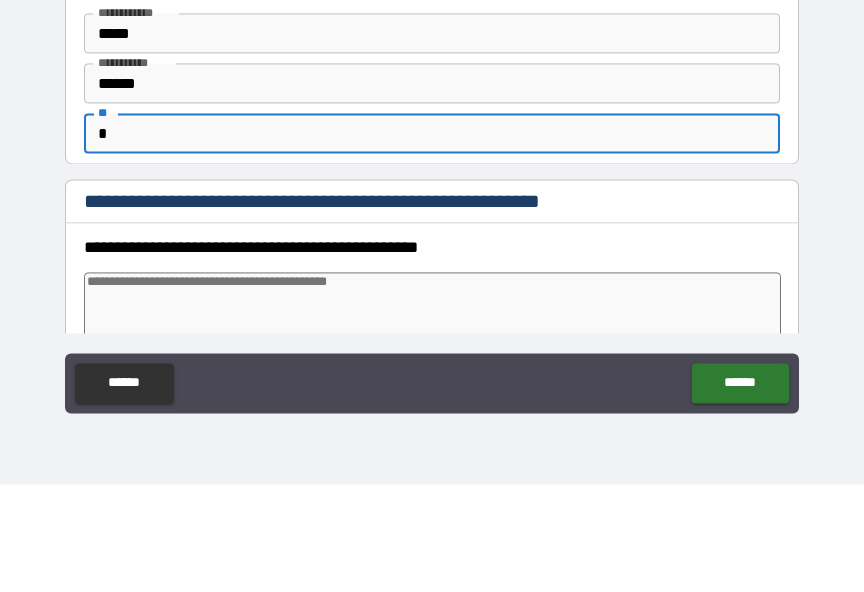 type on "*" 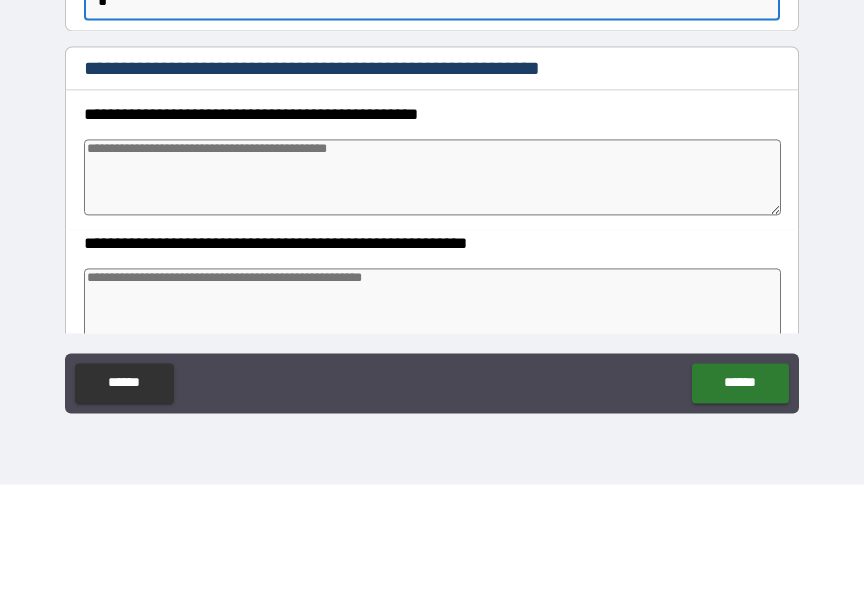 scroll, scrollTop: 135, scrollLeft: 0, axis: vertical 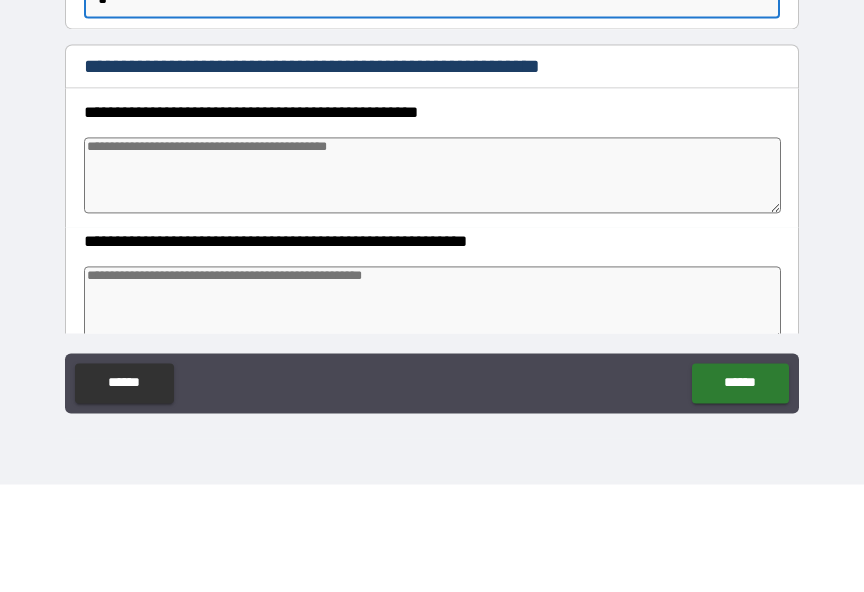 type on "*" 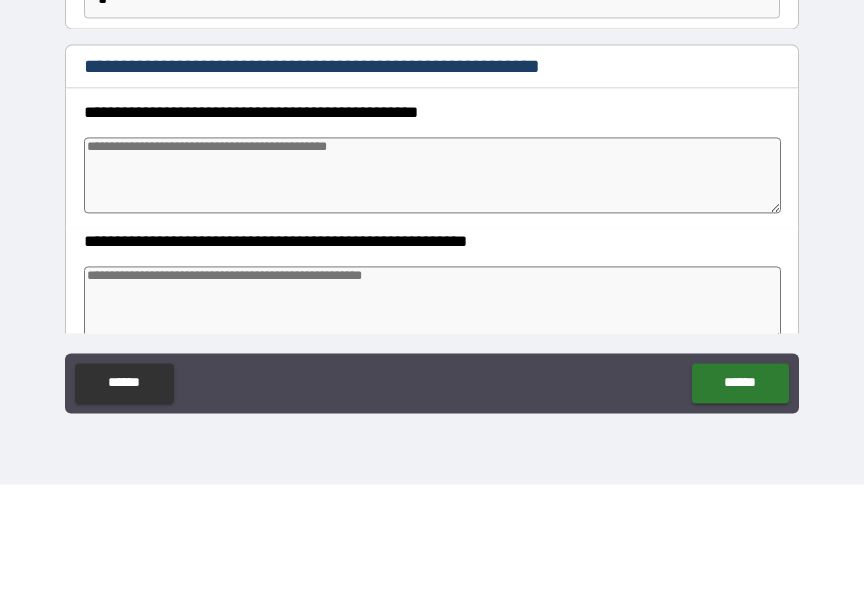 type on "*" 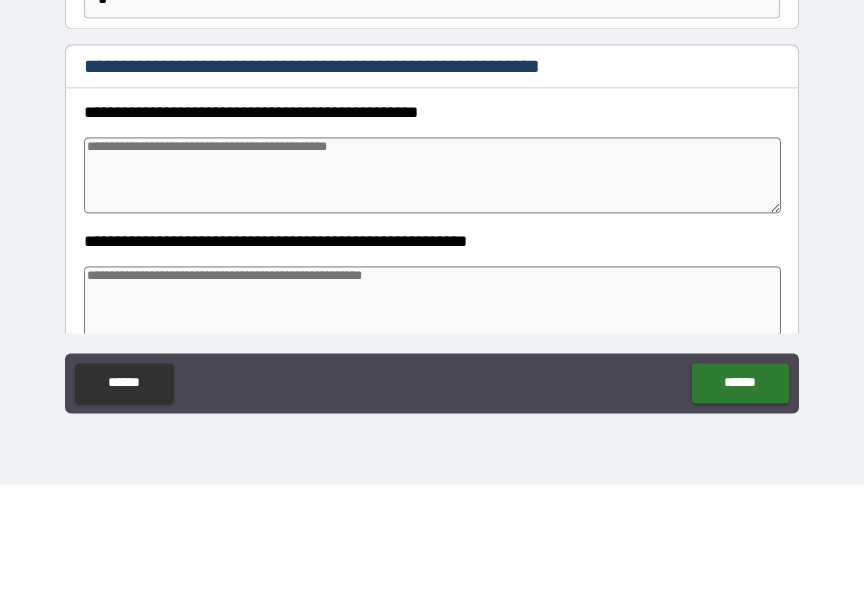 type on "*" 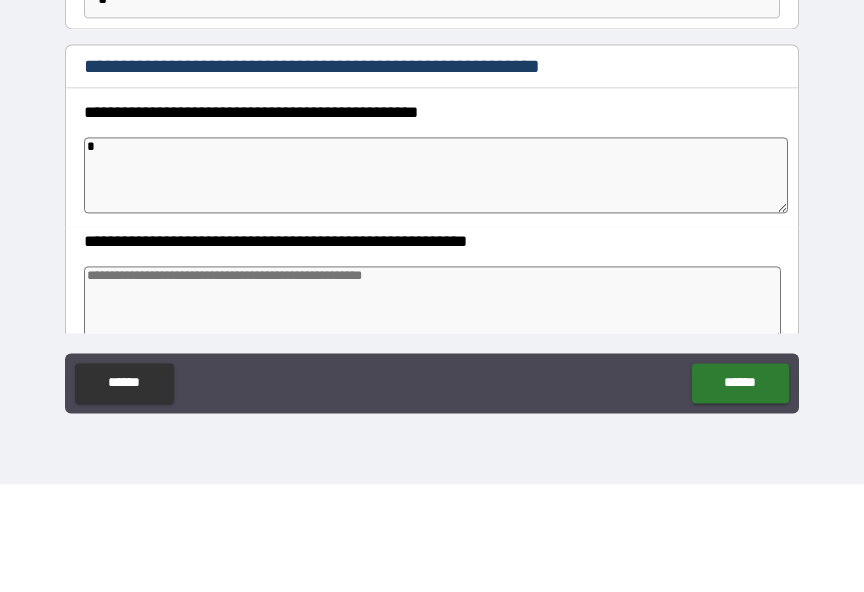 type on "*" 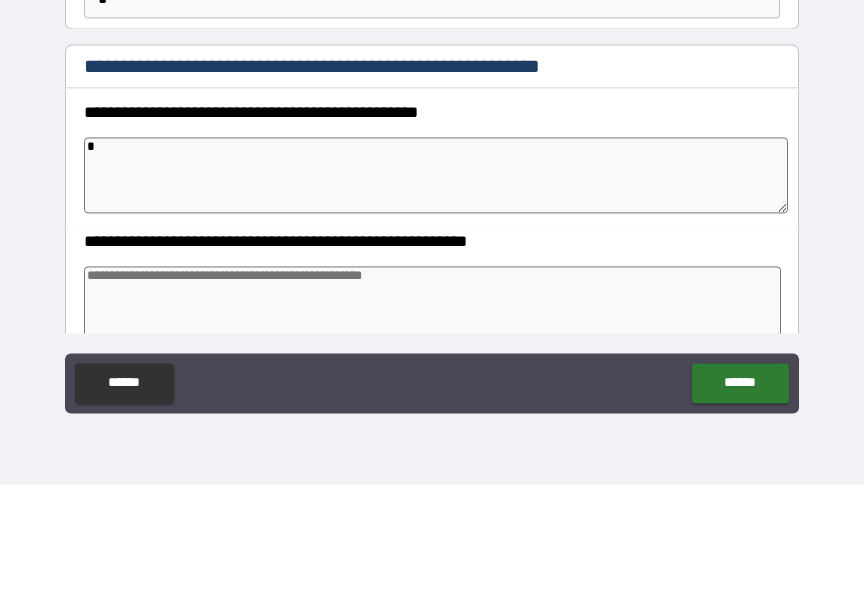type on "*" 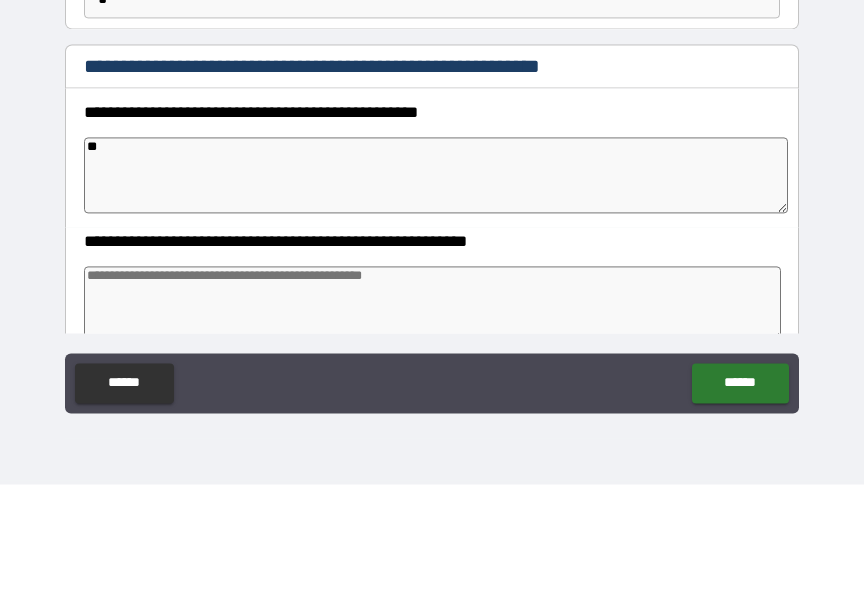 type on "*" 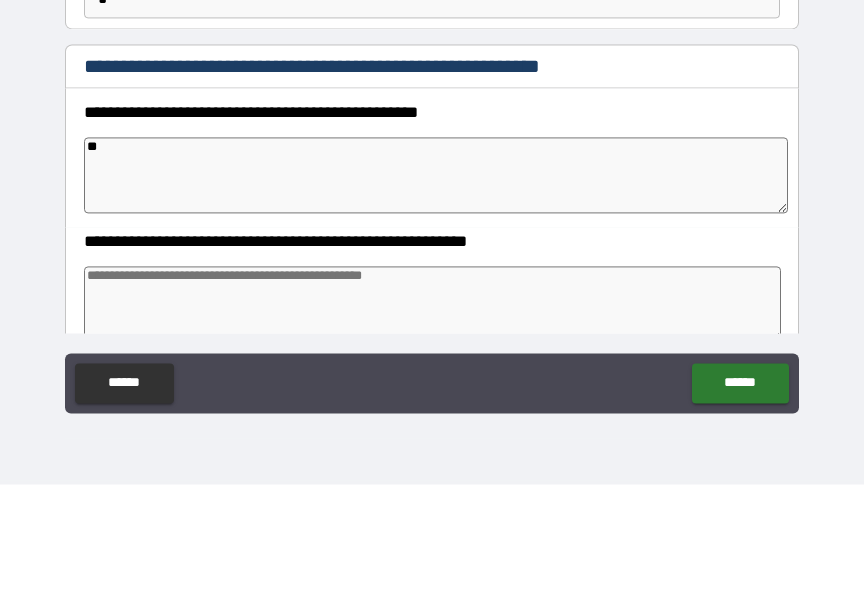 type on "*" 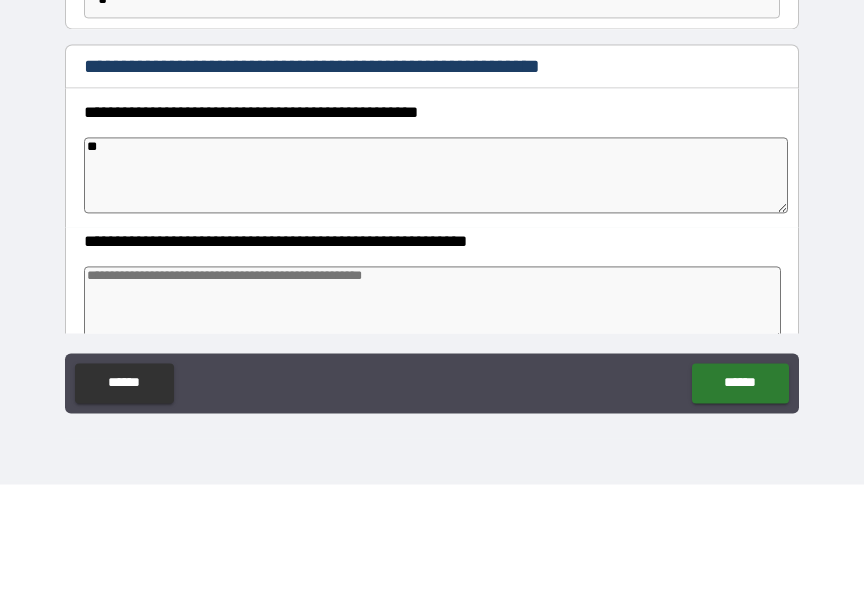 type on "*" 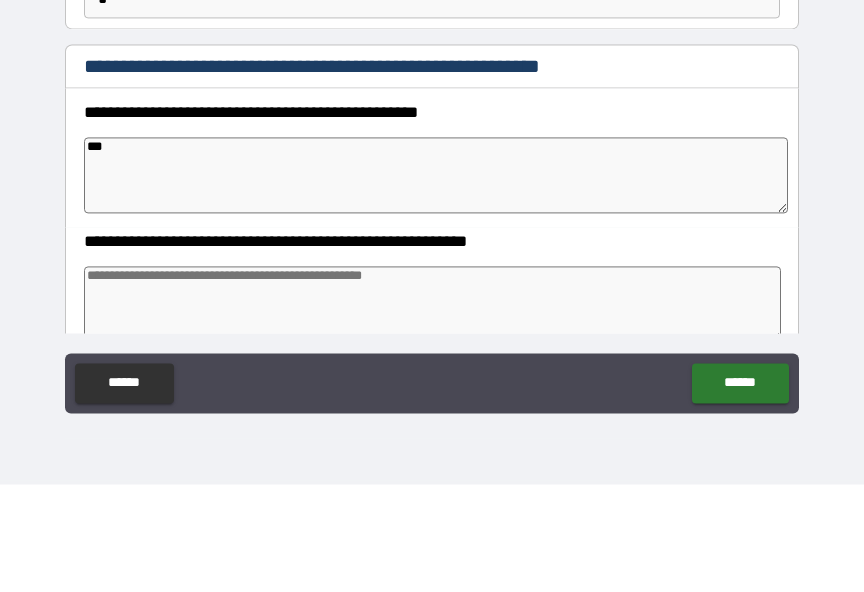 type on "*" 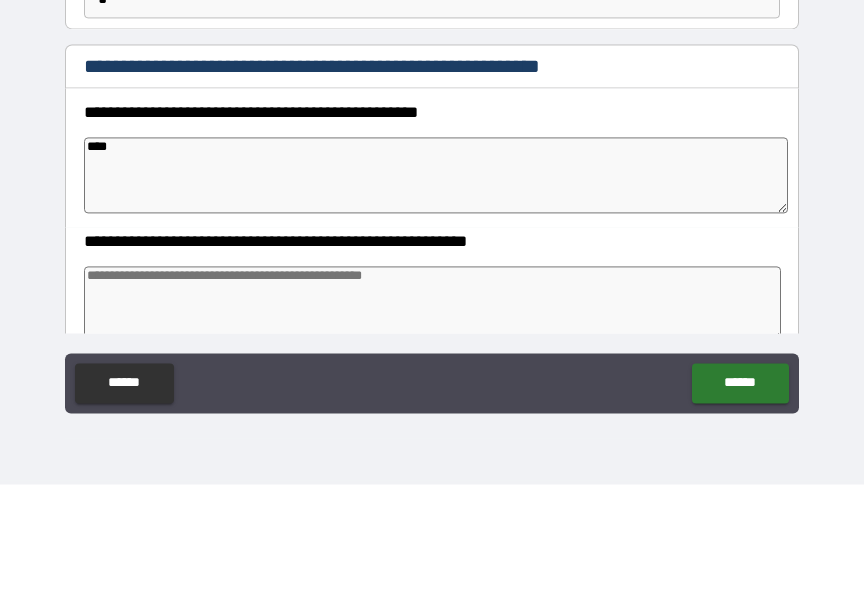 type on "*" 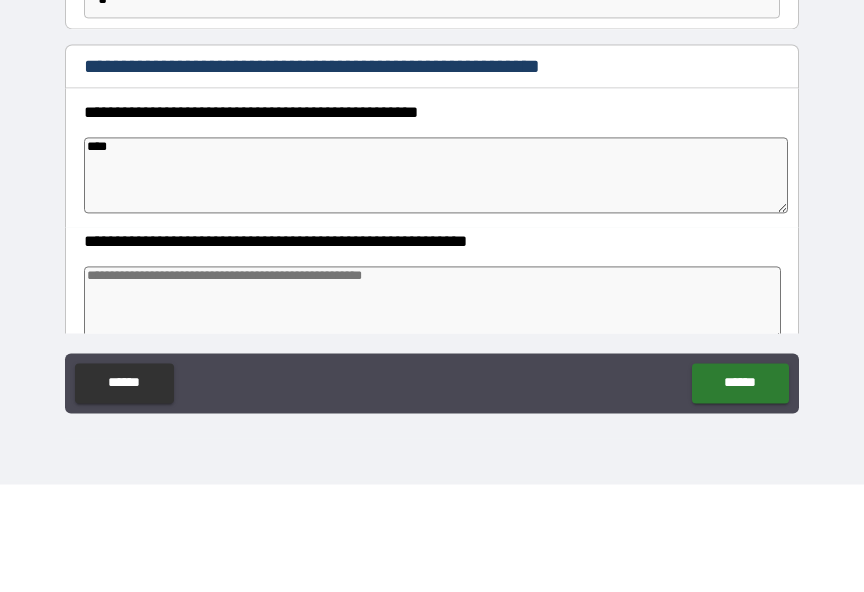 type on "*" 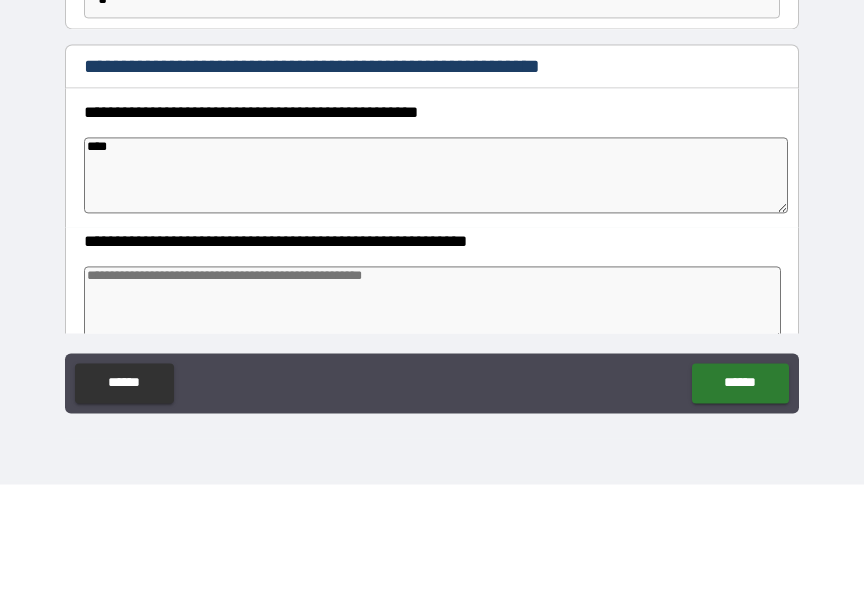 type on "*" 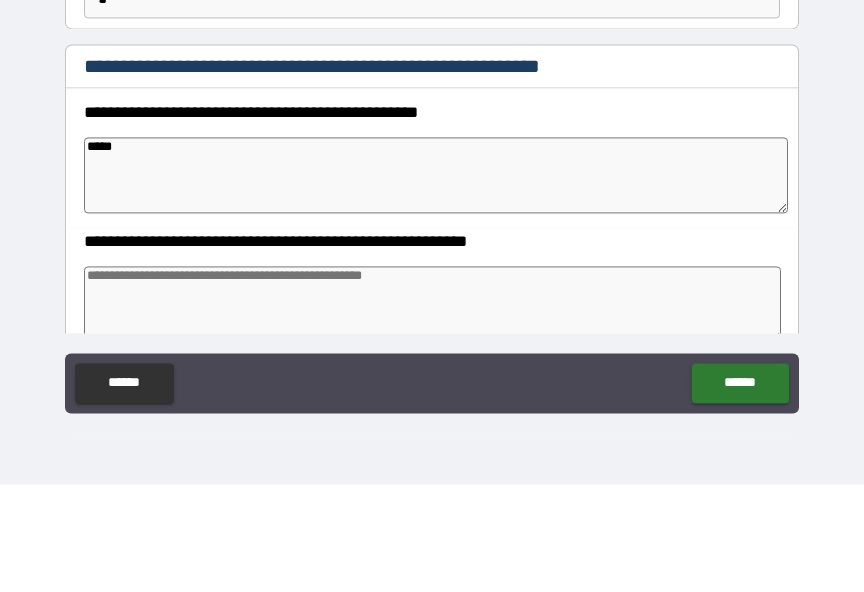 type on "*" 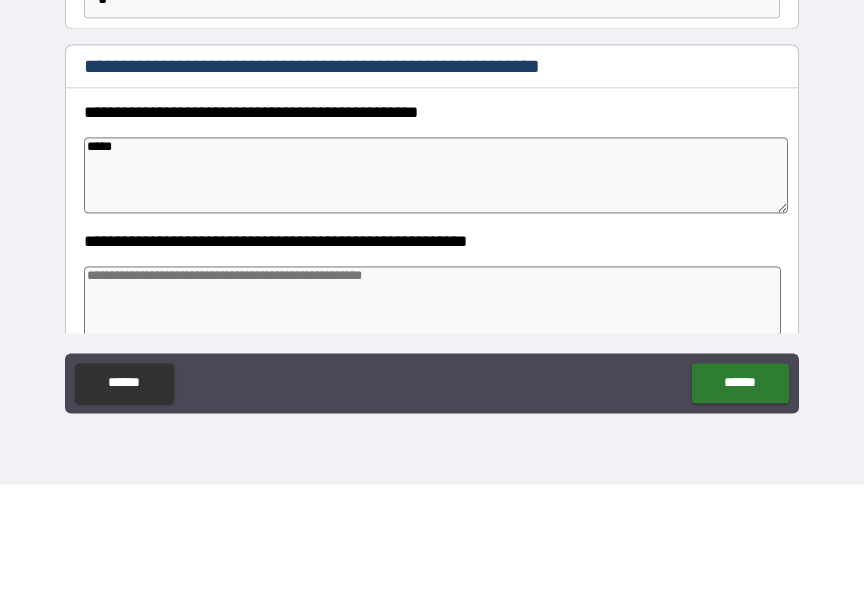 type on "*" 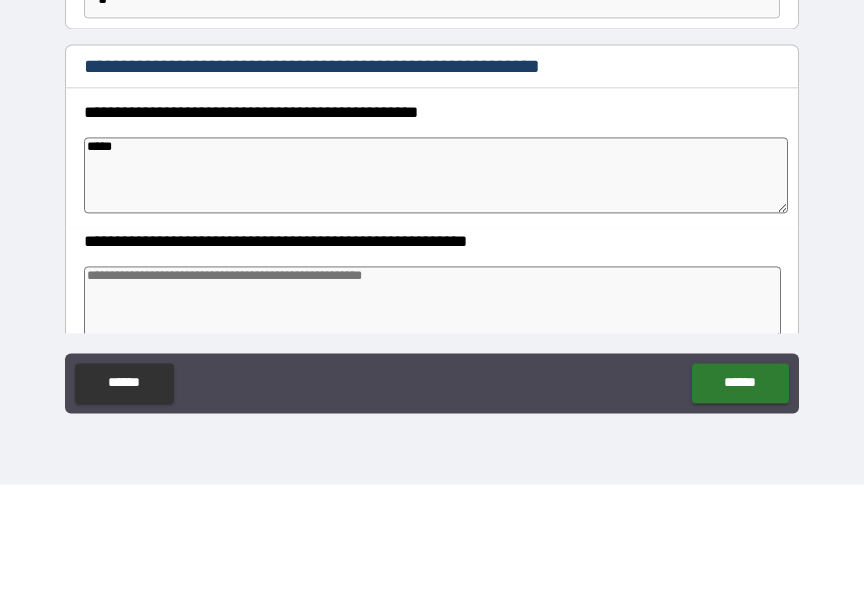 type on "*" 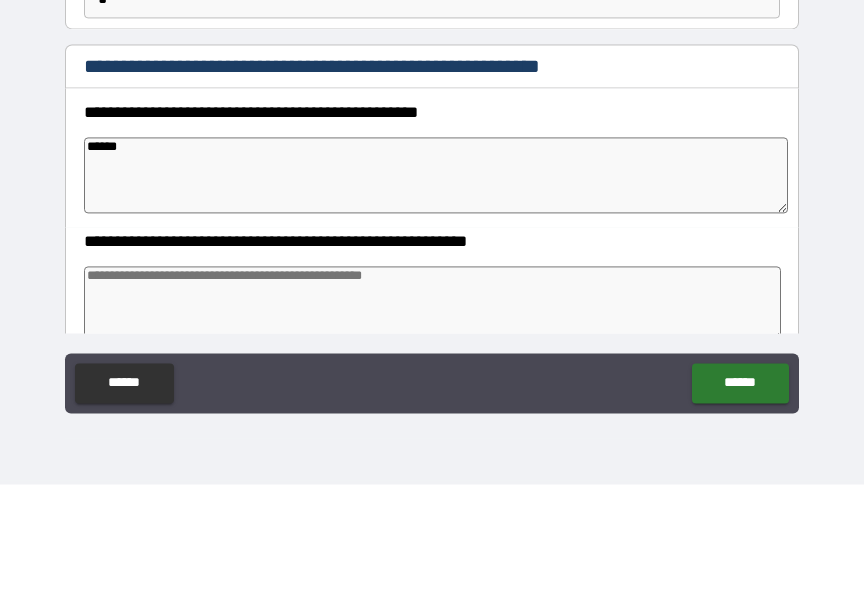 type on "*" 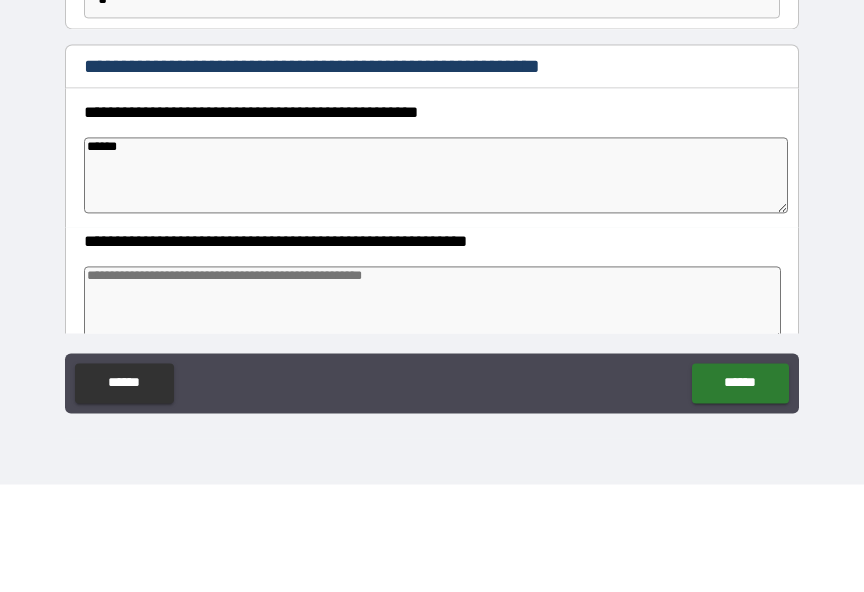 type on "*" 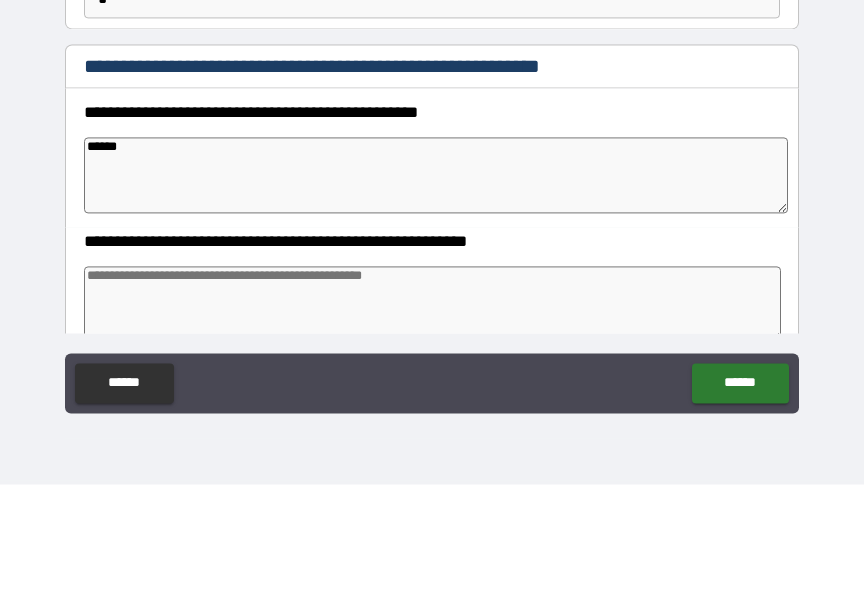 type on "*" 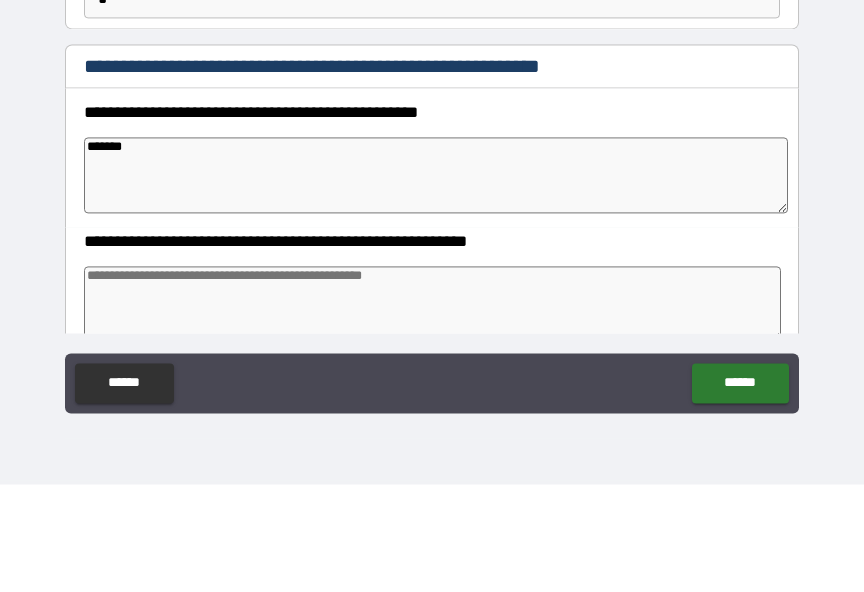 type on "*" 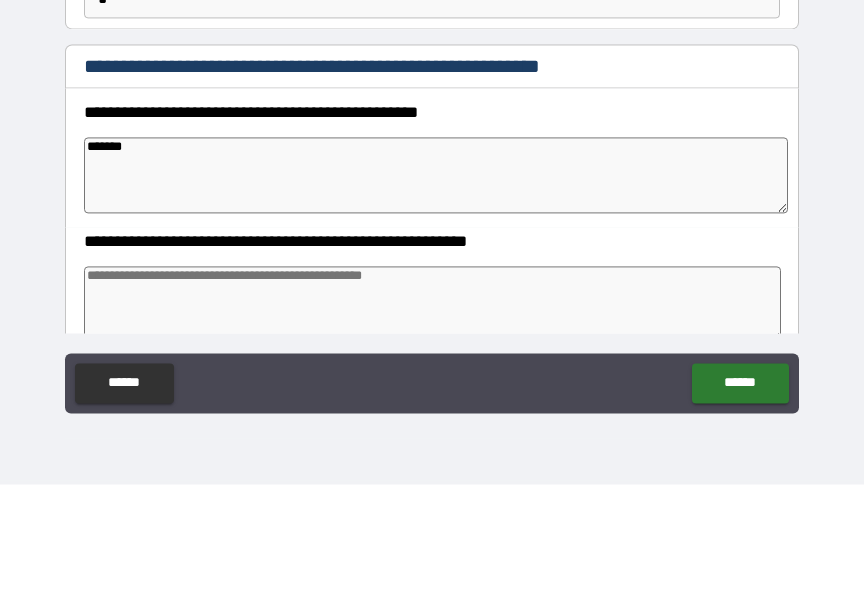 type on "*" 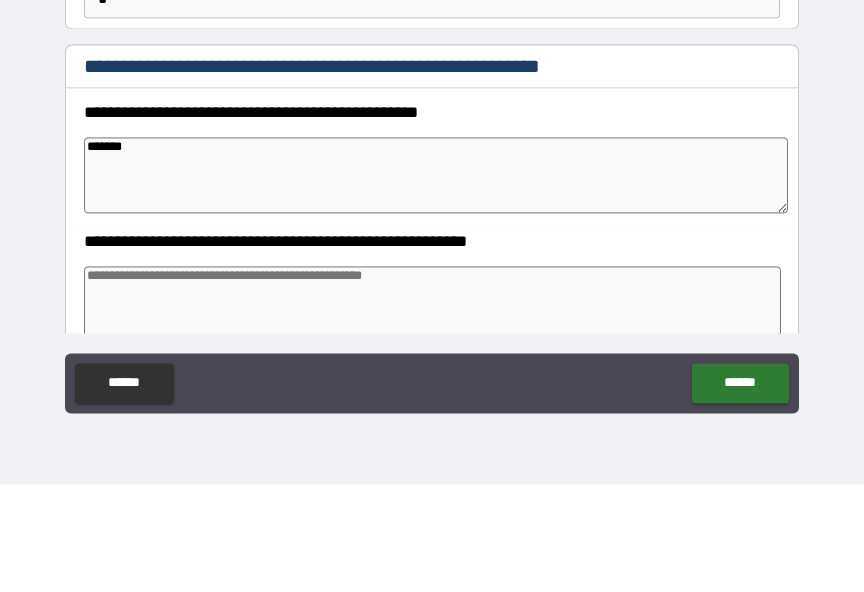 type on "*" 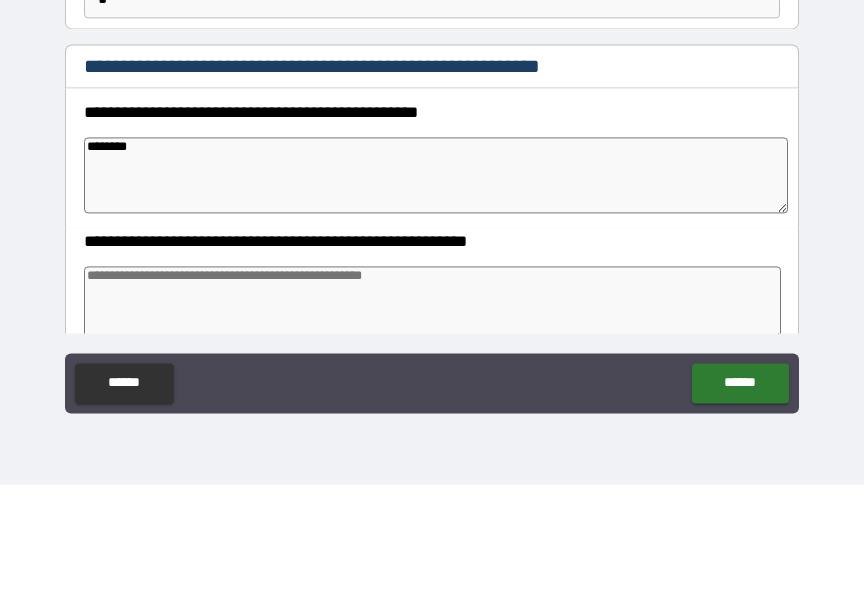 type on "*" 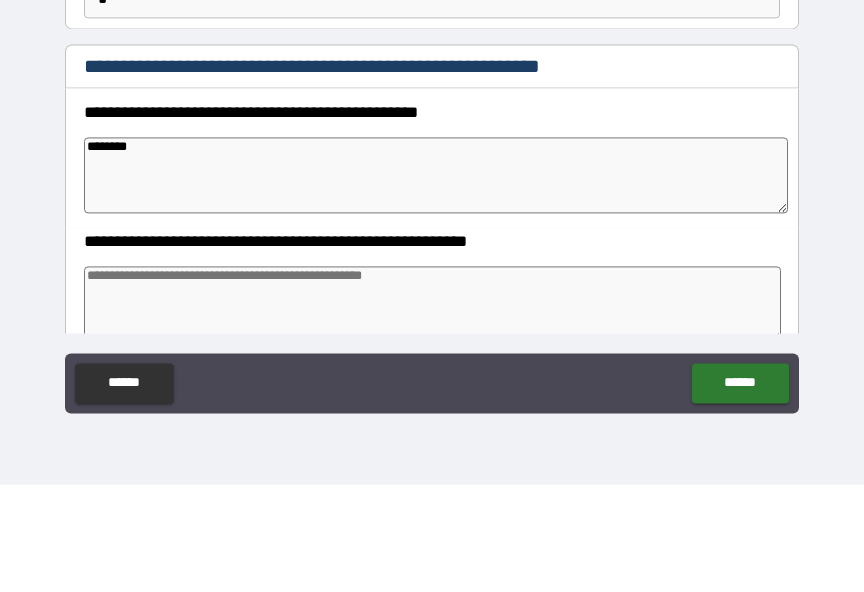 type on "*" 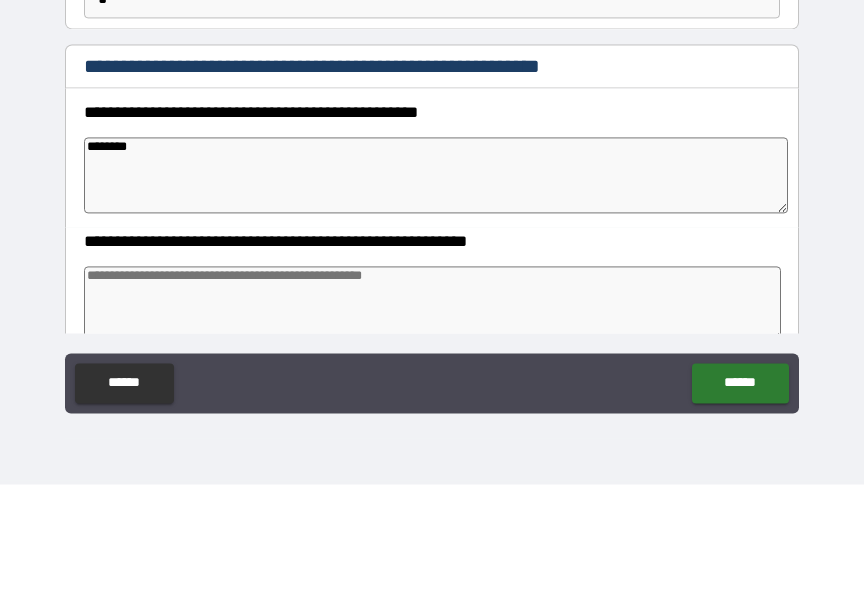 type on "*" 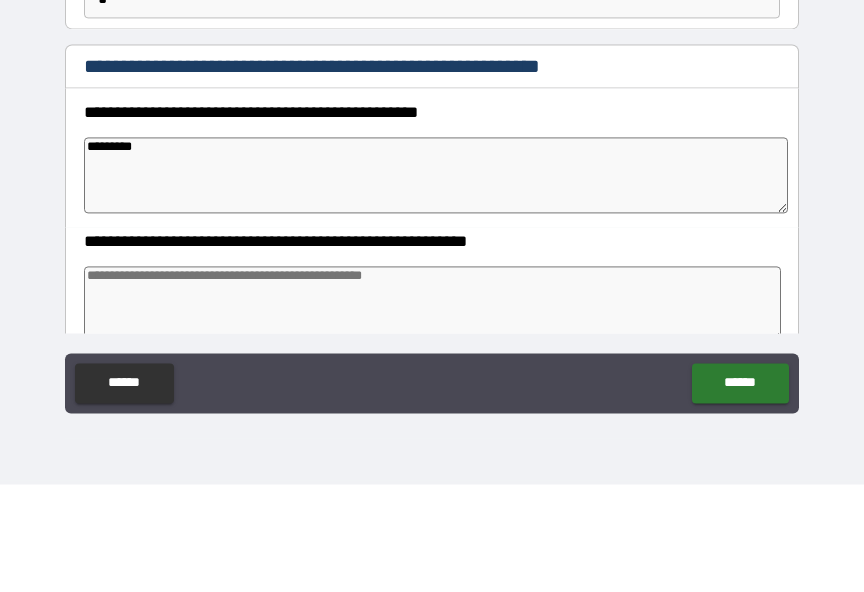 type on "*" 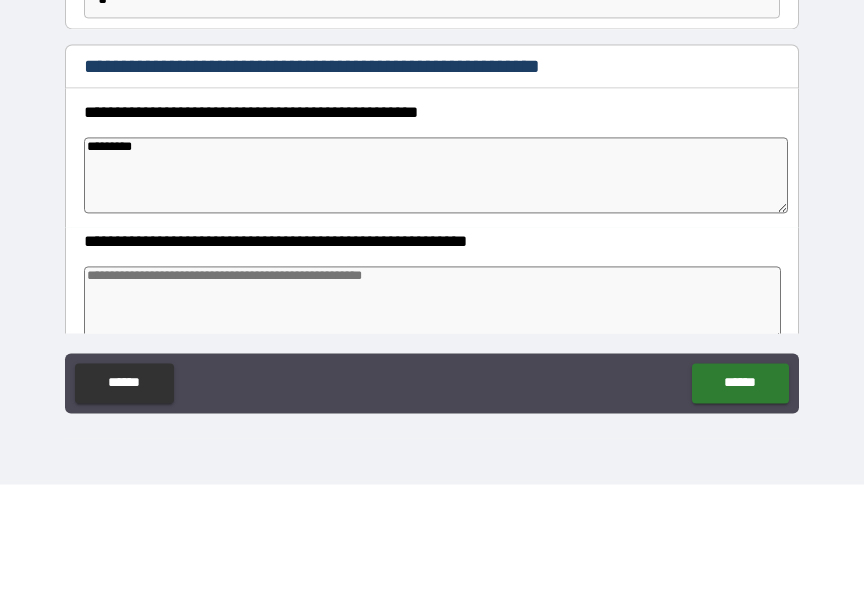 type on "*" 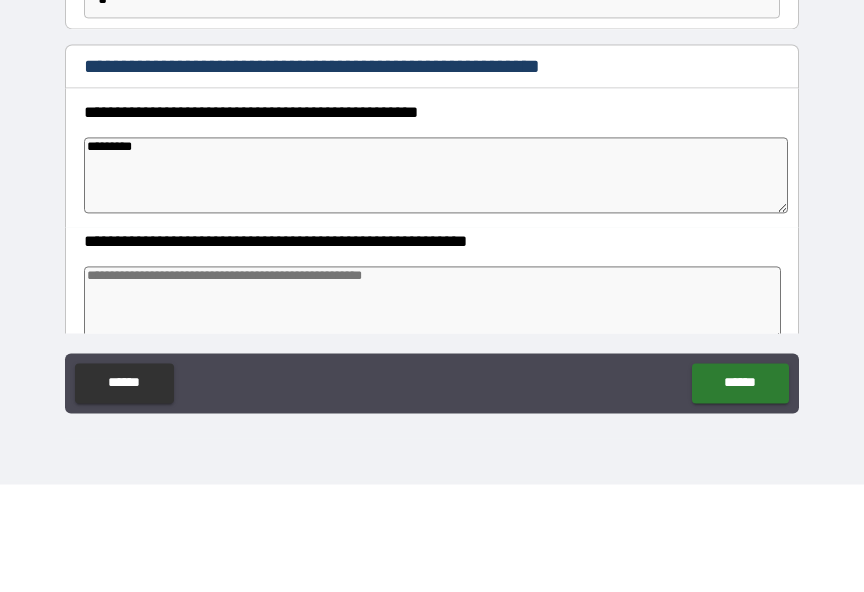 type on "*" 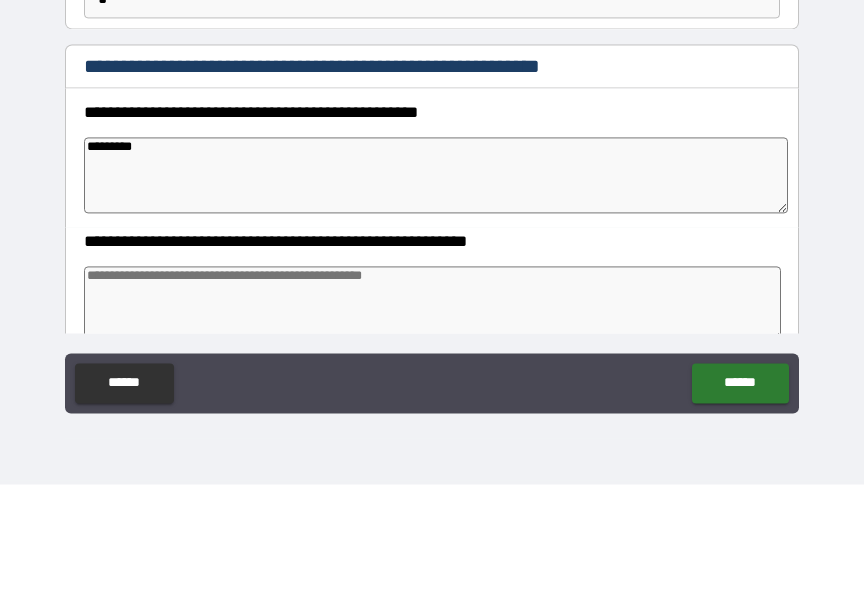 type on "**********" 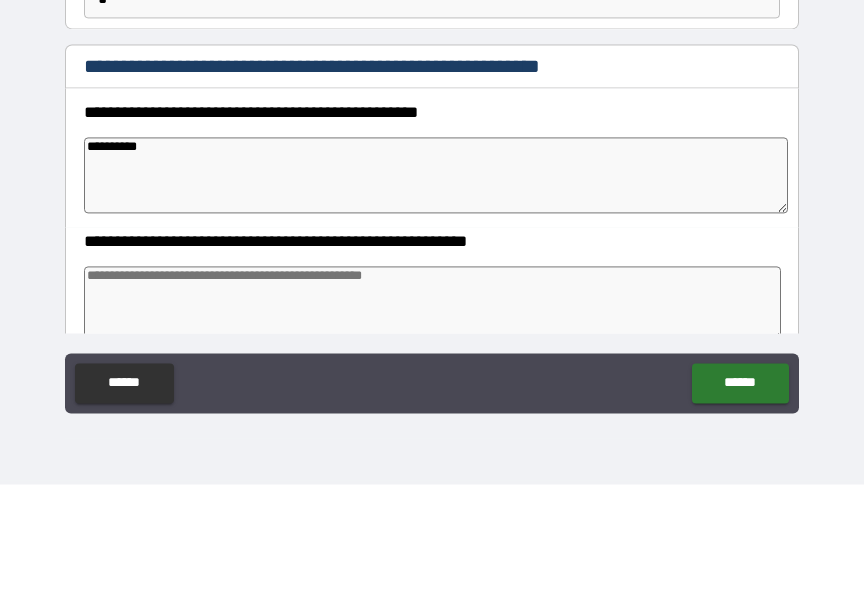 type on "*" 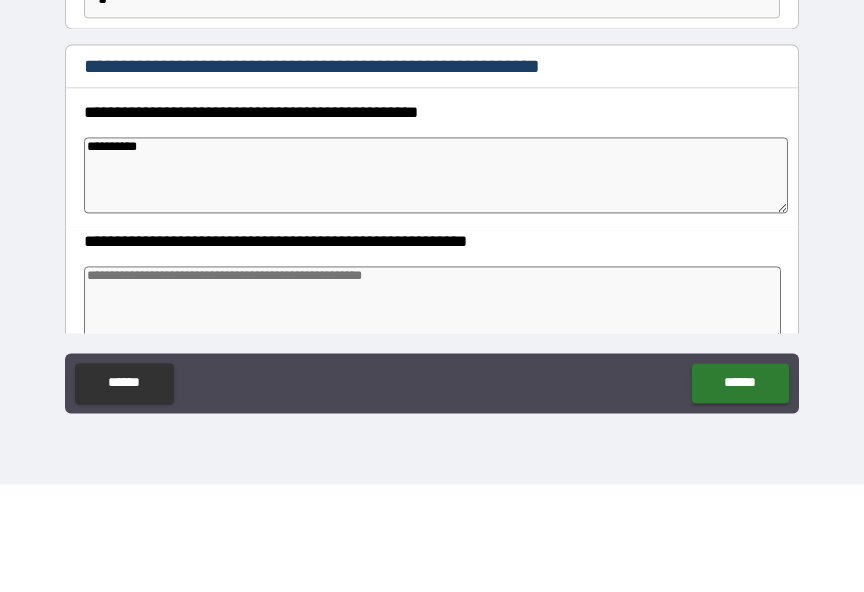 type on "**********" 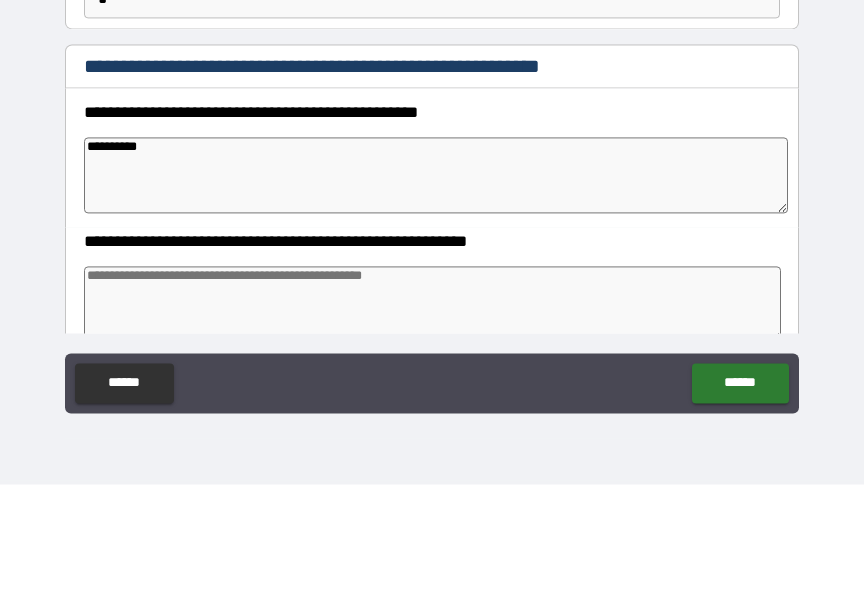 type on "*" 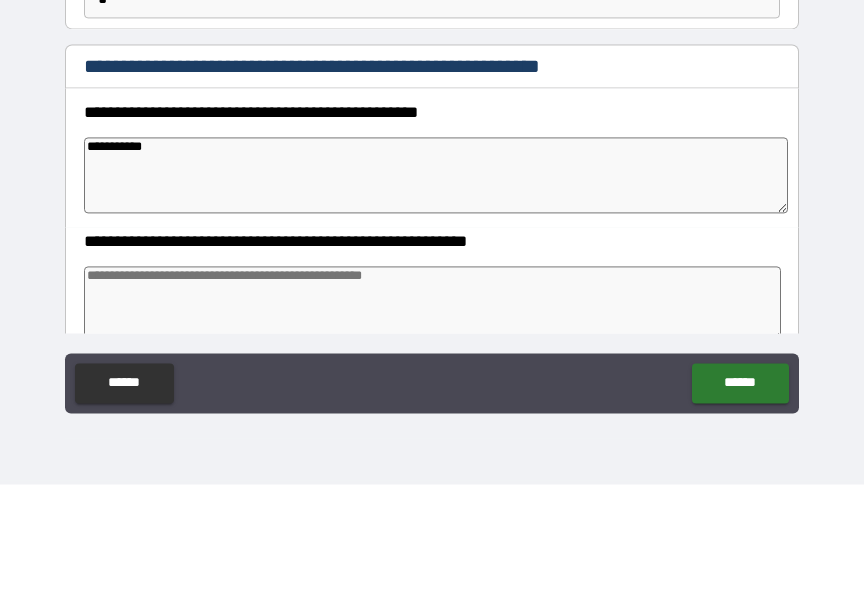 type on "*" 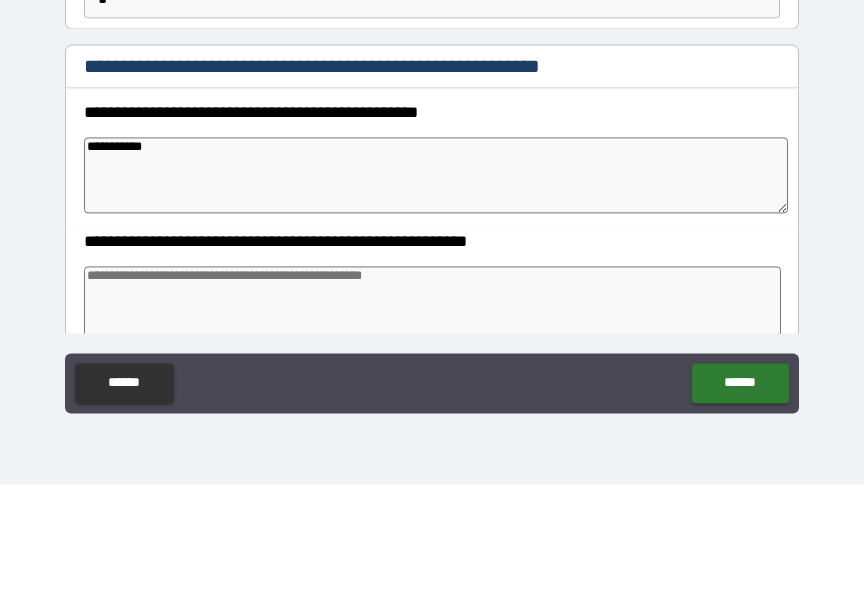 type on "**********" 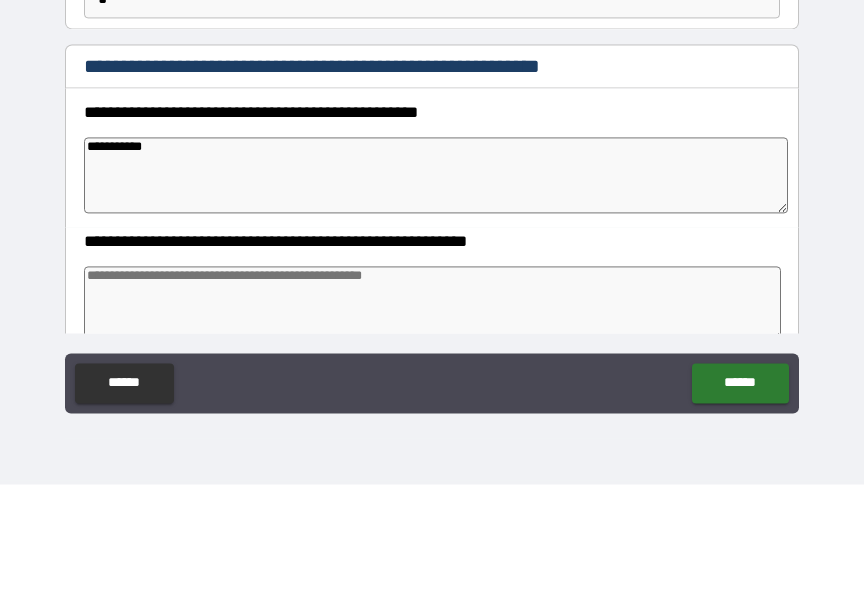 type on "*" 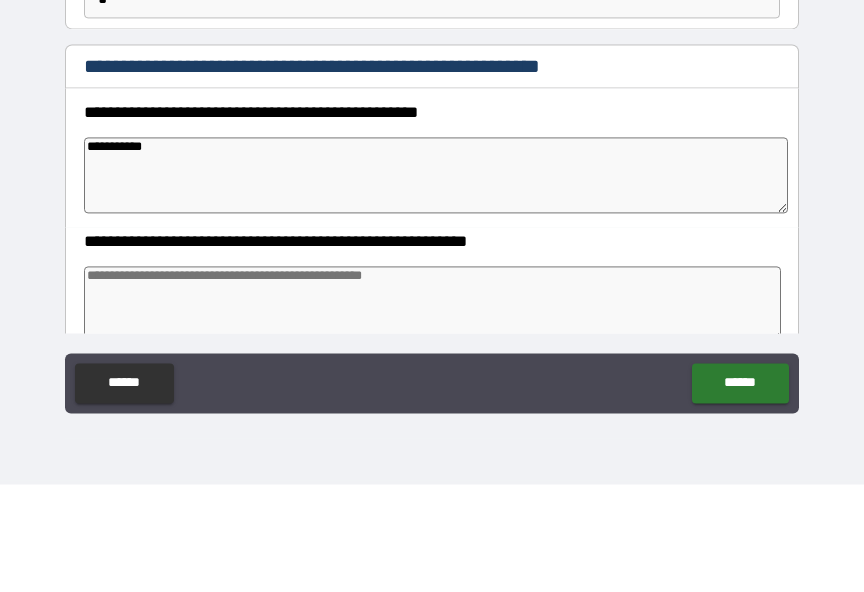 type on "*****" 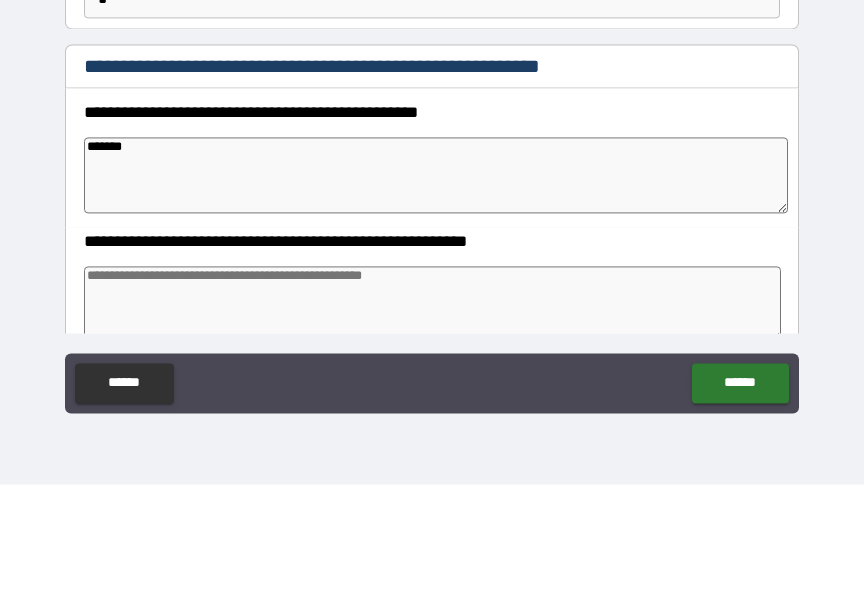 type on "*" 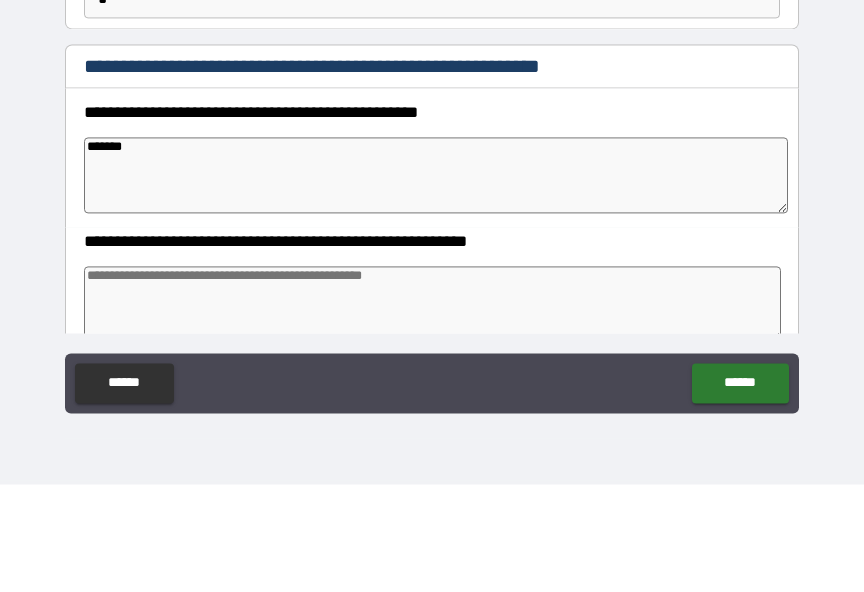 type on "*" 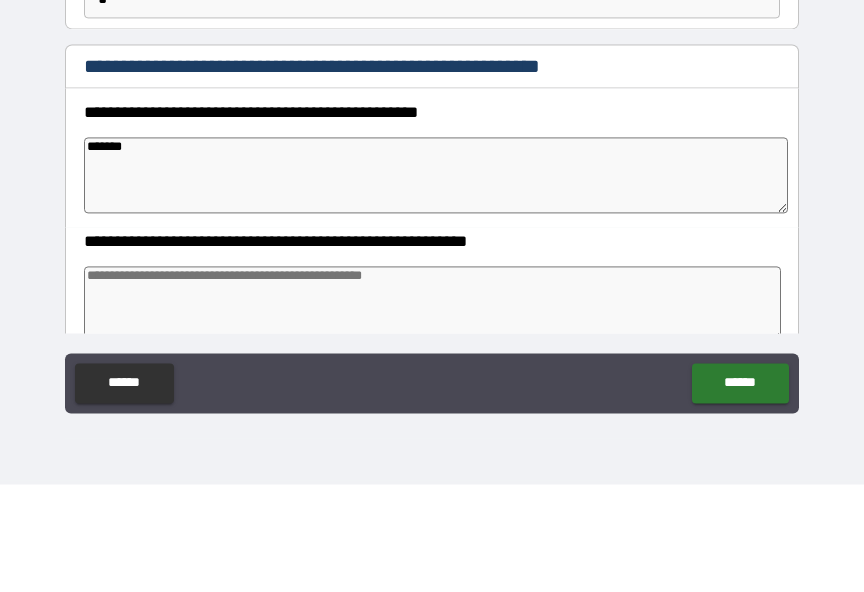 type on "*" 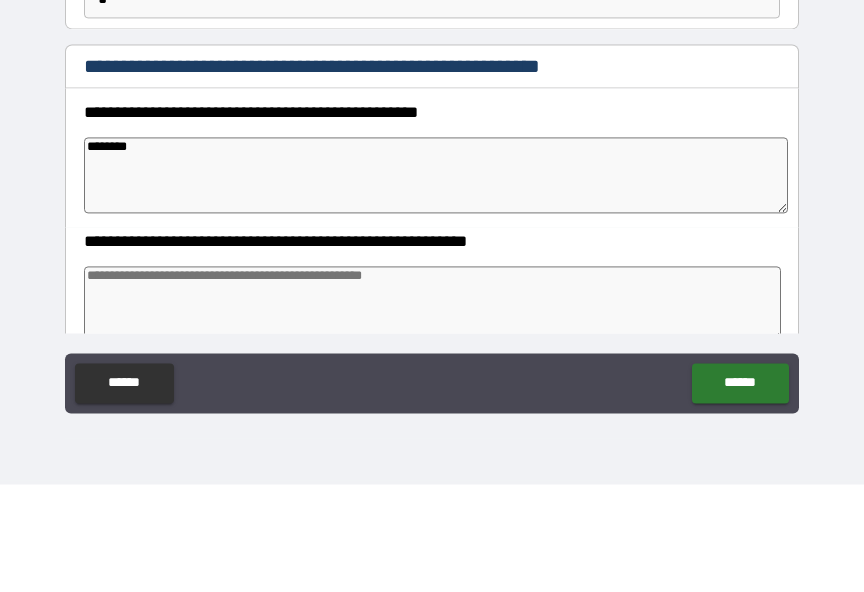 type on "*" 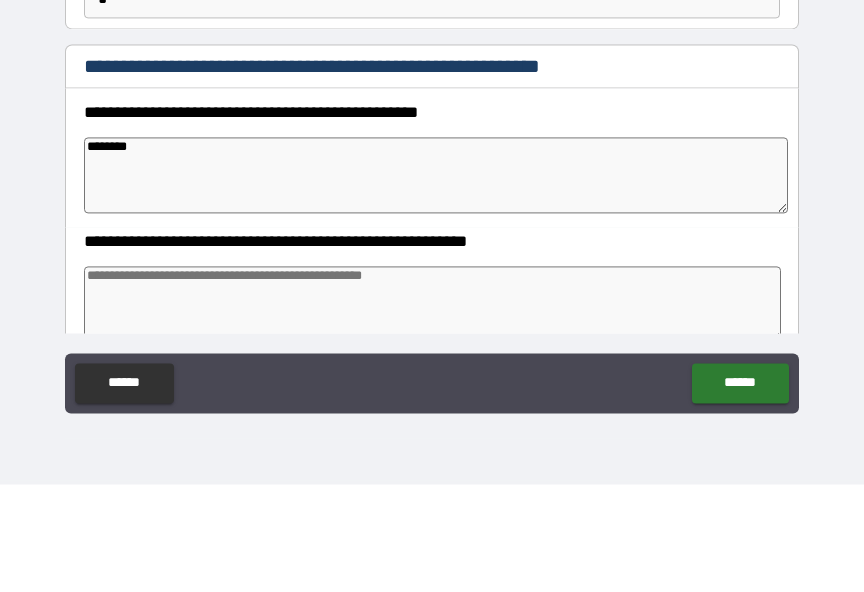 type on "*" 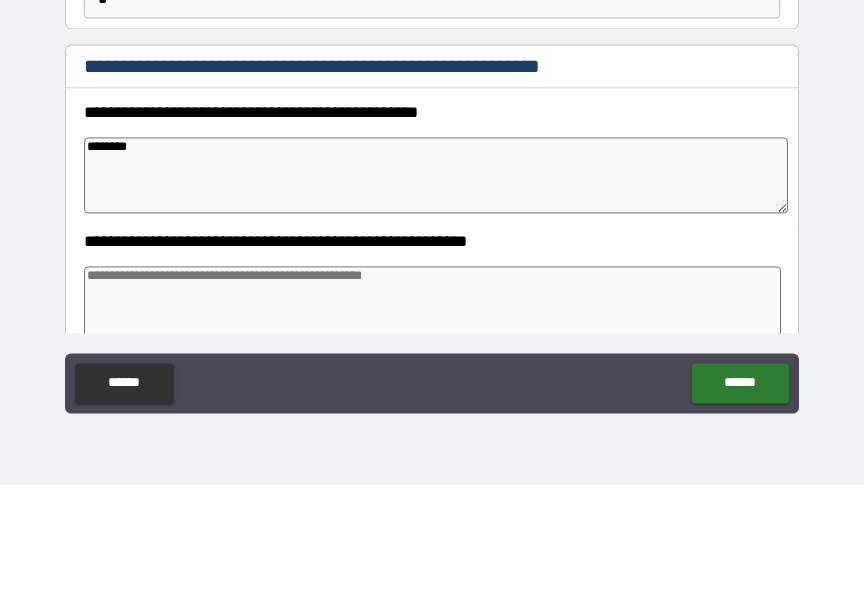 type on "*" 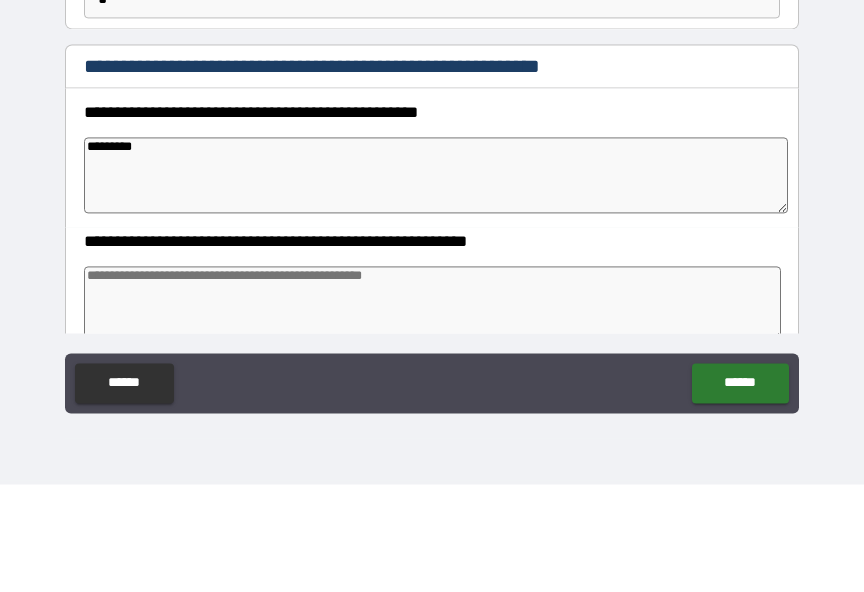 type on "*" 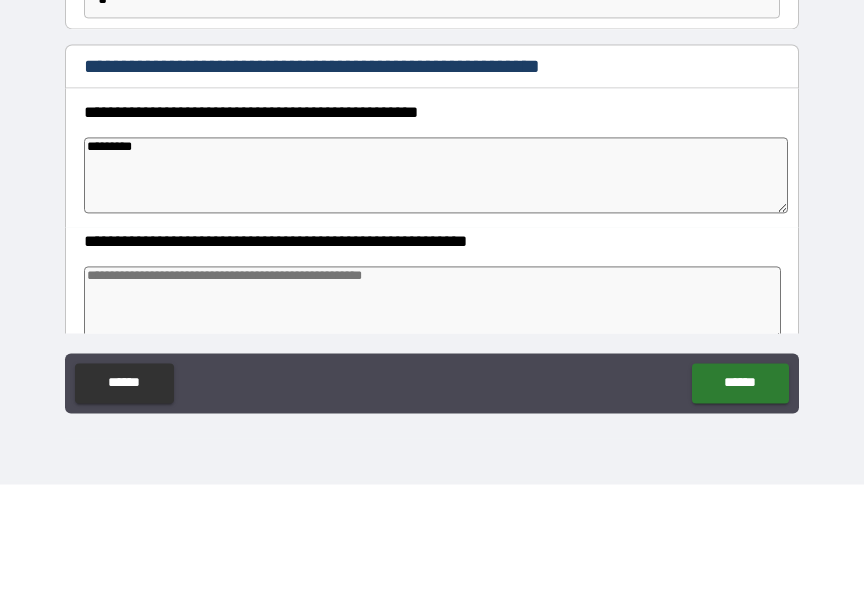 type on "**********" 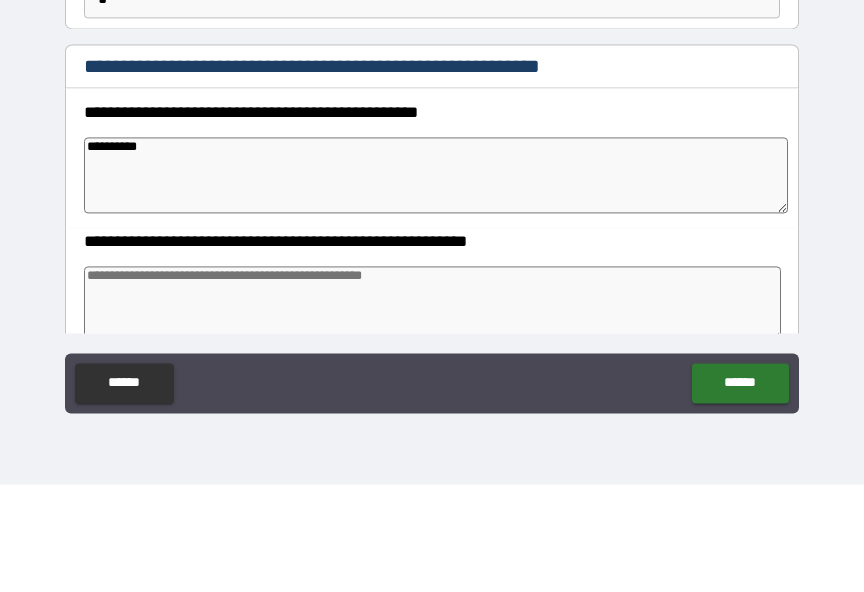 type on "*" 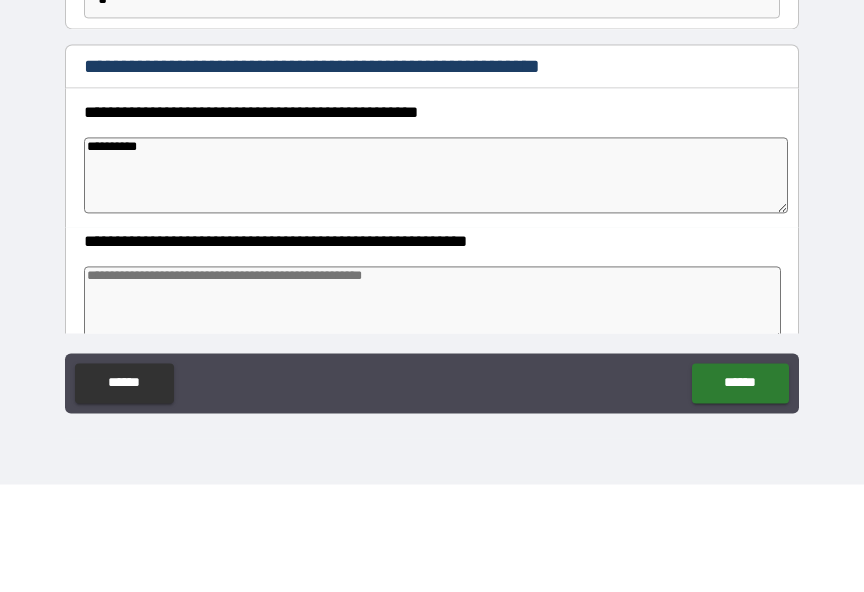 type on "*" 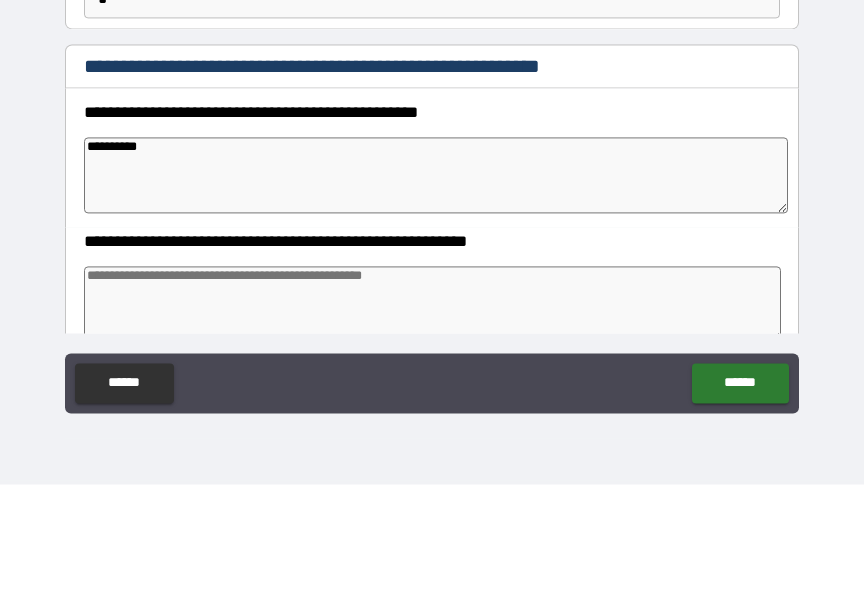 type on "*" 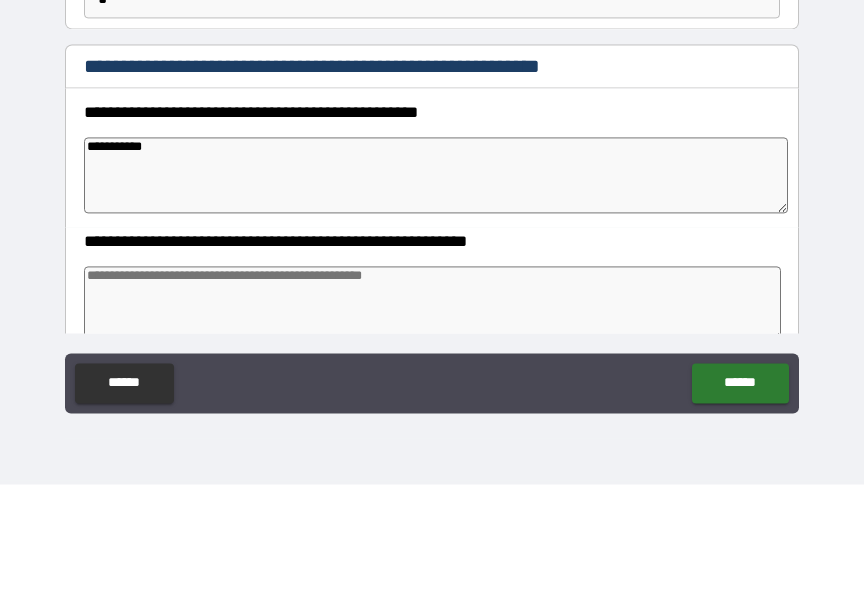 type on "*" 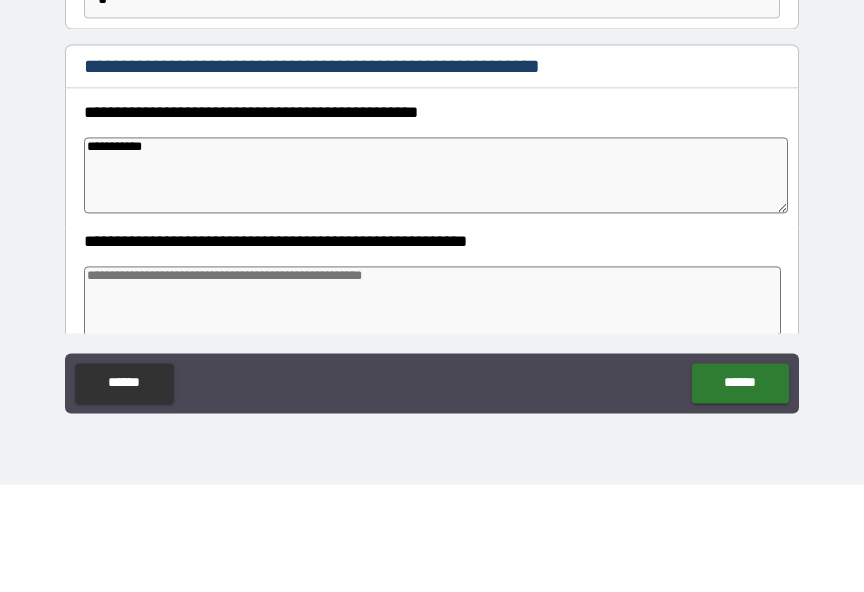 type on "*" 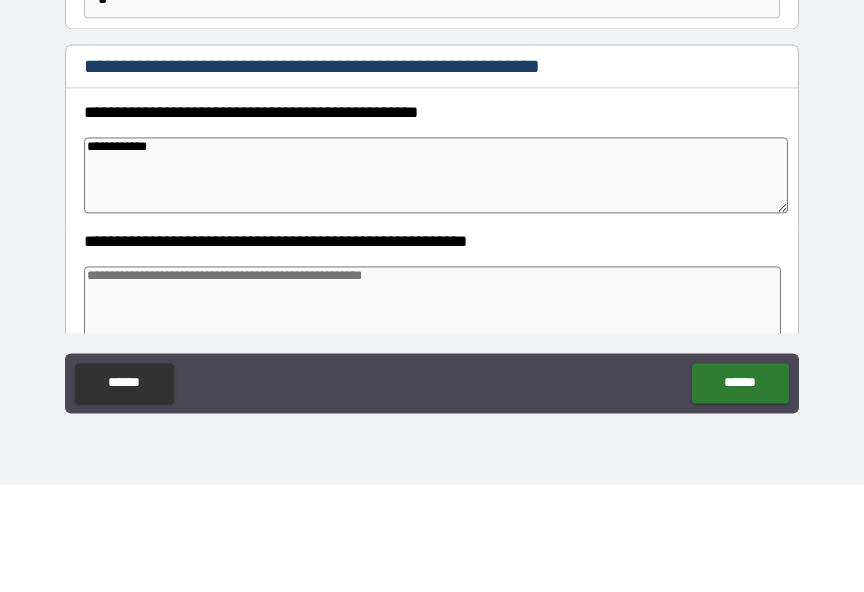 type on "*" 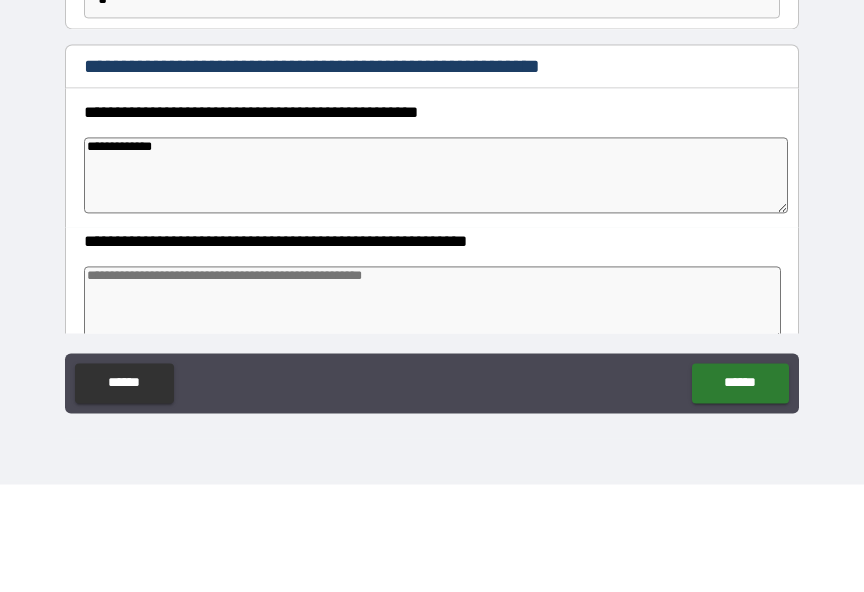 type on "*" 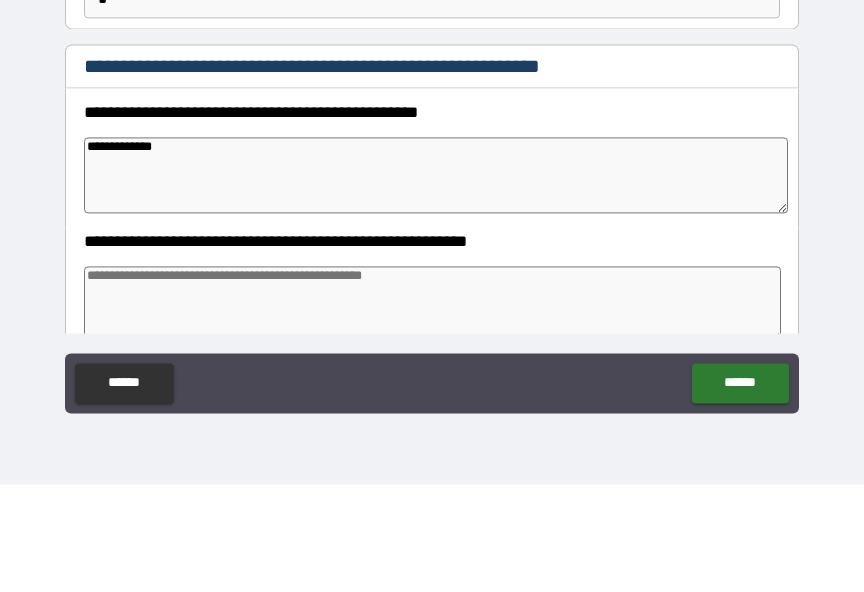 type on "*" 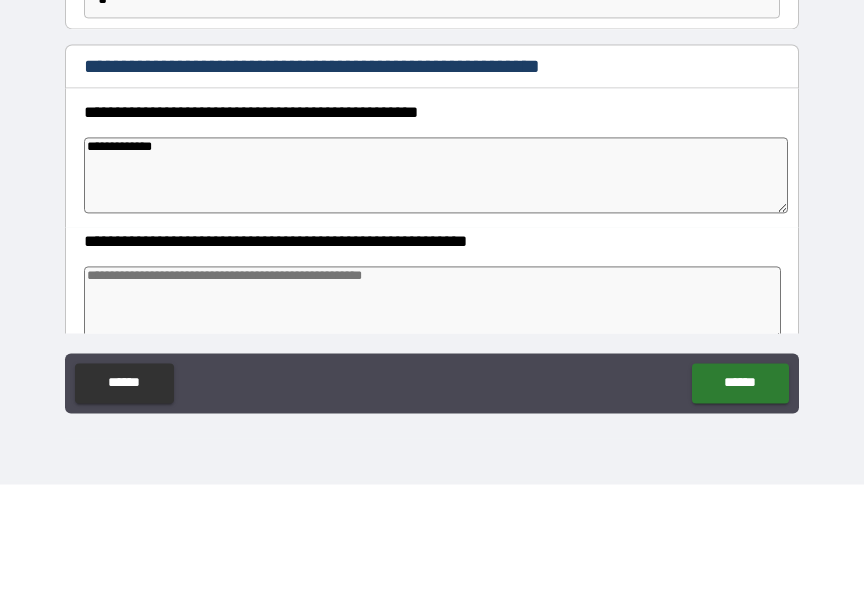 type on "*" 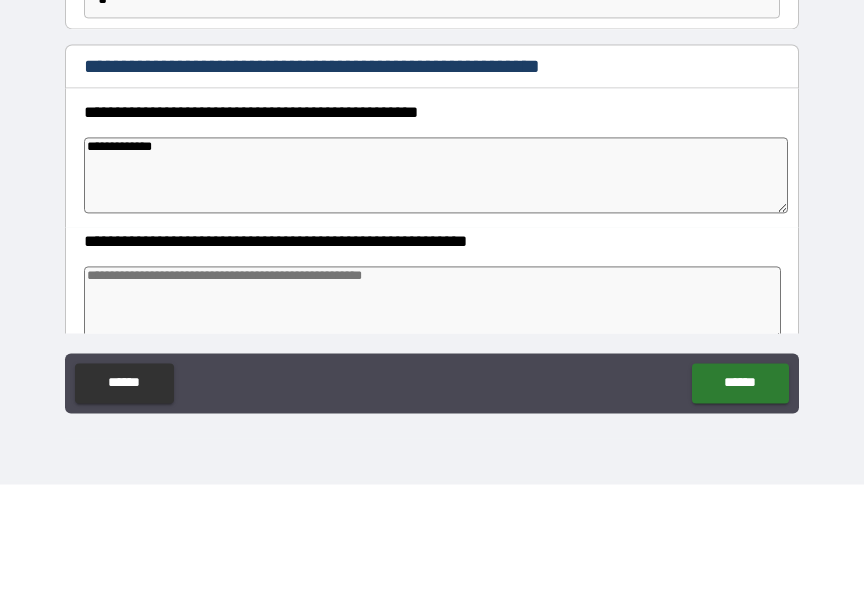 type on "**********" 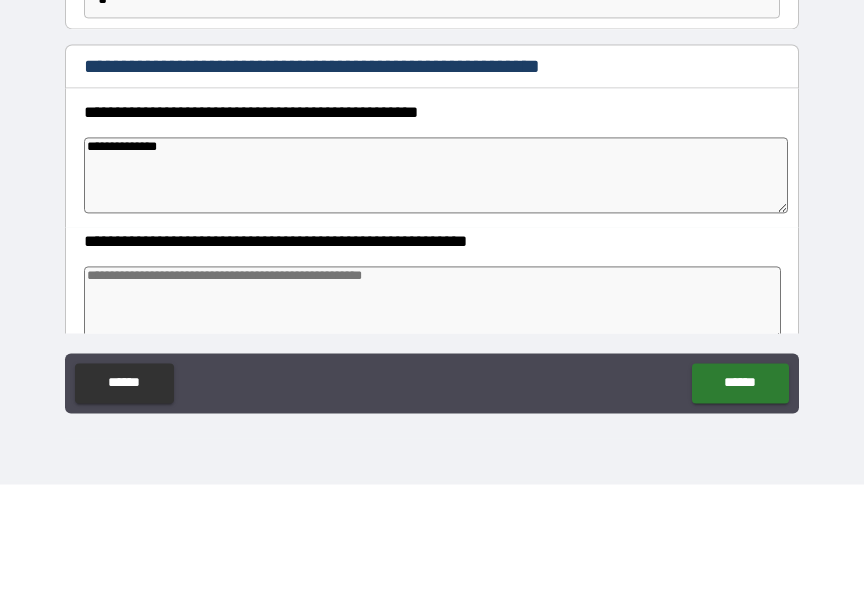 type on "*" 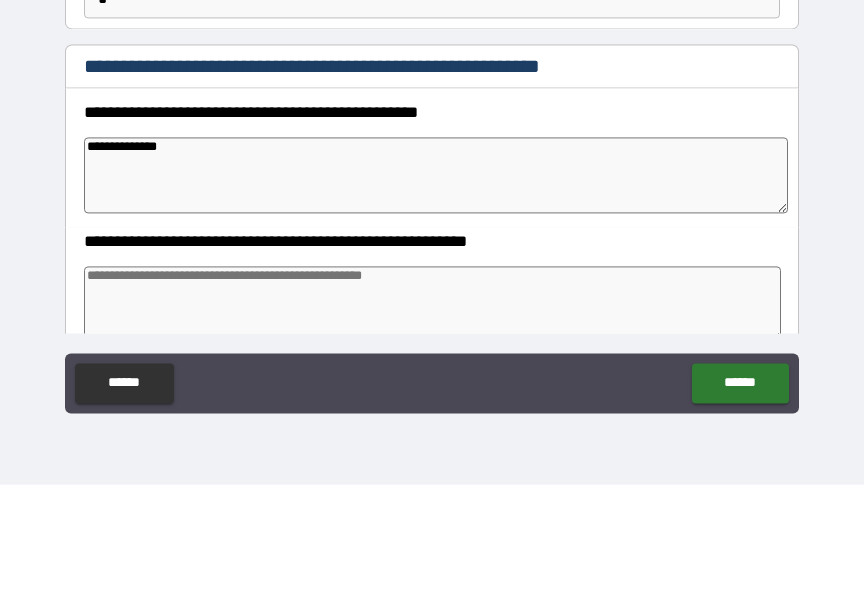 type on "*" 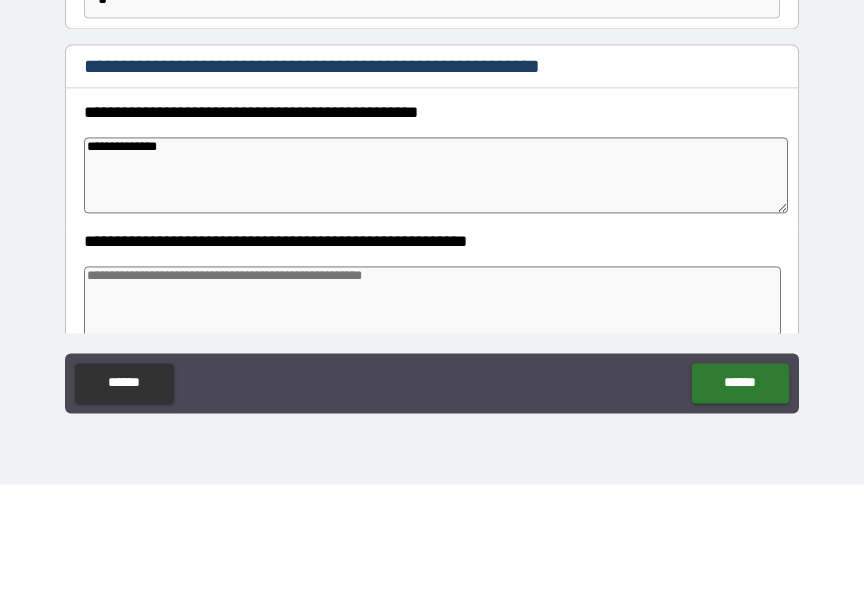 type on "*" 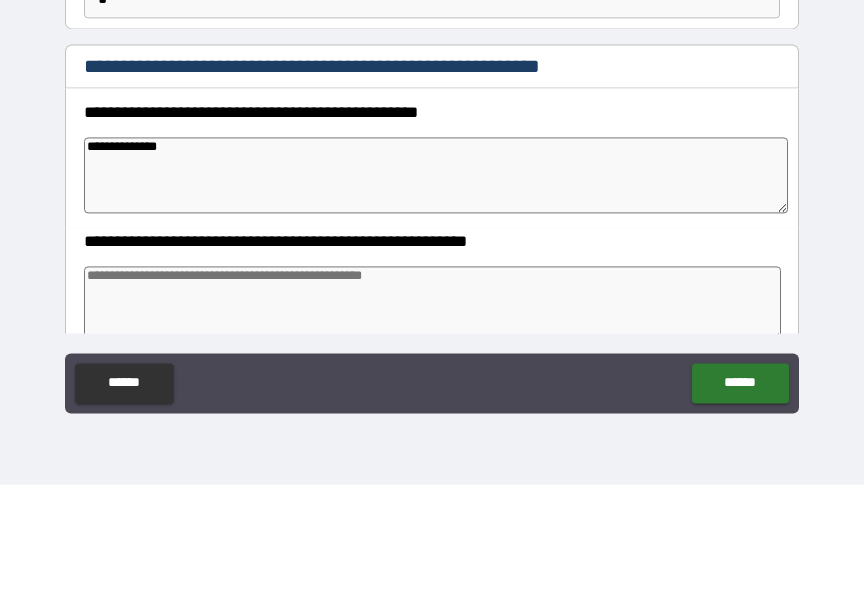 type on "**********" 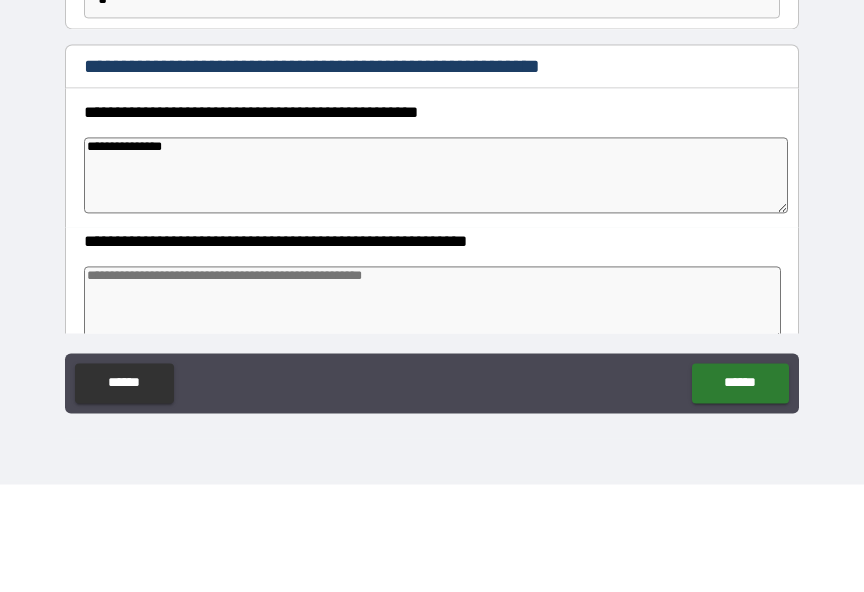 type on "*" 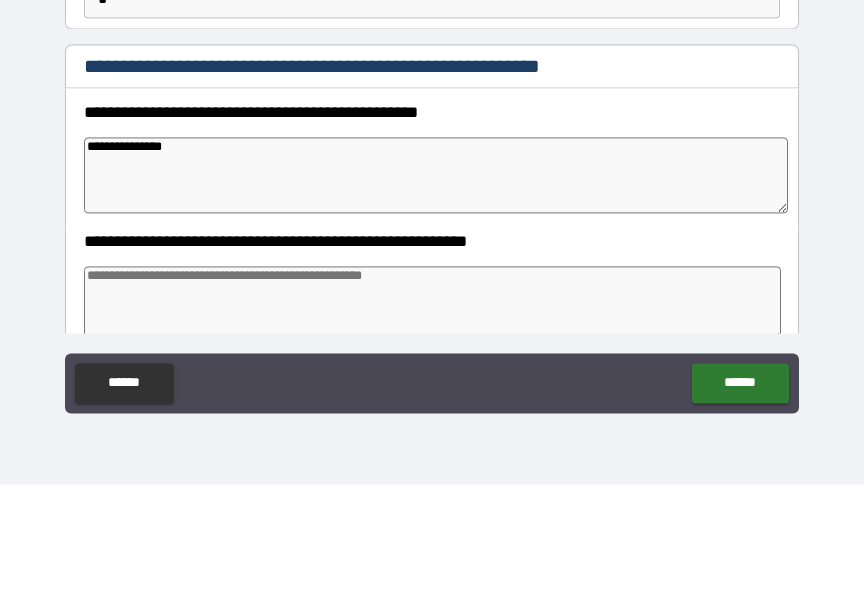 type on "*" 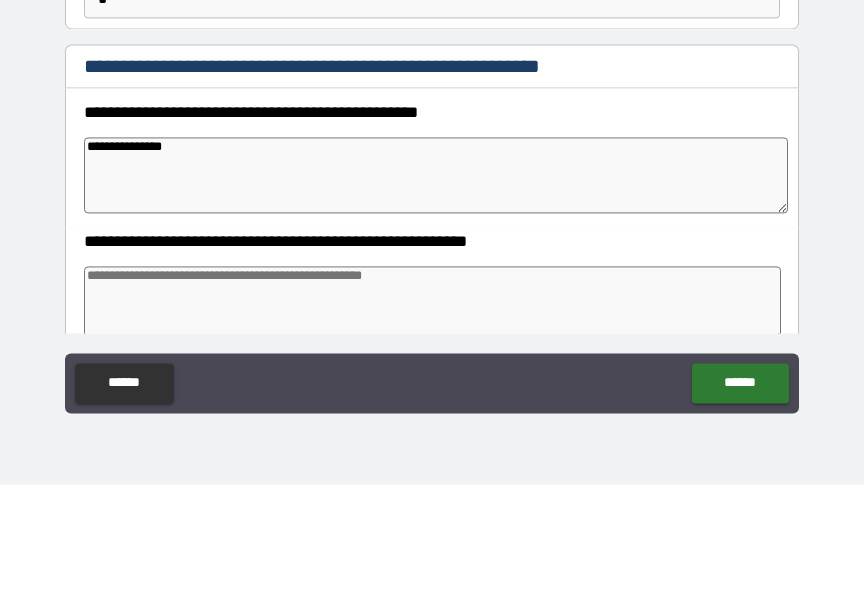 type on "*" 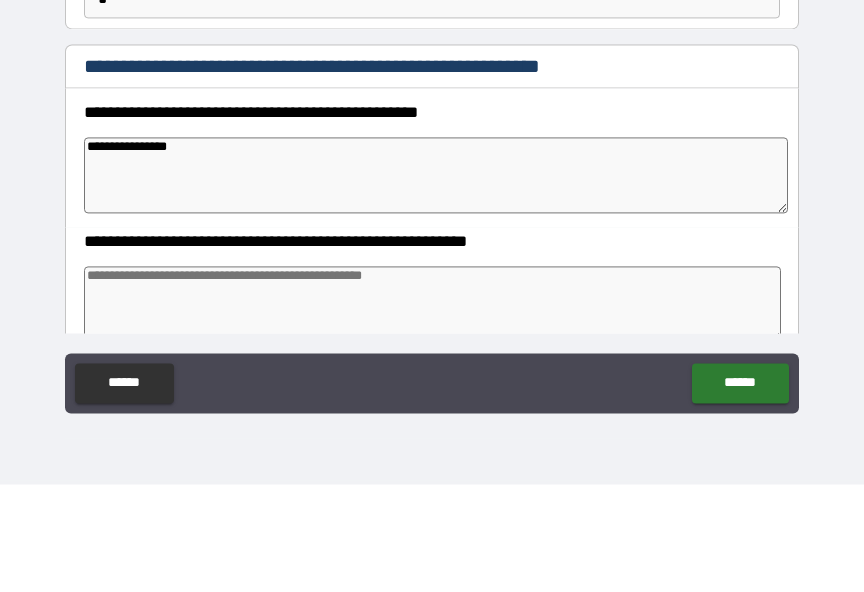 type on "*" 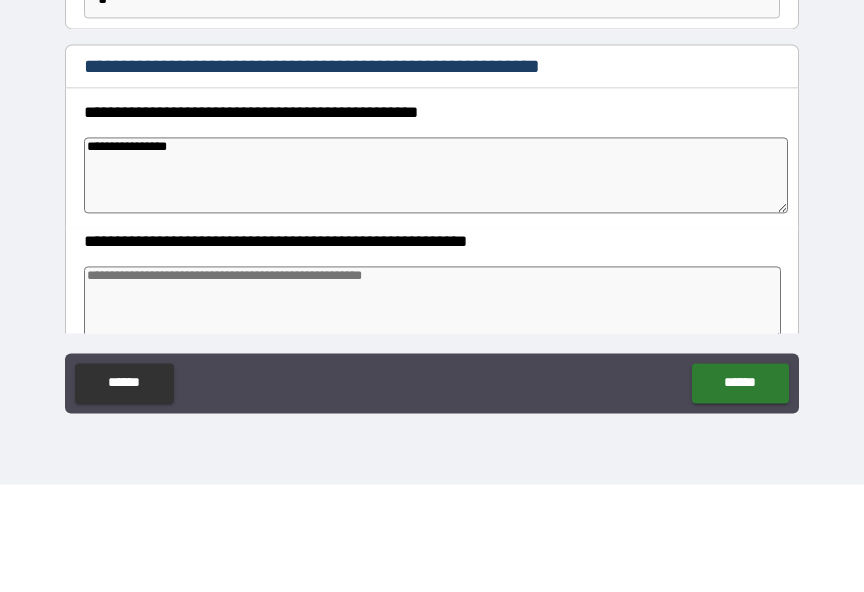 type on "**********" 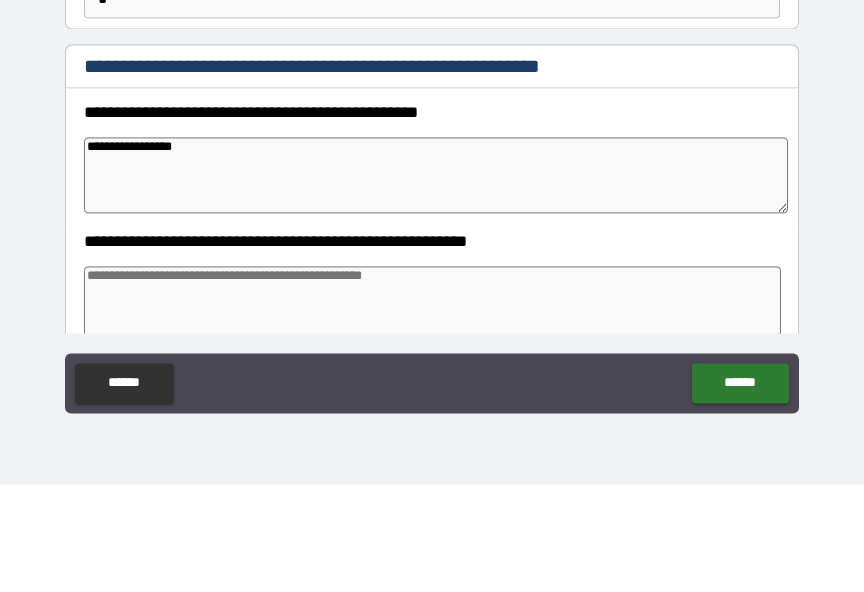 type on "*" 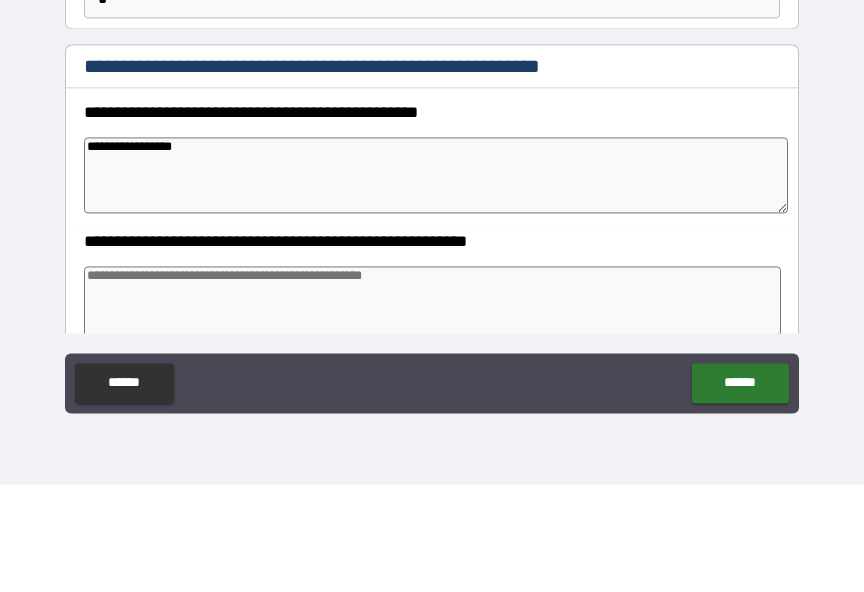 type on "*" 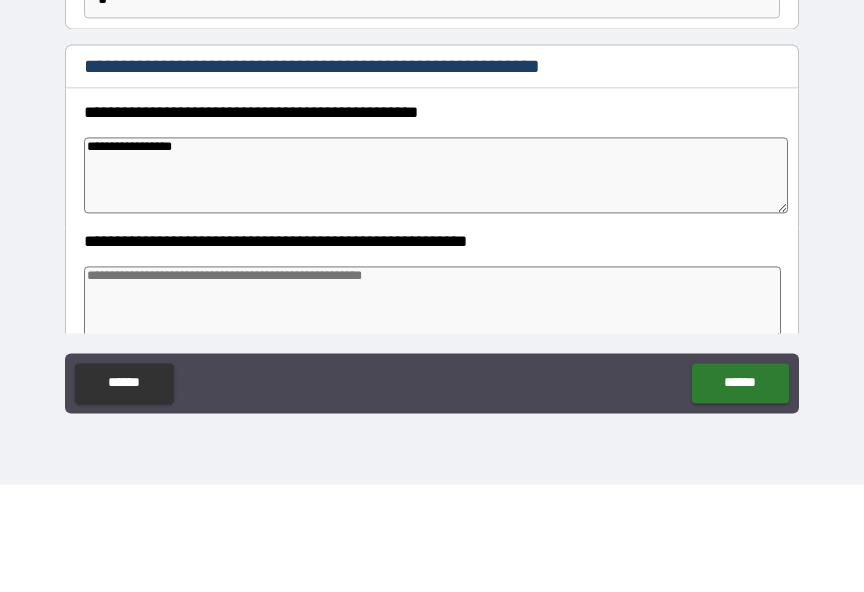 type on "*" 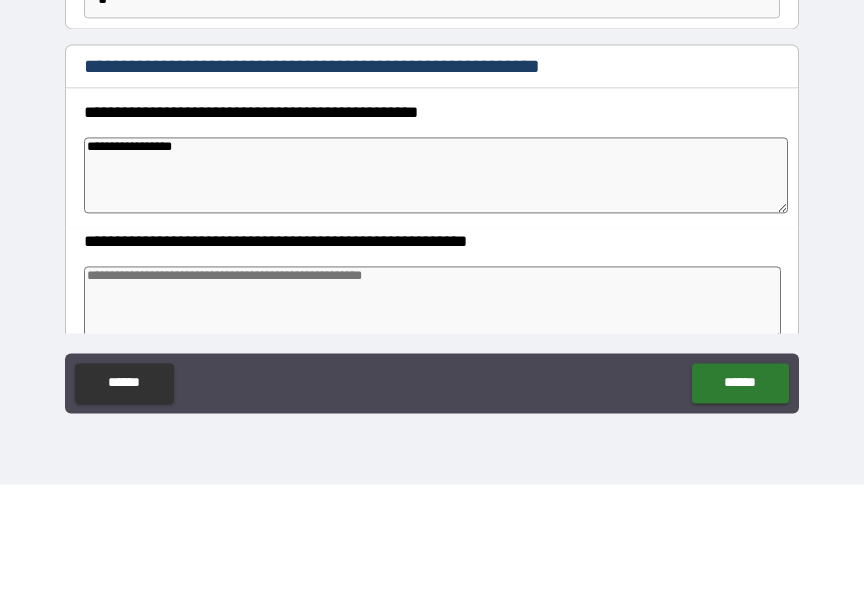 type on "**********" 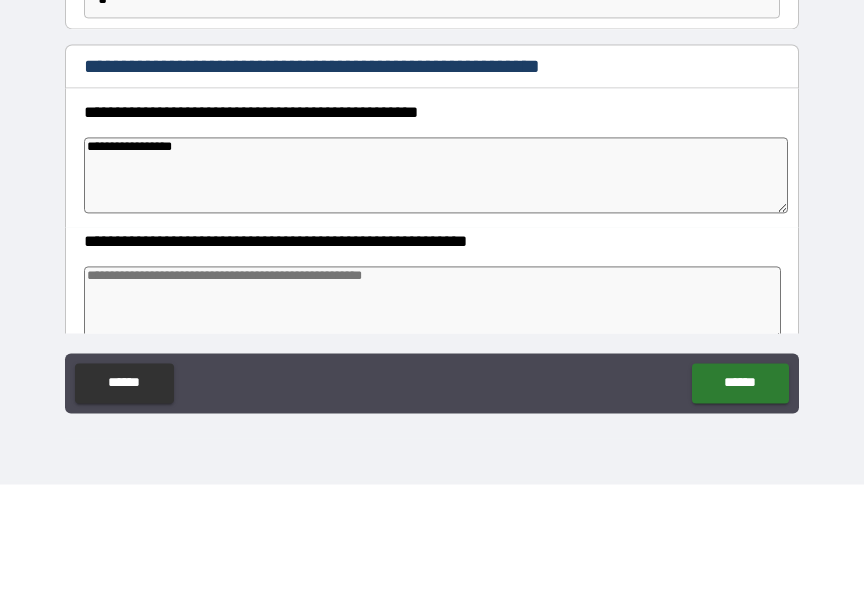 type on "*" 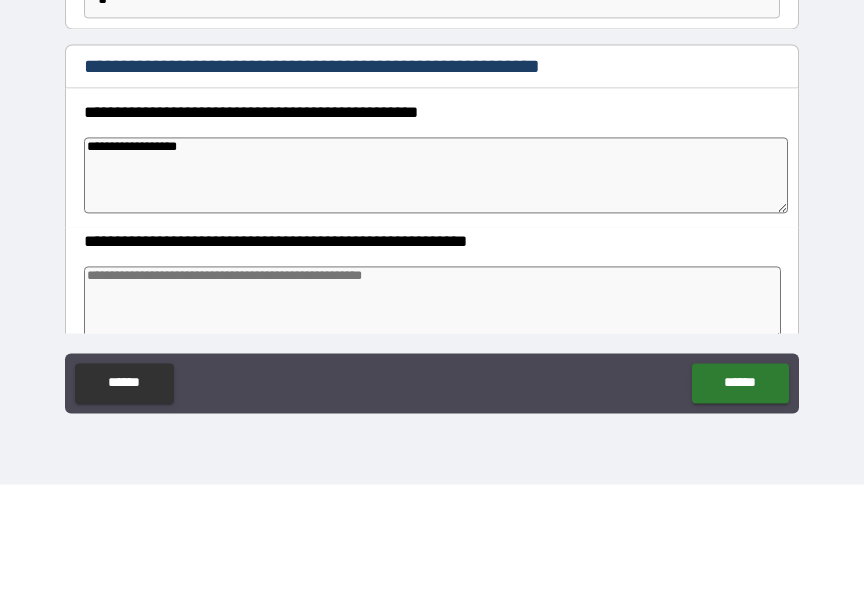 type on "*" 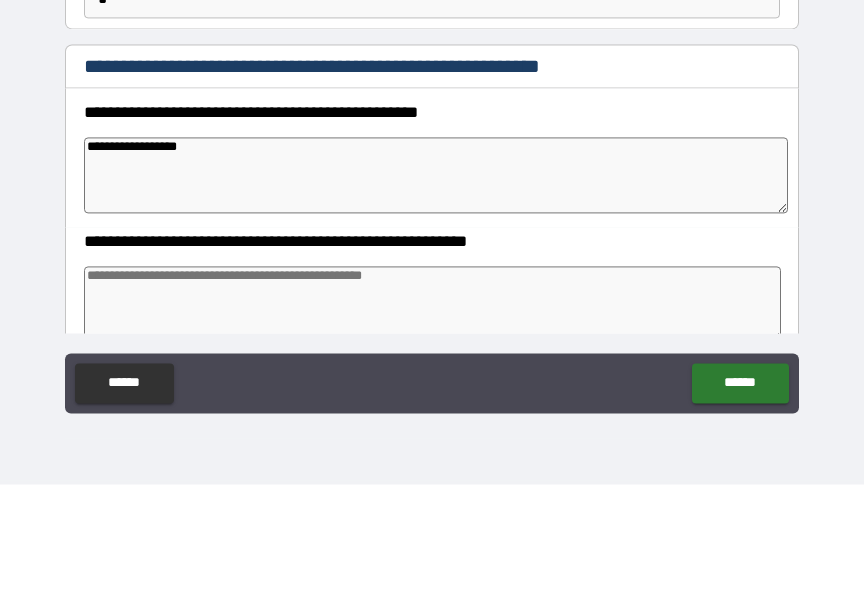 type on "**********" 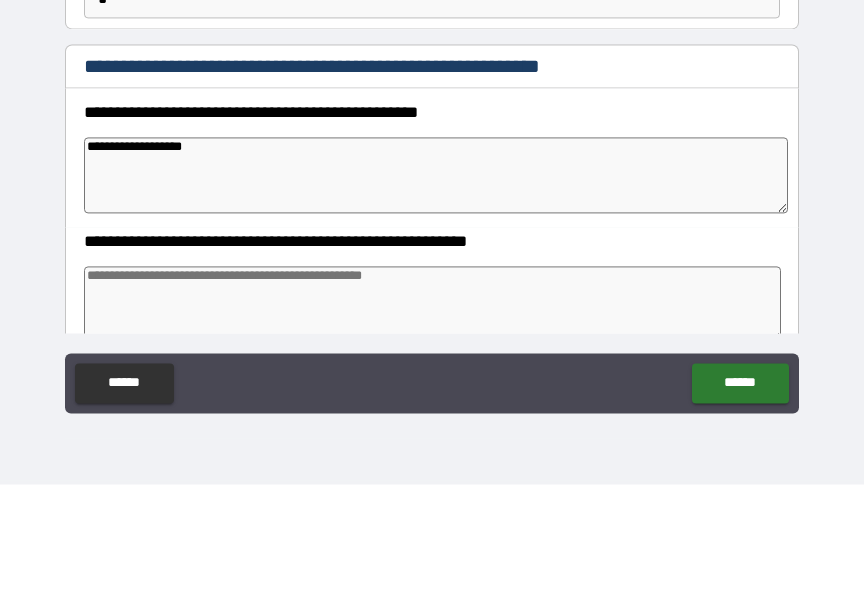 type on "*" 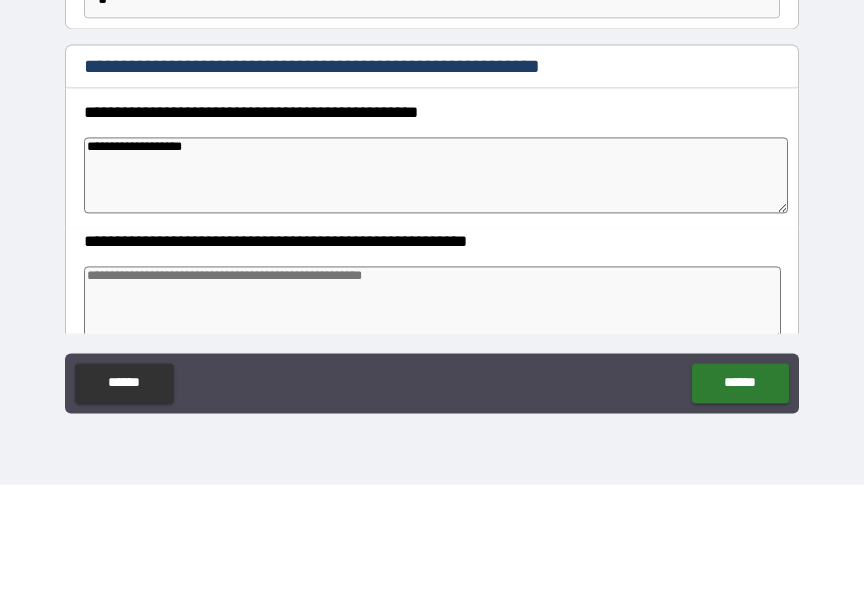 type on "*" 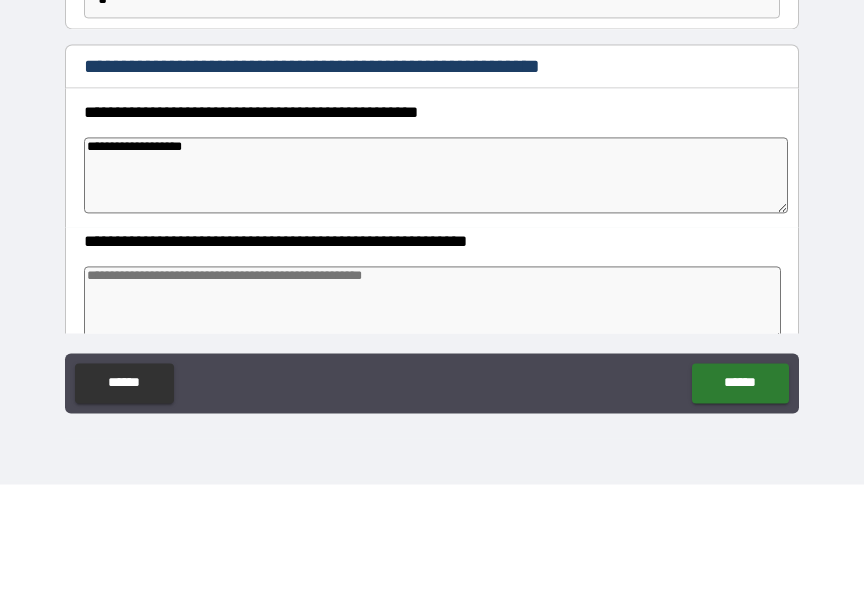 type on "*" 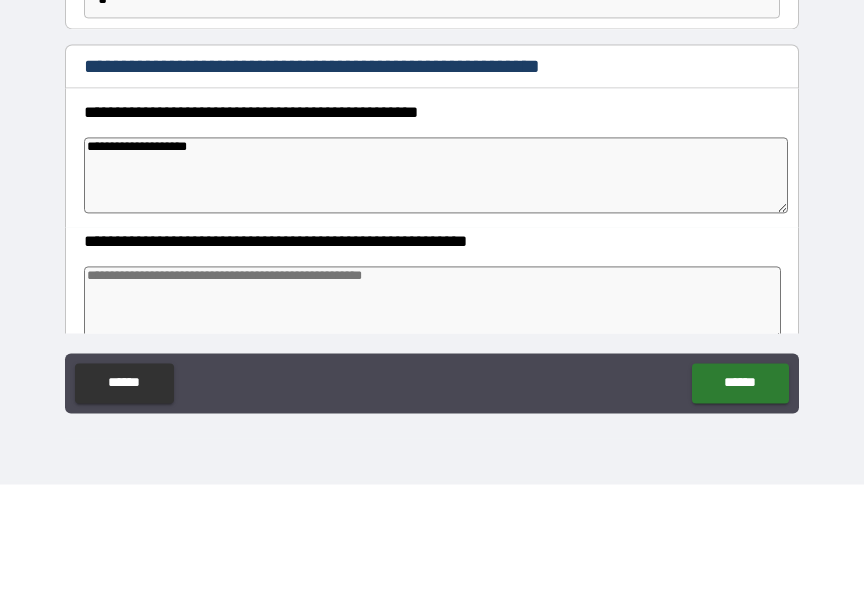 type on "*" 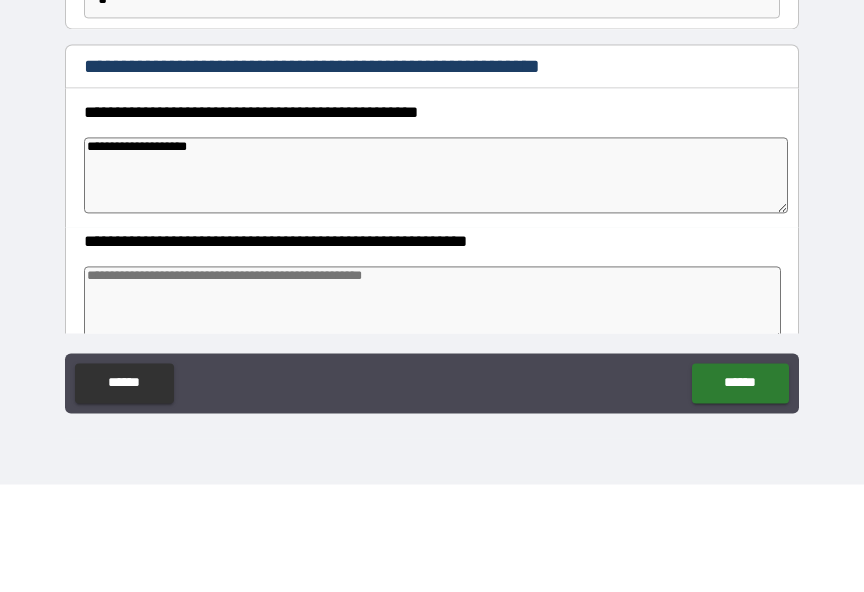 type on "*" 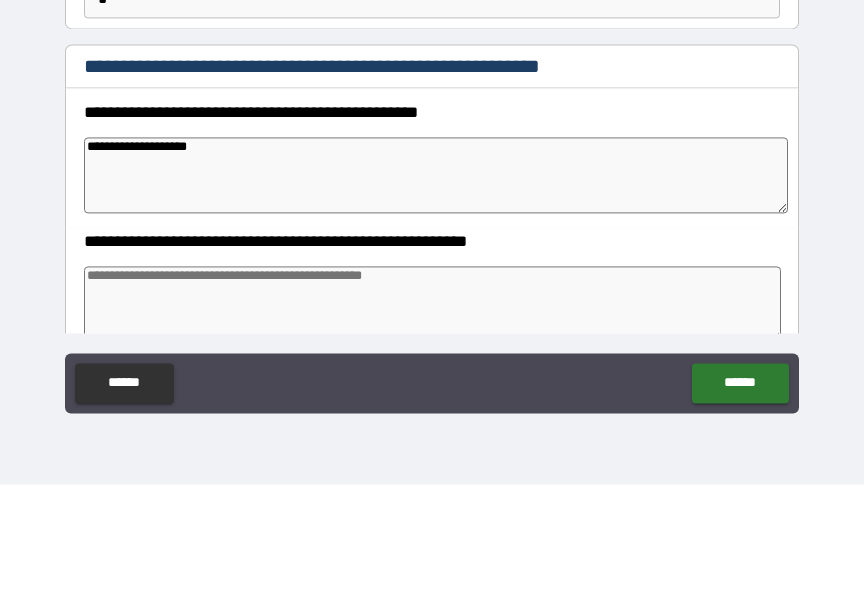 type on "*" 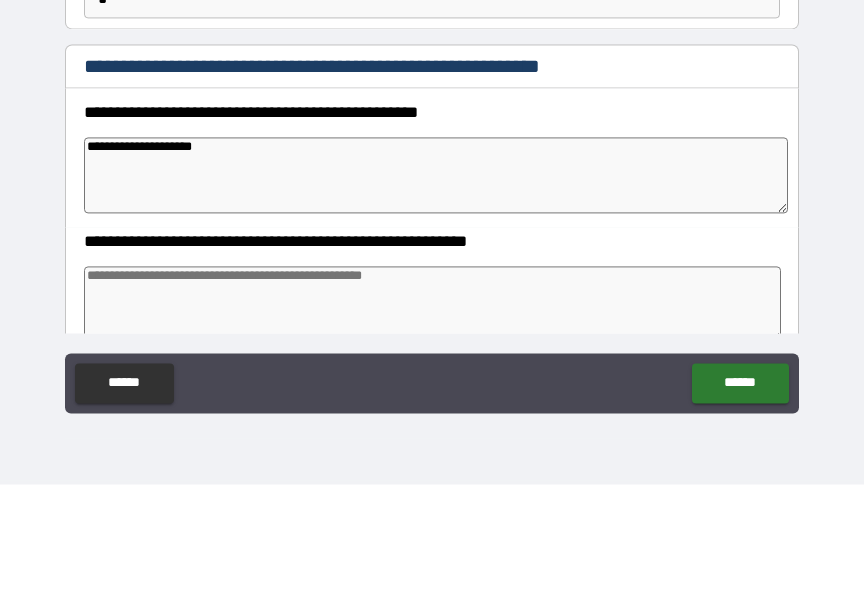 type on "*" 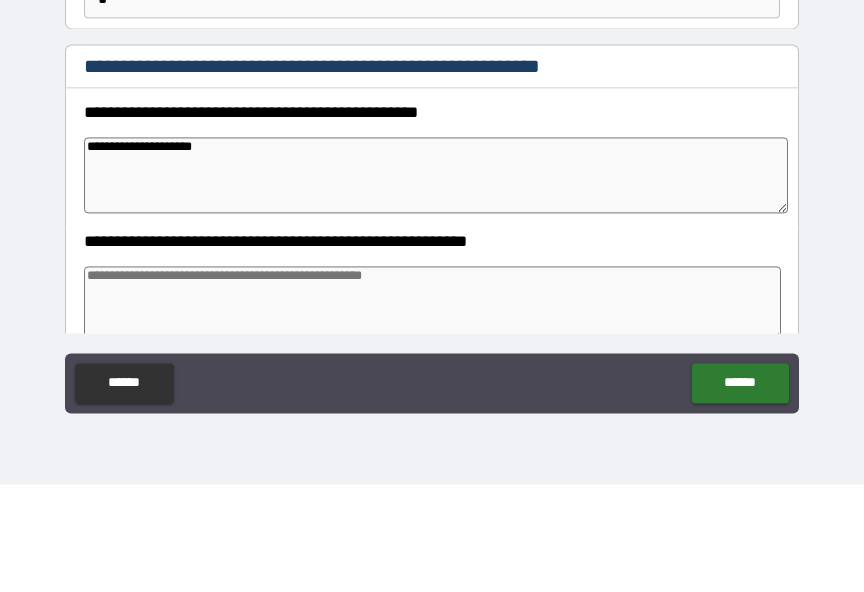 type on "*" 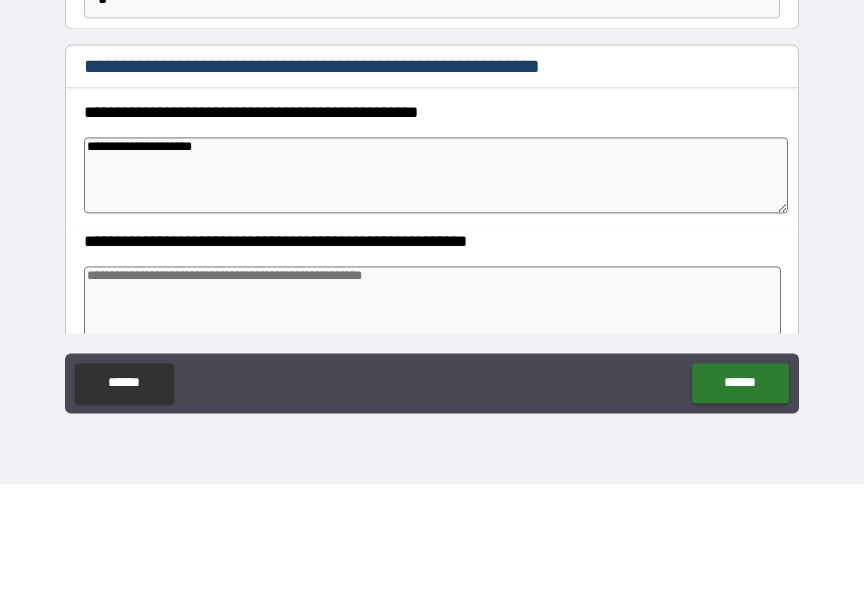 type on "*" 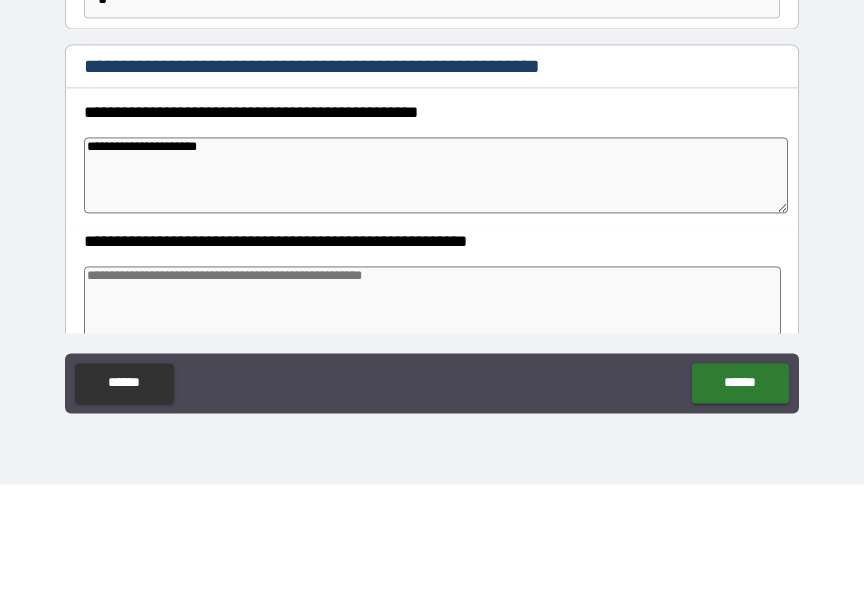 type on "*" 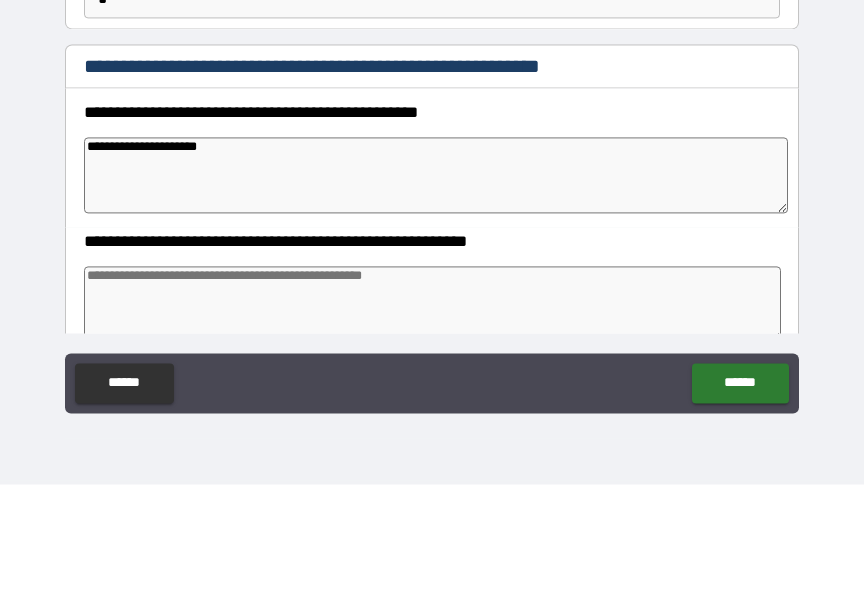 type on "*" 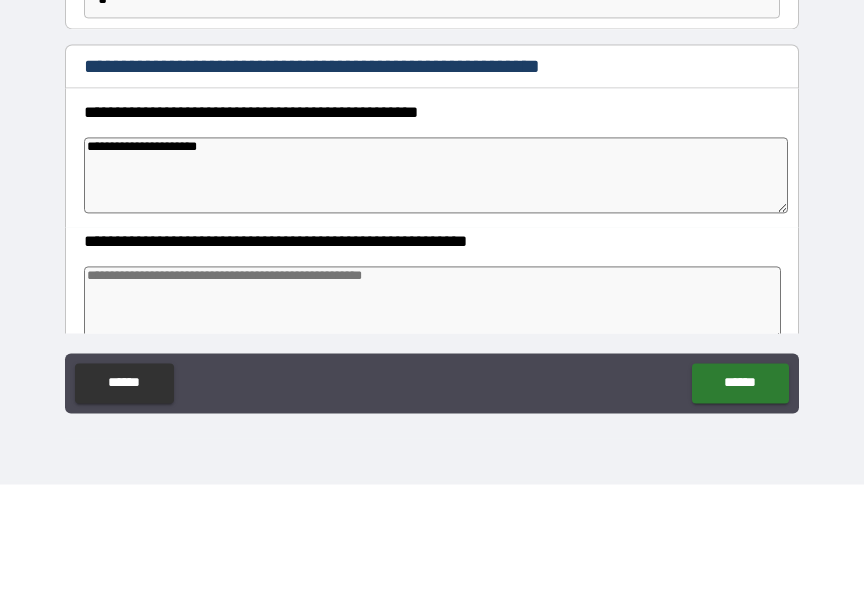 type on "*" 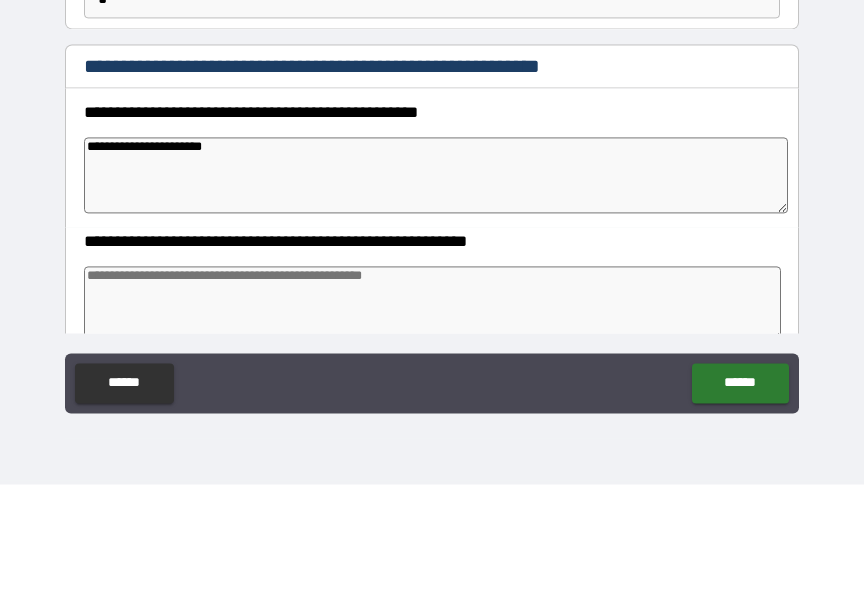 type on "*" 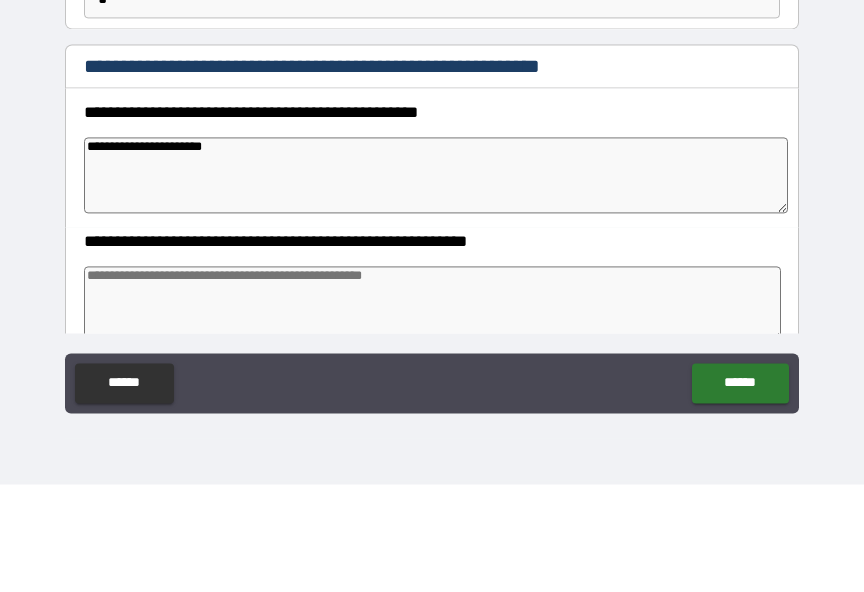 type on "*" 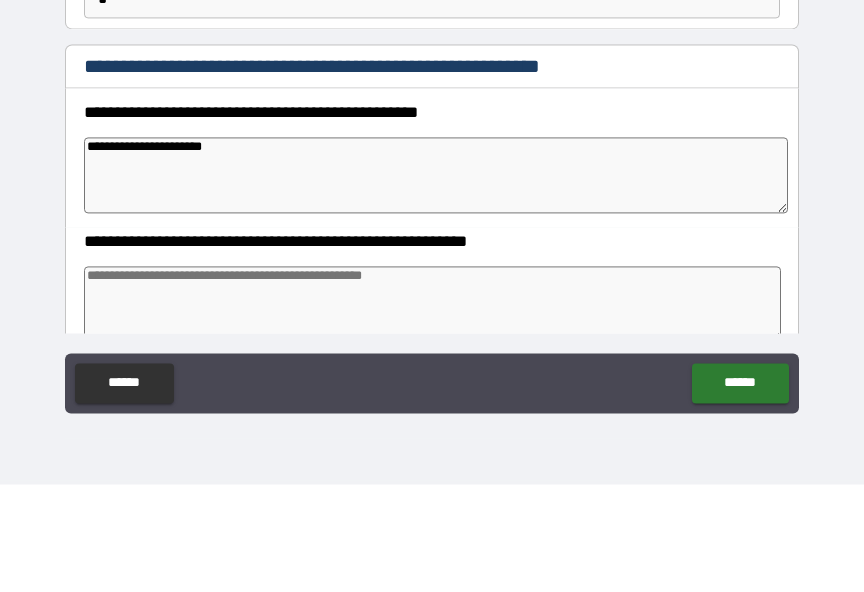 type on "*" 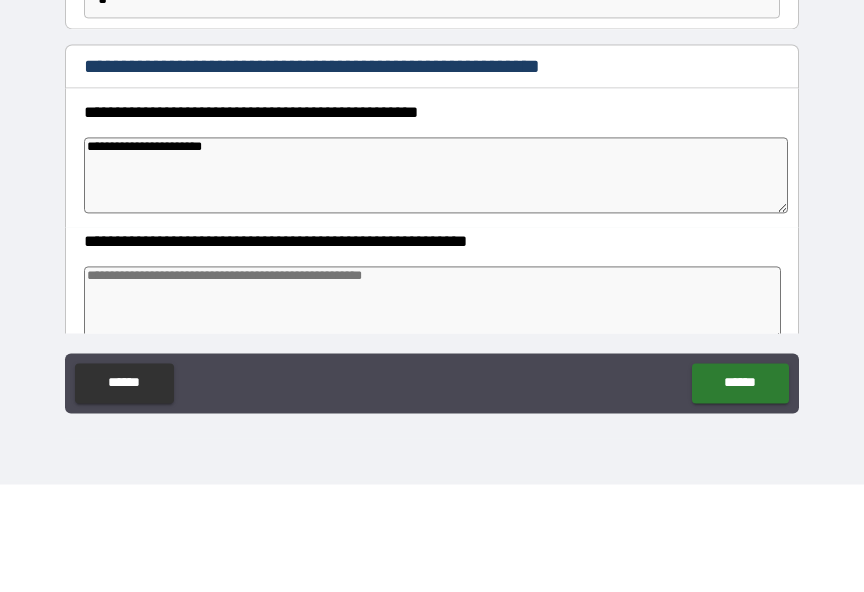 type on "**********" 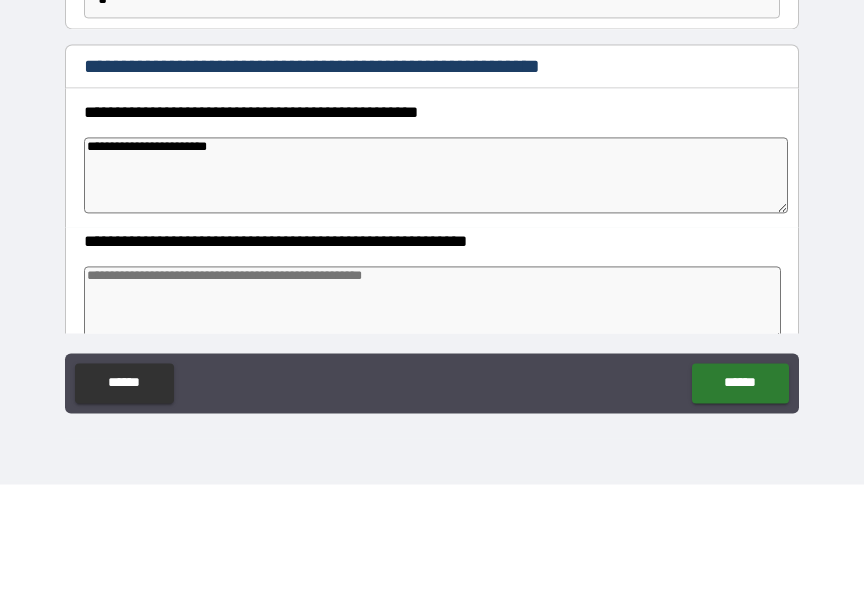 type on "*" 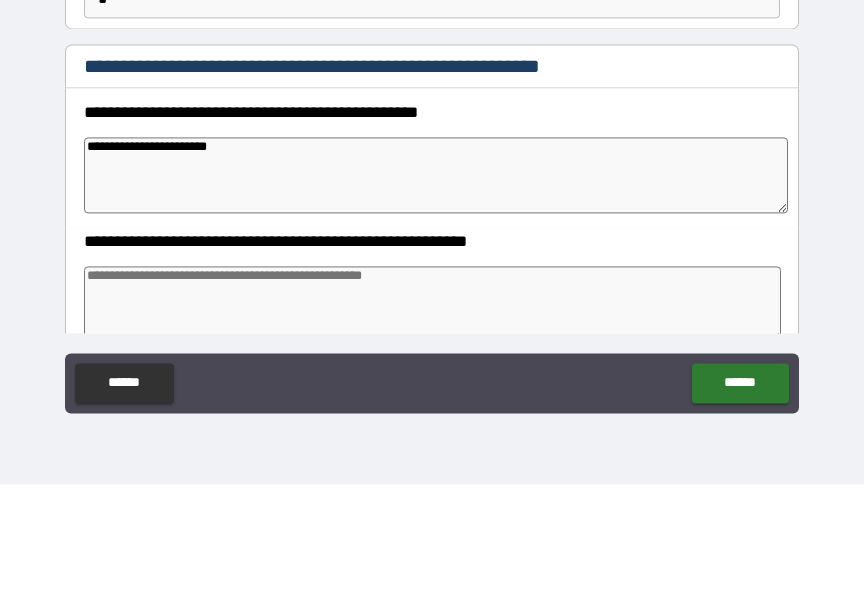 type on "*" 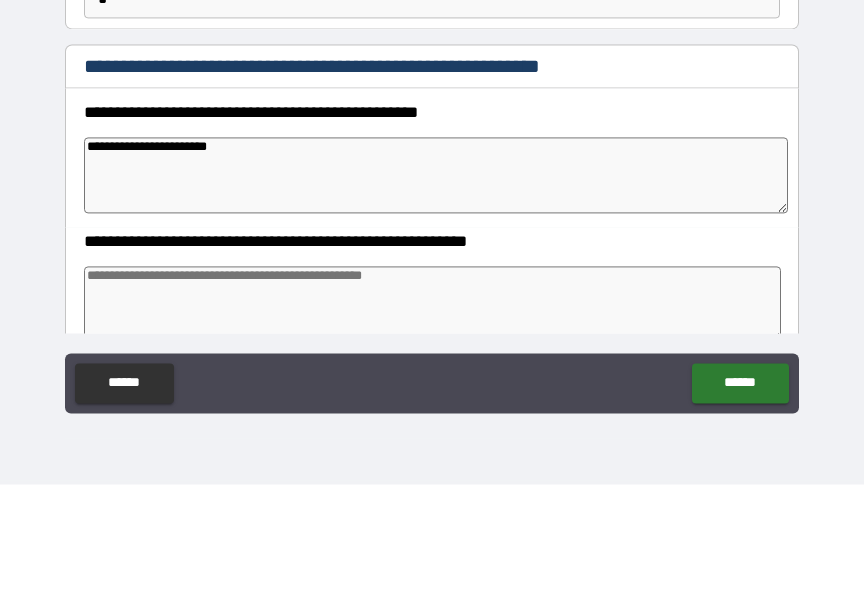 type on "*" 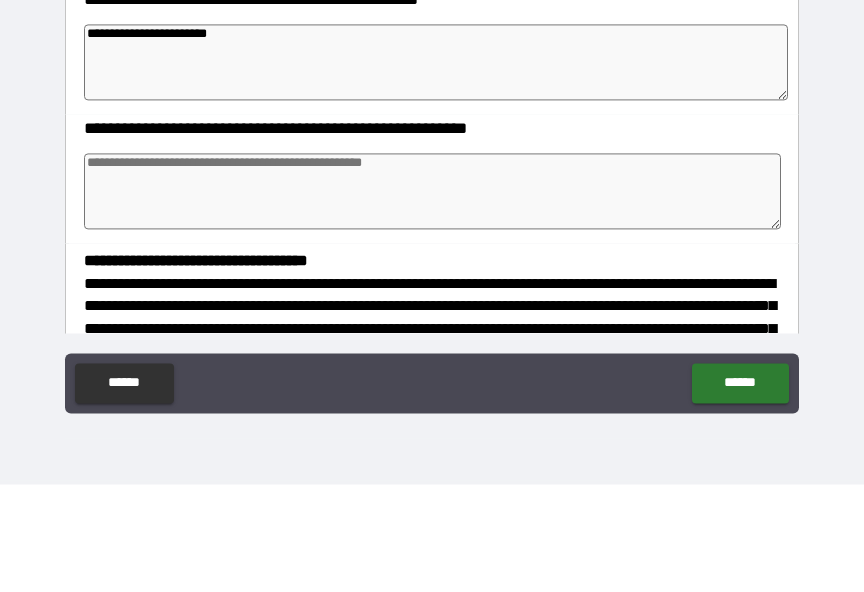 scroll, scrollTop: 257, scrollLeft: 0, axis: vertical 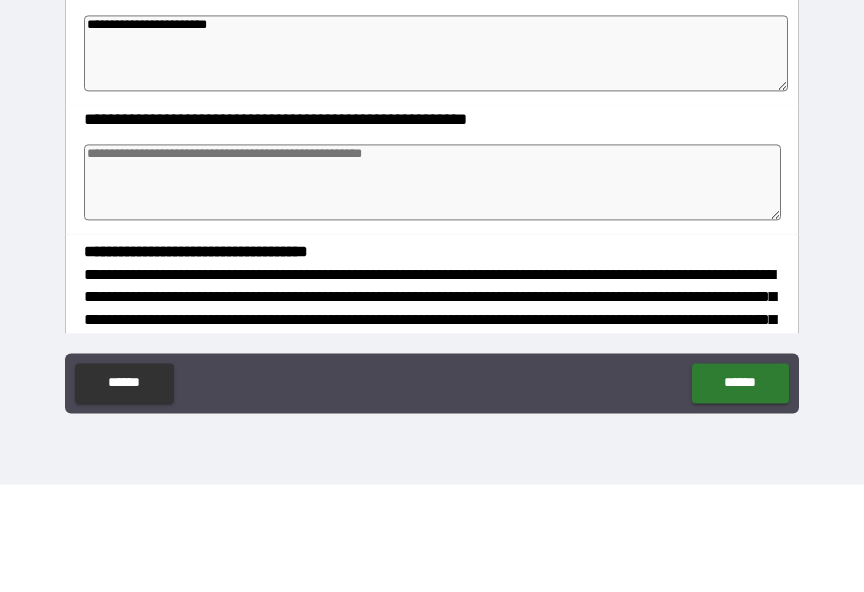 type on "**********" 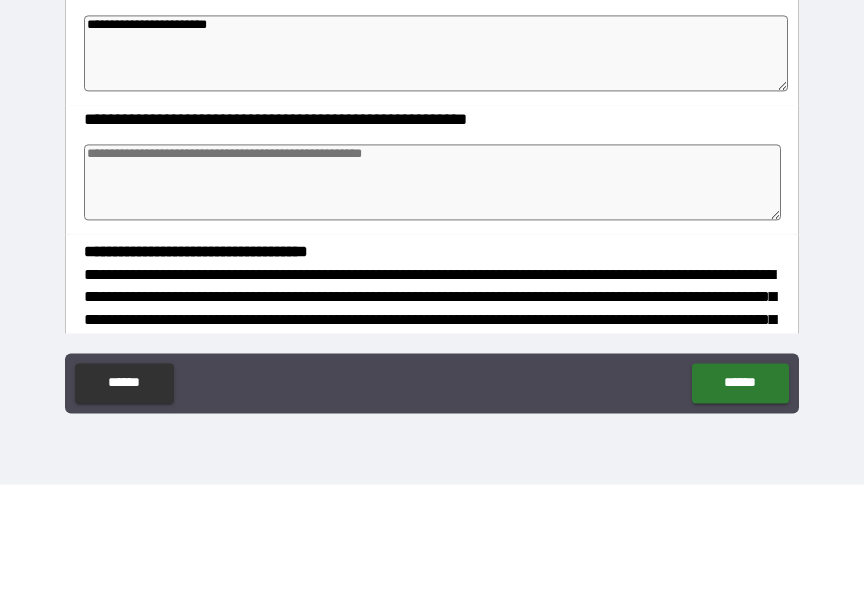type on "*" 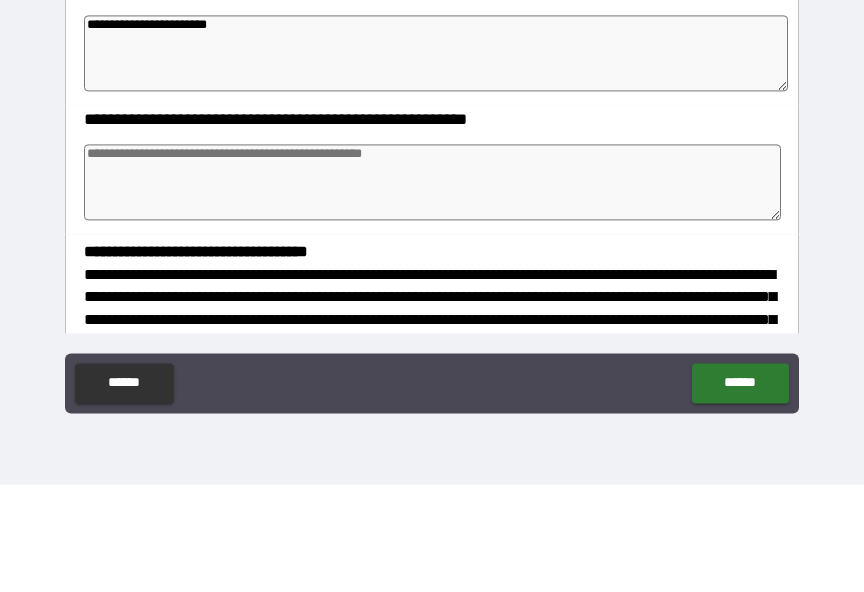 type on "*" 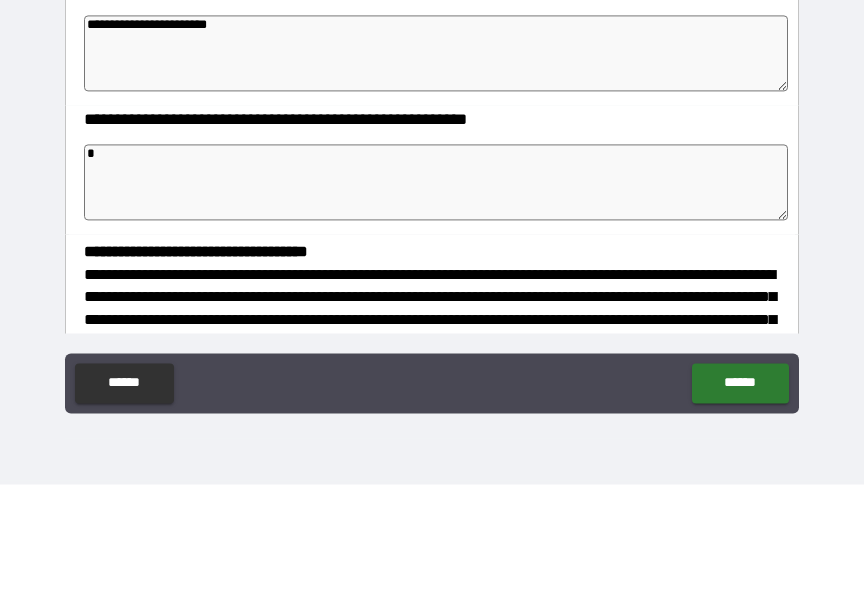 type on "*" 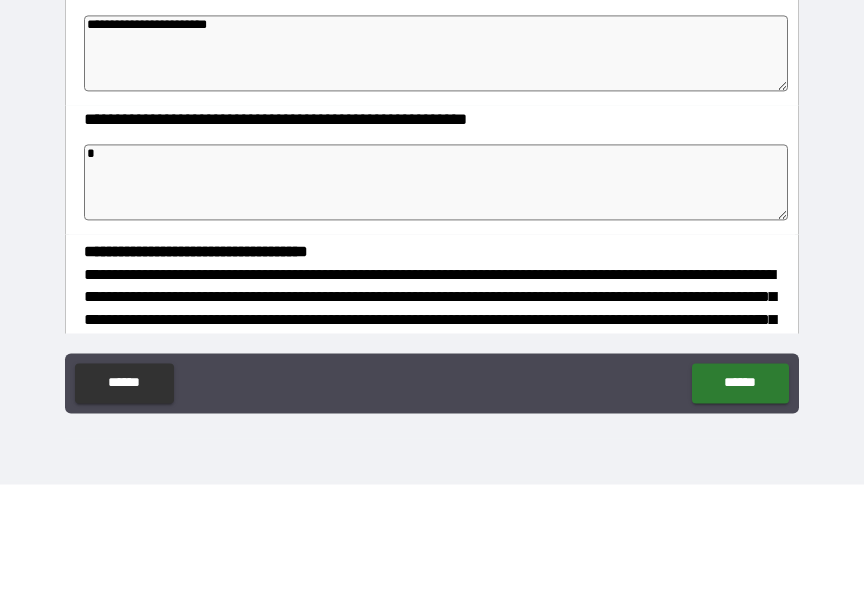 type on "*" 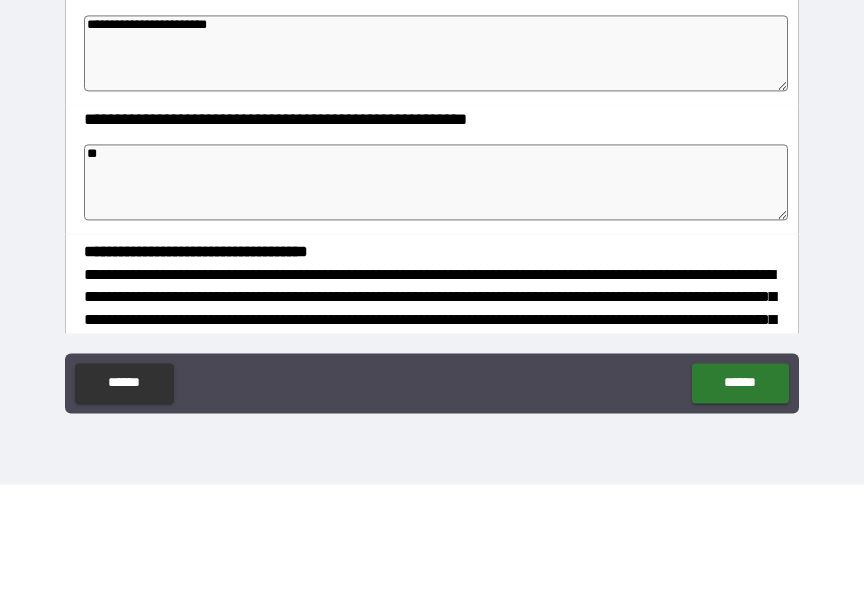 type on "*" 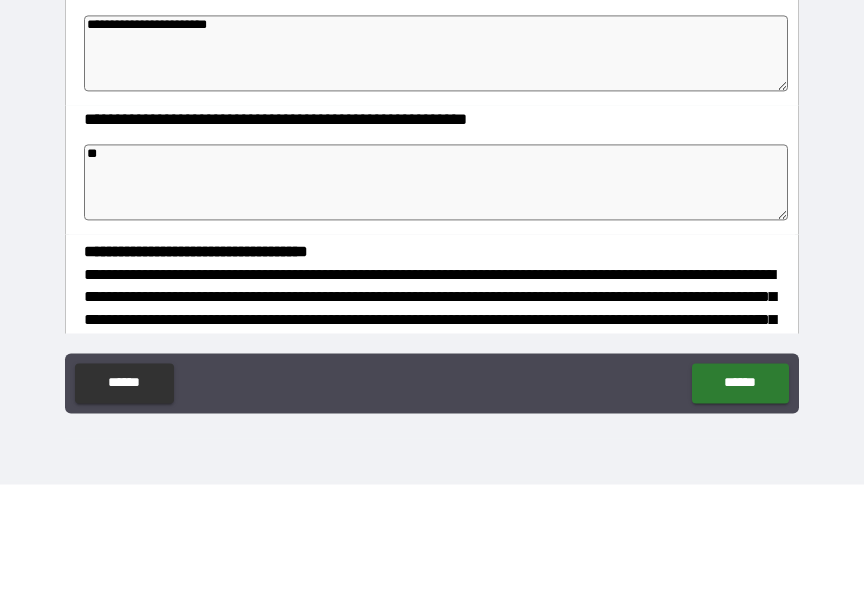 type on "*" 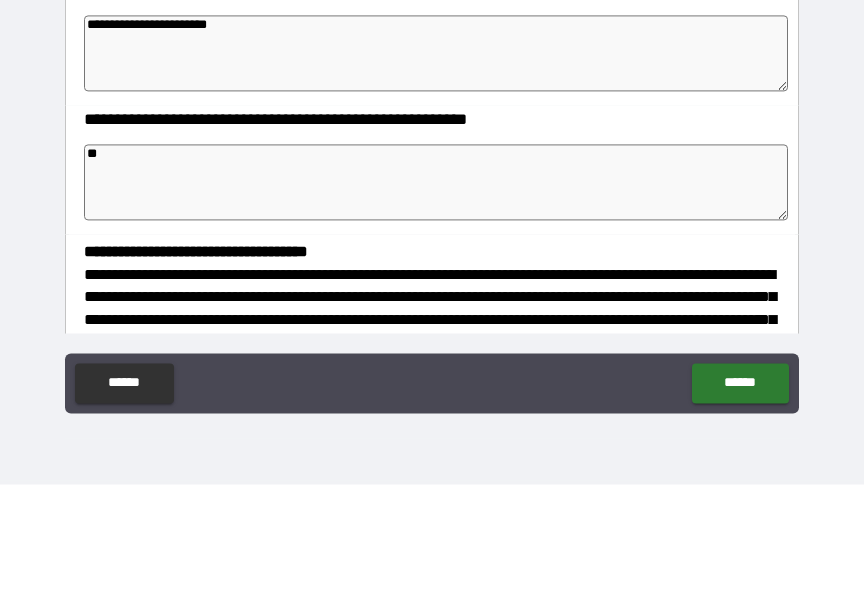 type on "*" 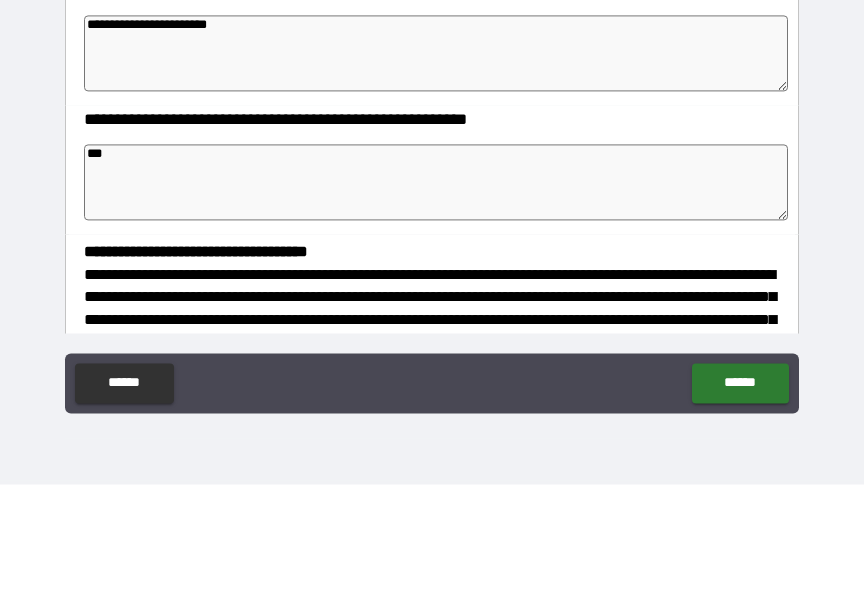 type on "*" 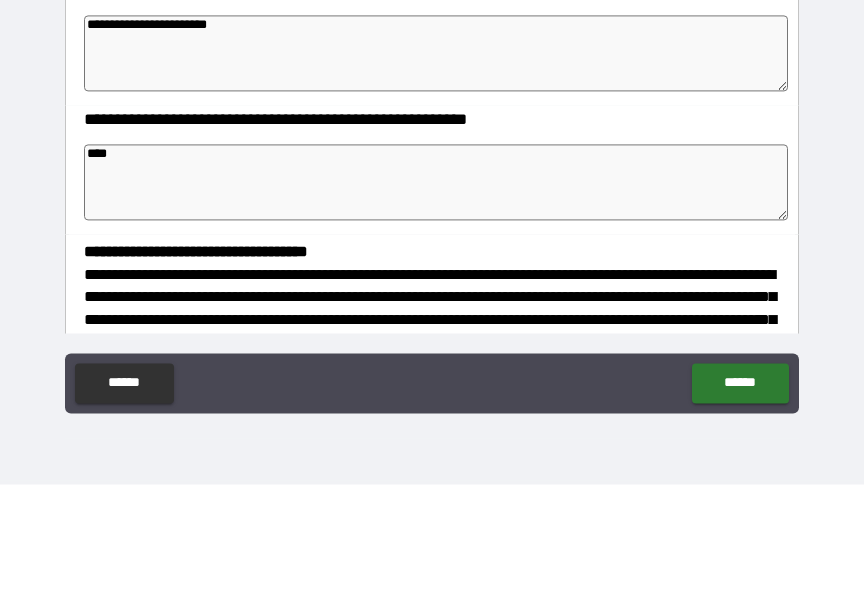 type on "*" 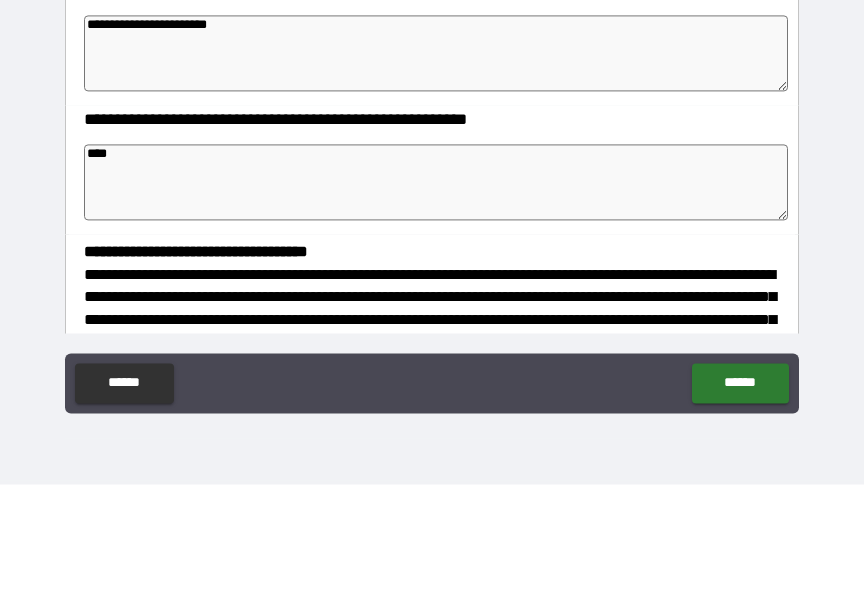 type on "*" 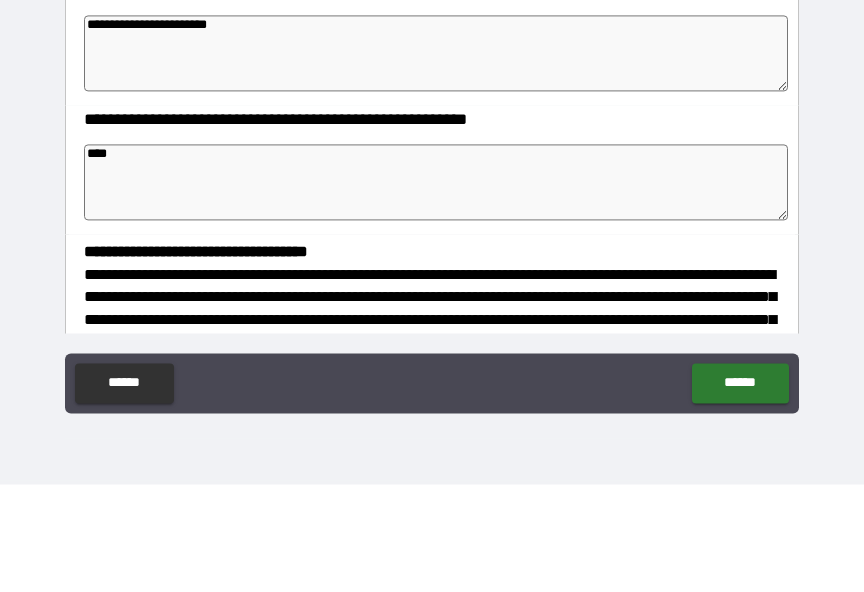 type on "*" 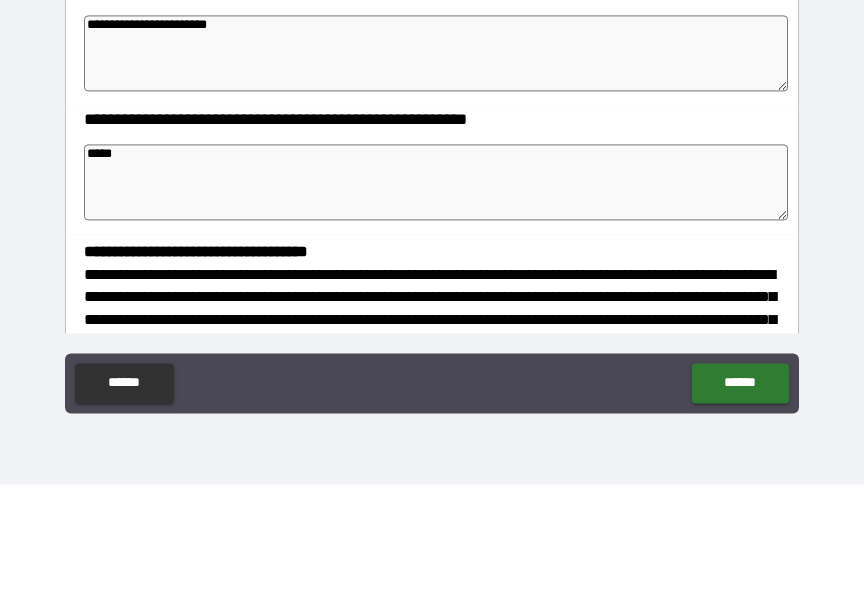 type 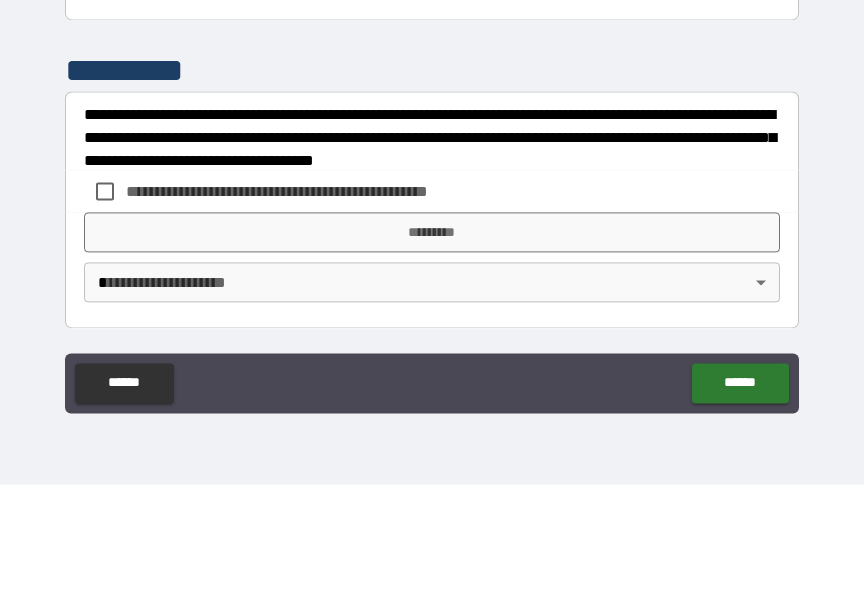 scroll, scrollTop: 743, scrollLeft: 0, axis: vertical 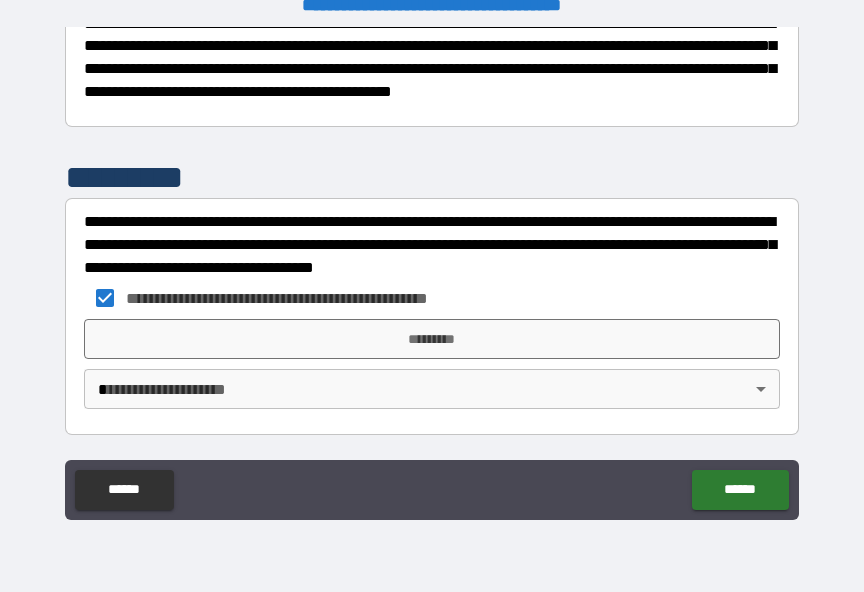 click on "*********" at bounding box center [432, 339] 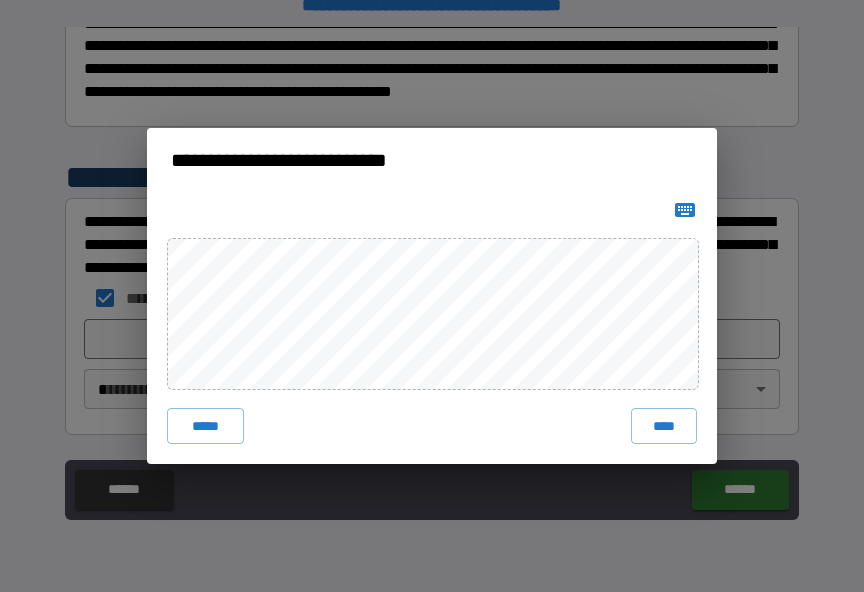 click on "****" at bounding box center [664, 426] 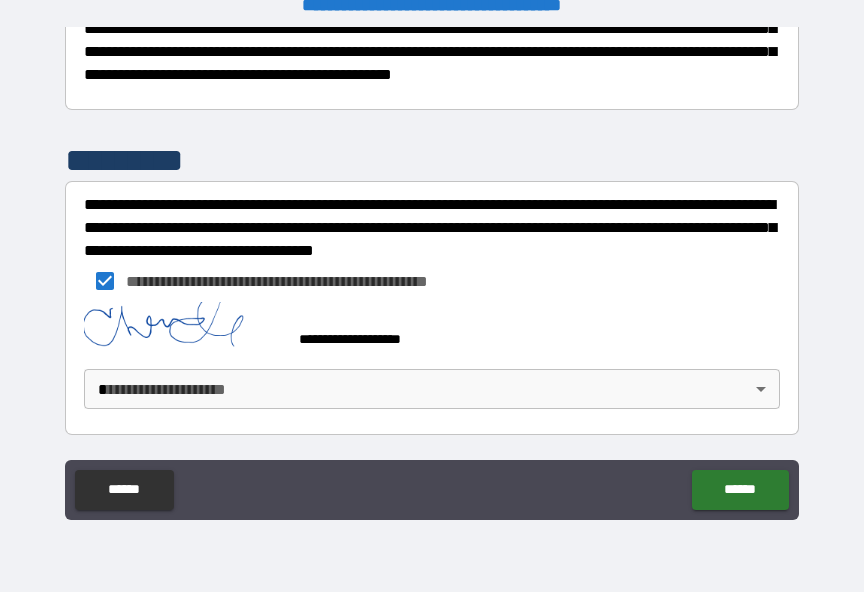 click on "**********" at bounding box center (432, 283) 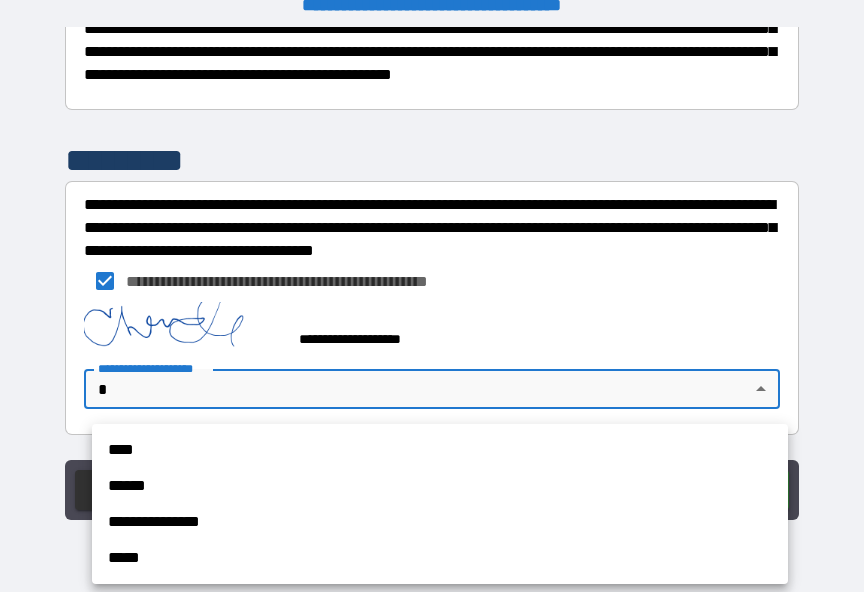 click on "****" at bounding box center [440, 450] 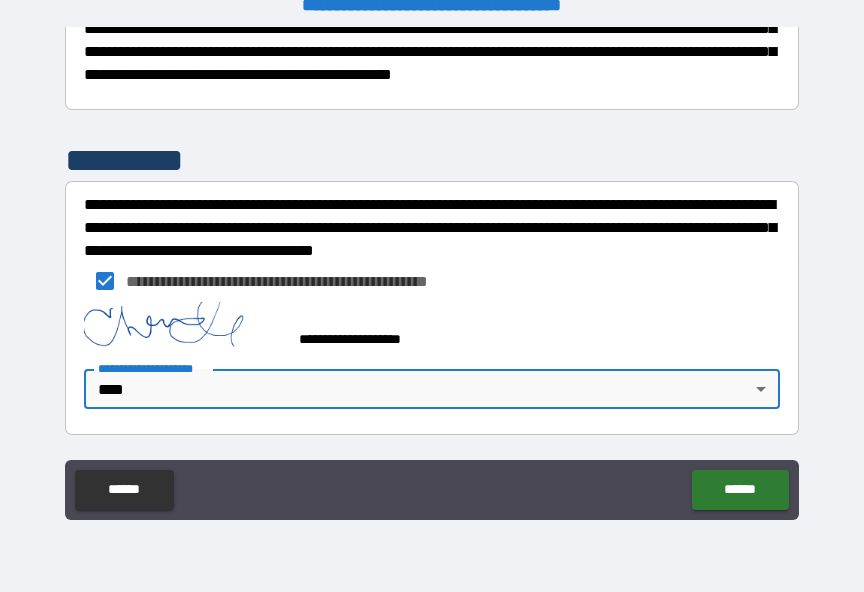 click on "******" at bounding box center [740, 490] 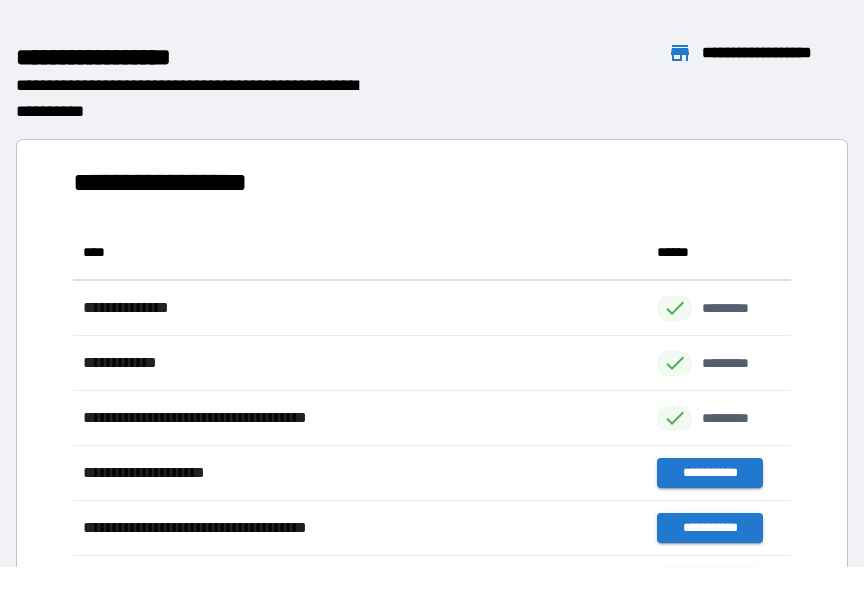 scroll, scrollTop: 1, scrollLeft: 1, axis: both 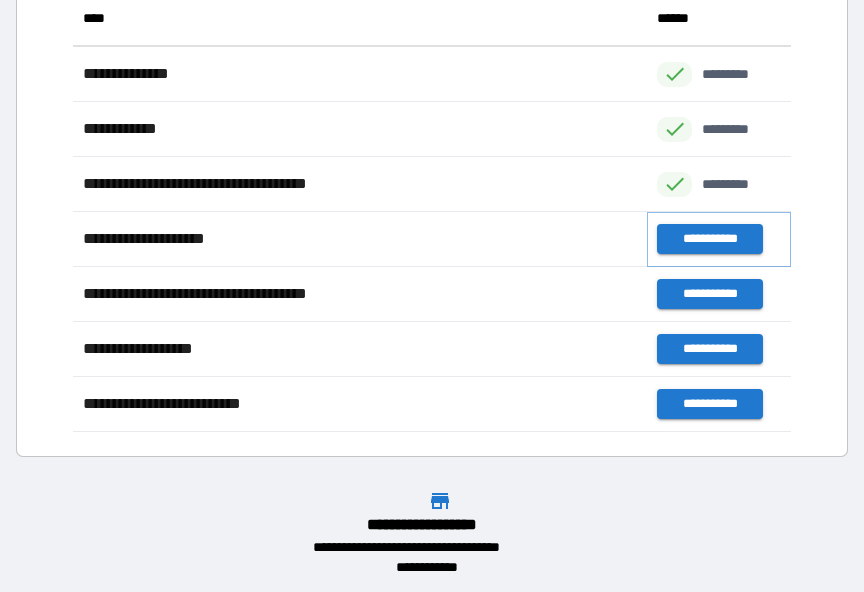 click on "**********" at bounding box center [709, 239] 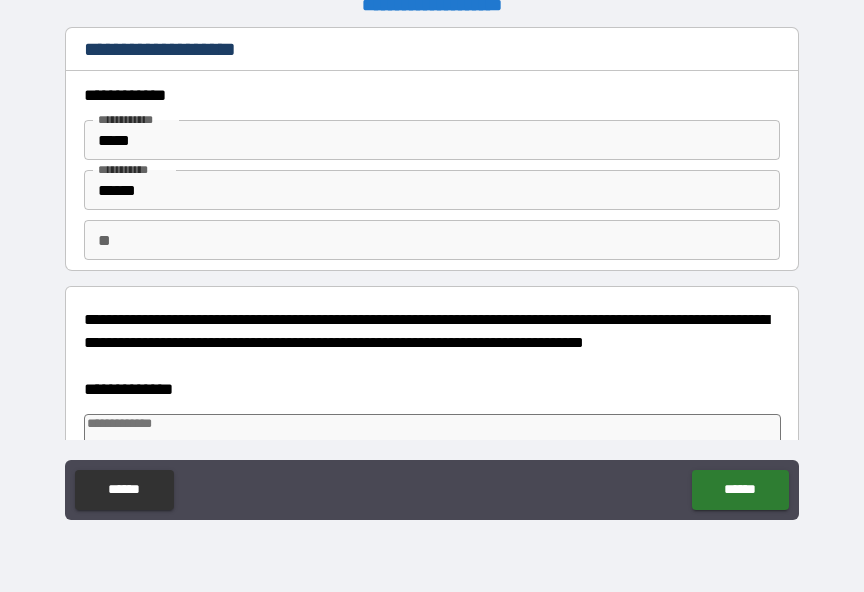 click on "**" at bounding box center (432, 240) 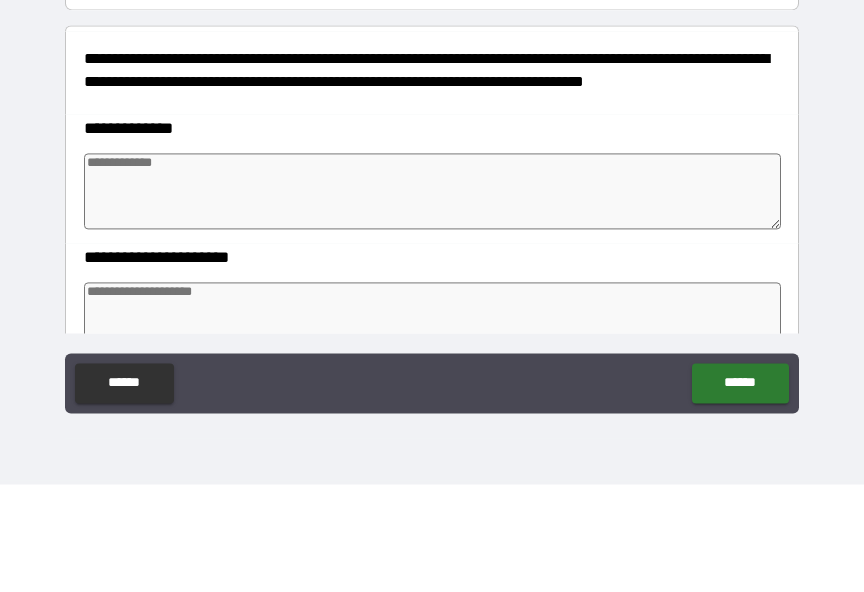 scroll, scrollTop: 157, scrollLeft: 0, axis: vertical 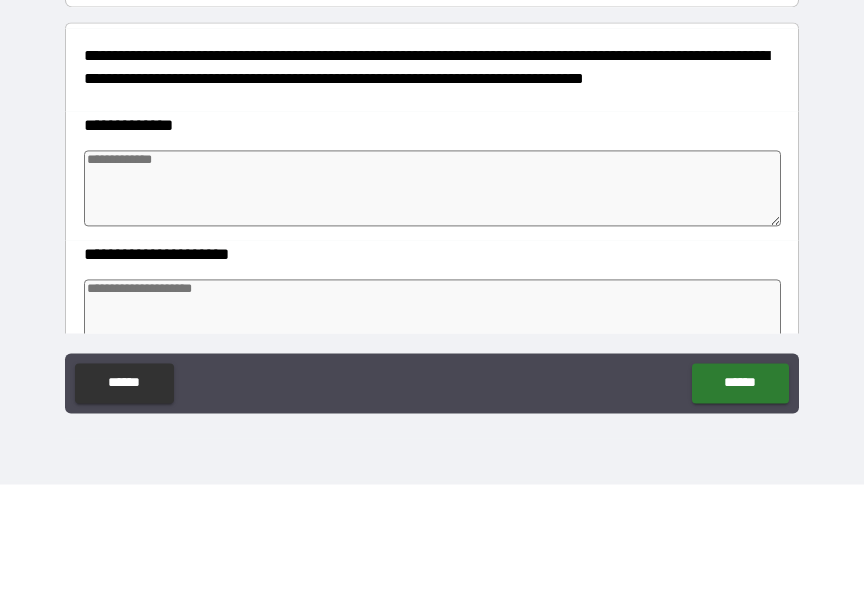 click at bounding box center [432, 296] 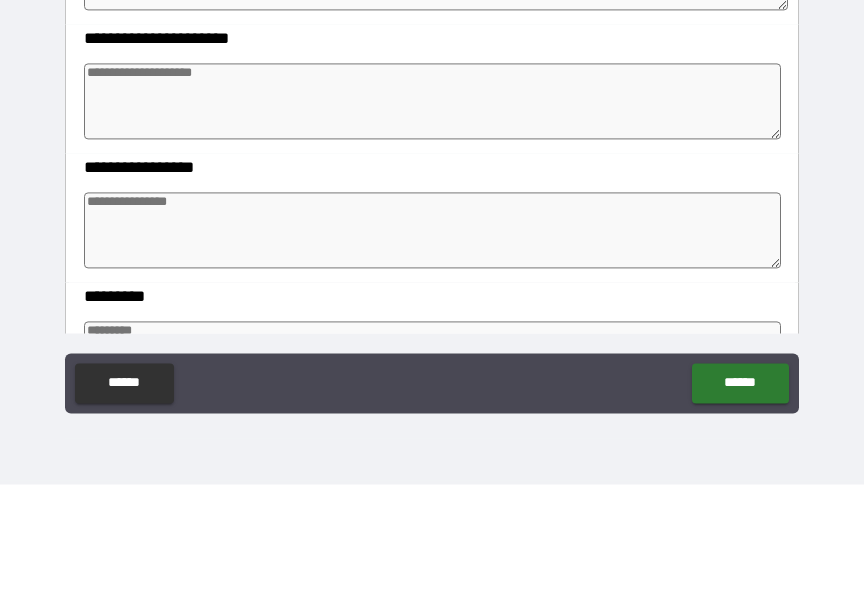 scroll, scrollTop: 380, scrollLeft: 0, axis: vertical 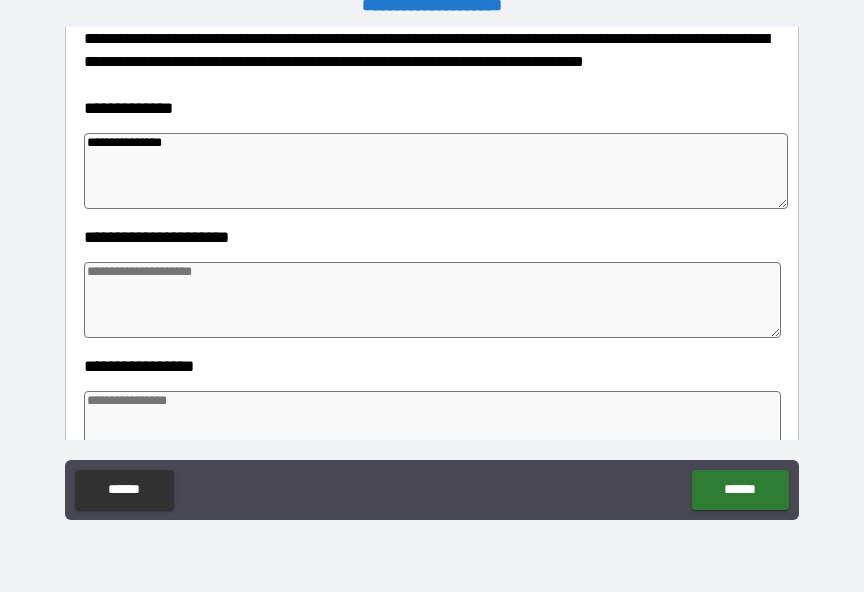 click on "**********" at bounding box center [436, 171] 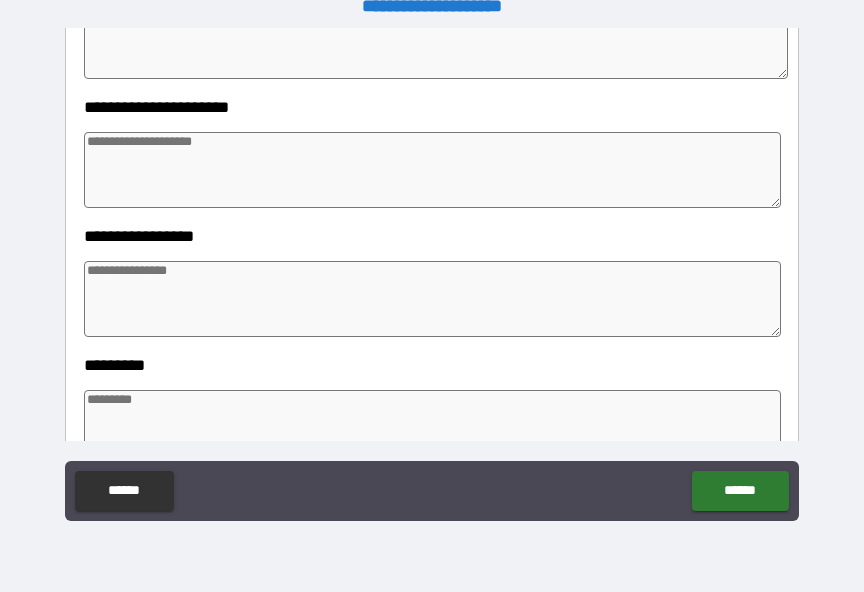scroll, scrollTop: 413, scrollLeft: 0, axis: vertical 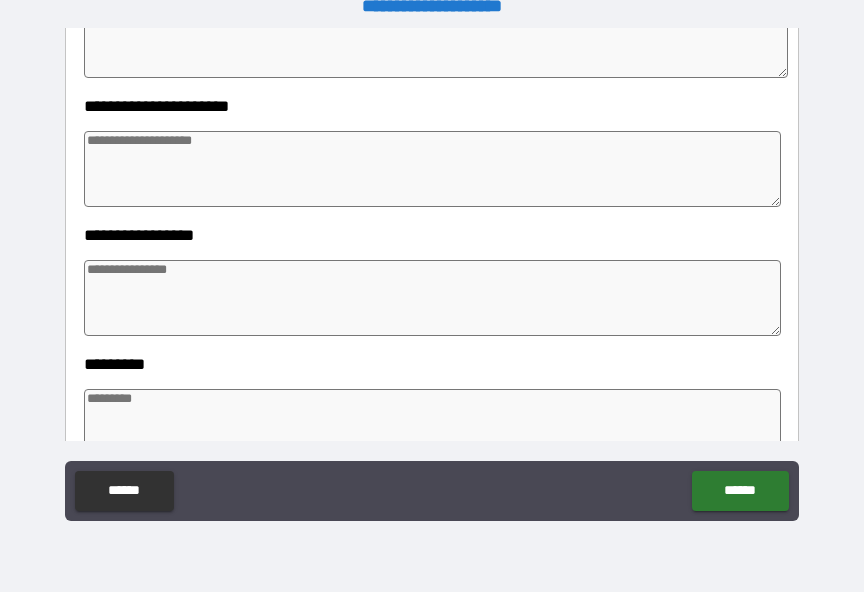 click at bounding box center (432, 169) 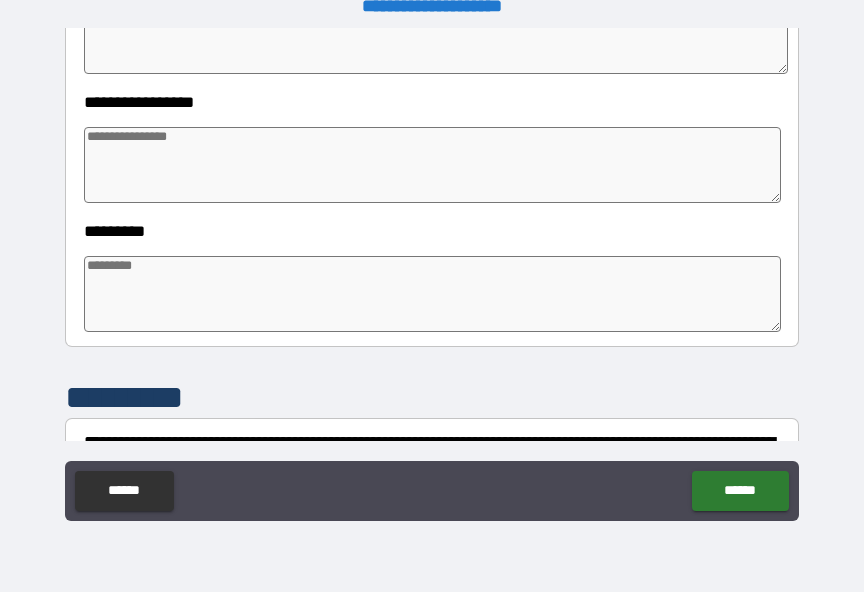 scroll, scrollTop: 563, scrollLeft: 0, axis: vertical 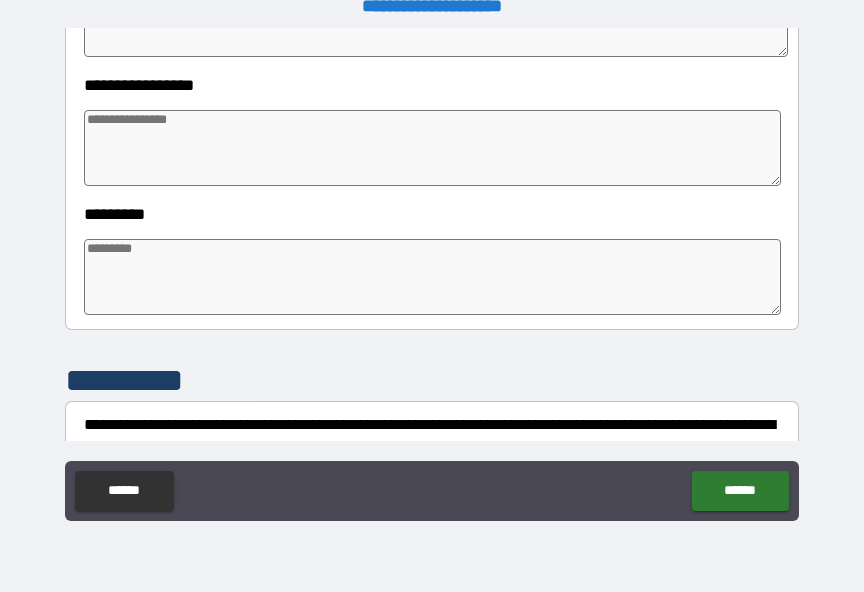 click at bounding box center (432, 148) 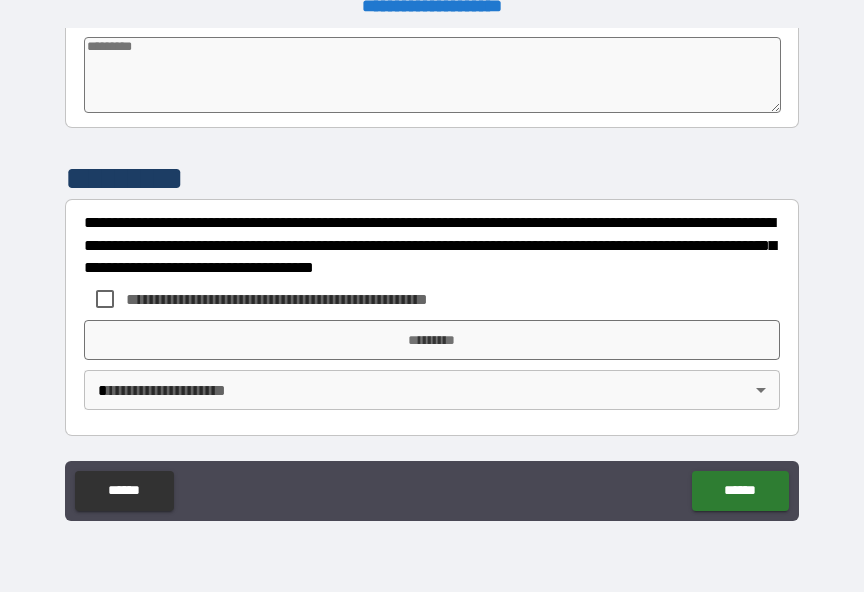 scroll, scrollTop: 765, scrollLeft: 0, axis: vertical 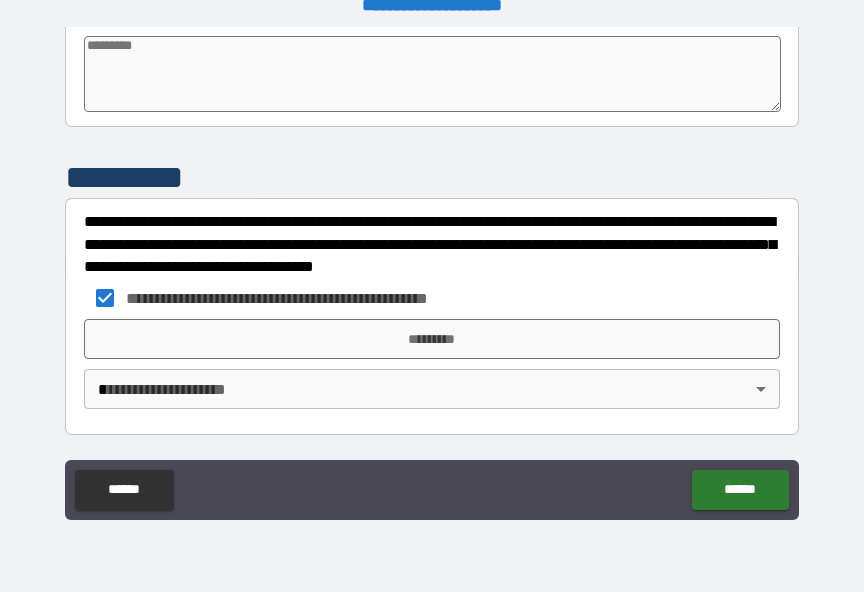 click on "**********" at bounding box center (432, 283) 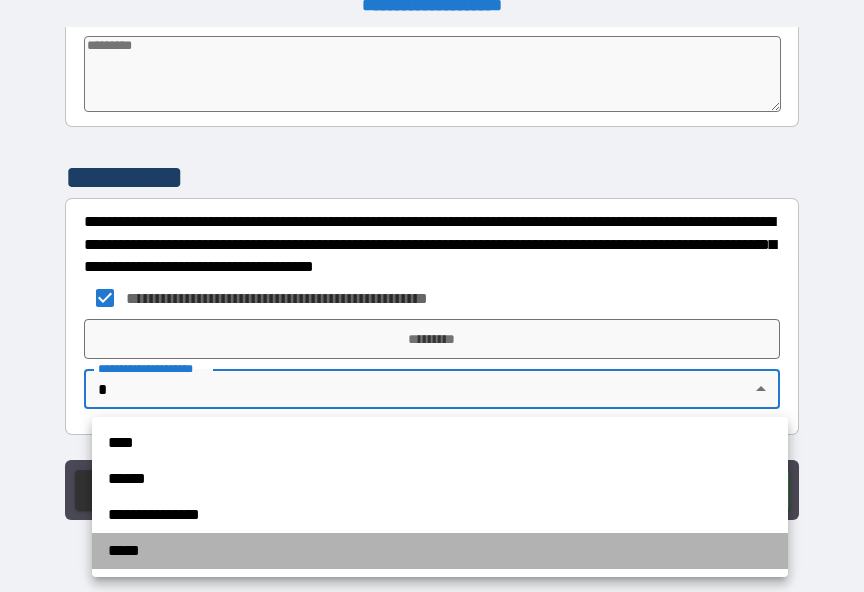click on "*****" at bounding box center (440, 551) 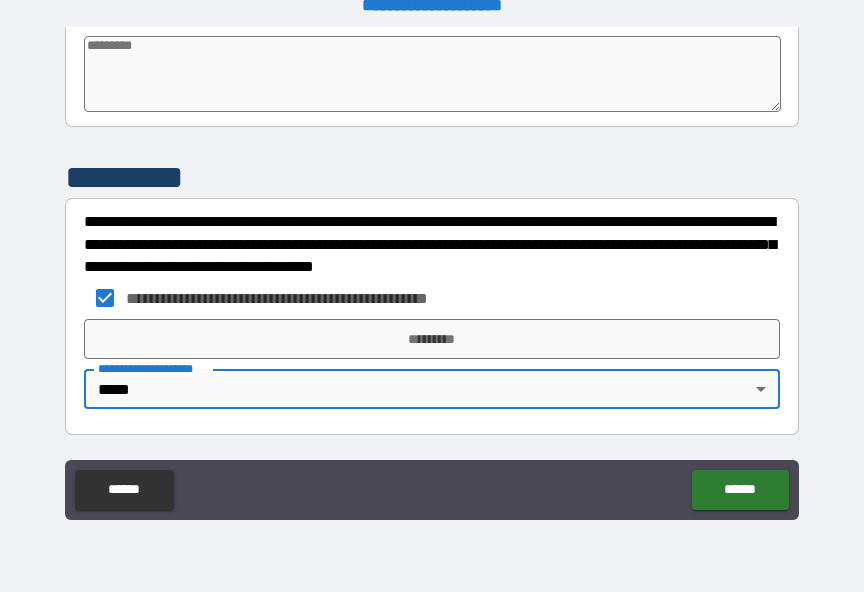 scroll, scrollTop: 762, scrollLeft: 0, axis: vertical 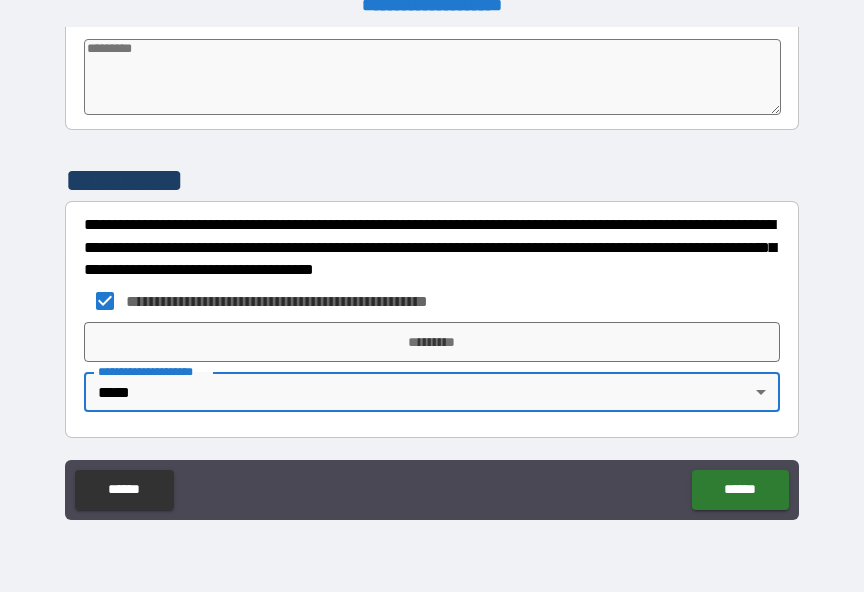 click on "**********" at bounding box center [432, 283] 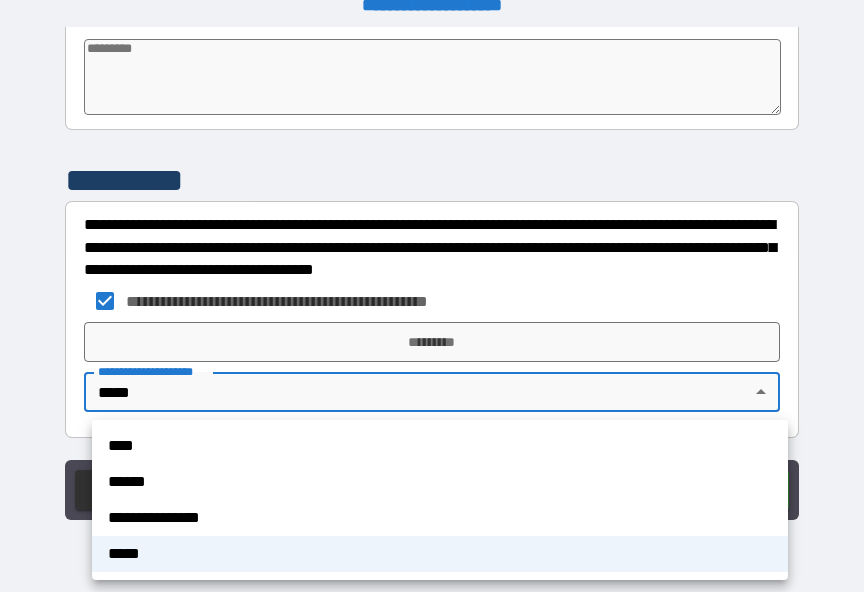 click on "****" at bounding box center (440, 446) 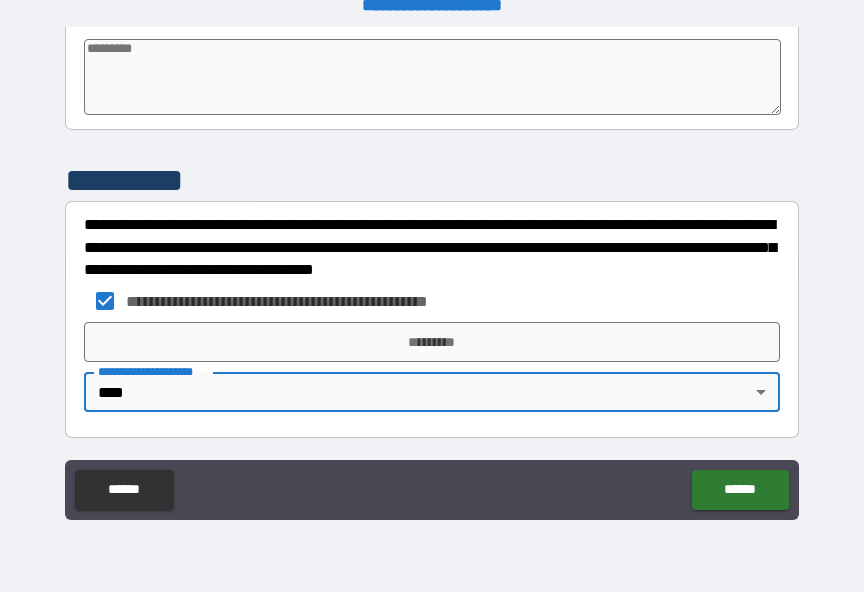 click on "******" at bounding box center (740, 490) 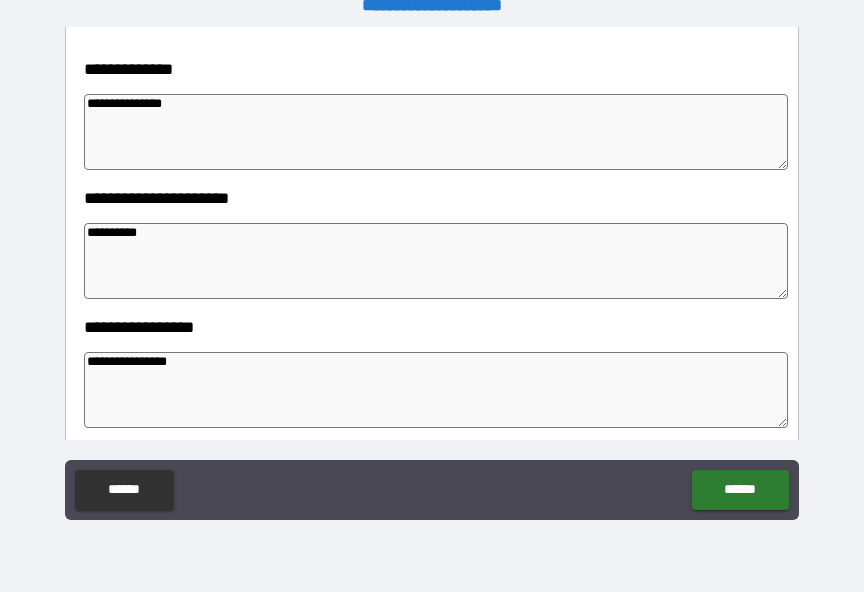 scroll, scrollTop: 317, scrollLeft: 0, axis: vertical 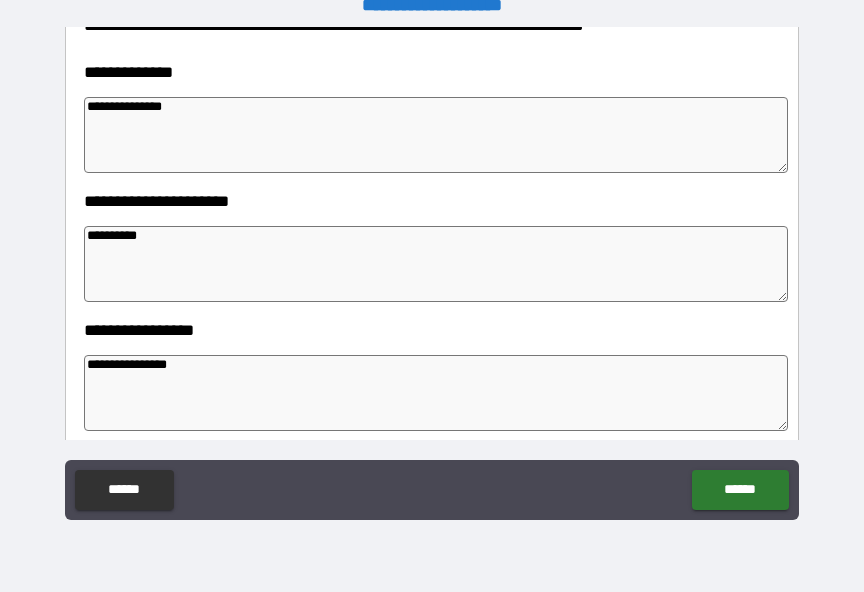 click on "**********" at bounding box center (436, 393) 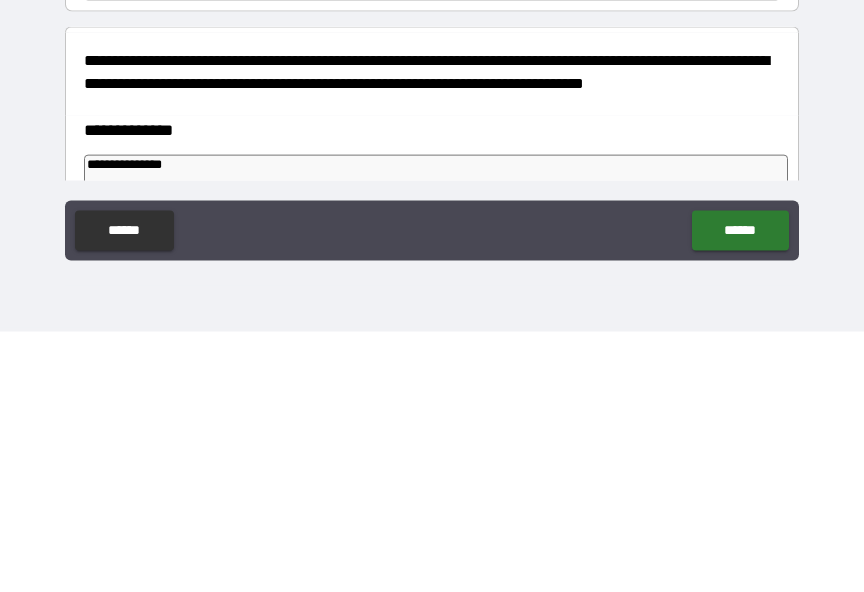 scroll, scrollTop: 0, scrollLeft: 0, axis: both 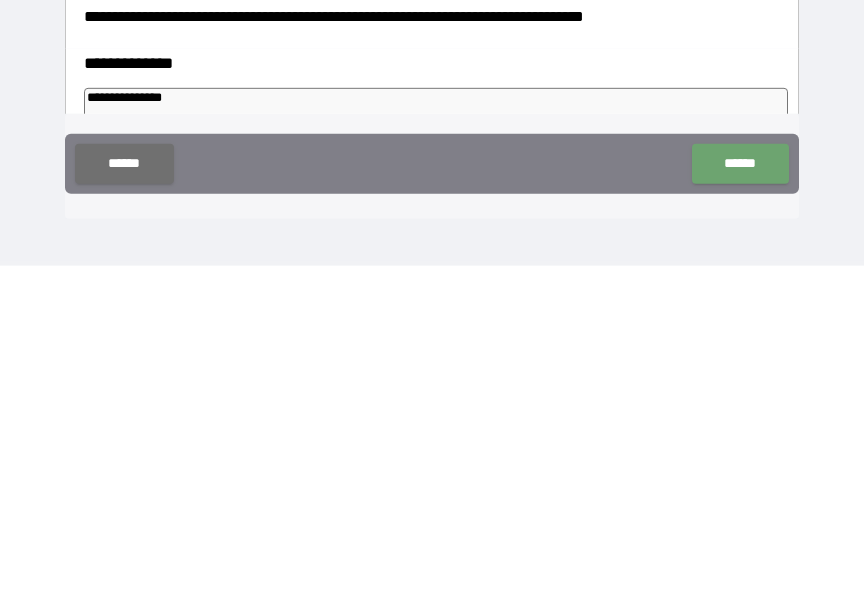 click on "******" at bounding box center (740, 490) 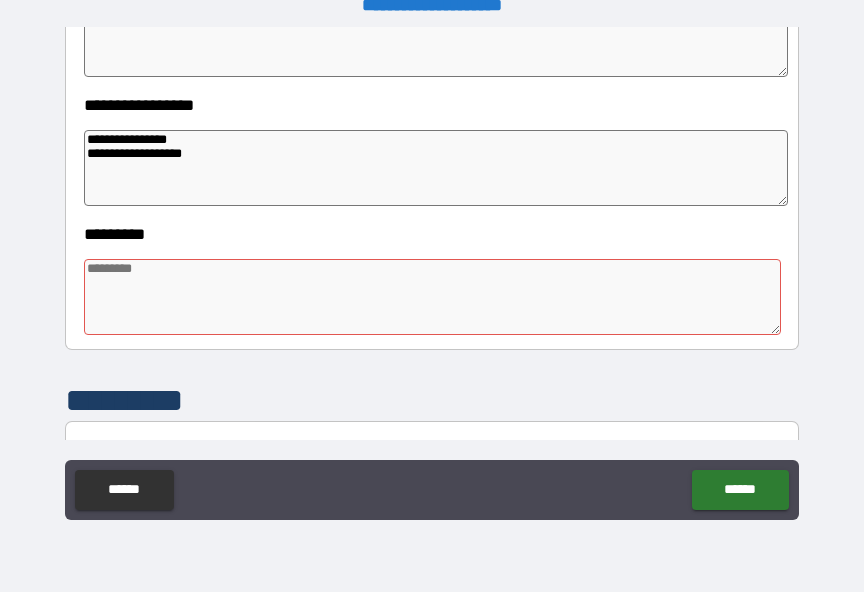 scroll, scrollTop: 564, scrollLeft: 0, axis: vertical 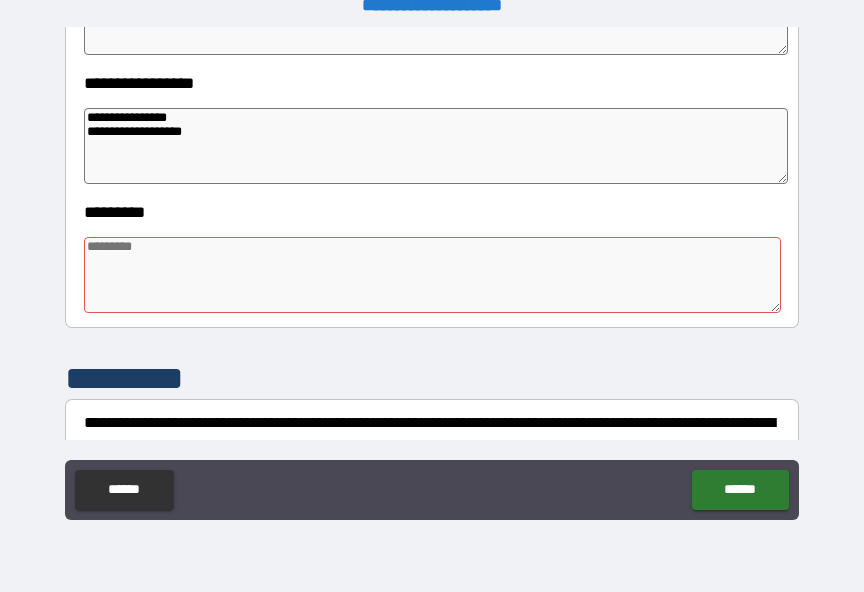 click at bounding box center (432, 275) 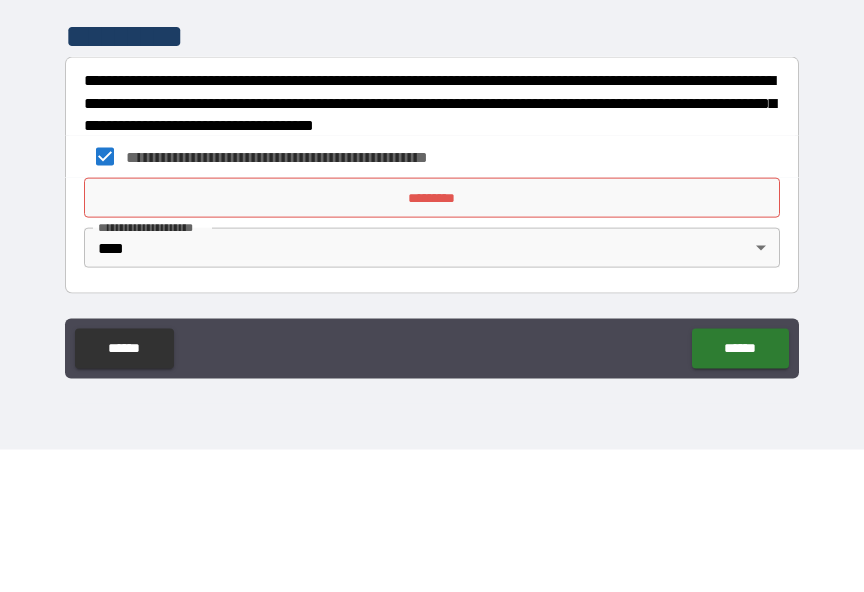 scroll, scrollTop: 765, scrollLeft: 0, axis: vertical 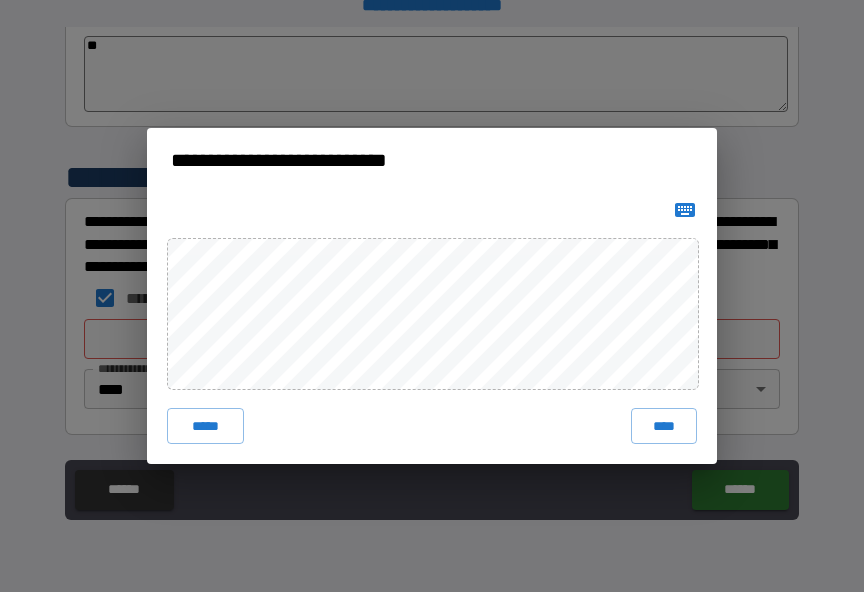 click on "****" at bounding box center (664, 426) 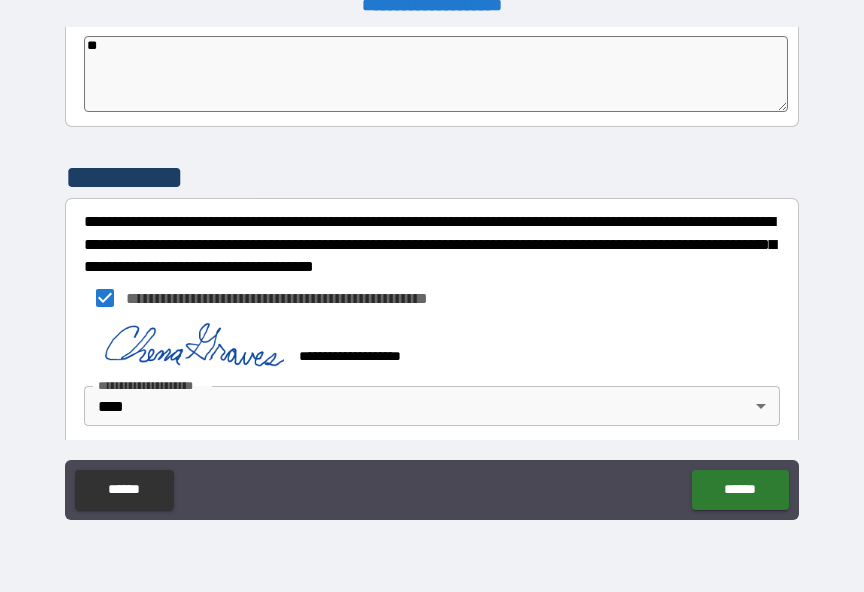 scroll, scrollTop: 755, scrollLeft: 0, axis: vertical 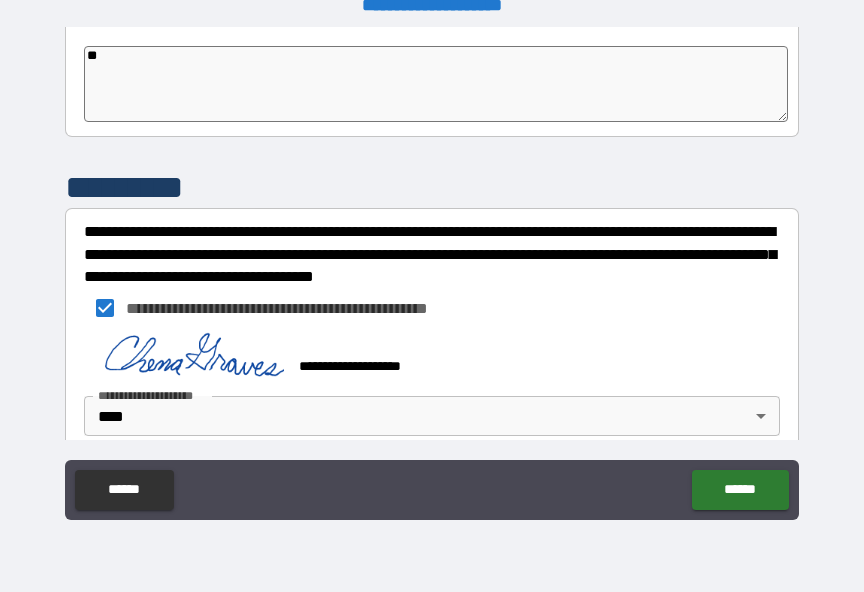 click on "******" at bounding box center [740, 490] 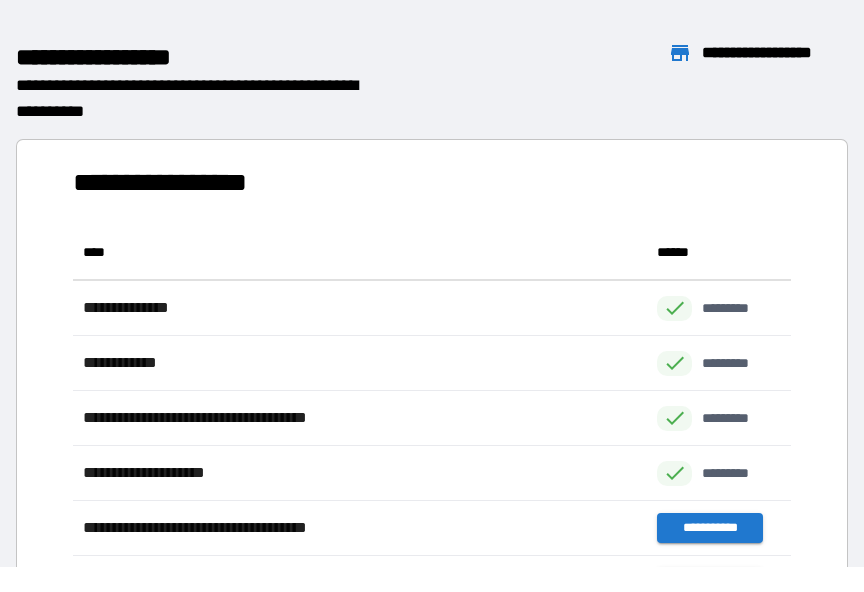 scroll, scrollTop: 441, scrollLeft: 718, axis: both 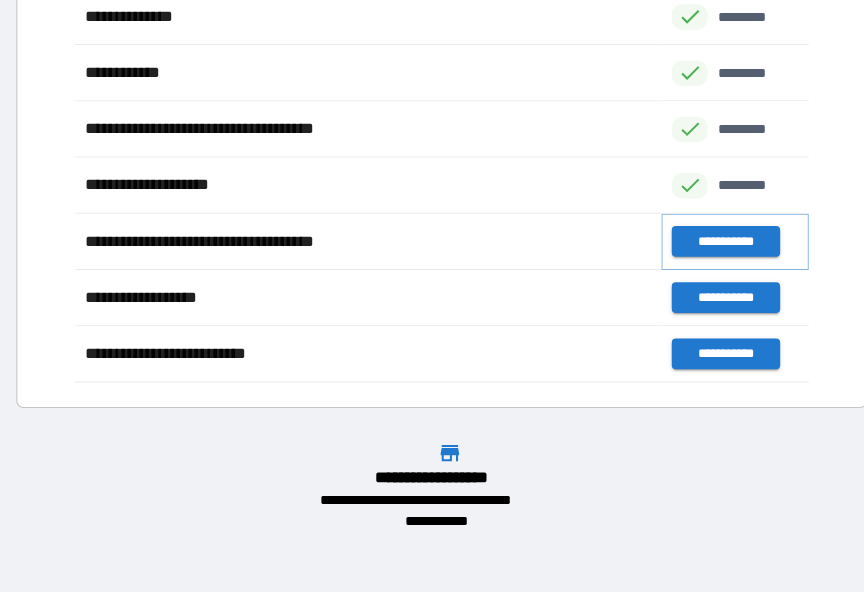 click on "**********" at bounding box center [709, 236] 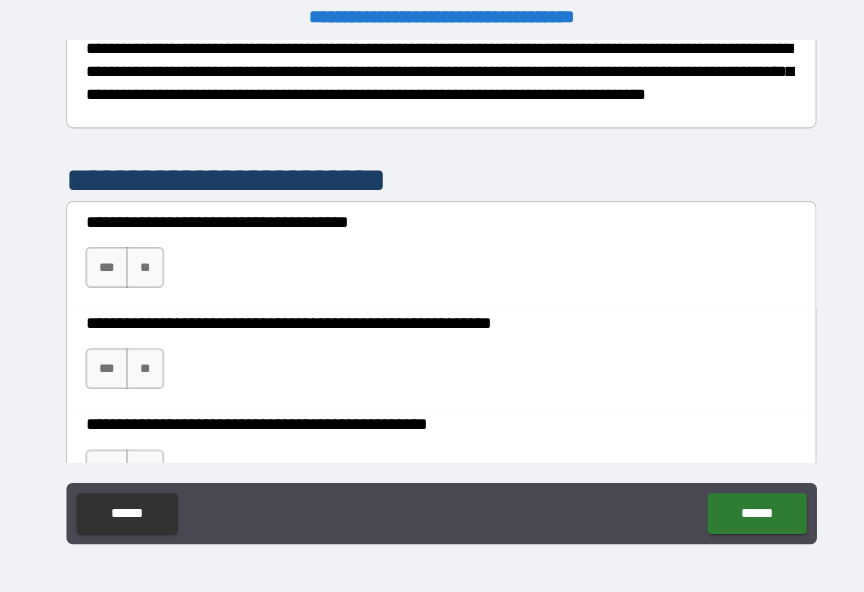 scroll, scrollTop: 347, scrollLeft: 0, axis: vertical 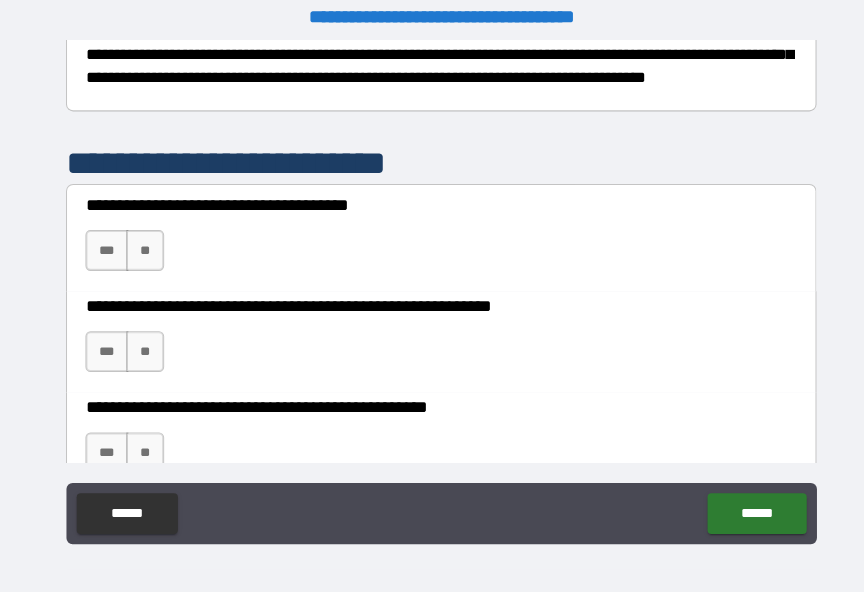click on "**" at bounding box center (142, 245) 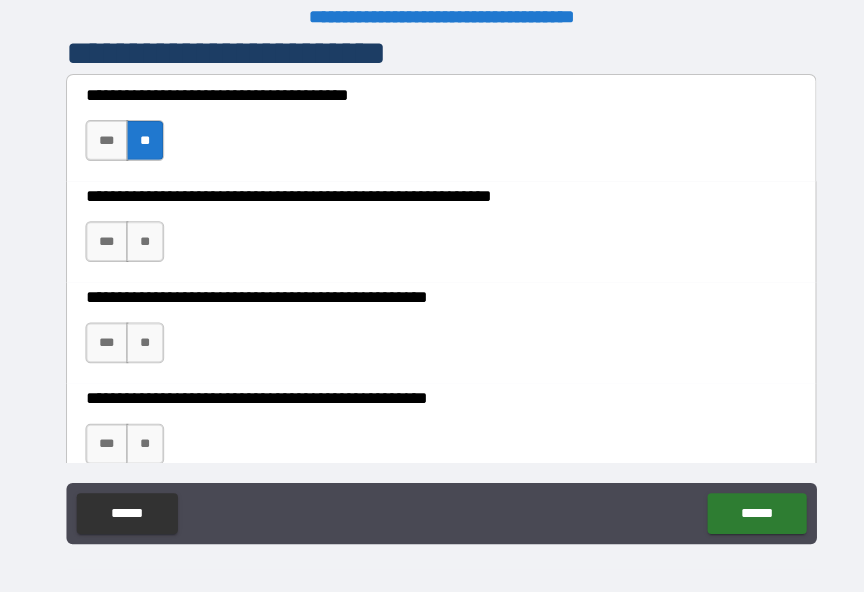 scroll, scrollTop: 457, scrollLeft: 0, axis: vertical 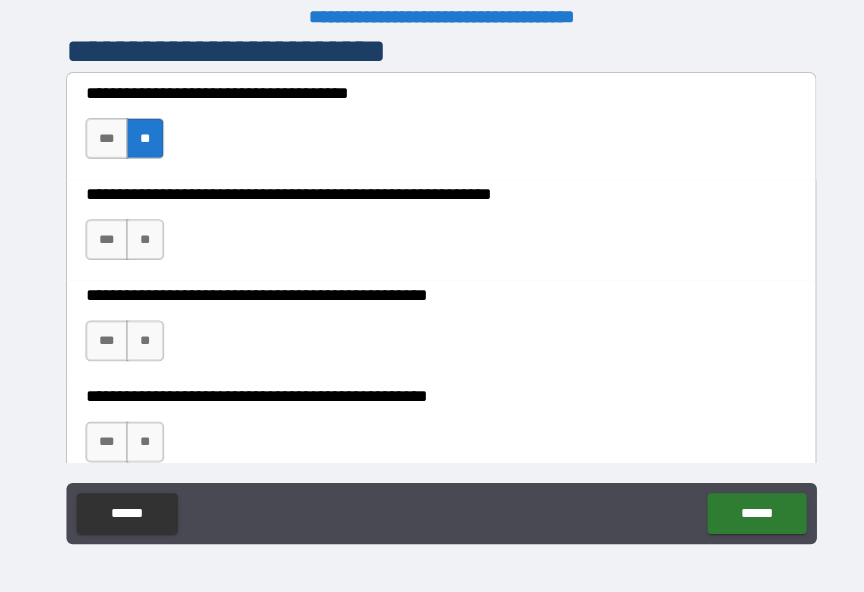 click on "***" at bounding box center (105, 234) 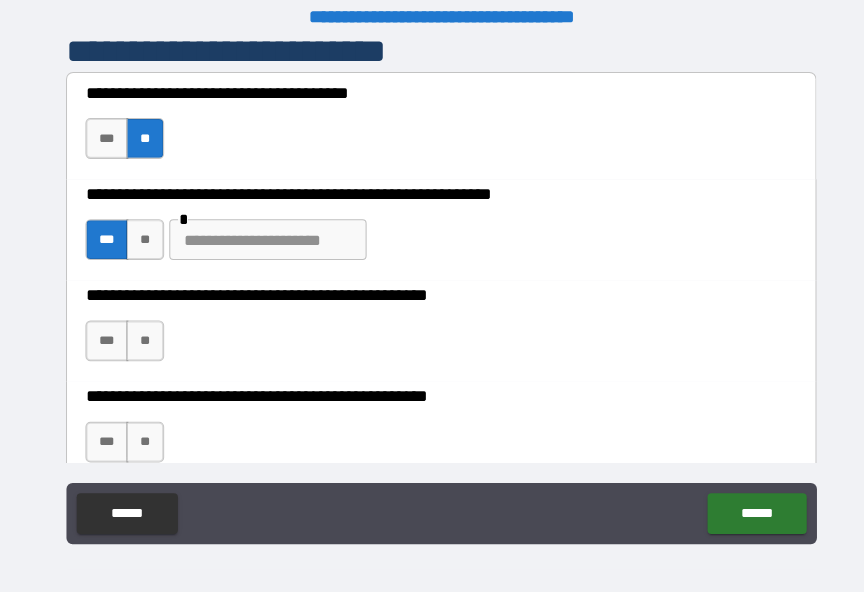 click at bounding box center (262, 234) 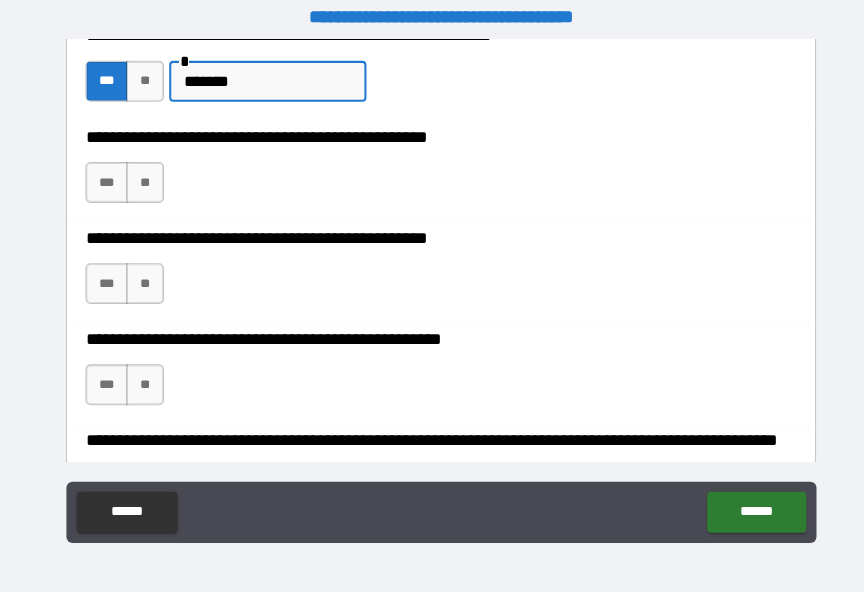scroll, scrollTop: 615, scrollLeft: 0, axis: vertical 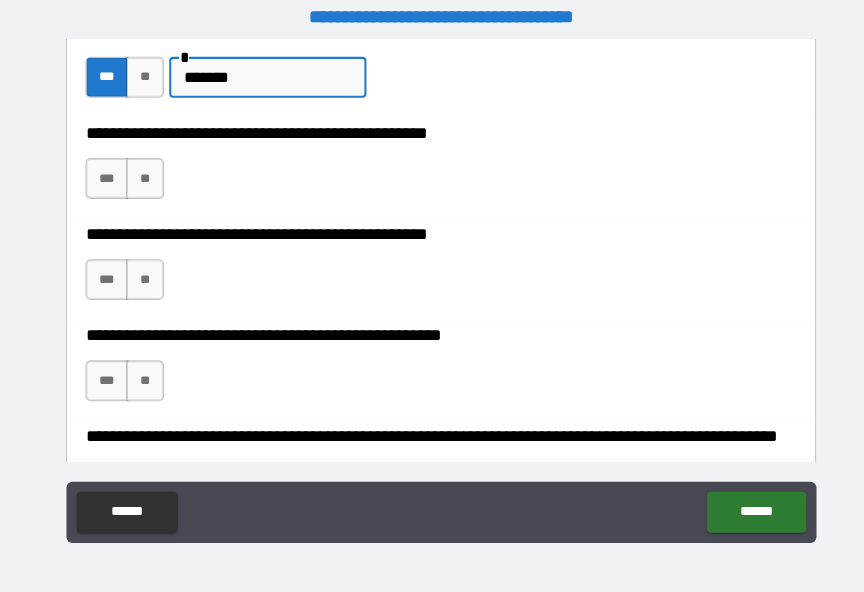 click on "**" at bounding box center (142, 175) 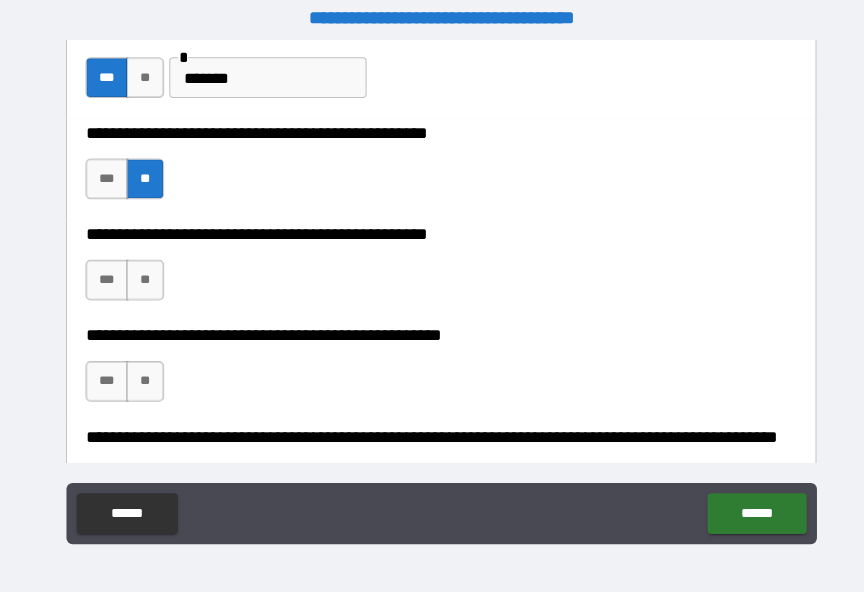 scroll, scrollTop: 13, scrollLeft: 0, axis: vertical 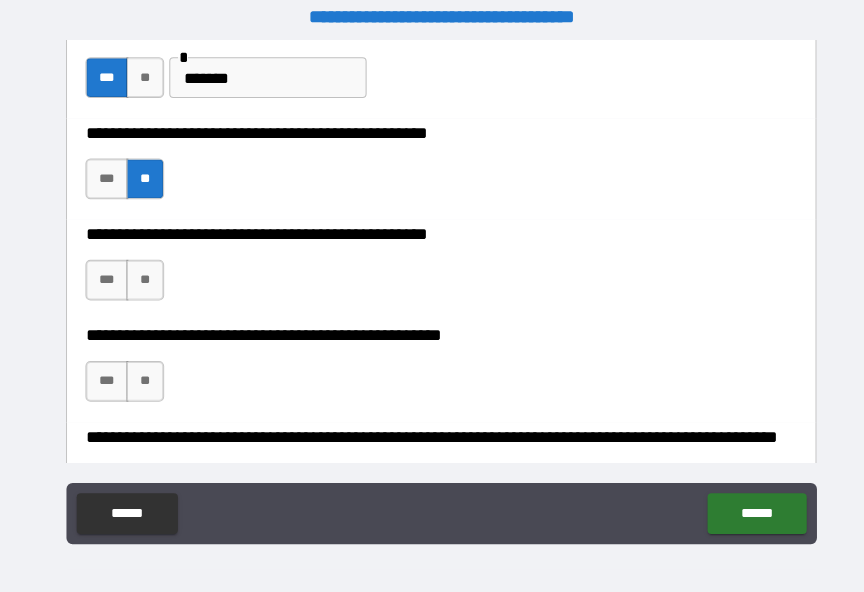 click on "***" at bounding box center (105, 274) 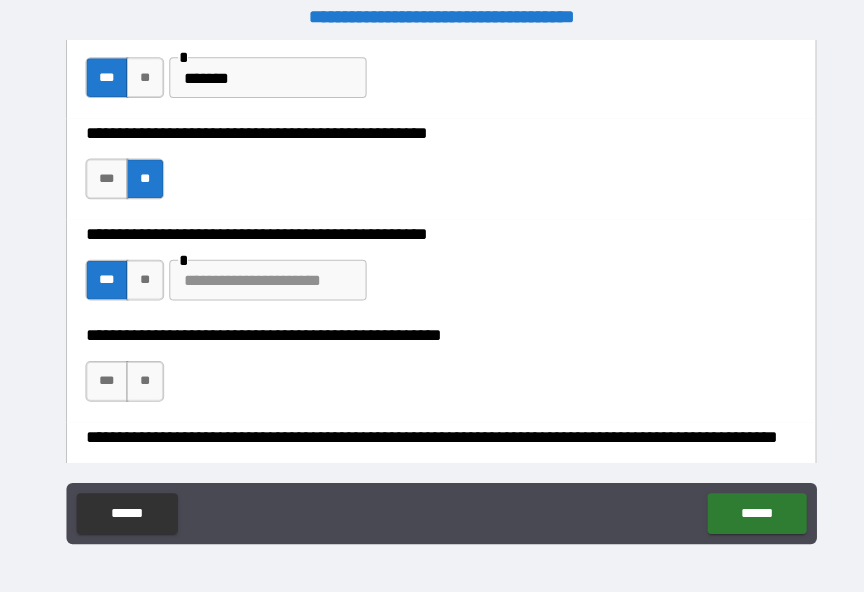 click at bounding box center [262, 274] 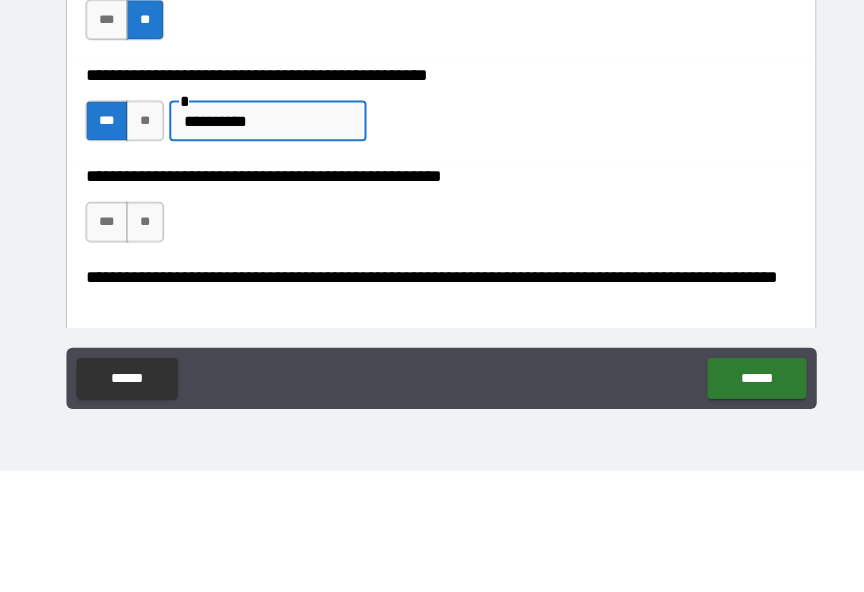 scroll, scrollTop: 641, scrollLeft: 0, axis: vertical 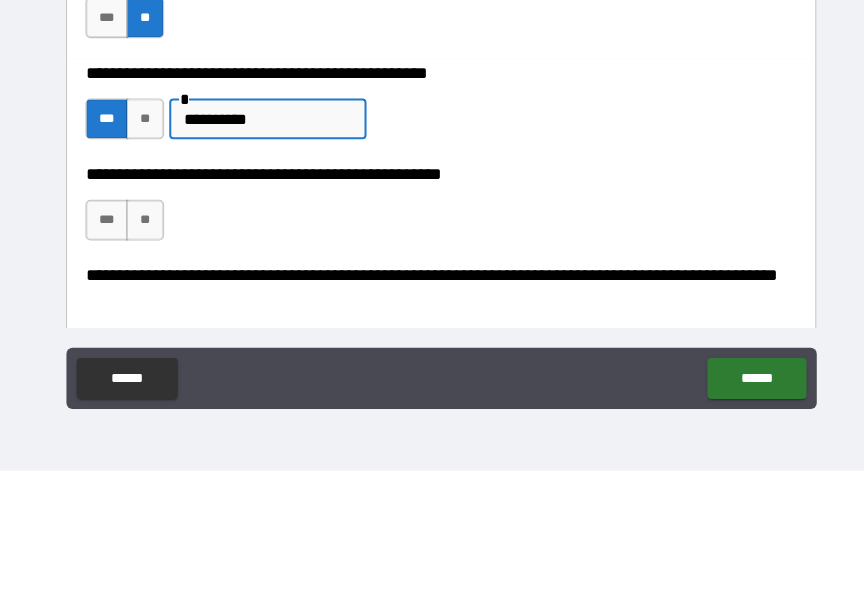 click on "***" at bounding box center [105, 347] 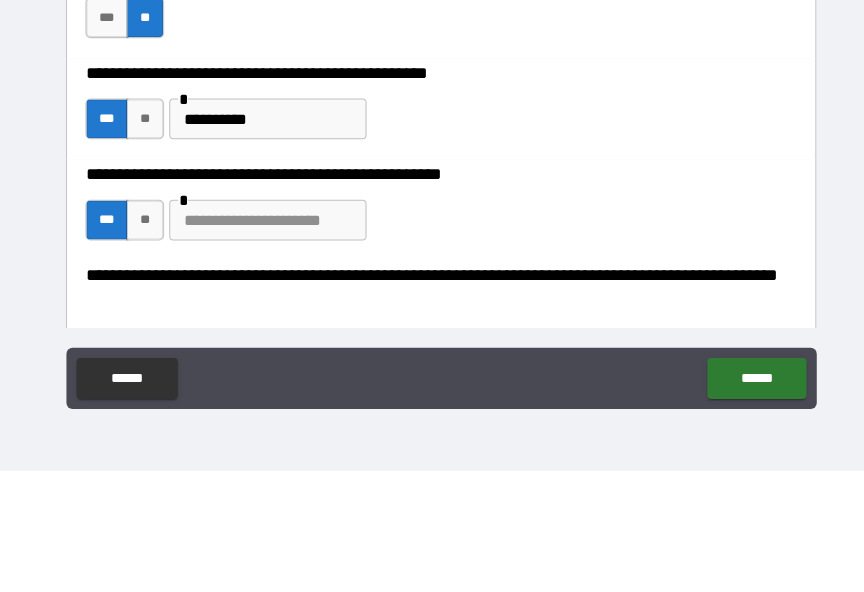 scroll, scrollTop: 13, scrollLeft: 0, axis: vertical 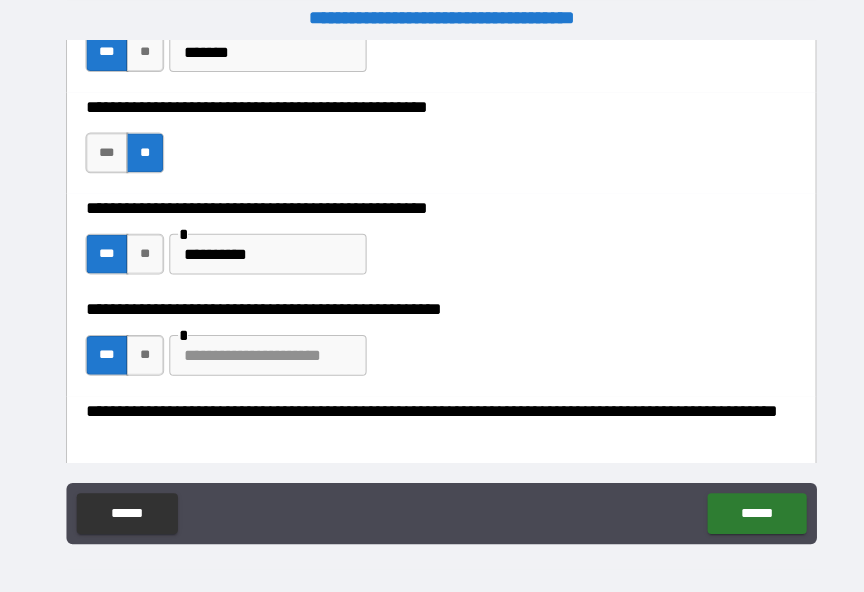 click on "**********" at bounding box center [432, 337] 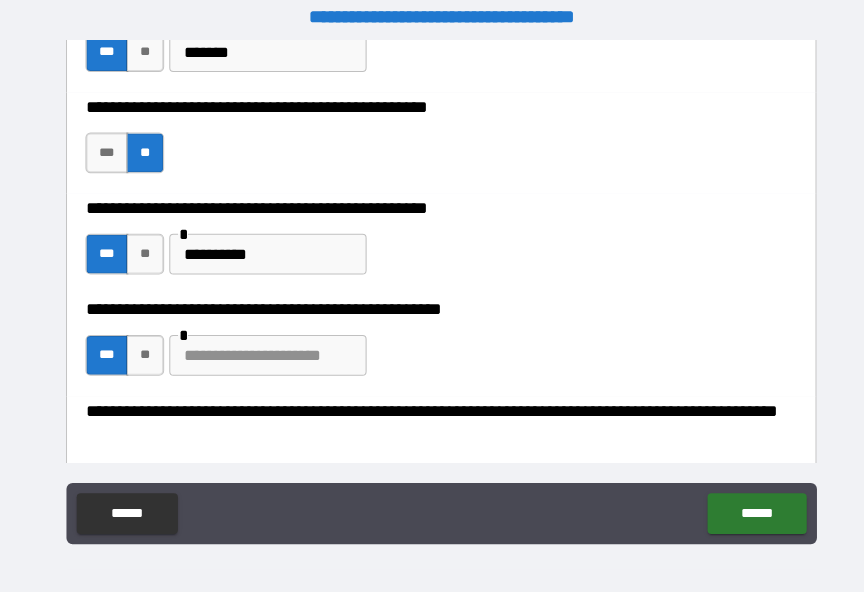 click at bounding box center [262, 347] 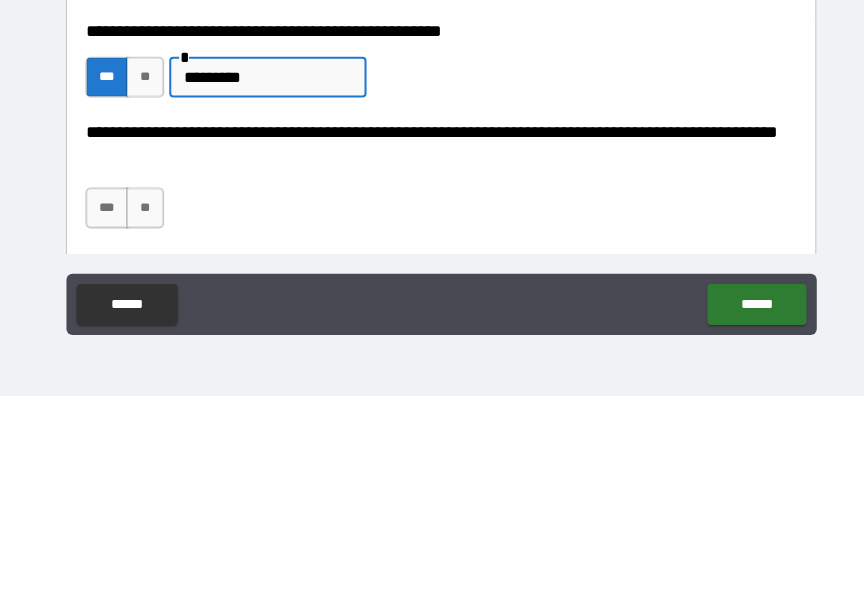 scroll, scrollTop: 721, scrollLeft: 0, axis: vertical 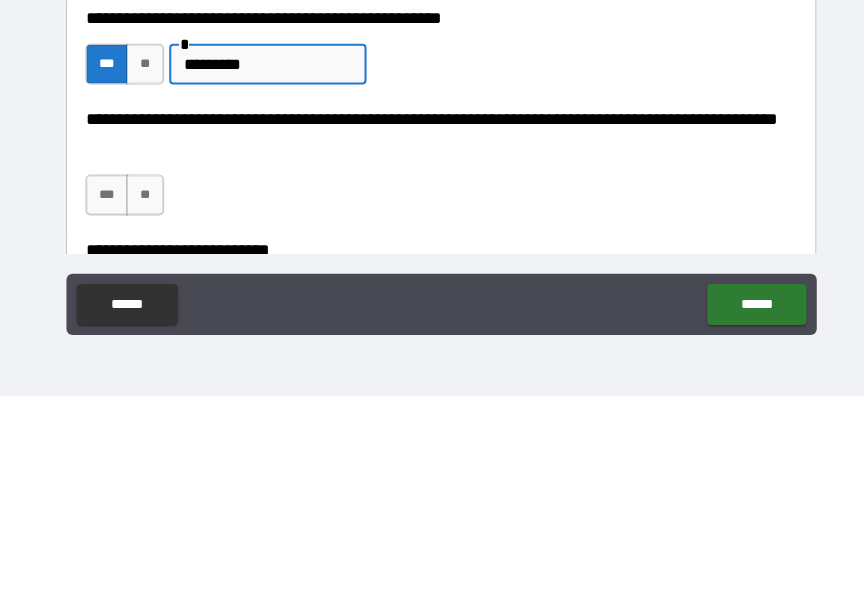 click on "**" at bounding box center (142, 395) 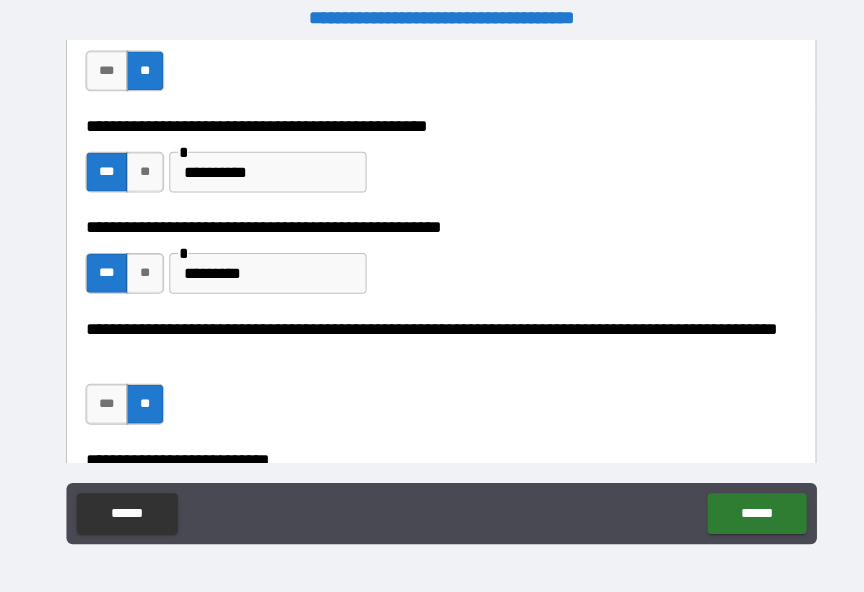 scroll, scrollTop: 13, scrollLeft: 0, axis: vertical 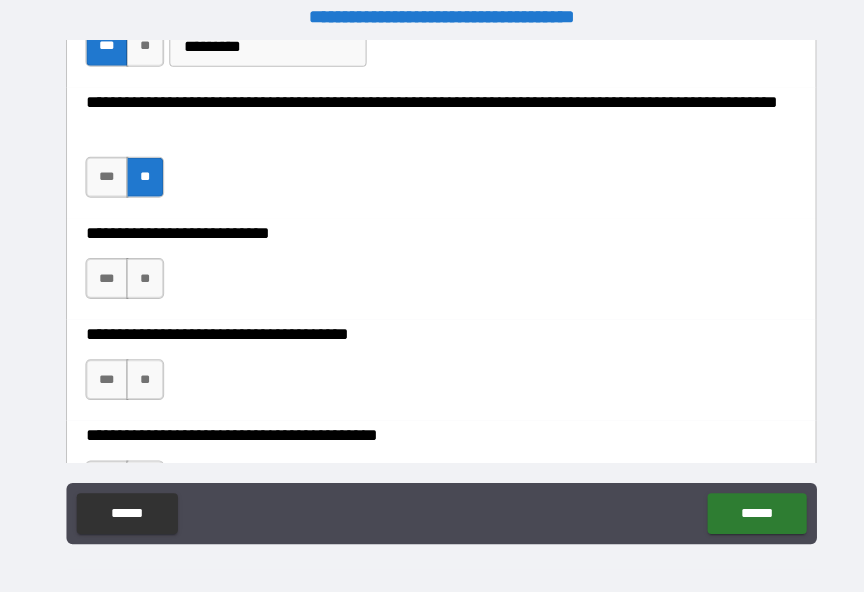 click on "***" at bounding box center (105, 272) 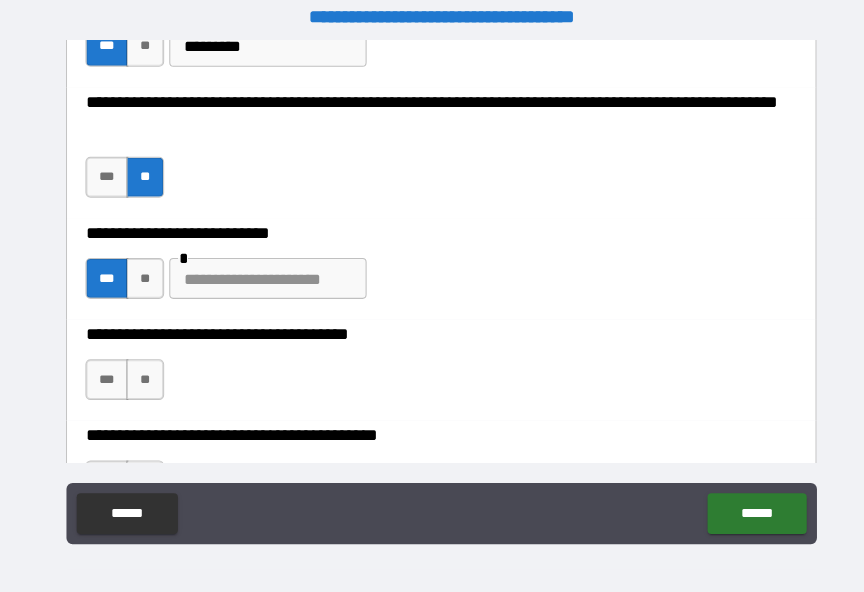 click on "***" at bounding box center [105, 371] 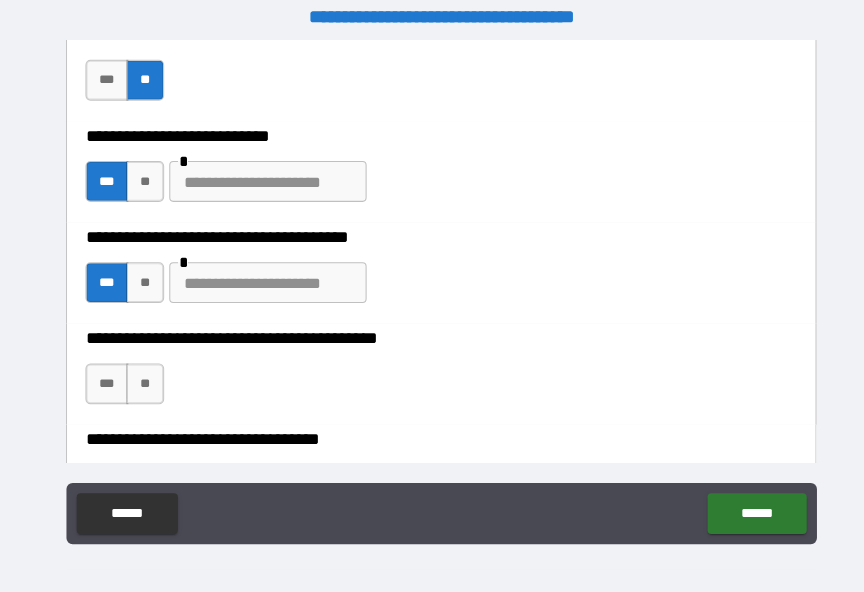 scroll, scrollTop: 1043, scrollLeft: 0, axis: vertical 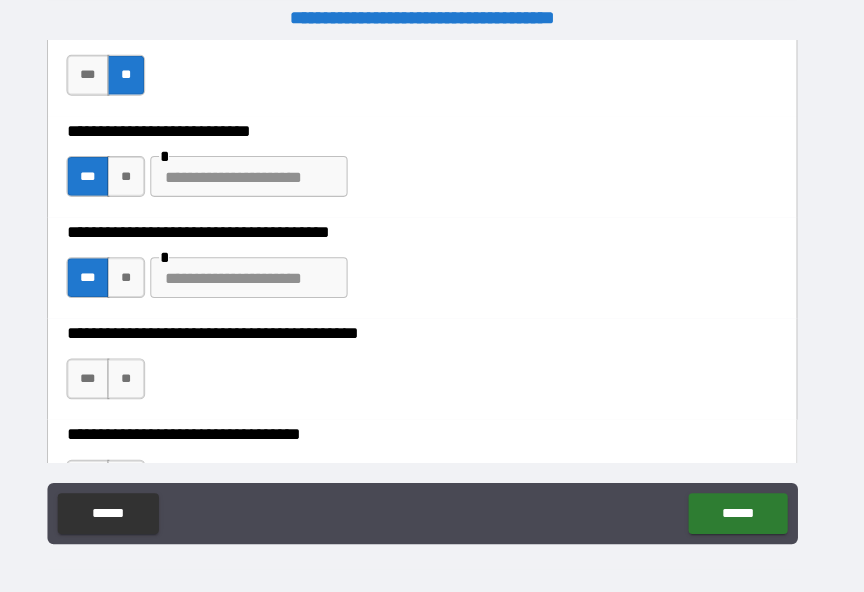 click at bounding box center [262, 172] 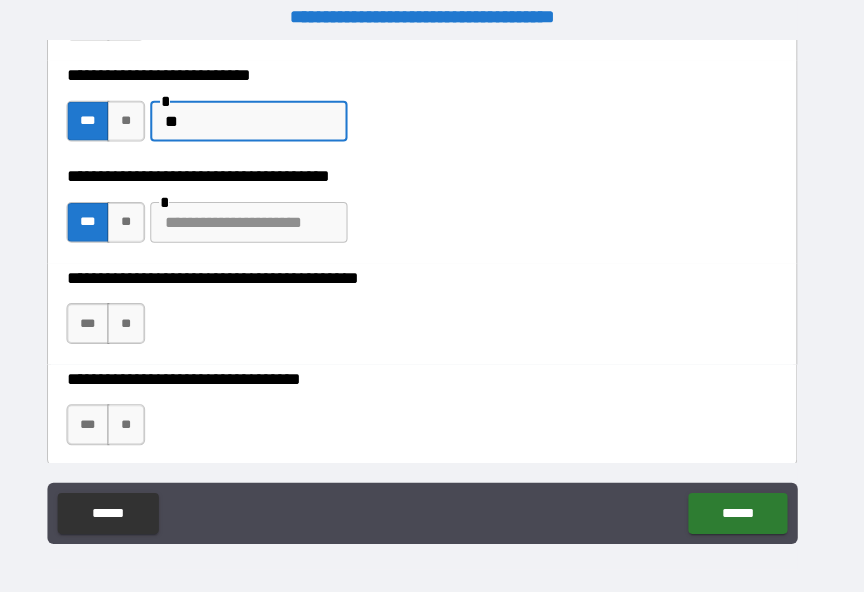 scroll, scrollTop: 1103, scrollLeft: 0, axis: vertical 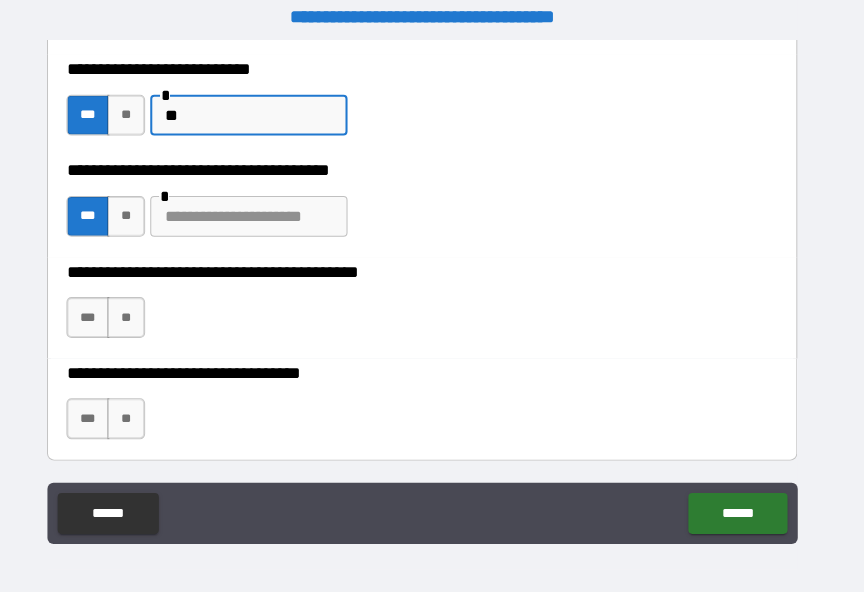 click at bounding box center [262, 211] 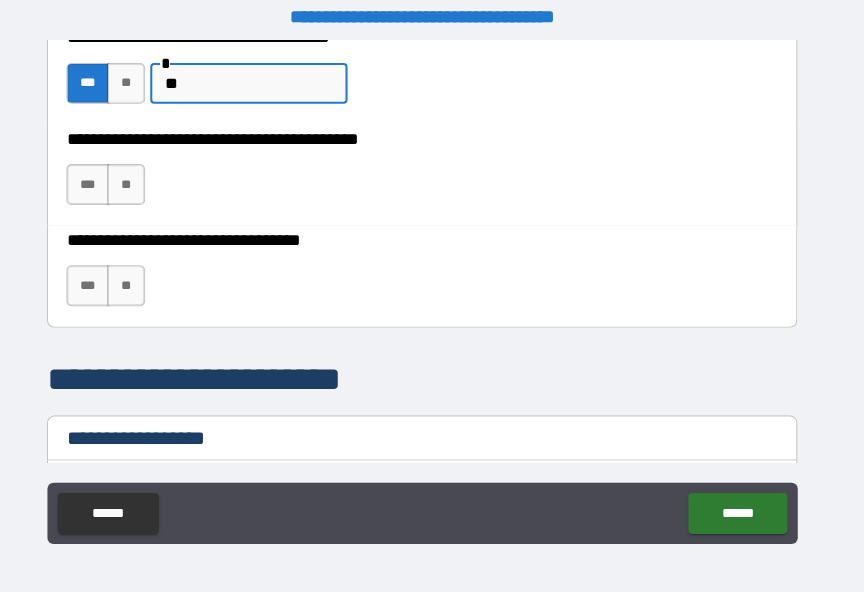 scroll, scrollTop: 1230, scrollLeft: 0, axis: vertical 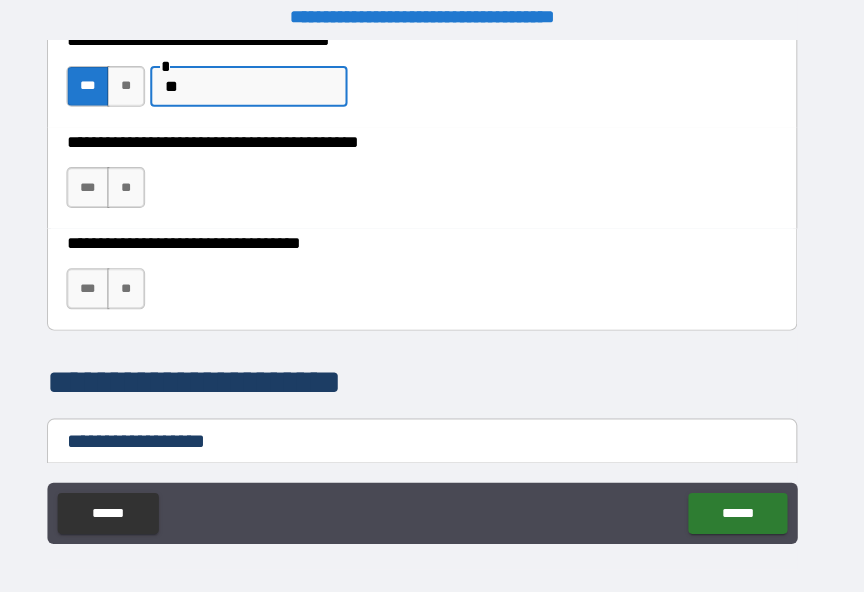 click on "**" at bounding box center (142, 183) 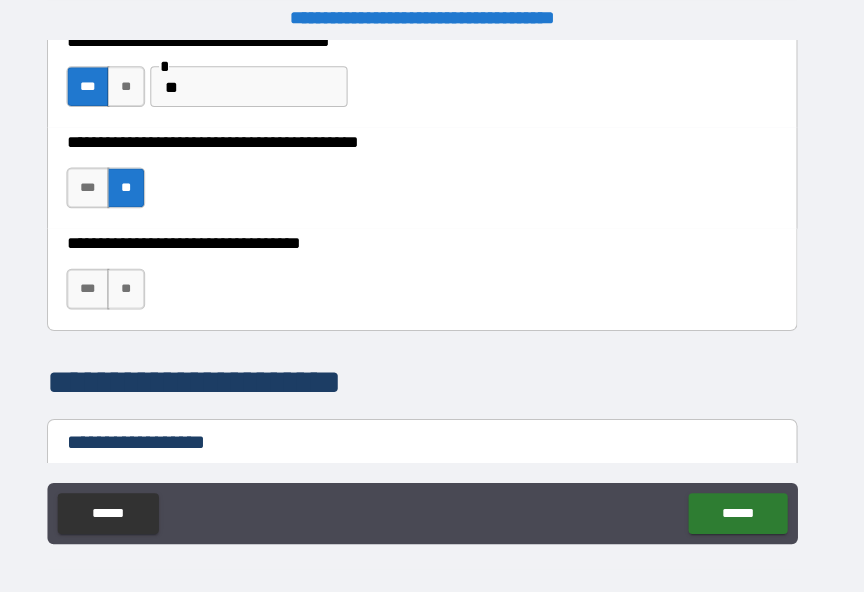 click on "**" at bounding box center (142, 282) 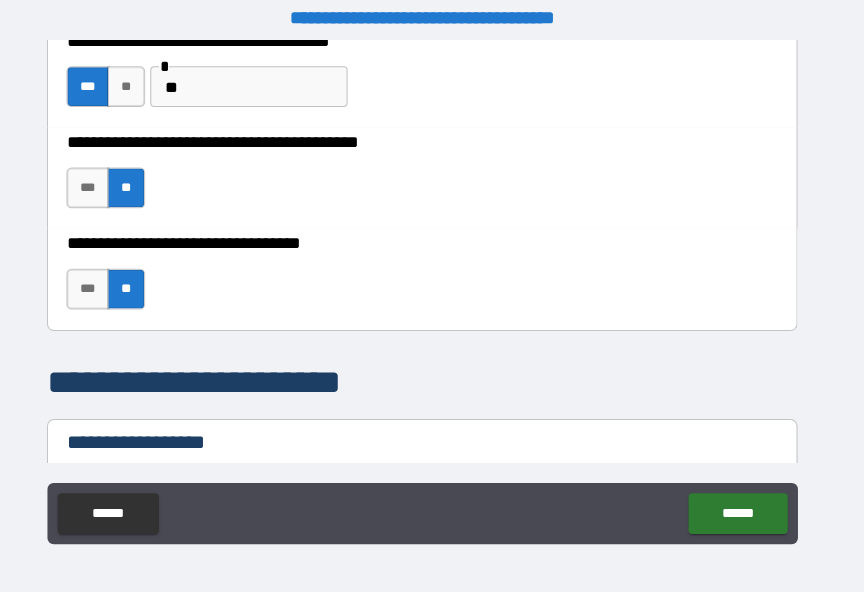 scroll, scrollTop: 13, scrollLeft: 0, axis: vertical 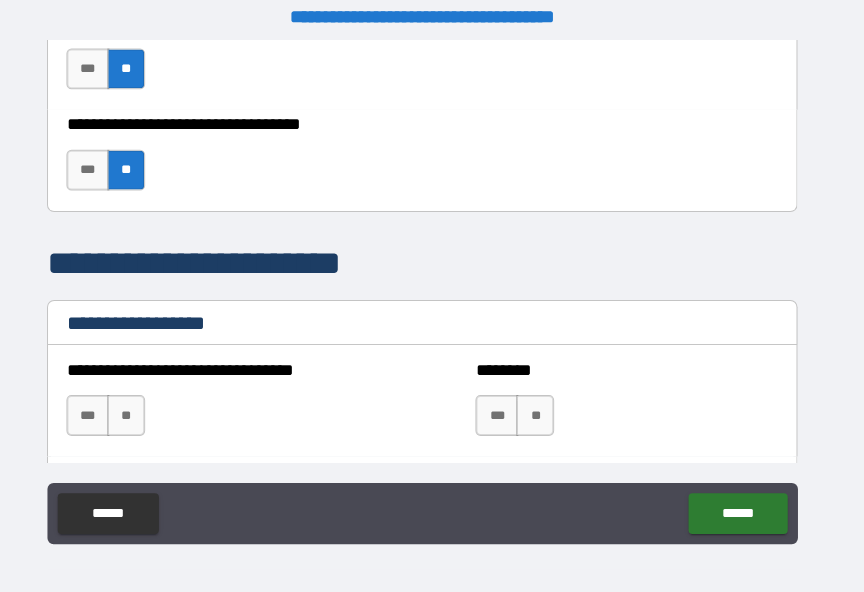 click on "**" at bounding box center [542, 406] 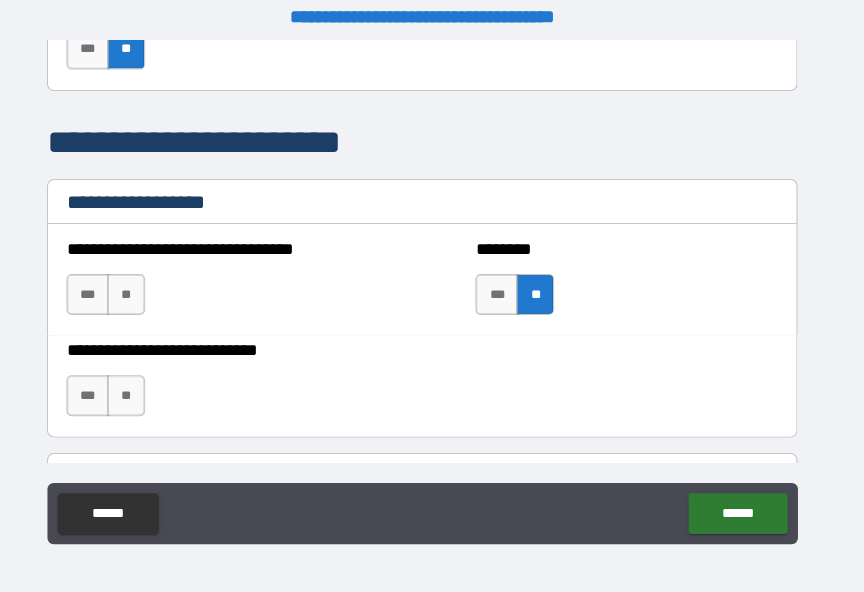 scroll, scrollTop: 1465, scrollLeft: 0, axis: vertical 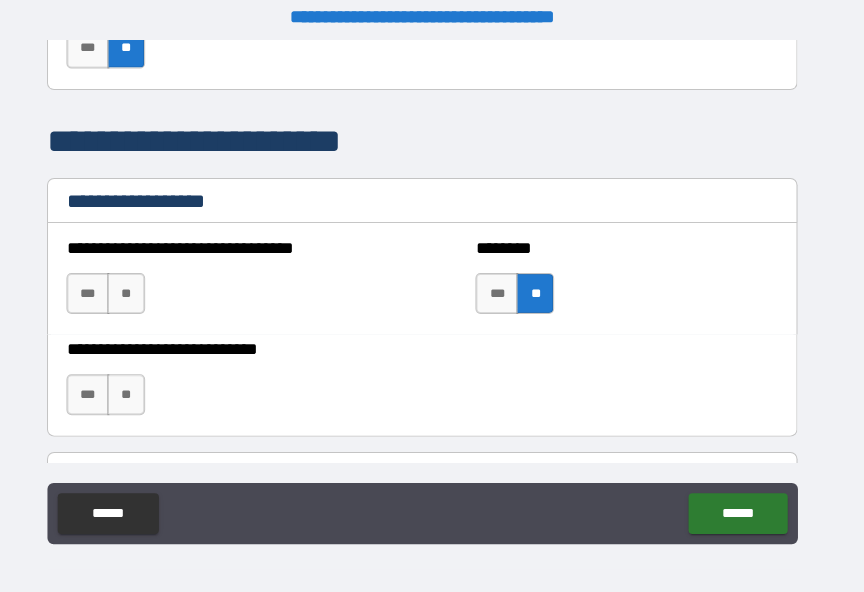 click on "**" at bounding box center (142, 386) 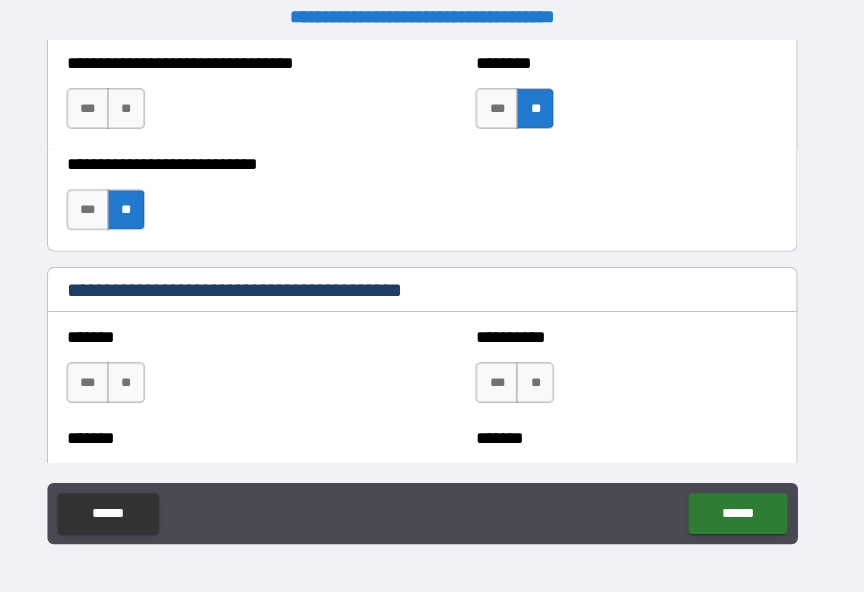 scroll, scrollTop: 1642, scrollLeft: 0, axis: vertical 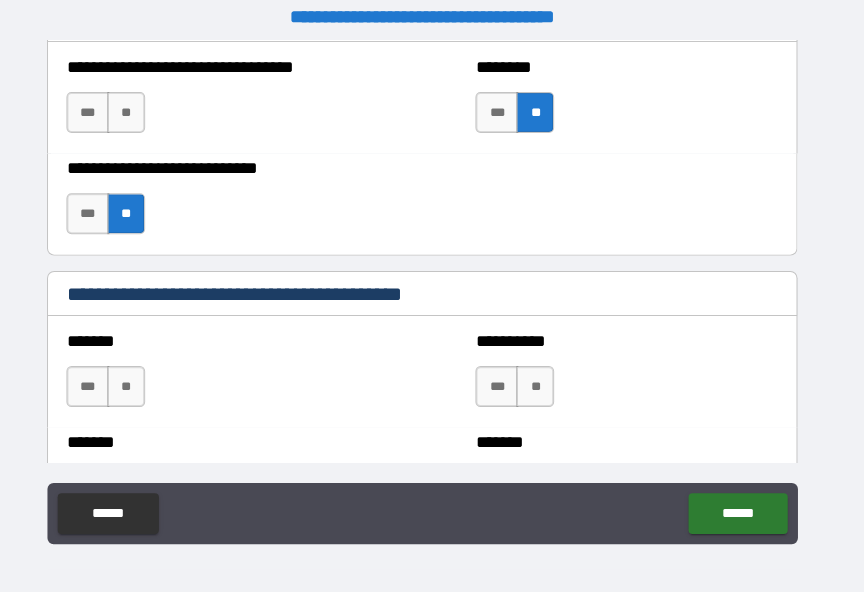 click on "**********" at bounding box center (232, 100) 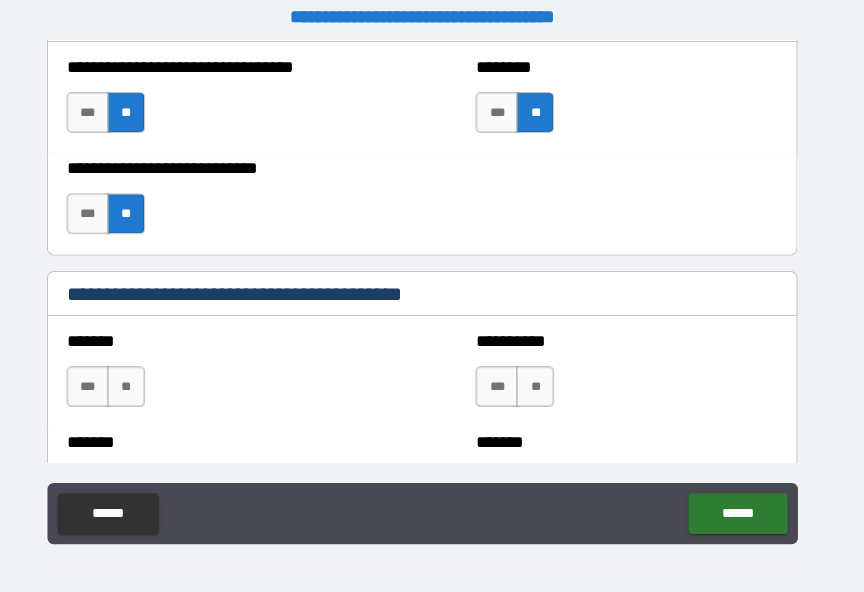 click on "***" at bounding box center [505, 378] 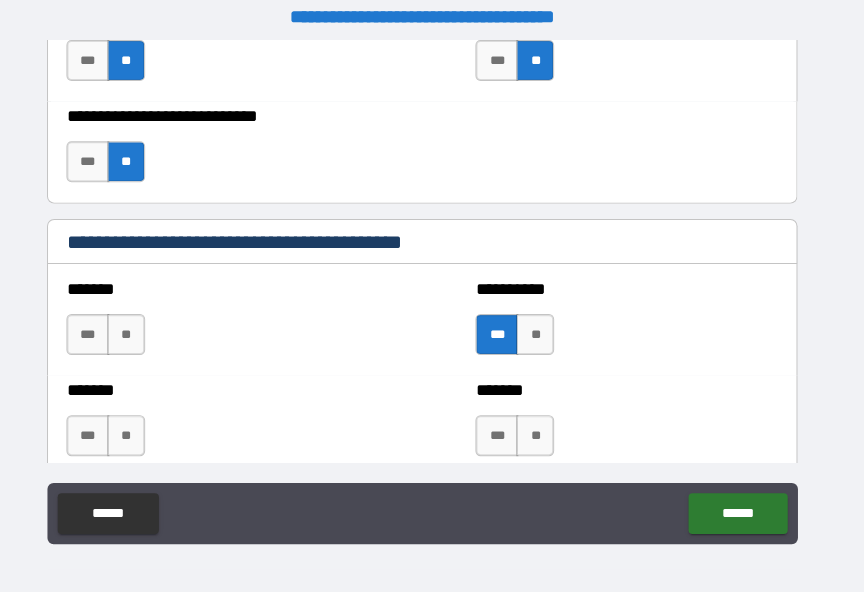 scroll, scrollTop: 1698, scrollLeft: 0, axis: vertical 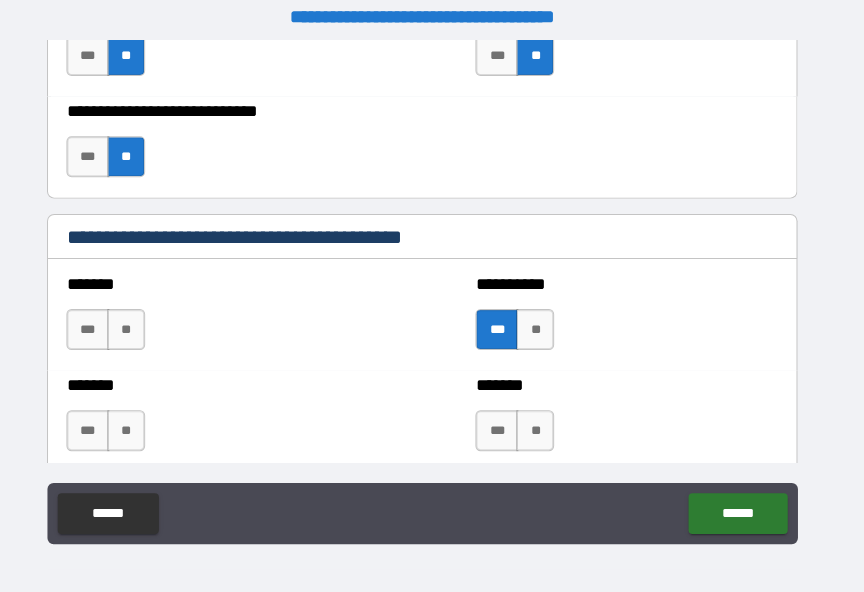 click on "**" at bounding box center (142, 322) 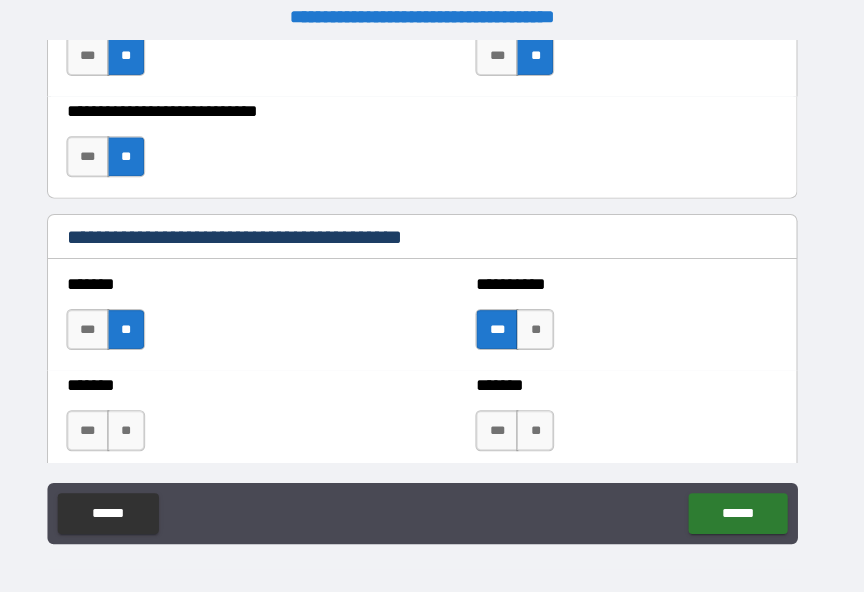 click on "**" at bounding box center [142, 421] 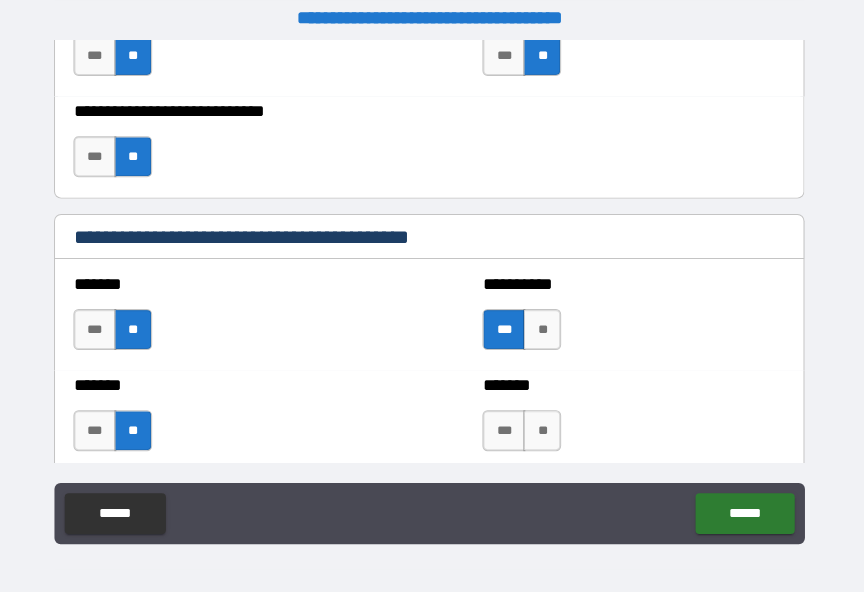 click on "**" at bounding box center [542, 421] 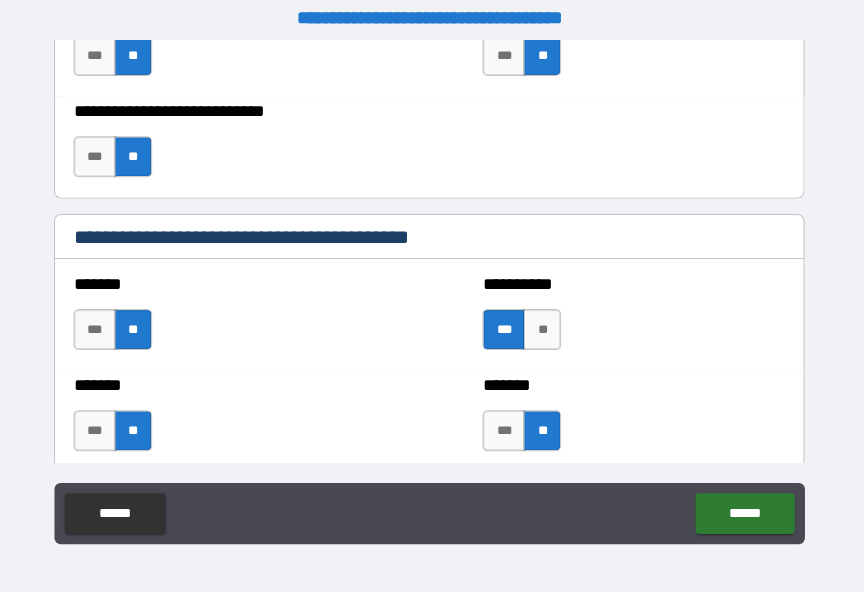 scroll, scrollTop: 13, scrollLeft: 0, axis: vertical 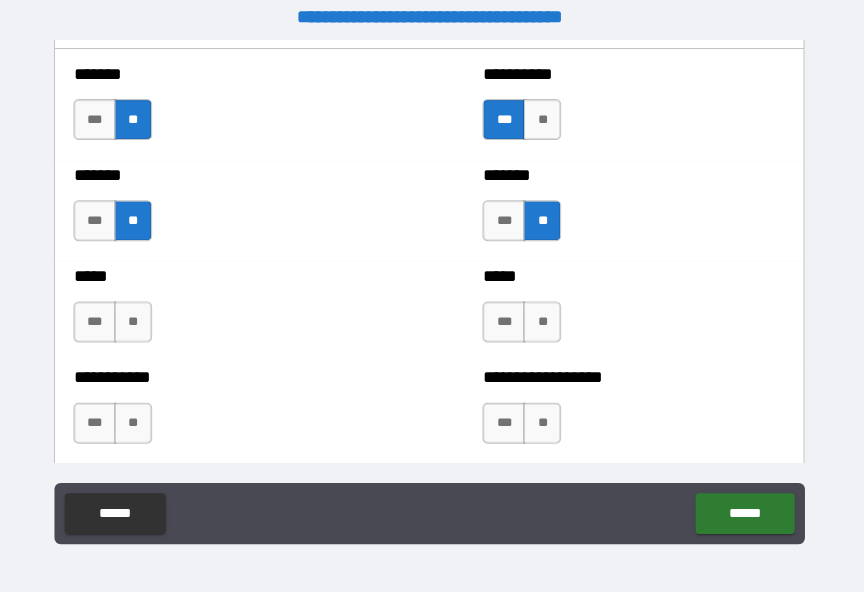 click on "**" at bounding box center (542, 315) 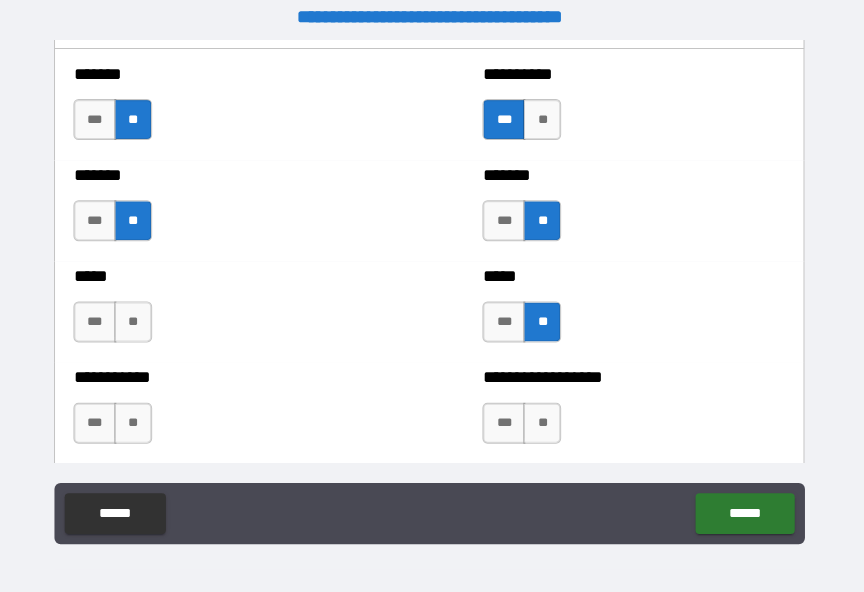 click on "**" at bounding box center [142, 315] 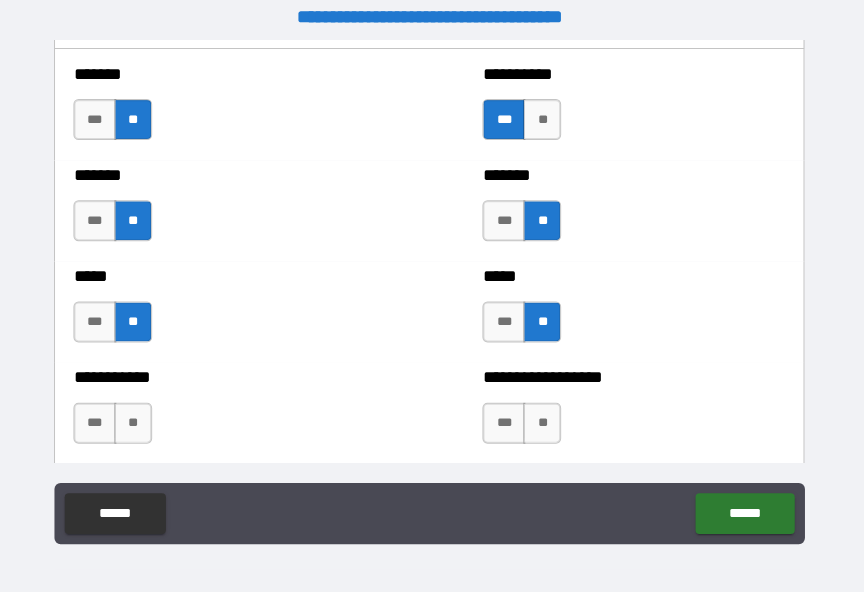 click on "**" at bounding box center (142, 414) 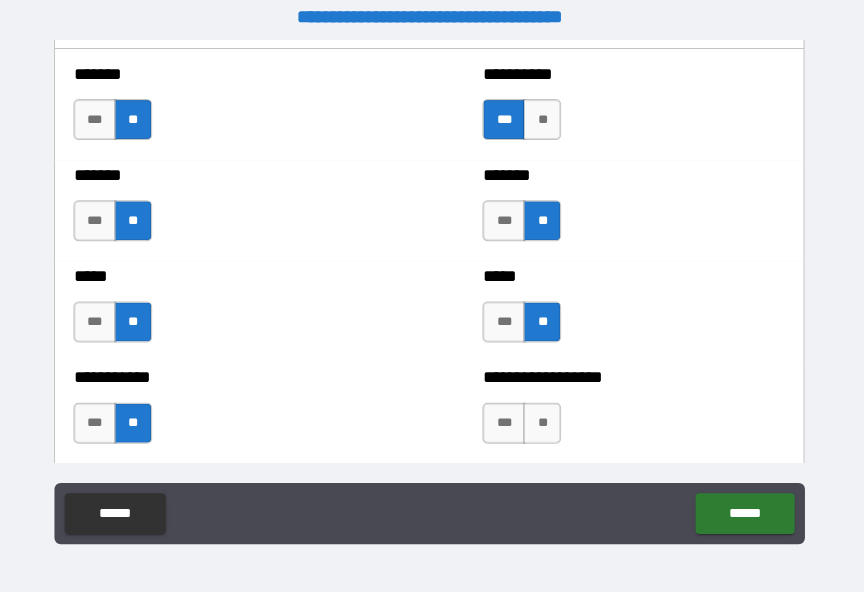 click on "**" at bounding box center (542, 414) 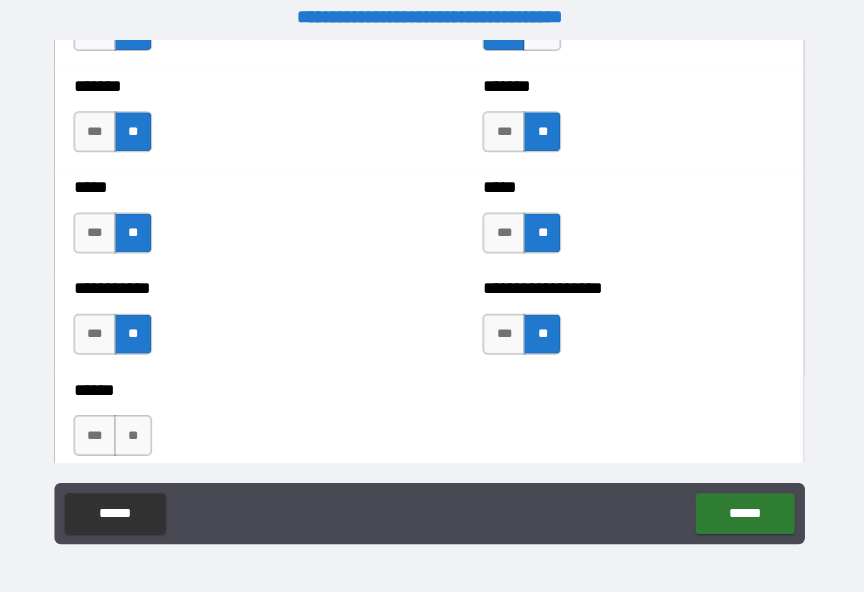 scroll, scrollTop: 2027, scrollLeft: 0, axis: vertical 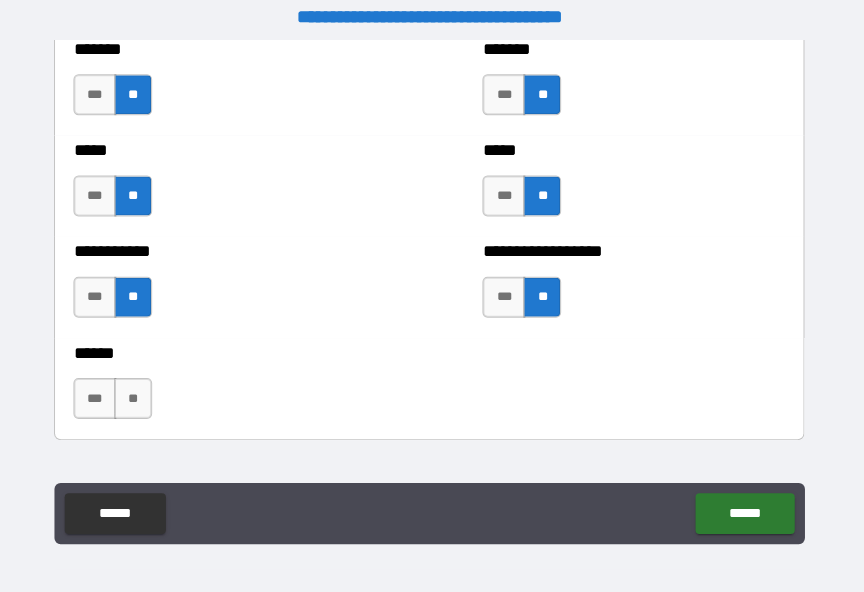 click on "**" at bounding box center (142, 389) 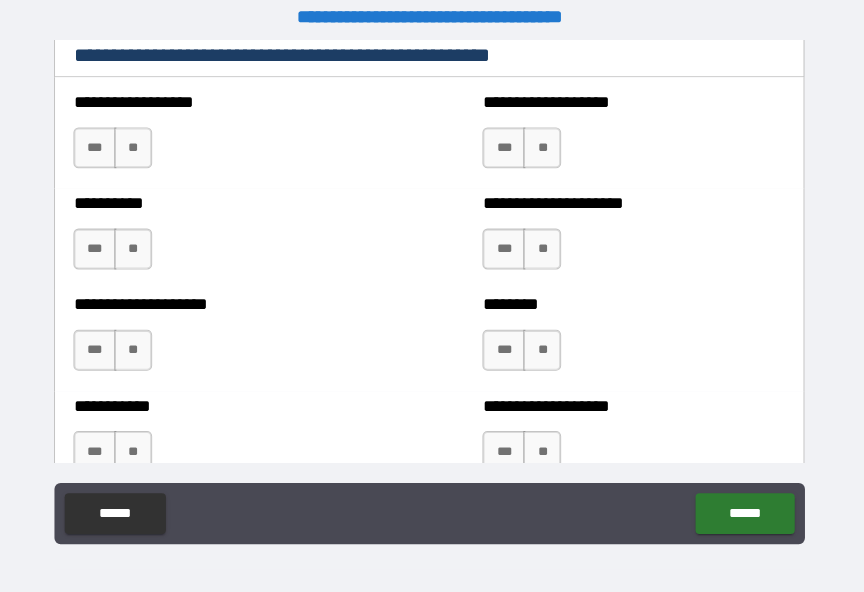 scroll, scrollTop: 2515, scrollLeft: 0, axis: vertical 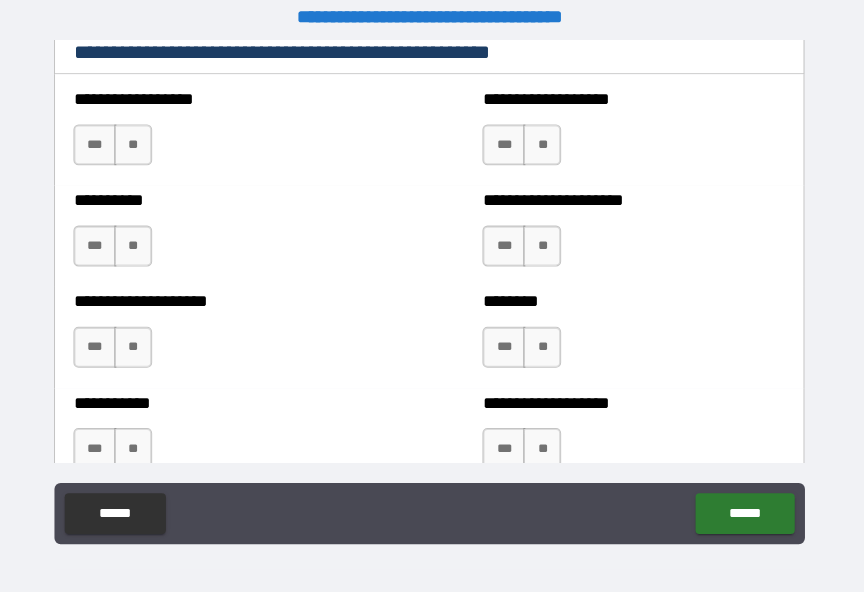 click on "**" at bounding box center (142, 141) 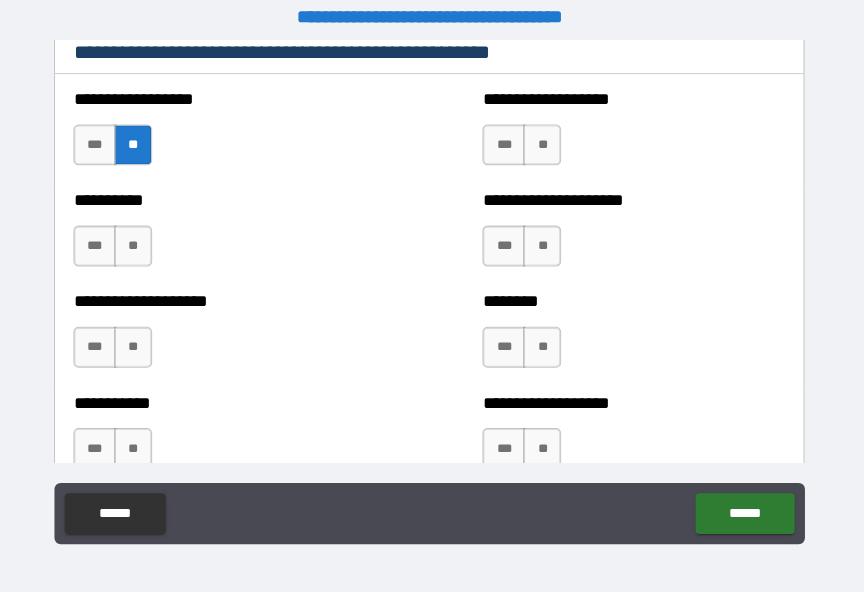 click on "**" at bounding box center (142, 240) 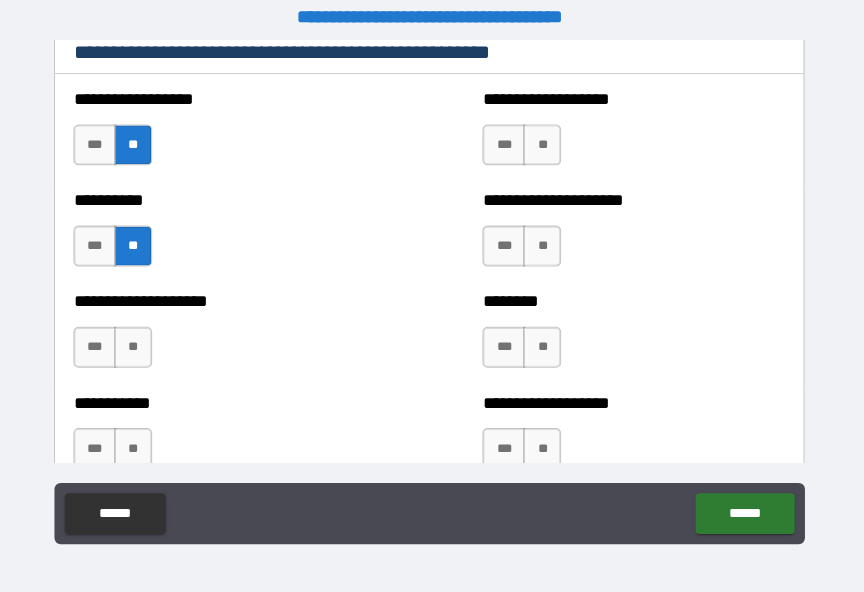 scroll, scrollTop: 2593, scrollLeft: 0, axis: vertical 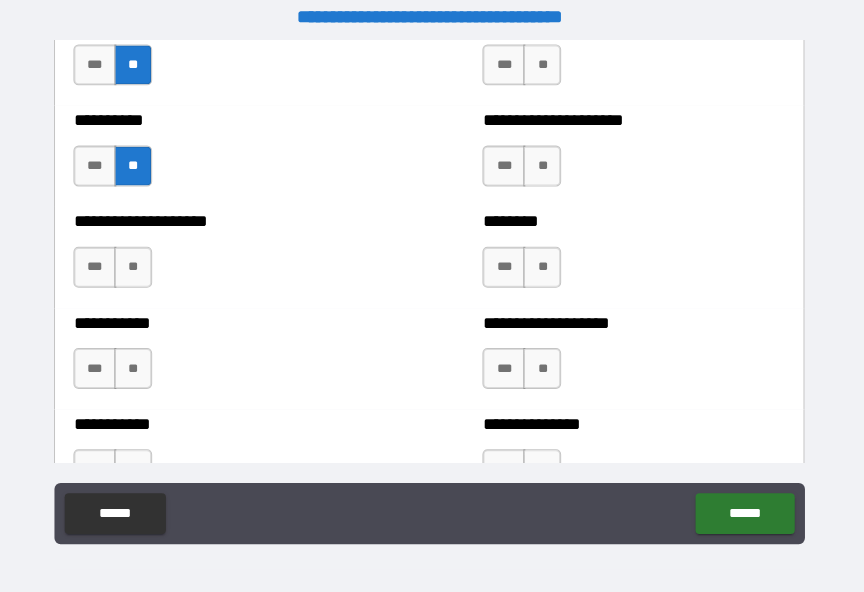 click on "**" at bounding box center (142, 261) 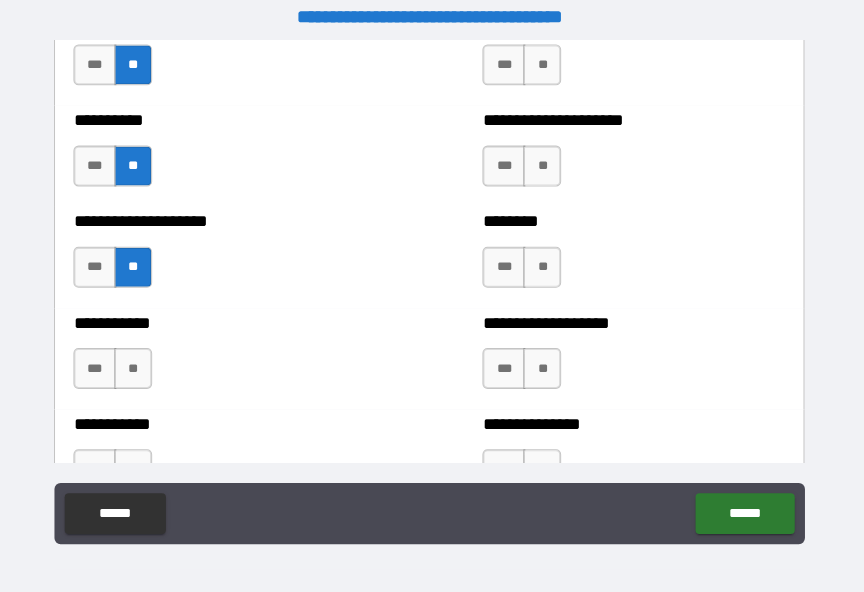 click on "**" at bounding box center (142, 360) 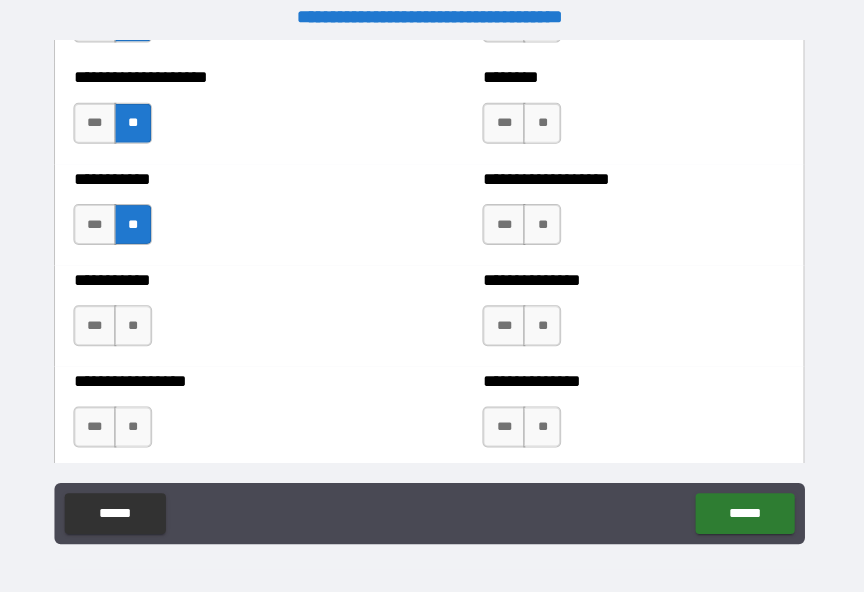 scroll, scrollTop: 2741, scrollLeft: 0, axis: vertical 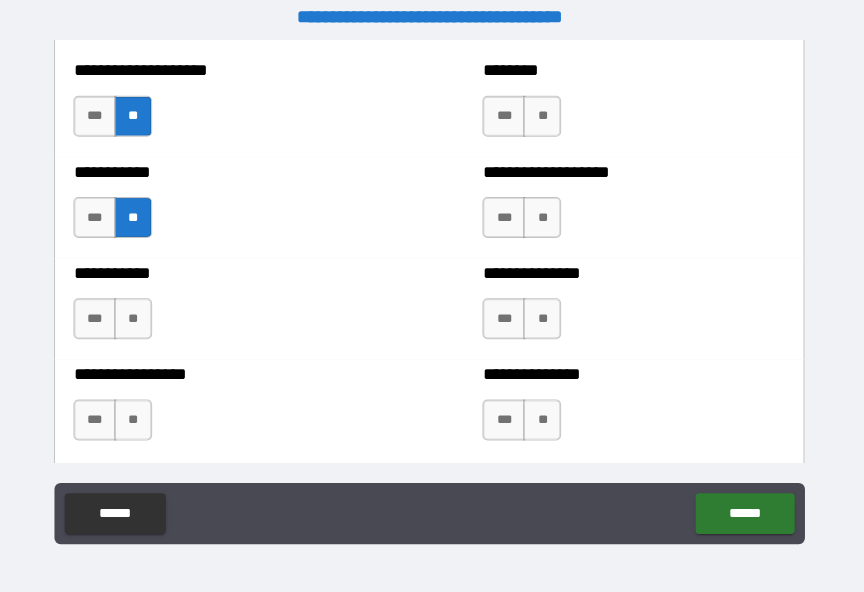 click on "**" at bounding box center (142, 311) 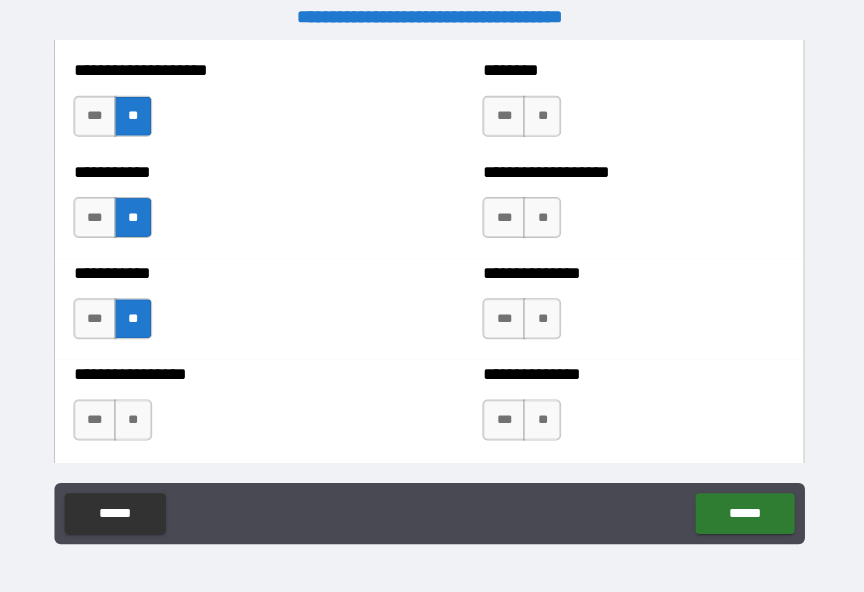 click on "**" at bounding box center [142, 410] 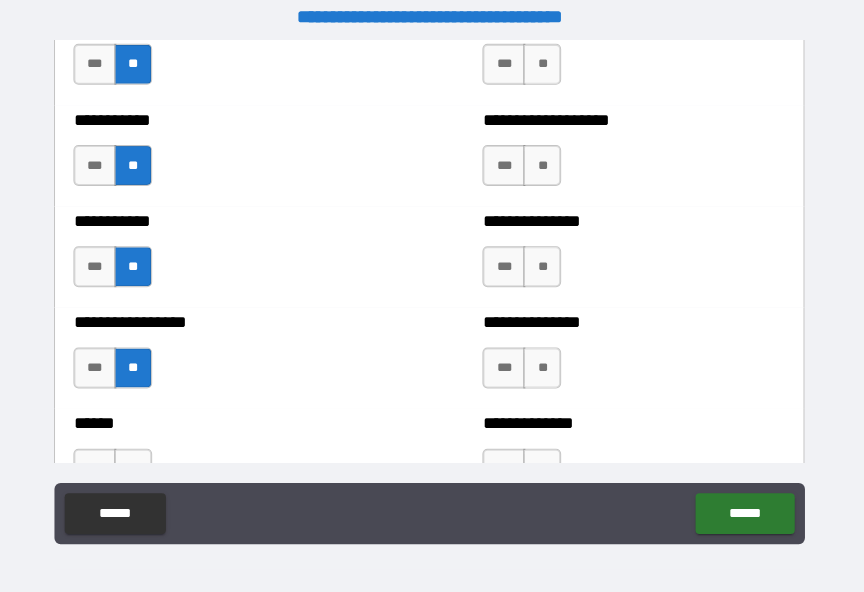 scroll, scrollTop: 2904, scrollLeft: 0, axis: vertical 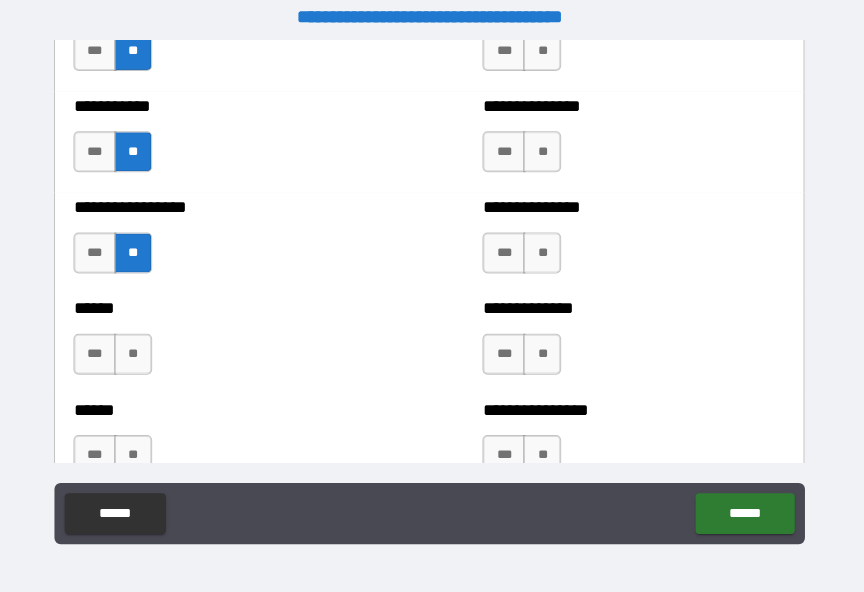 click on "****** *** **" at bounding box center [232, 336] 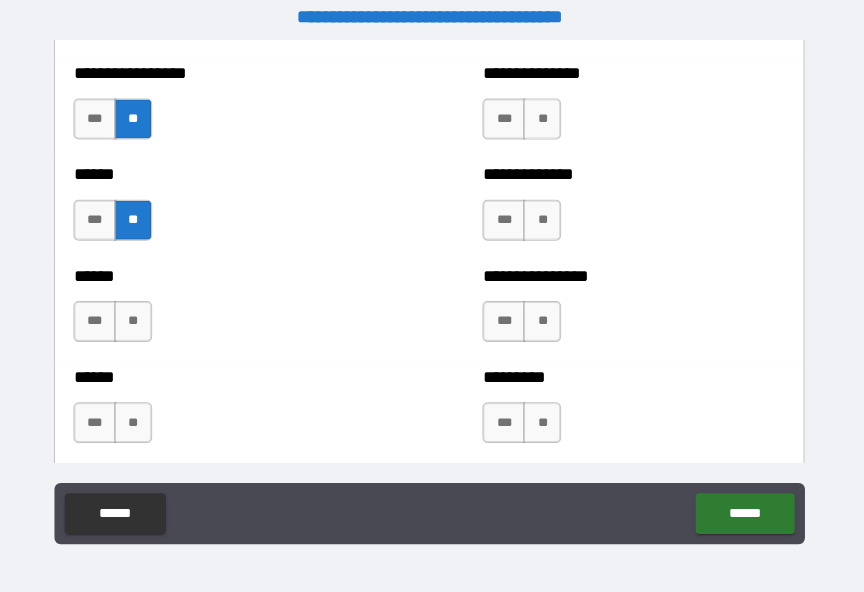 scroll, scrollTop: 3067, scrollLeft: 0, axis: vertical 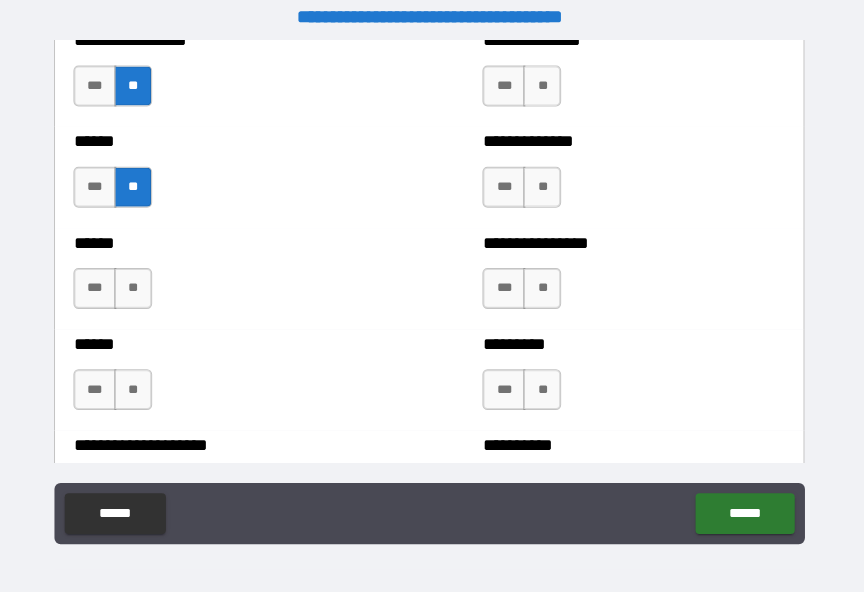 click on "**" at bounding box center [142, 282] 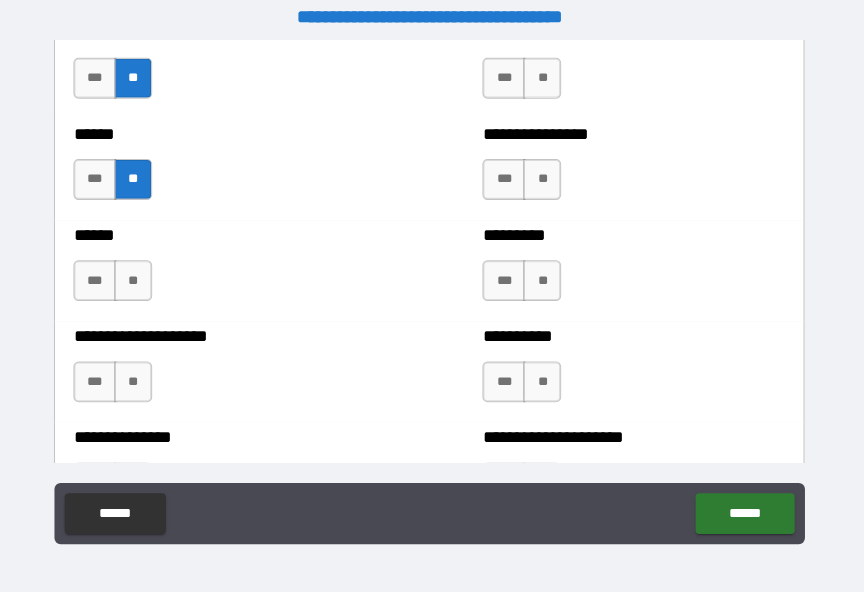 scroll, scrollTop: 3198, scrollLeft: 0, axis: vertical 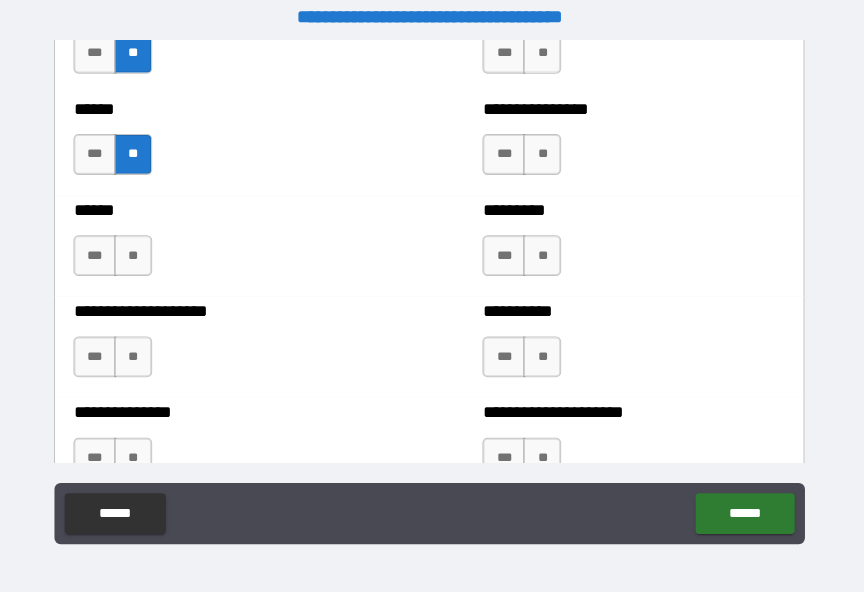 click on "**" at bounding box center (142, 250) 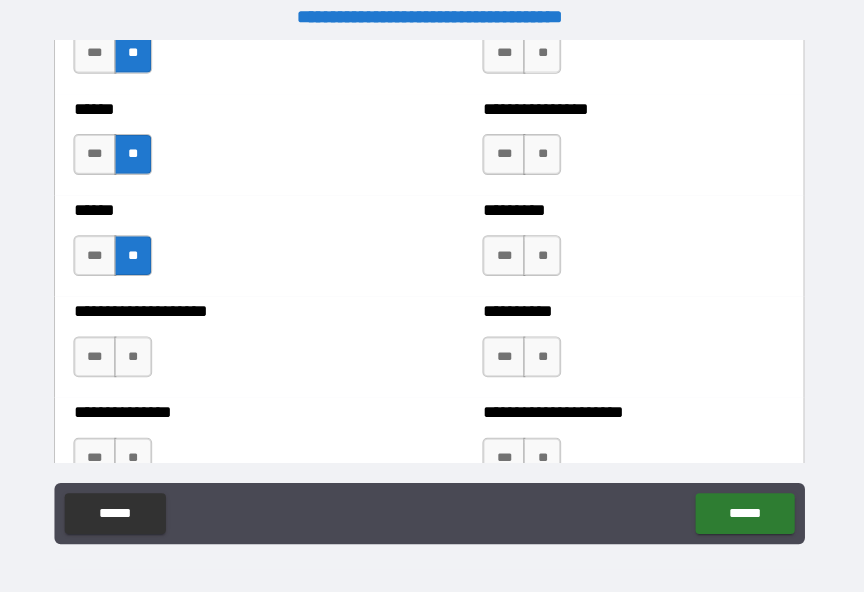 click on "**" at bounding box center (142, 349) 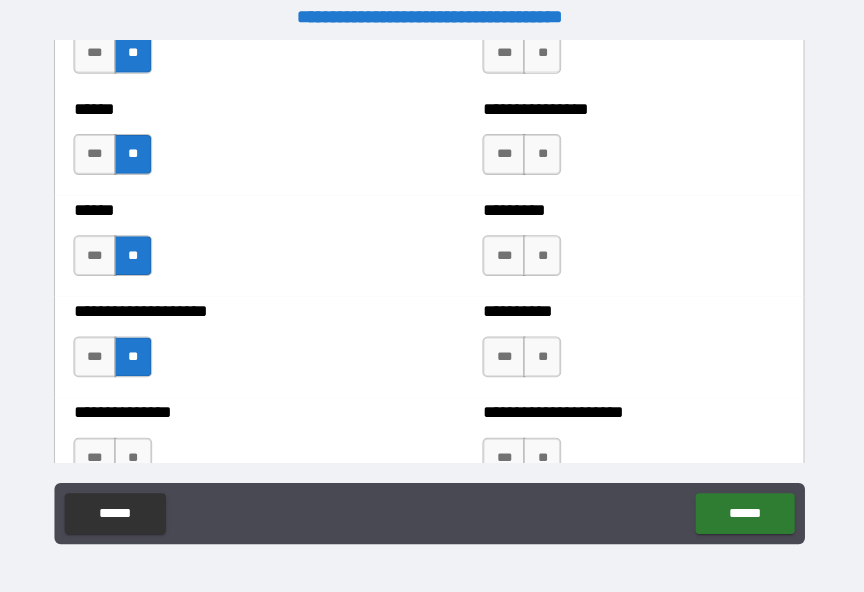 click on "***" at bounding box center (105, 349) 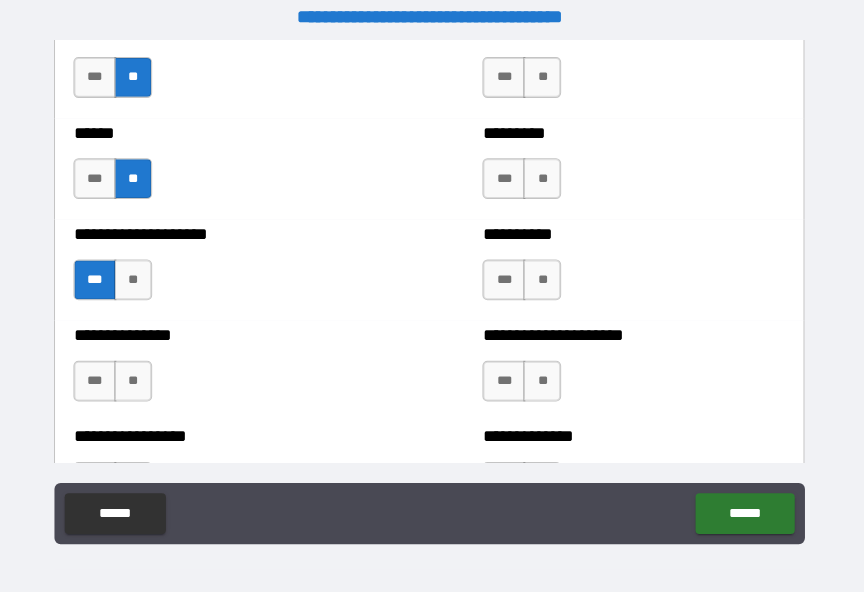 scroll, scrollTop: 3303, scrollLeft: 0, axis: vertical 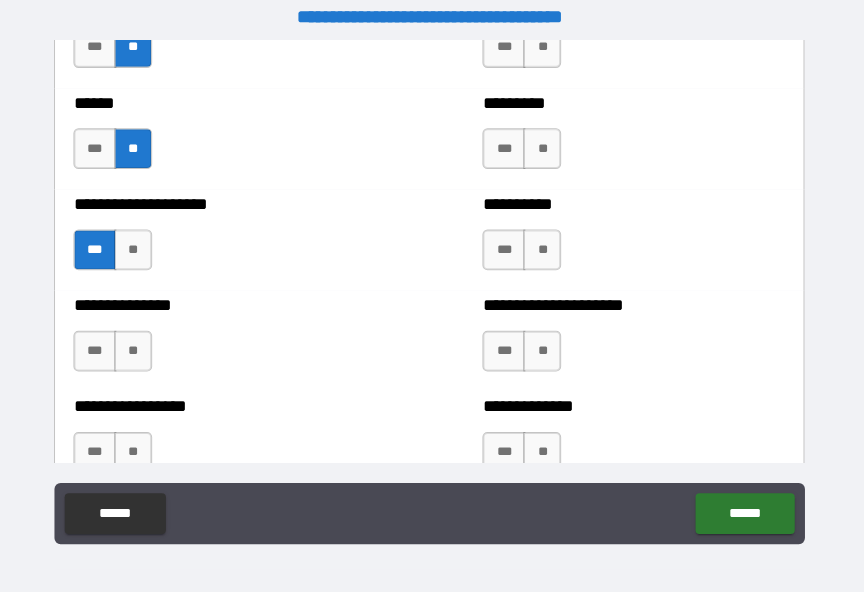 click on "**" at bounding box center (142, 343) 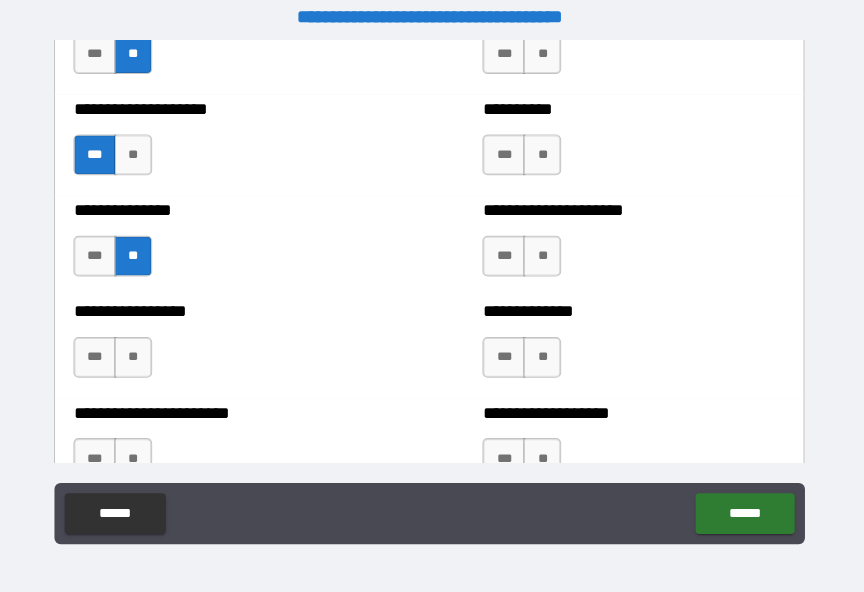 scroll, scrollTop: 3442, scrollLeft: 0, axis: vertical 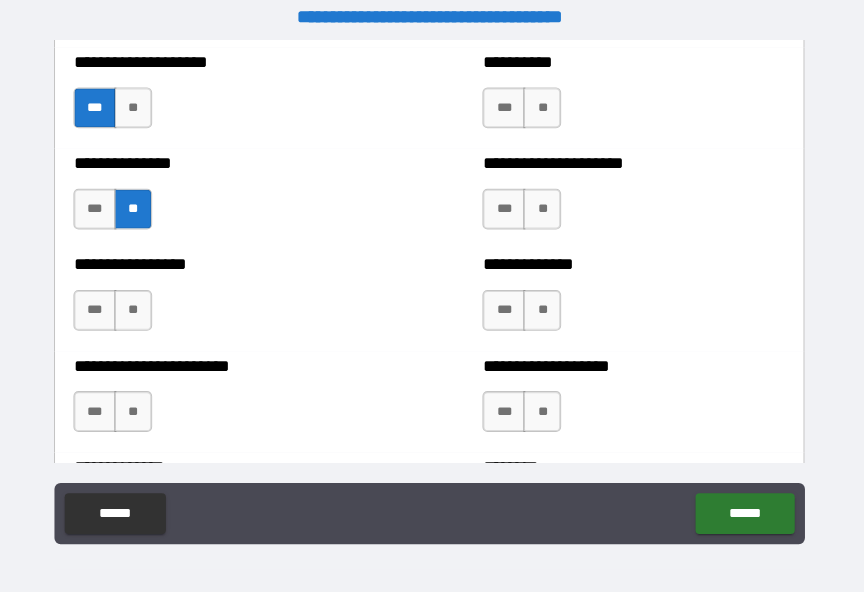 click on "**" at bounding box center (142, 303) 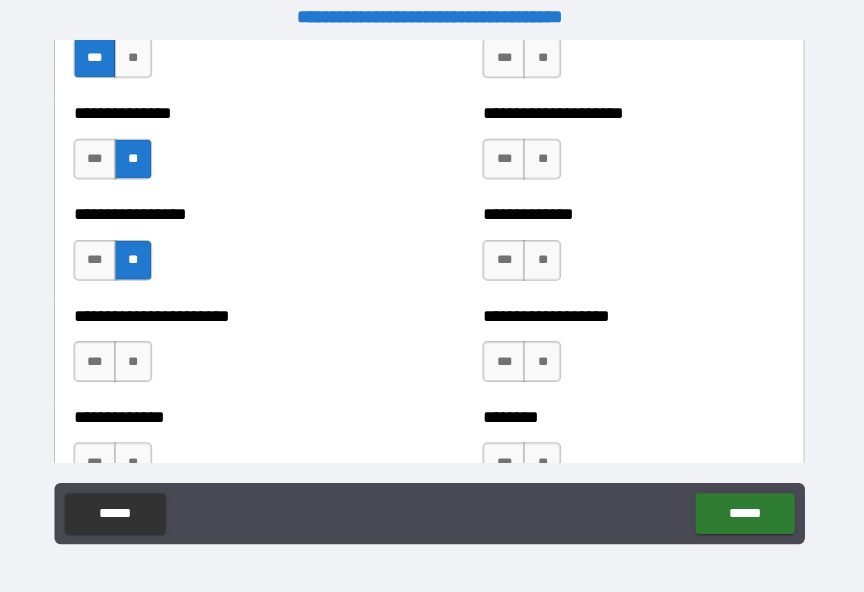 scroll, scrollTop: 3567, scrollLeft: 0, axis: vertical 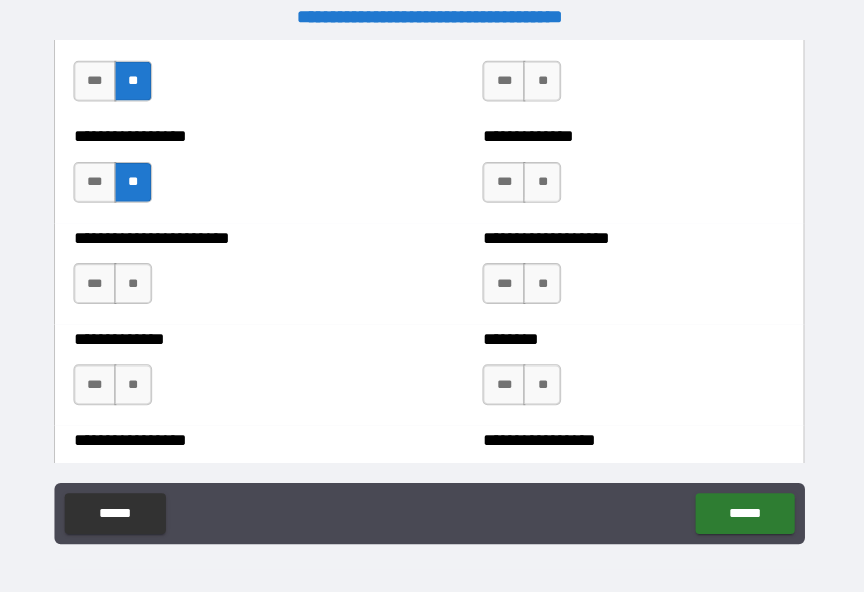 click on "**" at bounding box center [142, 277] 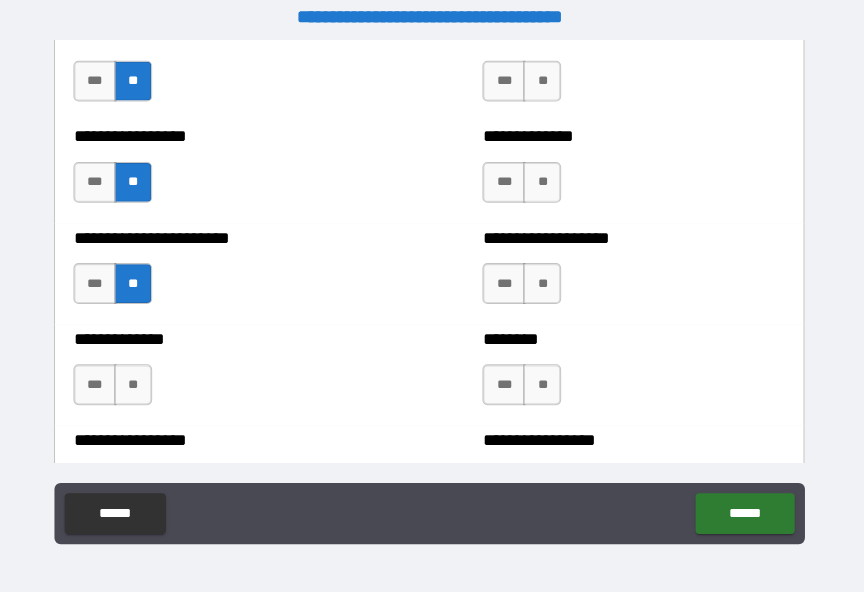click on "**" at bounding box center [142, 376] 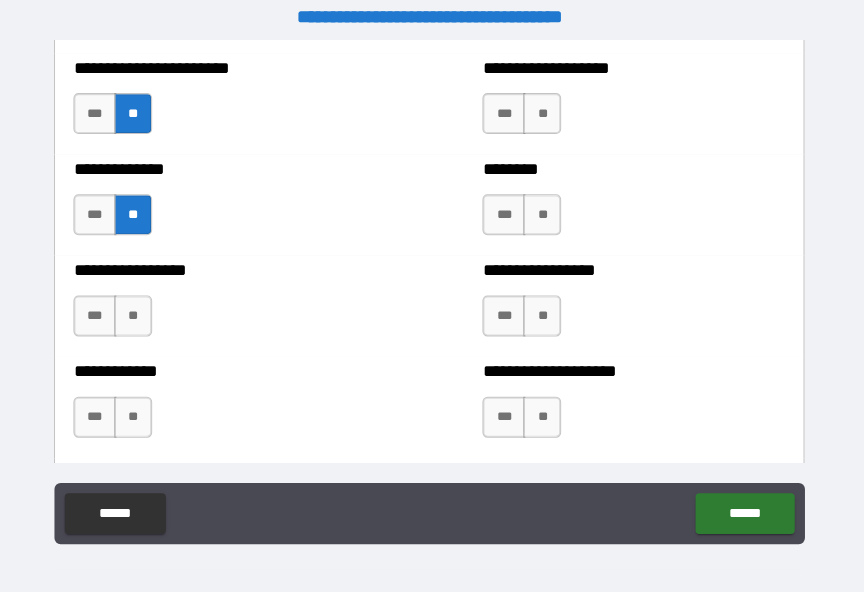 scroll, scrollTop: 3754, scrollLeft: 0, axis: vertical 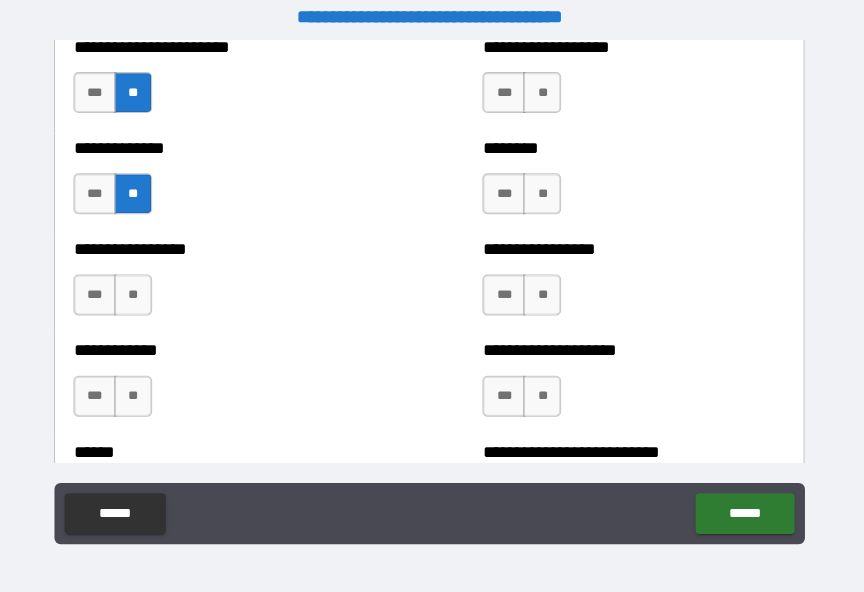 click on "**" at bounding box center [142, 288] 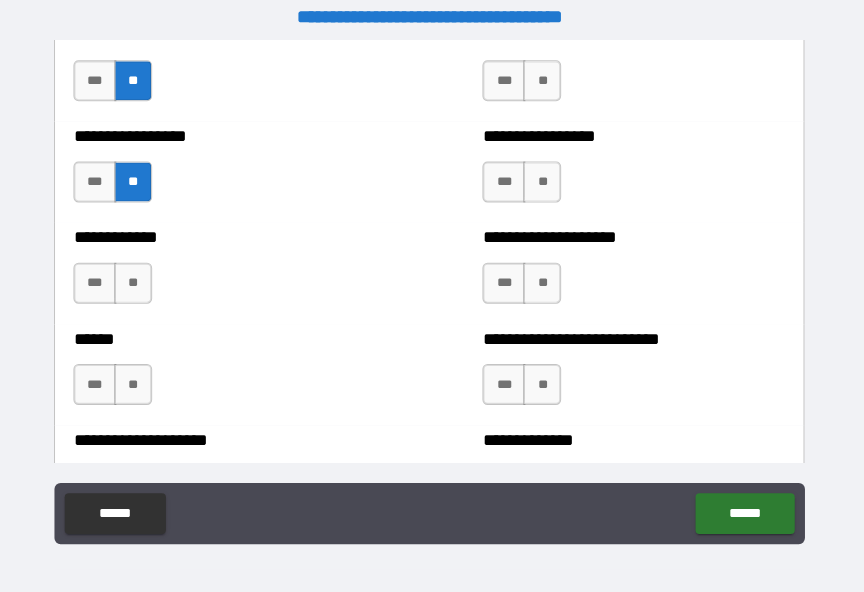 scroll, scrollTop: 3872, scrollLeft: 0, axis: vertical 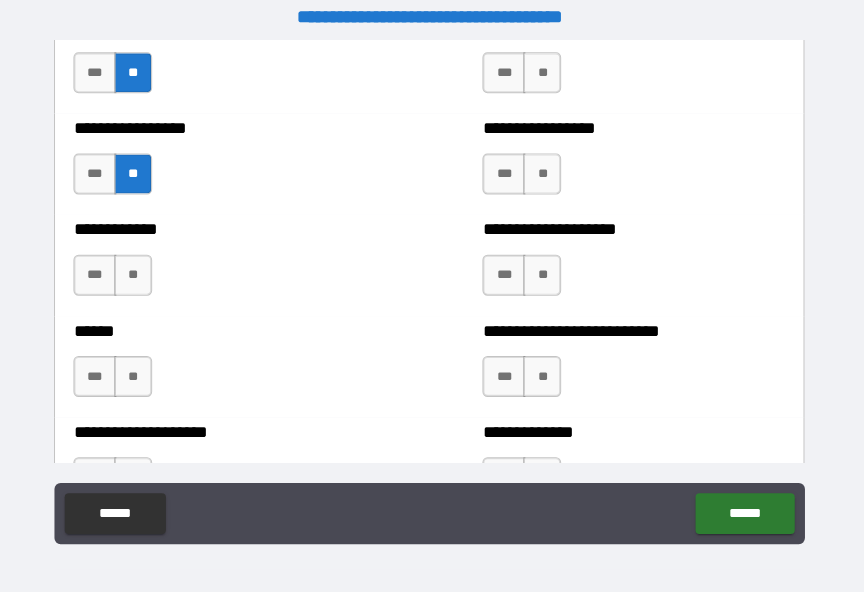 click on "**" at bounding box center (142, 269) 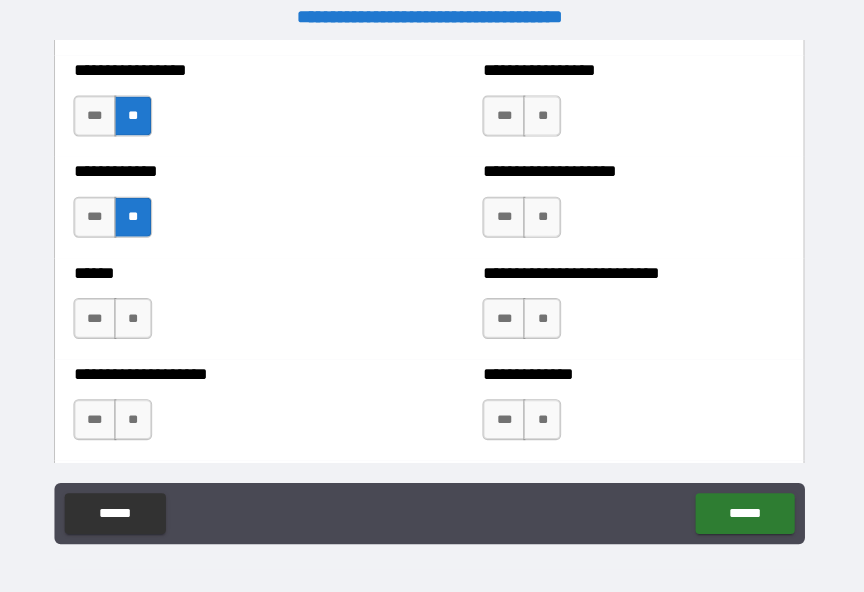 scroll, scrollTop: 3936, scrollLeft: 0, axis: vertical 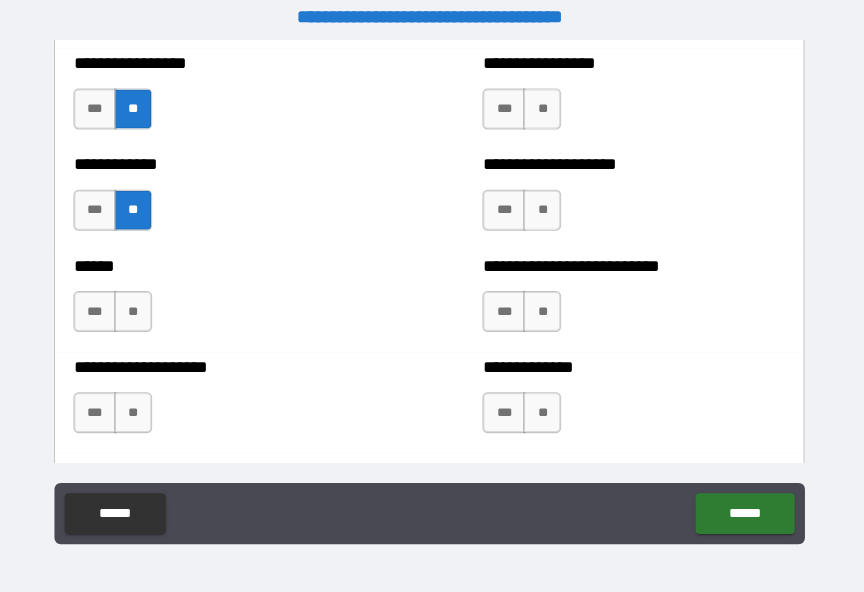 click on "***" at bounding box center (105, 205) 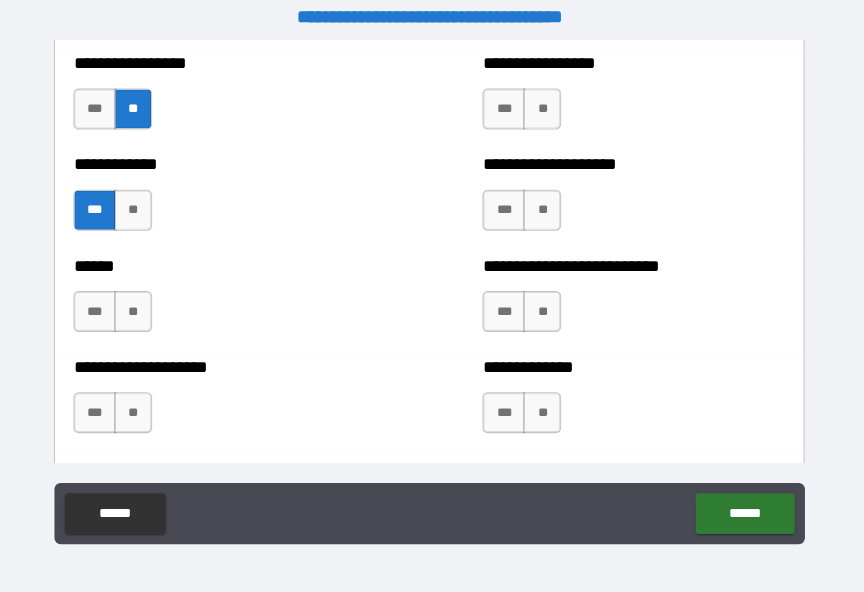 click on "**" at bounding box center (142, 304) 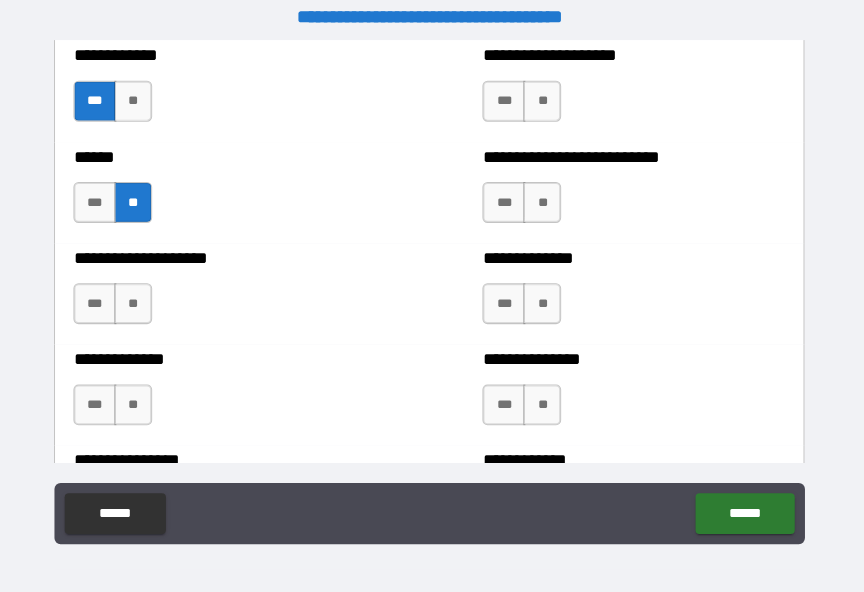 scroll, scrollTop: 4053, scrollLeft: 0, axis: vertical 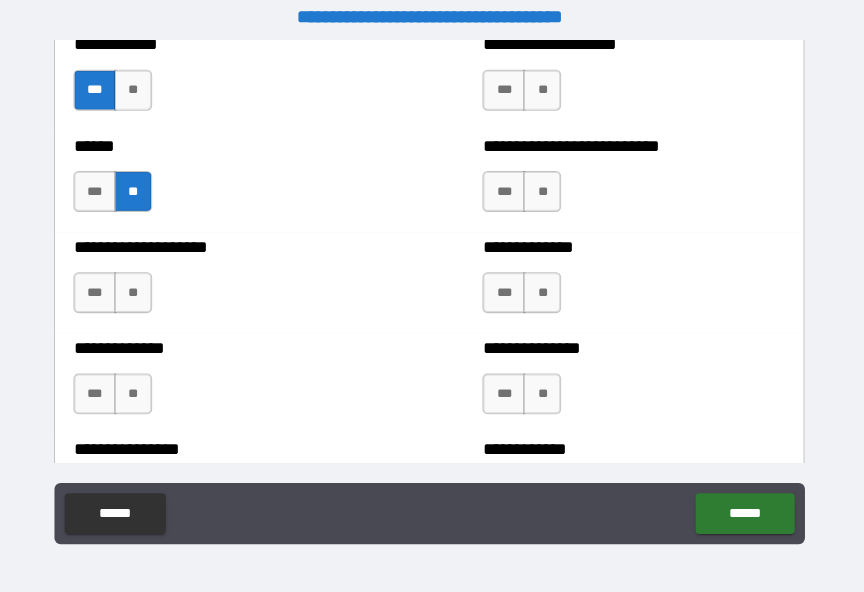 click on "***" at bounding box center [105, 187] 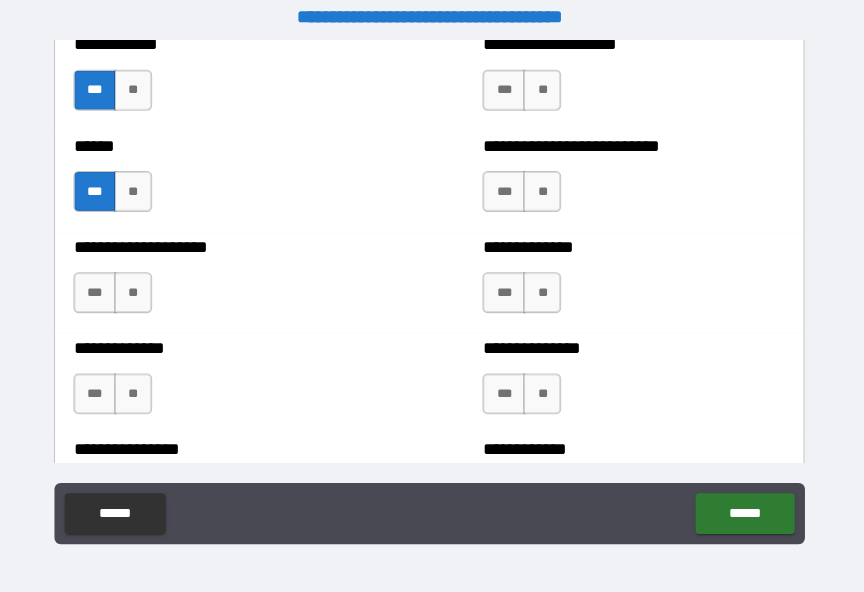 click on "**" at bounding box center [142, 286] 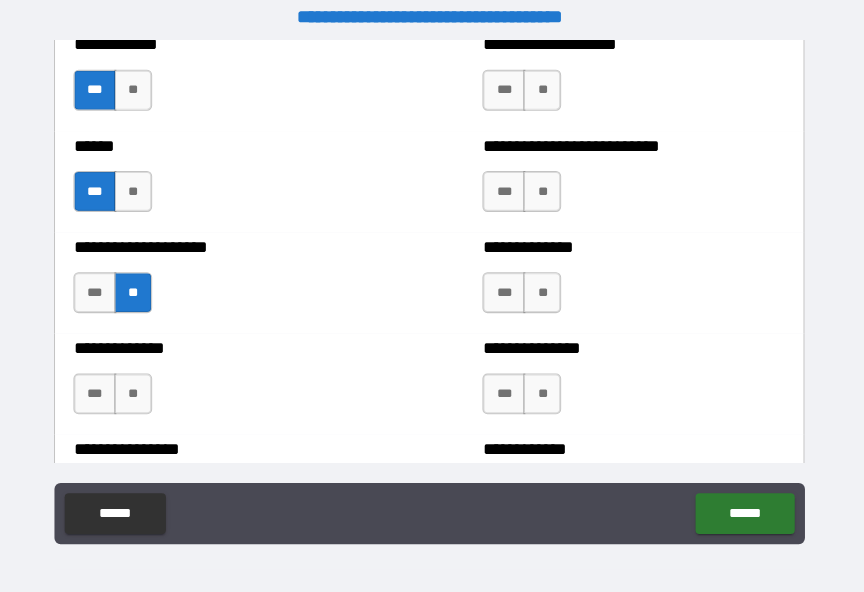 click on "**" at bounding box center [142, 385] 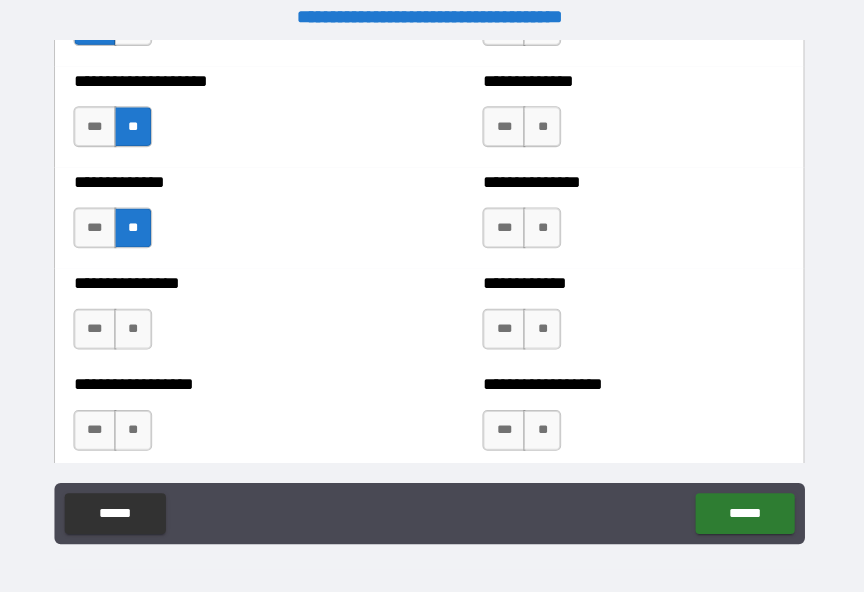scroll, scrollTop: 4218, scrollLeft: 0, axis: vertical 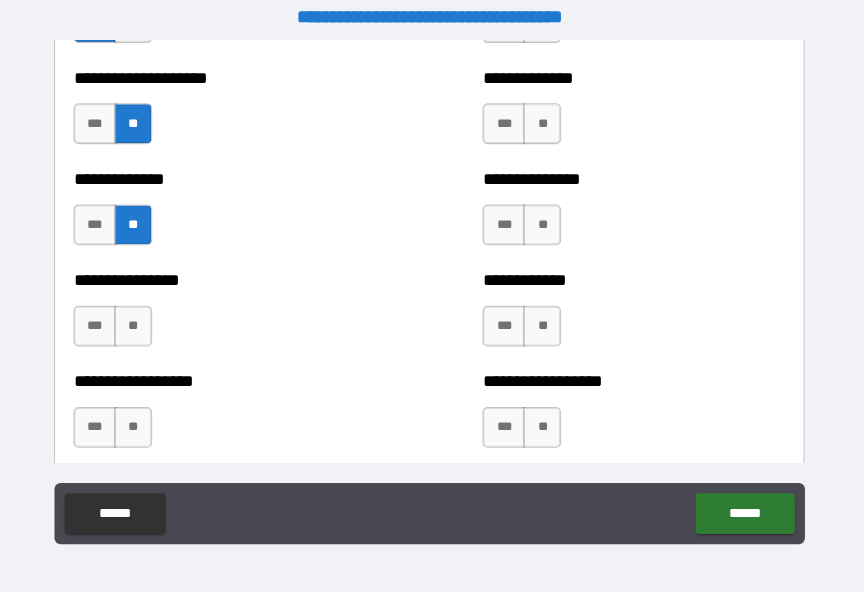 click on "**" at bounding box center [142, 319] 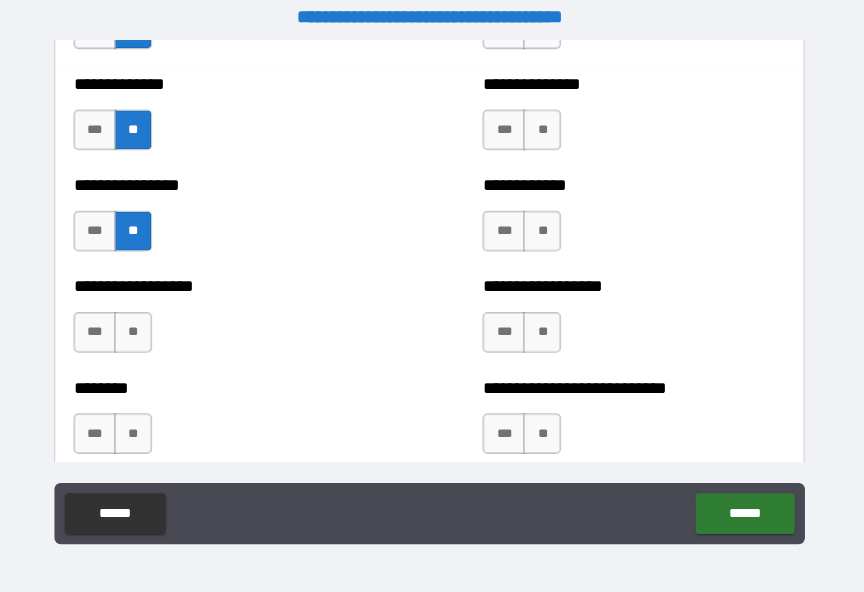 scroll, scrollTop: 4379, scrollLeft: 0, axis: vertical 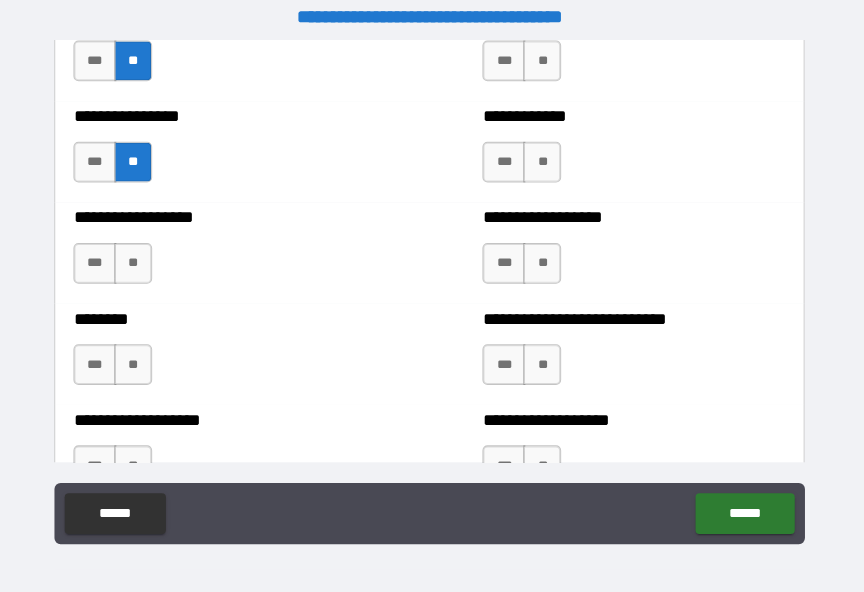 click on "**" at bounding box center [142, 257] 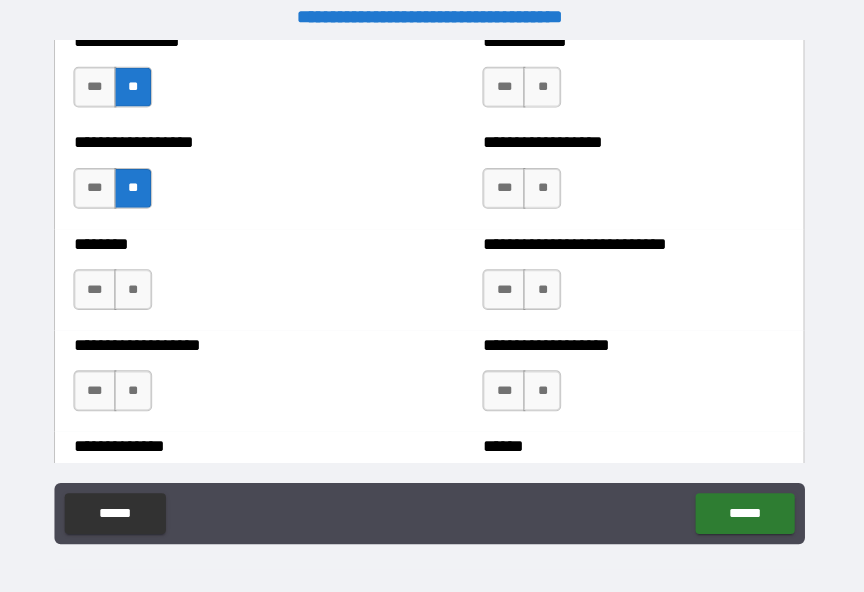 scroll, scrollTop: 4492, scrollLeft: 0, axis: vertical 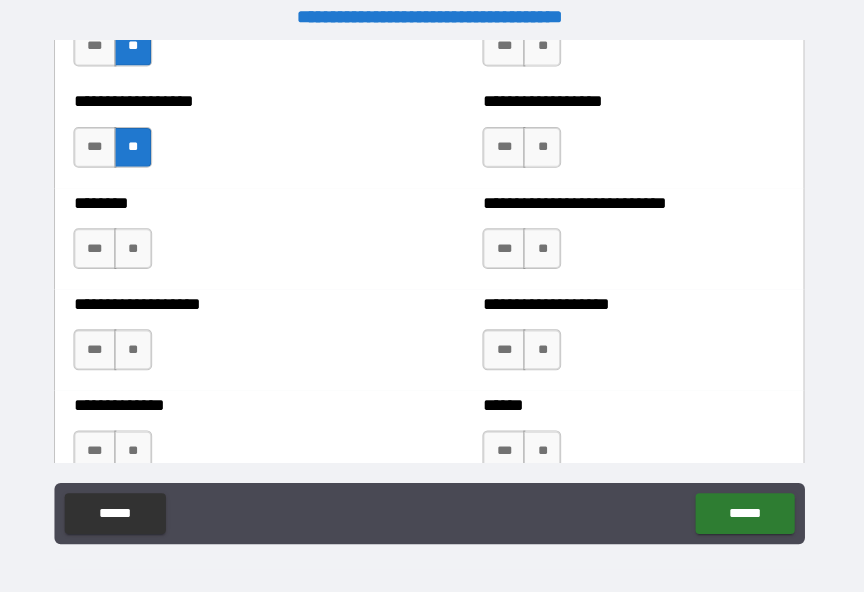 click on "**" at bounding box center (142, 243) 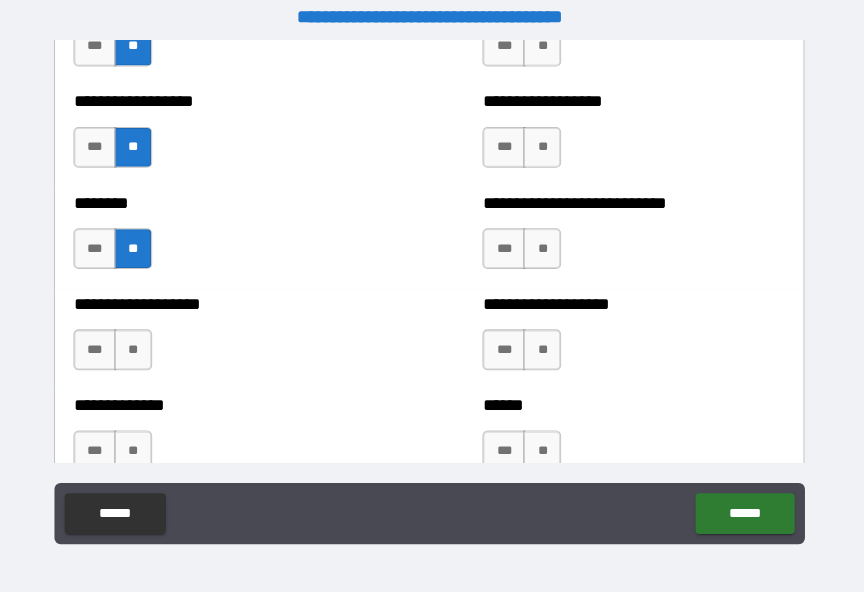 click on "**" at bounding box center [142, 342] 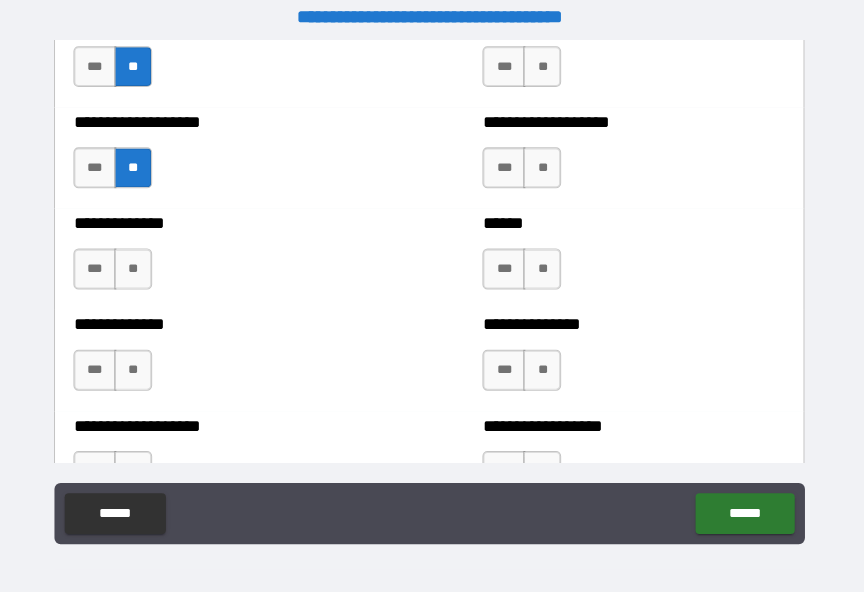scroll, scrollTop: 4684, scrollLeft: 0, axis: vertical 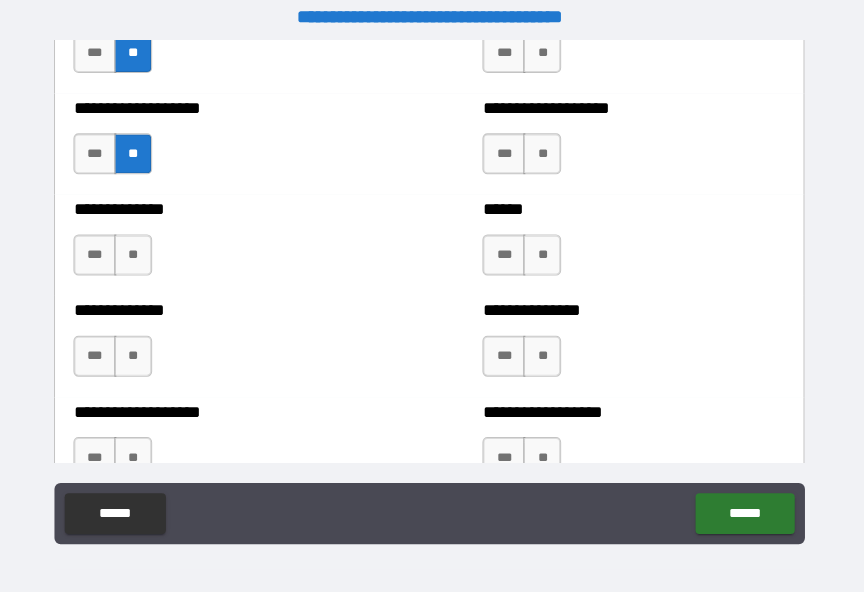 click on "**" at bounding box center [142, 249] 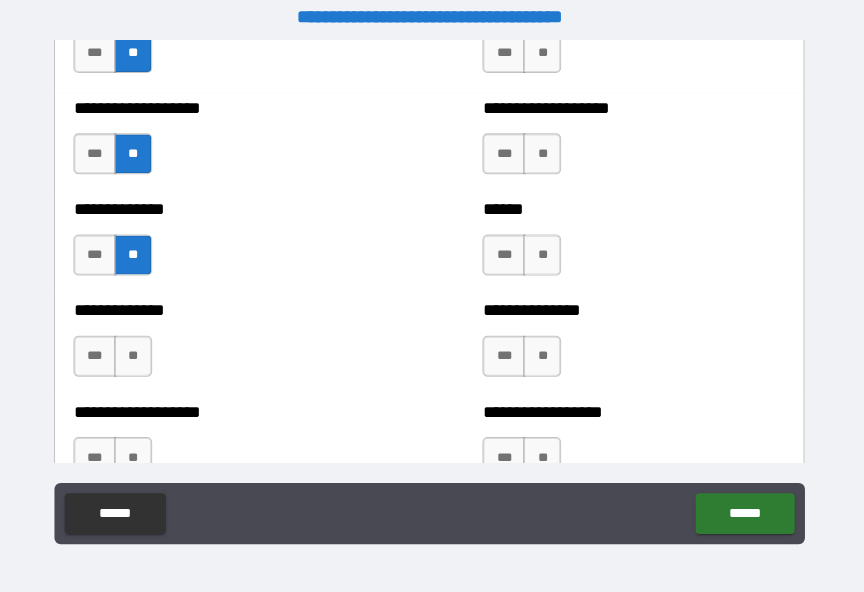 click on "**" at bounding box center [142, 348] 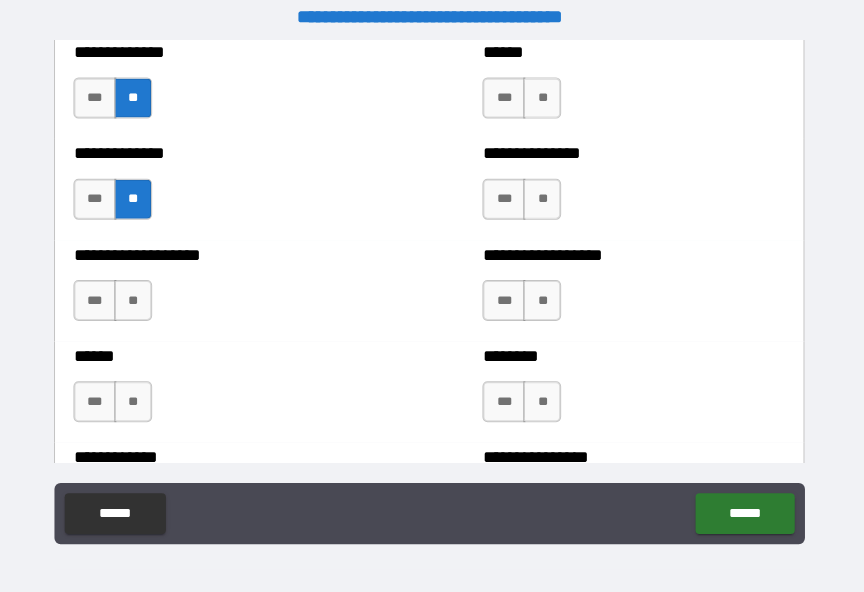 scroll, scrollTop: 4855, scrollLeft: 0, axis: vertical 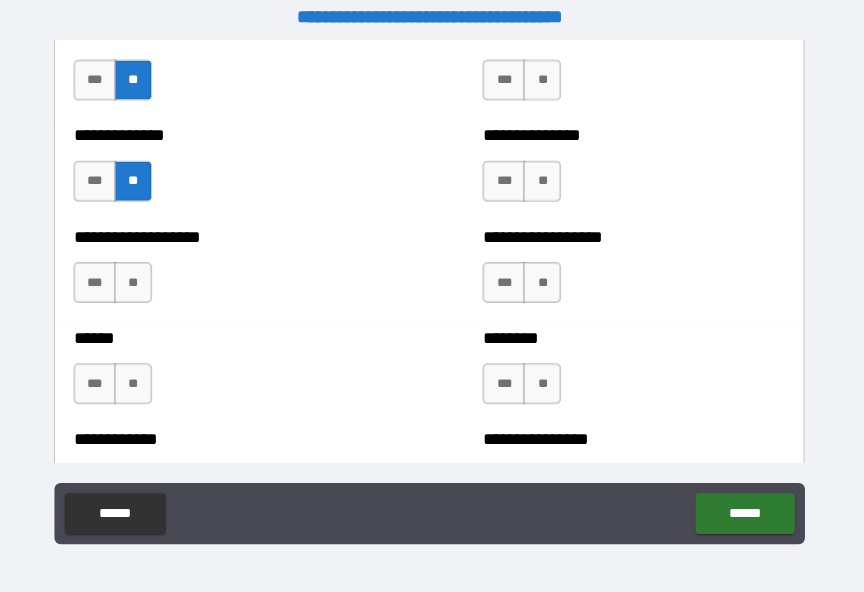click on "**" at bounding box center (142, 276) 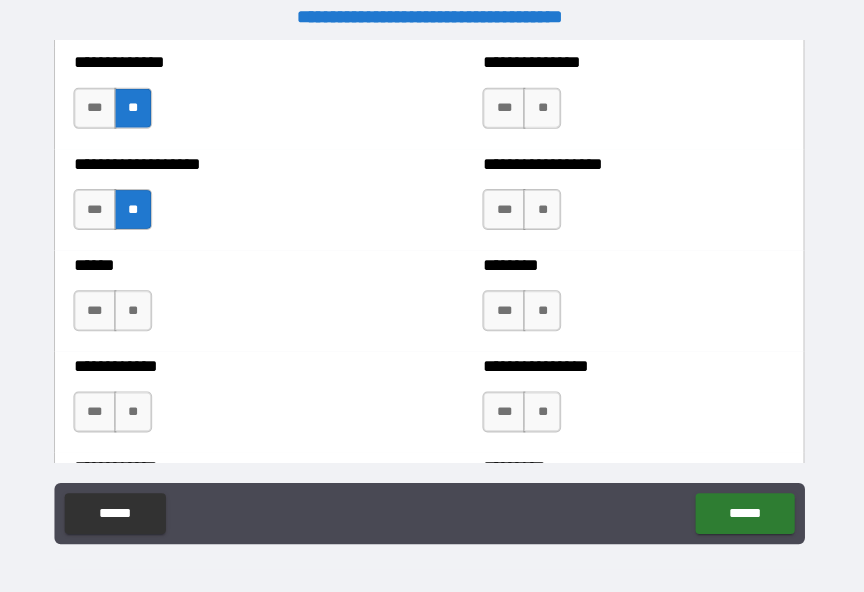 scroll, scrollTop: 4927, scrollLeft: 0, axis: vertical 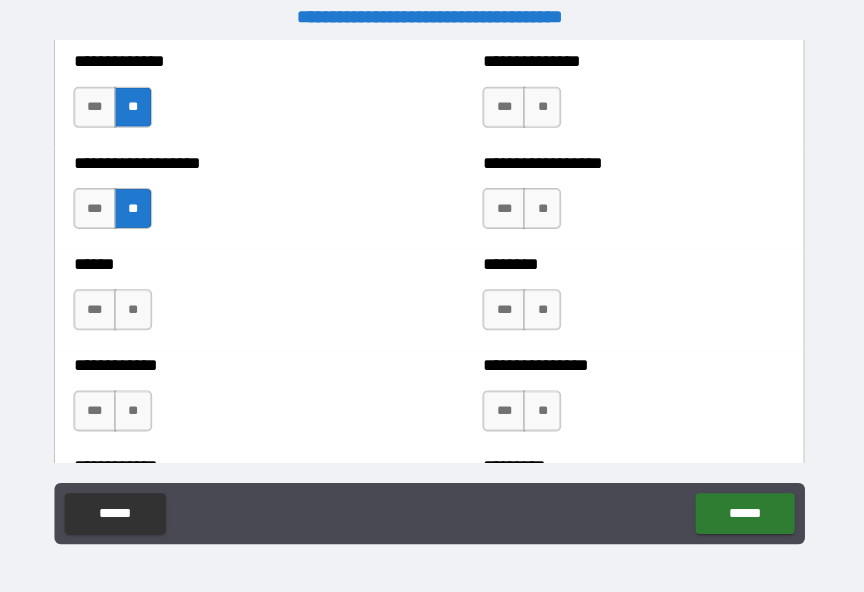 click on "**" at bounding box center (142, 303) 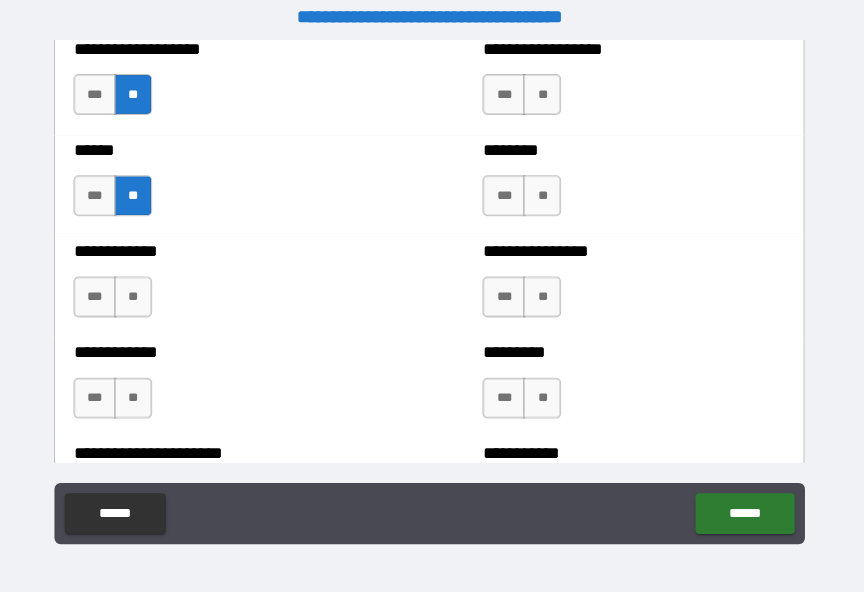 click on "**" at bounding box center (142, 290) 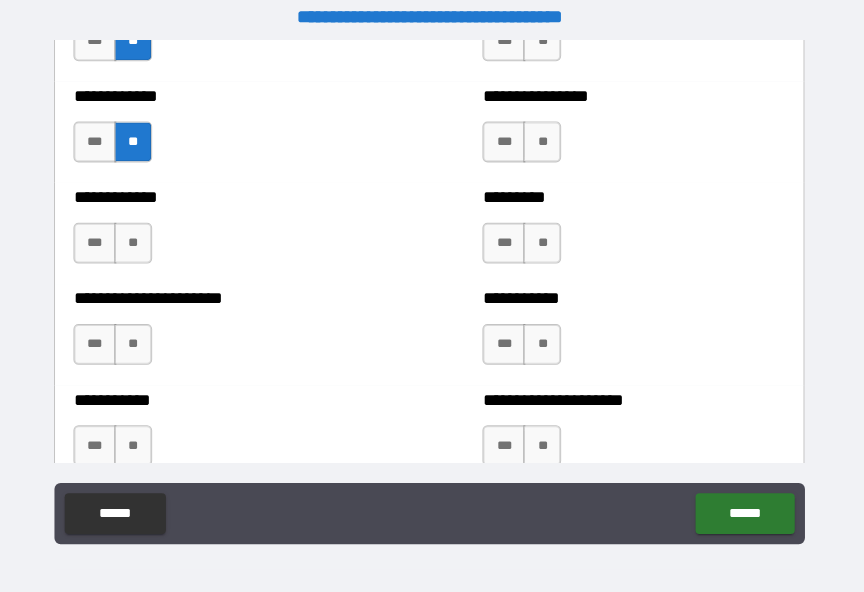 scroll, scrollTop: 5206, scrollLeft: 0, axis: vertical 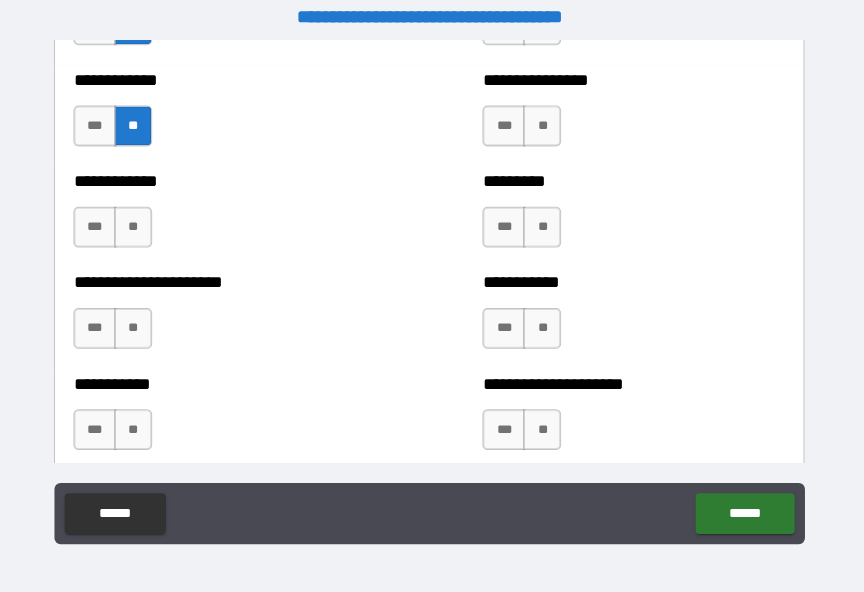 click on "**" at bounding box center [142, 222] 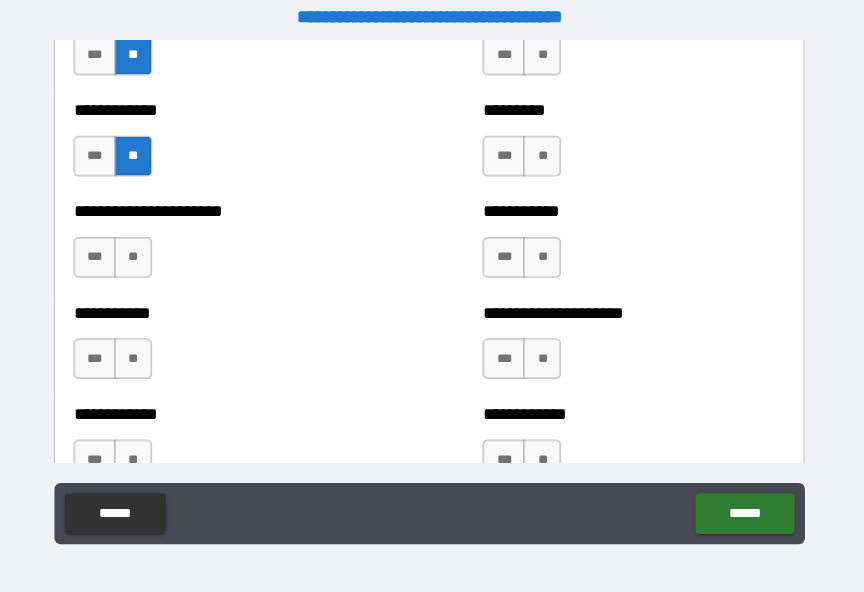 click on "**" at bounding box center [142, 251] 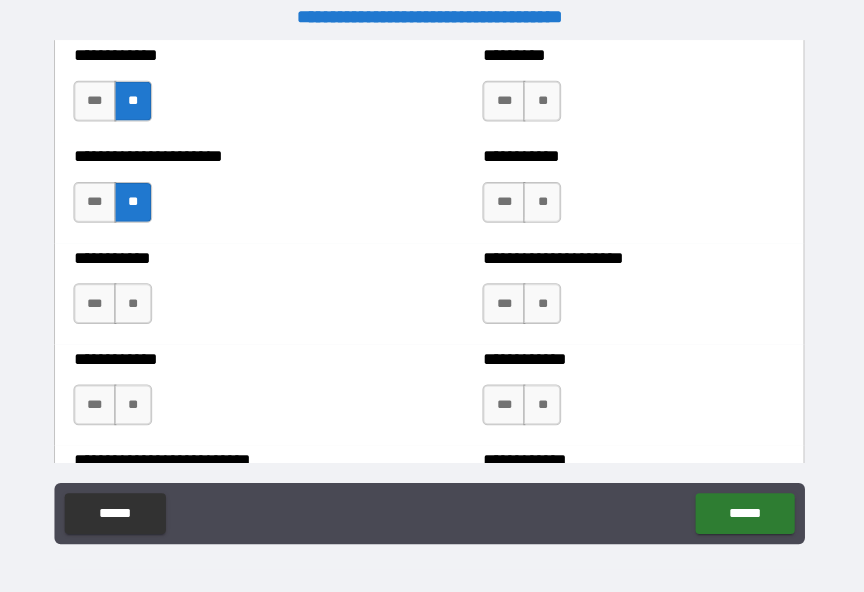 scroll, scrollTop: 5356, scrollLeft: 0, axis: vertical 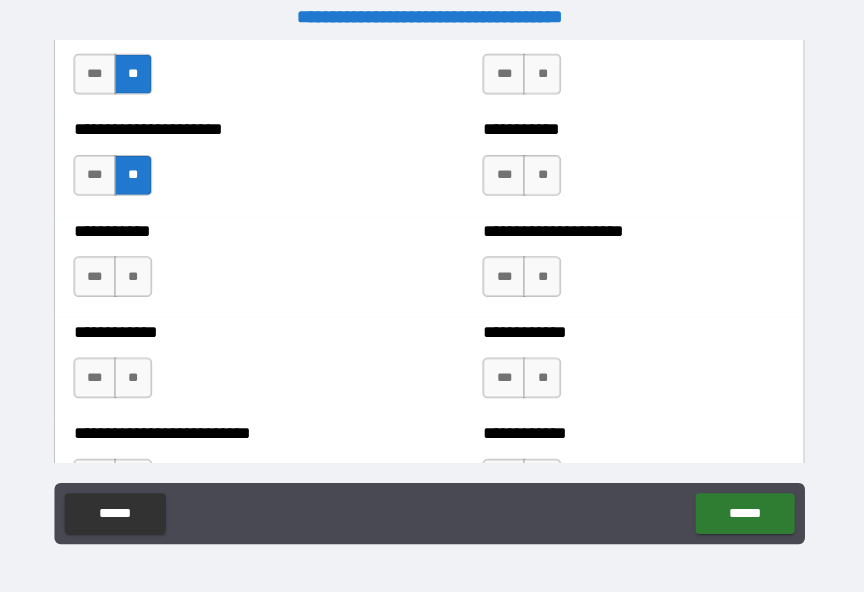 click on "**" at bounding box center [142, 270] 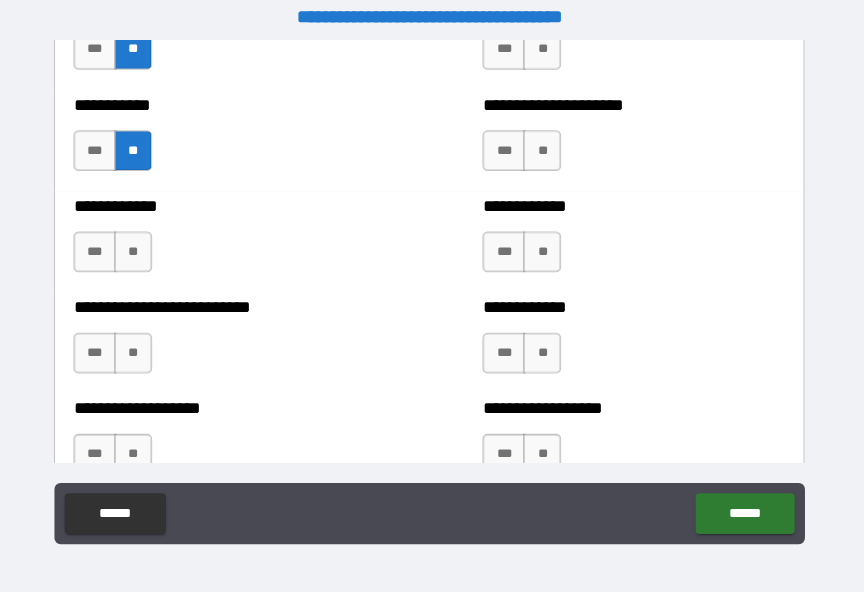scroll, scrollTop: 5484, scrollLeft: 0, axis: vertical 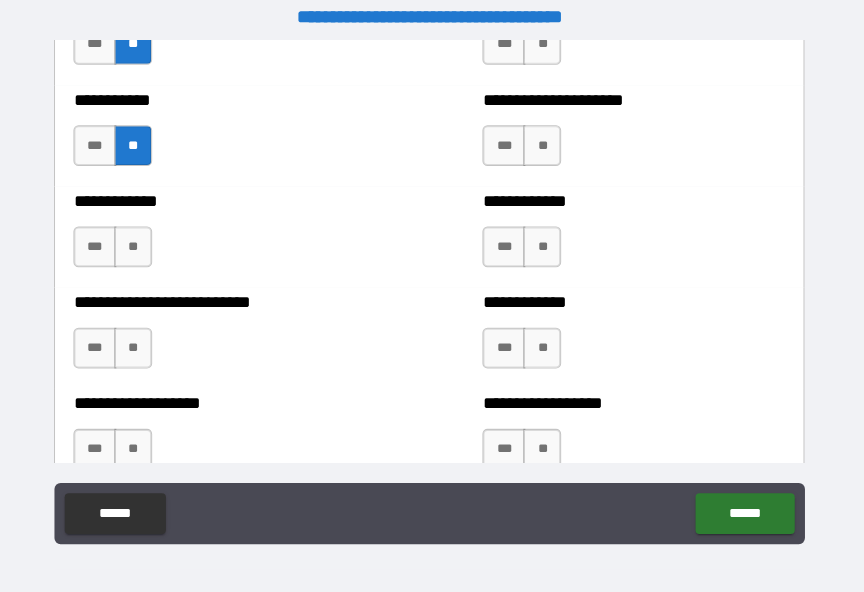 click on "**" at bounding box center [142, 241] 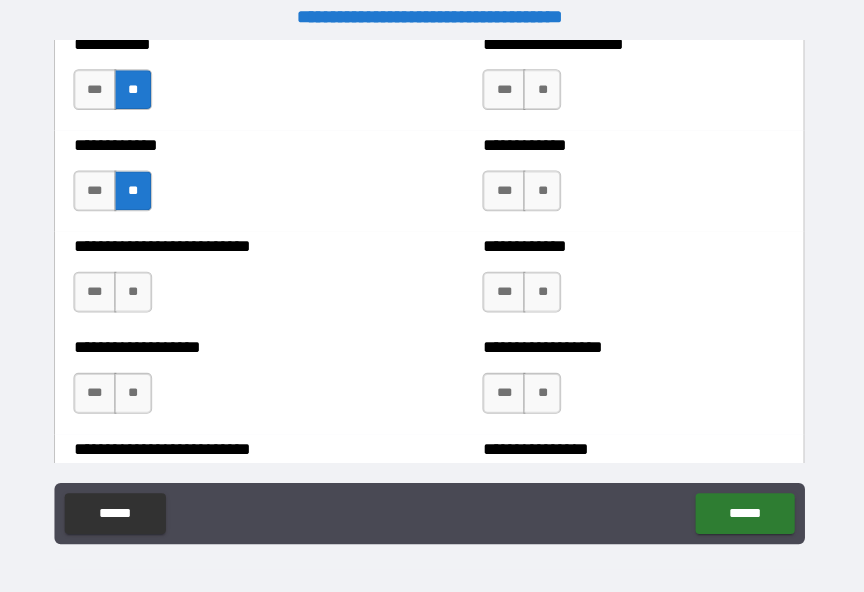 scroll, scrollTop: 5570, scrollLeft: 0, axis: vertical 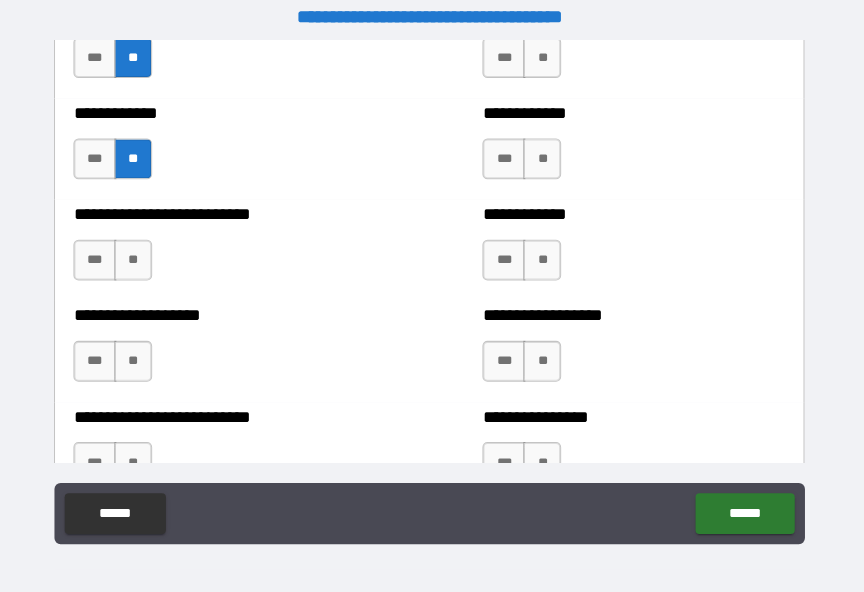 click on "**" at bounding box center (142, 254) 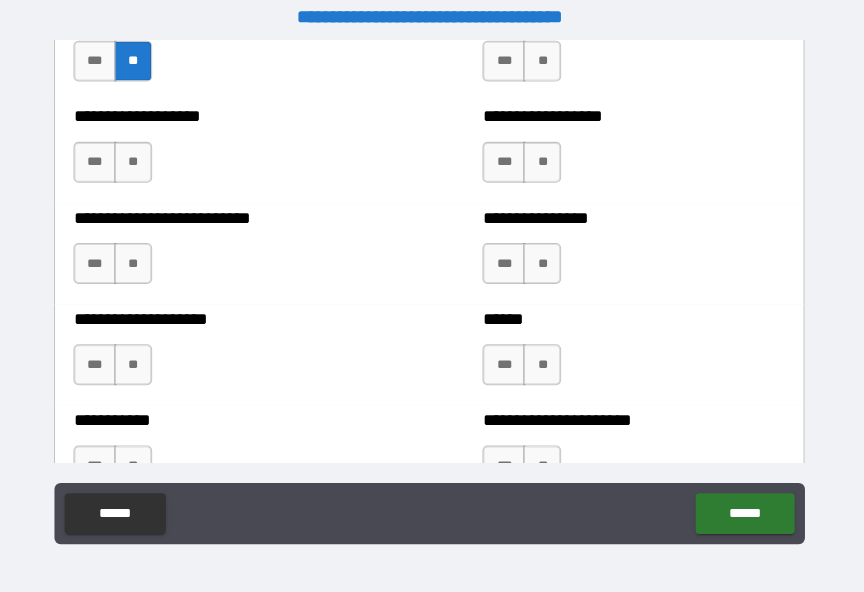 scroll, scrollTop: 5769, scrollLeft: 0, axis: vertical 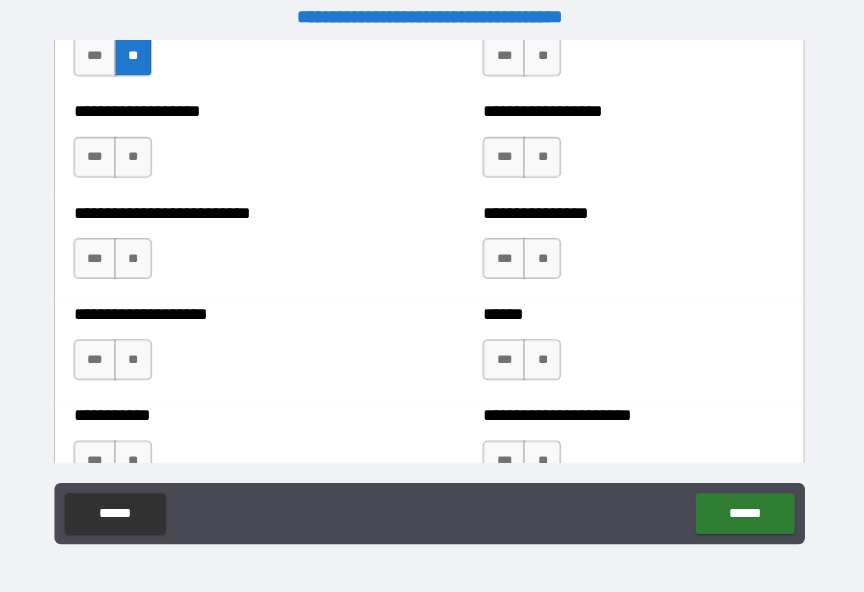 click on "**" at bounding box center (142, 154) 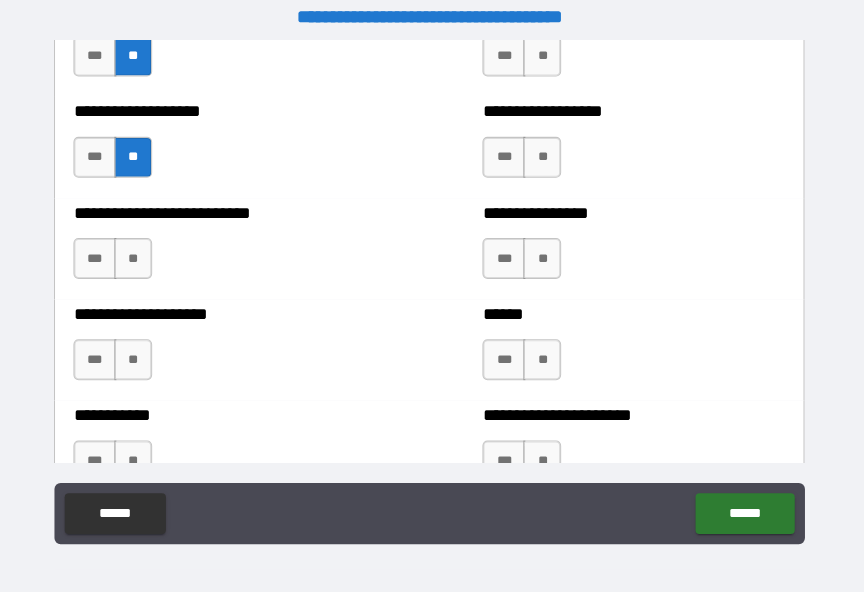 click on "***" at bounding box center (105, 154) 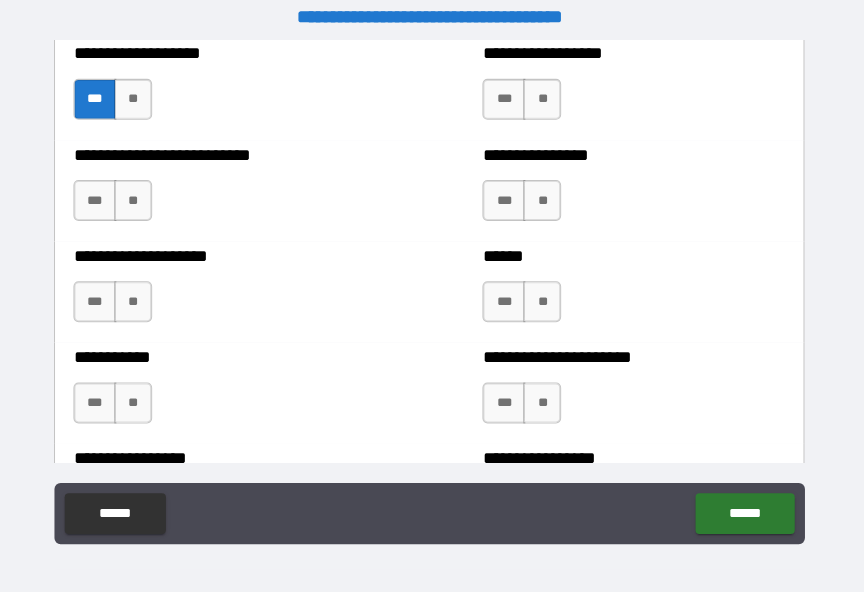scroll, scrollTop: 5825, scrollLeft: 0, axis: vertical 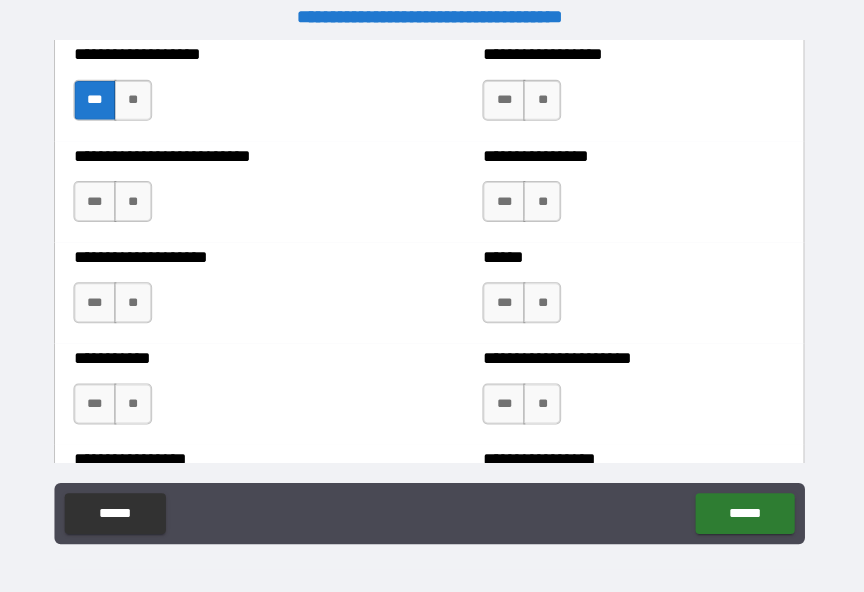 click on "**" at bounding box center (142, 98) 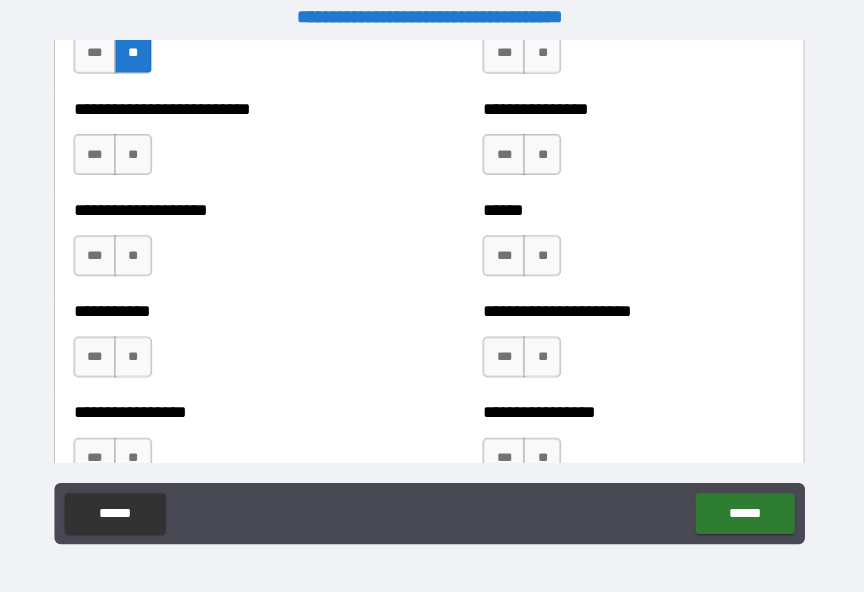 scroll, scrollTop: 5868, scrollLeft: 0, axis: vertical 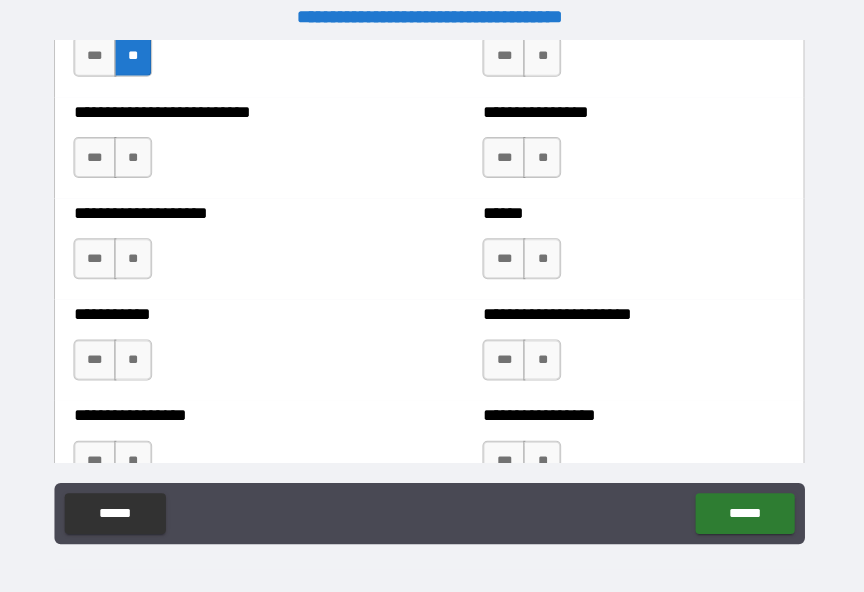 click on "**" at bounding box center (142, 154) 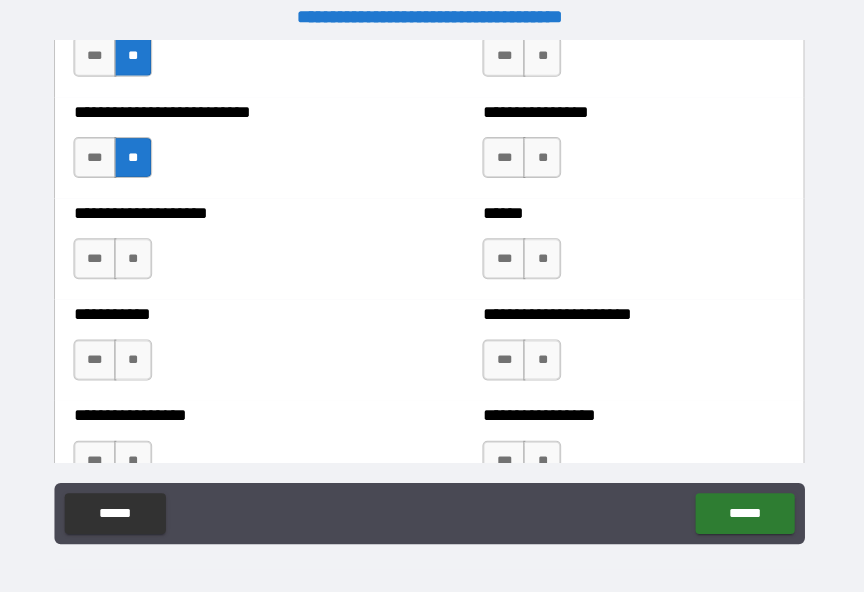 click on "**" at bounding box center [142, 253] 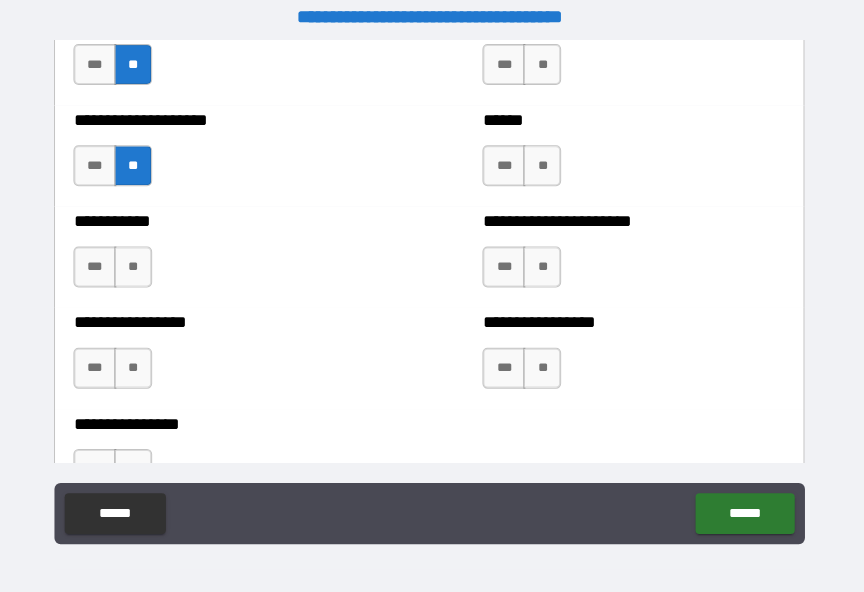 scroll, scrollTop: 5987, scrollLeft: 0, axis: vertical 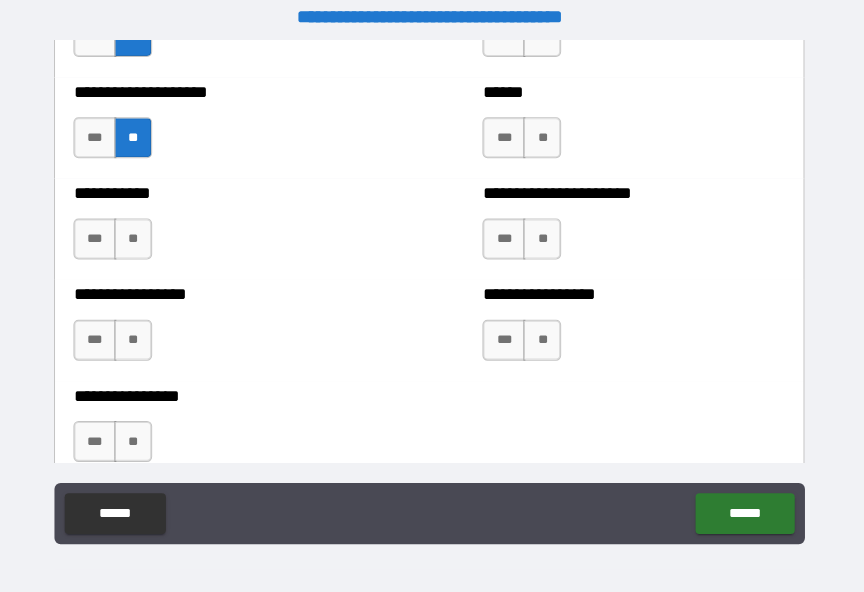 click on "**" at bounding box center (142, 233) 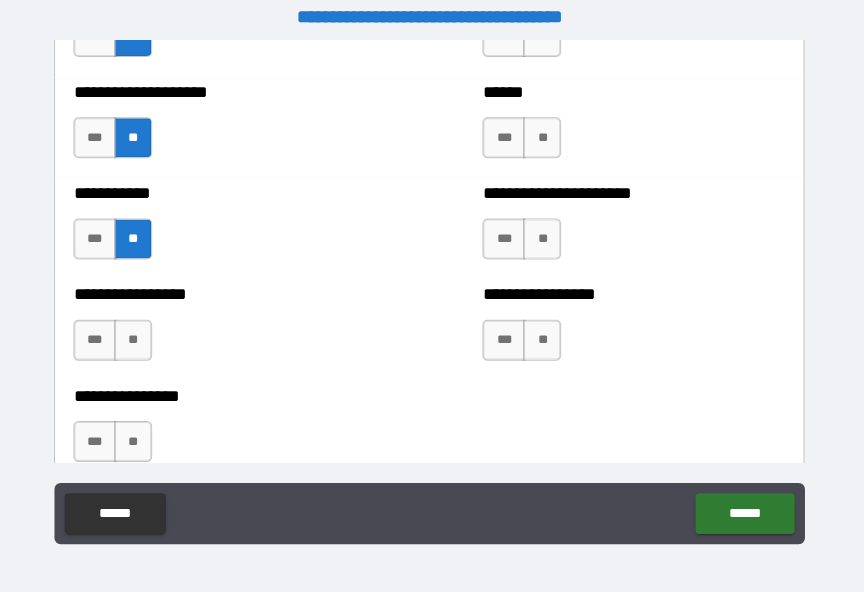 click on "***" at bounding box center [105, 134] 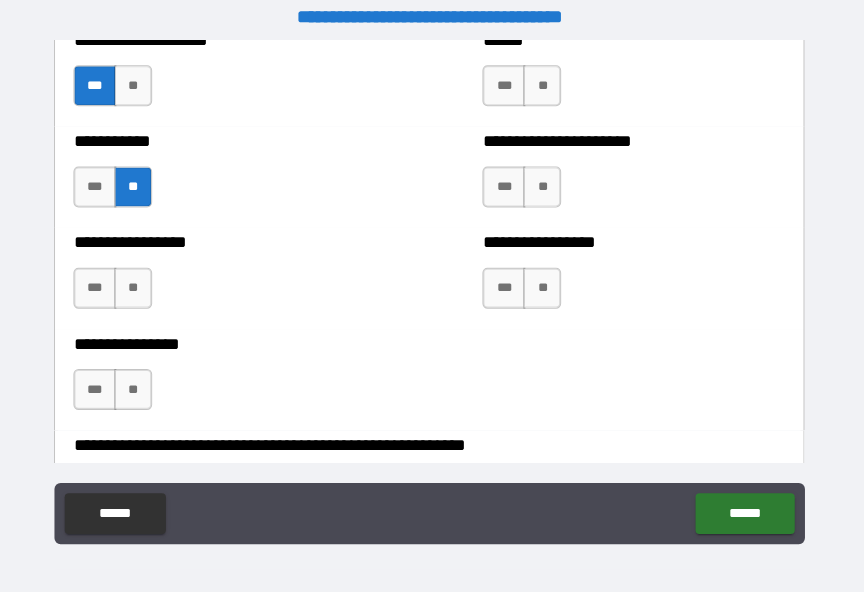scroll, scrollTop: 6040, scrollLeft: 0, axis: vertical 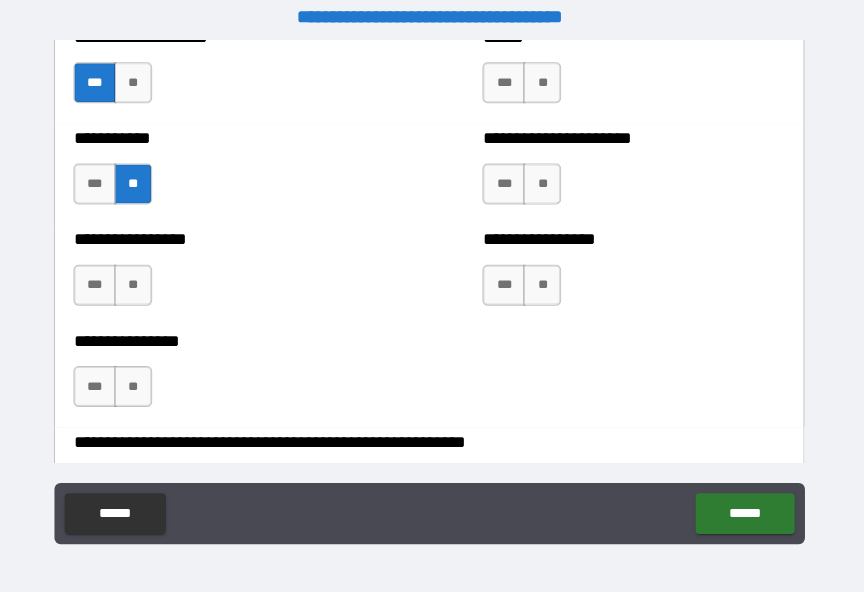 click on "**" at bounding box center [142, 279] 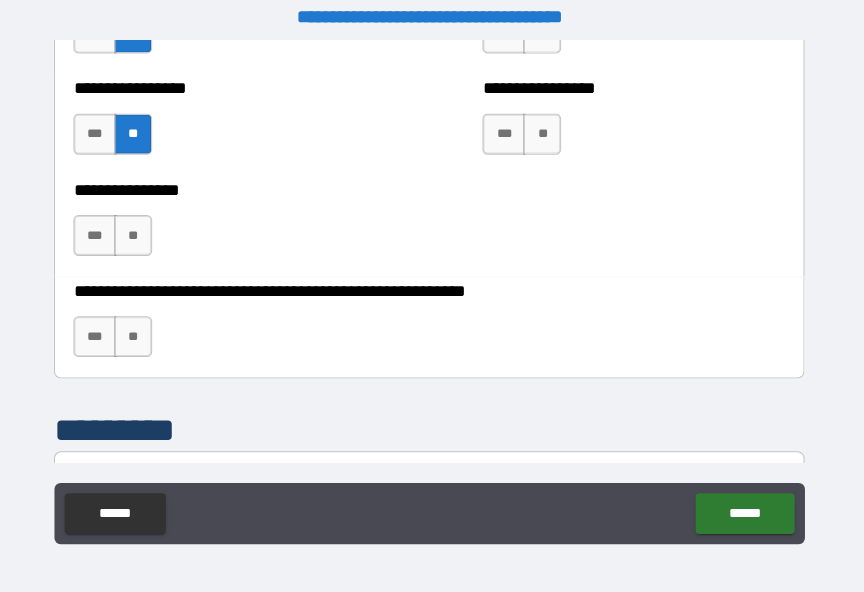 scroll, scrollTop: 6190, scrollLeft: 0, axis: vertical 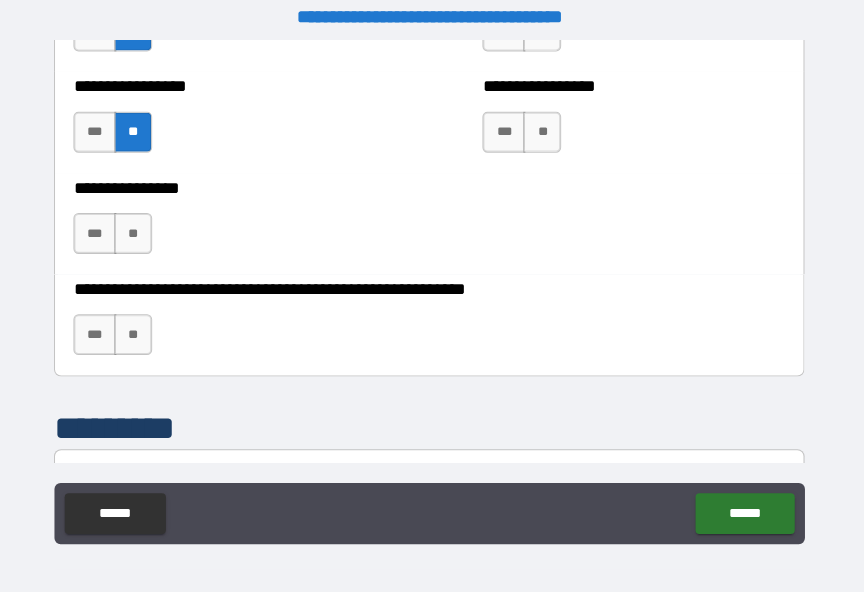 click on "**" at bounding box center (142, 228) 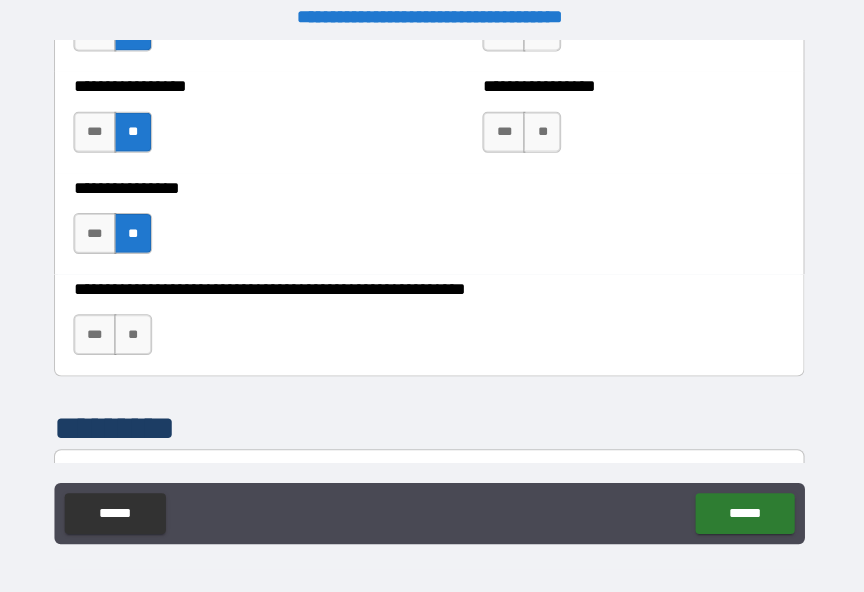 scroll, scrollTop: 13, scrollLeft: 0, axis: vertical 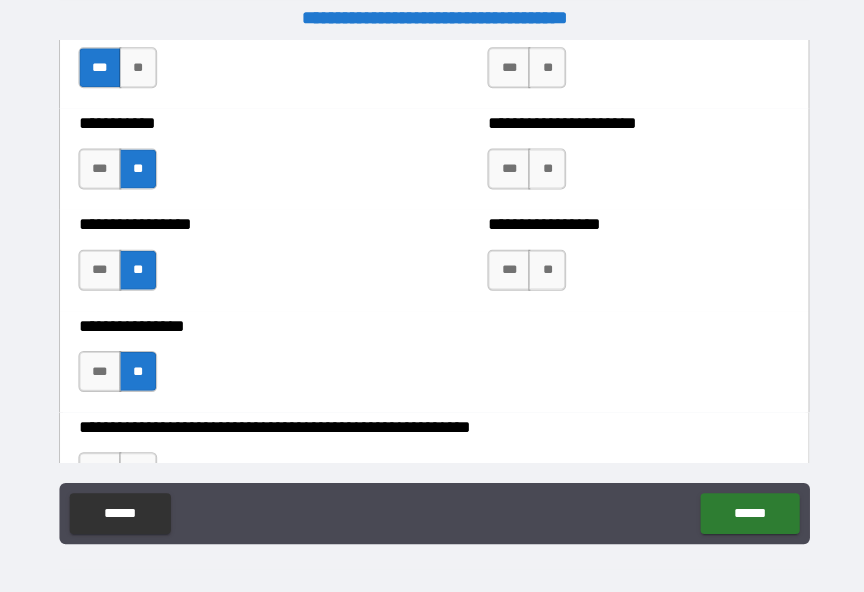 click on "**" at bounding box center (542, 264) 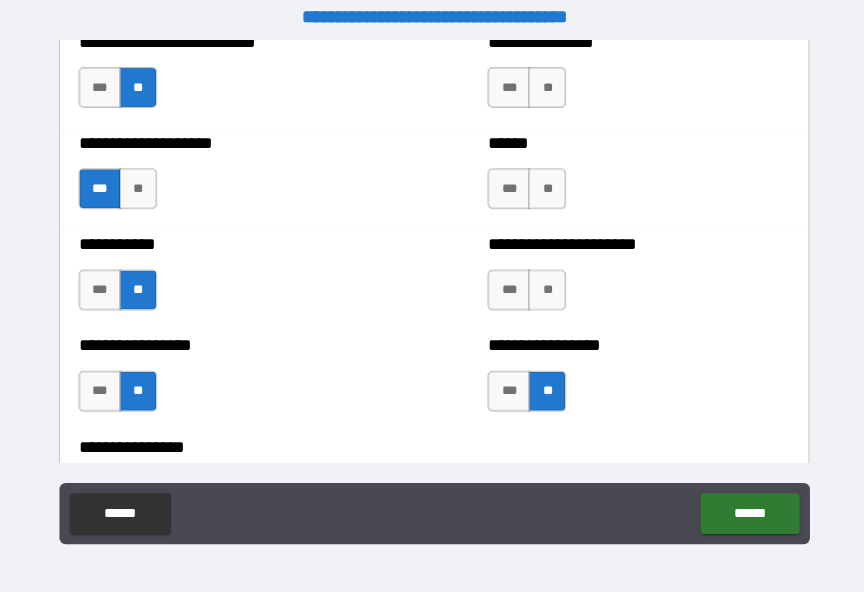 scroll, scrollTop: 5939, scrollLeft: 0, axis: vertical 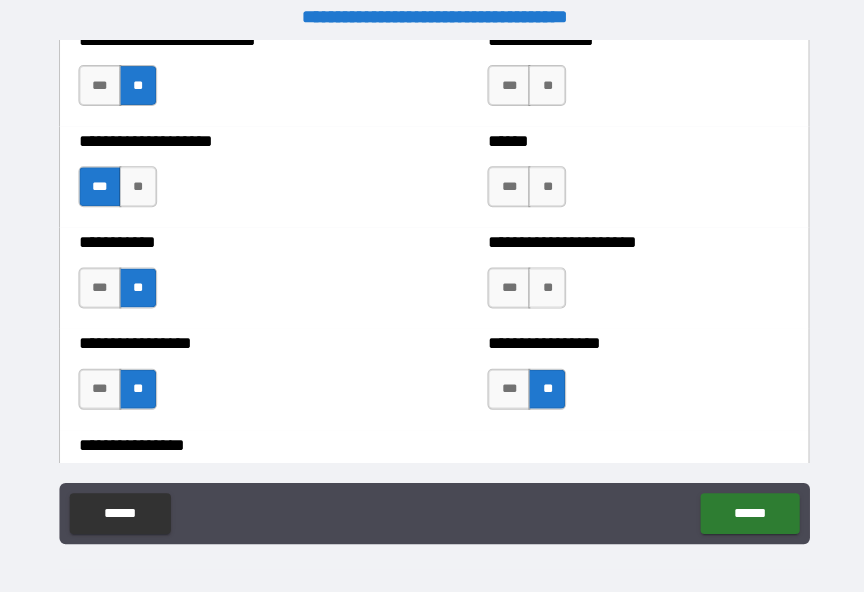 click on "**" at bounding box center (542, 281) 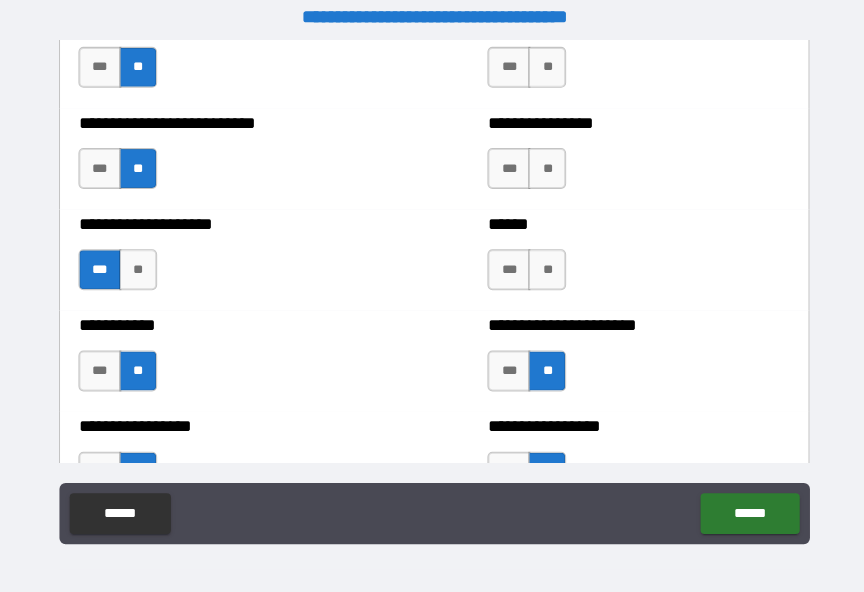 scroll, scrollTop: 5853, scrollLeft: 0, axis: vertical 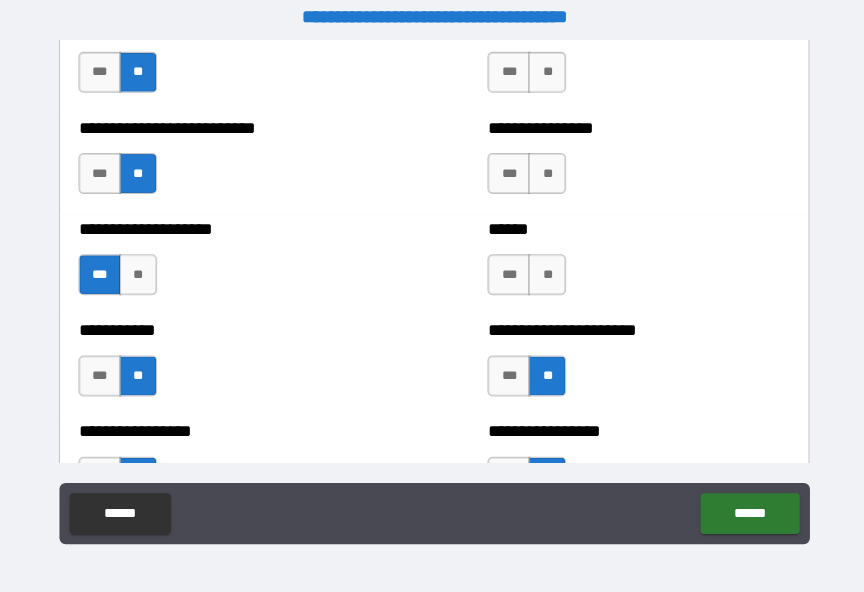 click on "**" at bounding box center [542, 268] 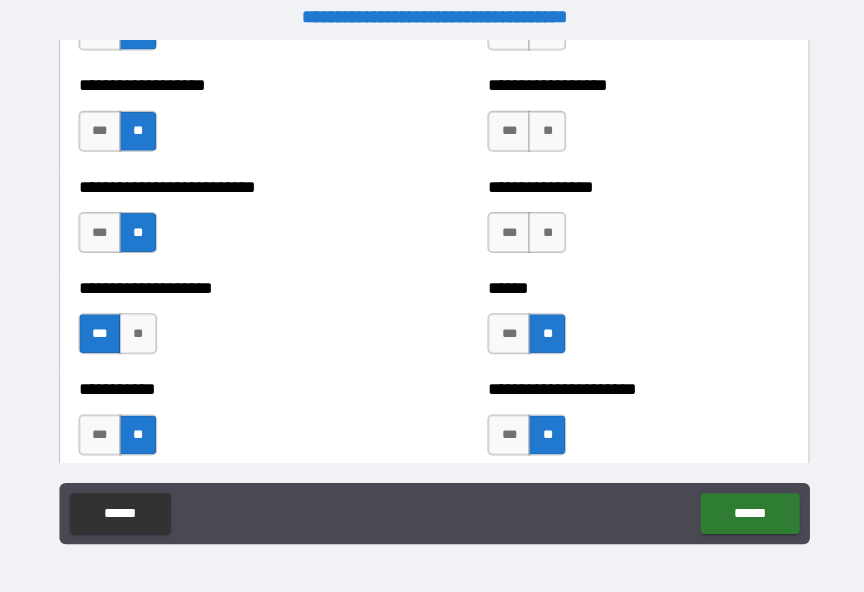 scroll, scrollTop: 5747, scrollLeft: 0, axis: vertical 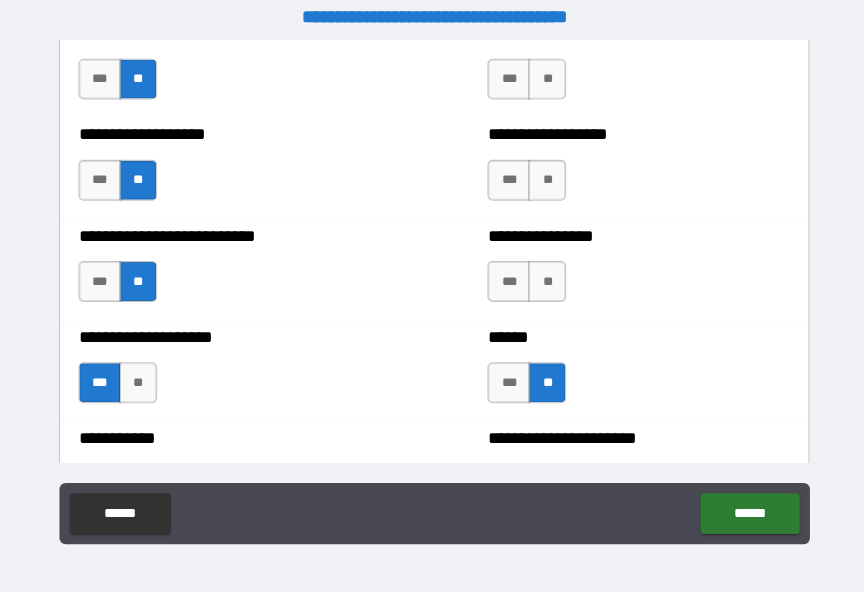 click on "**" at bounding box center (542, 275) 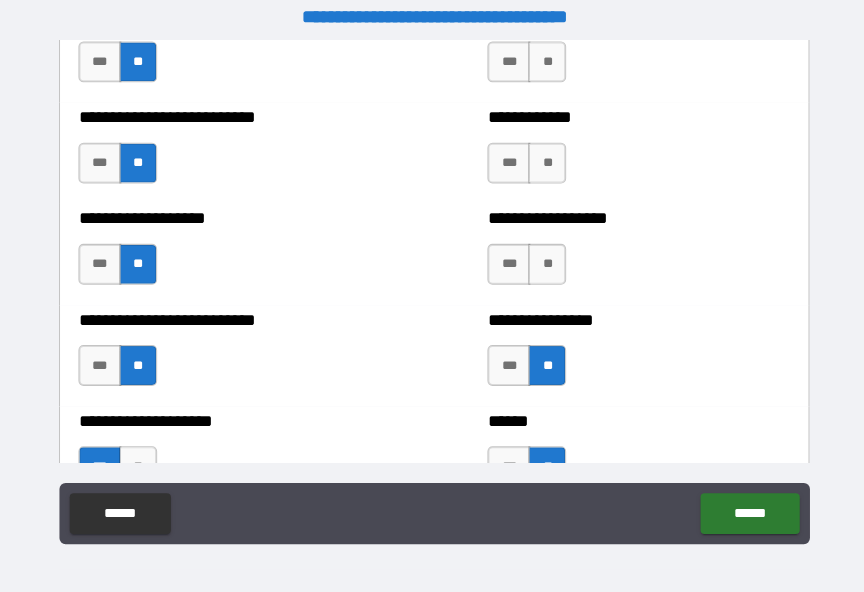 scroll, scrollTop: 5669, scrollLeft: 0, axis: vertical 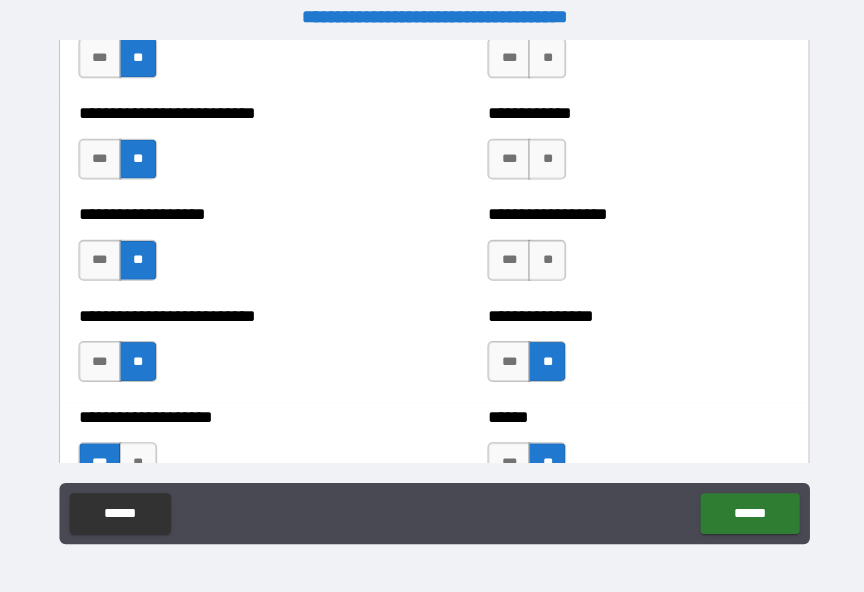 click on "**" at bounding box center [542, 254] 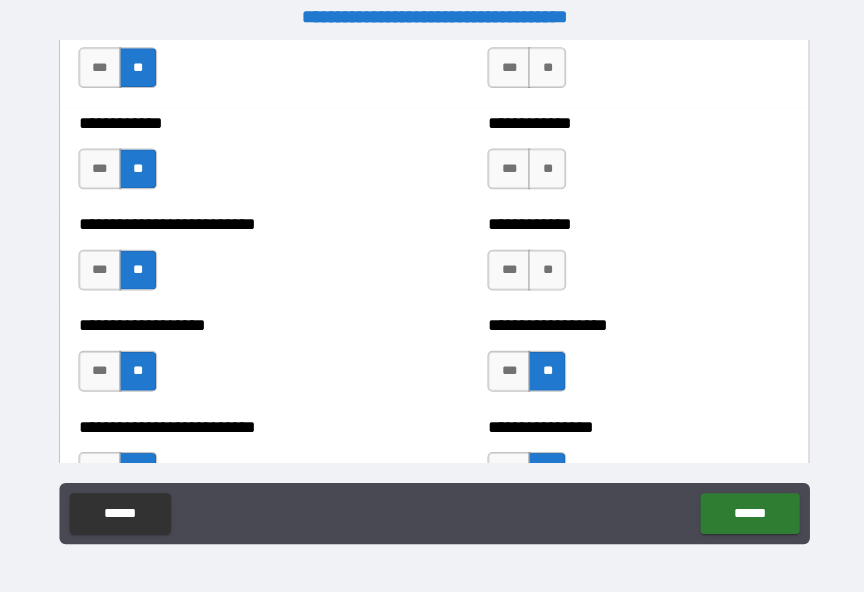scroll, scrollTop: 5556, scrollLeft: 0, axis: vertical 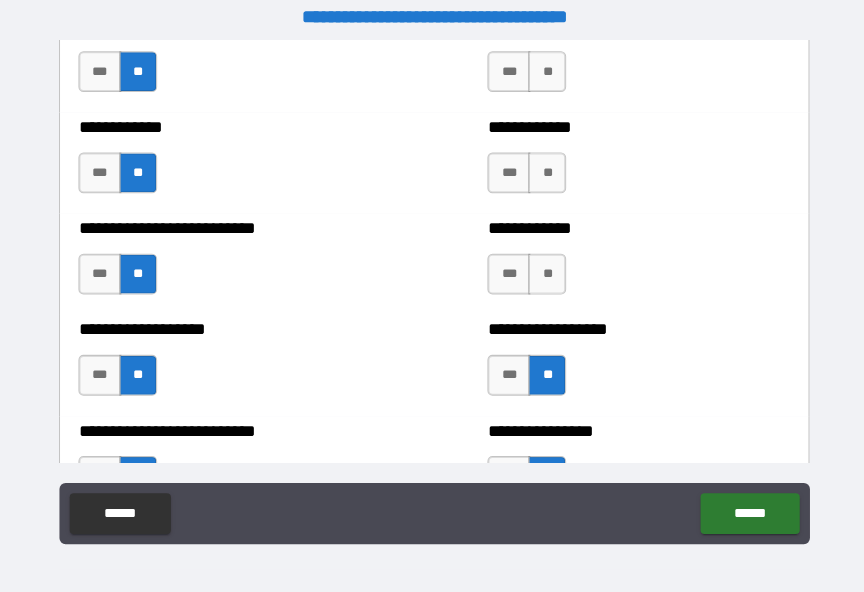 click on "**" at bounding box center (542, 268) 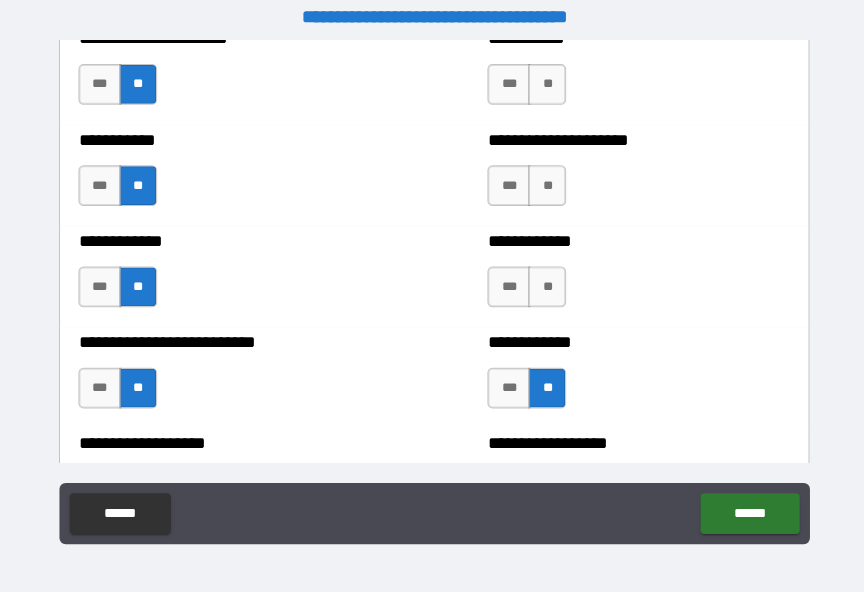 click on "**" at bounding box center (542, 280) 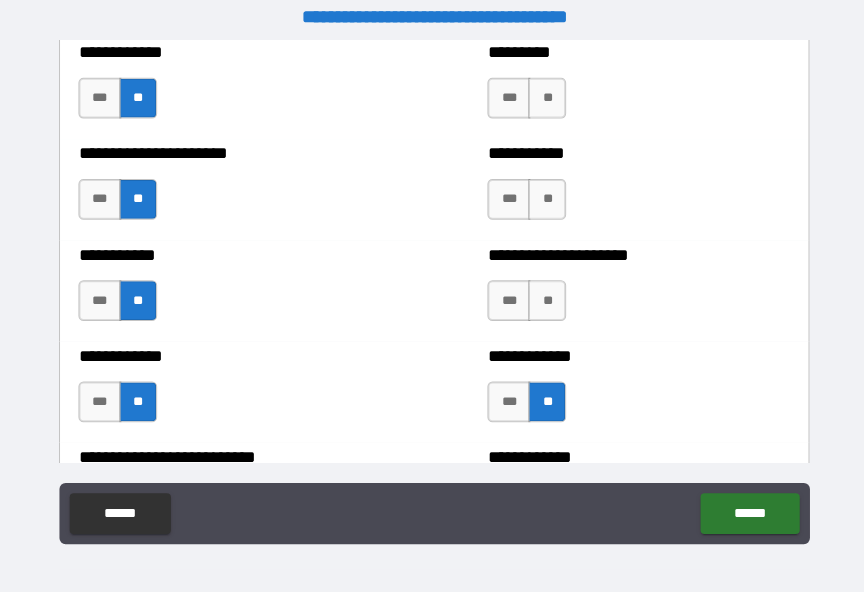 click on "**" at bounding box center (542, 294) 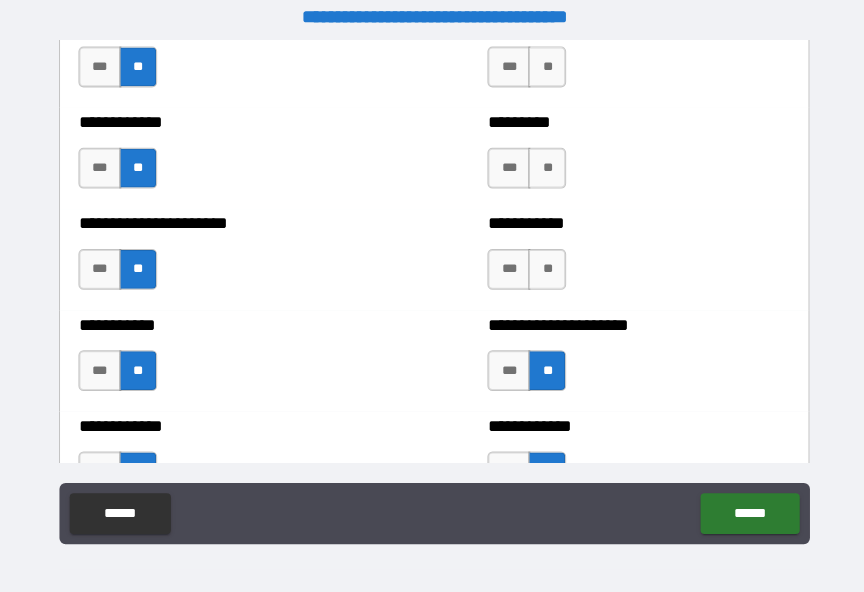 scroll, scrollTop: 5252, scrollLeft: 0, axis: vertical 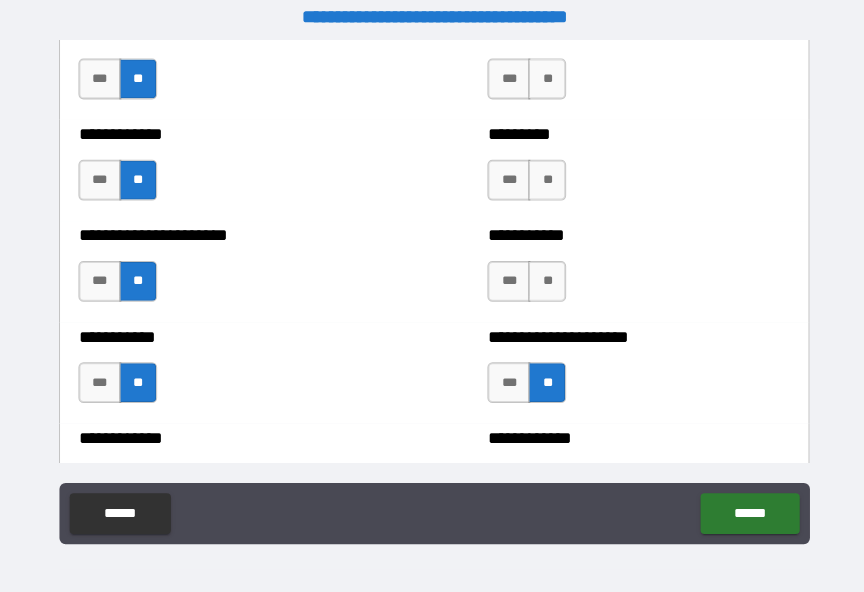 click on "**" at bounding box center [542, 275] 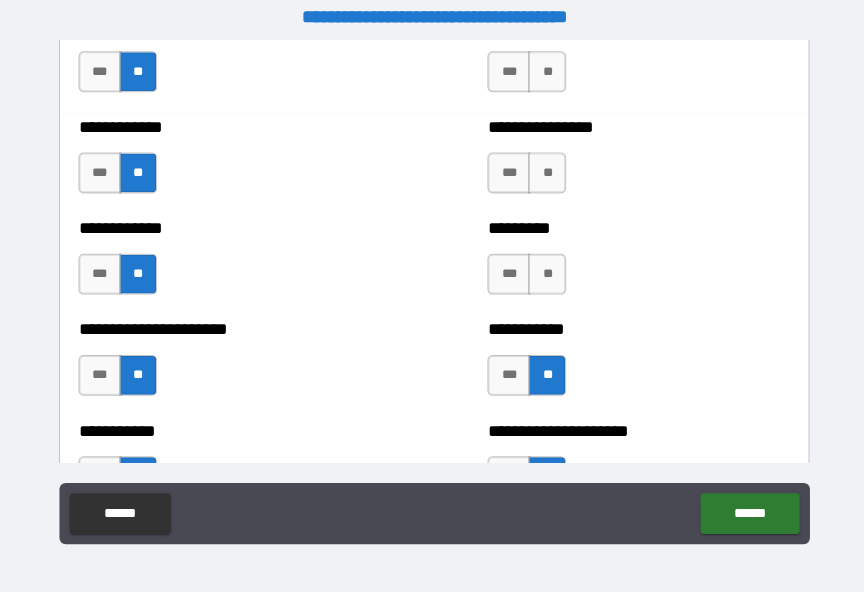 scroll, scrollTop: 5156, scrollLeft: 0, axis: vertical 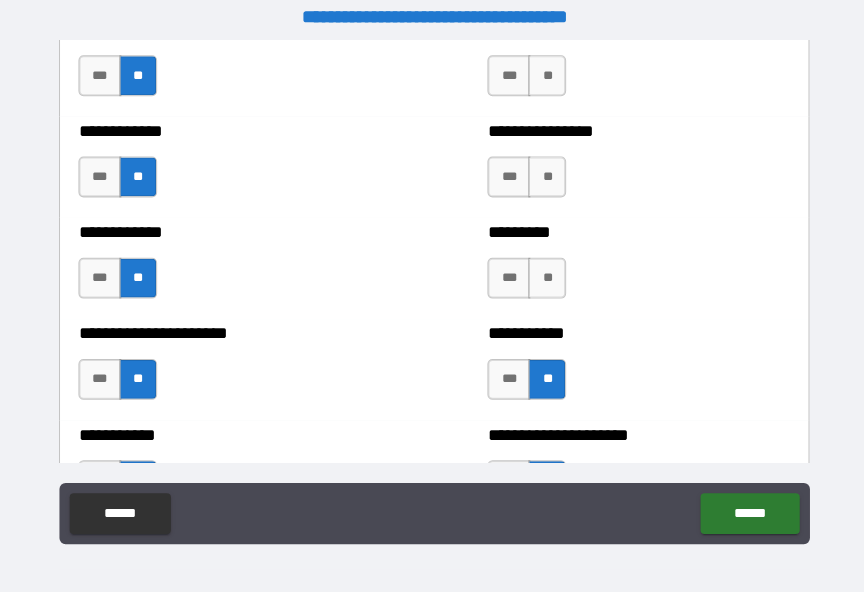 click on "**" at bounding box center (542, 272) 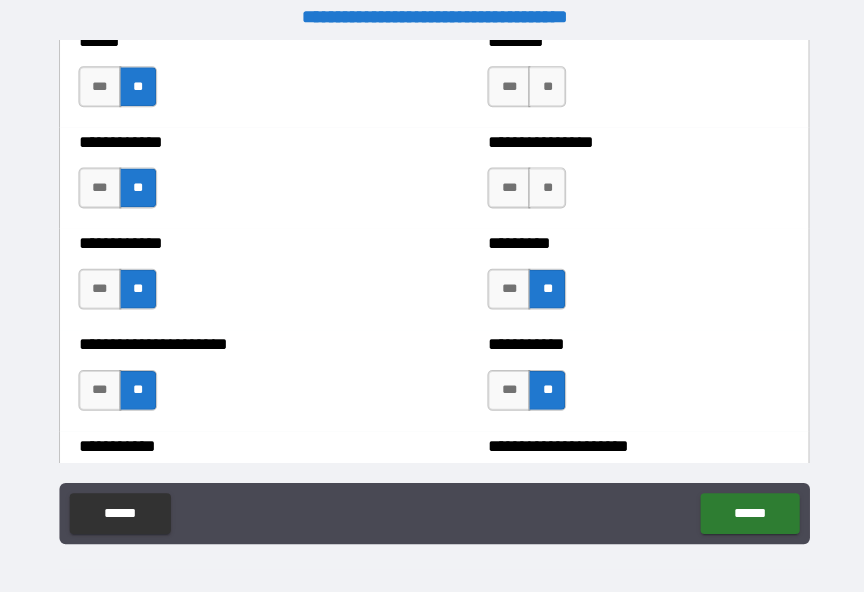 click on "***" at bounding box center [505, 184] 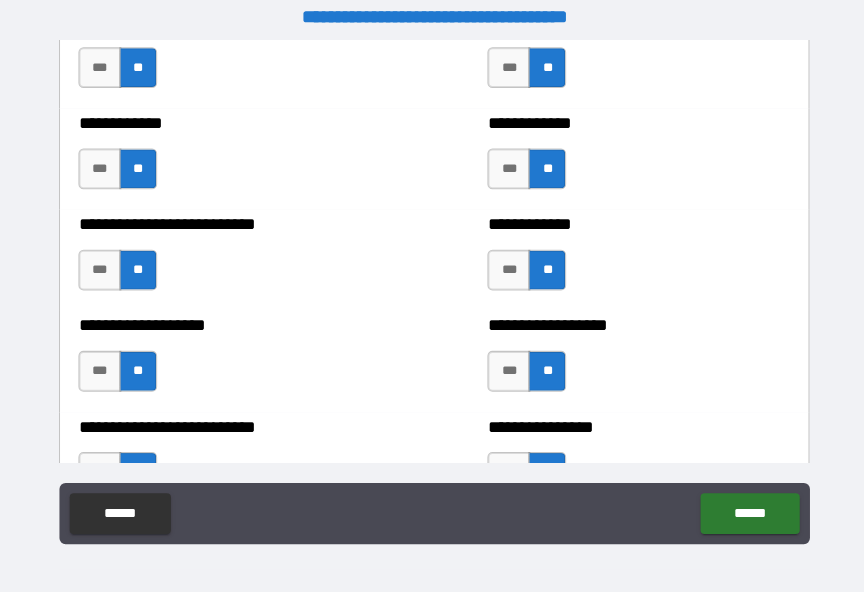 scroll, scrollTop: 5567, scrollLeft: 0, axis: vertical 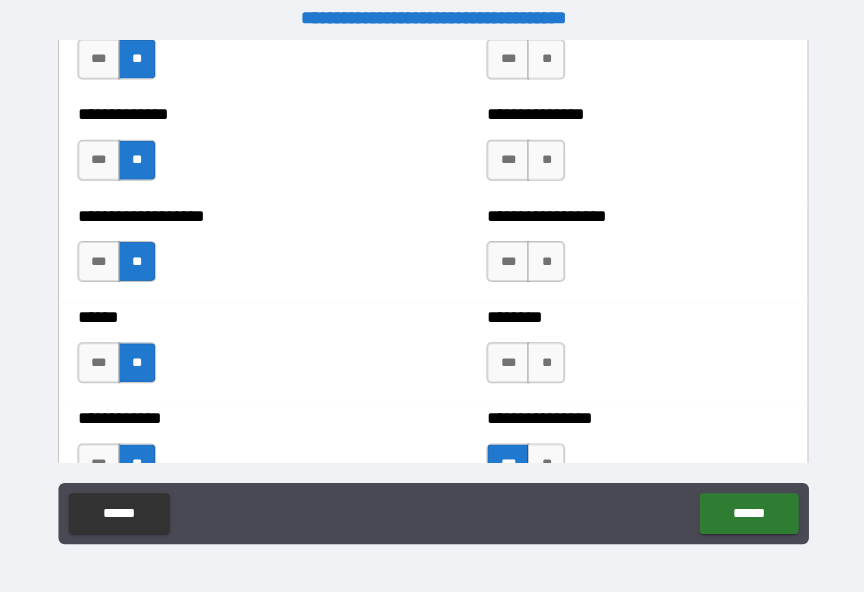 click on "**" at bounding box center [542, 354] 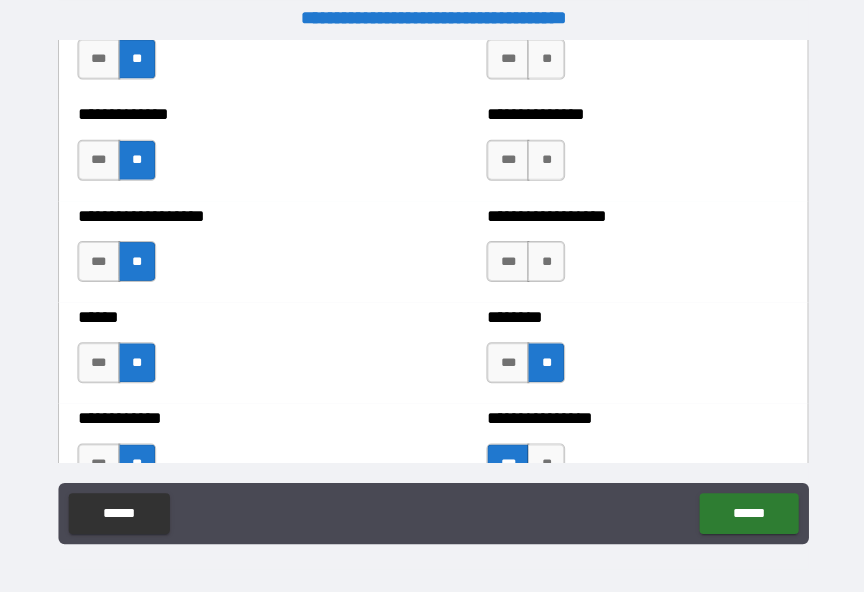scroll, scrollTop: 13, scrollLeft: 0, axis: vertical 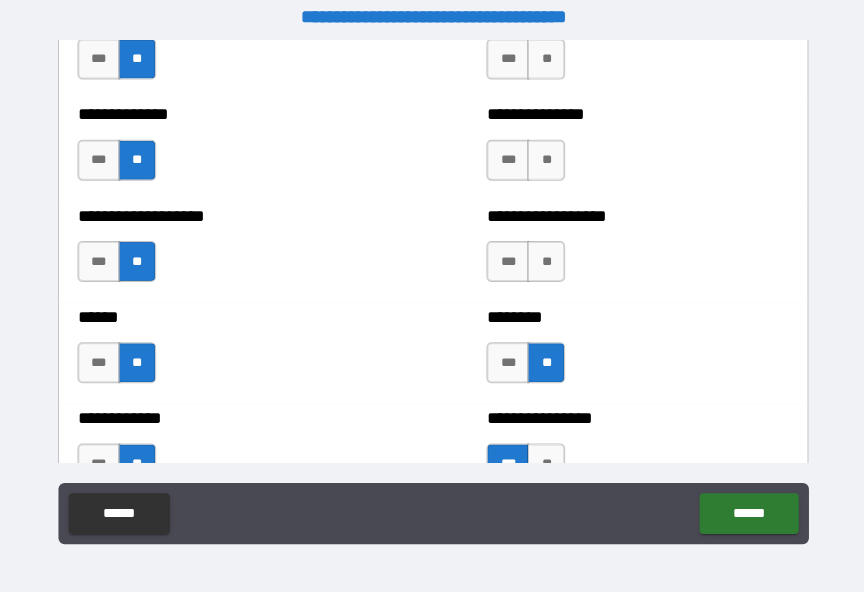 click on "**" at bounding box center [542, 255] 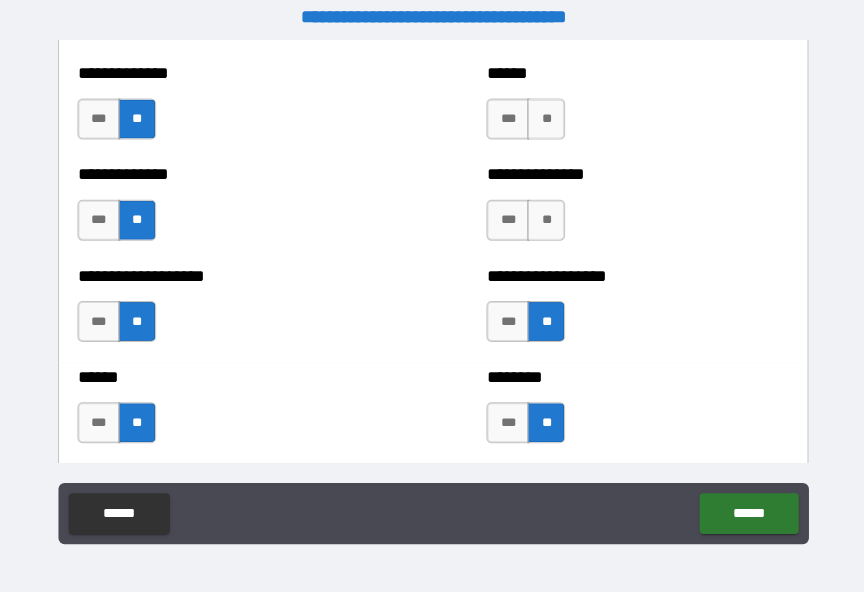 scroll, scrollTop: 4805, scrollLeft: 0, axis: vertical 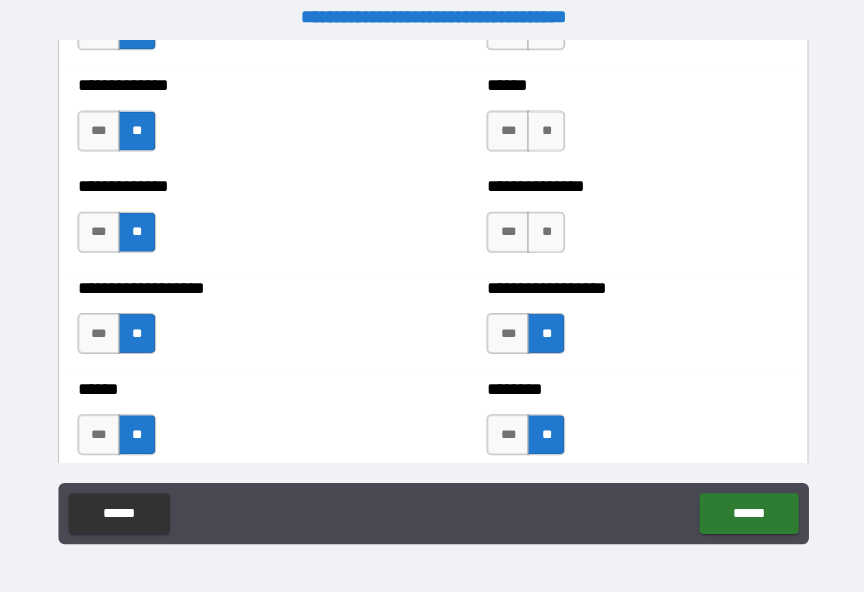 click on "**" at bounding box center [542, 227] 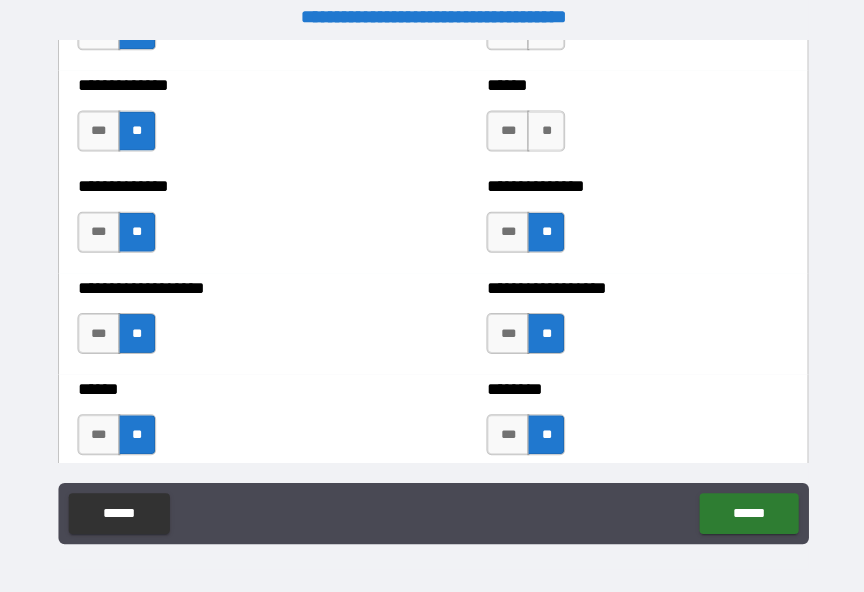 scroll, scrollTop: 4711, scrollLeft: 0, axis: vertical 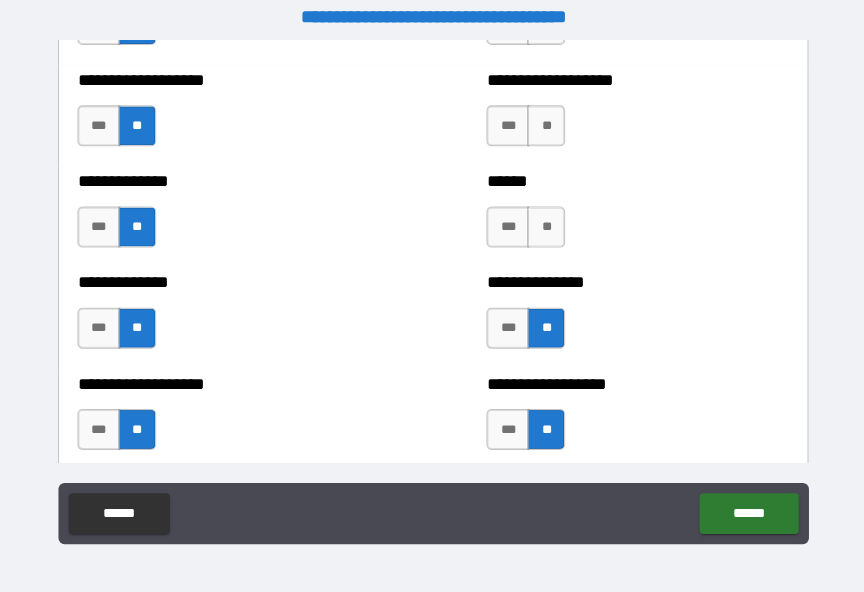 click on "**" at bounding box center (542, 222) 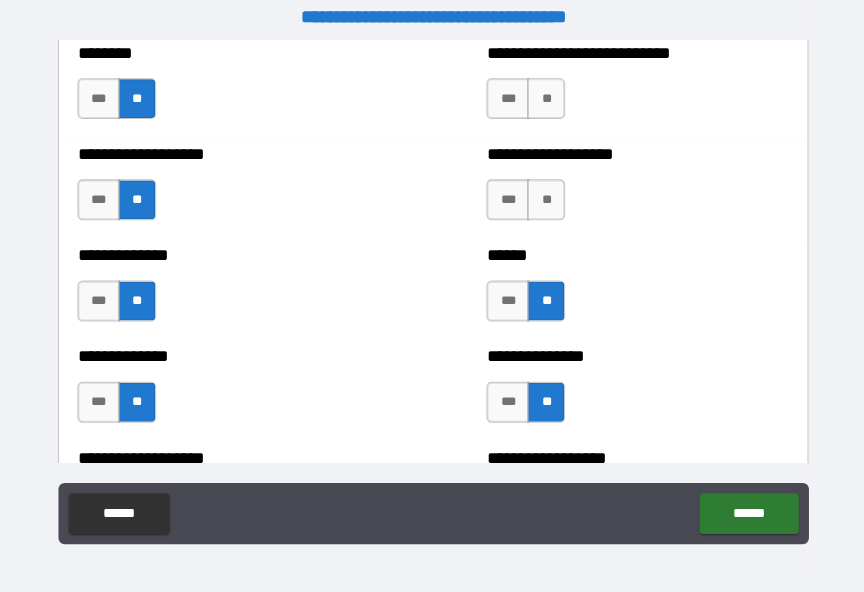 scroll, scrollTop: 4623, scrollLeft: 0, axis: vertical 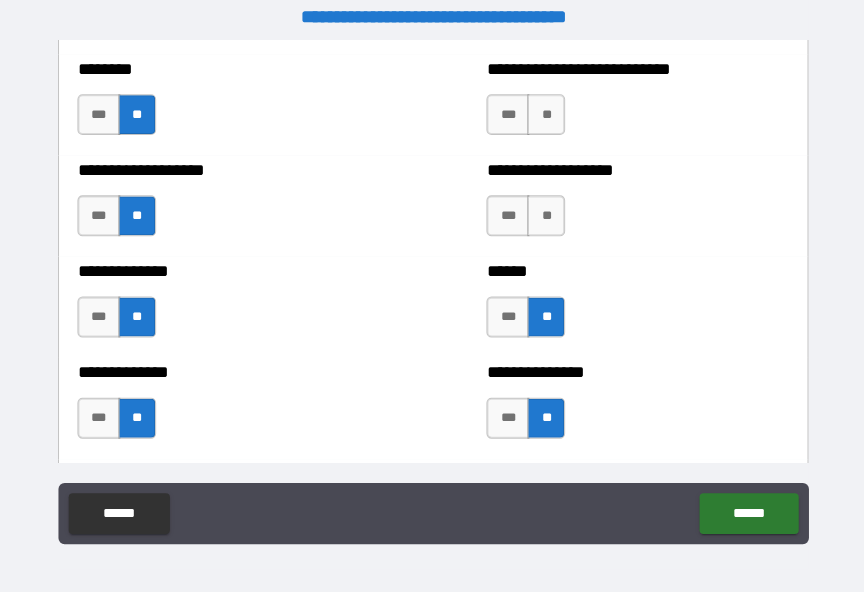 click on "**" at bounding box center [542, 211] 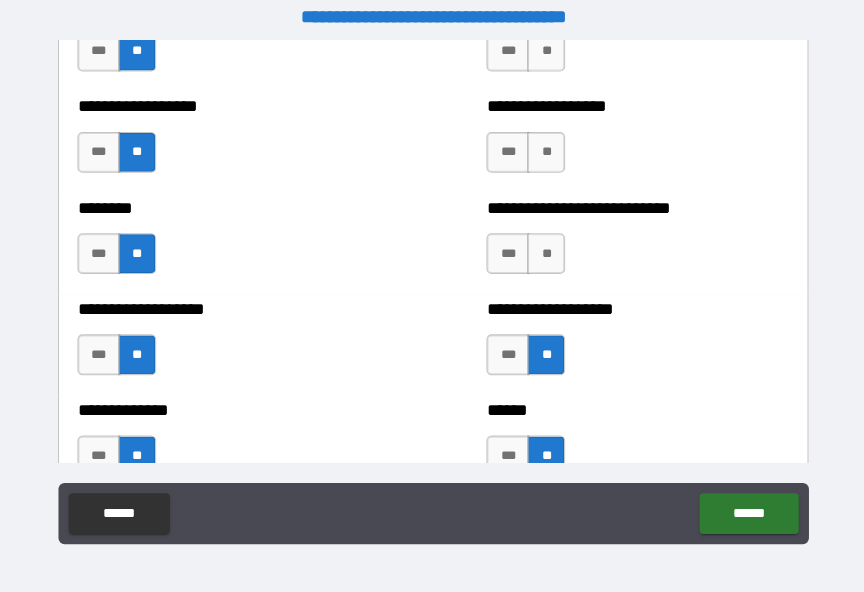 scroll, scrollTop: 4472, scrollLeft: 0, axis: vertical 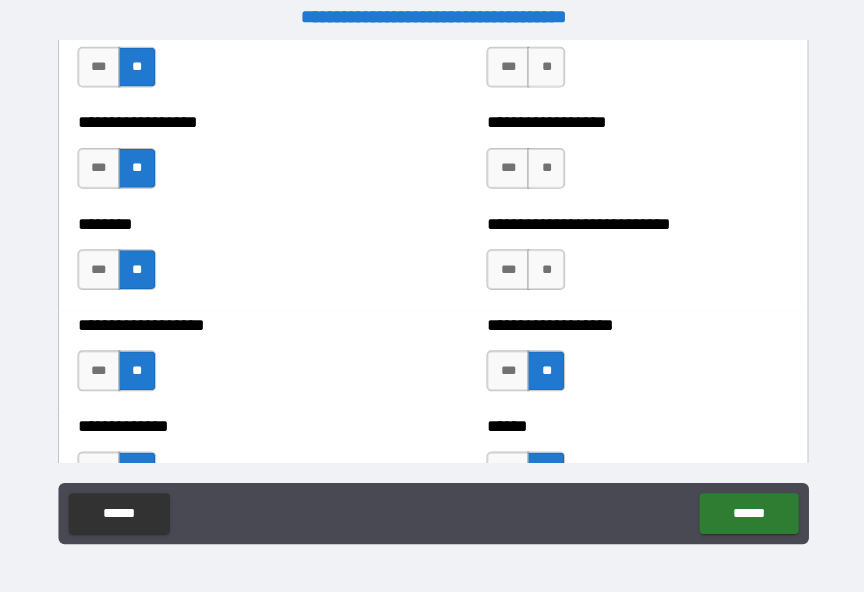 click on "**" at bounding box center [542, 263] 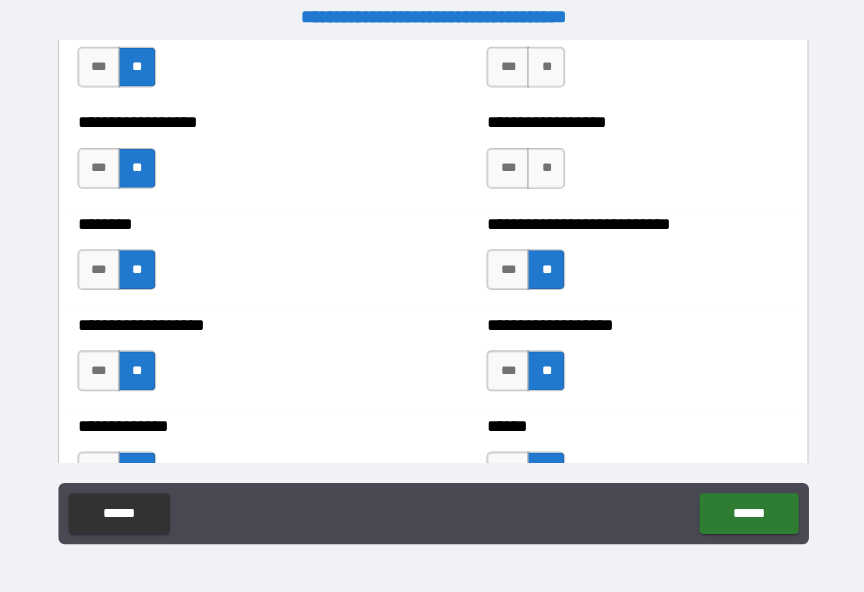 click on "**" at bounding box center [542, 164] 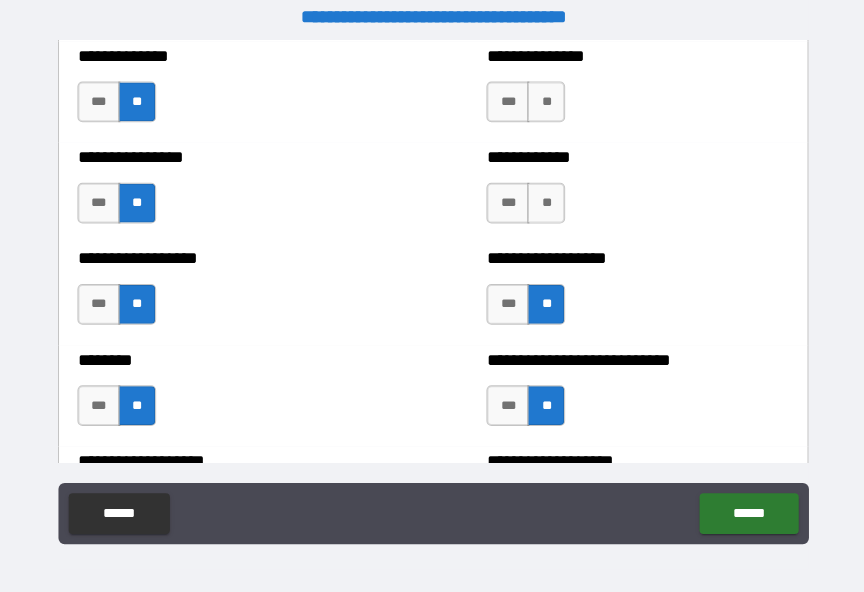 click on "**" at bounding box center [542, 198] 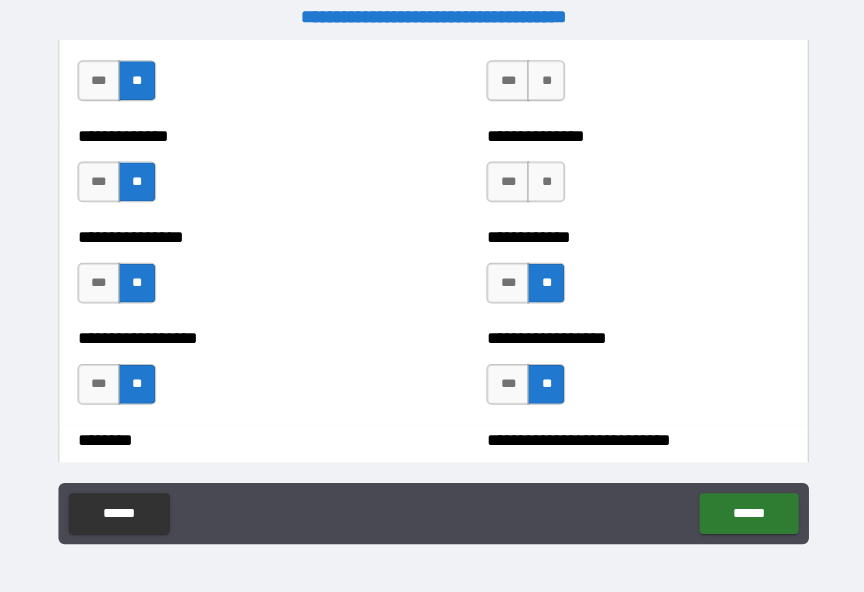 scroll, scrollTop: 4223, scrollLeft: 0, axis: vertical 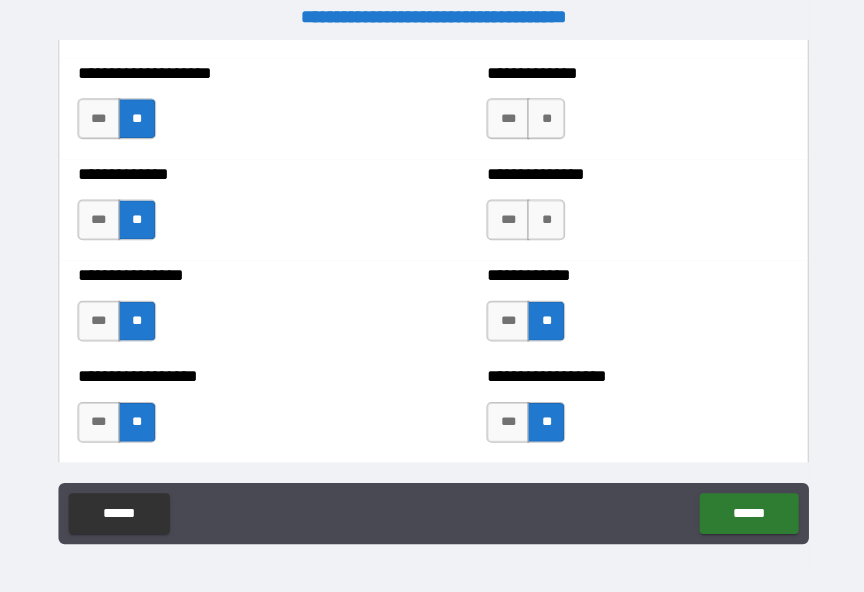 click on "**" at bounding box center [542, 215] 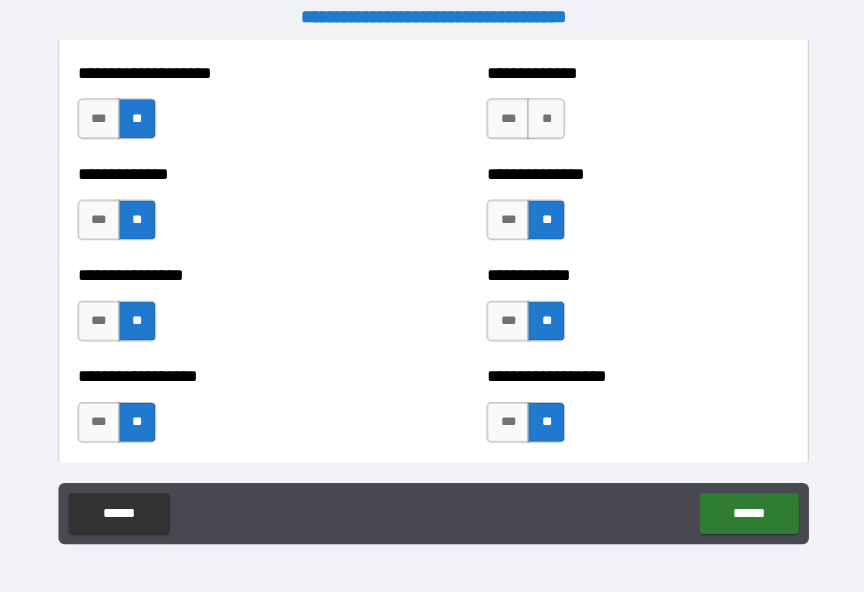 click on "**" at bounding box center [542, 116] 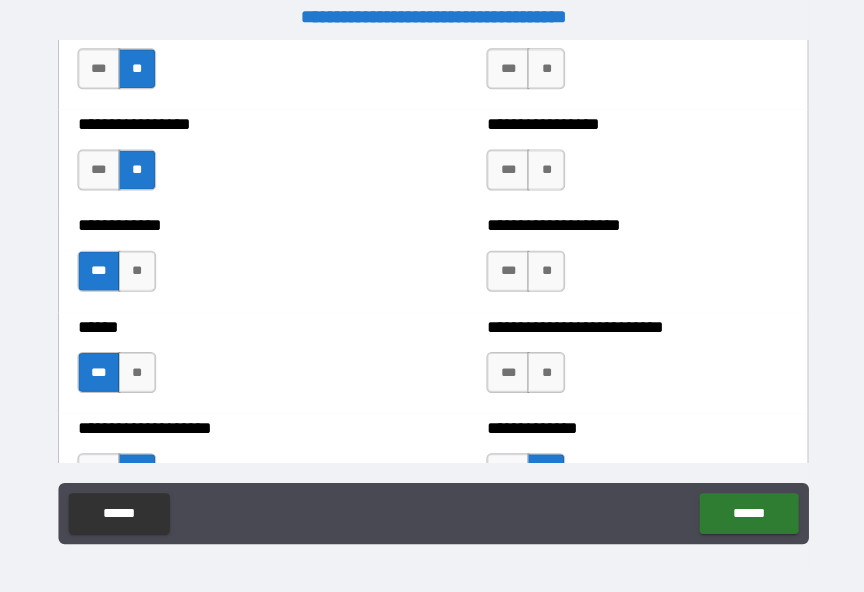 scroll, scrollTop: 3871, scrollLeft: 0, axis: vertical 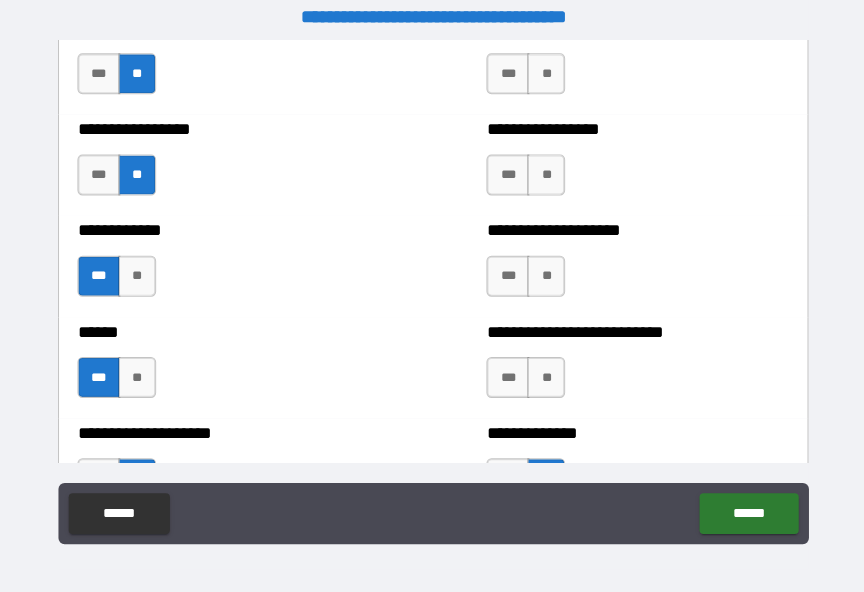 click on "**" at bounding box center (542, 369) 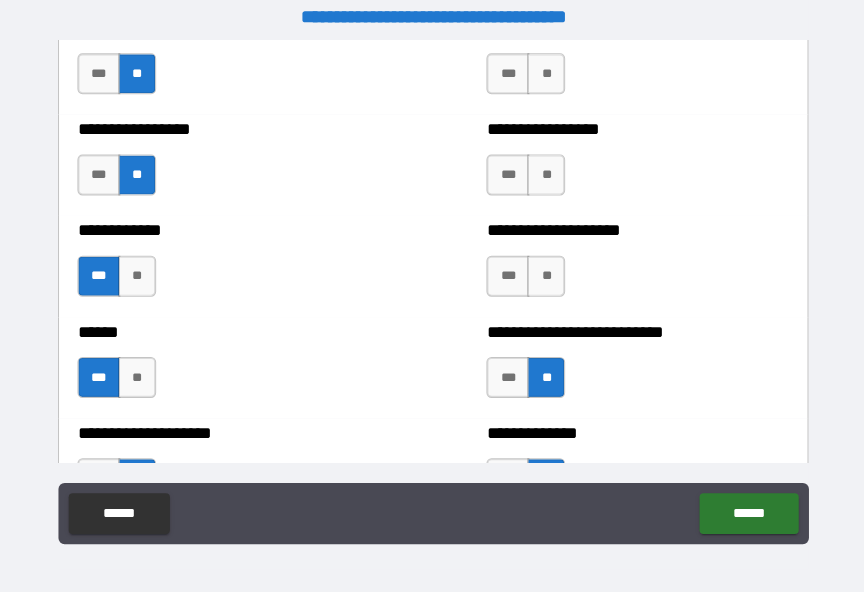 click on "**" at bounding box center (542, 270) 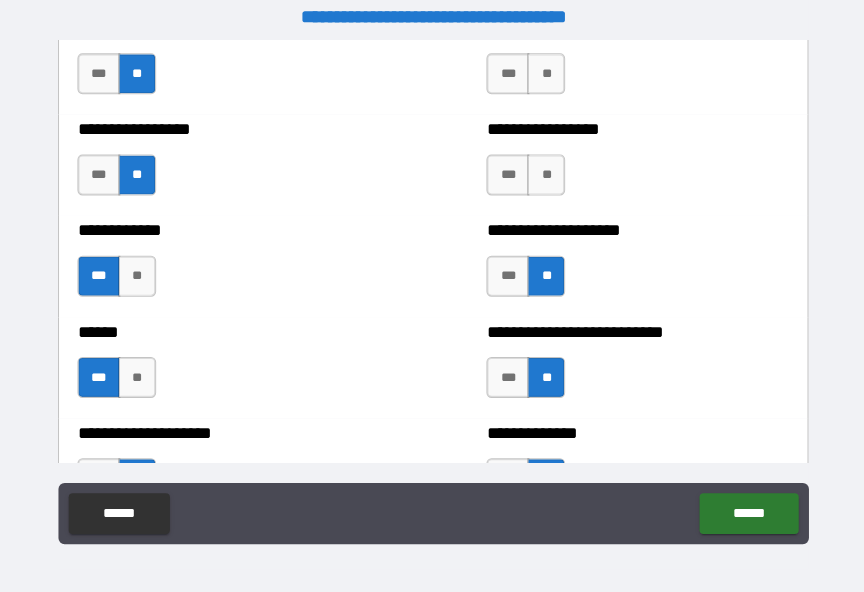 click on "**" at bounding box center [542, 171] 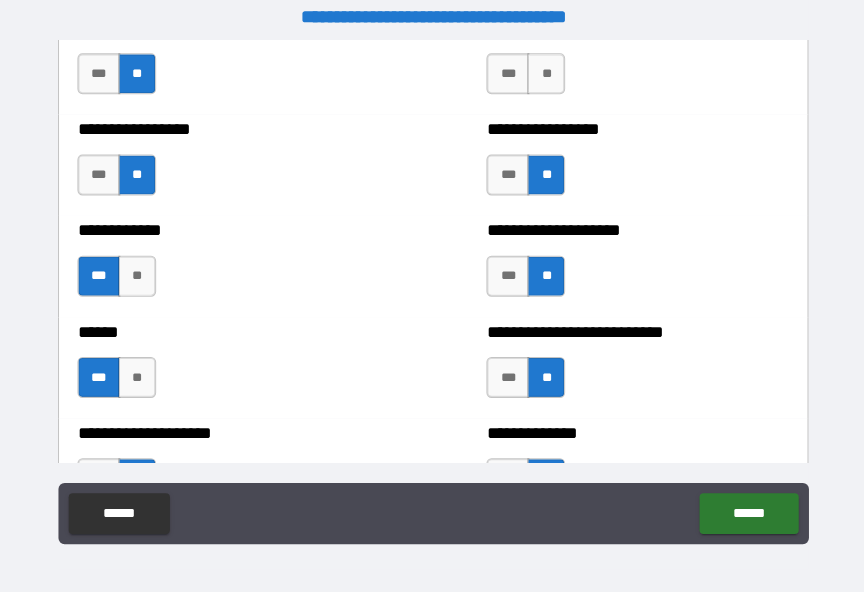 click on "**" at bounding box center (542, 72) 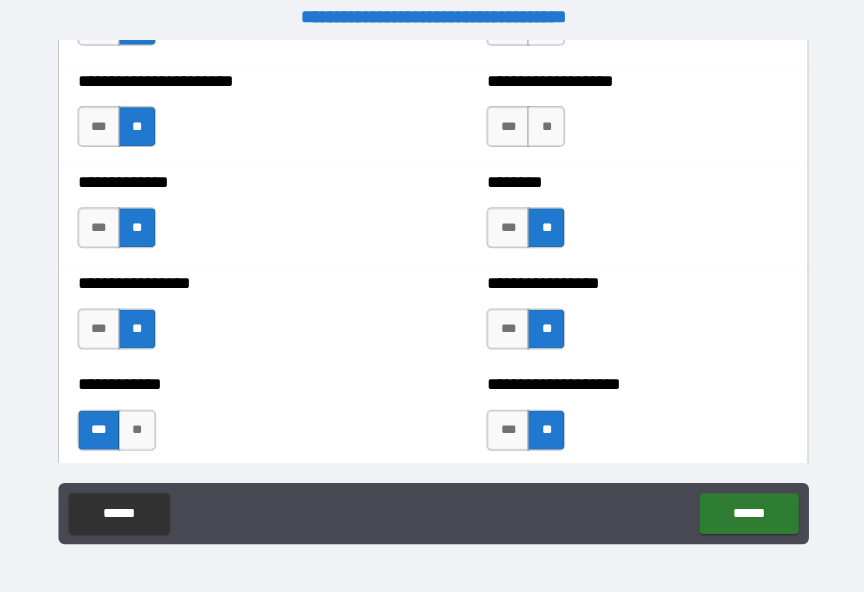 scroll, scrollTop: 3644, scrollLeft: 0, axis: vertical 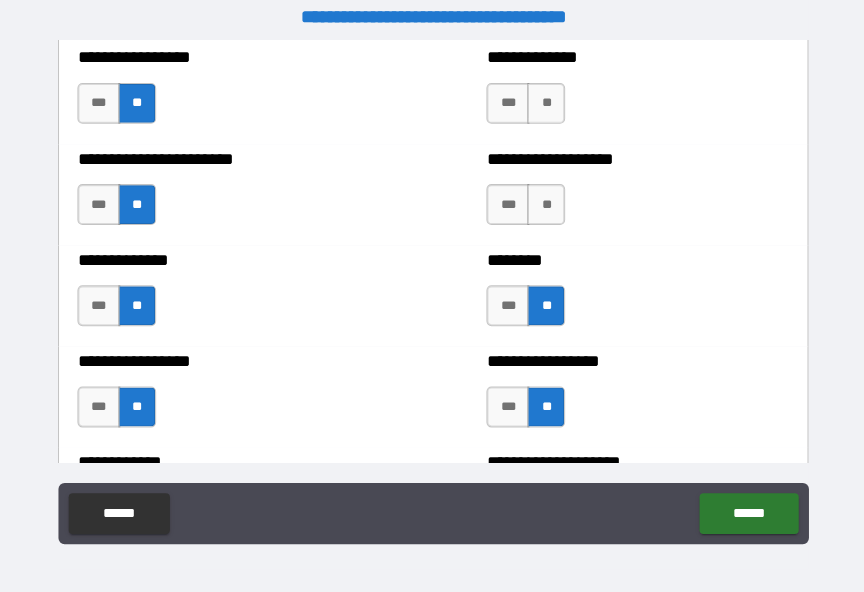 click on "**" at bounding box center [542, 200] 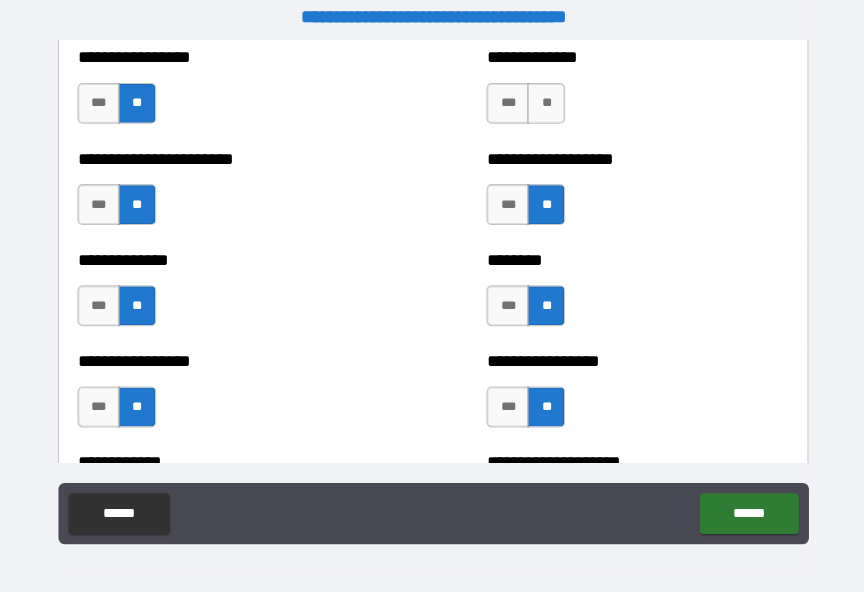 scroll, scrollTop: 3542, scrollLeft: 0, axis: vertical 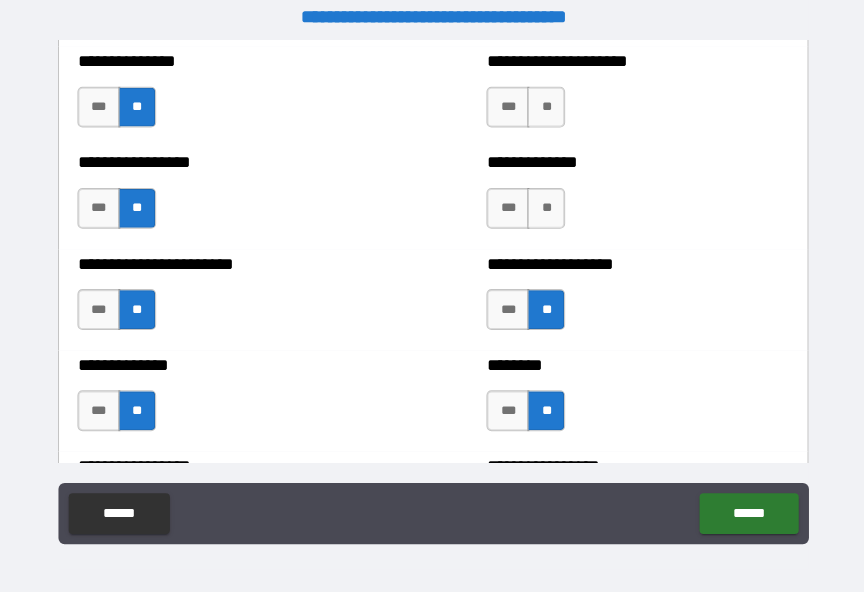 click on "**" at bounding box center (542, 203) 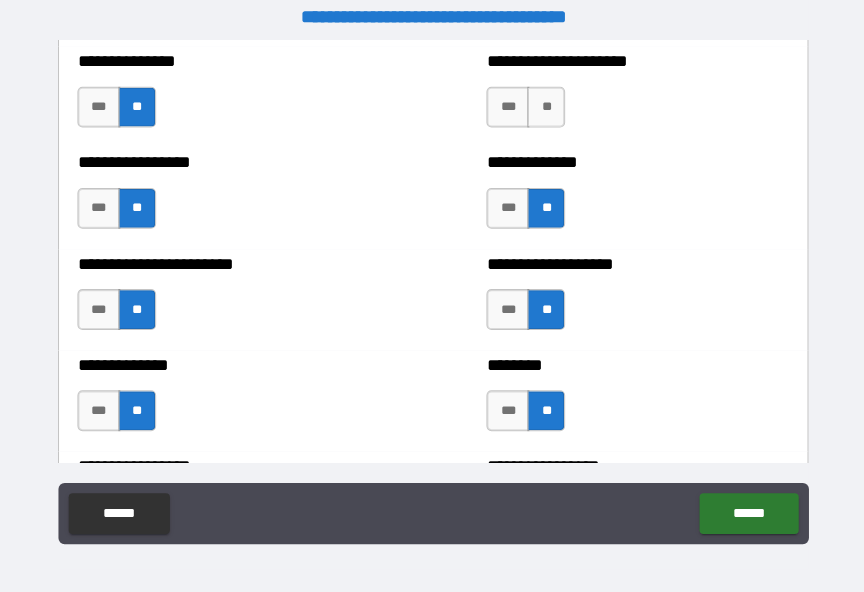 click on "**" at bounding box center [542, 104] 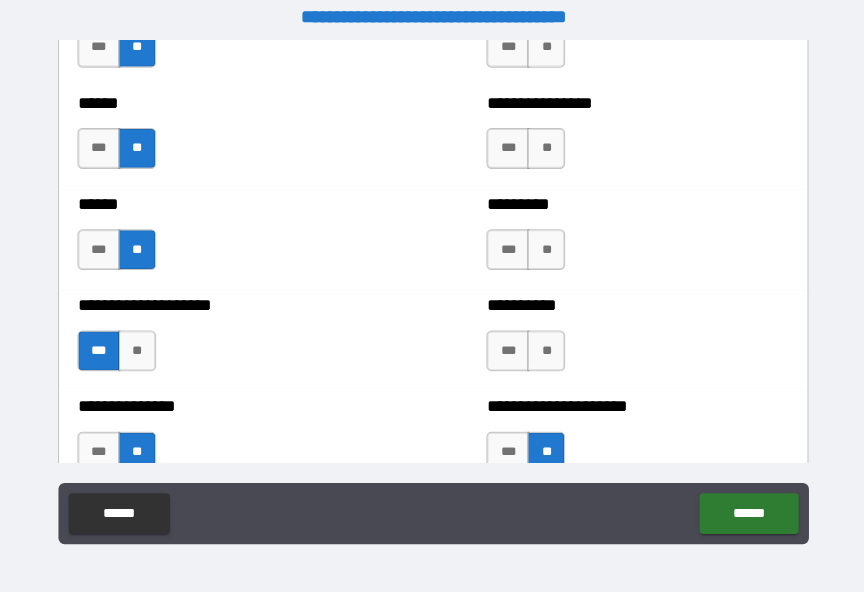 scroll, scrollTop: 3199, scrollLeft: 0, axis: vertical 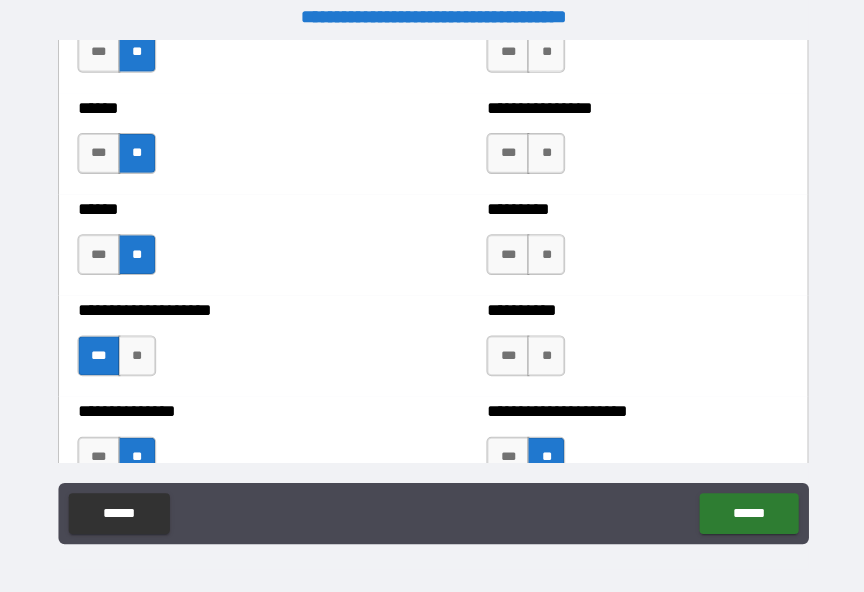 click on "**" at bounding box center [542, 348] 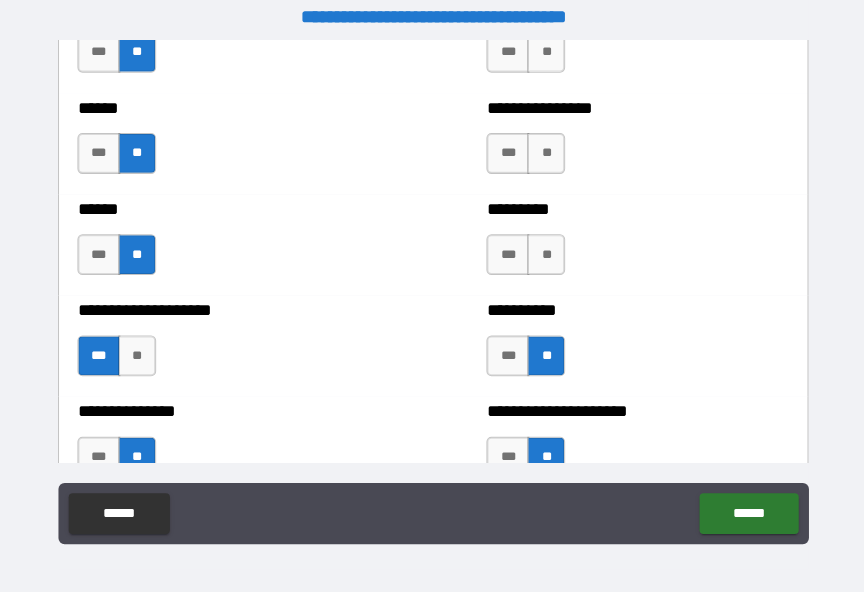 click on "**" at bounding box center [542, 249] 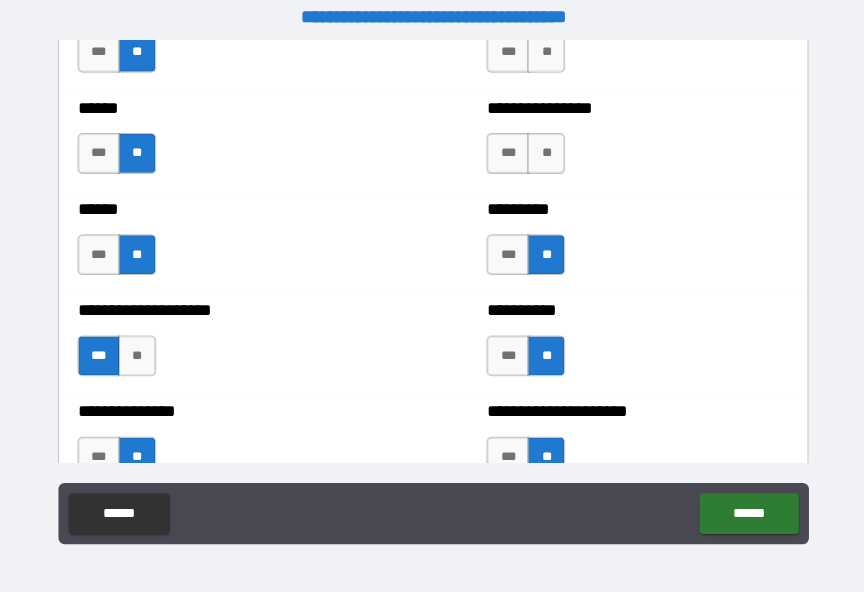 click on "**" at bounding box center [542, 150] 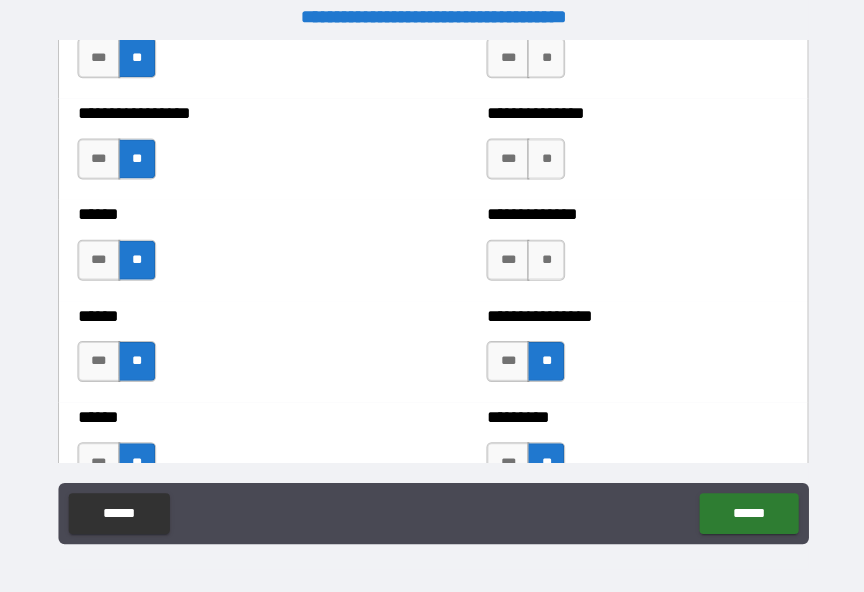 click on "**" at bounding box center (542, 254) 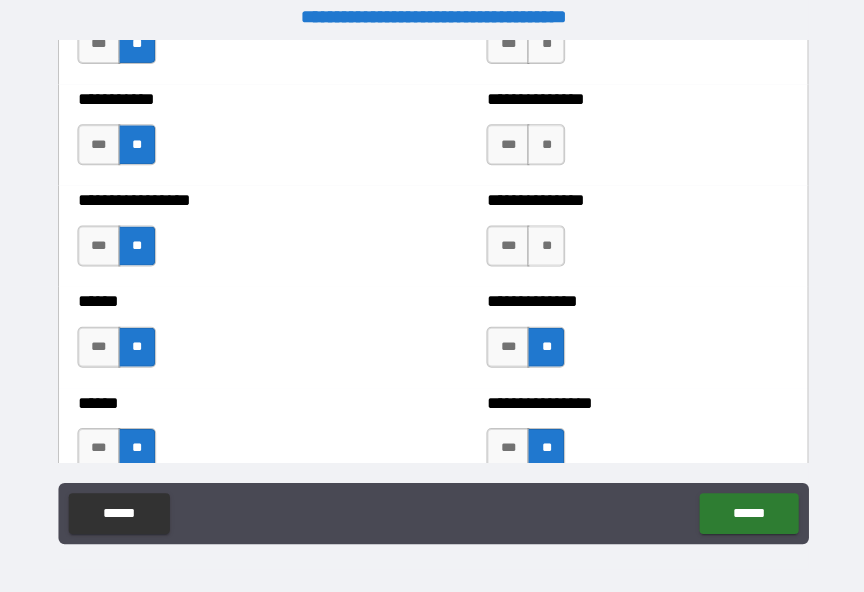 scroll, scrollTop: 2907, scrollLeft: 0, axis: vertical 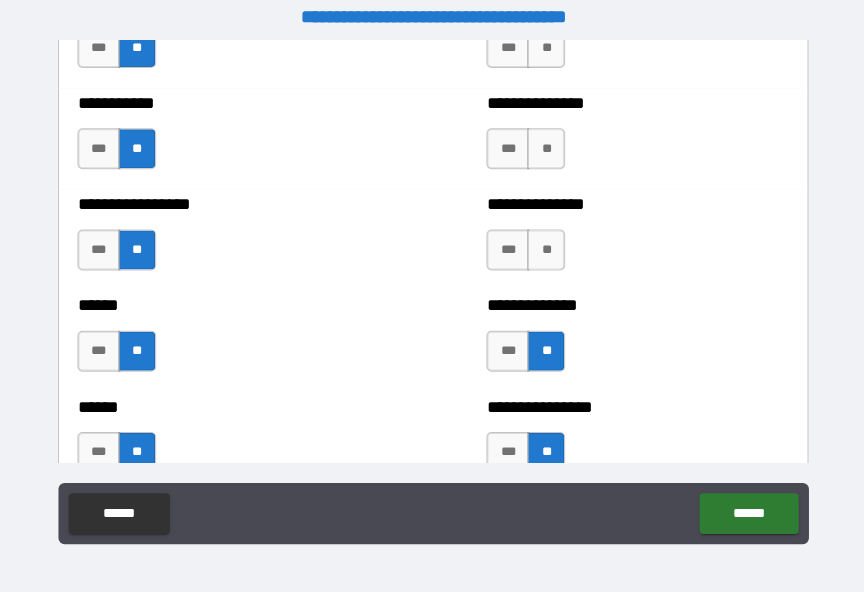 click on "**" at bounding box center [542, 244] 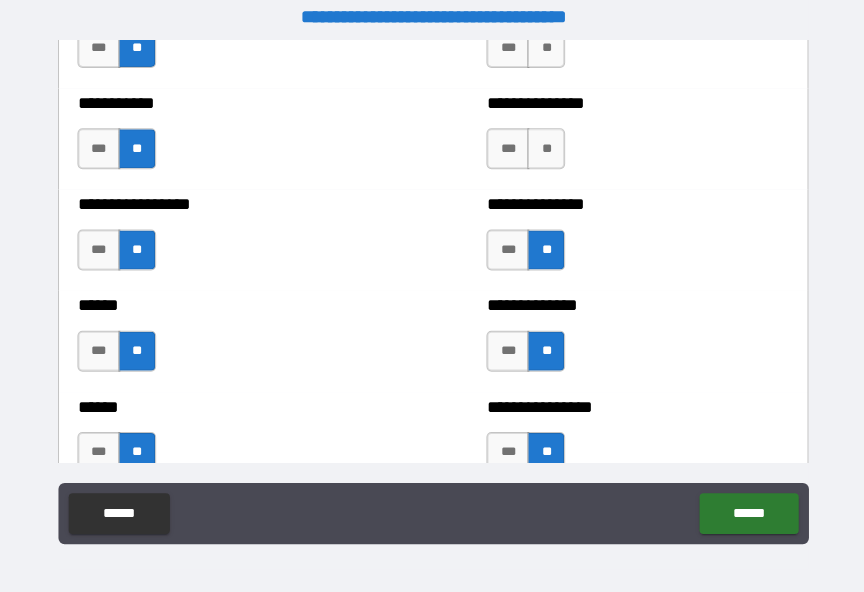 click on "**" at bounding box center [542, 145] 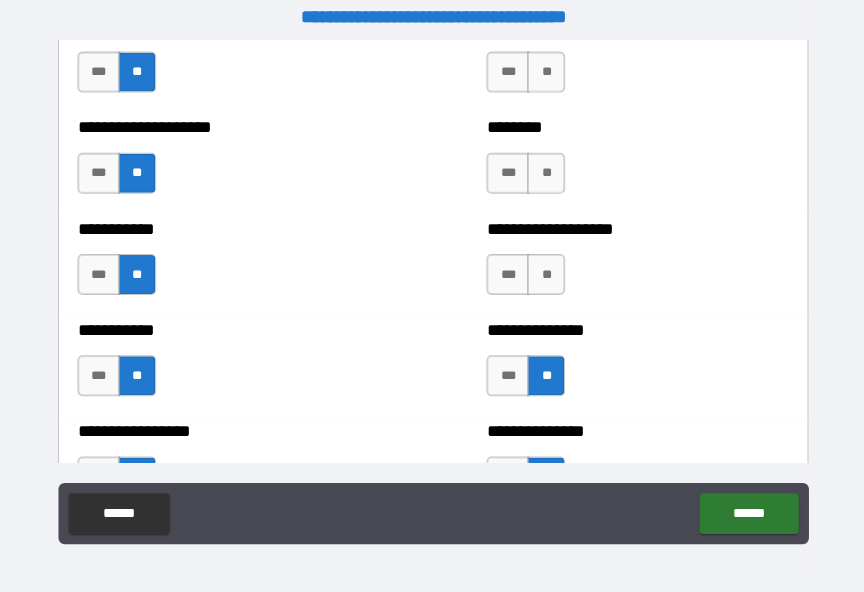 scroll, scrollTop: 2684, scrollLeft: 0, axis: vertical 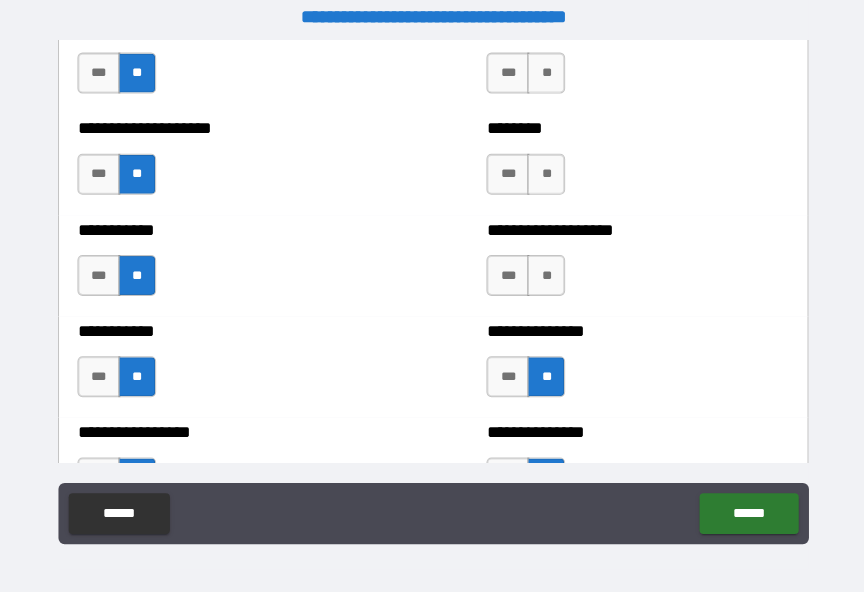 click on "**" at bounding box center (542, 269) 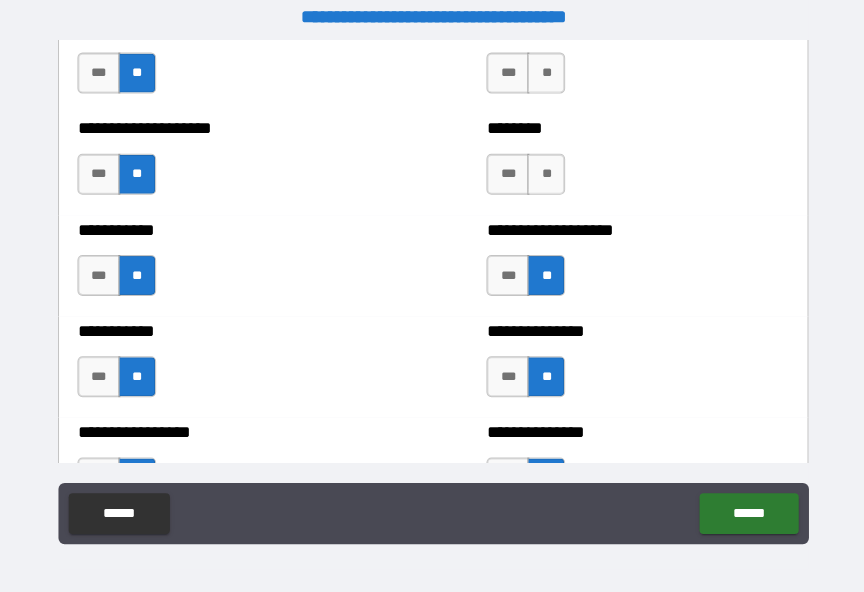 click on "***" at bounding box center [505, 269] 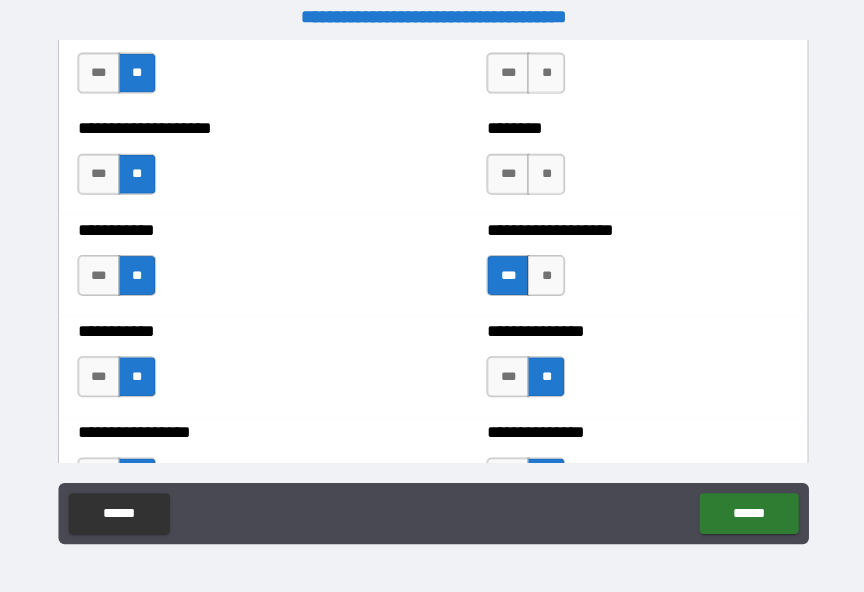 click on "***" at bounding box center [505, 170] 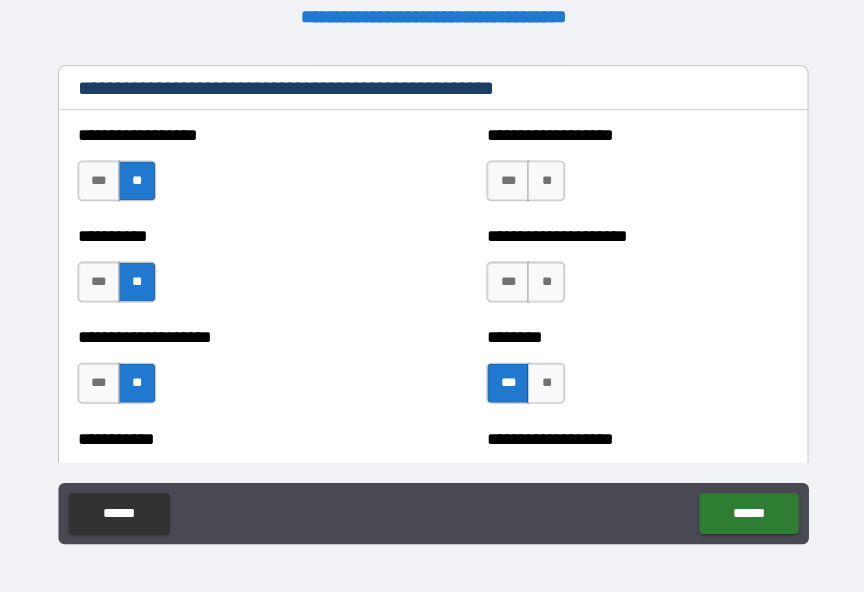scroll, scrollTop: 2463, scrollLeft: 0, axis: vertical 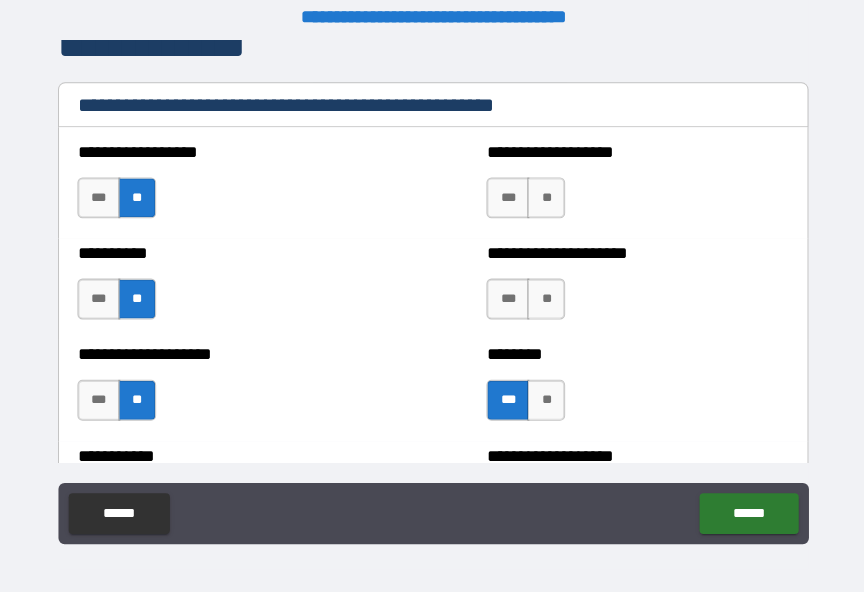 click on "**" at bounding box center [542, 292] 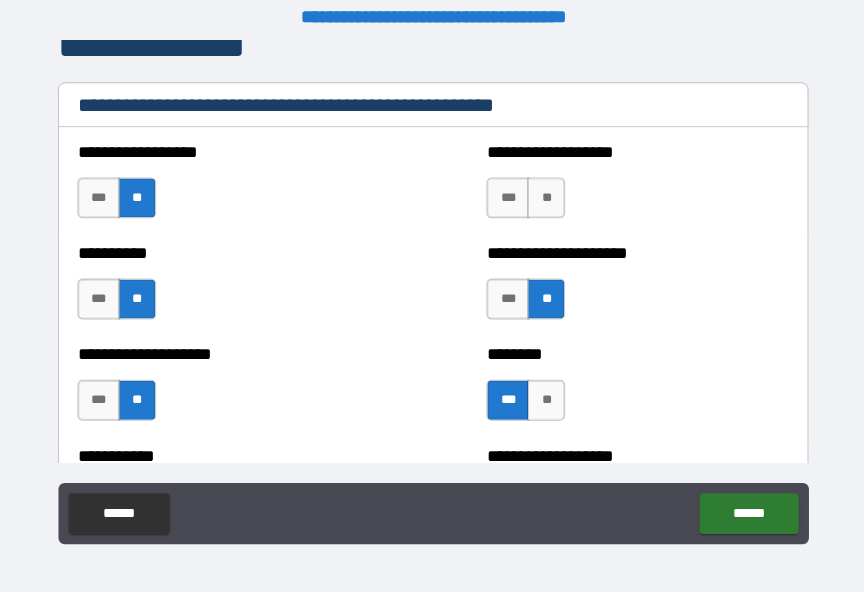 click on "**" at bounding box center (542, 193) 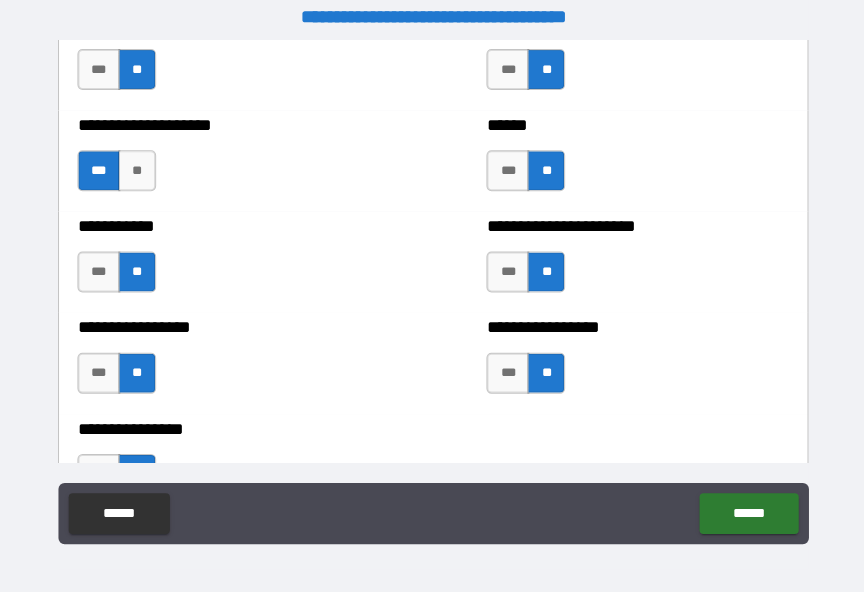 scroll, scrollTop: 5962, scrollLeft: 0, axis: vertical 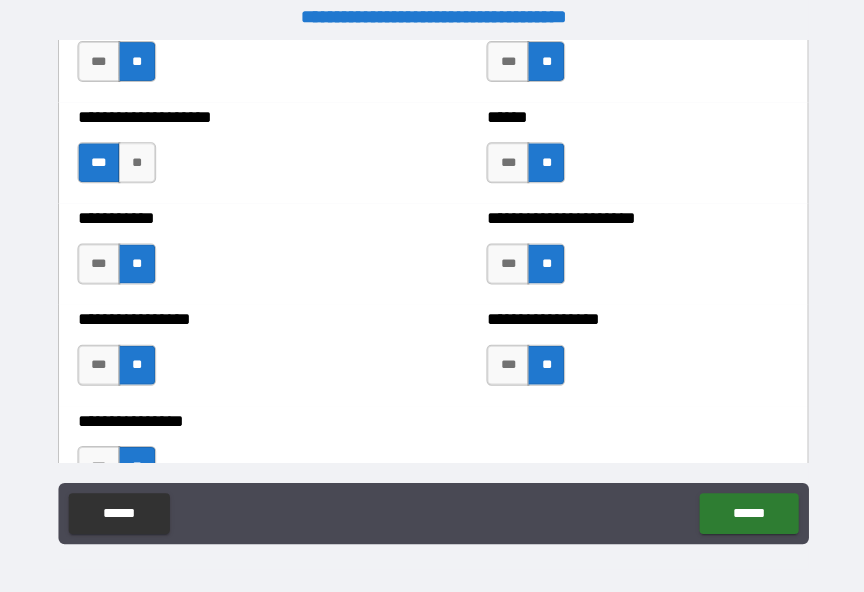 click on "**" at bounding box center [142, 159] 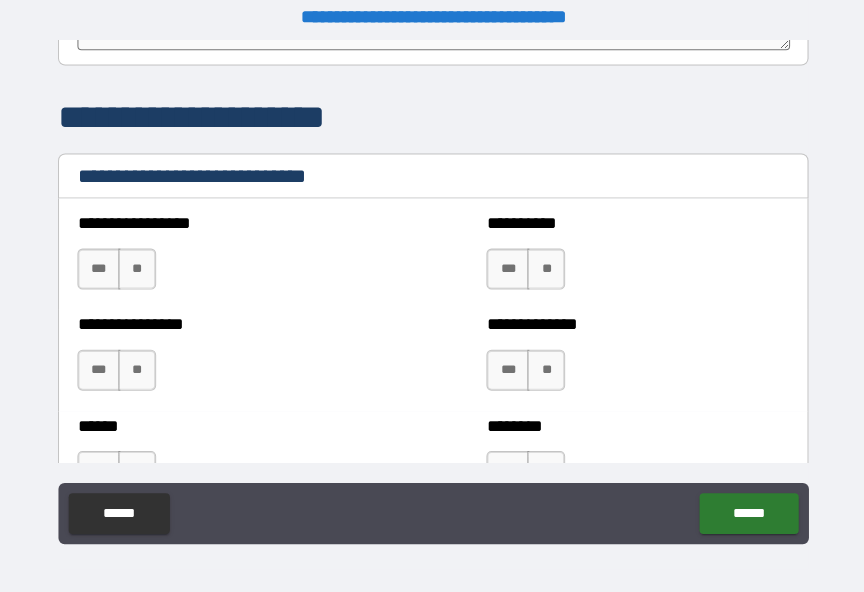 scroll, scrollTop: 6679, scrollLeft: 0, axis: vertical 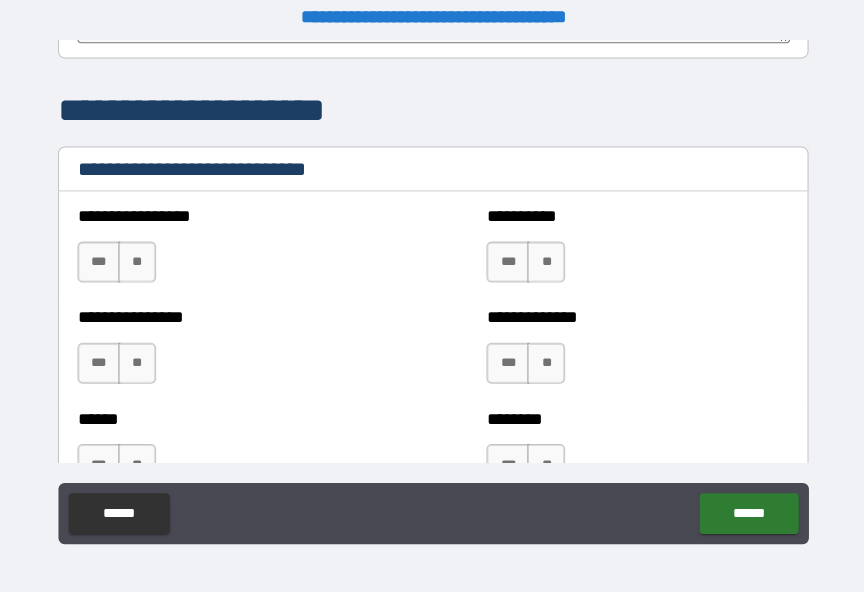 click on "**" at bounding box center [142, 256] 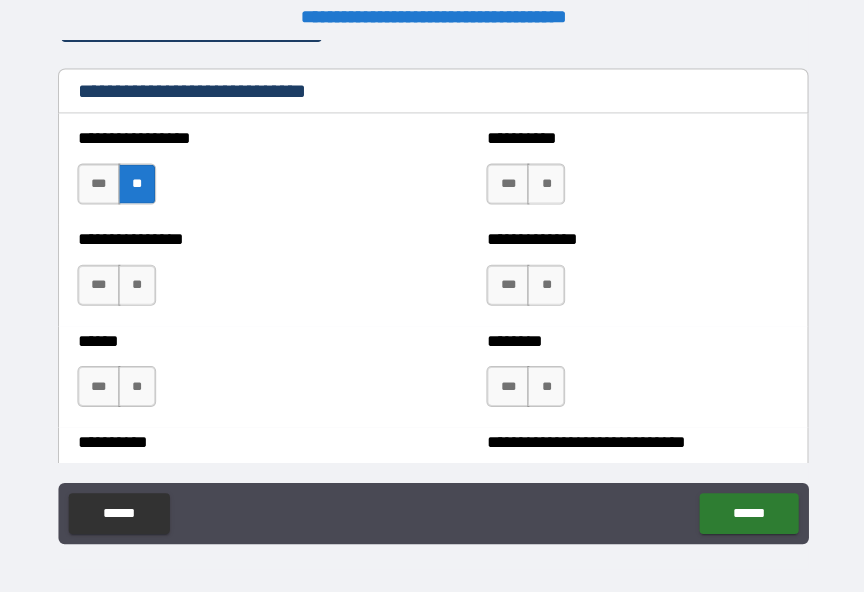 scroll, scrollTop: 6756, scrollLeft: 0, axis: vertical 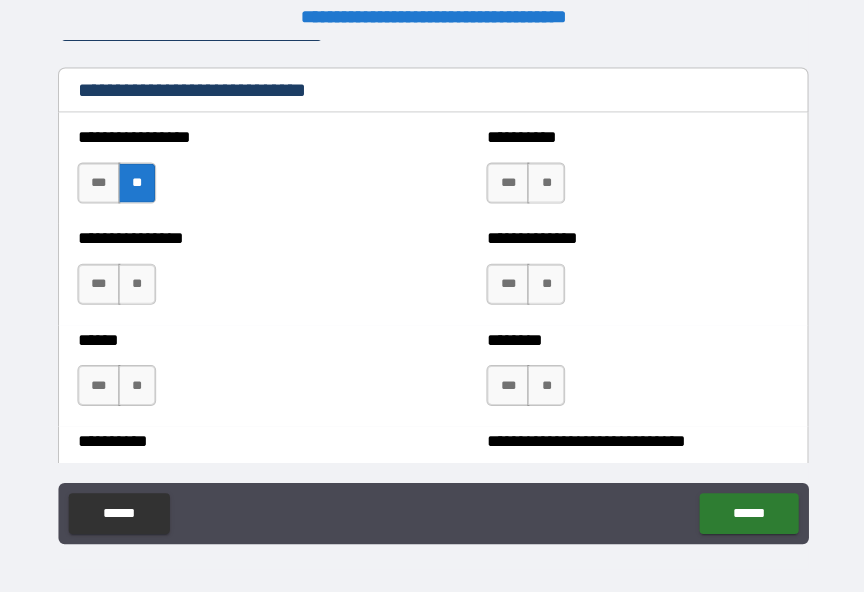 click on "**" at bounding box center [142, 278] 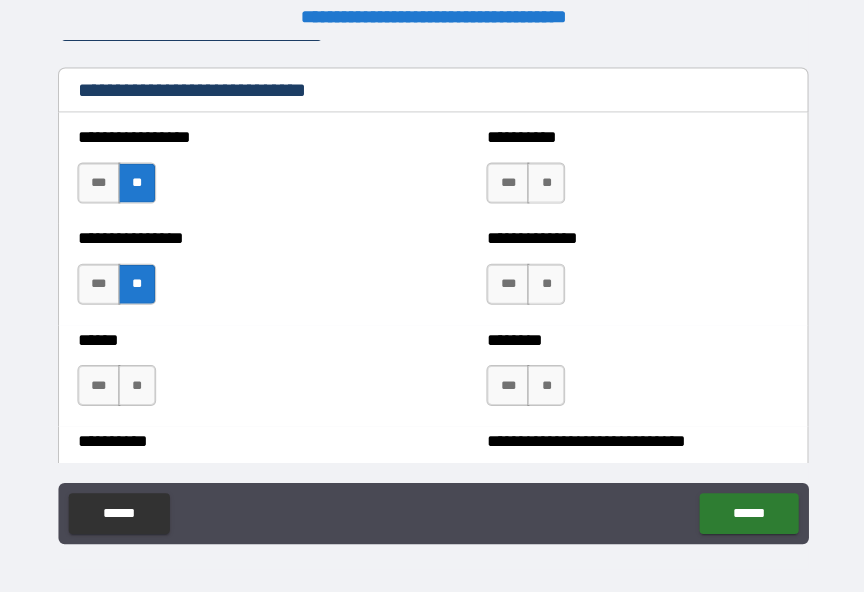 click on "**" at bounding box center (542, 179) 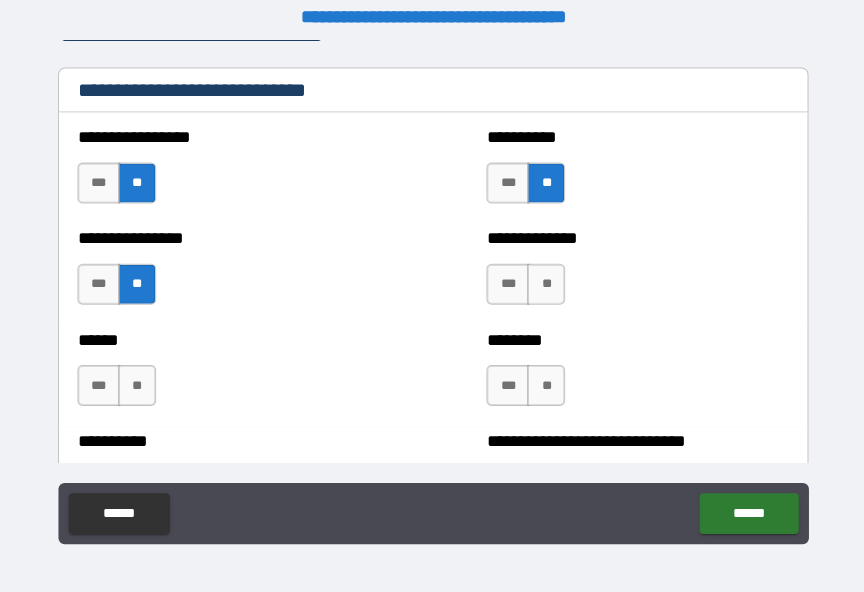 click on "**" at bounding box center [542, 278] 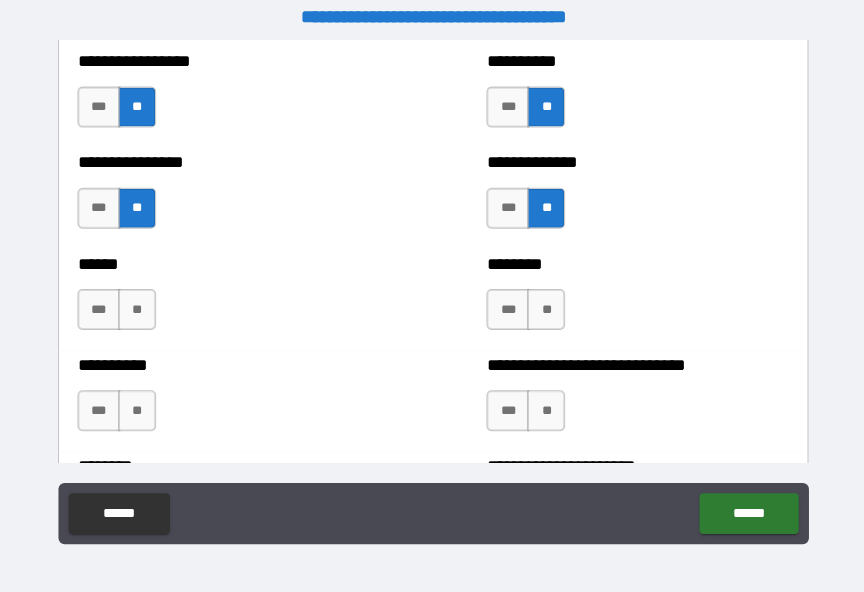 scroll, scrollTop: 6910, scrollLeft: 0, axis: vertical 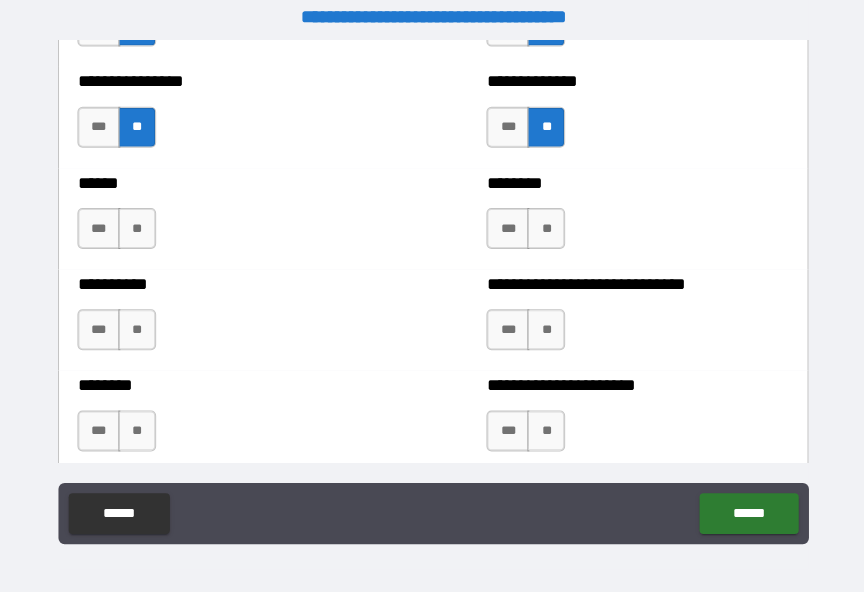 click on "**" at bounding box center (542, 223) 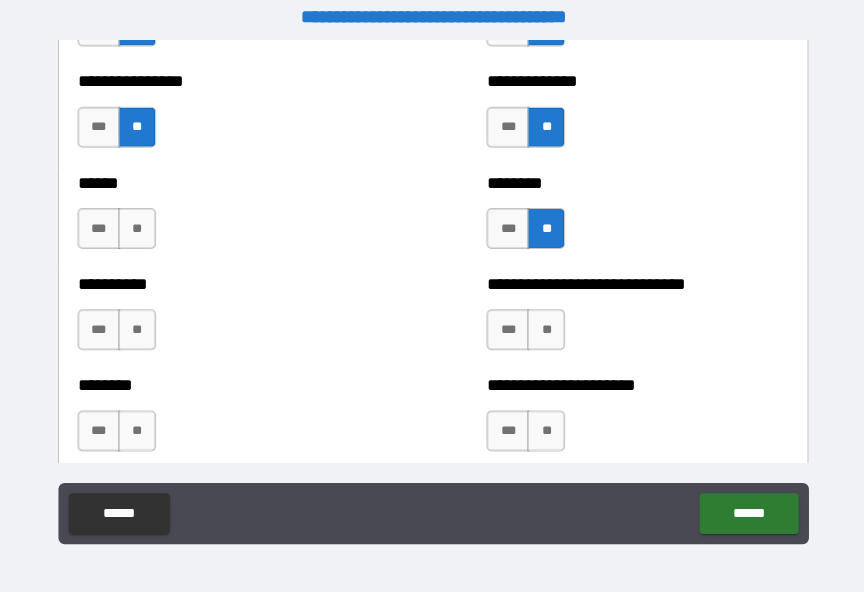click on "**" at bounding box center (142, 223) 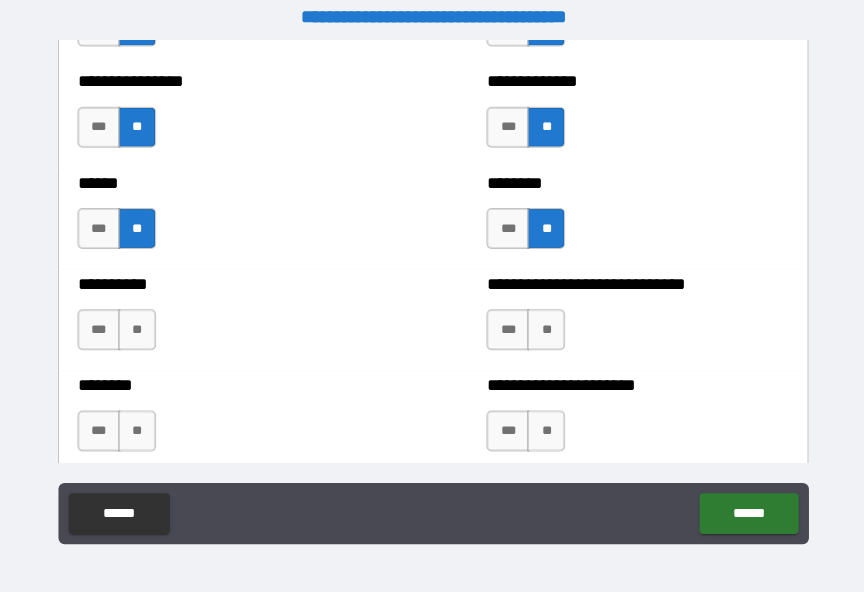 click on "**" at bounding box center [142, 322] 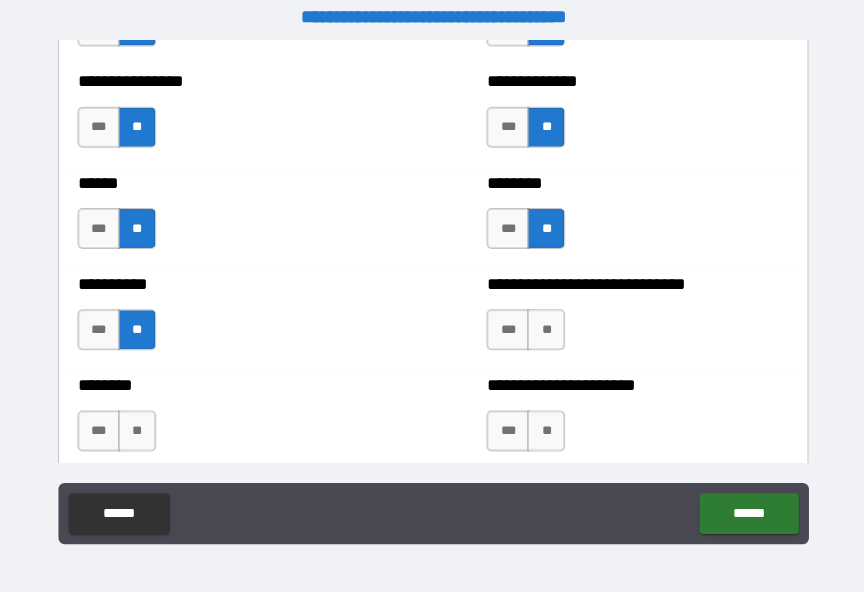 click on "**" at bounding box center [142, 421] 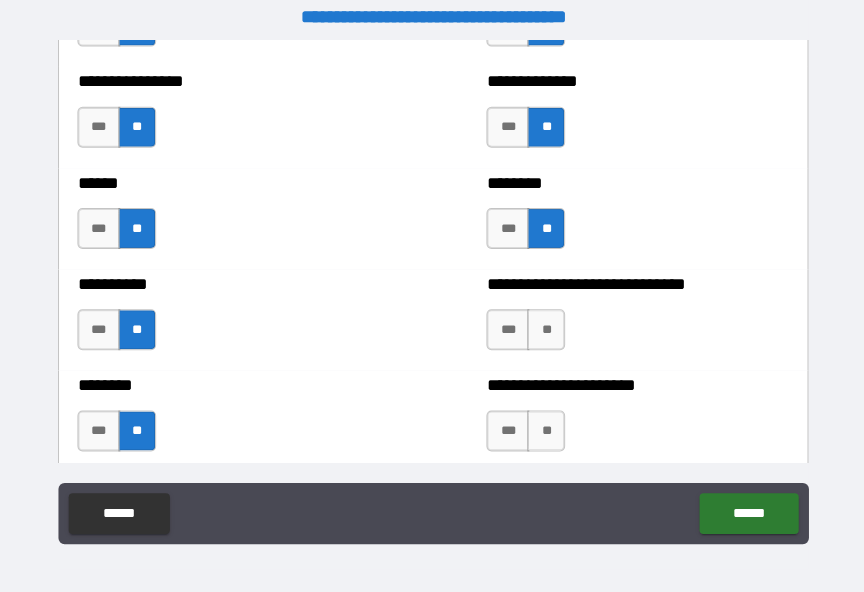 click on "**" at bounding box center [542, 322] 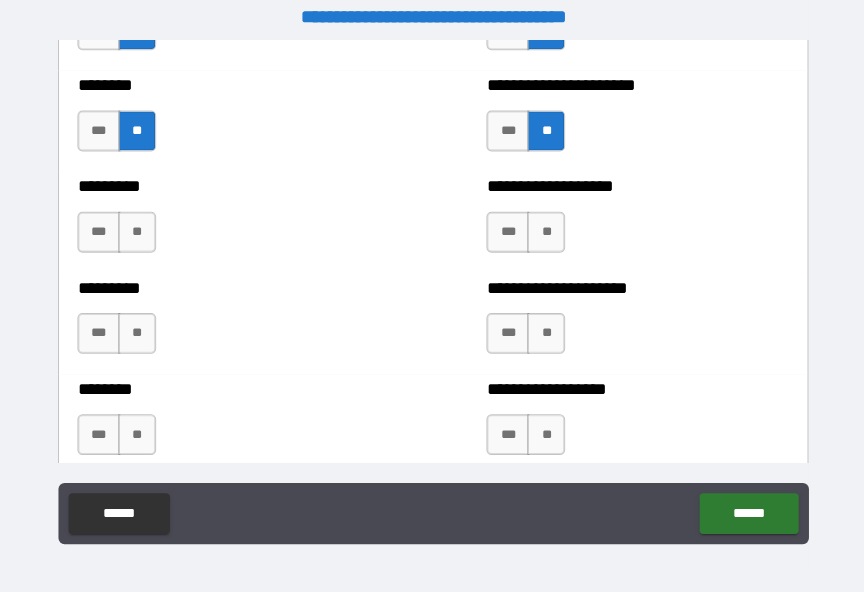 scroll, scrollTop: 7242, scrollLeft: 0, axis: vertical 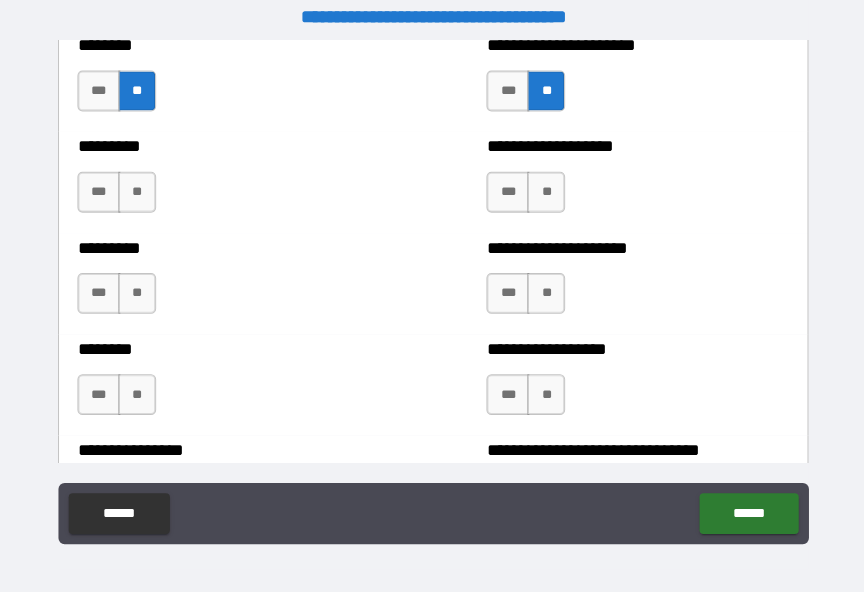 click on "**" at bounding box center (542, 188) 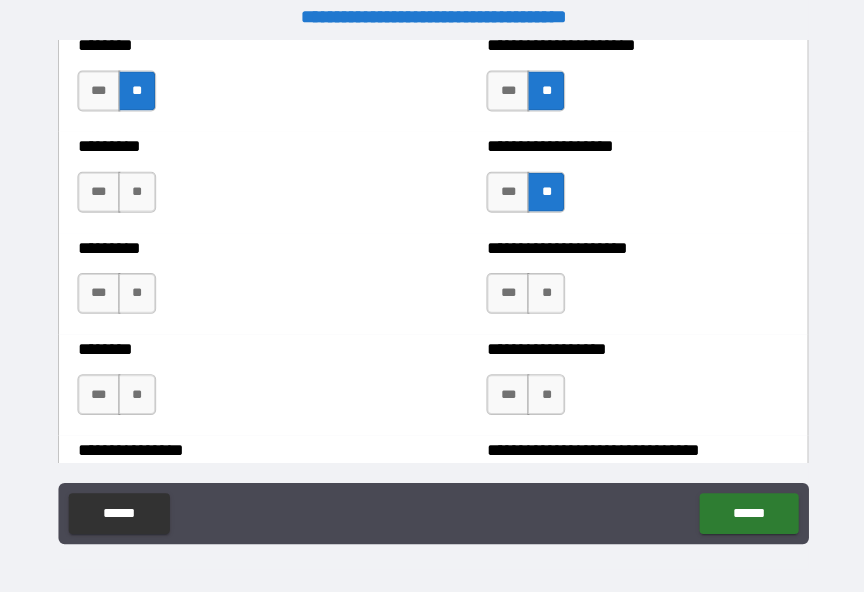 click on "**" at bounding box center (542, 287) 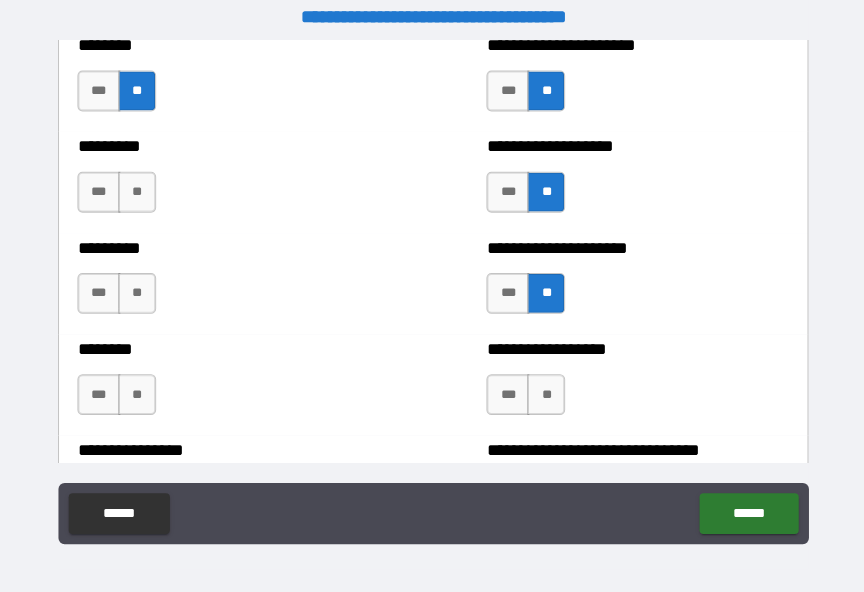 click on "**" at bounding box center (142, 188) 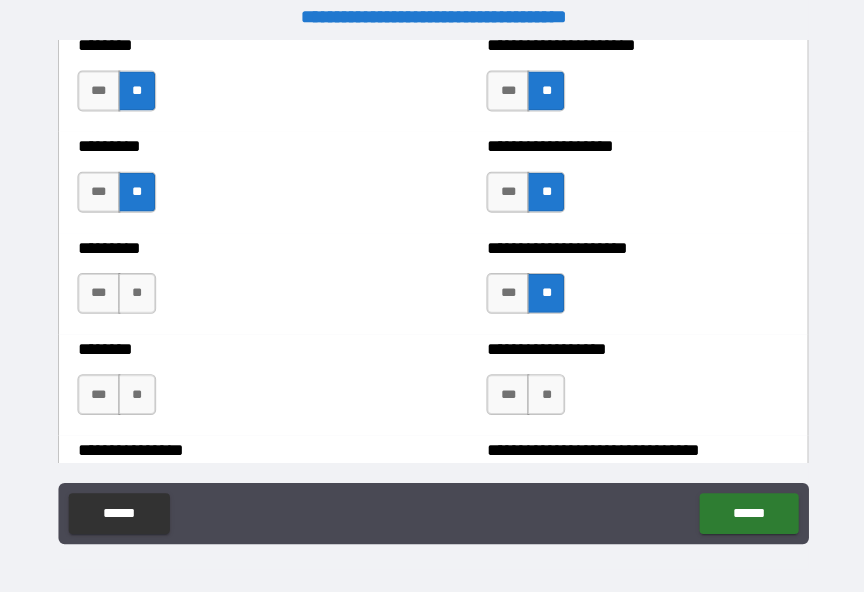 click on "**" at bounding box center (142, 287) 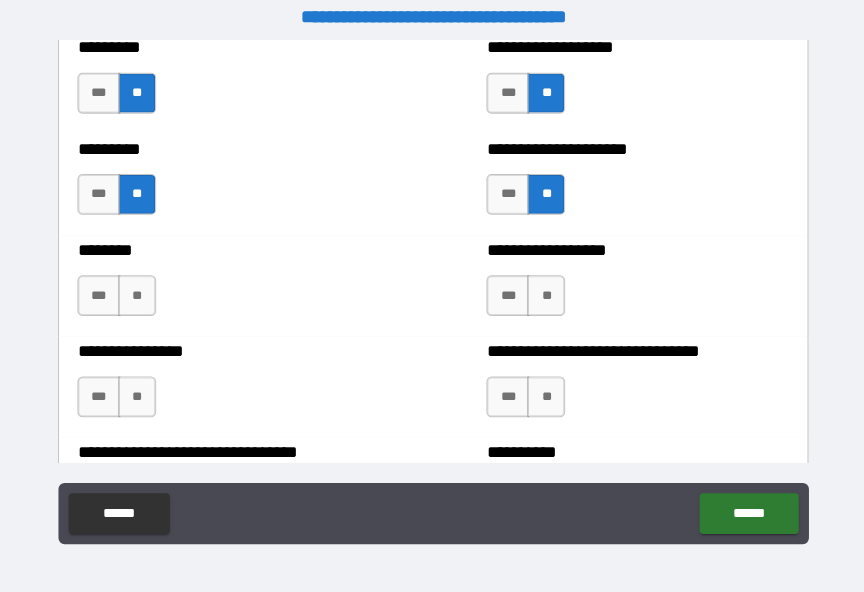 scroll, scrollTop: 7416, scrollLeft: 0, axis: vertical 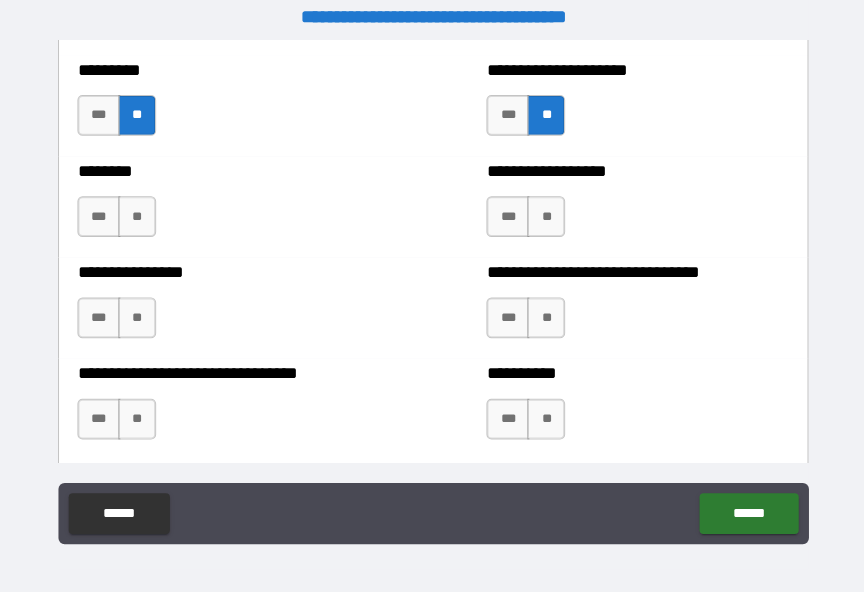 click on "**" at bounding box center [142, 212] 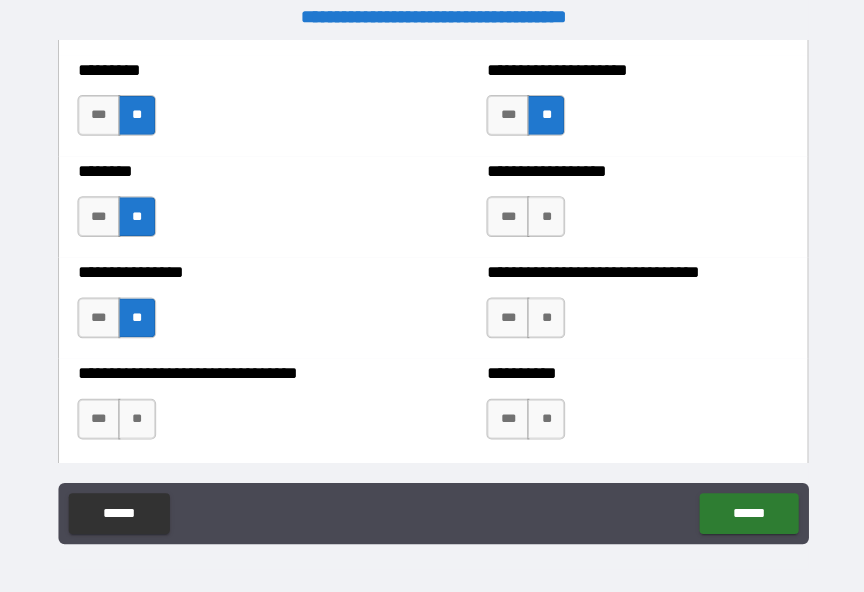 click on "**" at bounding box center [542, 212] 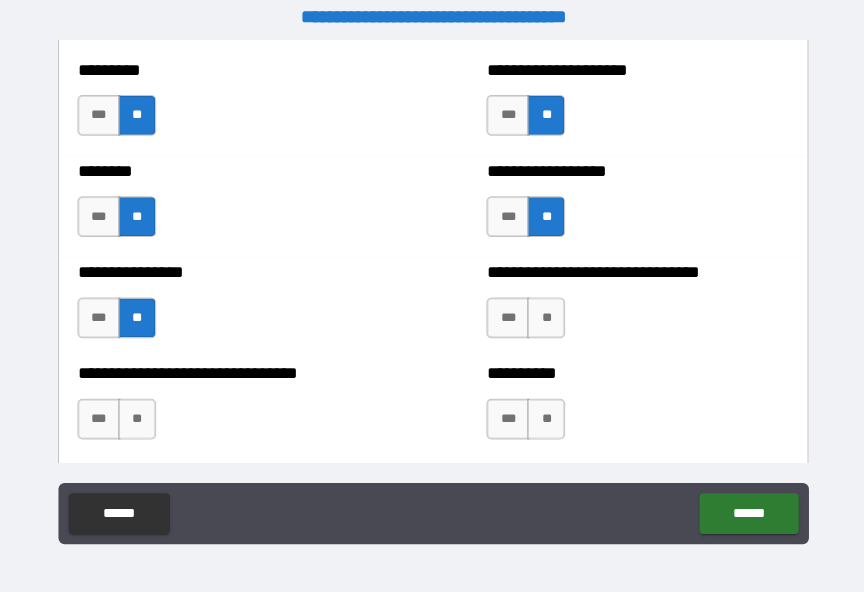 click on "**" at bounding box center (542, 311) 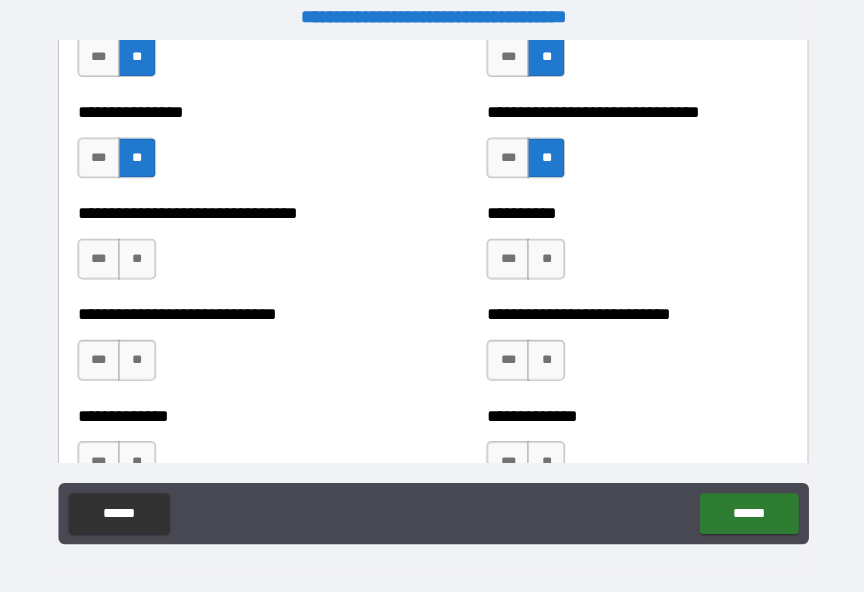 scroll, scrollTop: 7573, scrollLeft: 0, axis: vertical 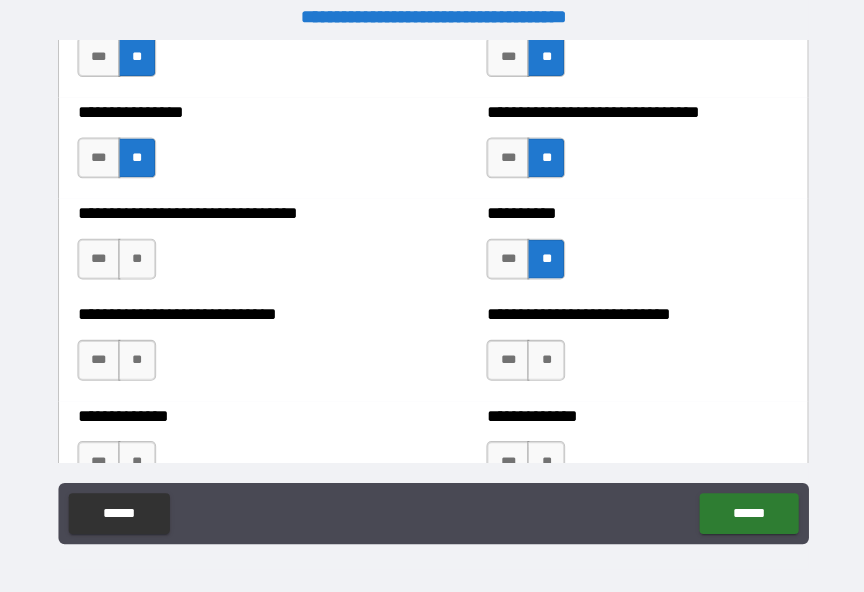 click on "**" at bounding box center (142, 253) 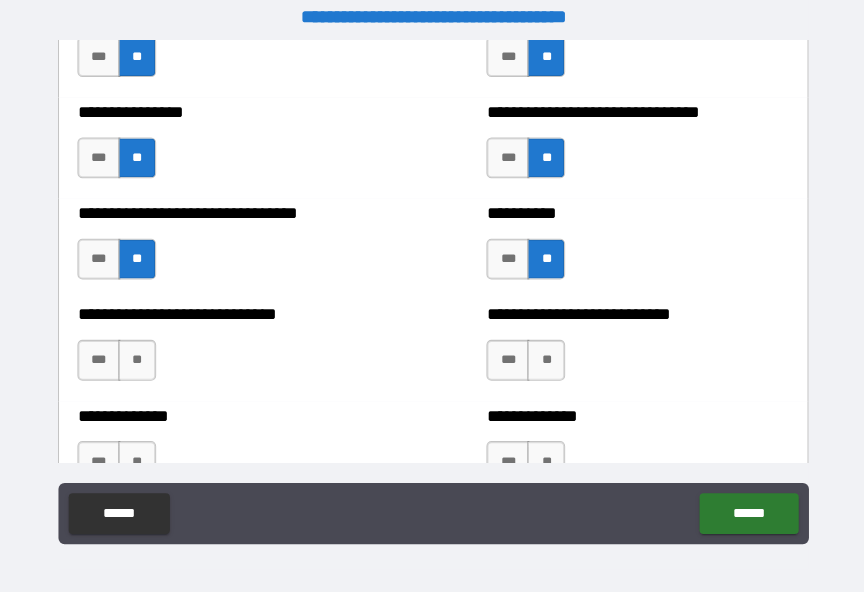 click on "**" at bounding box center (142, 352) 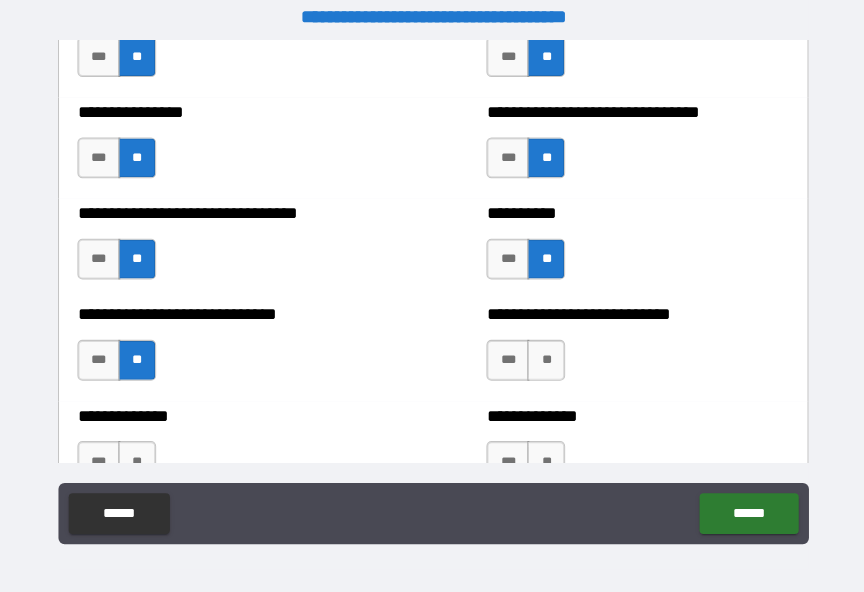 click on "**" at bounding box center (542, 352) 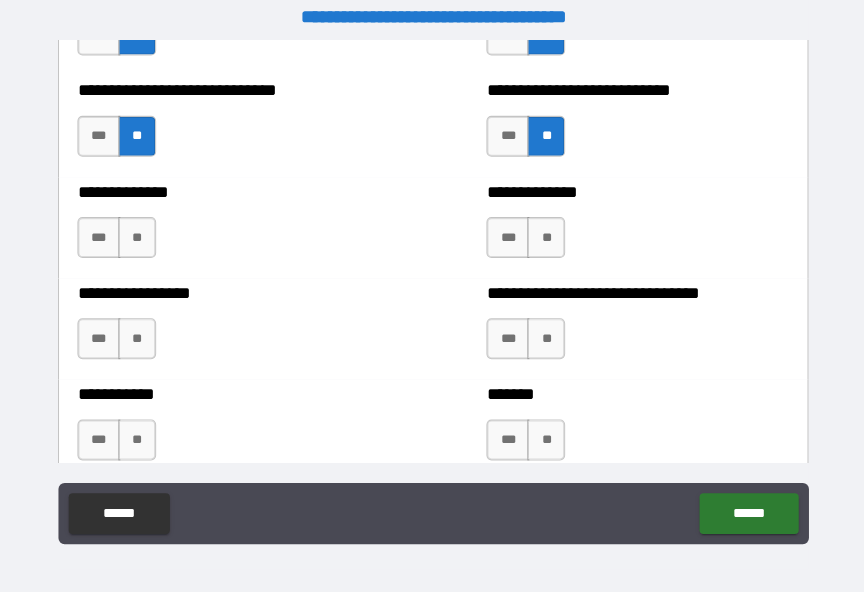 scroll, scrollTop: 7793, scrollLeft: 0, axis: vertical 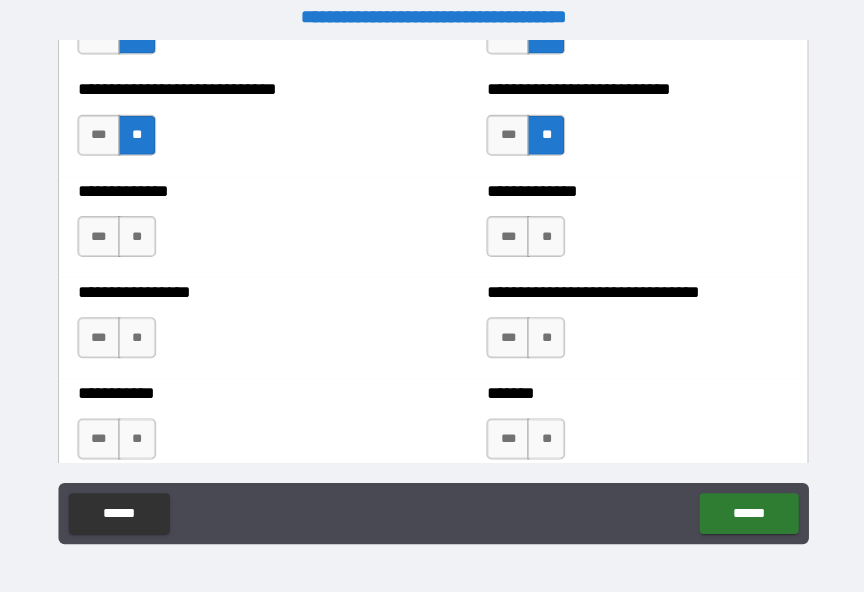 click on "**" at bounding box center (542, 231) 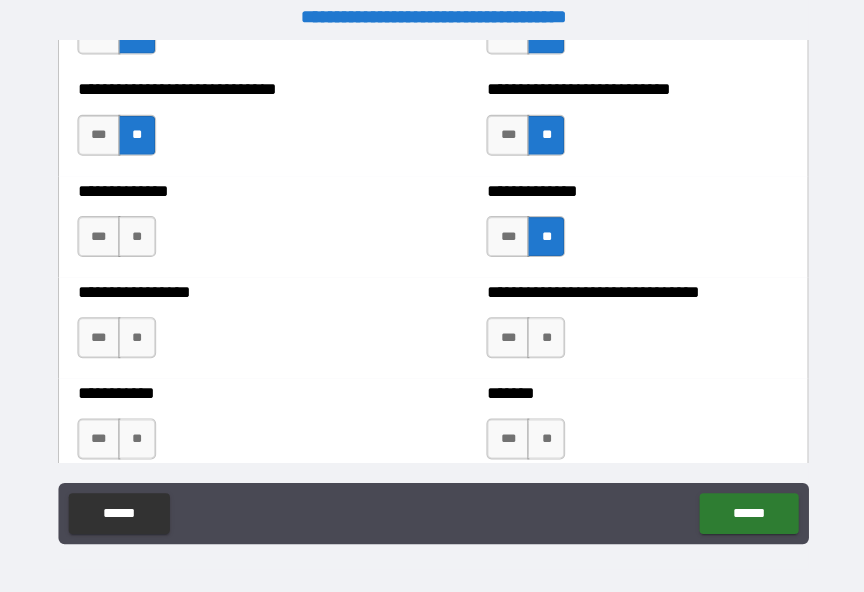 click on "**" at bounding box center (142, 231) 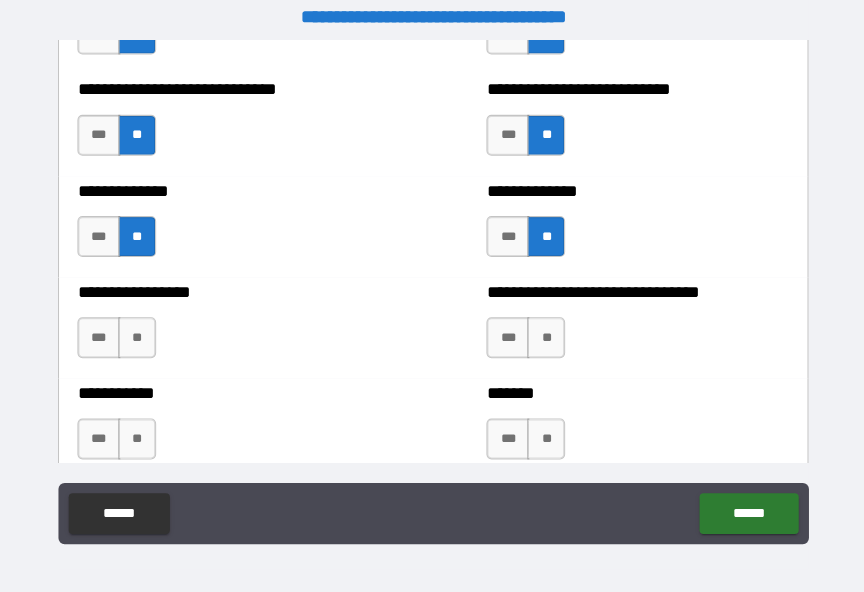 click on "**" at bounding box center (142, 330) 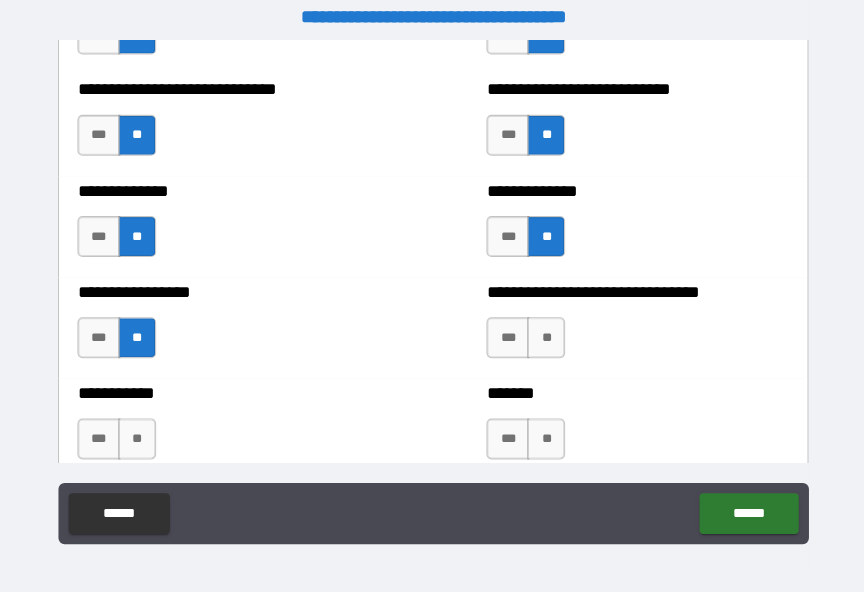 click on "**" at bounding box center [542, 330] 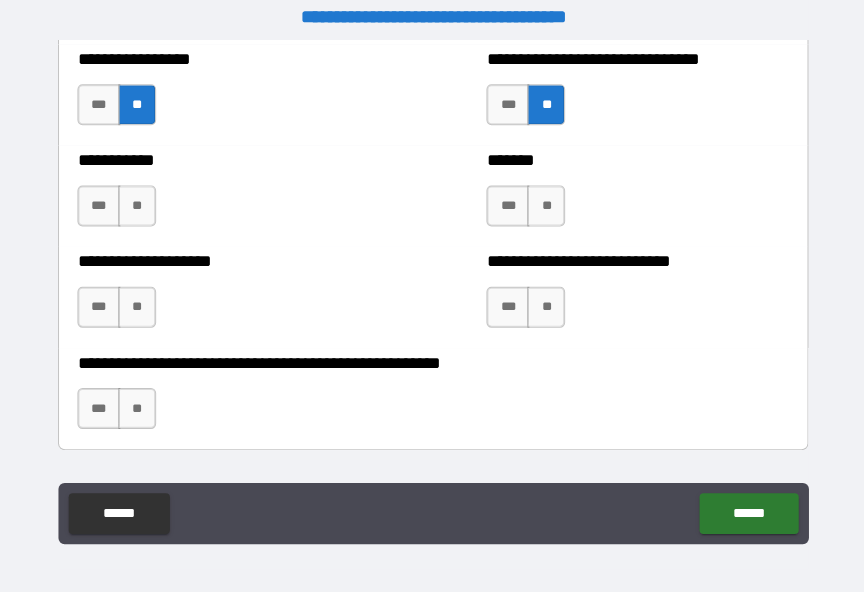 scroll, scrollTop: 8022, scrollLeft: 0, axis: vertical 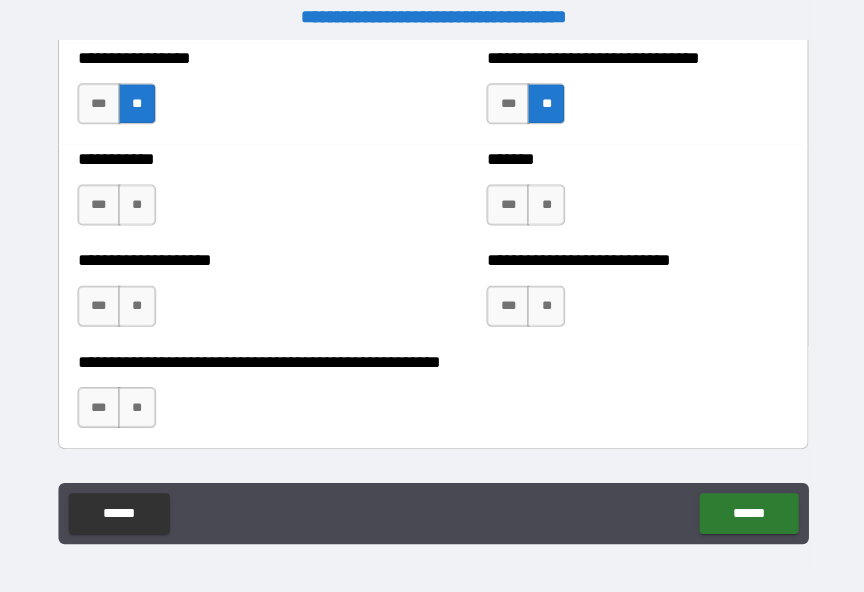 click on "**" at bounding box center (542, 200) 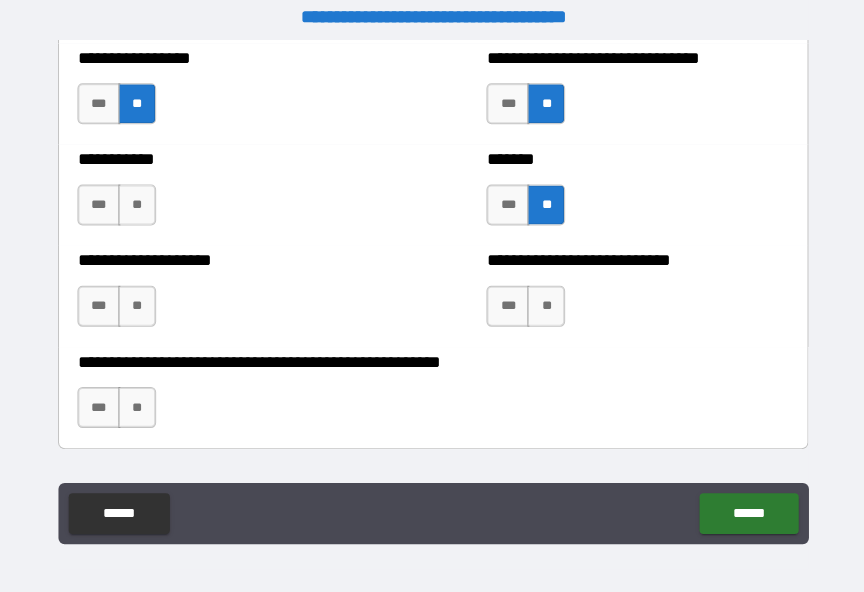 click on "**" at bounding box center (142, 200) 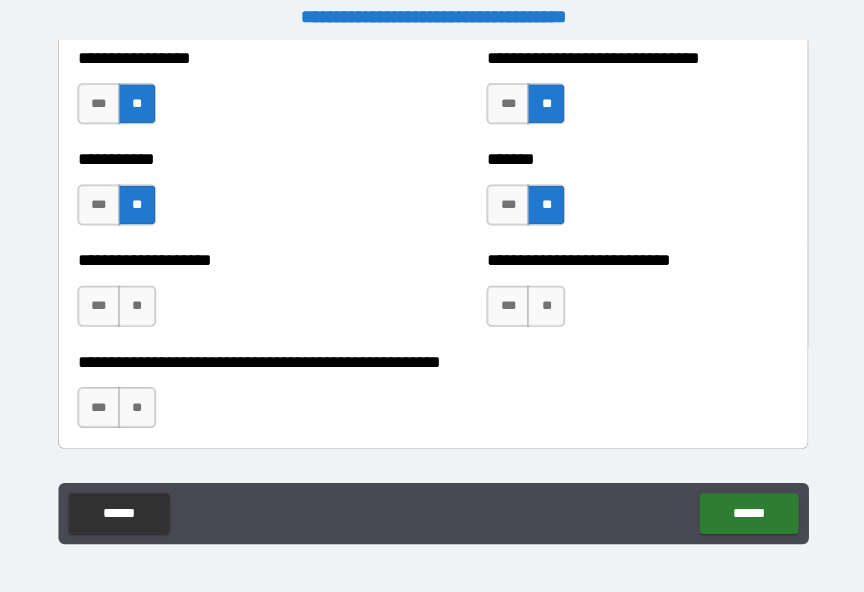click on "**" at bounding box center [142, 299] 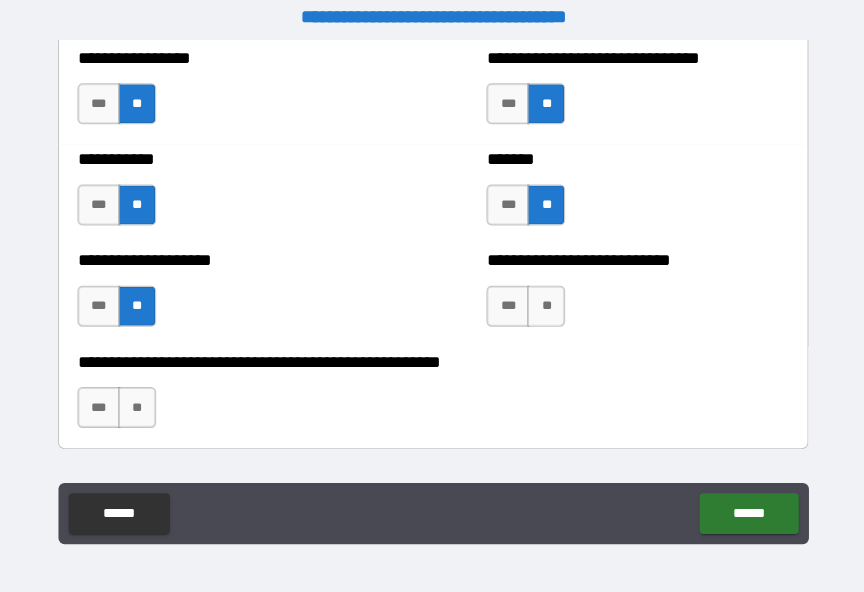 click on "**" at bounding box center [542, 299] 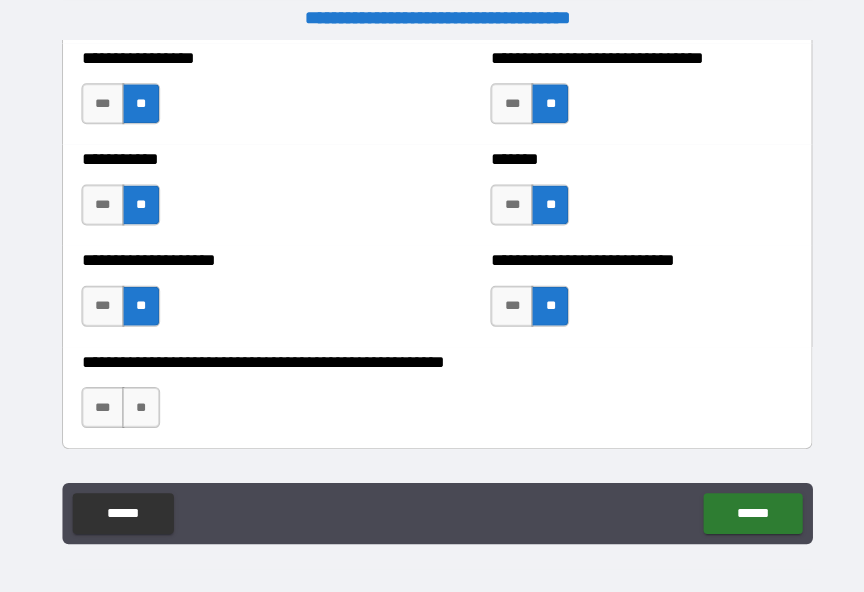 scroll, scrollTop: 13, scrollLeft: 0, axis: vertical 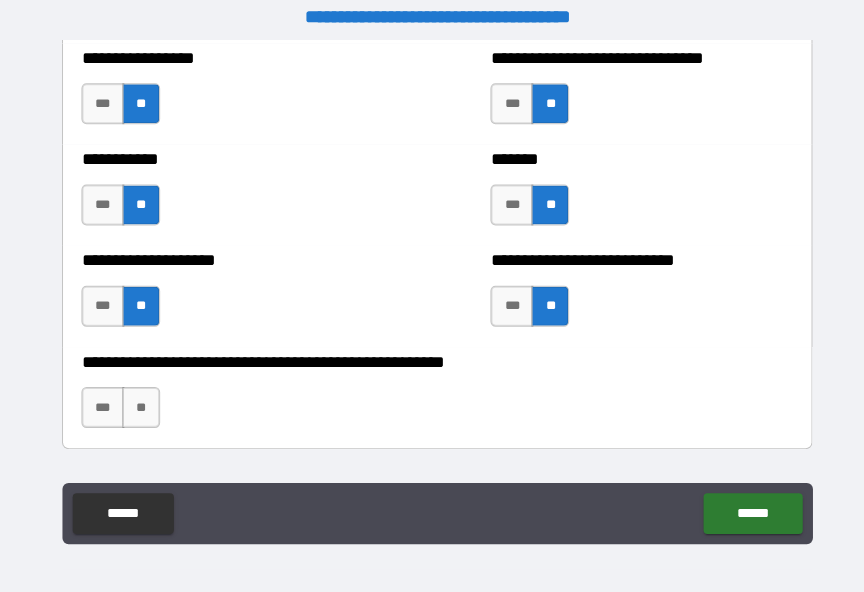 click on "**" at bounding box center [142, 398] 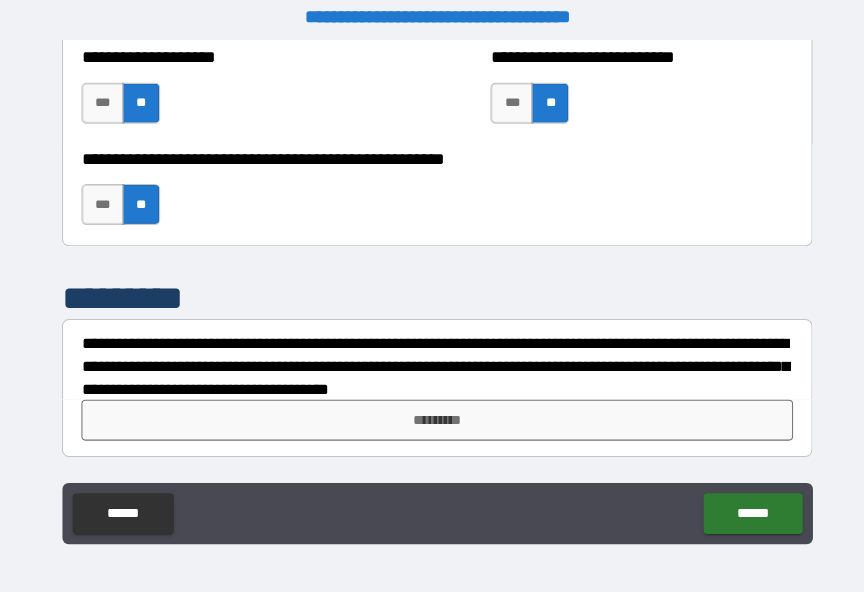 scroll, scrollTop: 8220, scrollLeft: 0, axis: vertical 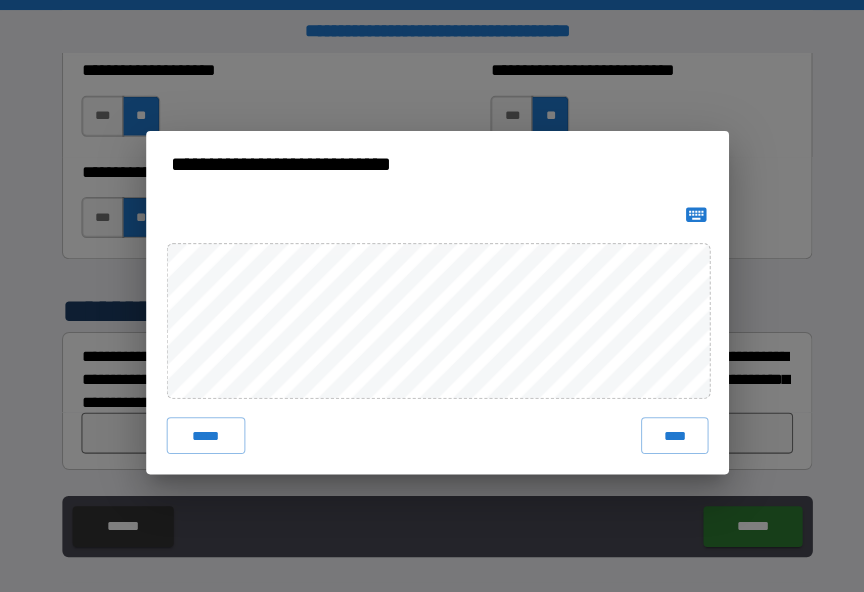 click on "****" at bounding box center [664, 426] 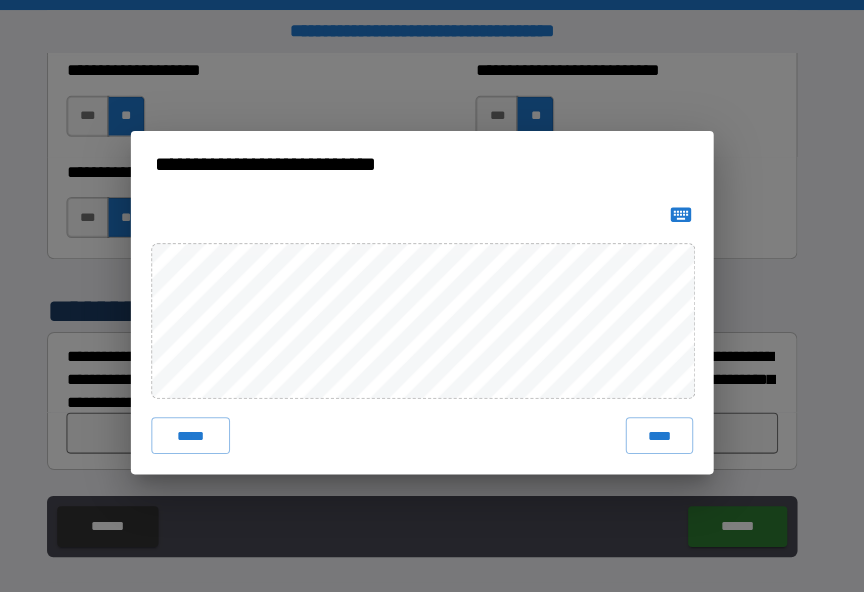 click on "****" at bounding box center (664, 426) 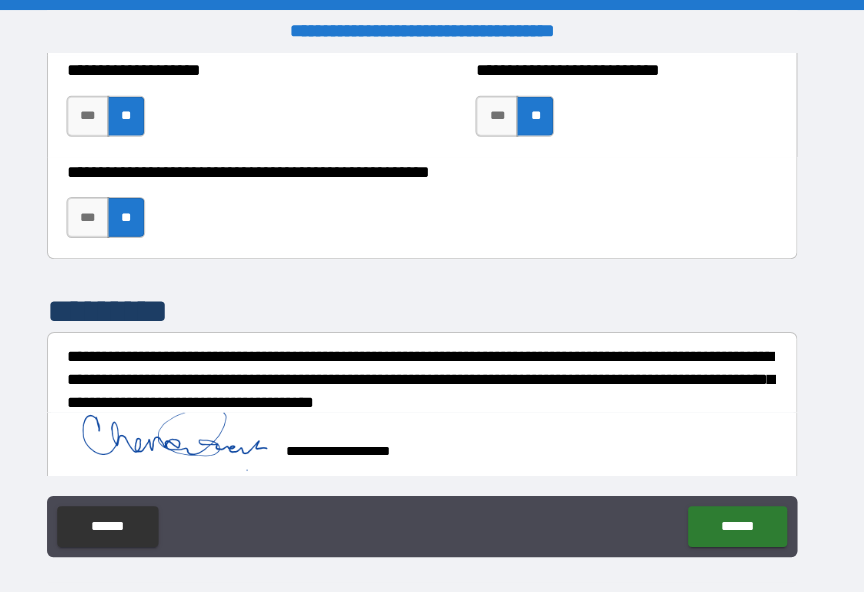 click on "******" at bounding box center [740, 515] 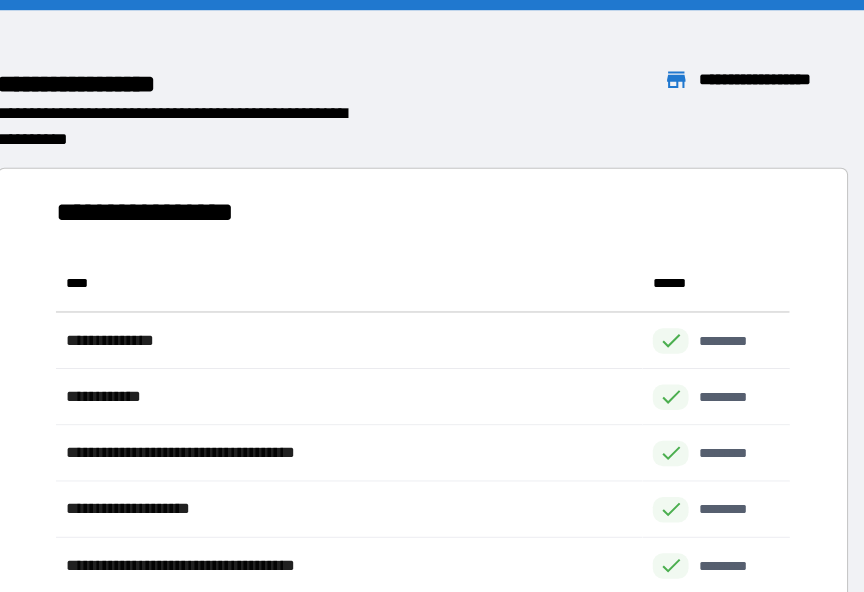 scroll, scrollTop: 1, scrollLeft: 1, axis: both 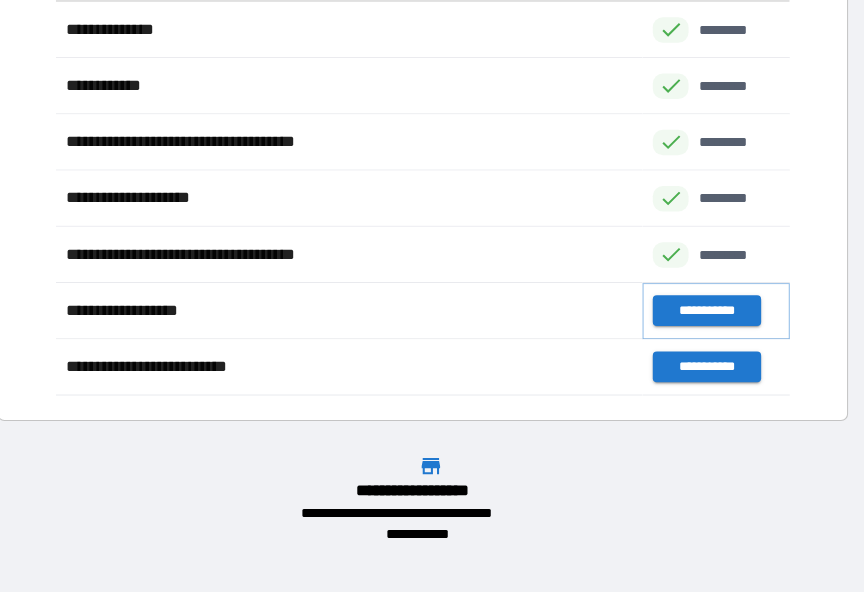 click on "**********" at bounding box center (709, 304) 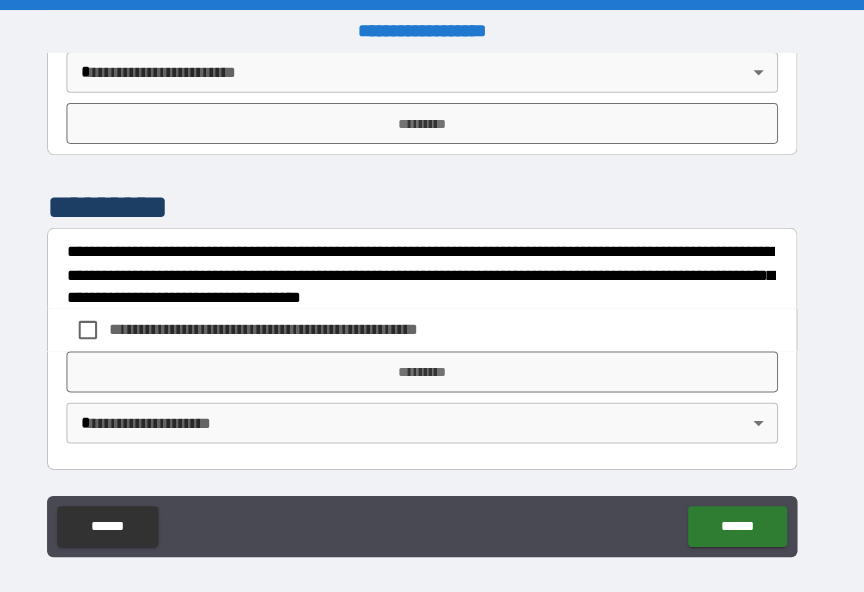 scroll, scrollTop: 2629, scrollLeft: 0, axis: vertical 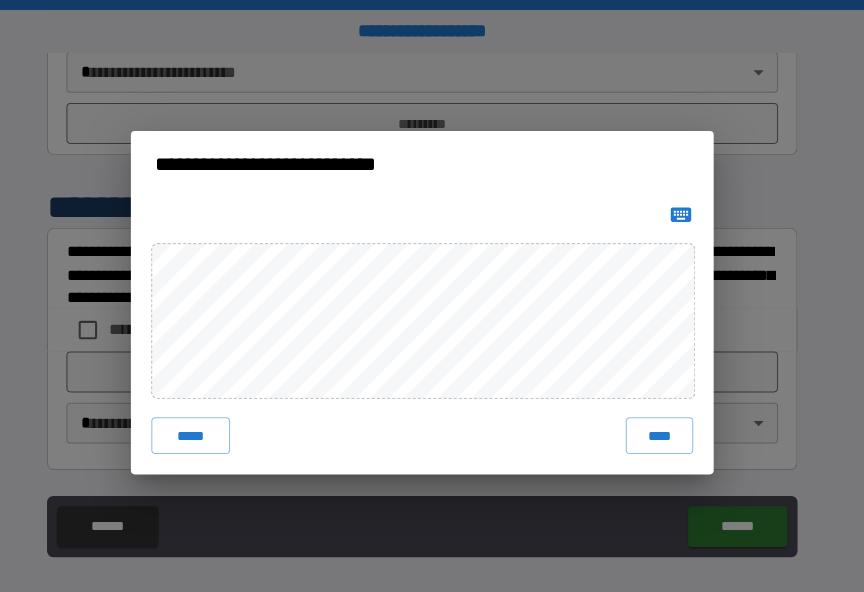 click on "**********" at bounding box center (432, 296) 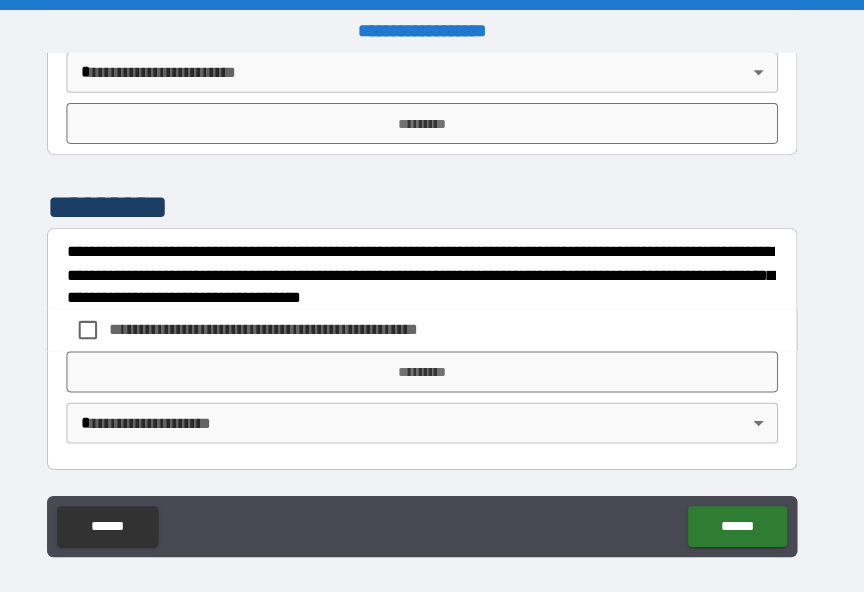 click on "**********" at bounding box center (432, 308) 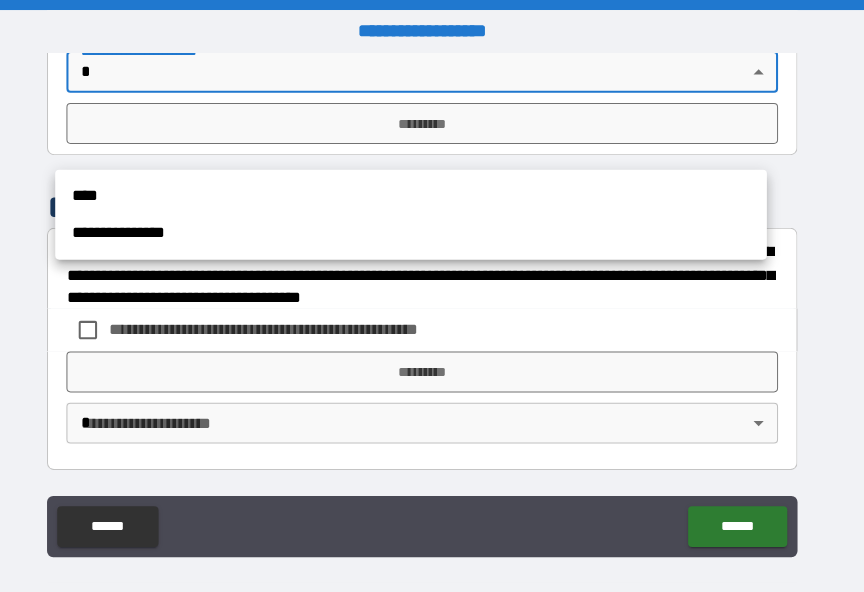 click on "****" at bounding box center [421, 192] 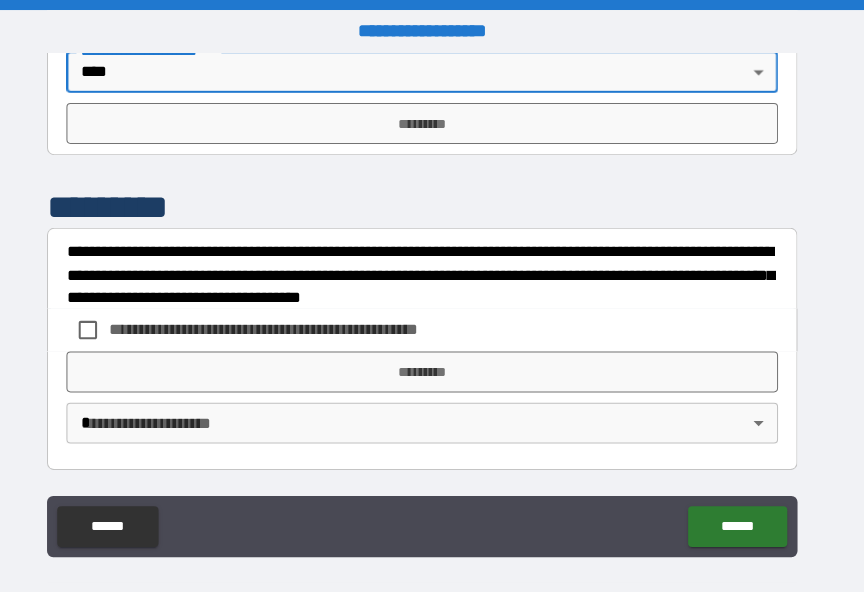click on "*********" at bounding box center [432, 121] 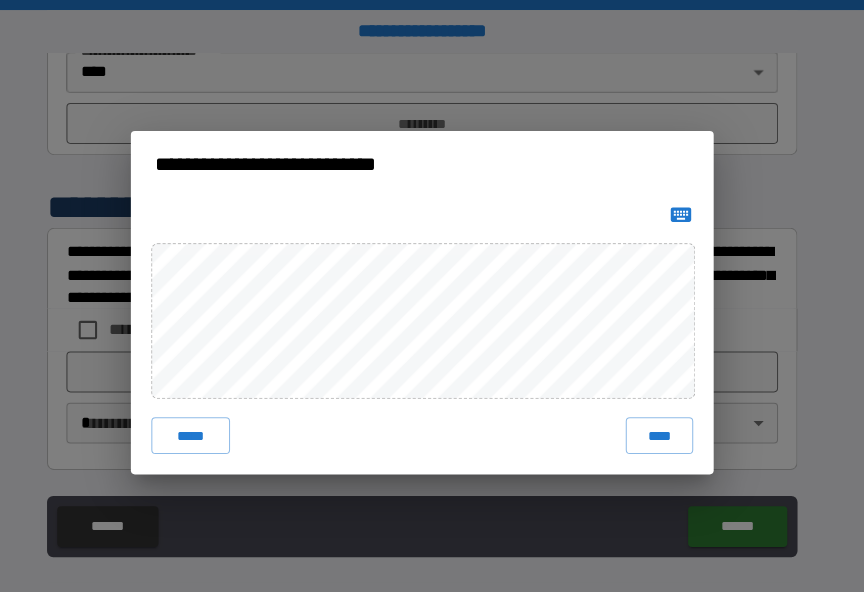 click on "****" at bounding box center [664, 426] 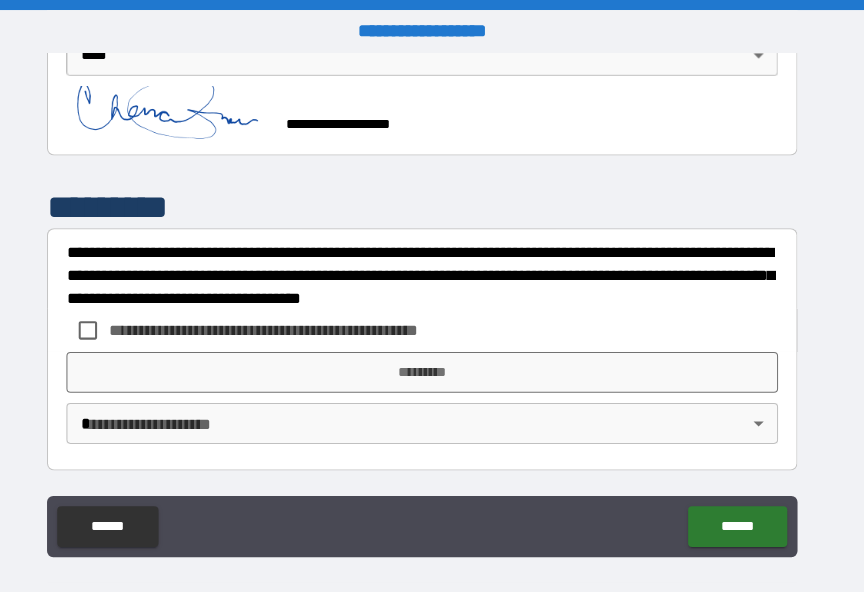 click on "*********" at bounding box center (432, 364) 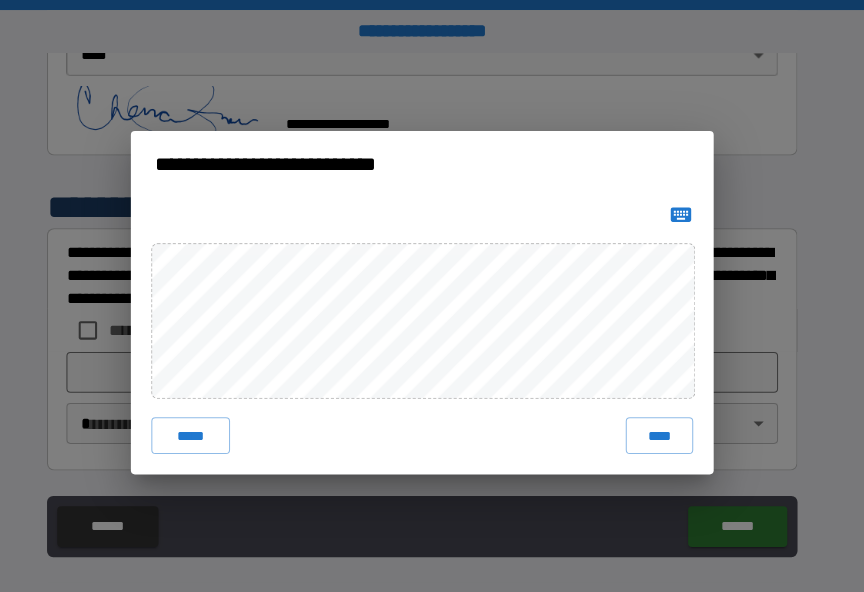 click on "****" at bounding box center (664, 426) 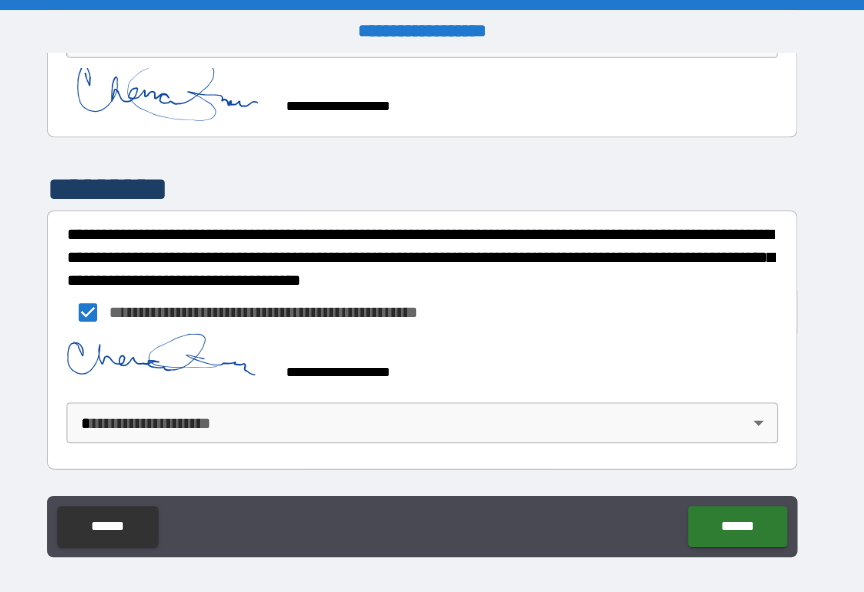 click on "******" at bounding box center [740, 515] 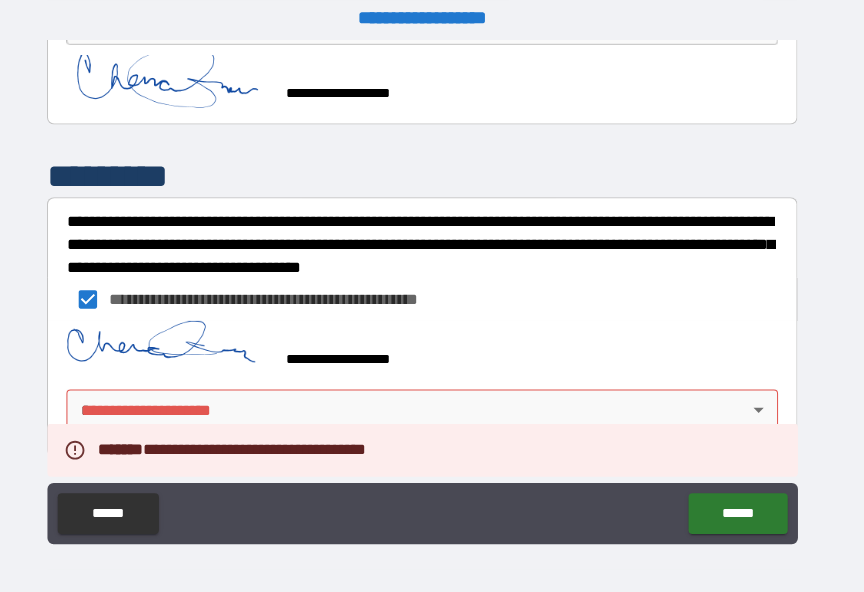 click on "**********" at bounding box center (432, 295) 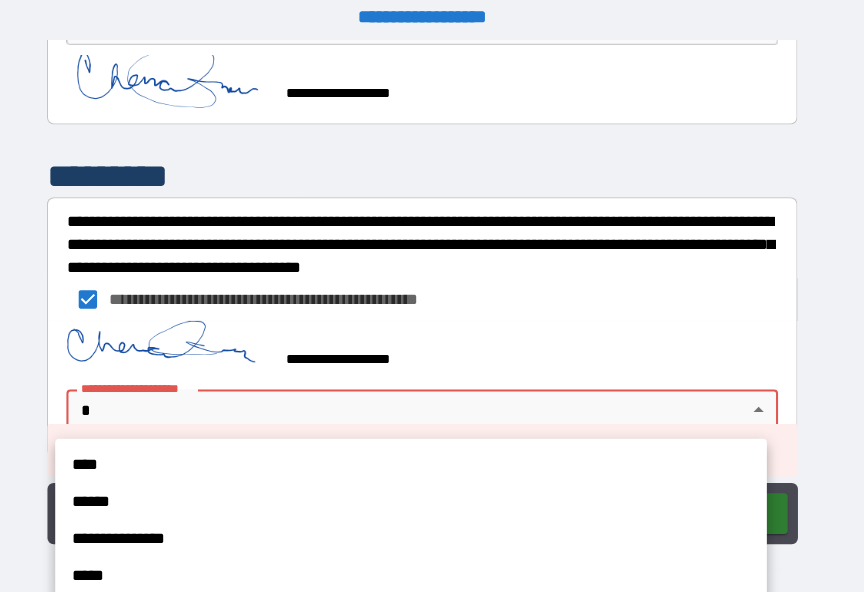 click on "****" at bounding box center [421, 455] 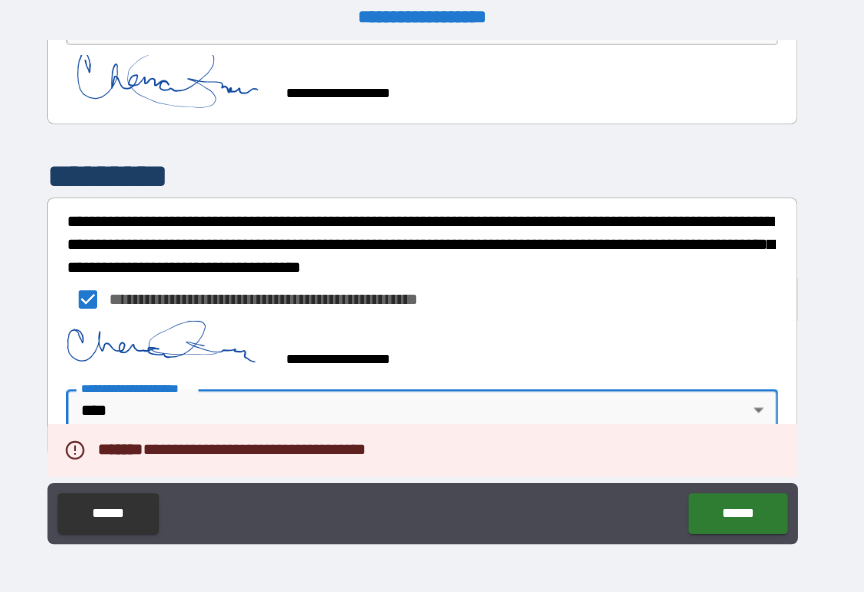 click on "******" at bounding box center [740, 502] 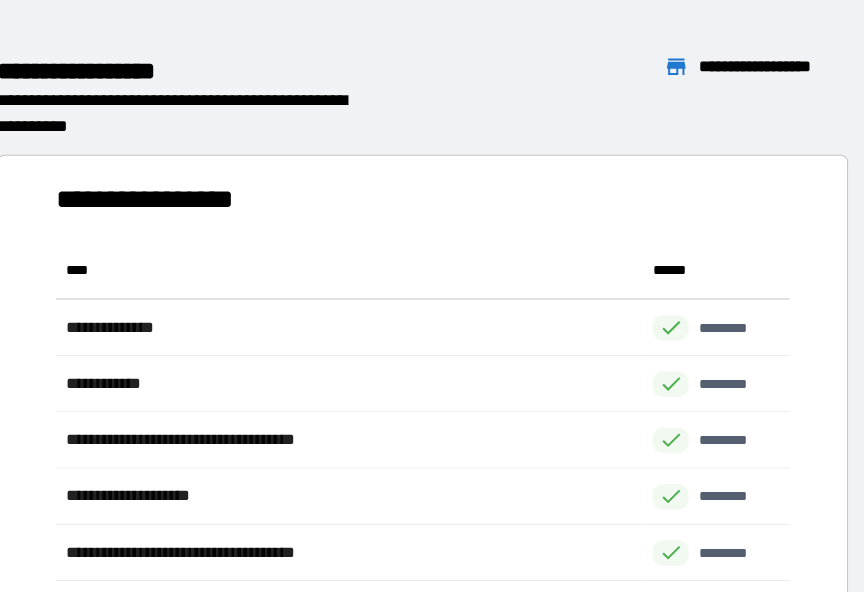 scroll, scrollTop: 1, scrollLeft: 1, axis: both 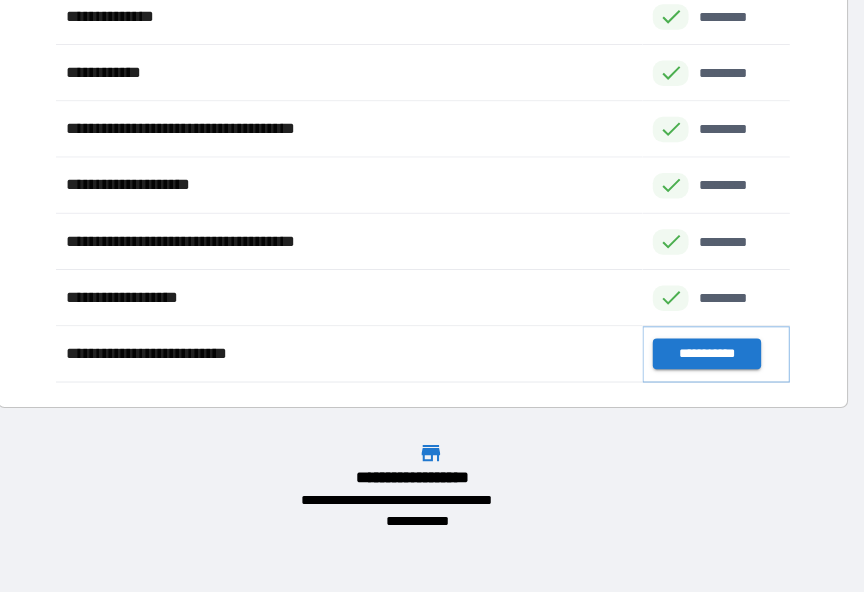 click on "**********" at bounding box center [709, 346] 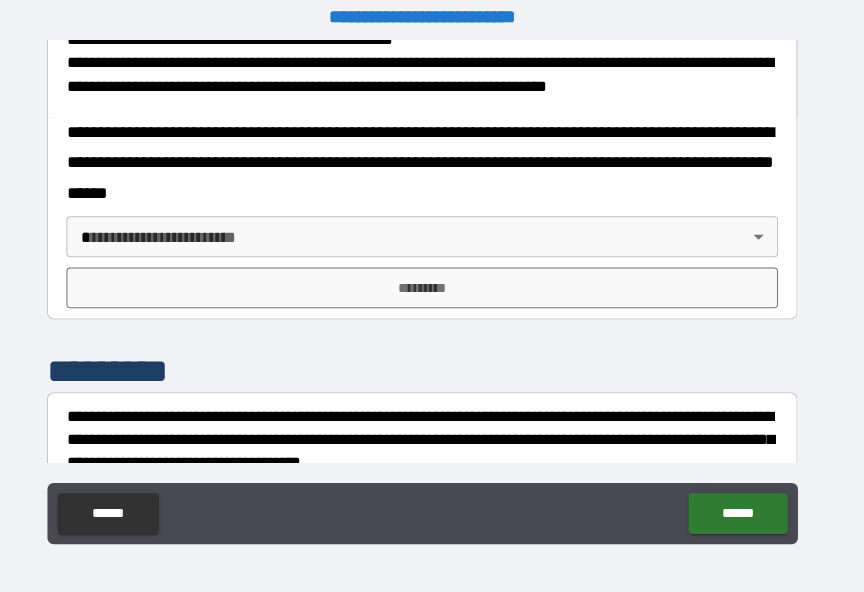 scroll, scrollTop: 839, scrollLeft: 0, axis: vertical 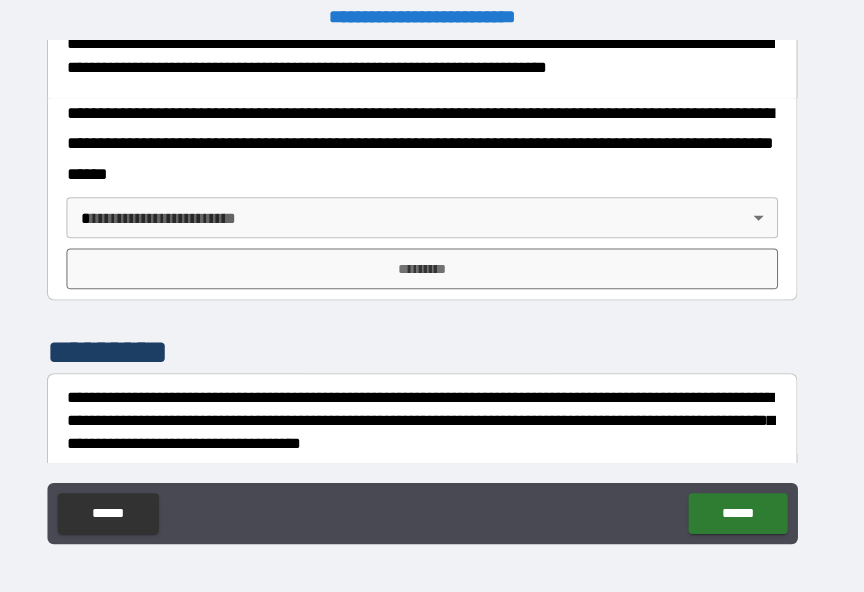 click on "**********" at bounding box center (432, 295) 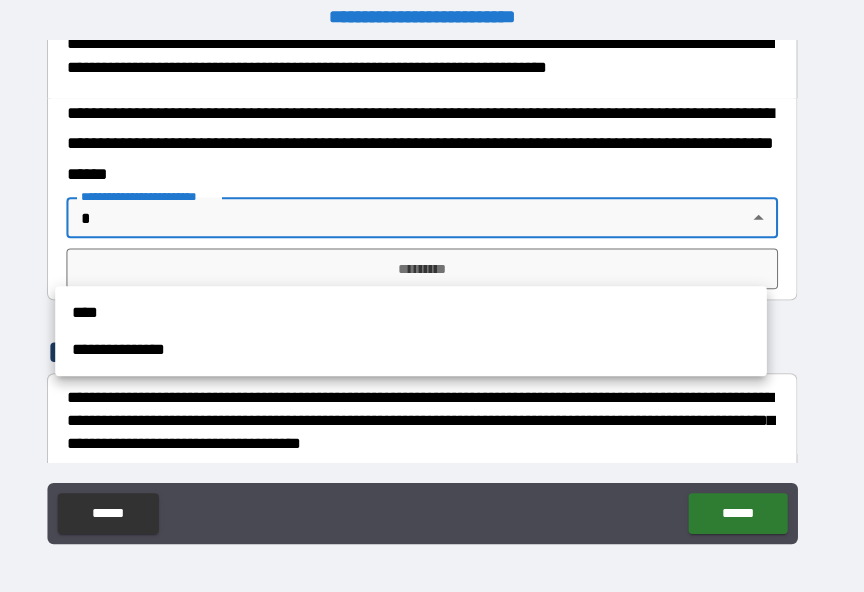 click on "****" at bounding box center [421, 306] 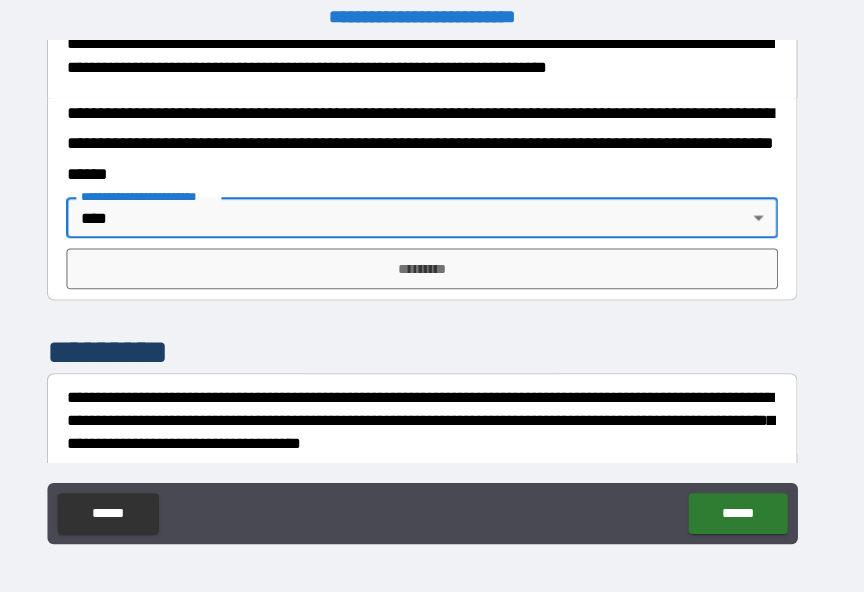 click on "*********" at bounding box center [432, 263] 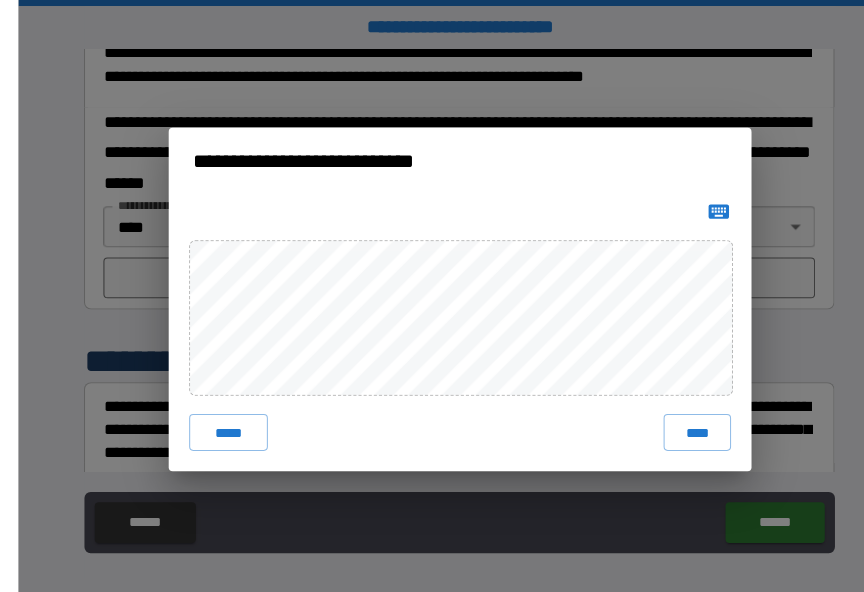 scroll, scrollTop: 0, scrollLeft: 0, axis: both 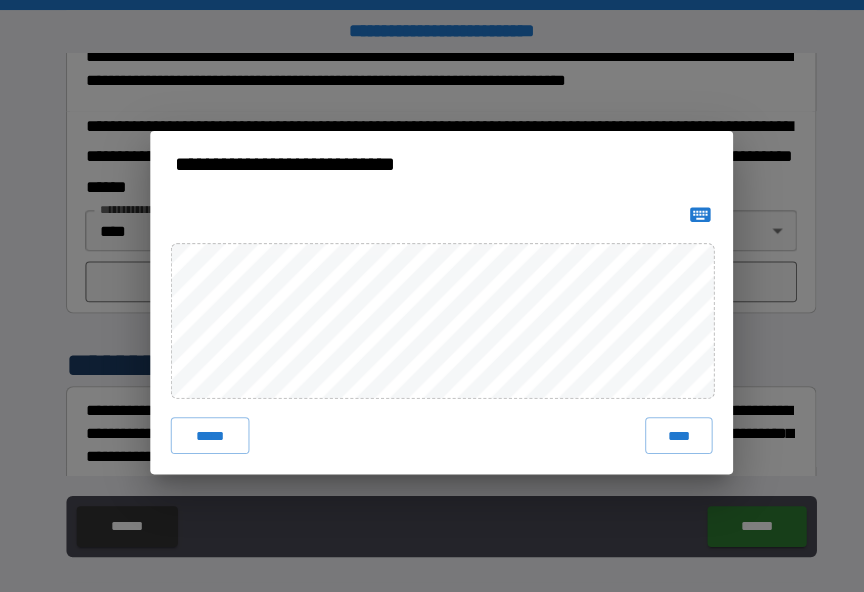 click on "****" at bounding box center [664, 426] 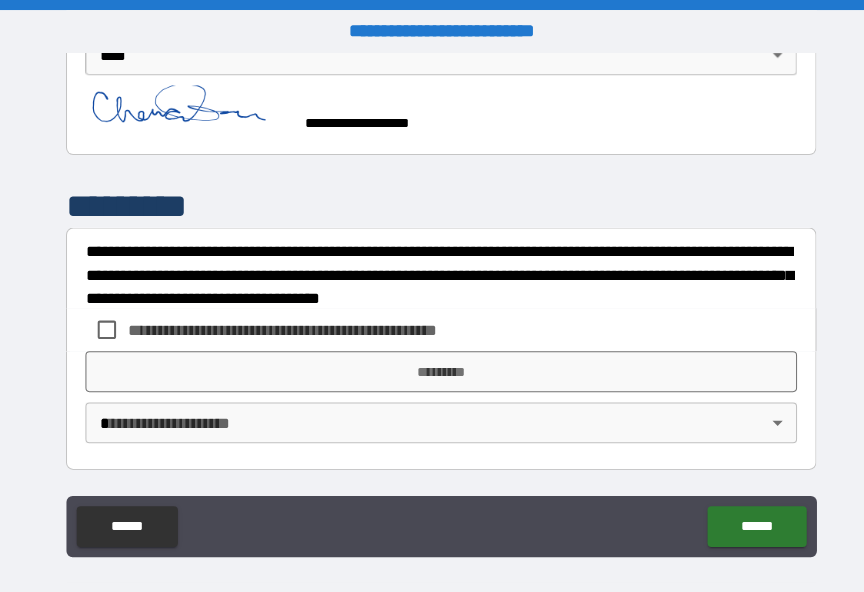 scroll, scrollTop: 1050, scrollLeft: 0, axis: vertical 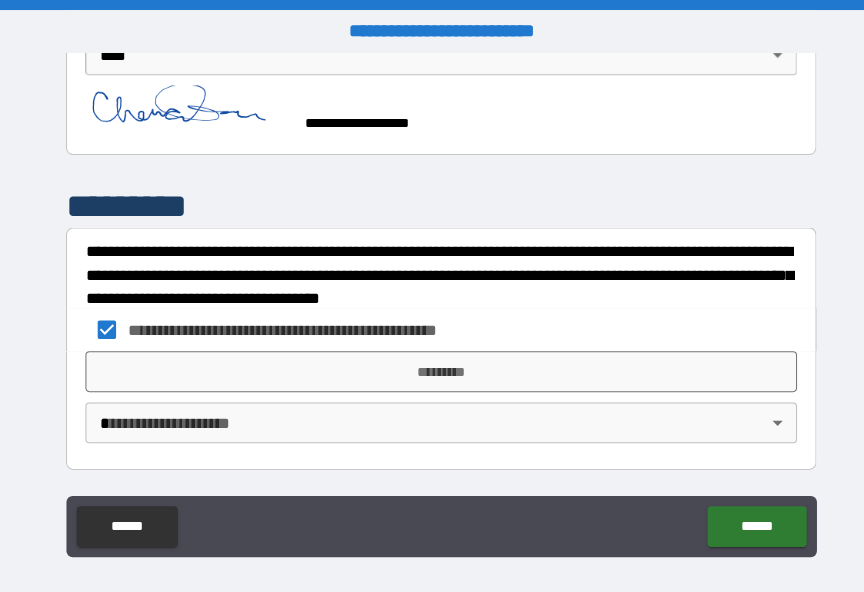 click on "*********" at bounding box center [432, 364] 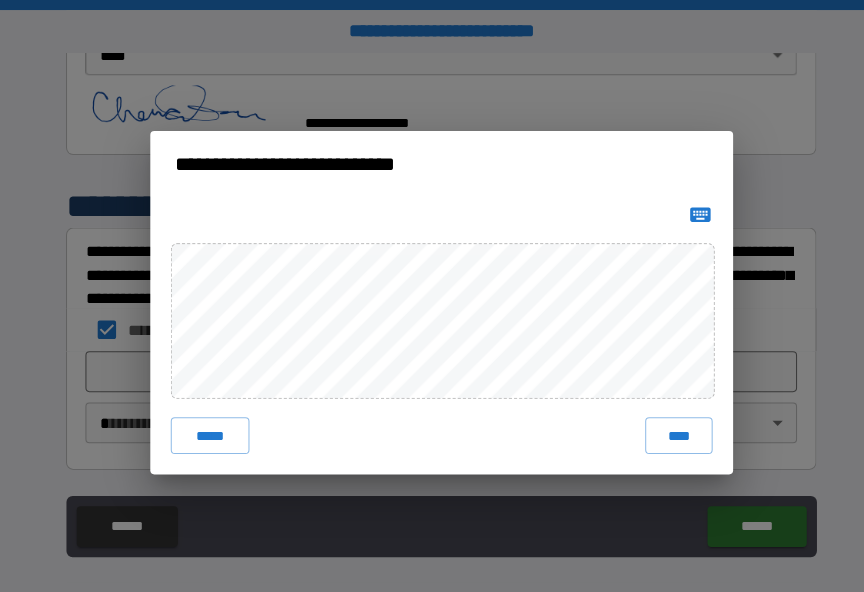 click on "****" at bounding box center [664, 426] 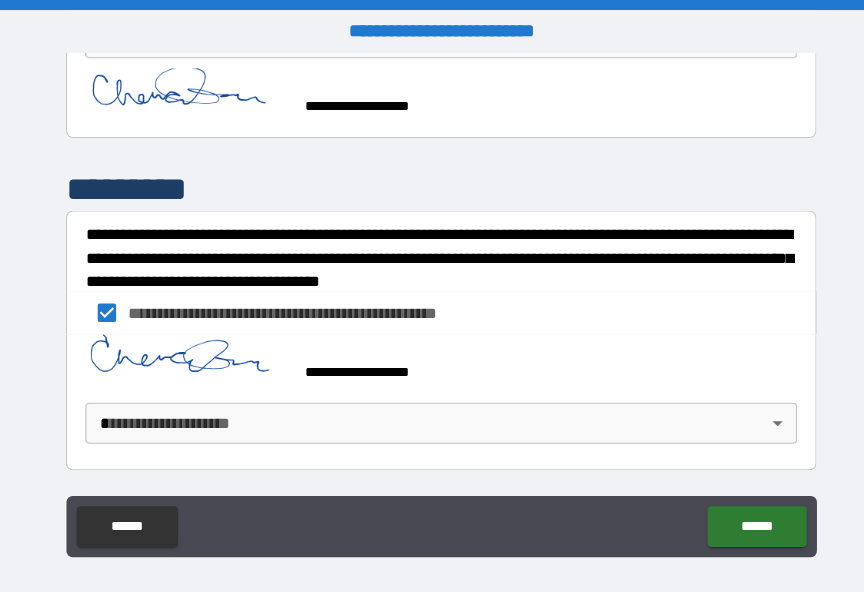 click on "**********" at bounding box center (432, 308) 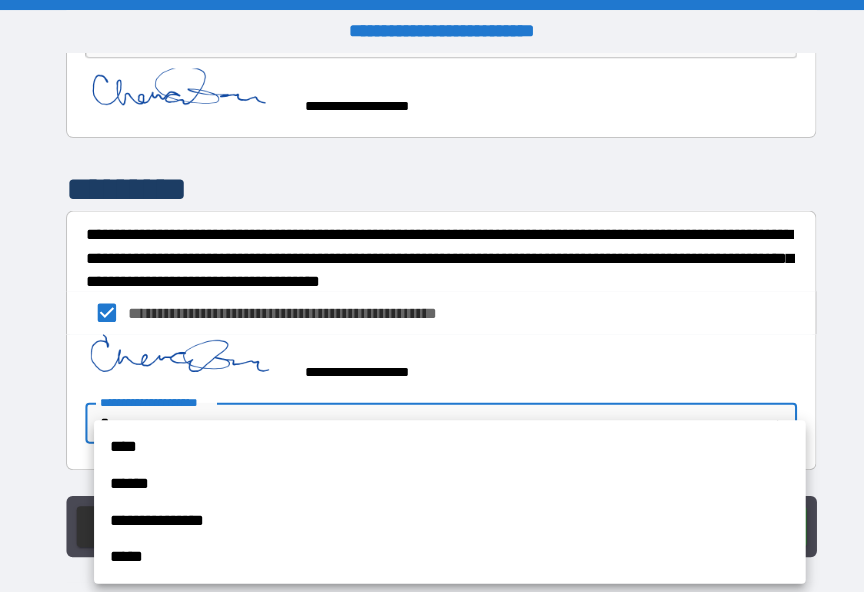 click on "****" at bounding box center [440, 437] 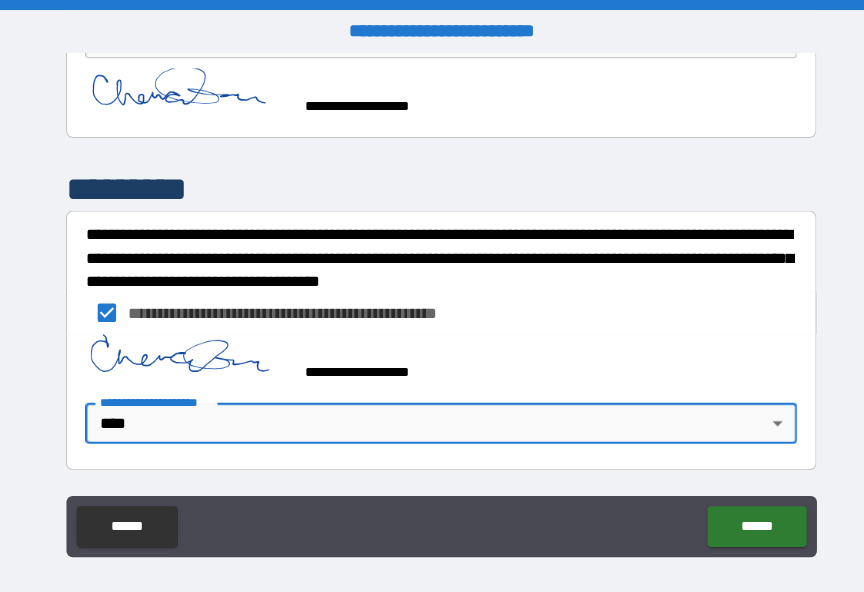 click on "******" at bounding box center (740, 515) 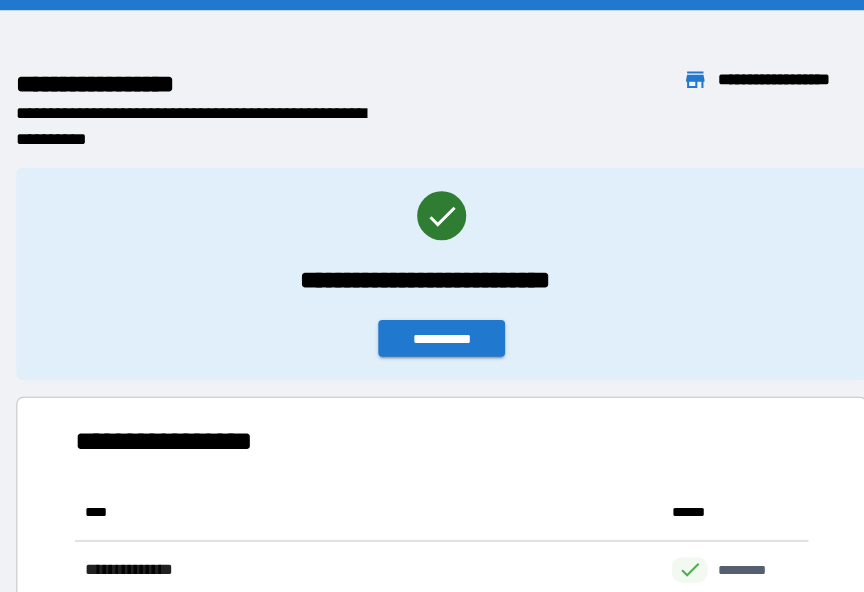 scroll, scrollTop: 441, scrollLeft: 718, axis: both 